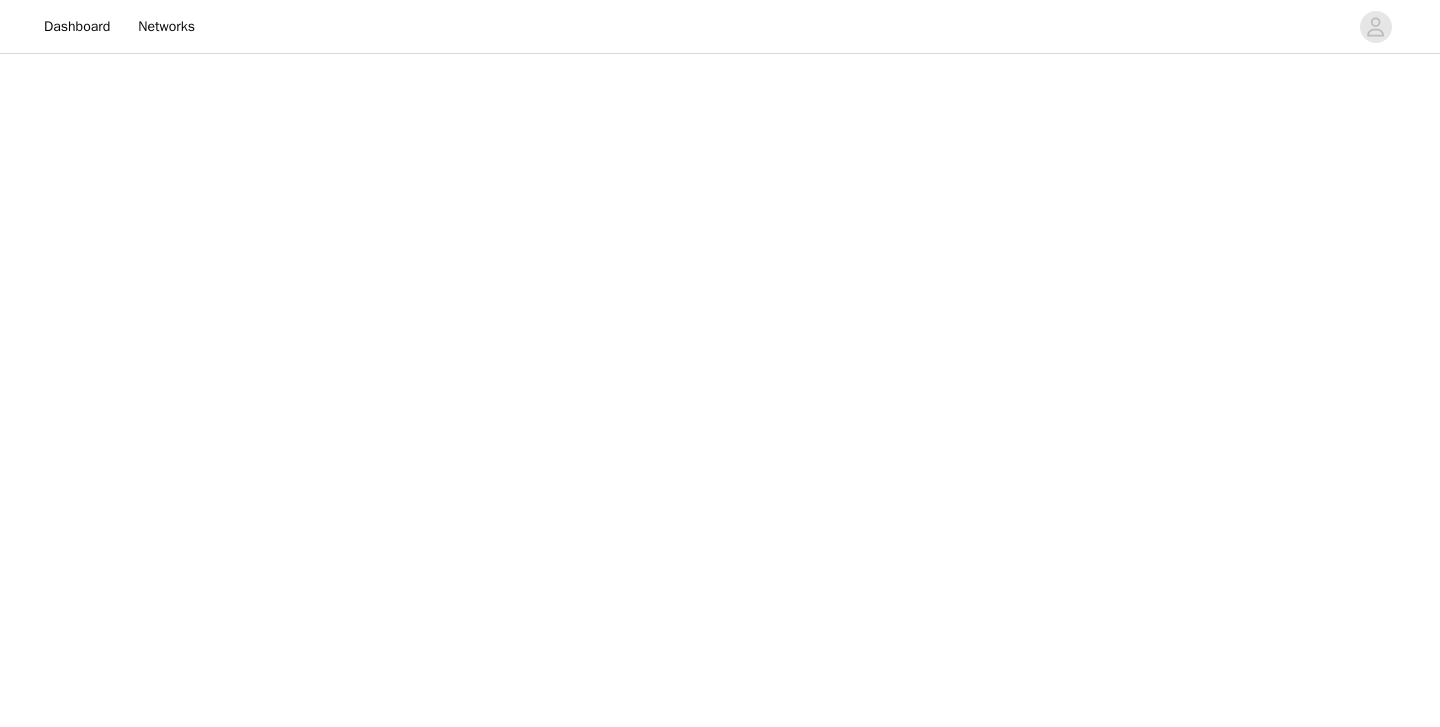 scroll, scrollTop: 0, scrollLeft: 0, axis: both 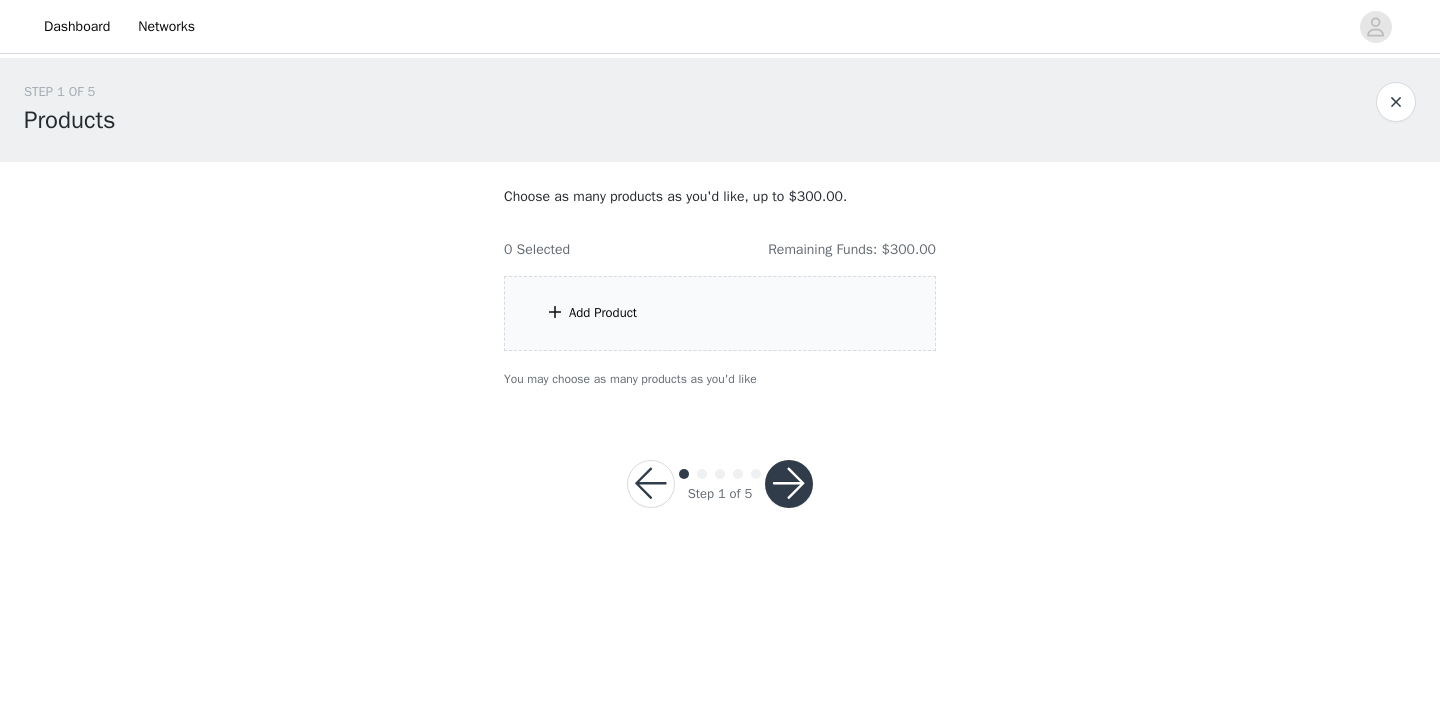click on "Add Product" at bounding box center [720, 313] 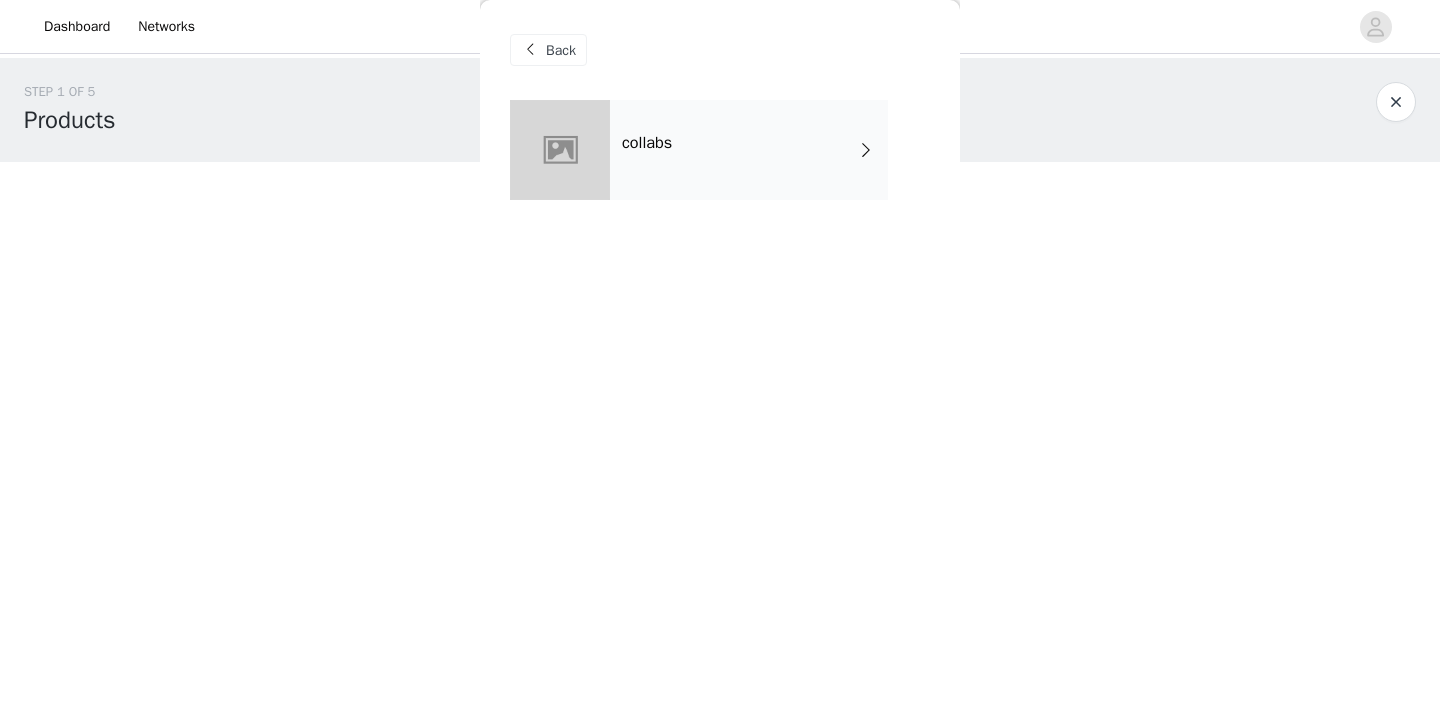 click on "collabs" at bounding box center (749, 150) 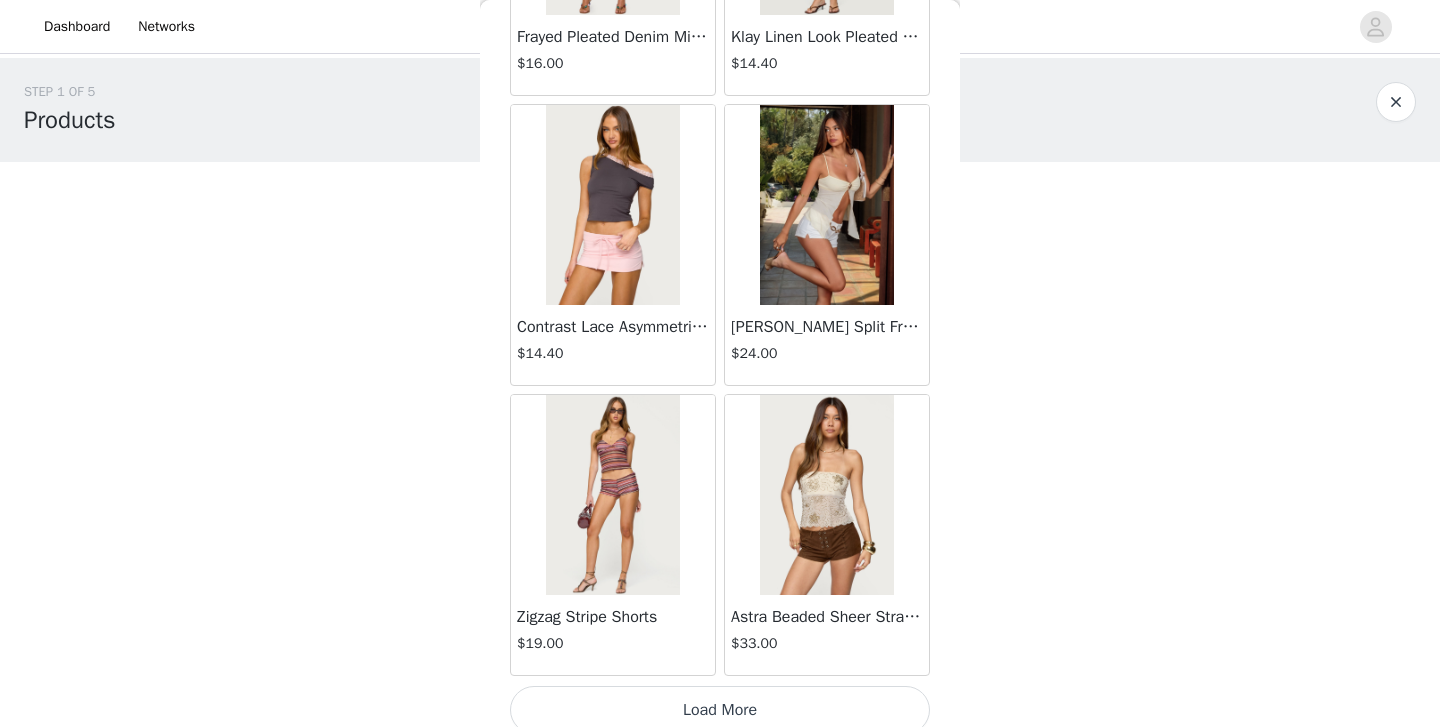 scroll, scrollTop: 2333, scrollLeft: 0, axis: vertical 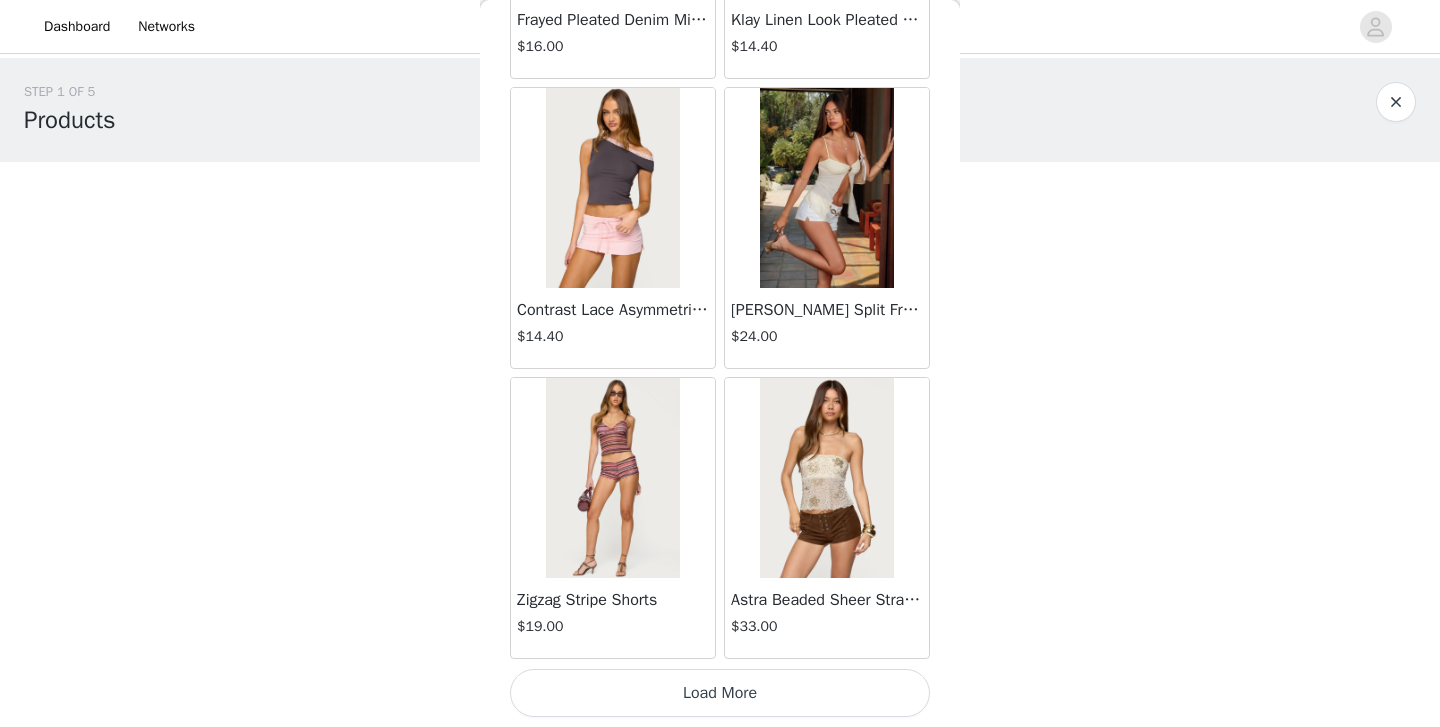 click on "Load More" at bounding box center [720, 693] 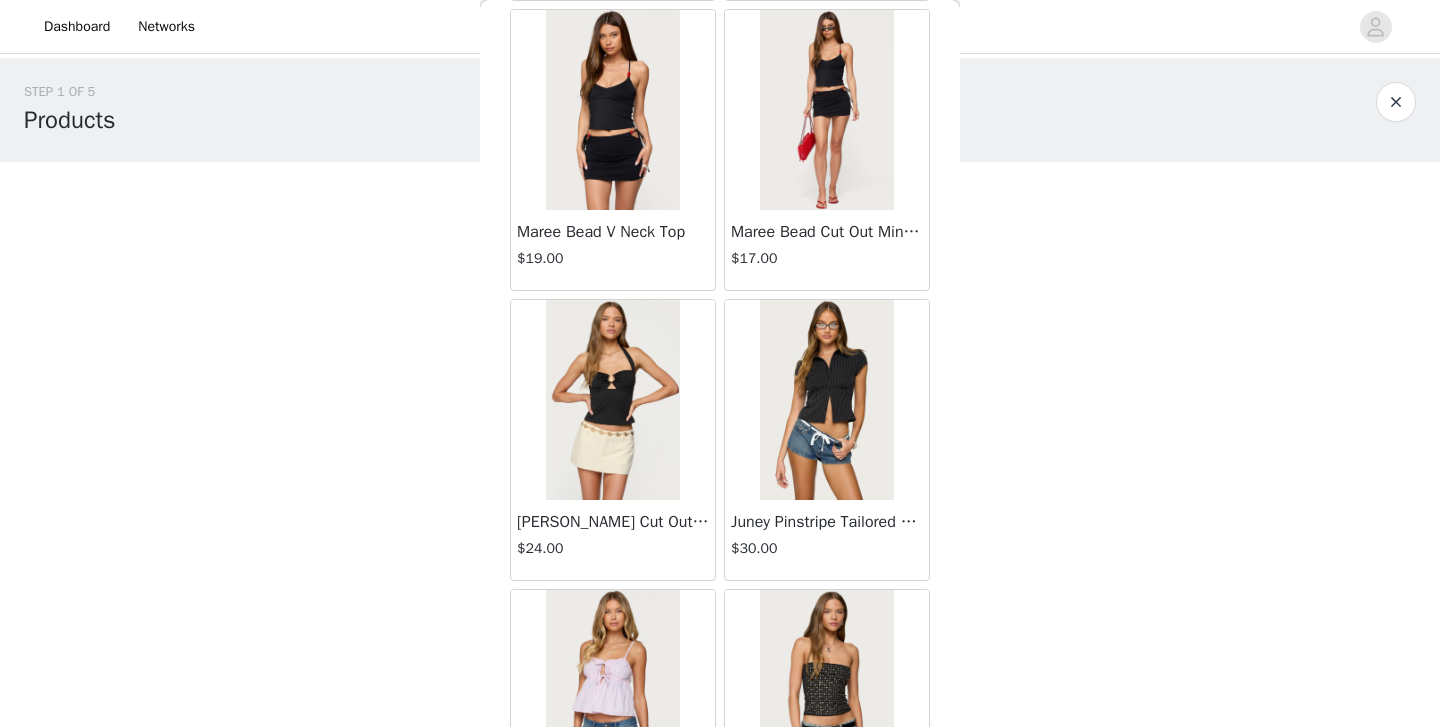 scroll, scrollTop: 962, scrollLeft: 0, axis: vertical 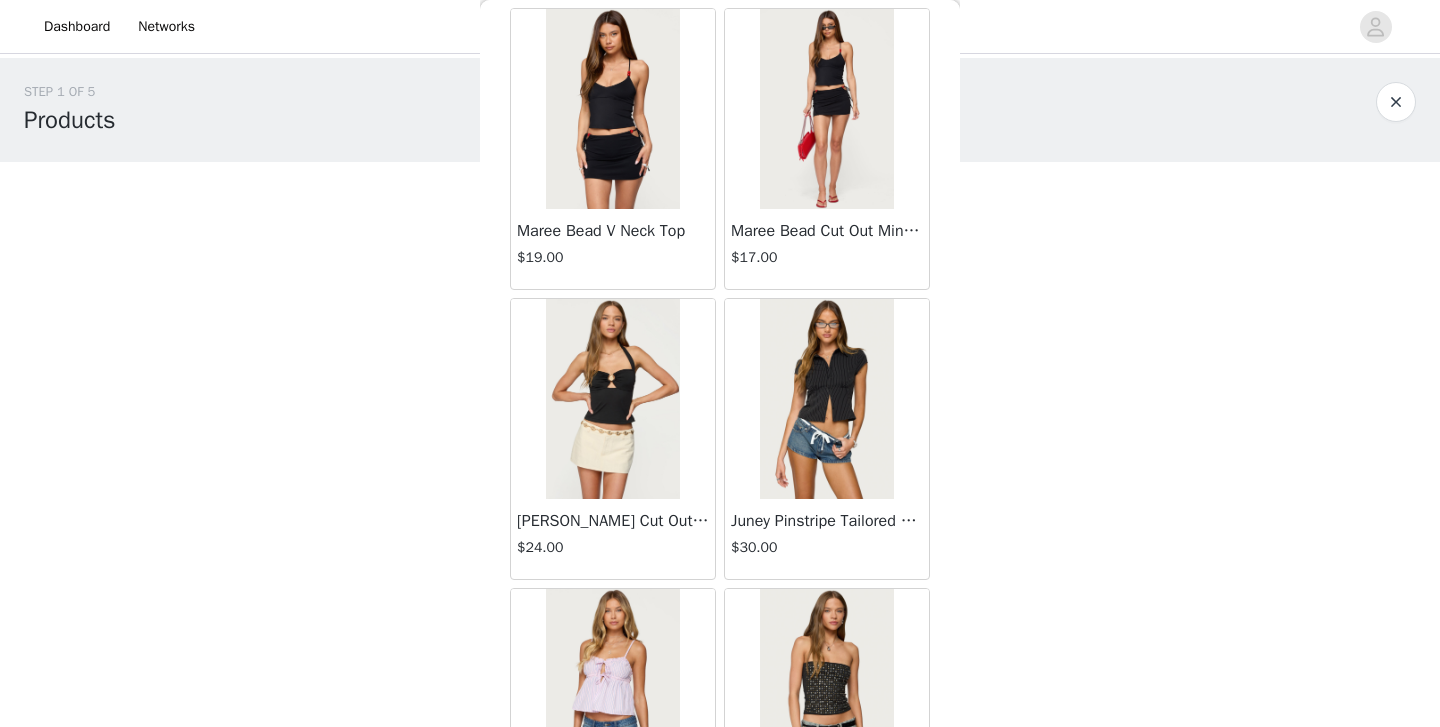 click at bounding box center (826, 399) 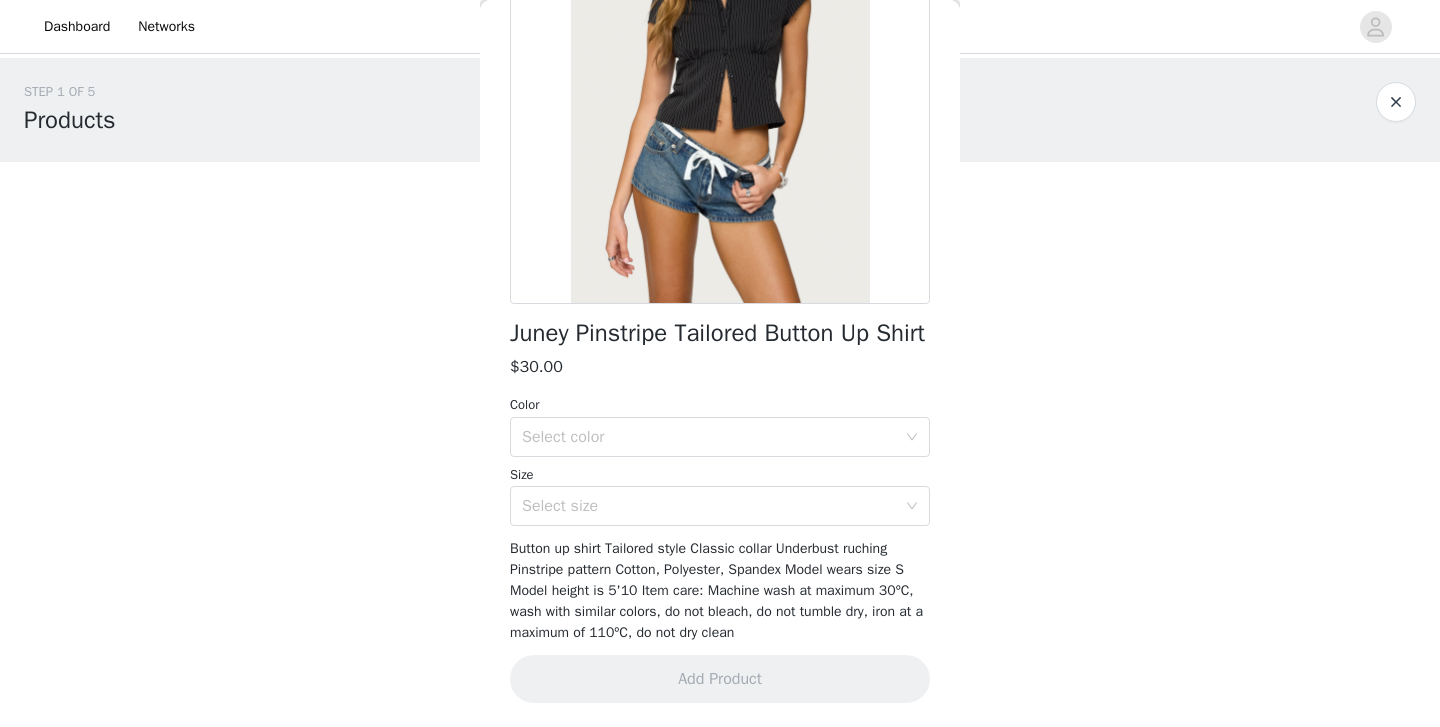 scroll, scrollTop: 273, scrollLeft: 0, axis: vertical 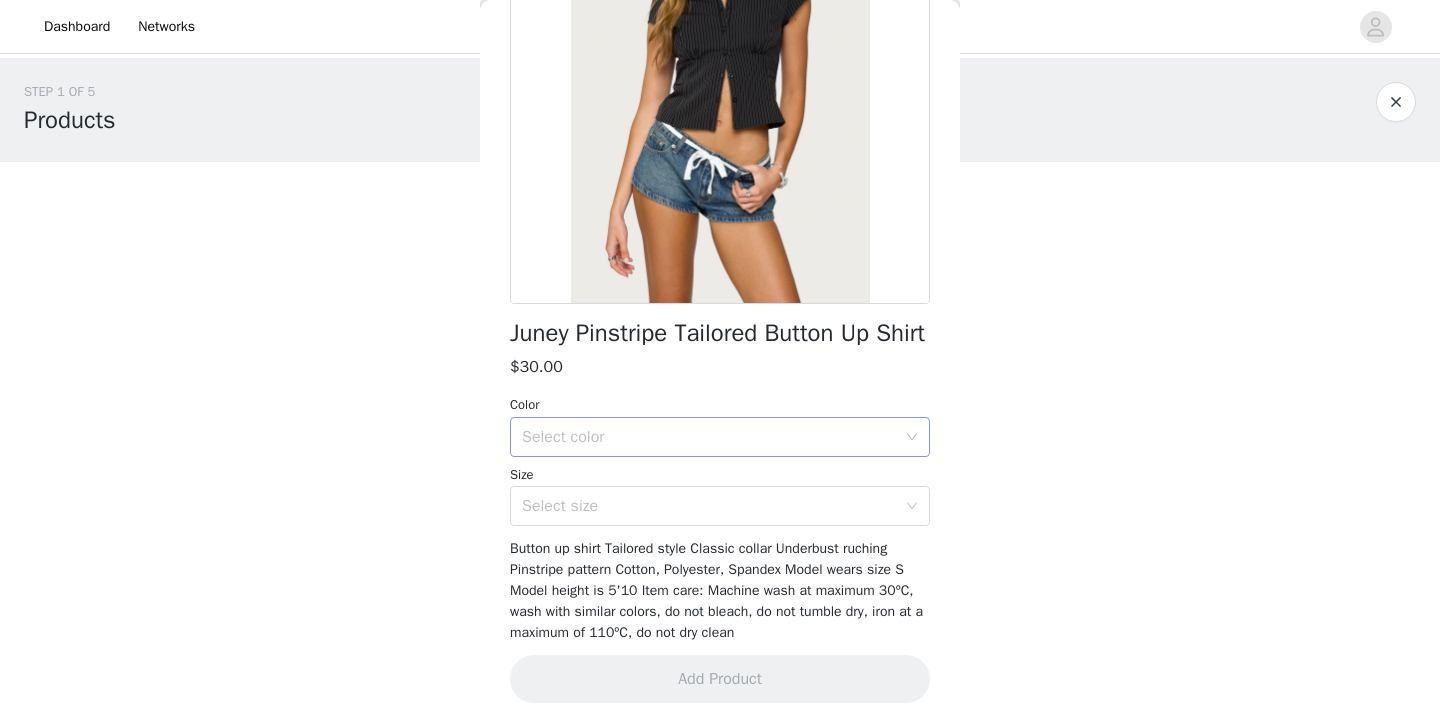 click on "Select color" at bounding box center [709, 437] 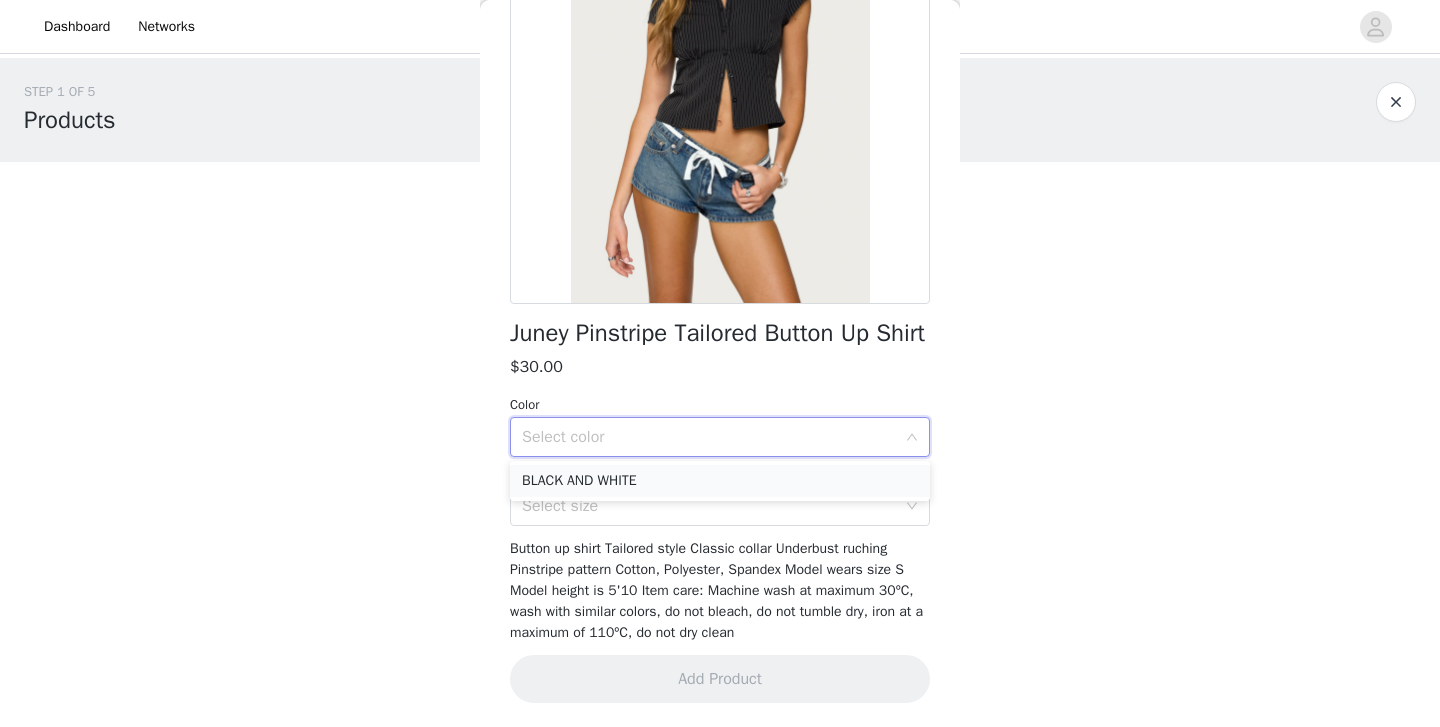 click on "BLACK AND WHITE" at bounding box center (720, 481) 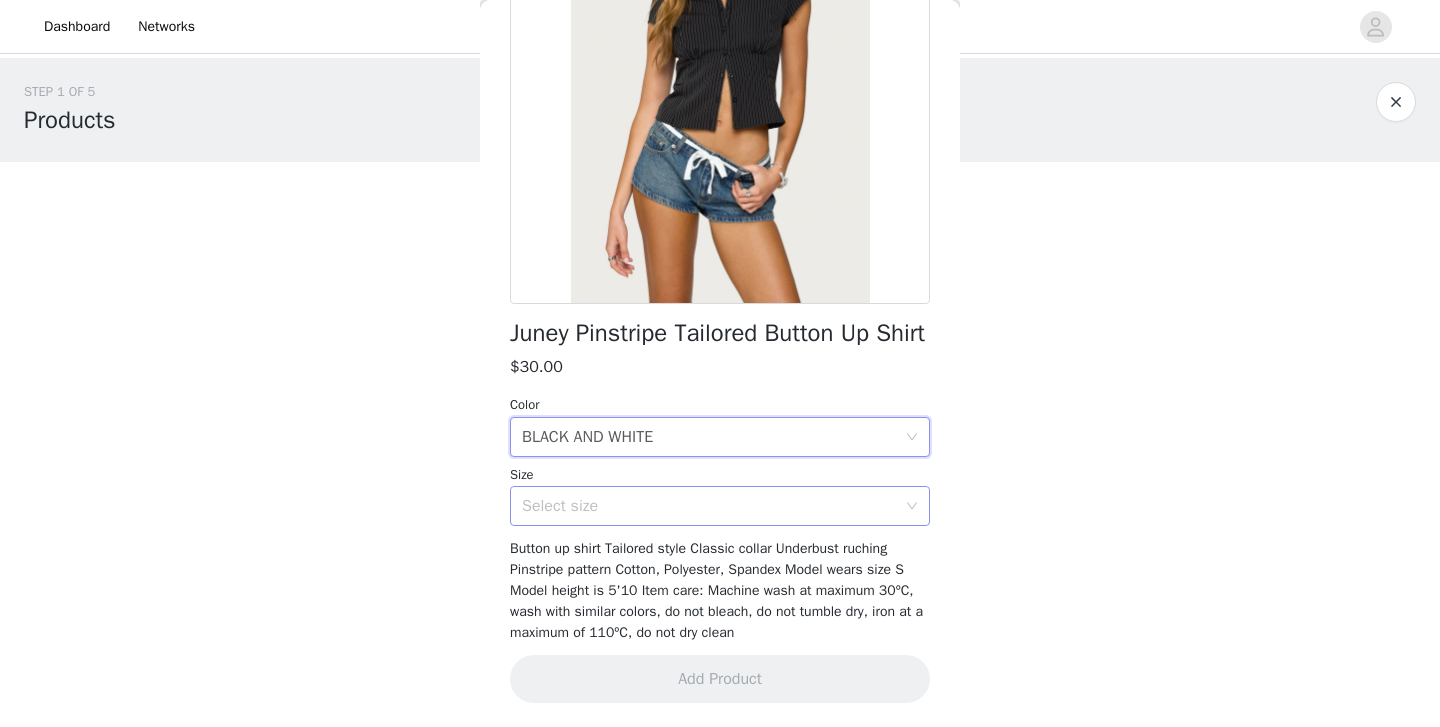click on "Select size" at bounding box center (713, 506) 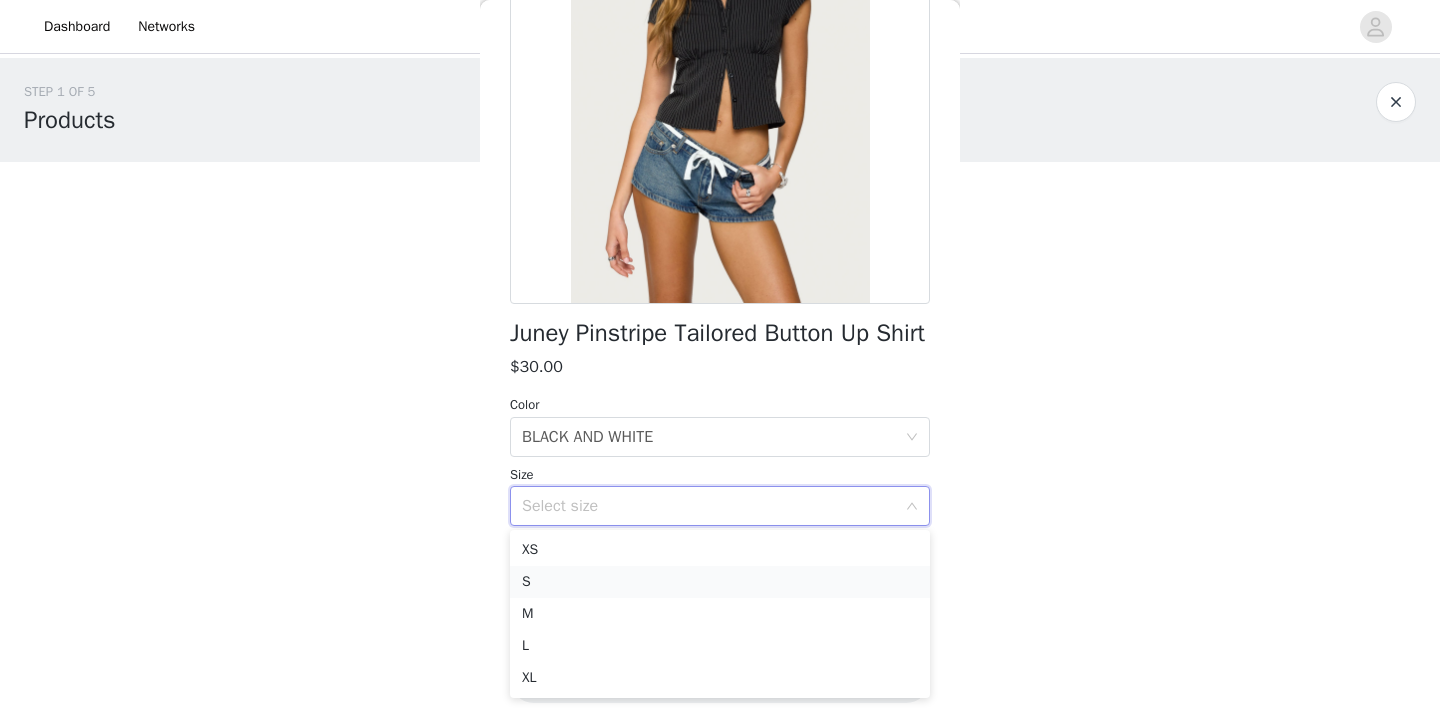 click on "S" at bounding box center [720, 582] 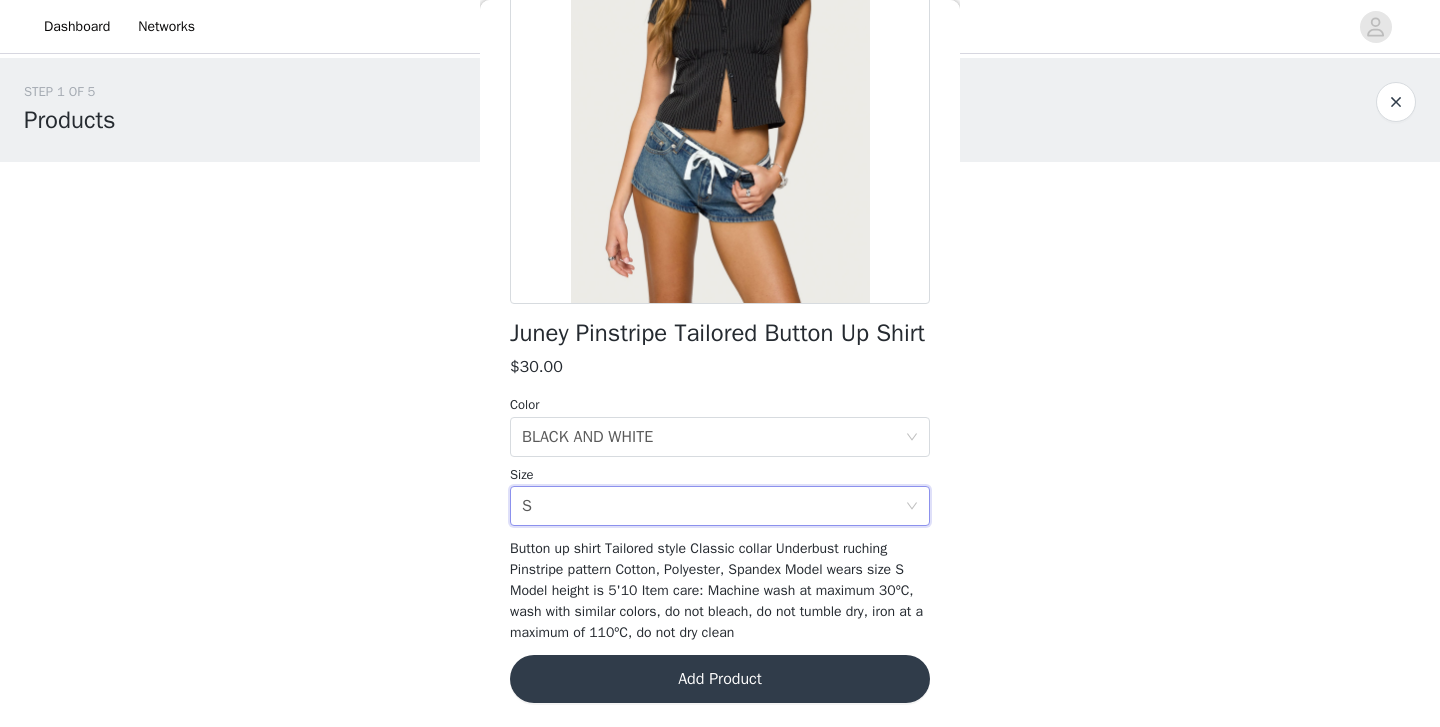 click on "Add Product" at bounding box center (720, 679) 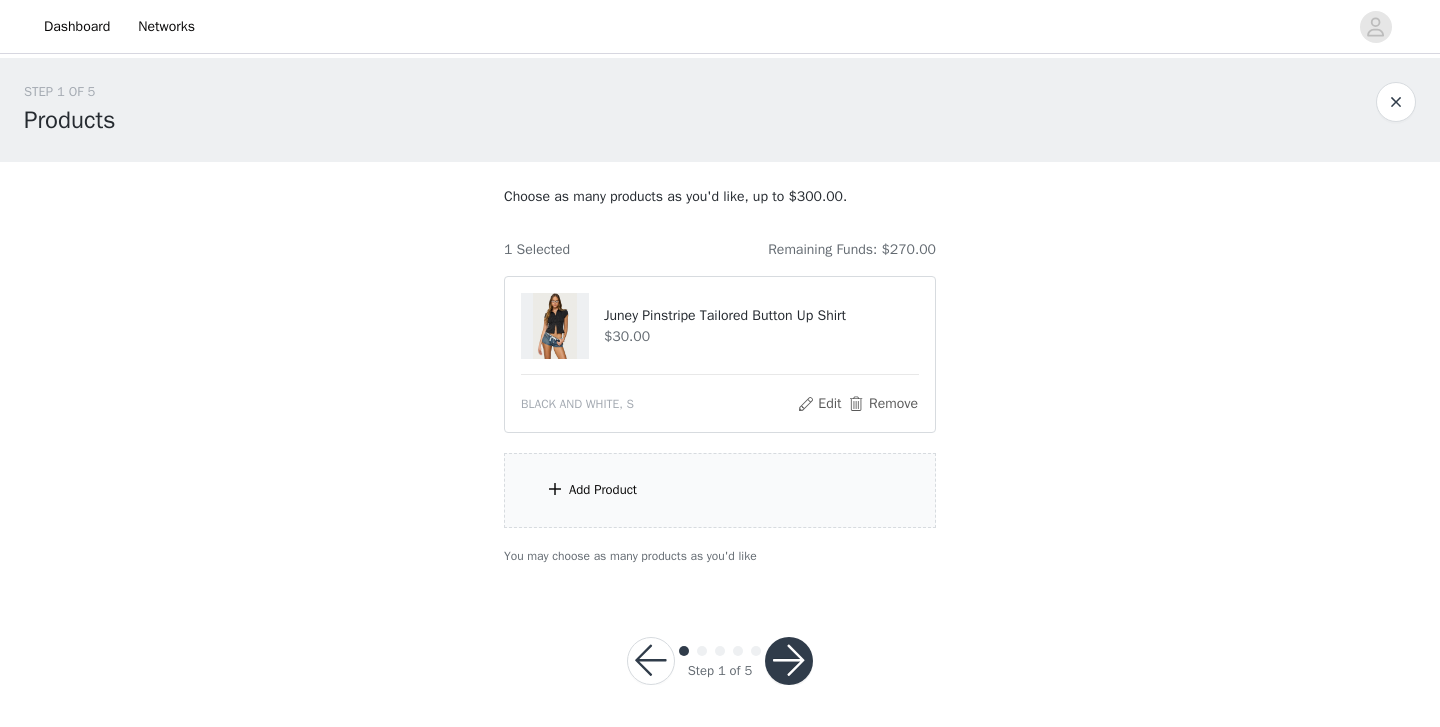 click on "Add Product" at bounding box center (720, 490) 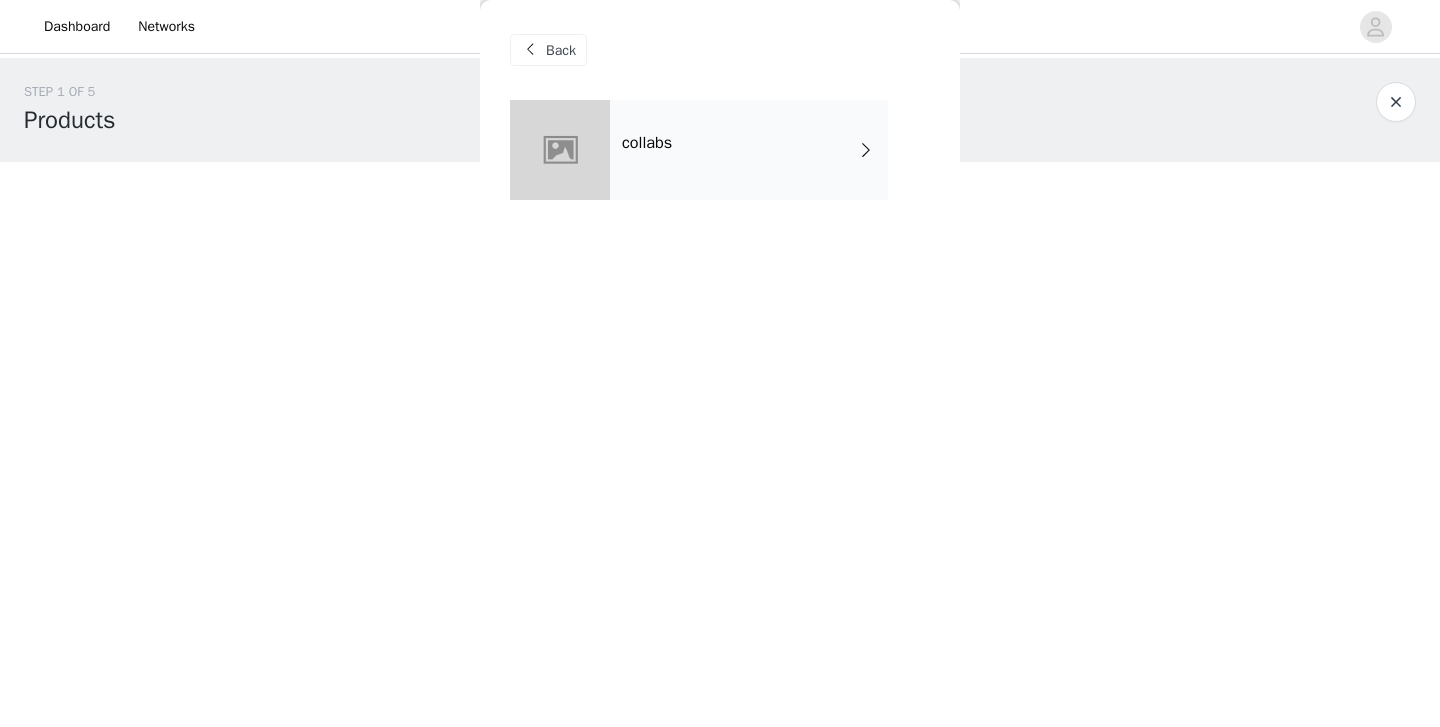 click on "collabs" at bounding box center (749, 150) 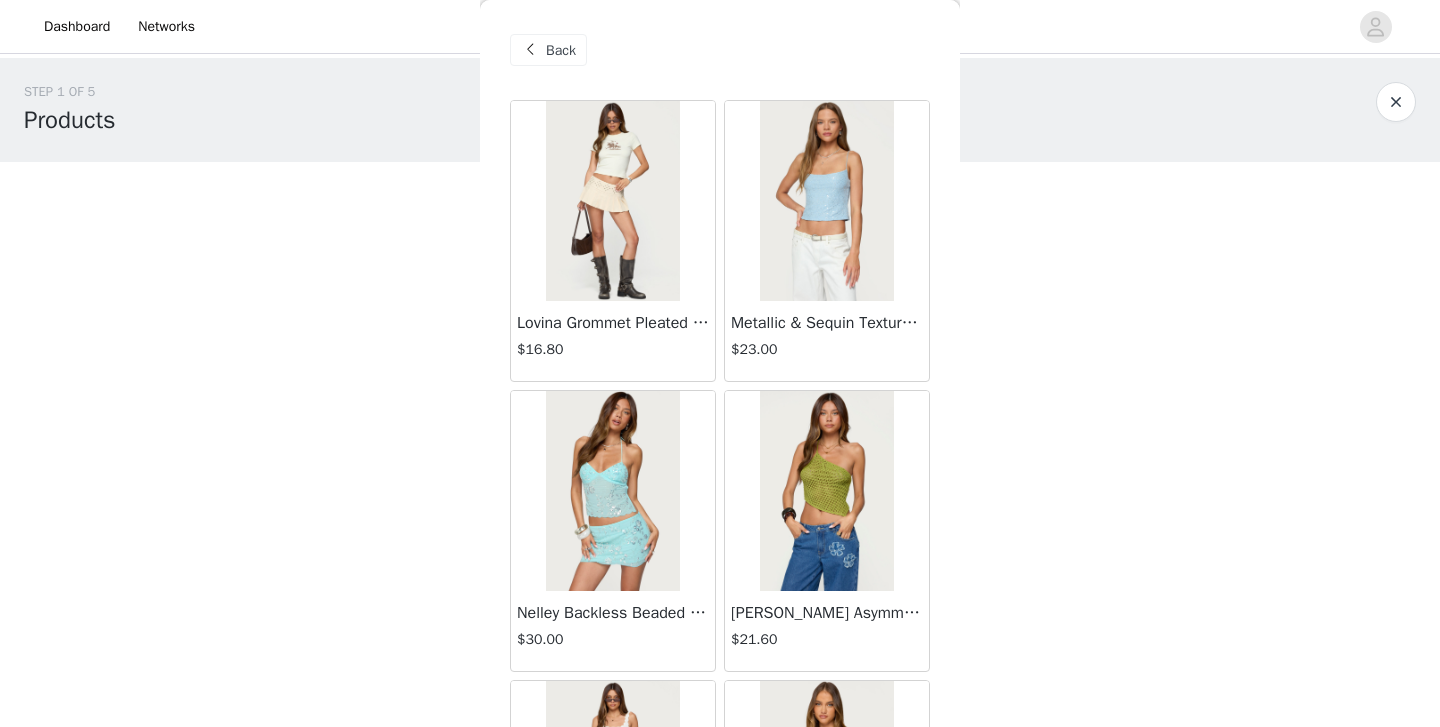 scroll, scrollTop: 2333, scrollLeft: 0, axis: vertical 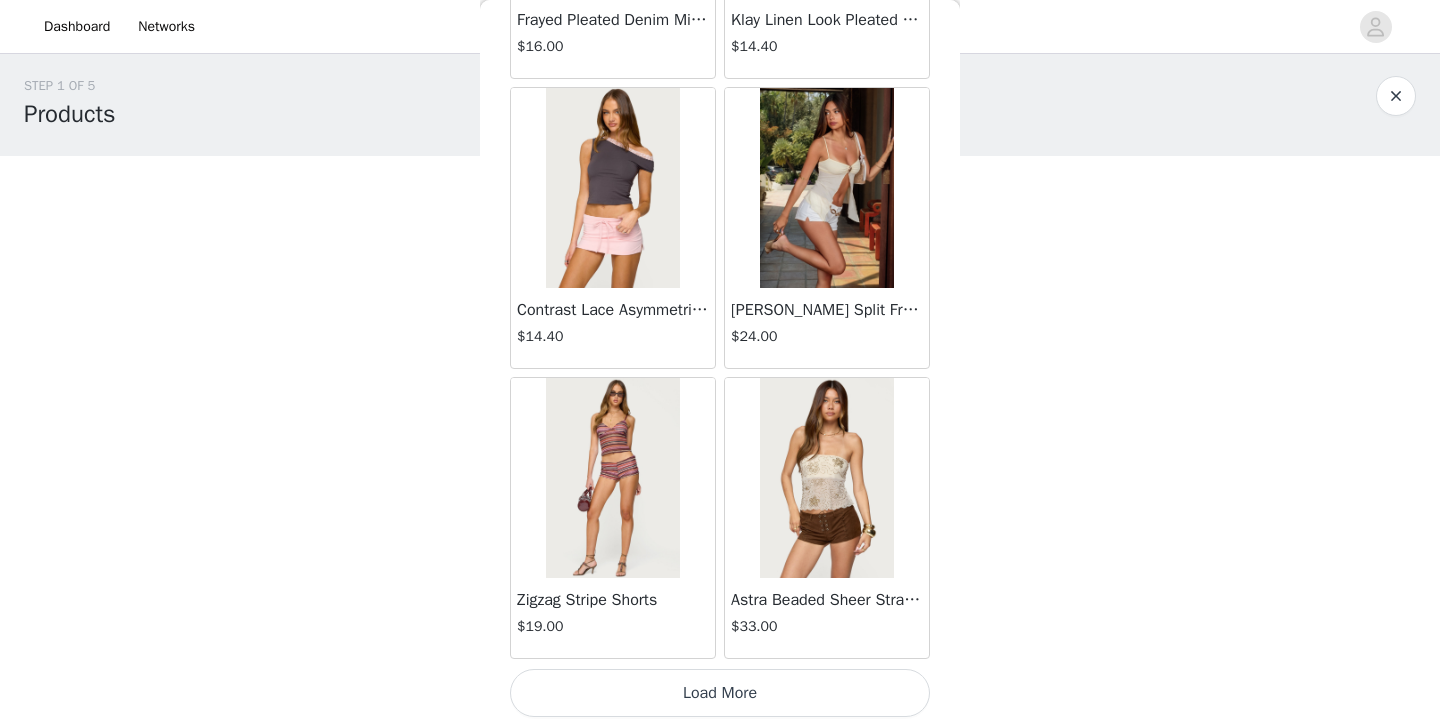 click on "Load More" at bounding box center [720, 693] 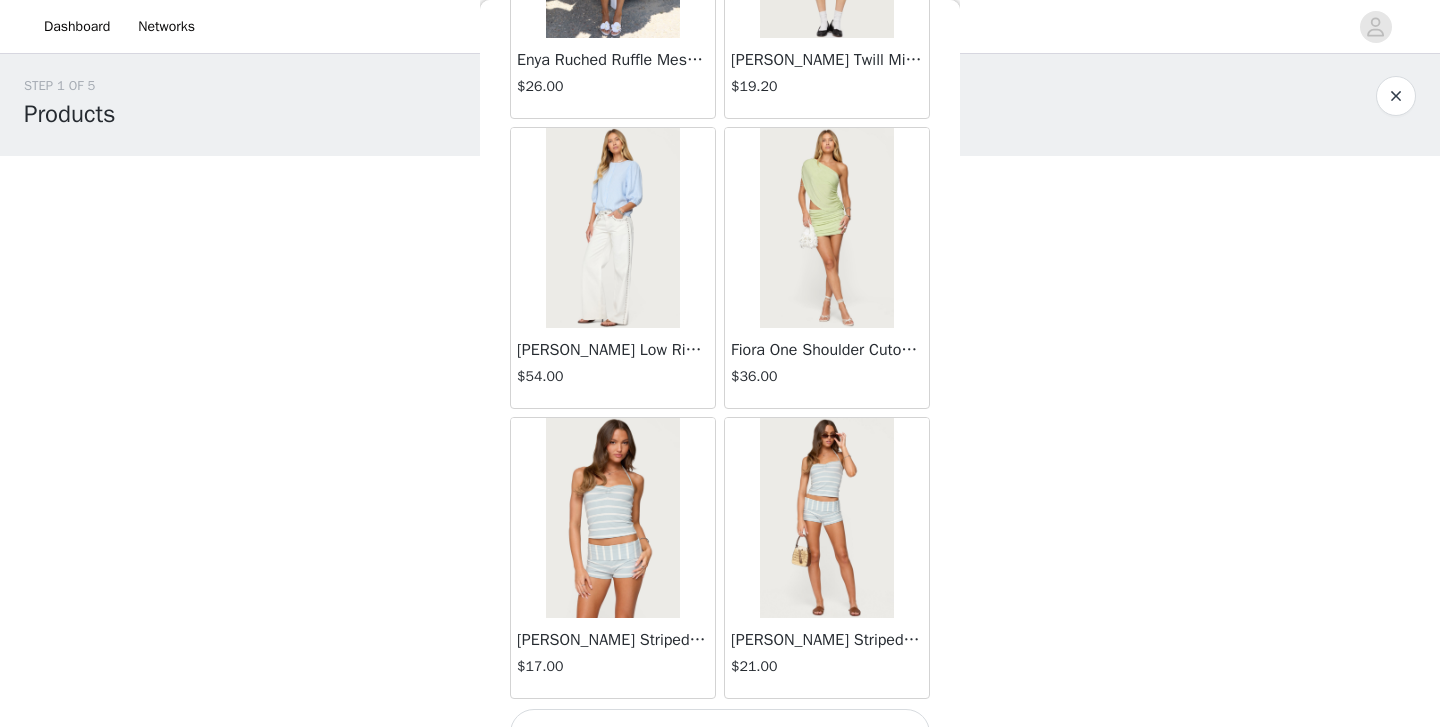 scroll, scrollTop: 5233, scrollLeft: 0, axis: vertical 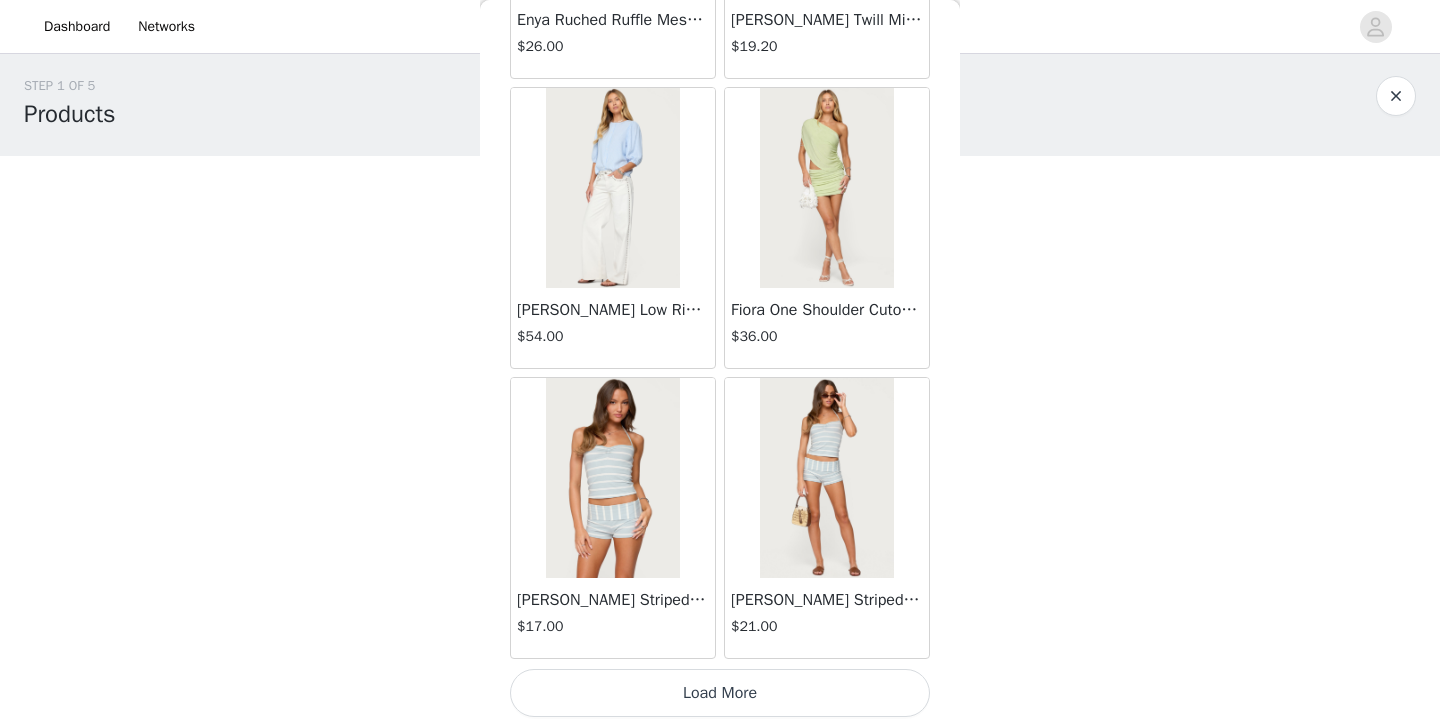 click on "Load More" at bounding box center (720, 693) 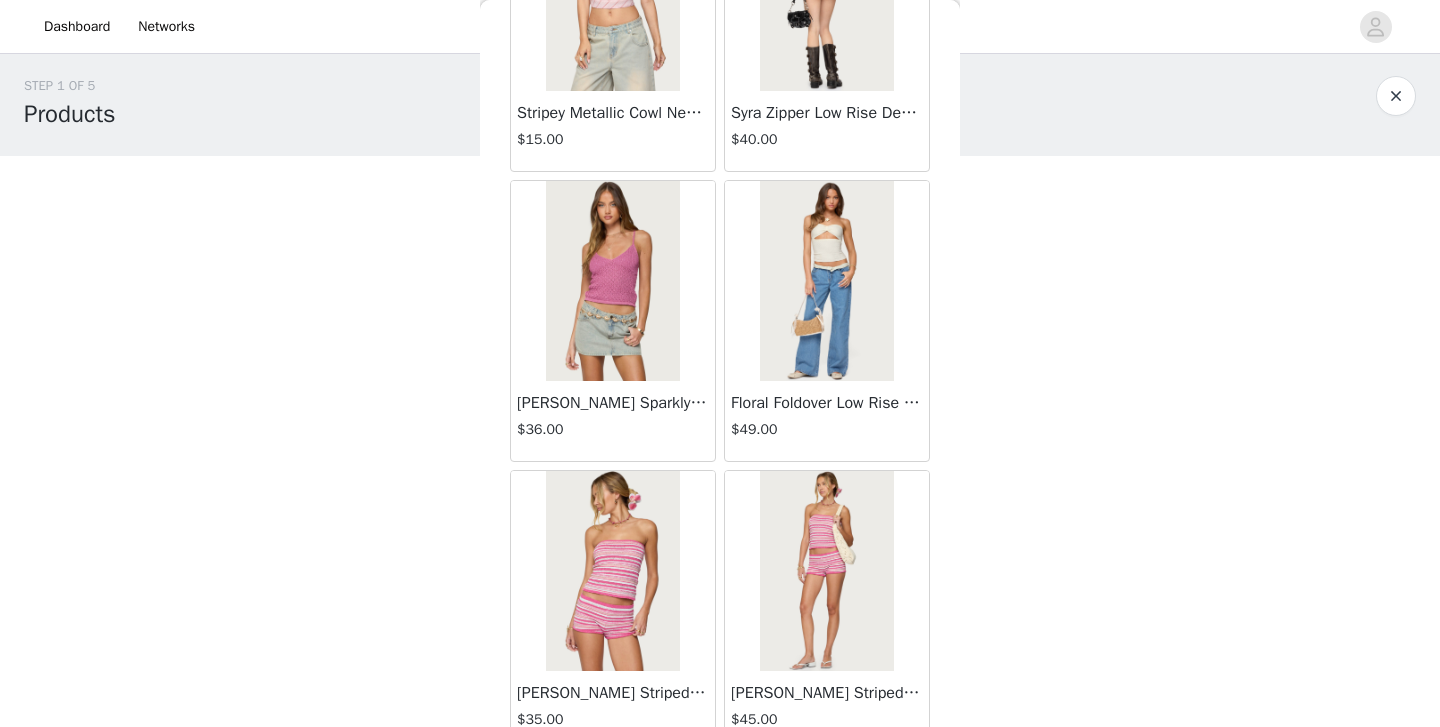 scroll, scrollTop: 8133, scrollLeft: 0, axis: vertical 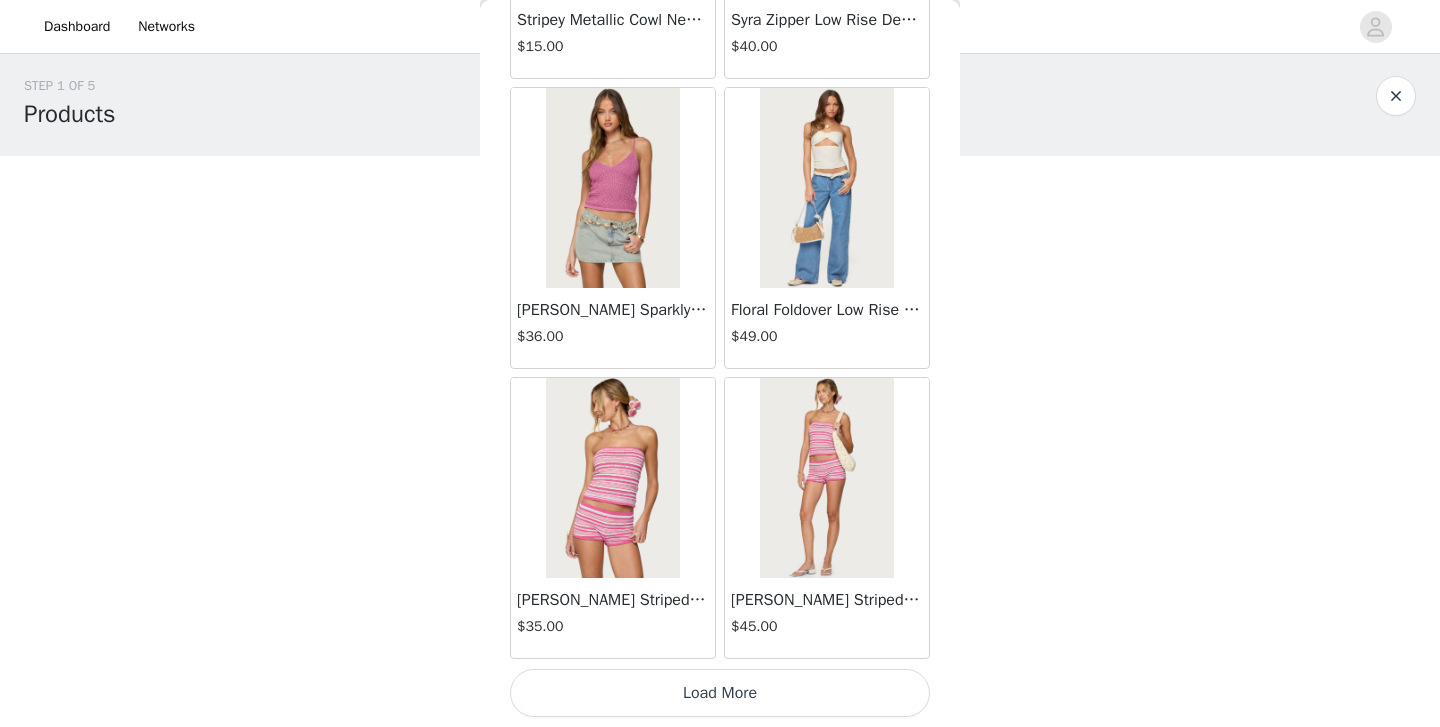 click on "Load More" at bounding box center (720, 693) 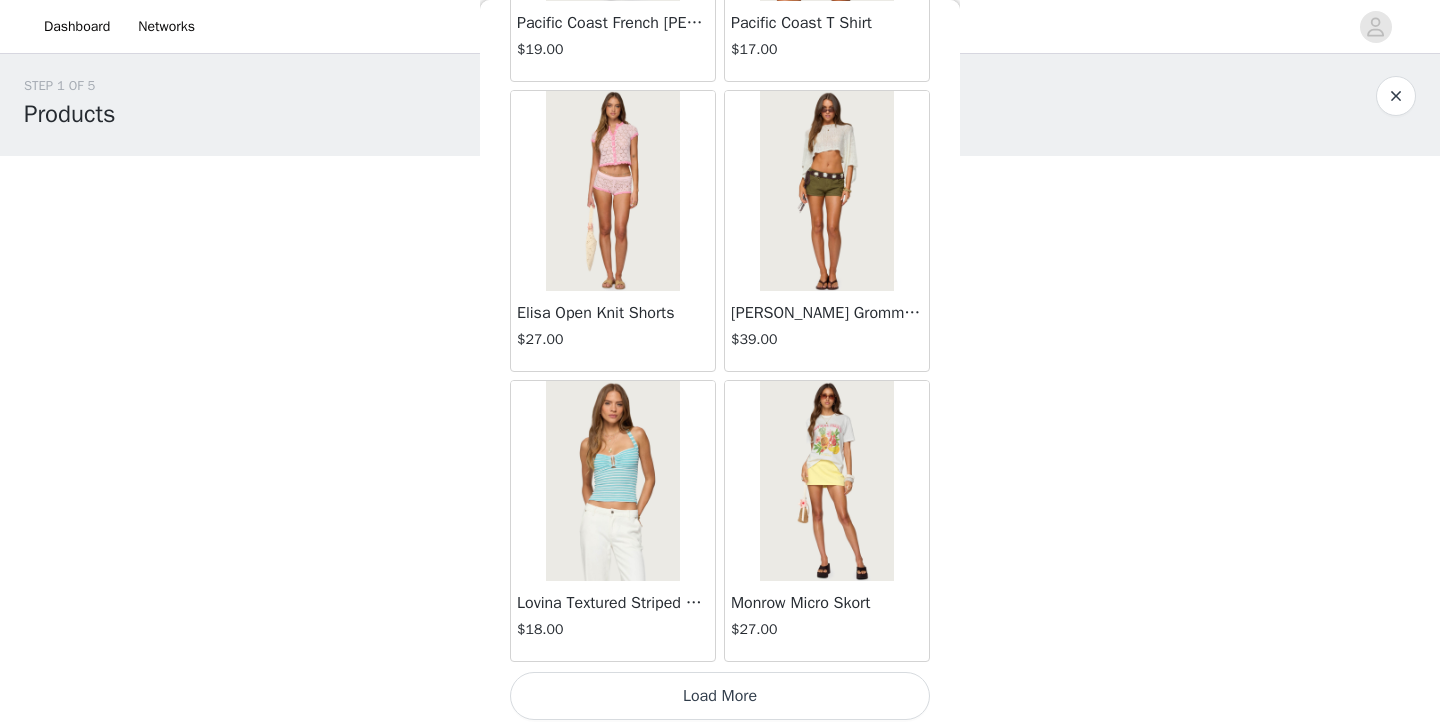 scroll, scrollTop: 11033, scrollLeft: 0, axis: vertical 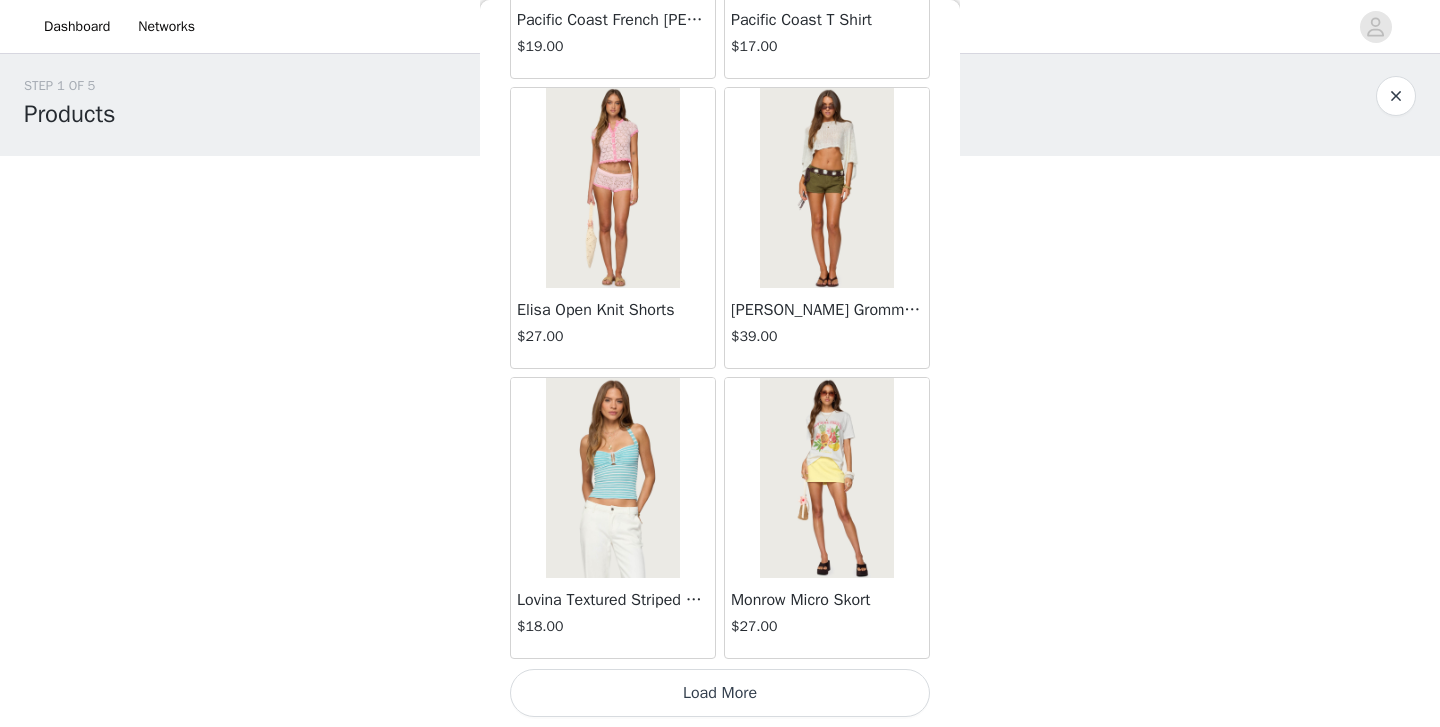 click on "Load More" at bounding box center (720, 693) 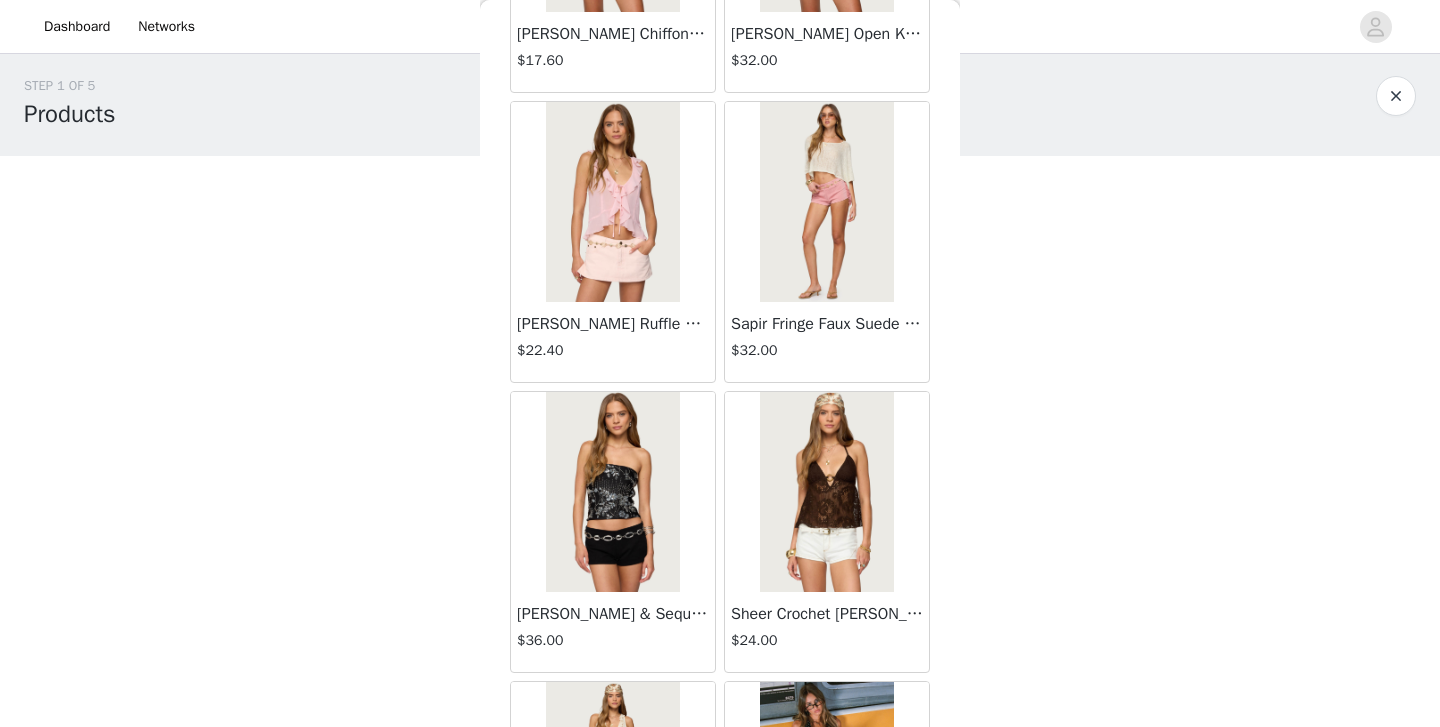 scroll, scrollTop: 12242, scrollLeft: 0, axis: vertical 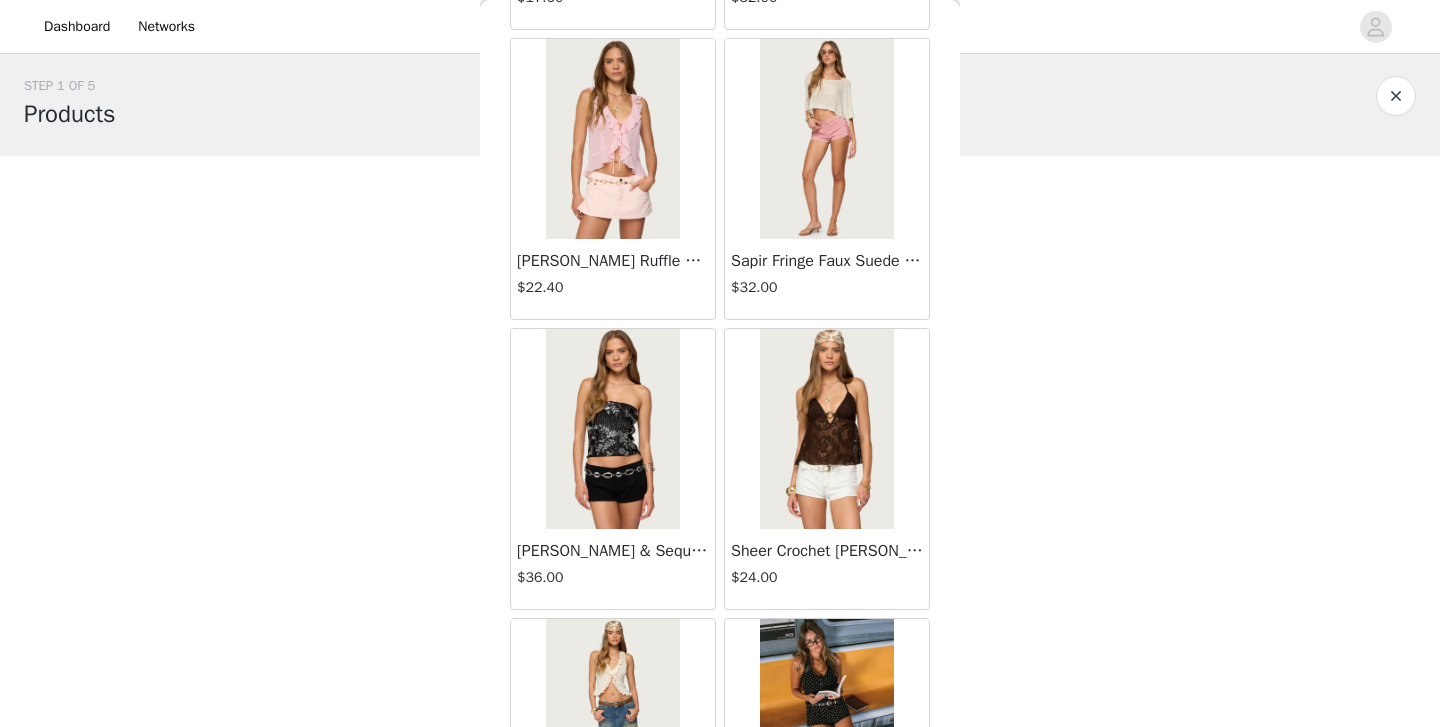 click at bounding box center [826, 139] 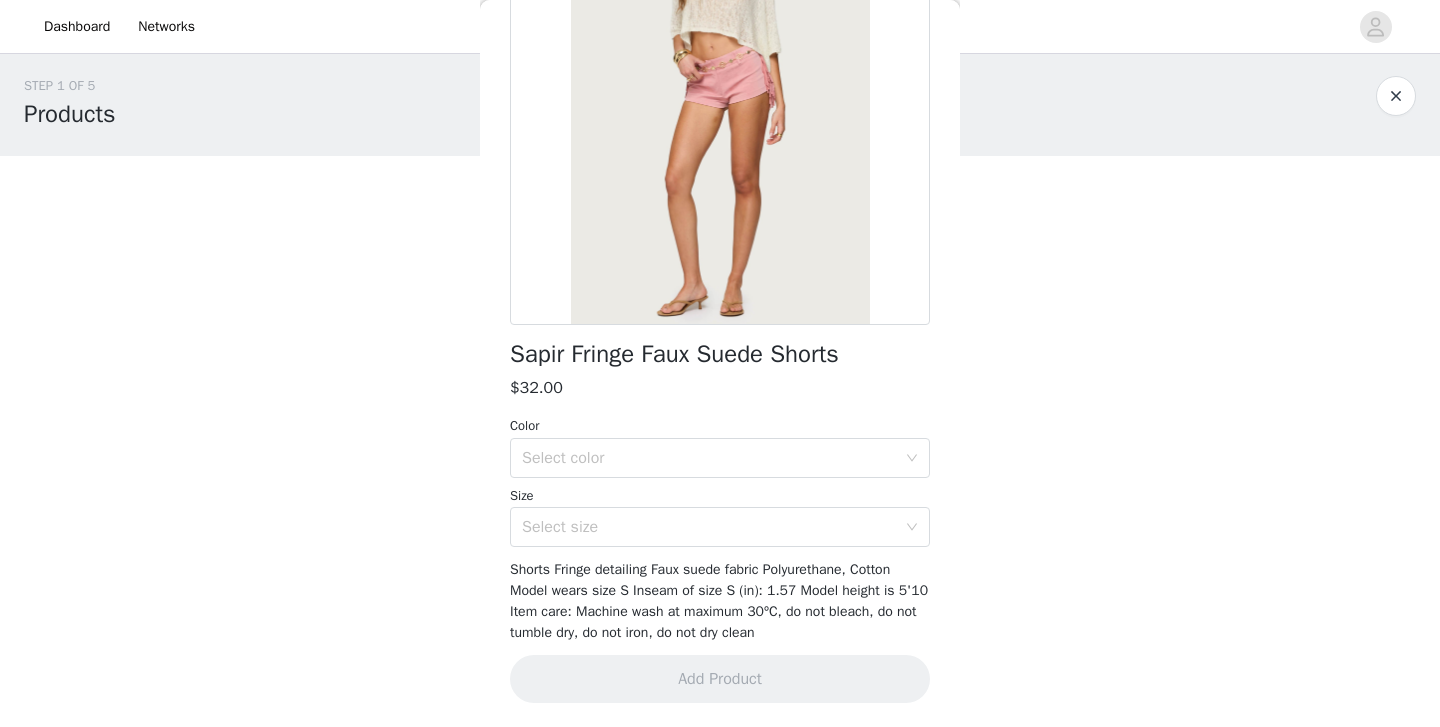 scroll, scrollTop: 225, scrollLeft: 0, axis: vertical 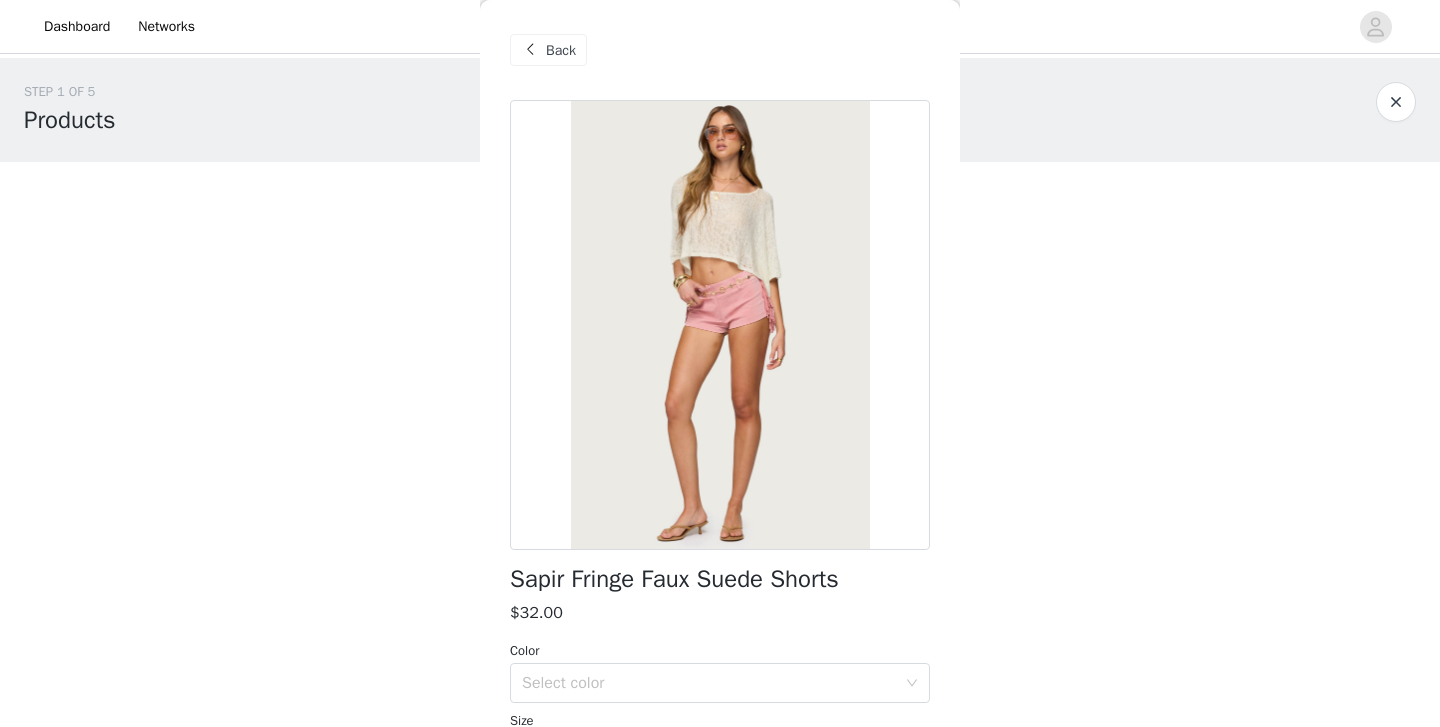 click on "Back" at bounding box center (561, 50) 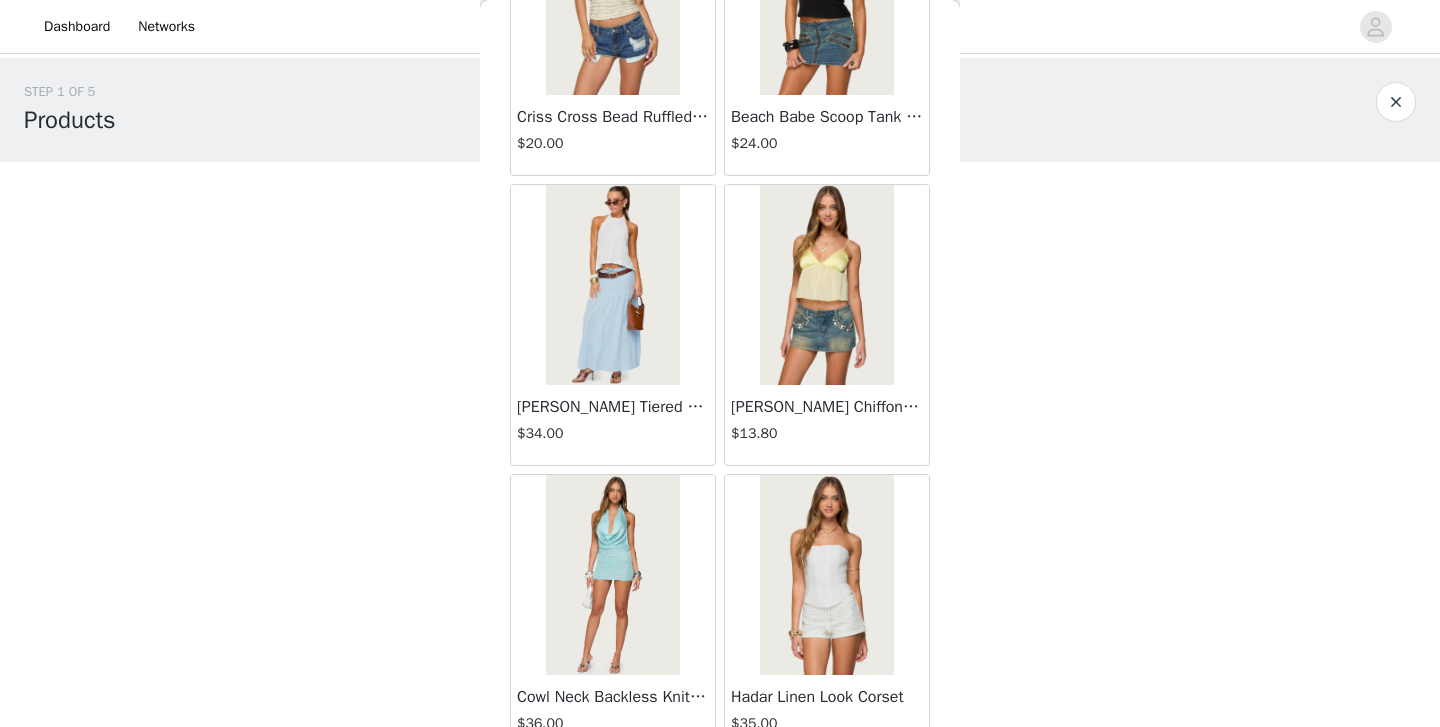 scroll, scrollTop: 13933, scrollLeft: 0, axis: vertical 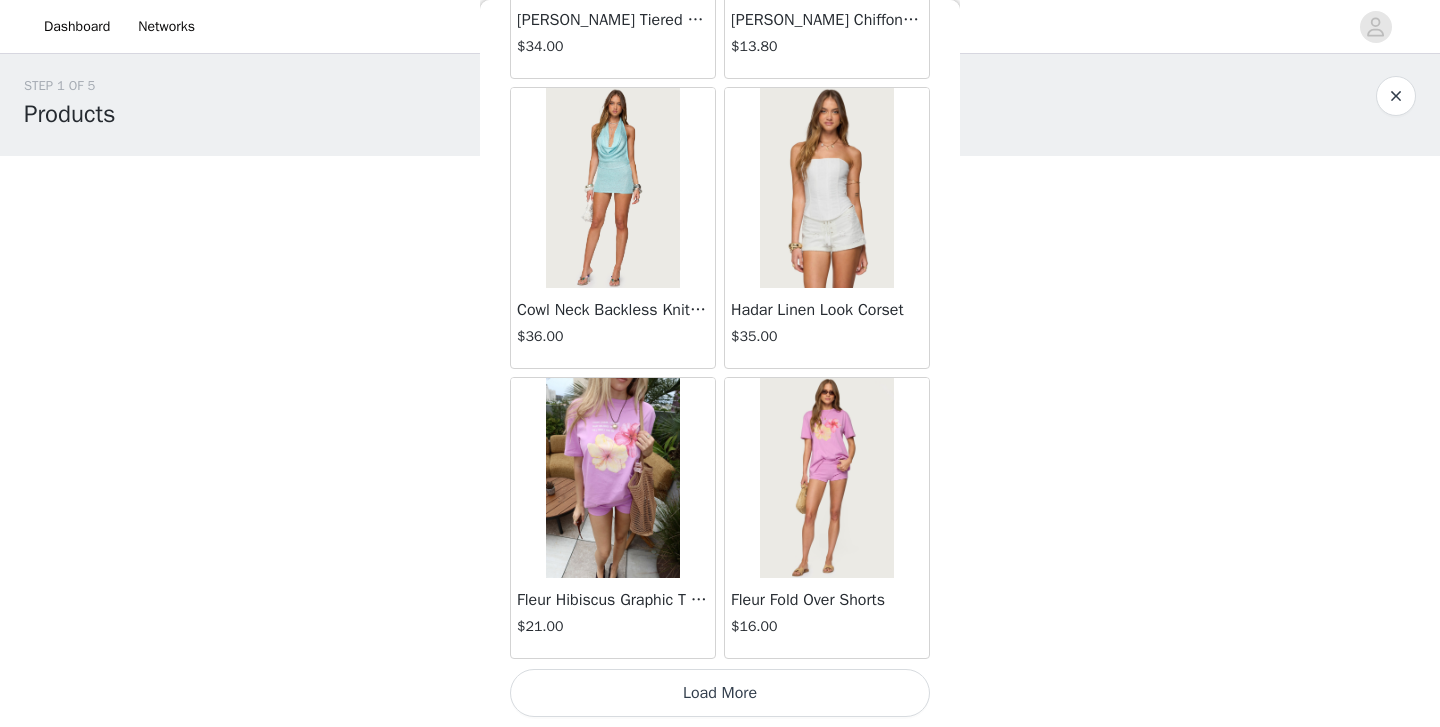 click on "Load More" at bounding box center [720, 693] 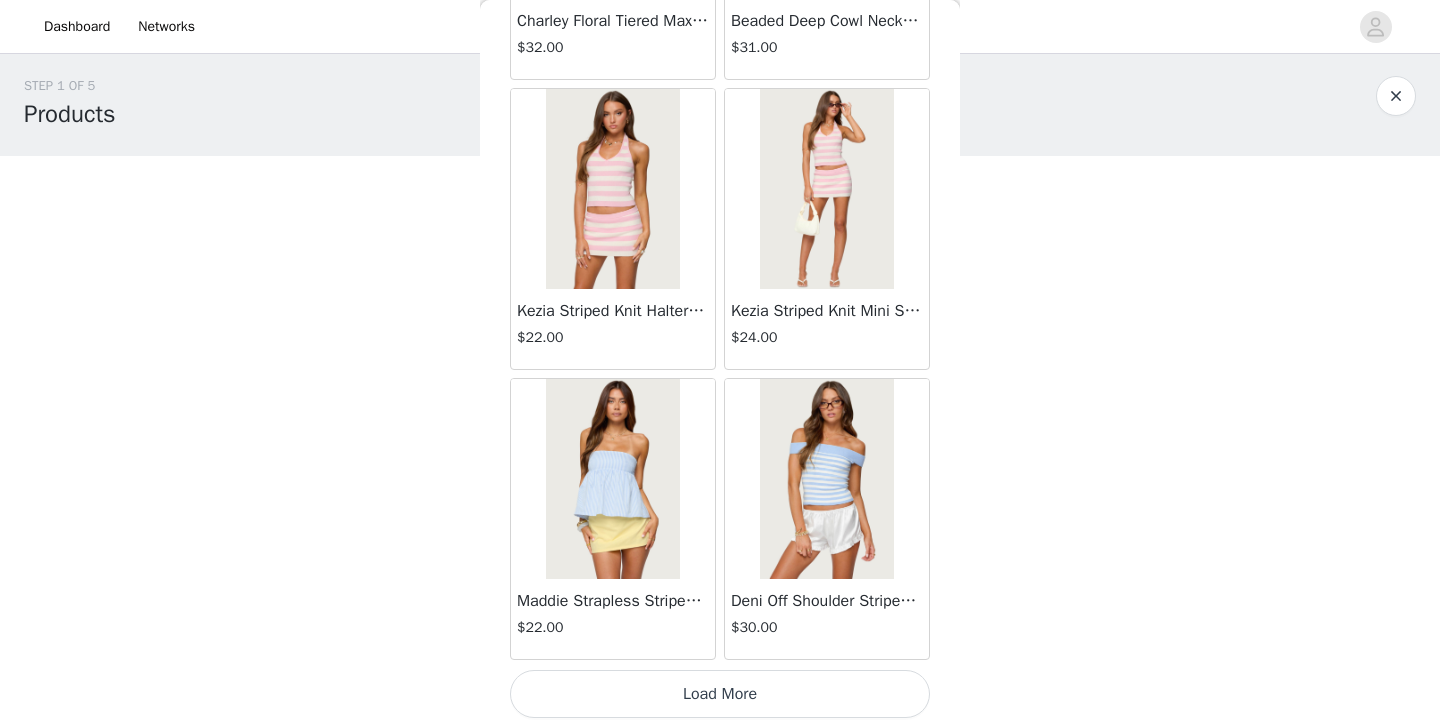 scroll, scrollTop: 16833, scrollLeft: 0, axis: vertical 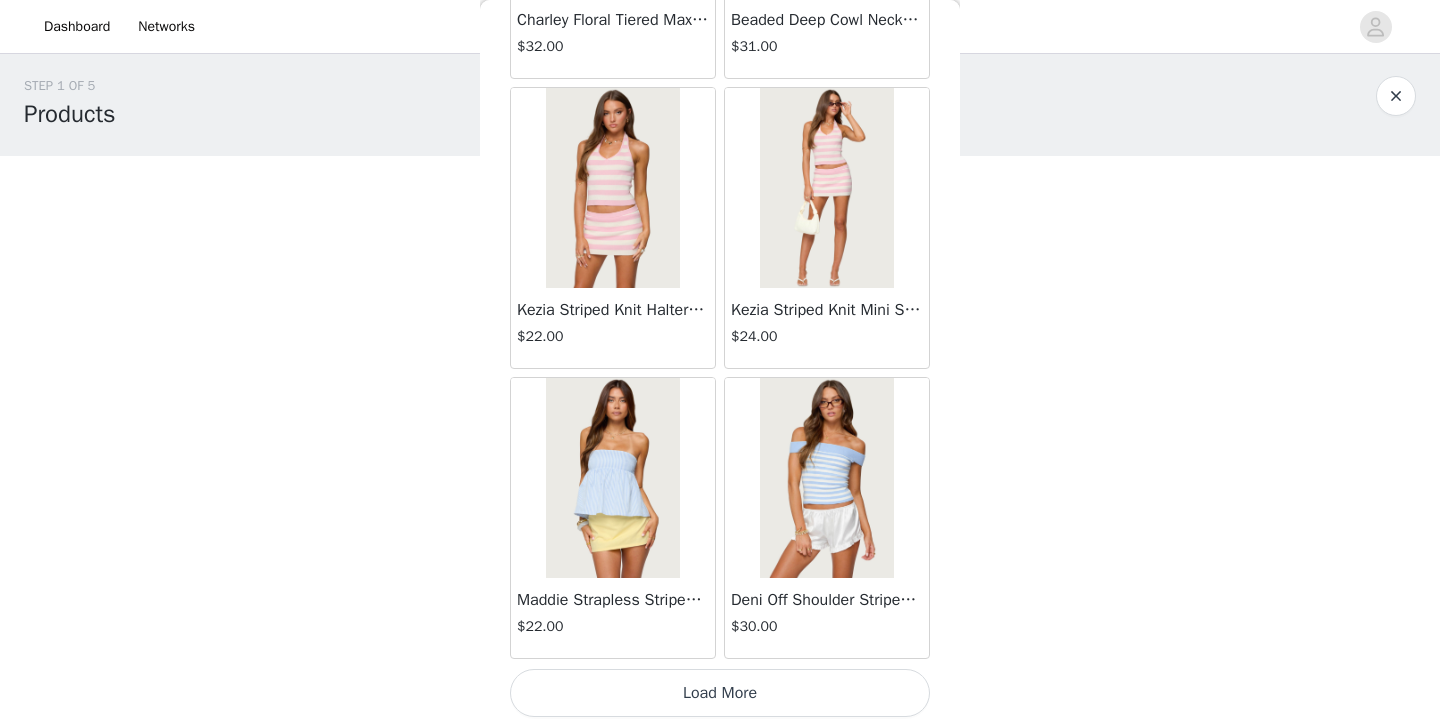 click on "Load More" at bounding box center [720, 693] 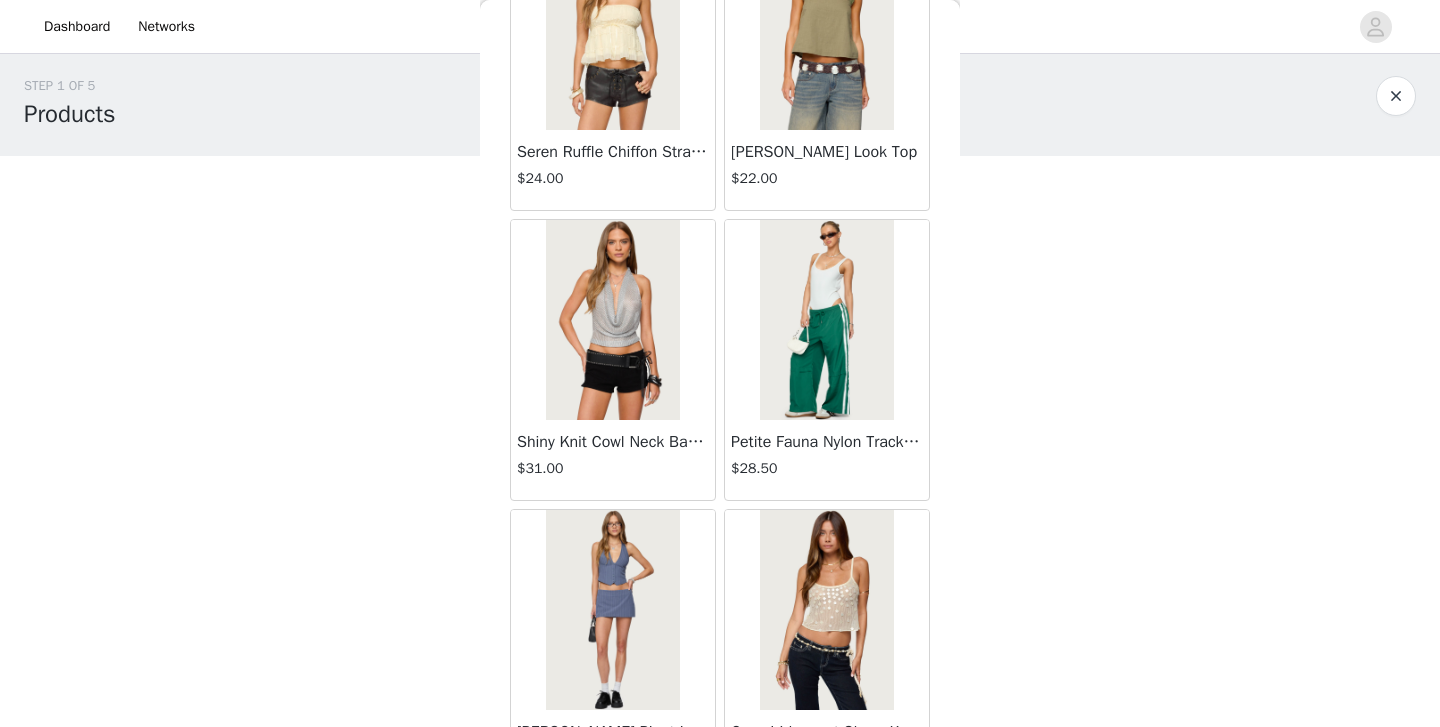 scroll, scrollTop: 19733, scrollLeft: 0, axis: vertical 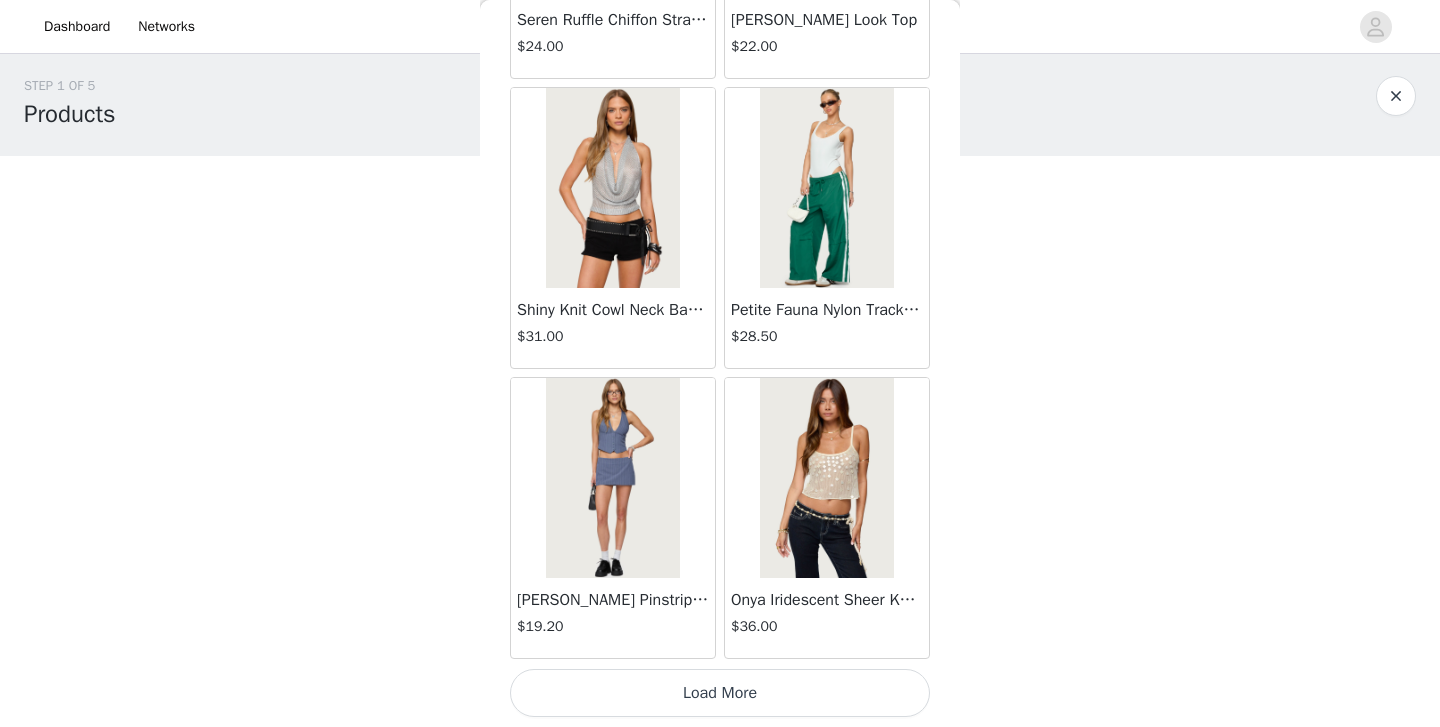 click on "Load More" at bounding box center (720, 693) 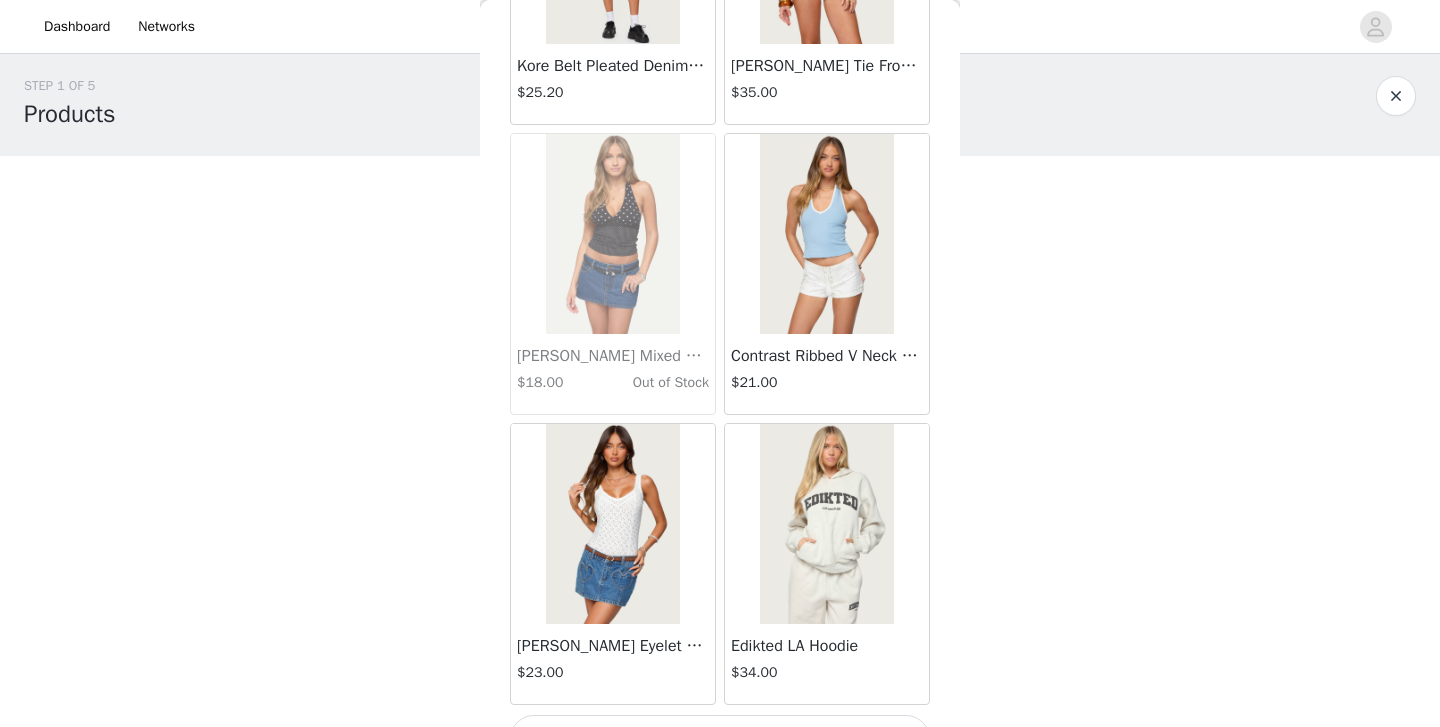 scroll, scrollTop: 22633, scrollLeft: 0, axis: vertical 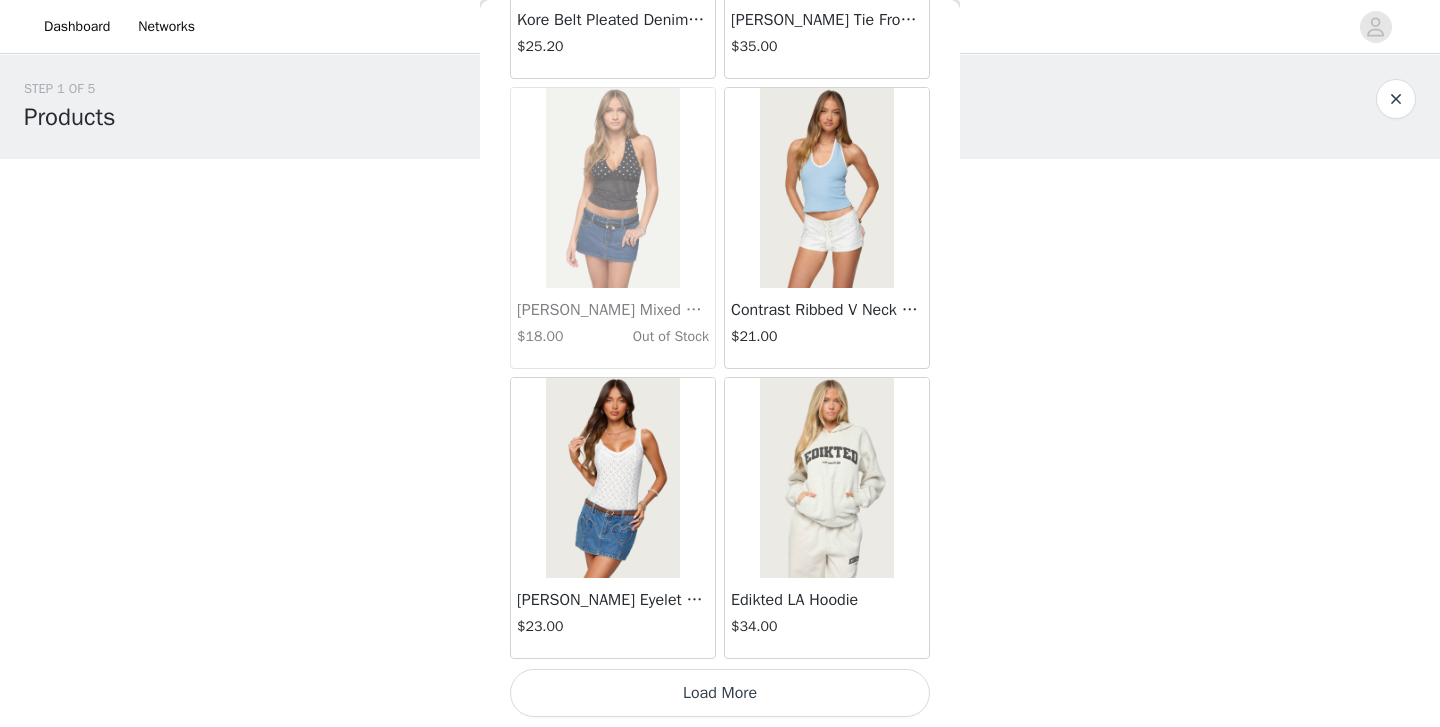 click on "Load More" at bounding box center (720, 693) 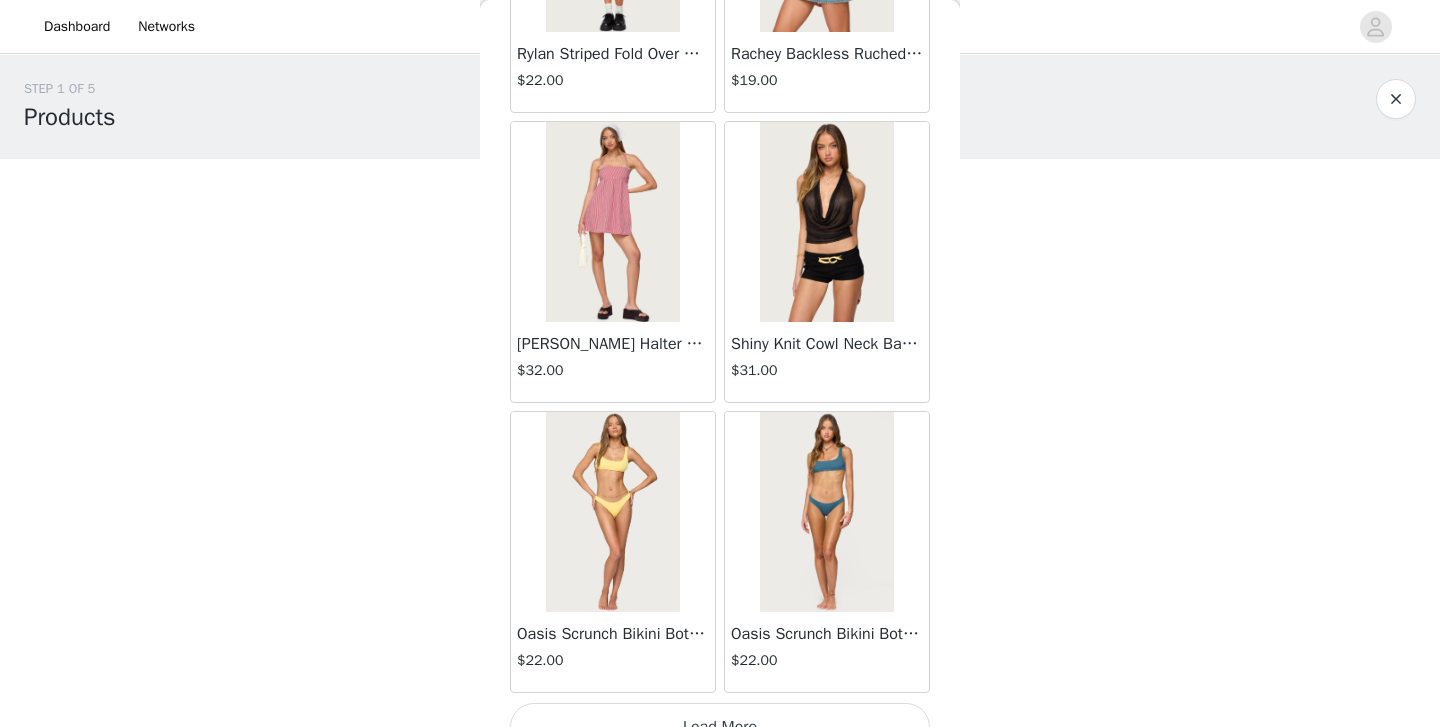 scroll, scrollTop: 25533, scrollLeft: 0, axis: vertical 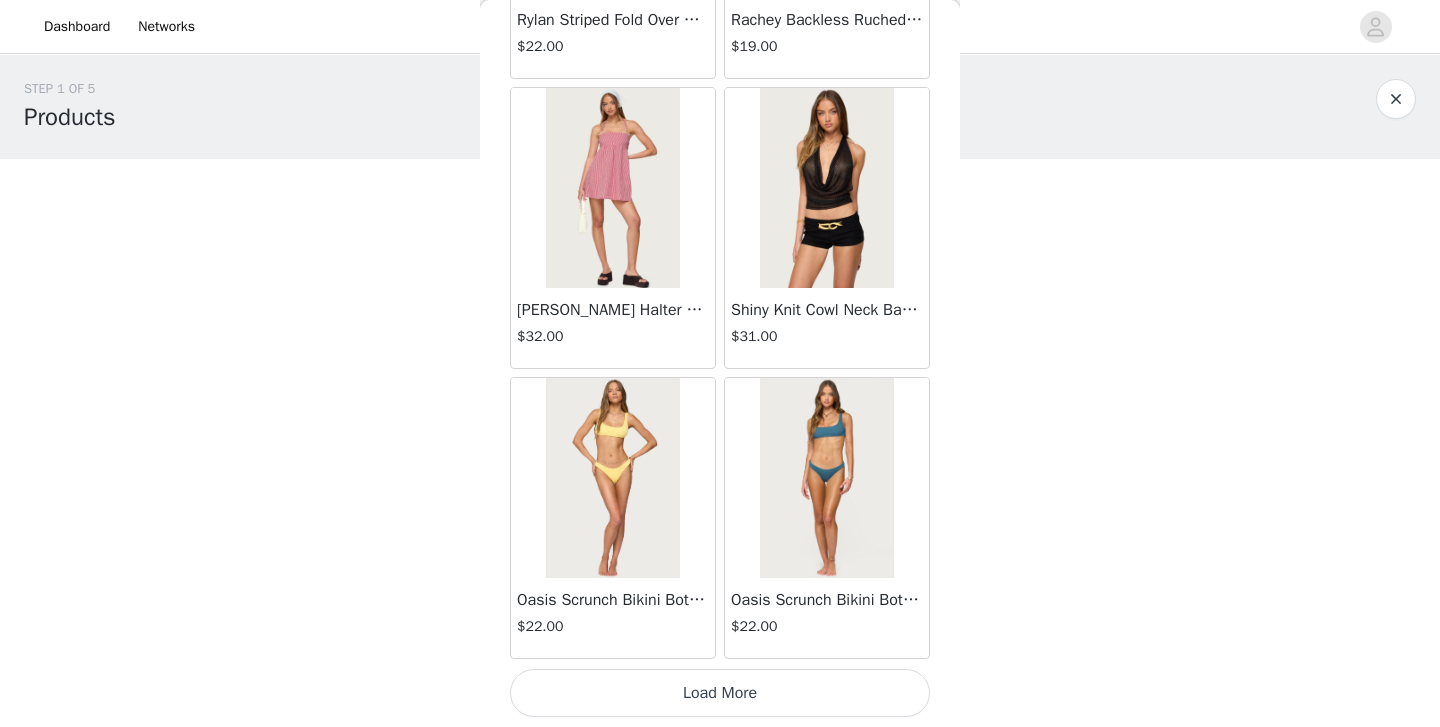 click on "Load More" at bounding box center [720, 693] 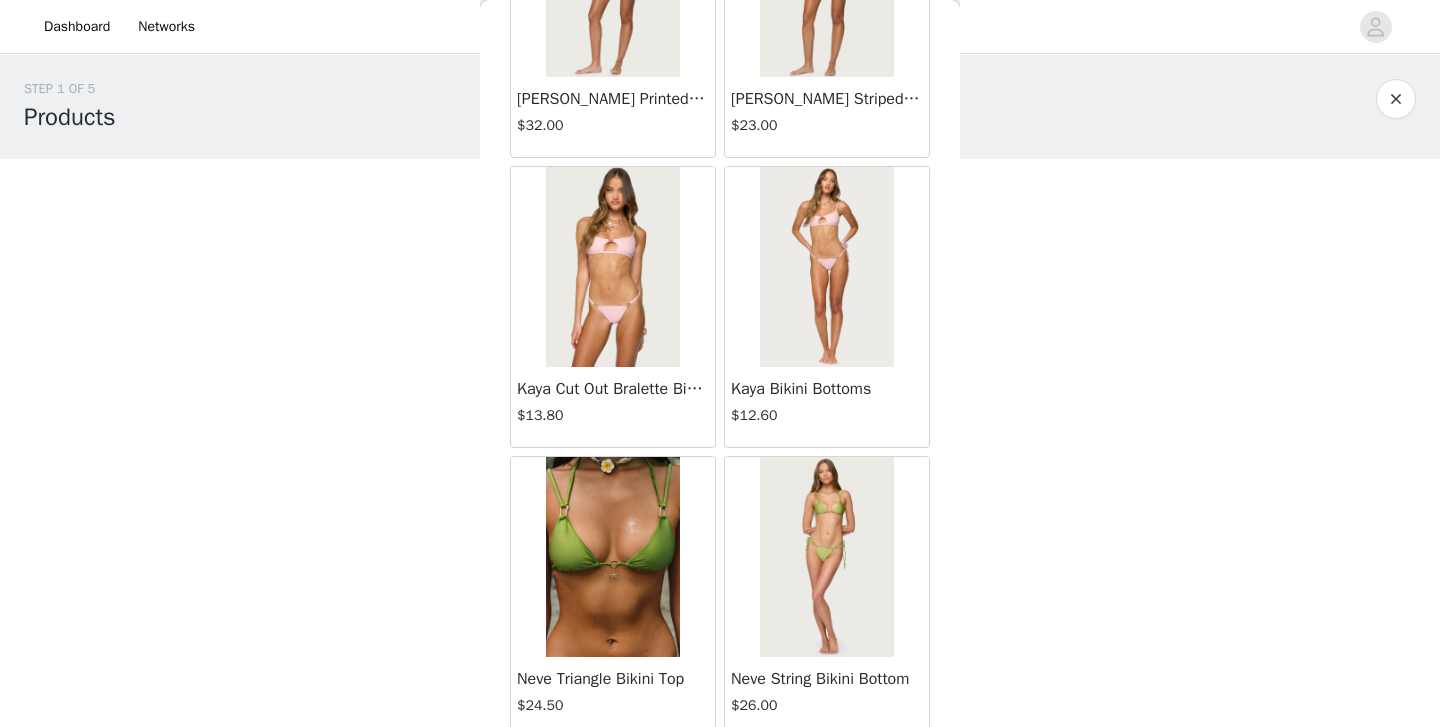scroll, scrollTop: 28433, scrollLeft: 0, axis: vertical 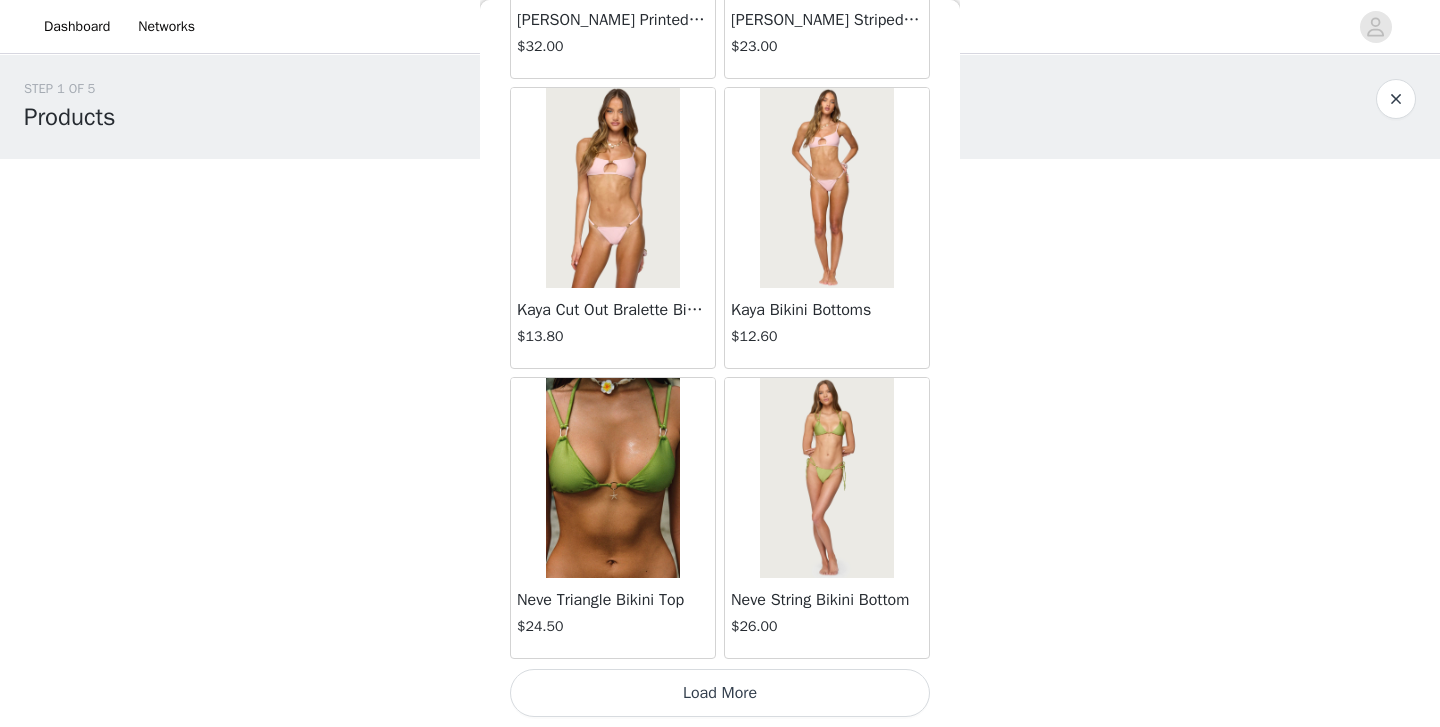 click on "Load More" at bounding box center [720, 693] 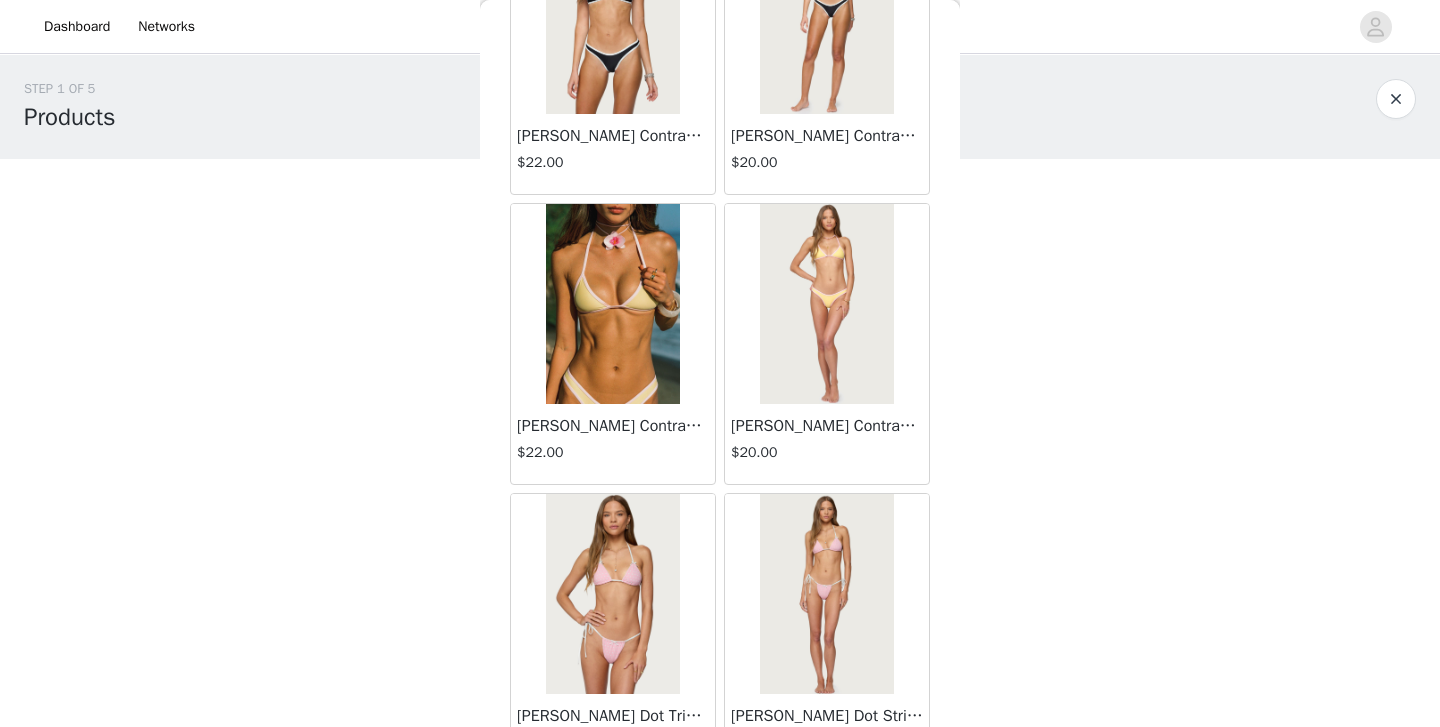 scroll, scrollTop: 26815, scrollLeft: 0, axis: vertical 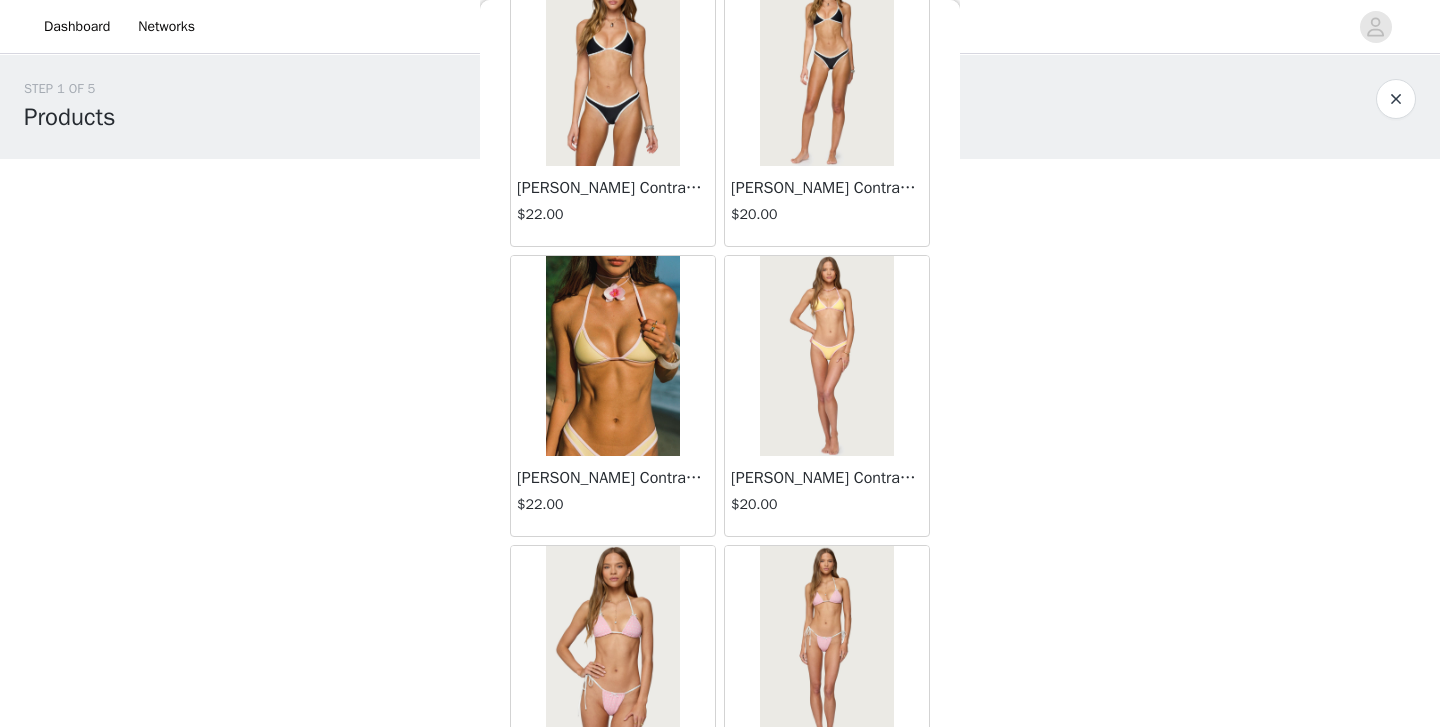 click at bounding box center [612, 356] 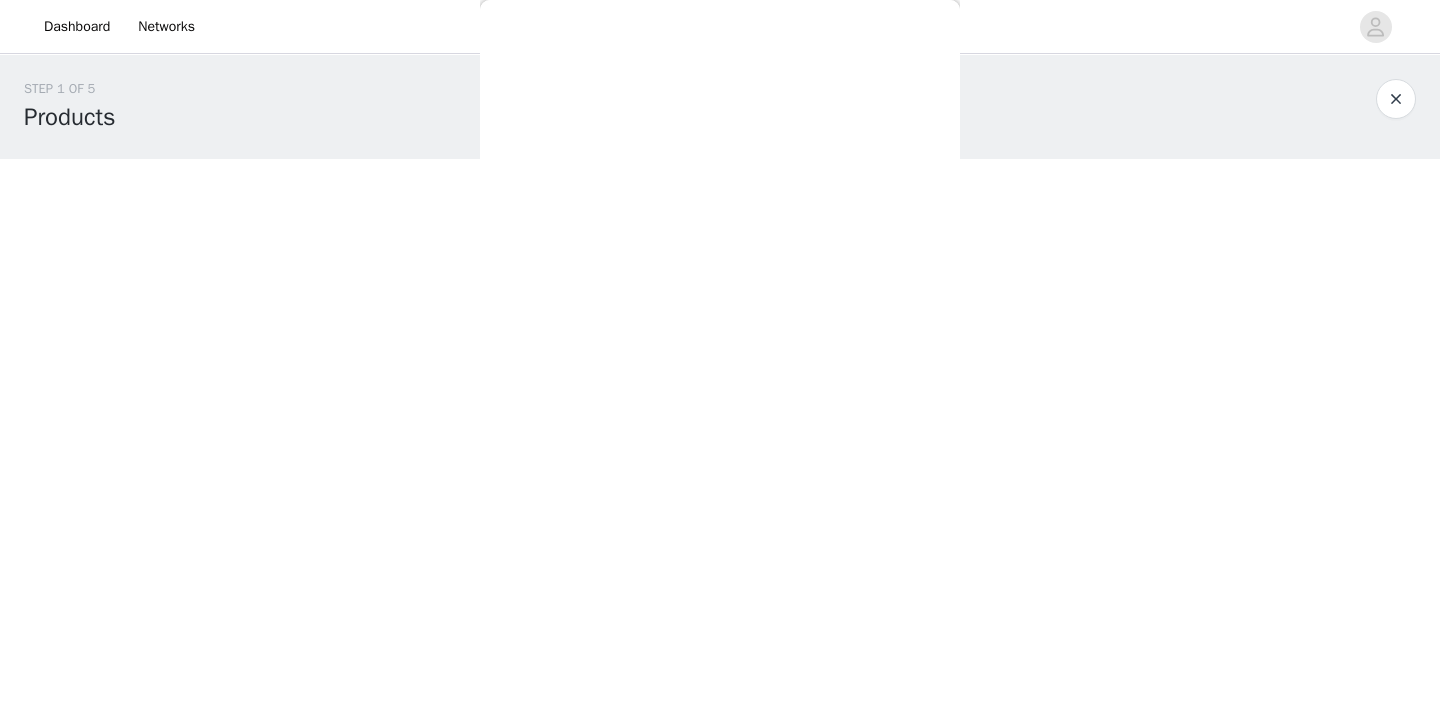 scroll, scrollTop: 246, scrollLeft: 0, axis: vertical 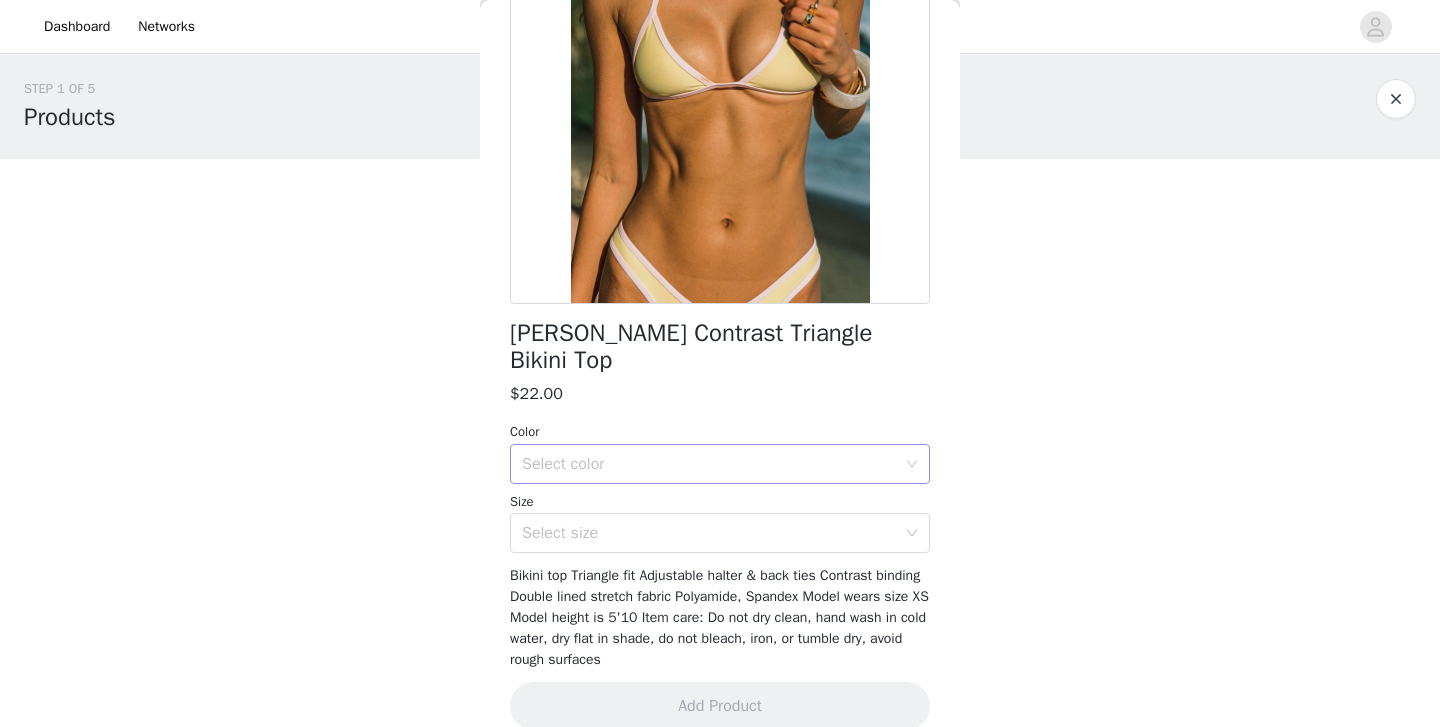 click on "Select color" at bounding box center (709, 464) 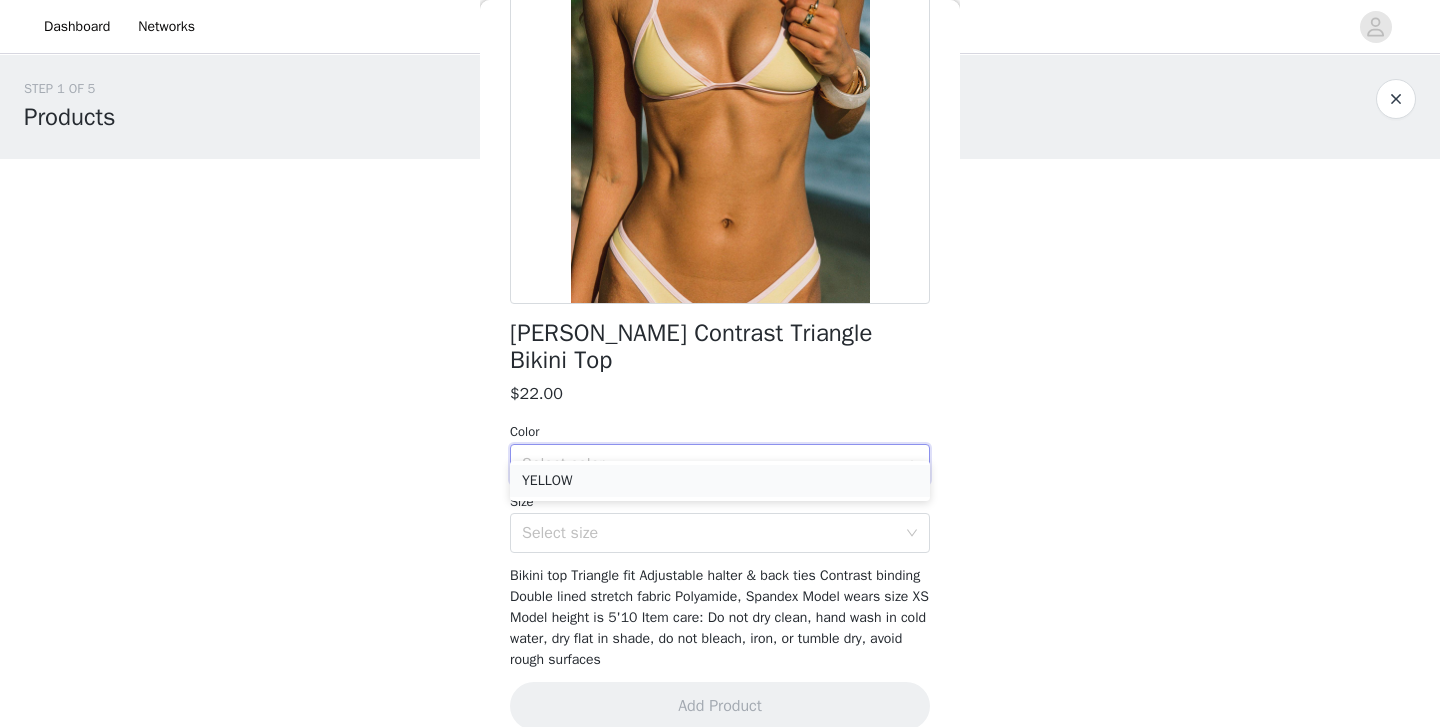 click on "YELLOW" at bounding box center [720, 481] 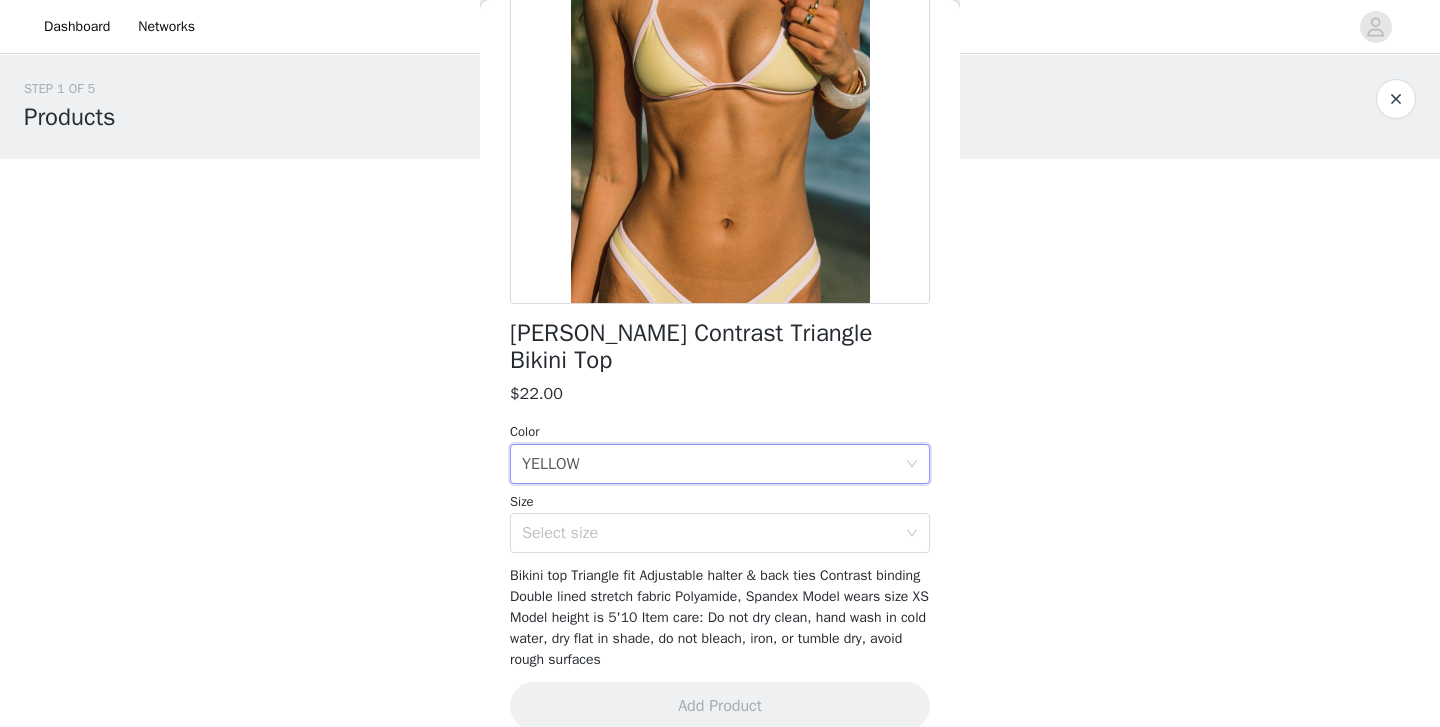 click on "Bikini top Triangle fit Adjustable halter & back ties Contrast binding Double lined stretch fabric Polyamide, Spandex Model wears size XS Model height is 5'10 Item care: Do not dry clean, hand wash in cold water, dry flat in shade, do not bleach, iron, or tumble dry, avoid rough surfaces" at bounding box center (719, 617) 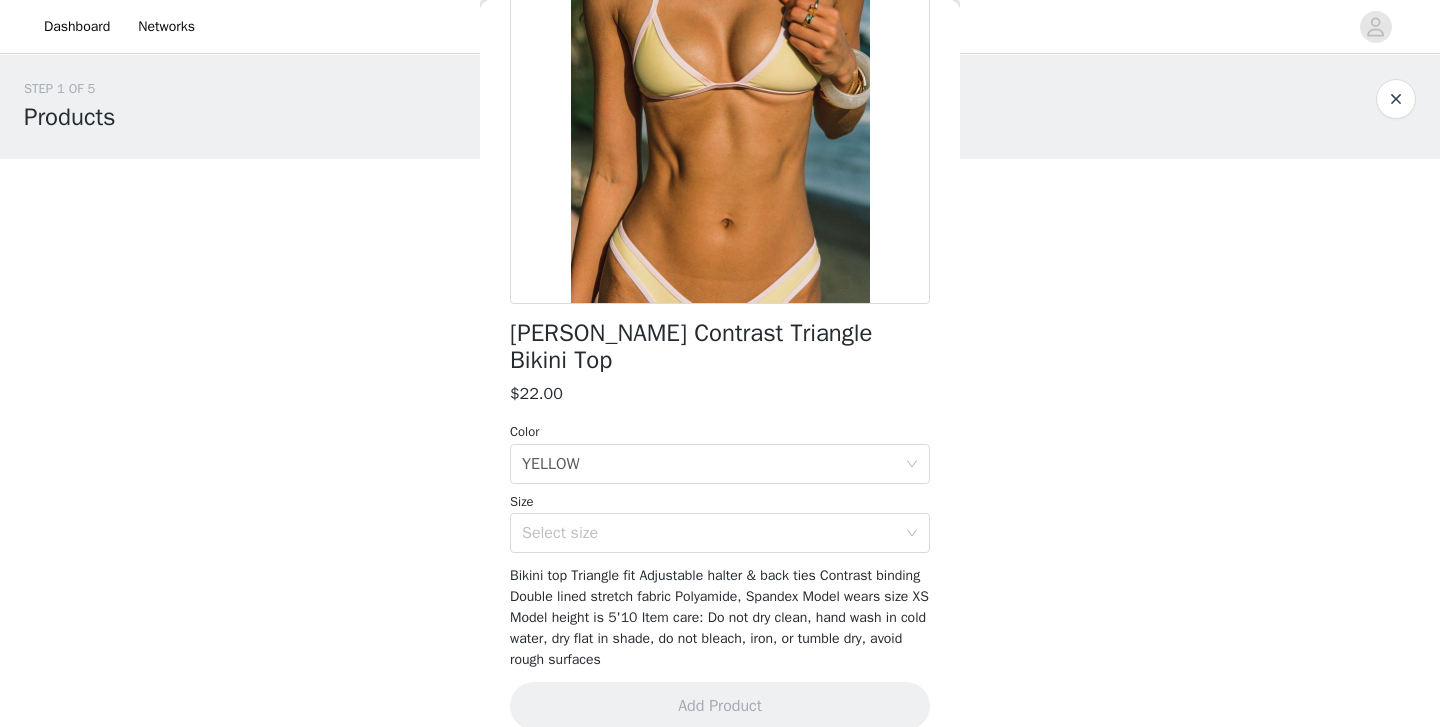 click on "Dina Contrast Triangle Bikini Top       $22.00         Color   Select color YELLOW Size   Select size   Bikini top Triangle fit Adjustable halter & back ties Contrast binding Double lined stretch fabric Polyamide, Spandex Model wears size XS Model height is 5'10 Item care: Do not dry clean, hand wash in cold water, dry flat in shade, do not bleach, iron, or tumble dry, avoid rough surfaces   Add Product" at bounding box center (720, 304) 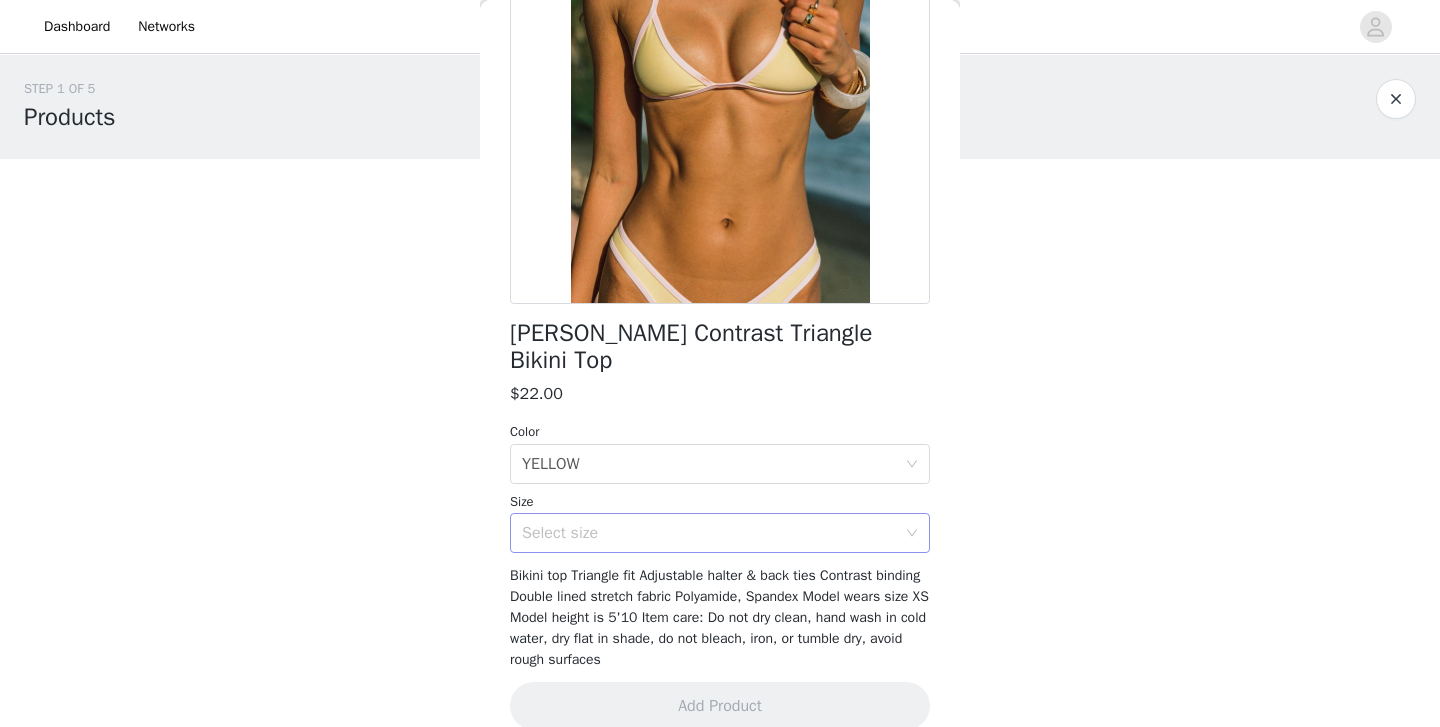 click on "Select size" at bounding box center [709, 533] 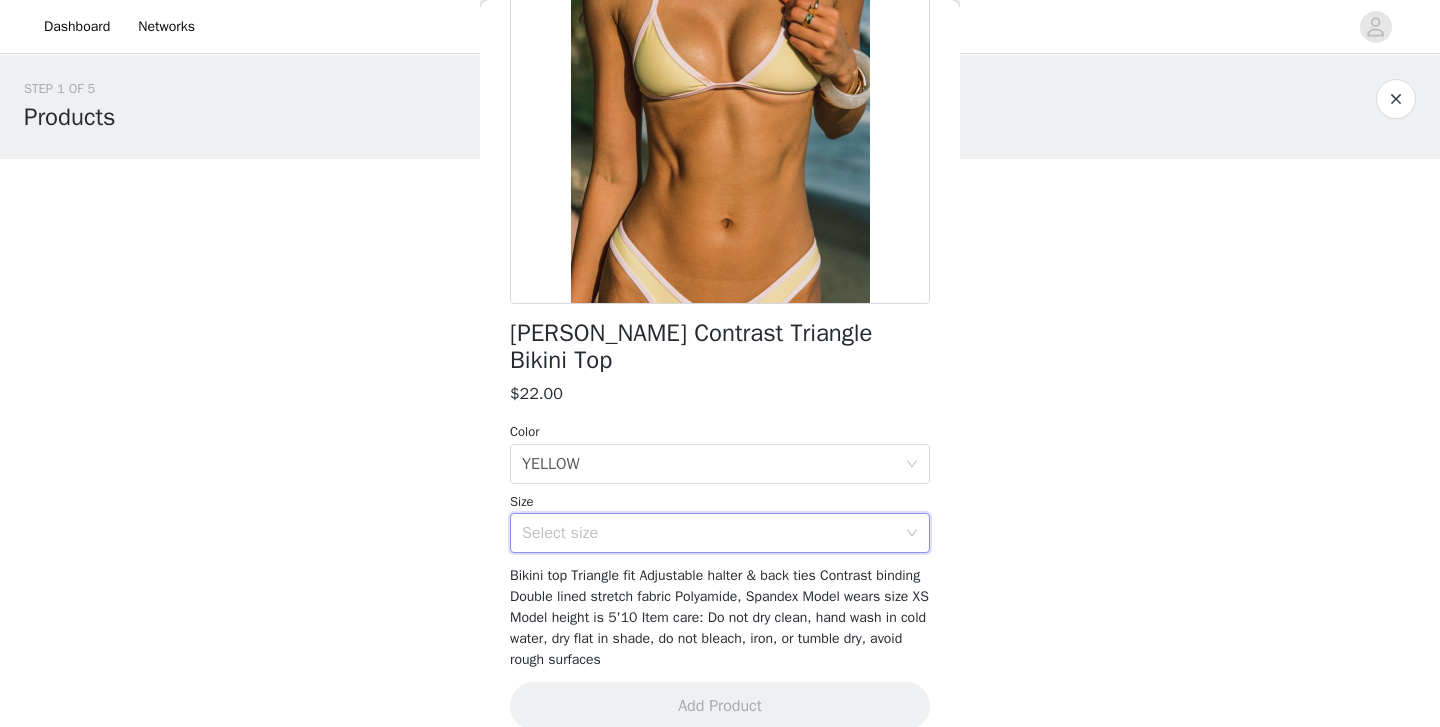 click on "STEP 1 OF 5
Products
Choose as many products as you'd like, up to $300.00.       1 Selected   Remaining Funds: $270.00         Juney Pinstripe Tailored Button Up Shirt     $30.00       BLACK AND WHITE, S       Edit   Remove     Add Product     You may choose as many products as you'd like     Back     Dina Contrast Triangle Bikini Top       $22.00         Color   Select color YELLOW Size   Select size   Bikini top Triangle fit Adjustable halter & back ties Contrast binding Double lined stretch fabric Polyamide, Spandex Model wears size XS Model height is 5'10 Item care: Do not dry clean, hand wash in cold water, dry flat in shade, do not bleach, iron, or tumble dry, avoid rough surfaces   Add Product" at bounding box center (720, 320) 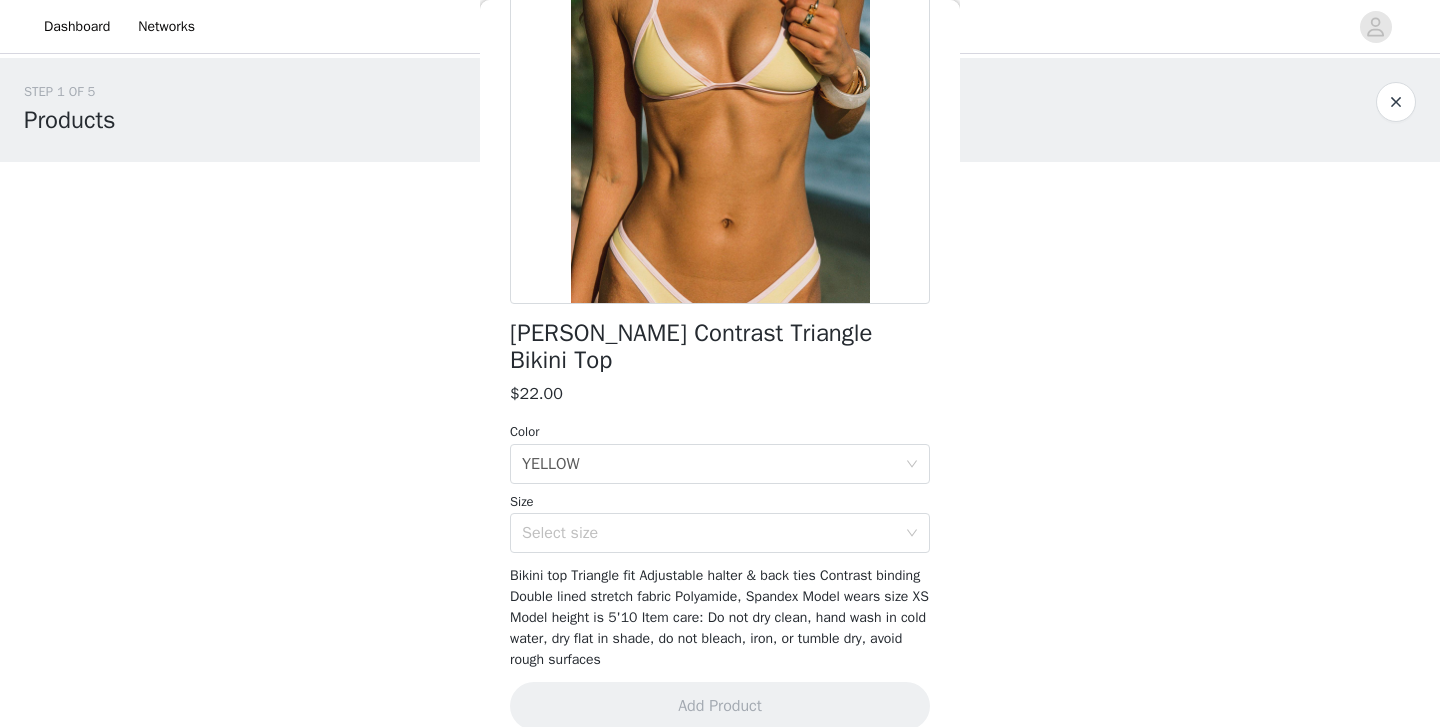 scroll, scrollTop: 6, scrollLeft: 0, axis: vertical 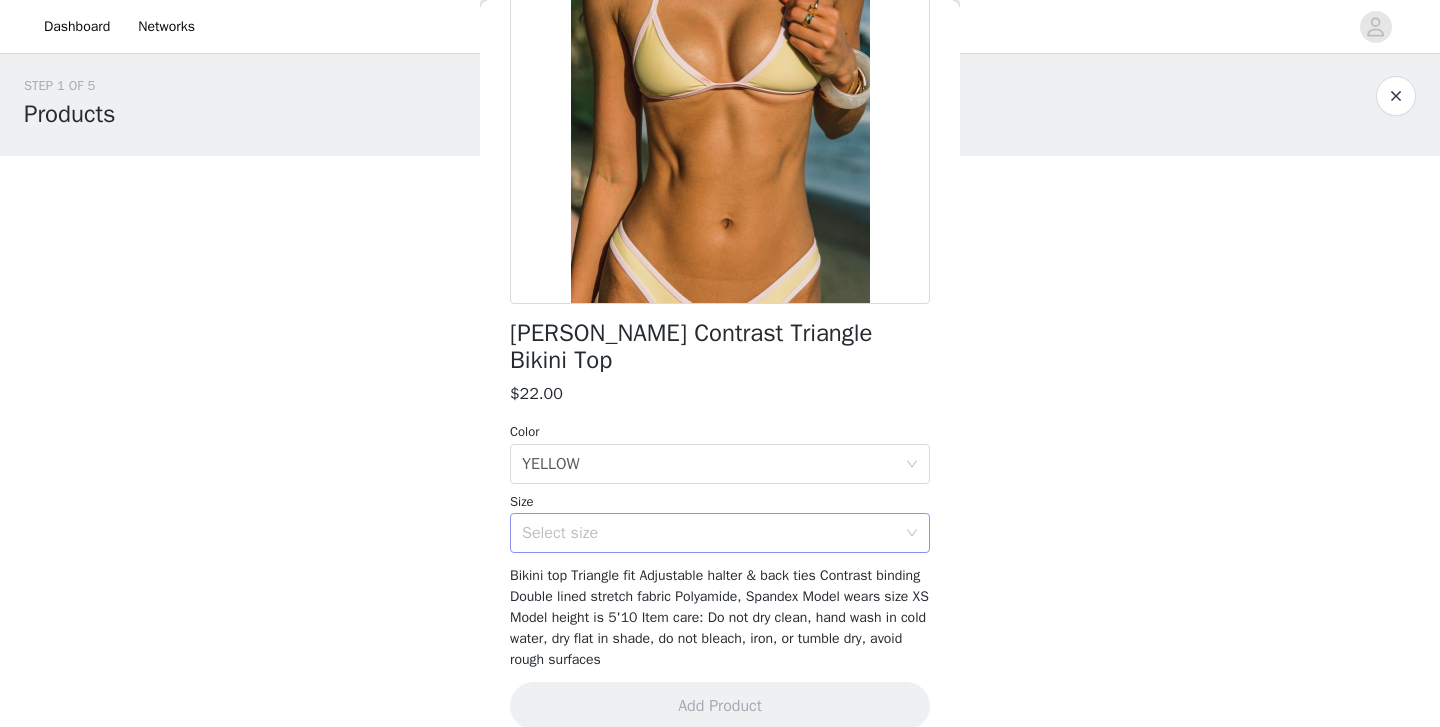 click on "Select size" at bounding box center (709, 533) 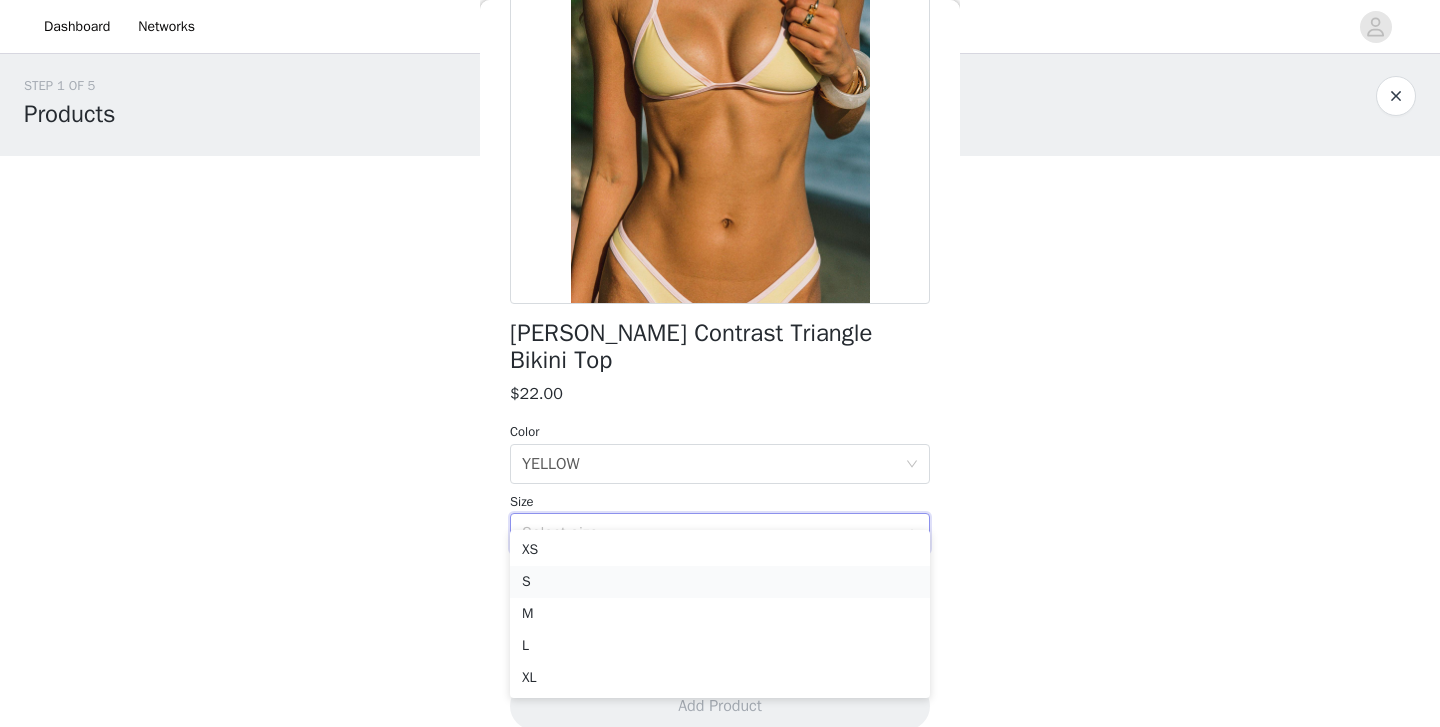 click on "S" at bounding box center [720, 582] 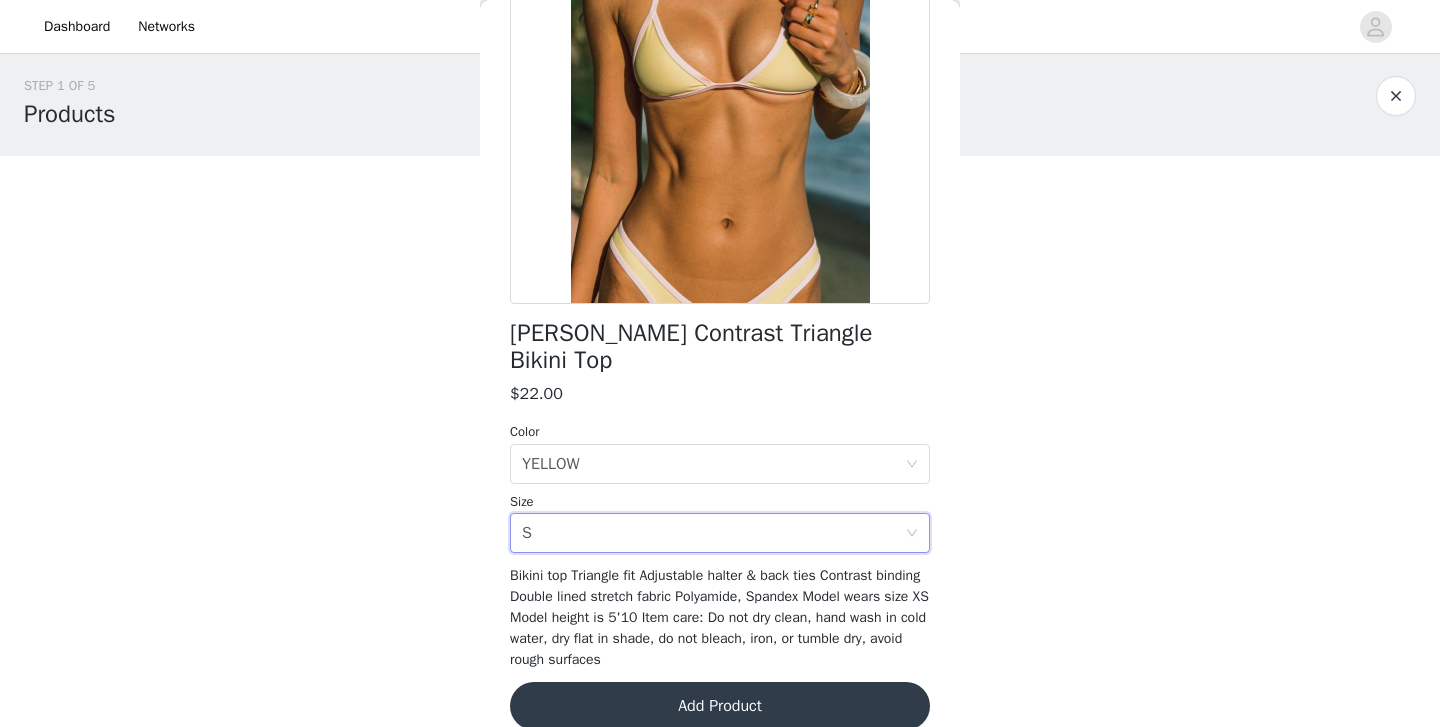 click on "Add Product" at bounding box center (720, 706) 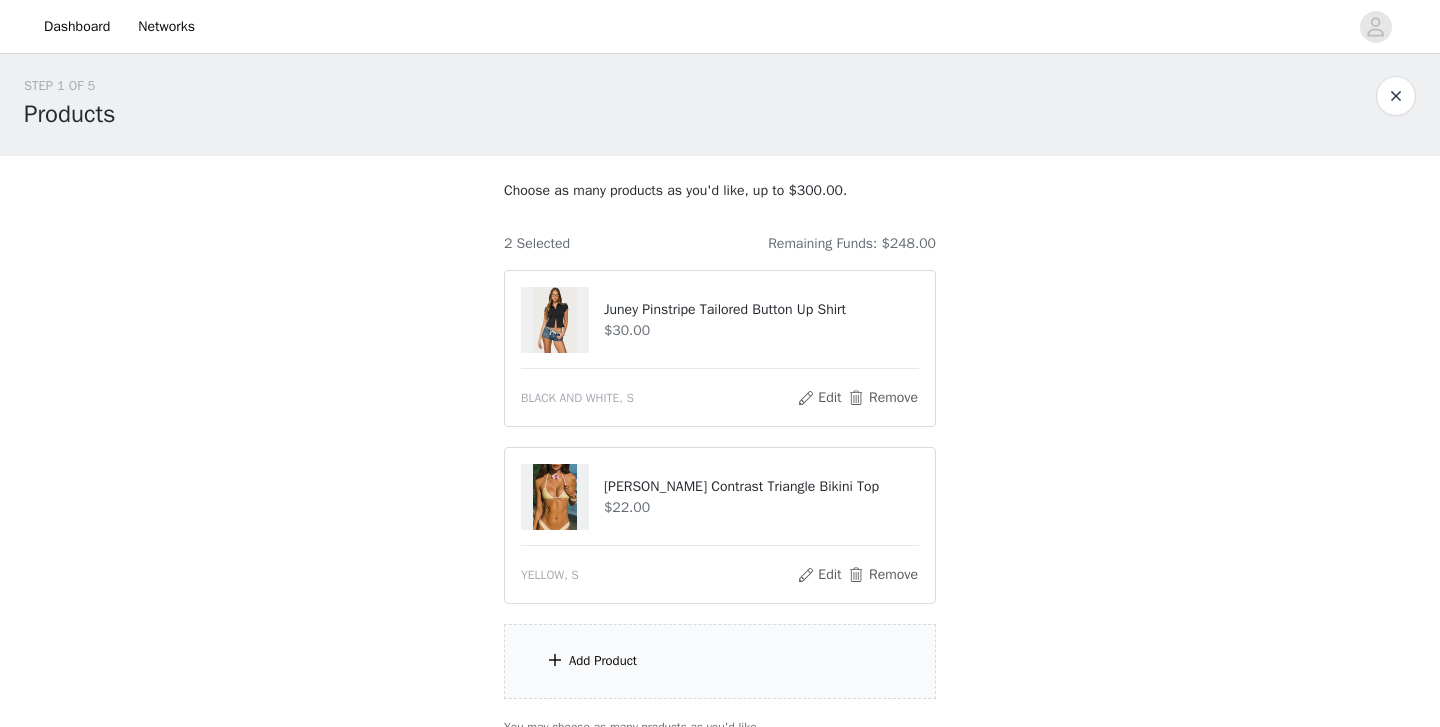 click on "Add Product" at bounding box center (603, 661) 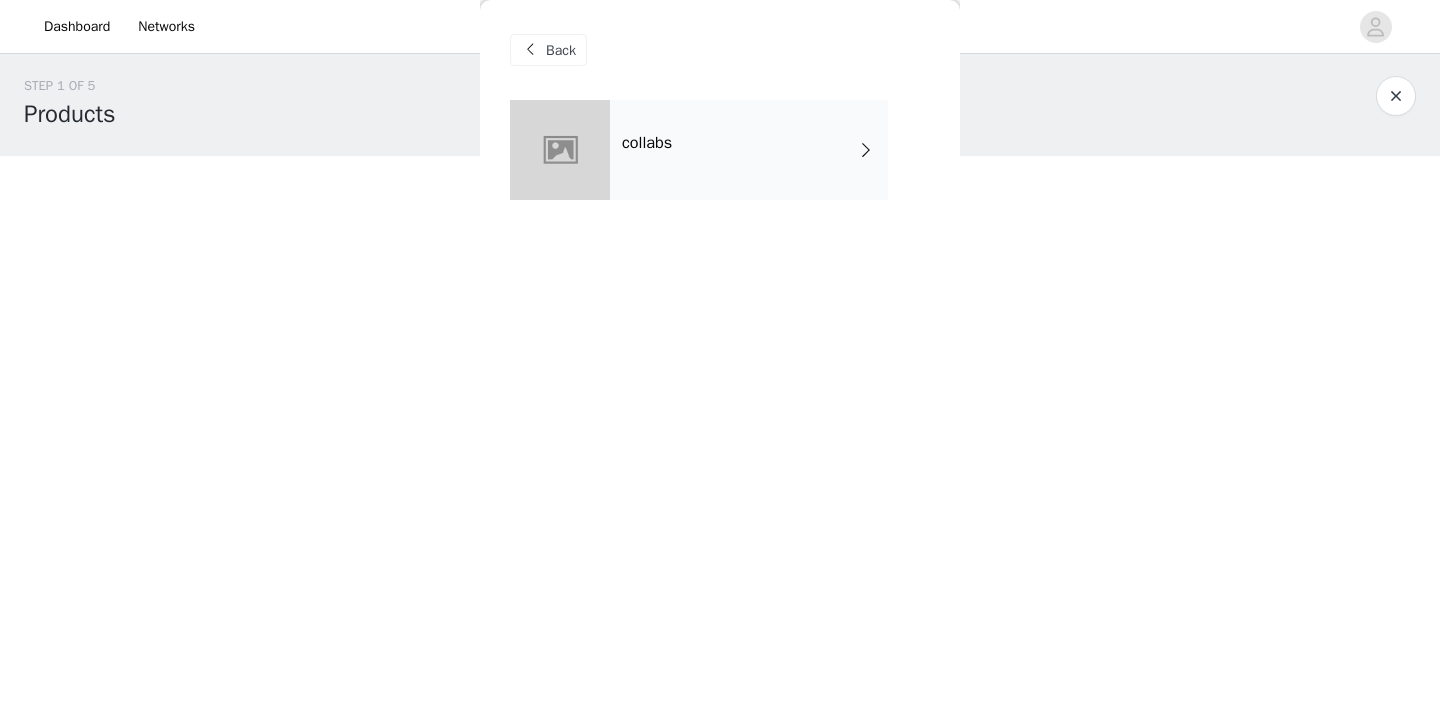 click on "collabs" at bounding box center [749, 150] 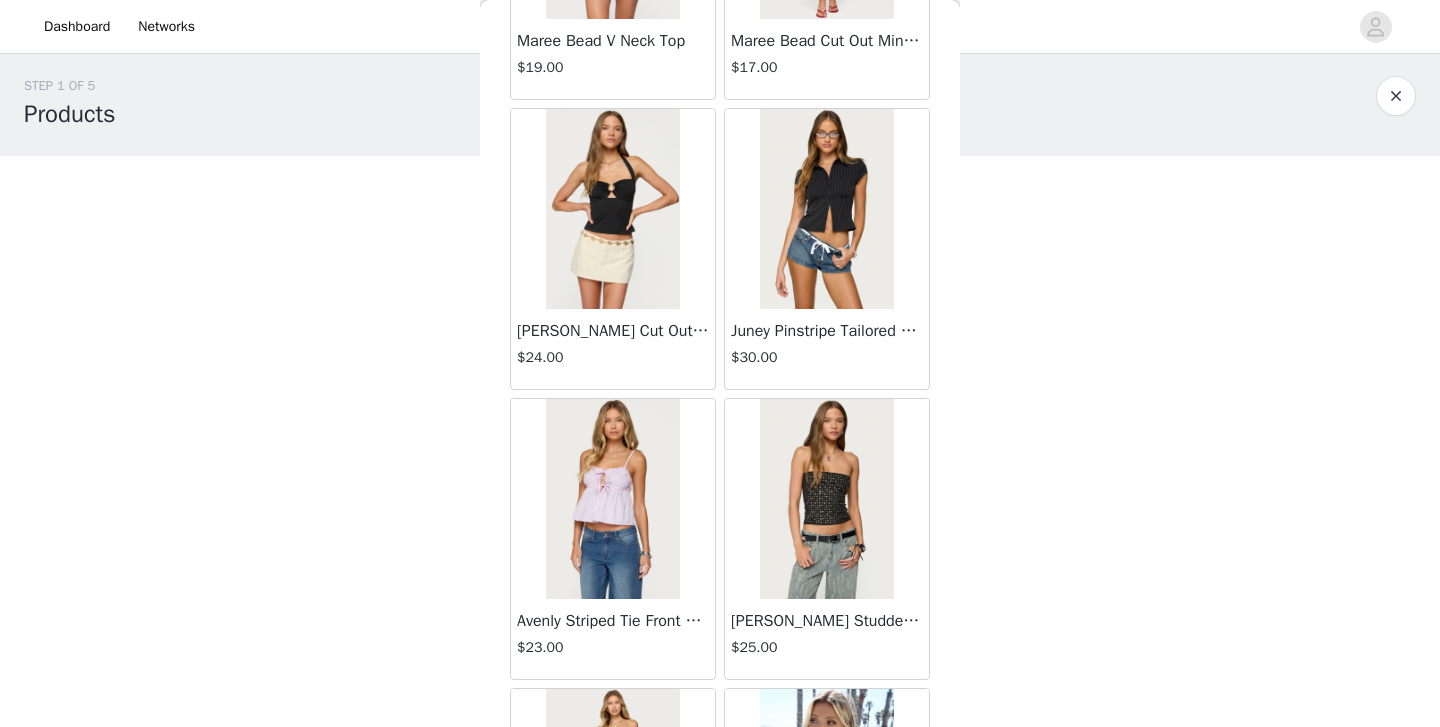 scroll, scrollTop: 2333, scrollLeft: 0, axis: vertical 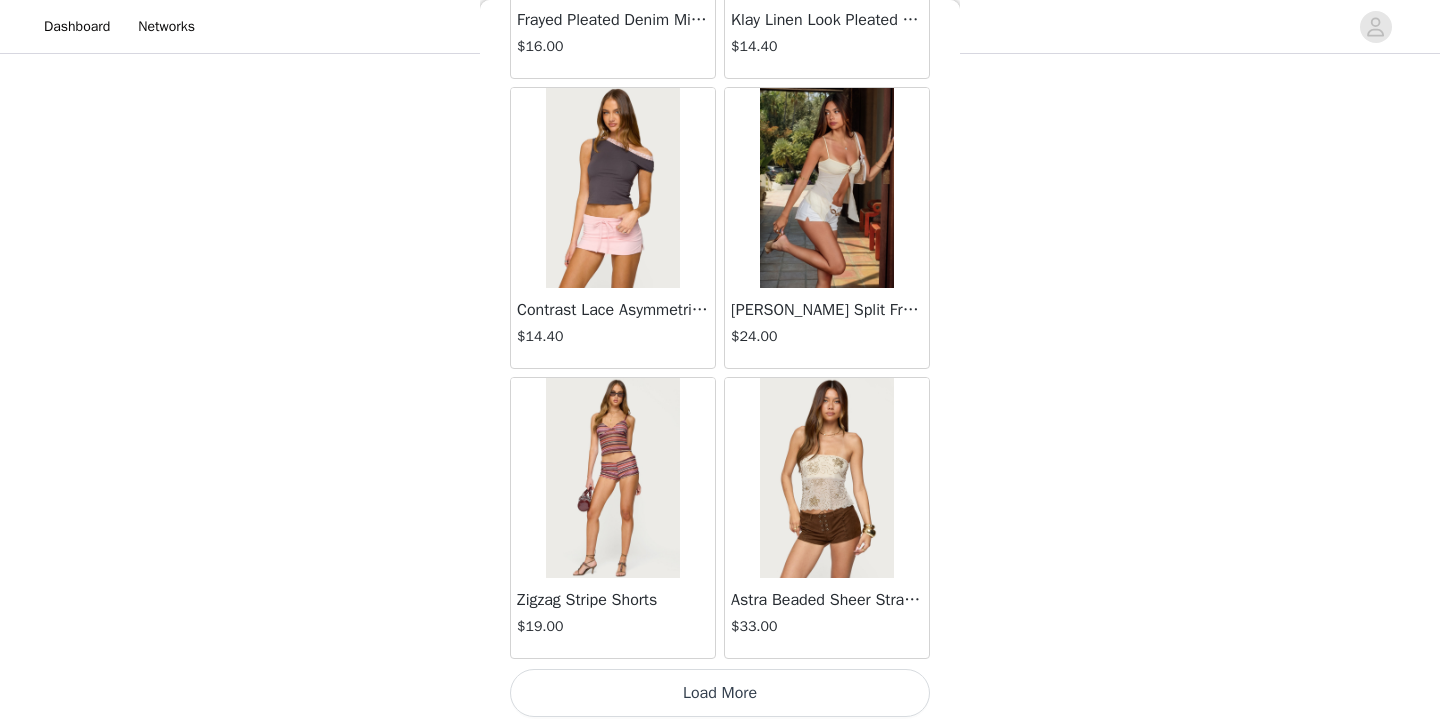 click on "Load More" at bounding box center [720, 693] 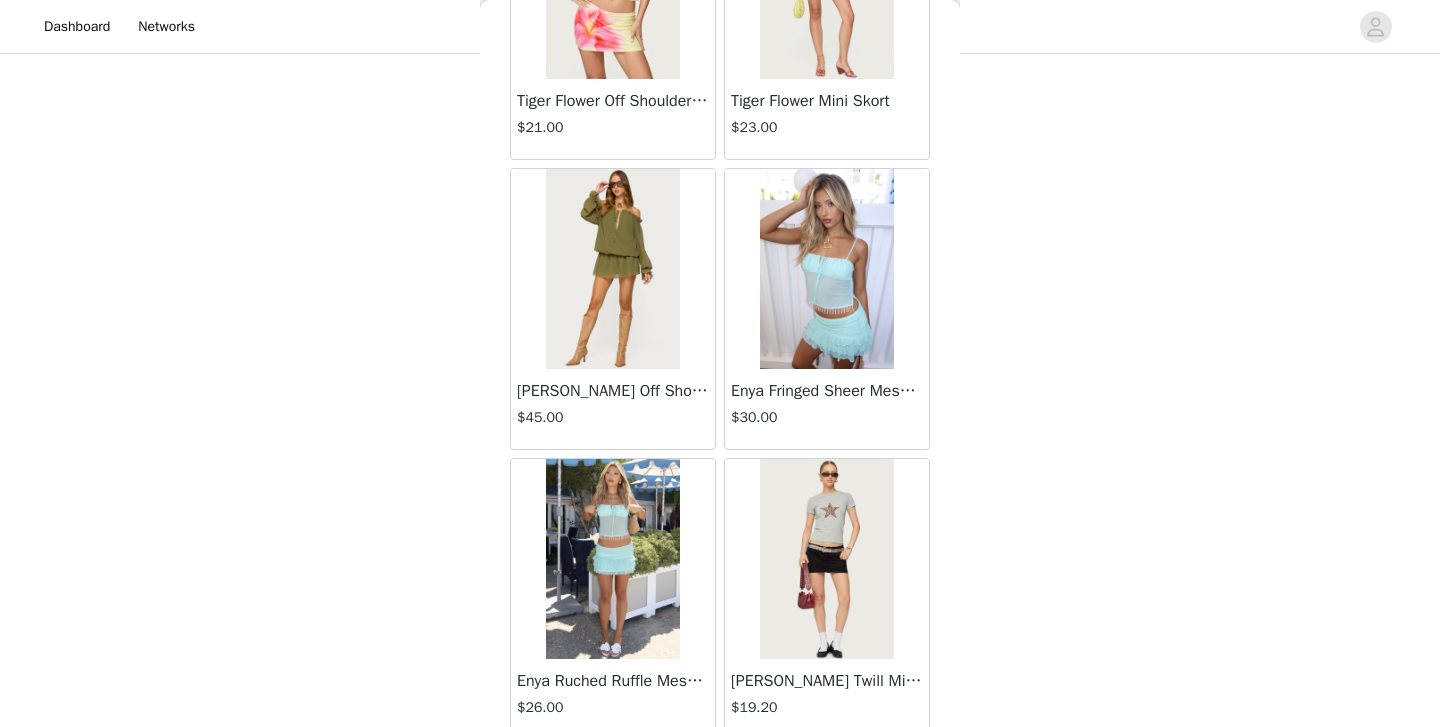 scroll, scrollTop: 5233, scrollLeft: 0, axis: vertical 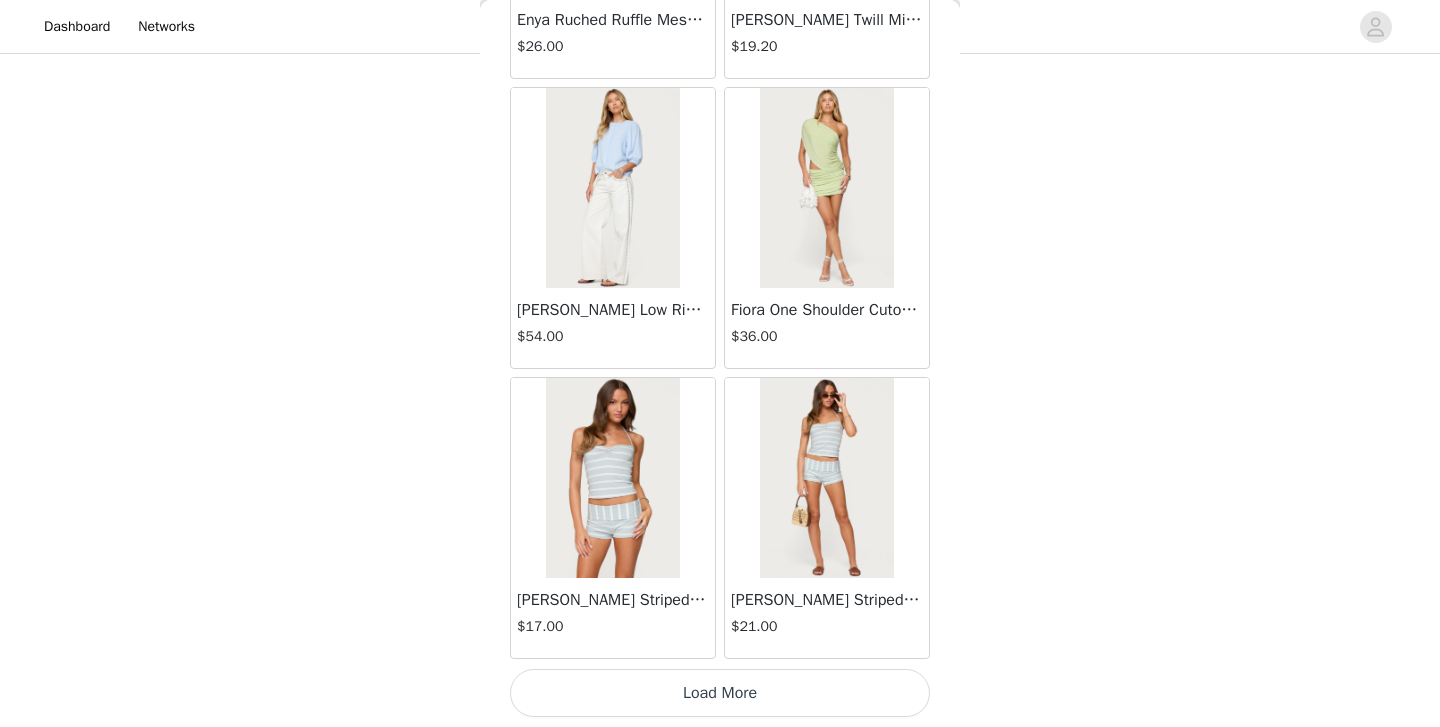 click on "Load More" at bounding box center [720, 693] 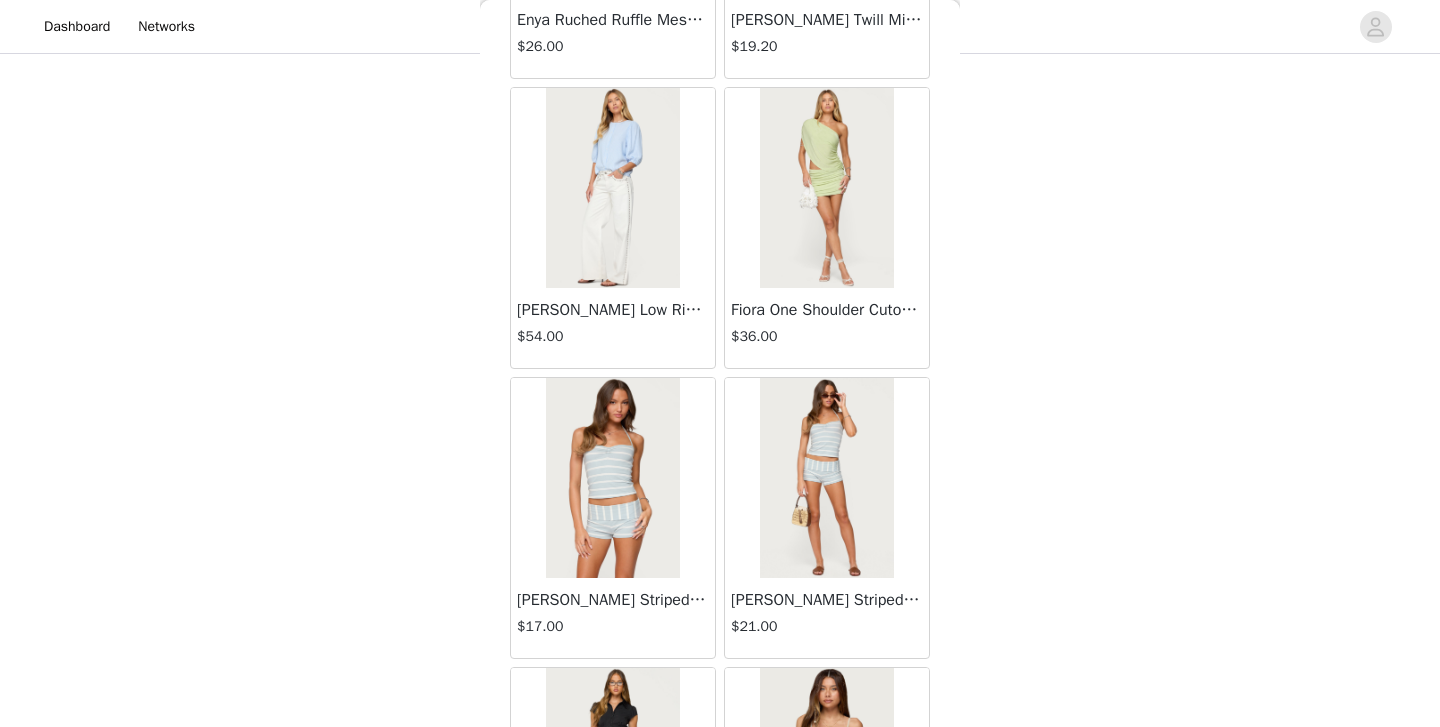 scroll, scrollTop: 8133, scrollLeft: 0, axis: vertical 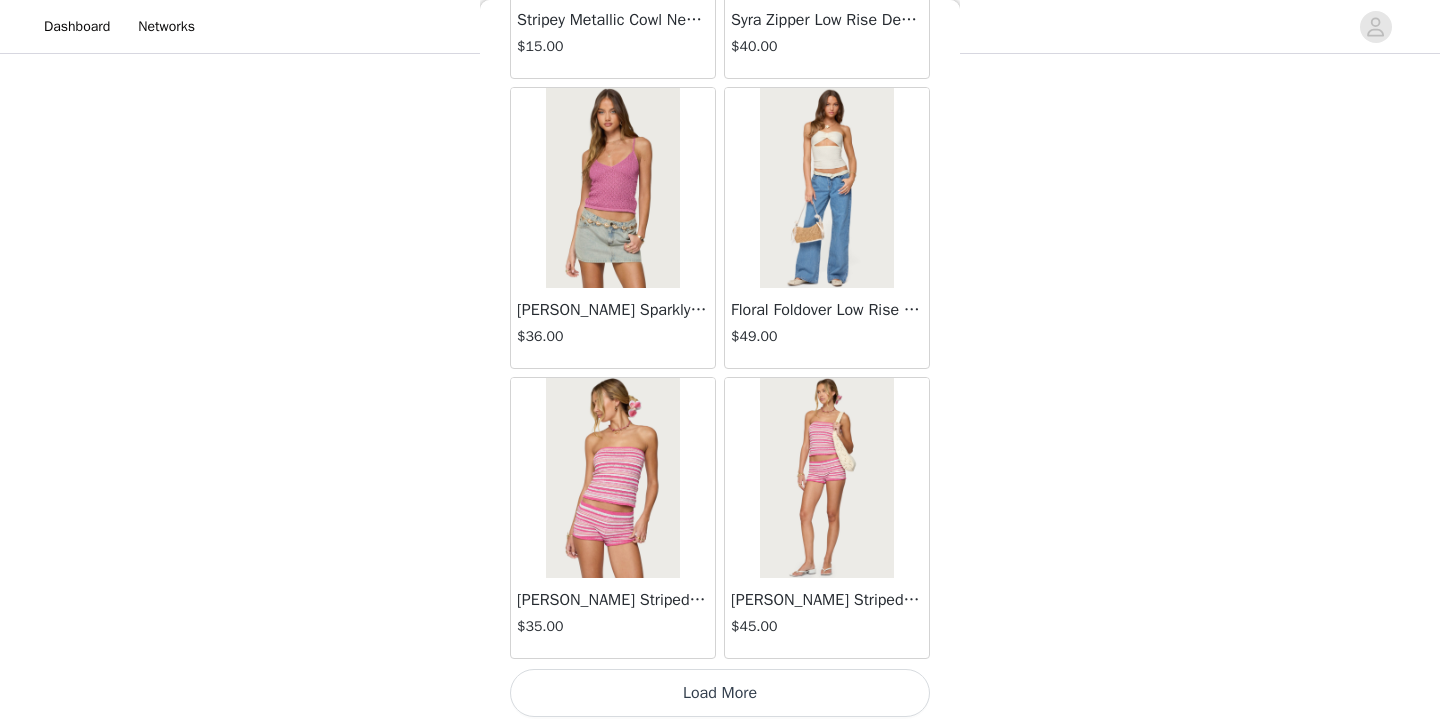 click on "Load More" at bounding box center (720, 693) 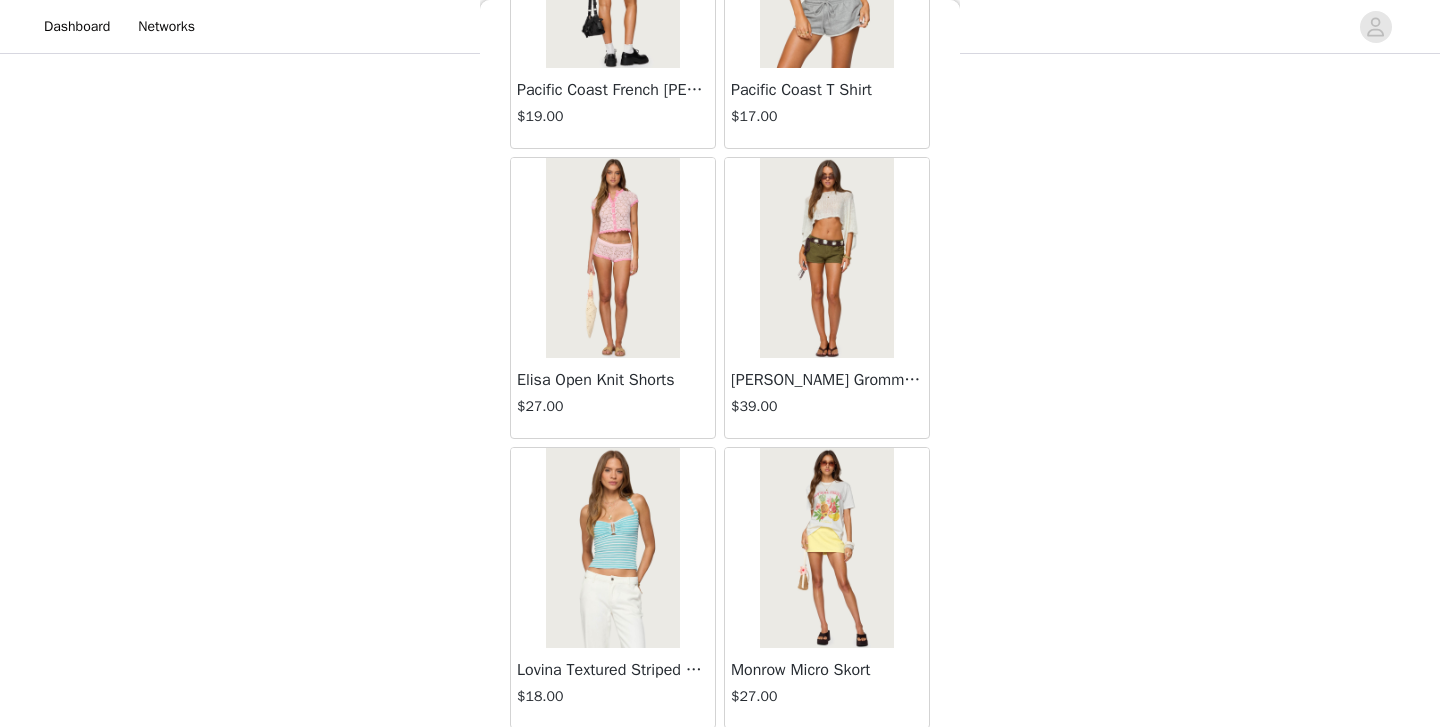 scroll, scrollTop: 11033, scrollLeft: 0, axis: vertical 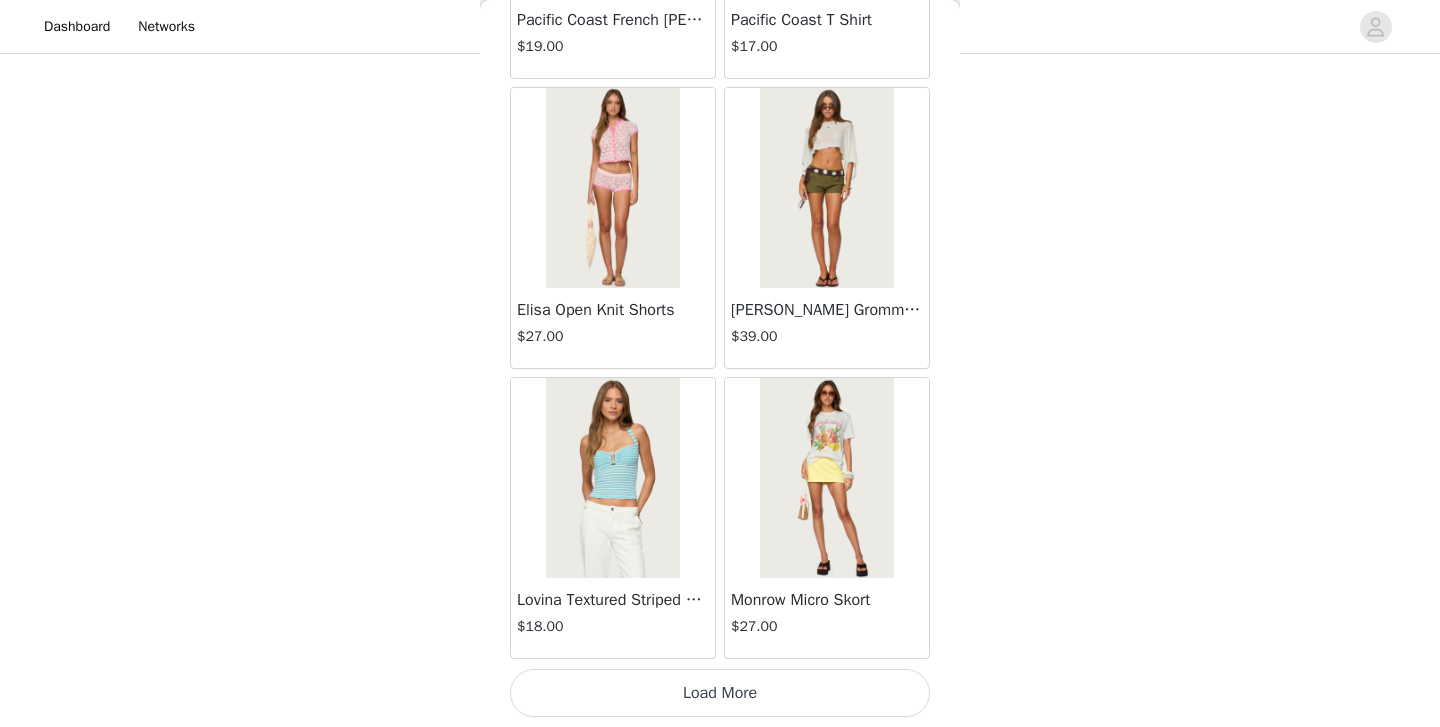 click on "Load More" at bounding box center [720, 693] 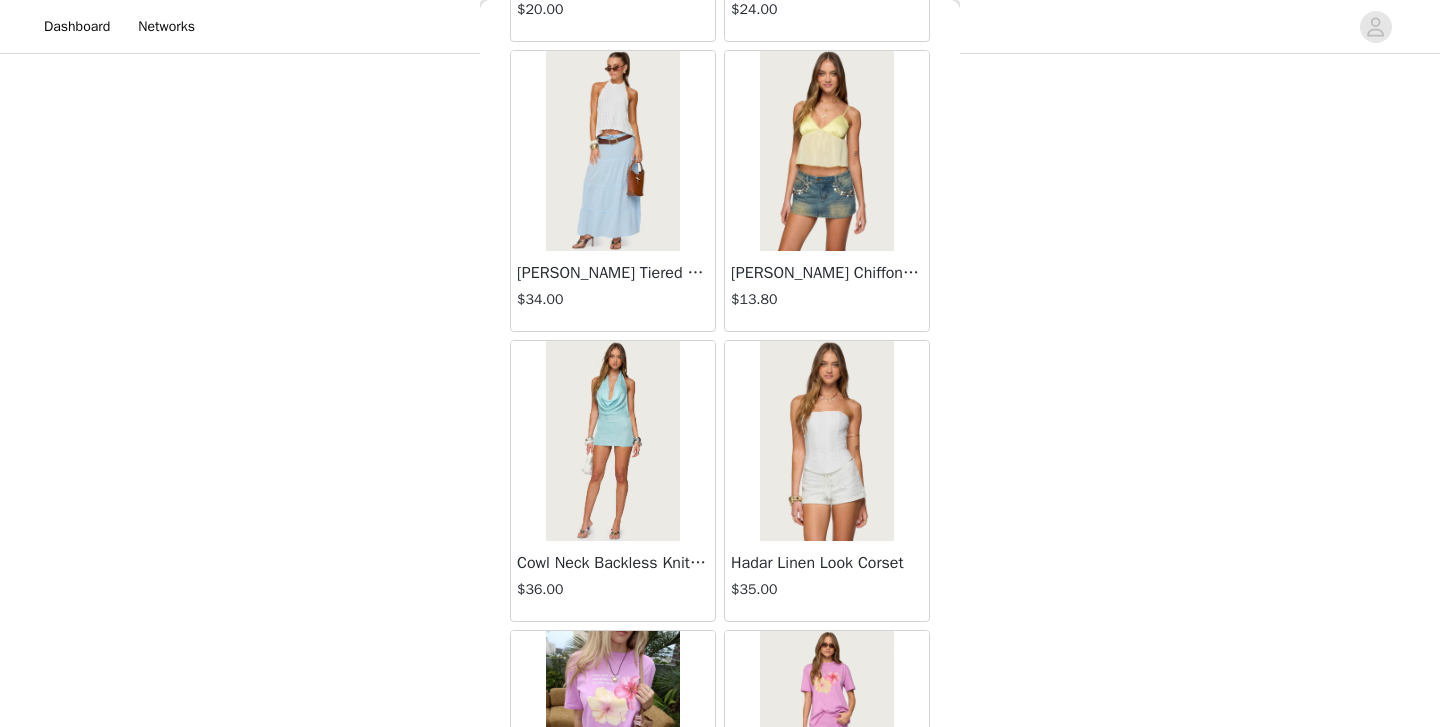 scroll, scrollTop: 13933, scrollLeft: 0, axis: vertical 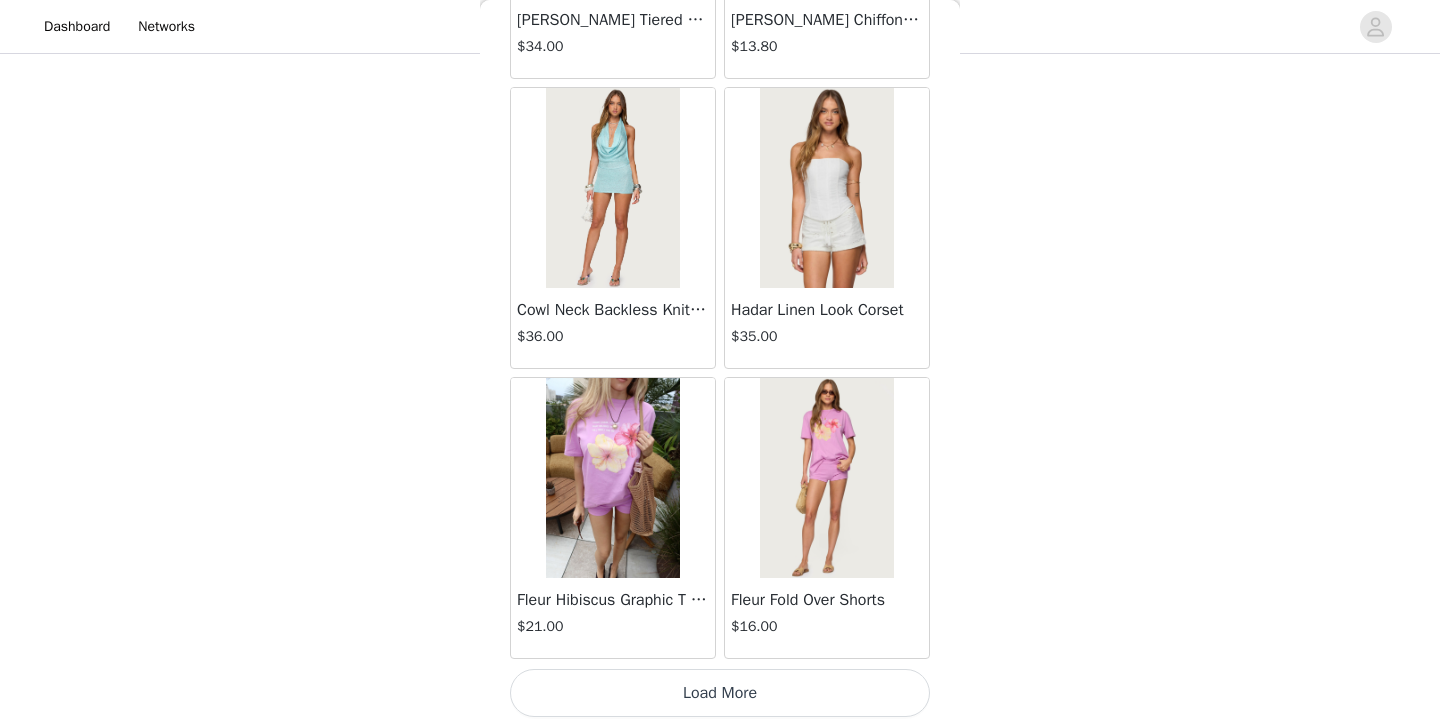 click on "Load More" at bounding box center [720, 693] 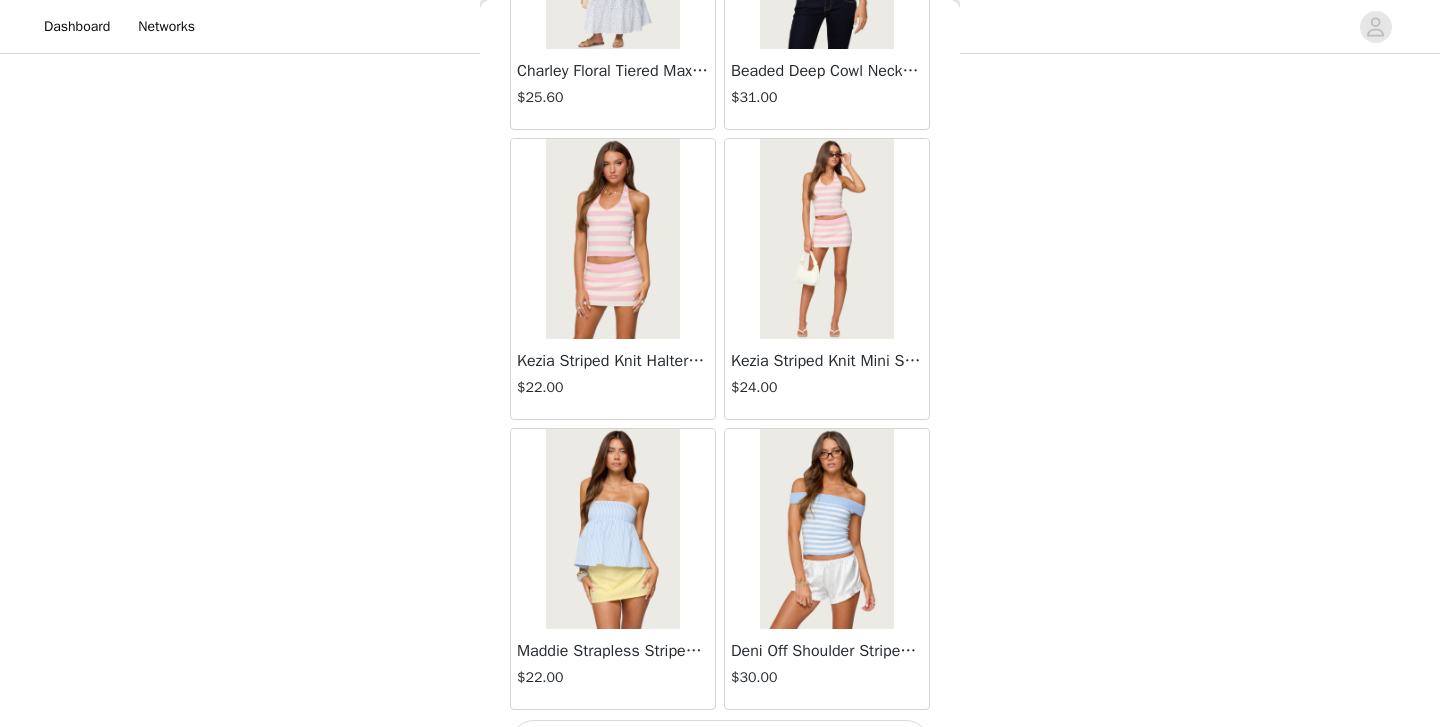 scroll, scrollTop: 16833, scrollLeft: 0, axis: vertical 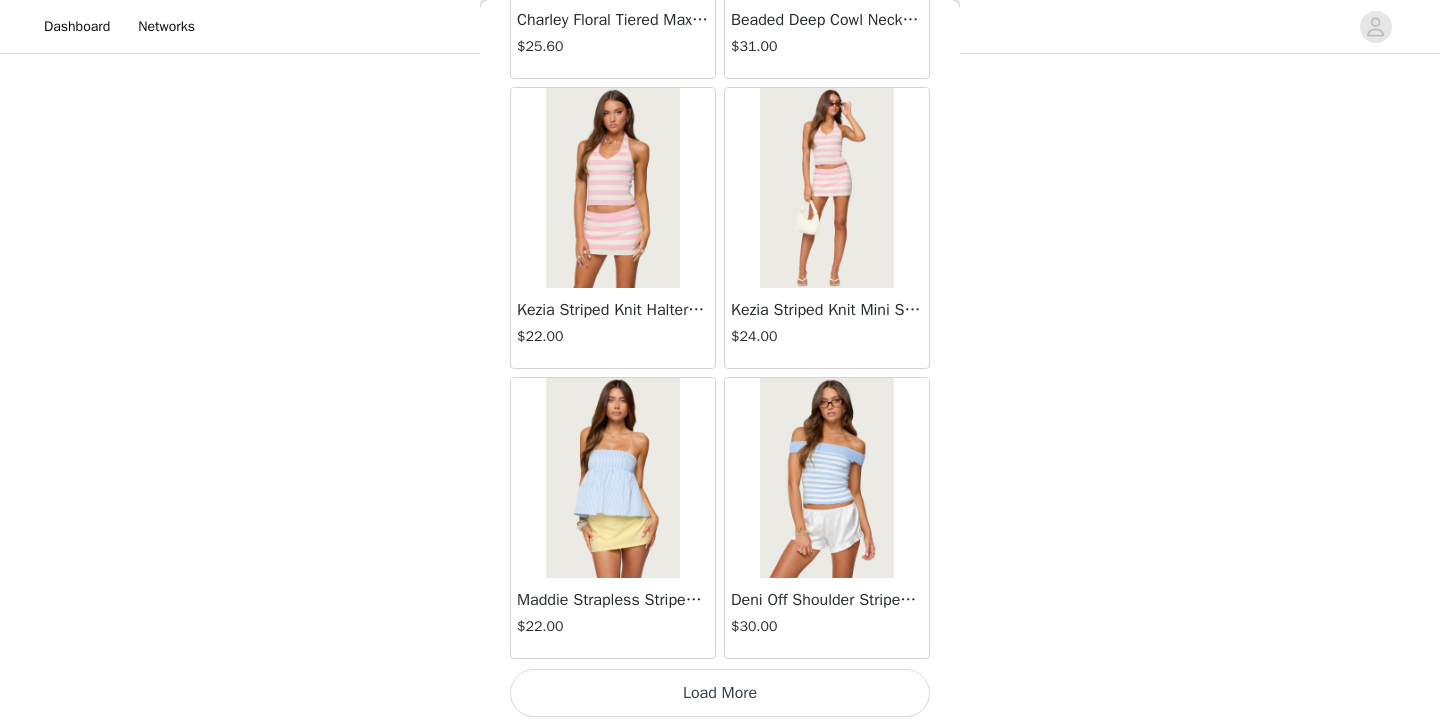 click on "Load More" at bounding box center (720, 693) 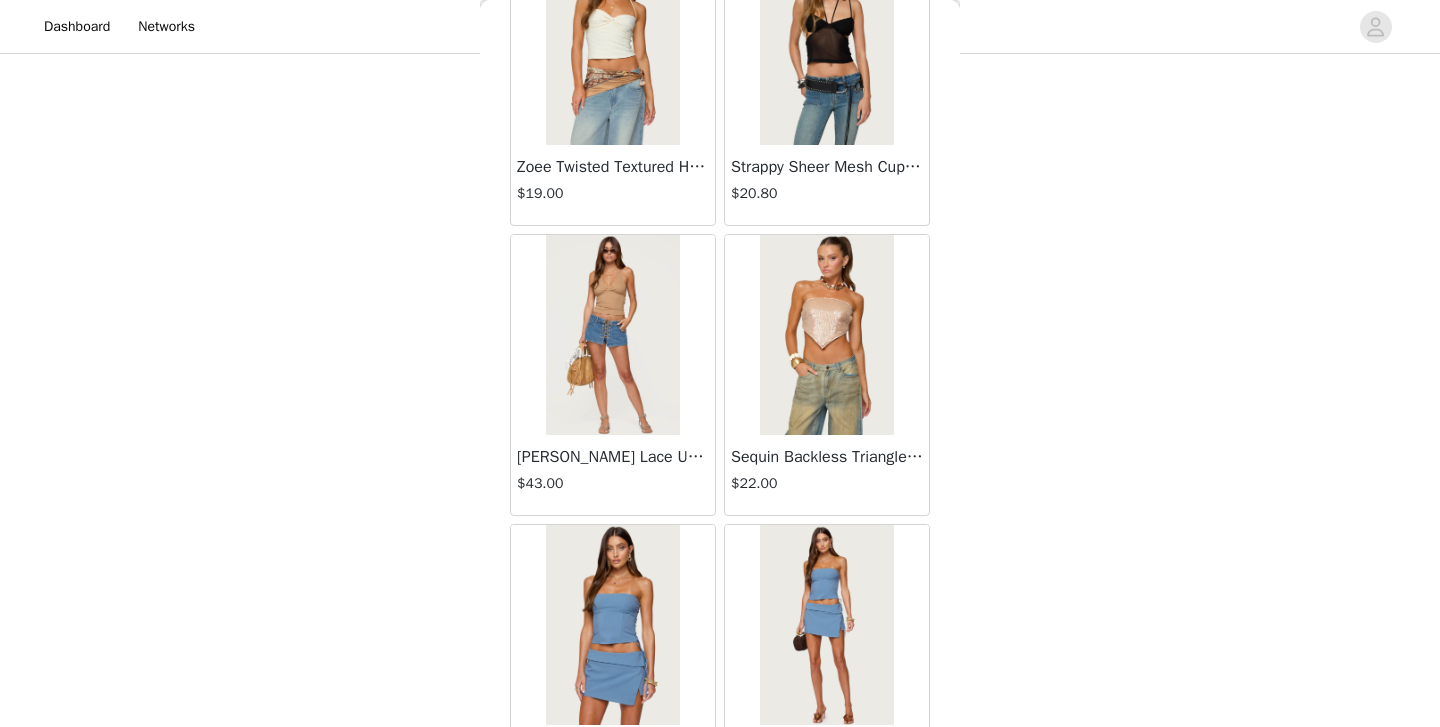 scroll, scrollTop: 19733, scrollLeft: 0, axis: vertical 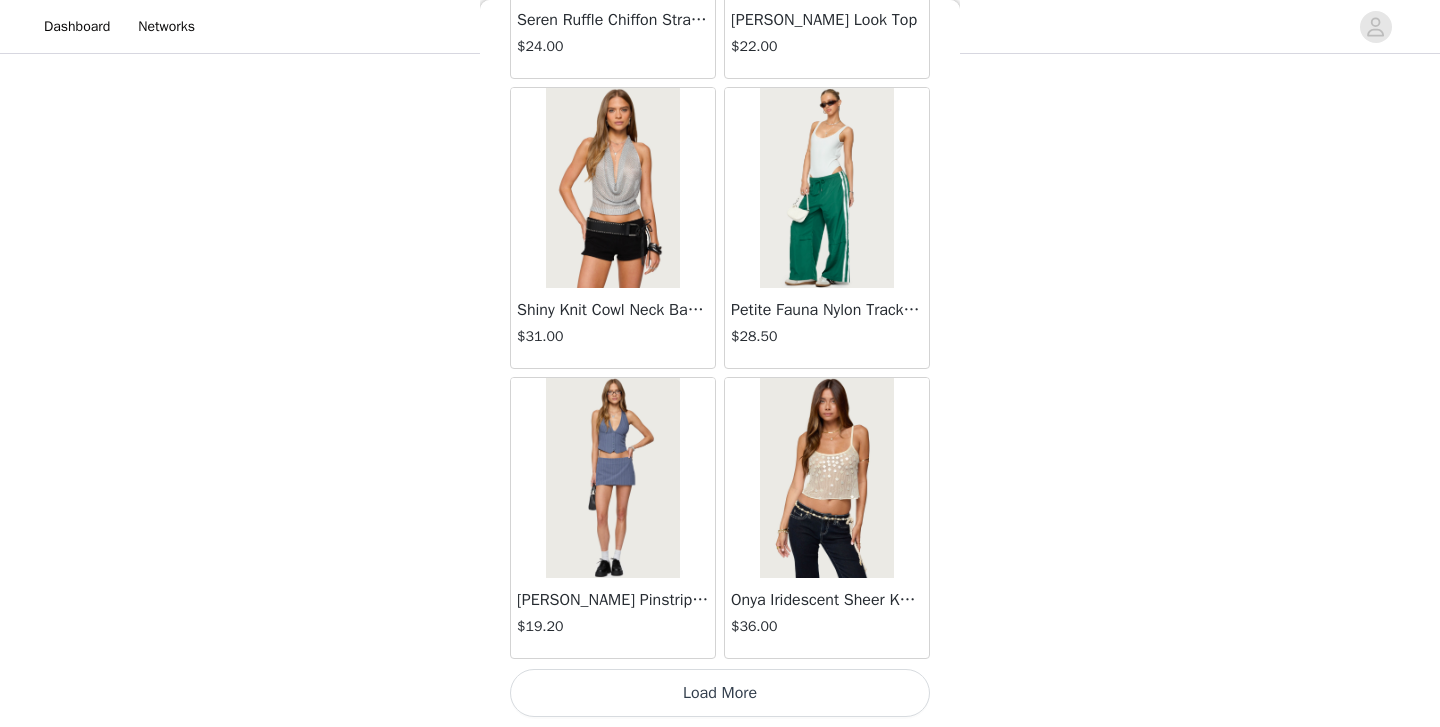 click on "Load More" at bounding box center (720, 693) 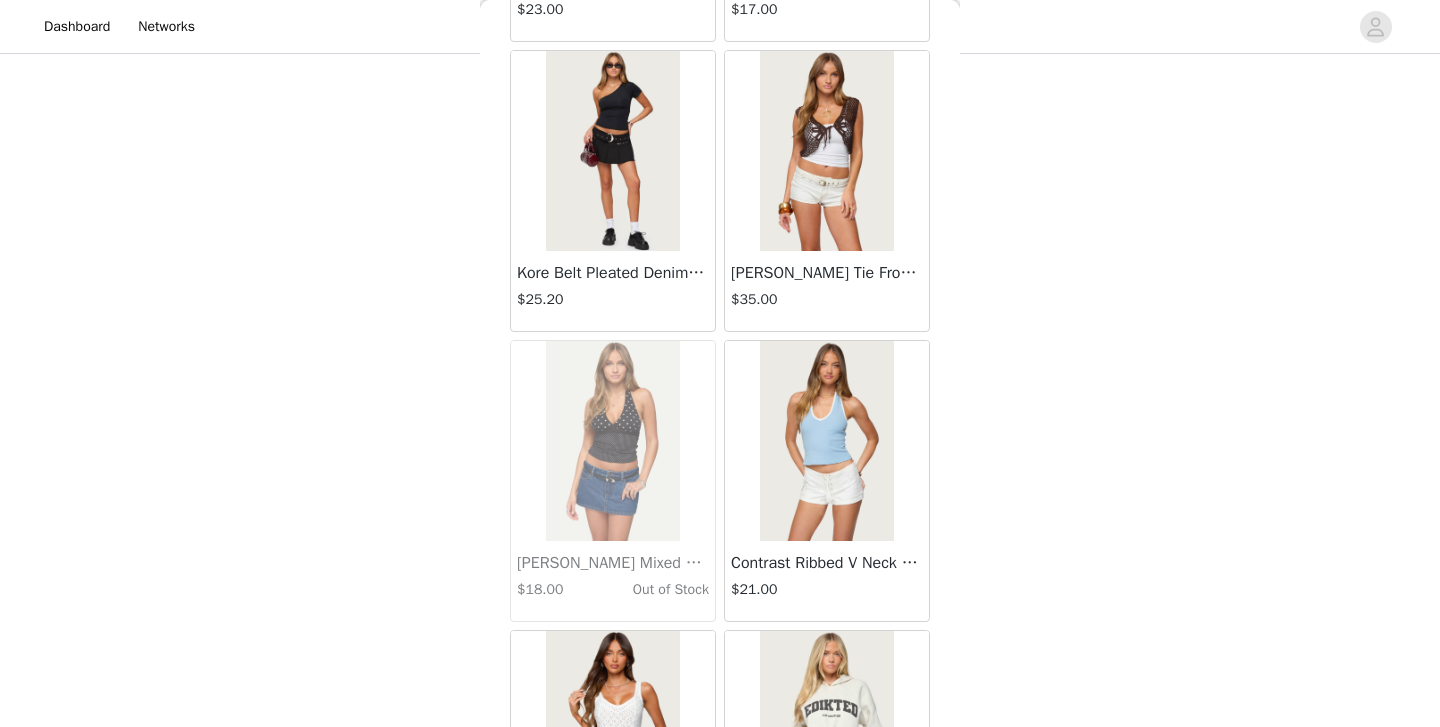 scroll, scrollTop: 22633, scrollLeft: 0, axis: vertical 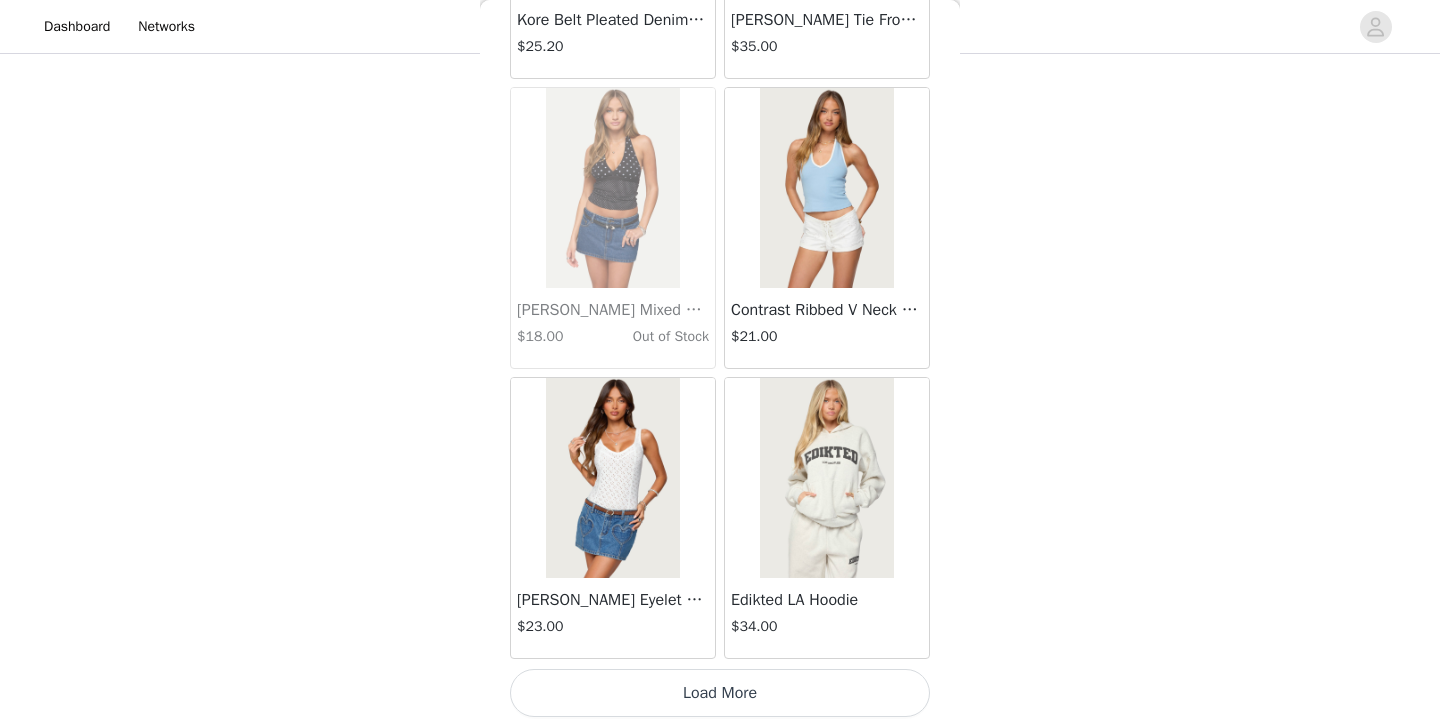 click on "Load More" at bounding box center [720, 693] 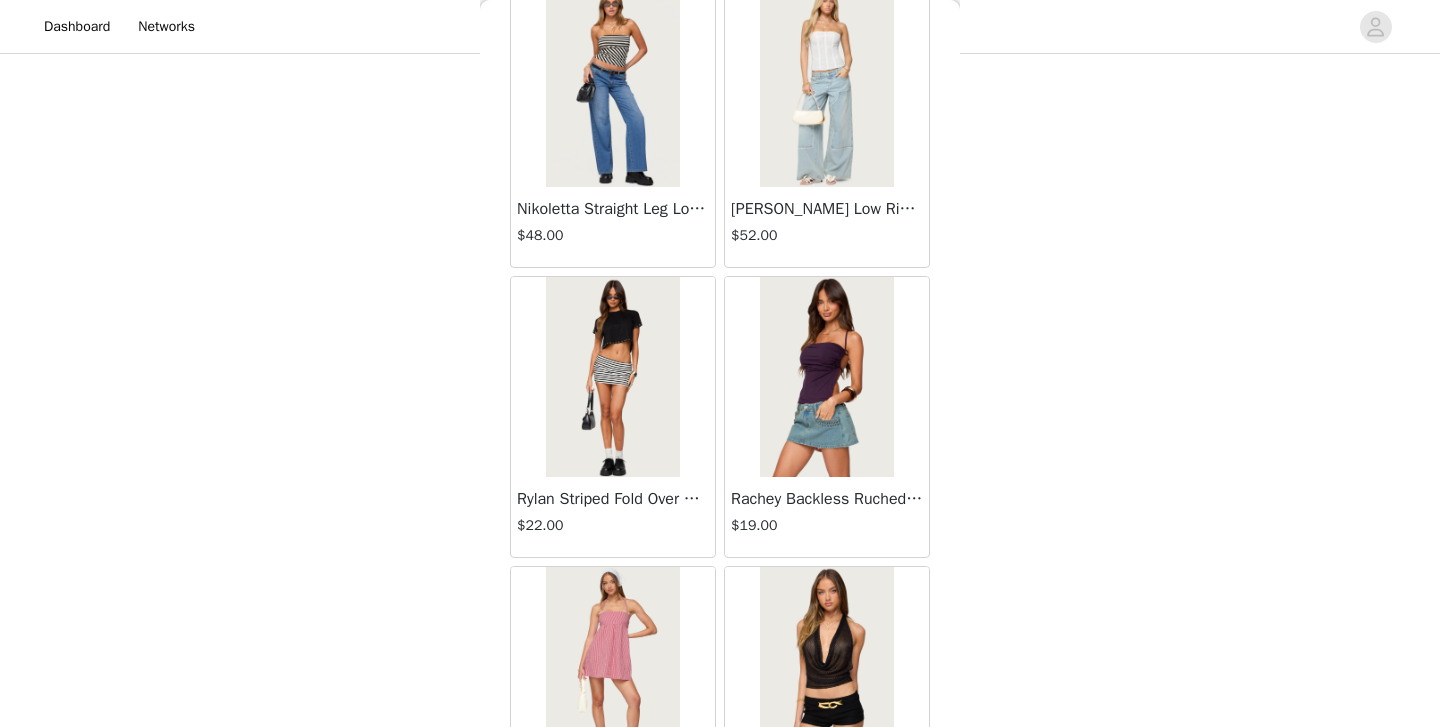 scroll, scrollTop: 25533, scrollLeft: 0, axis: vertical 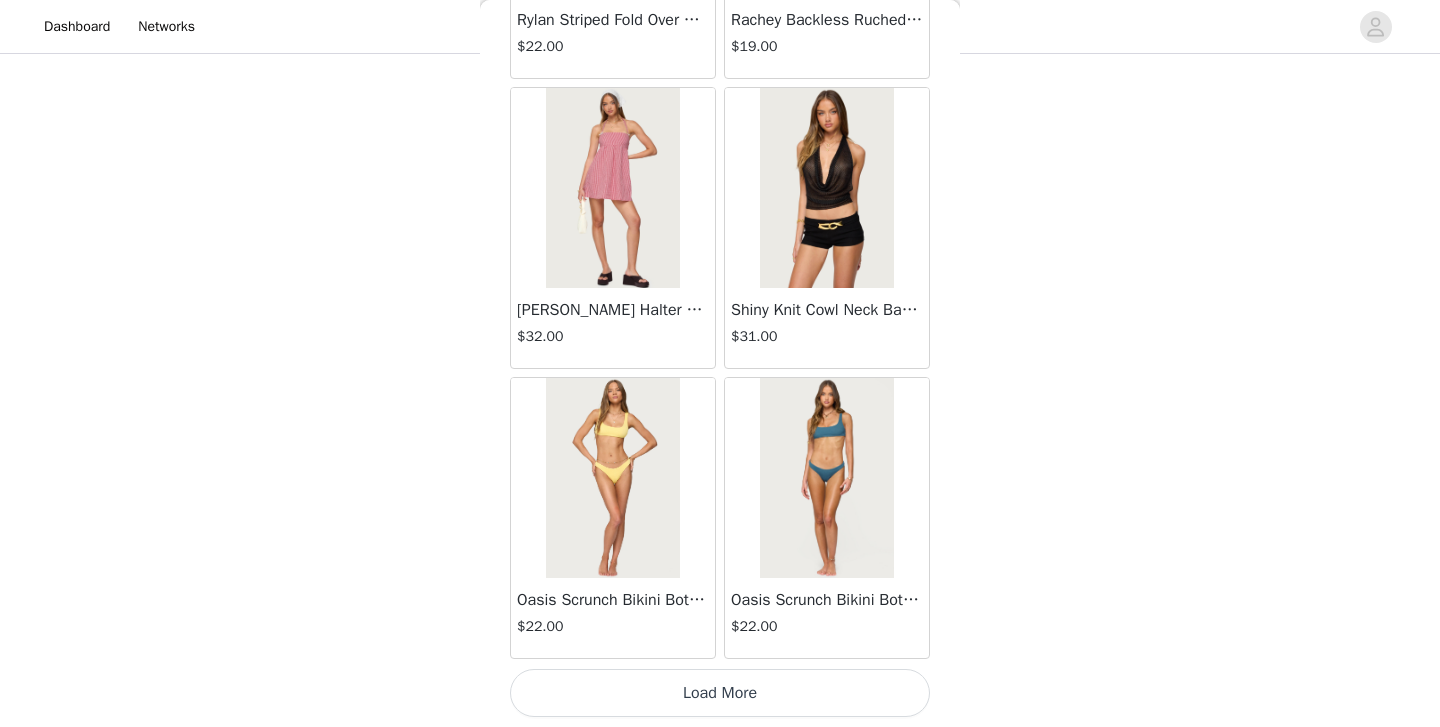 click on "Load More" at bounding box center [720, 693] 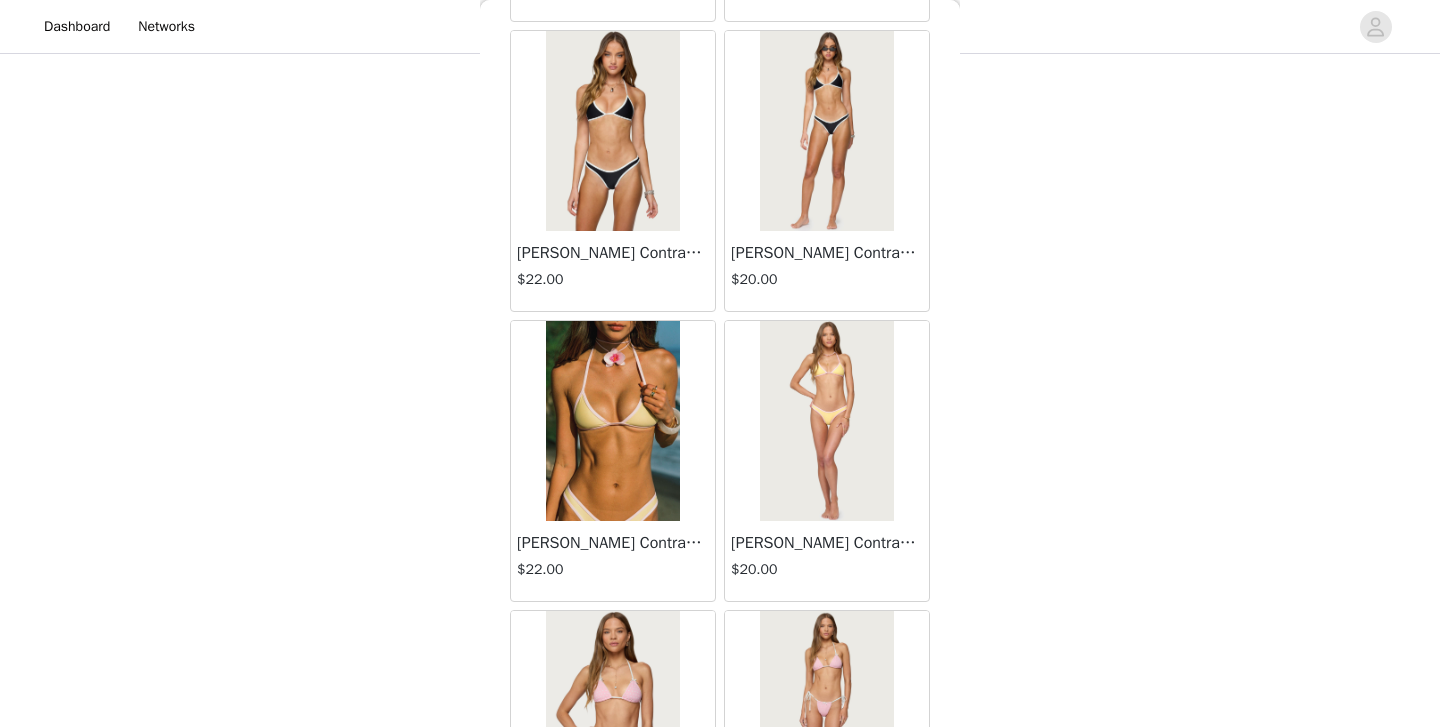 scroll, scrollTop: 26759, scrollLeft: 0, axis: vertical 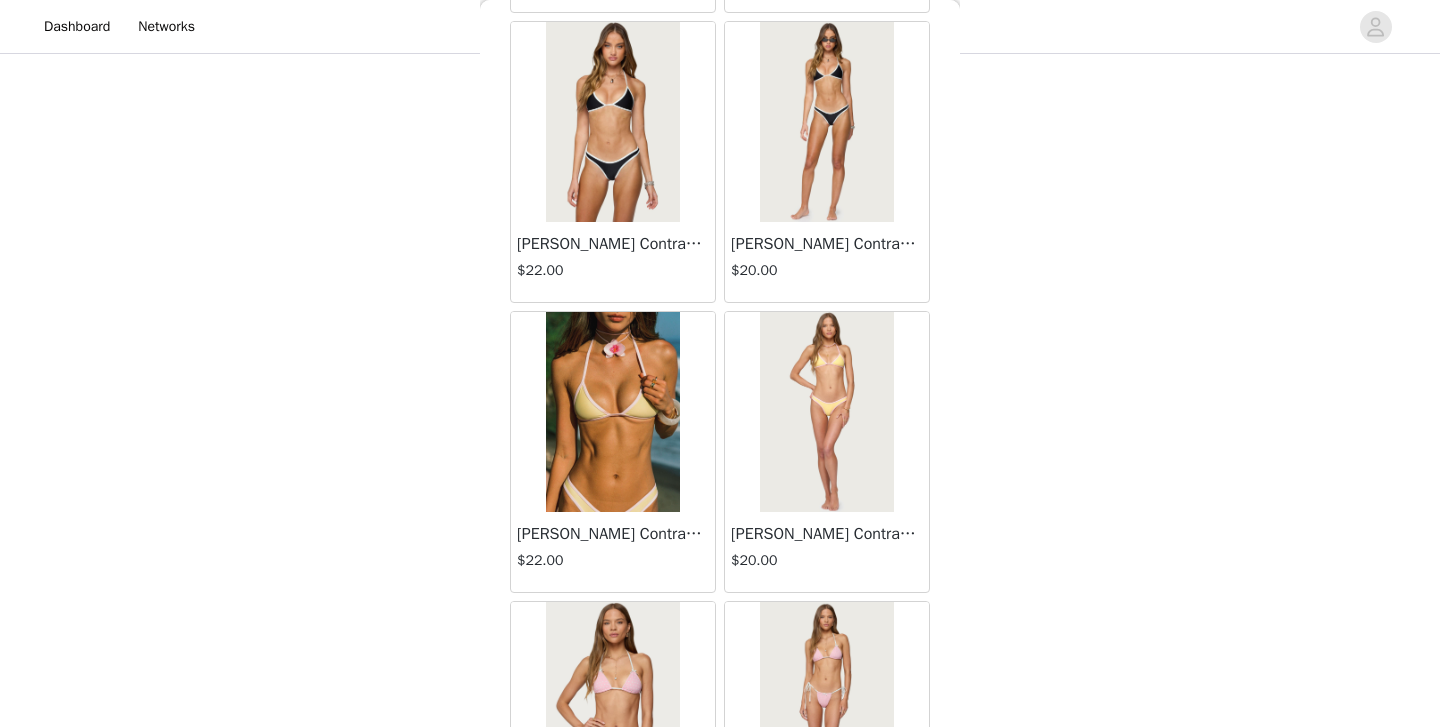 click at bounding box center [826, 412] 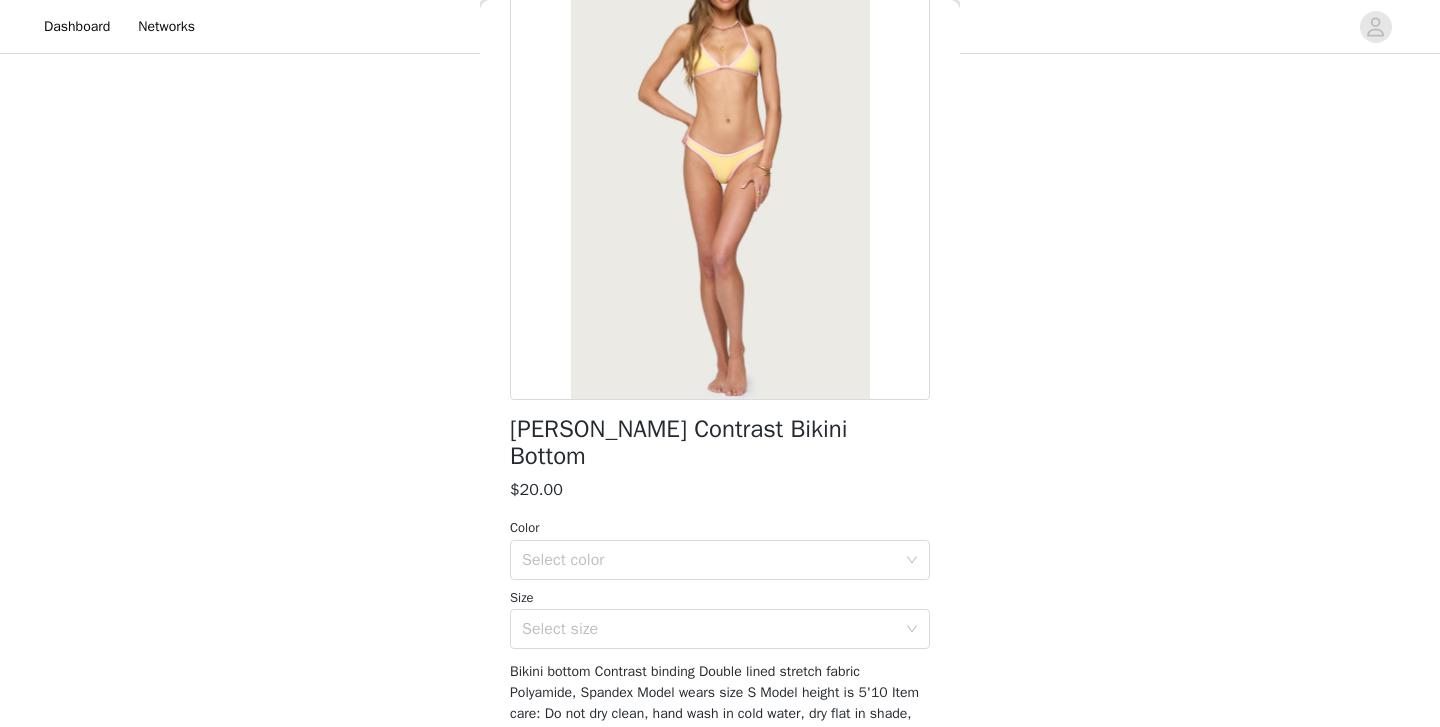 scroll, scrollTop: 158, scrollLeft: 0, axis: vertical 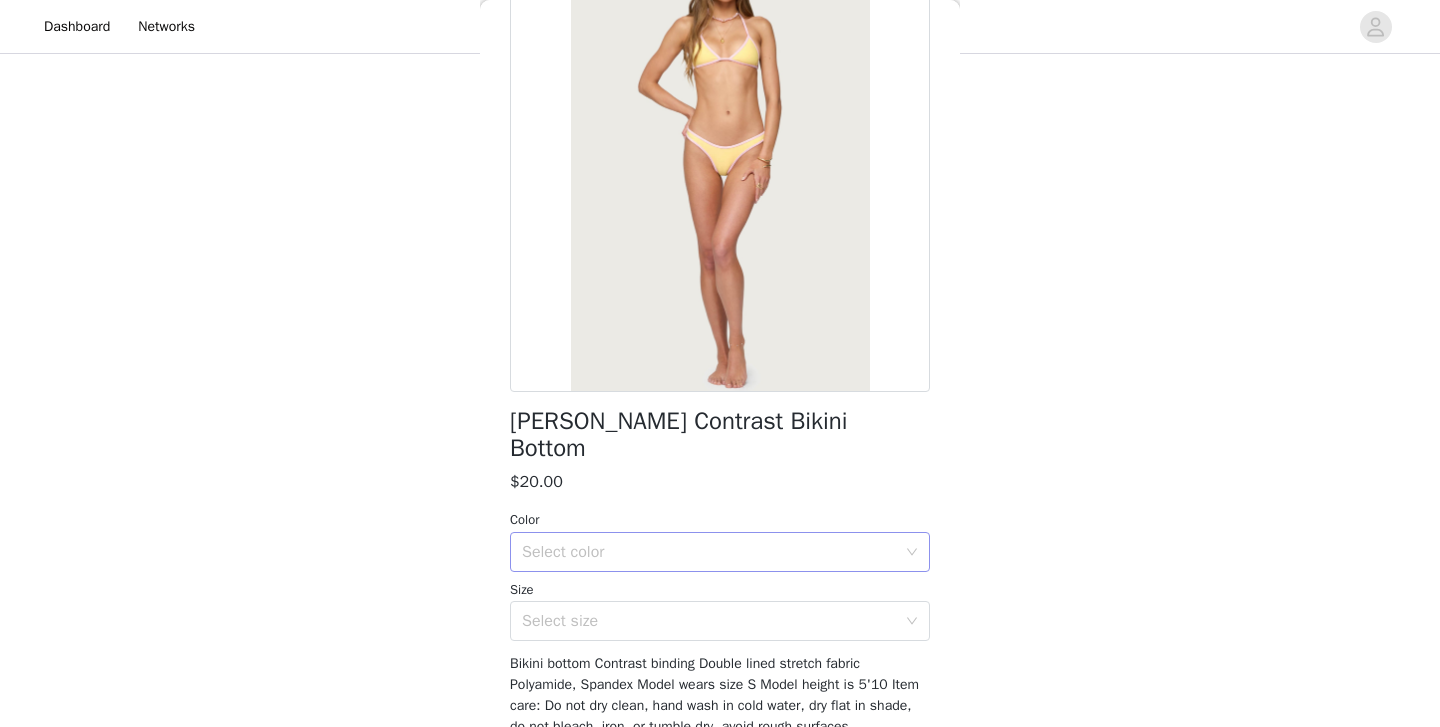 click on "Select color" at bounding box center (709, 552) 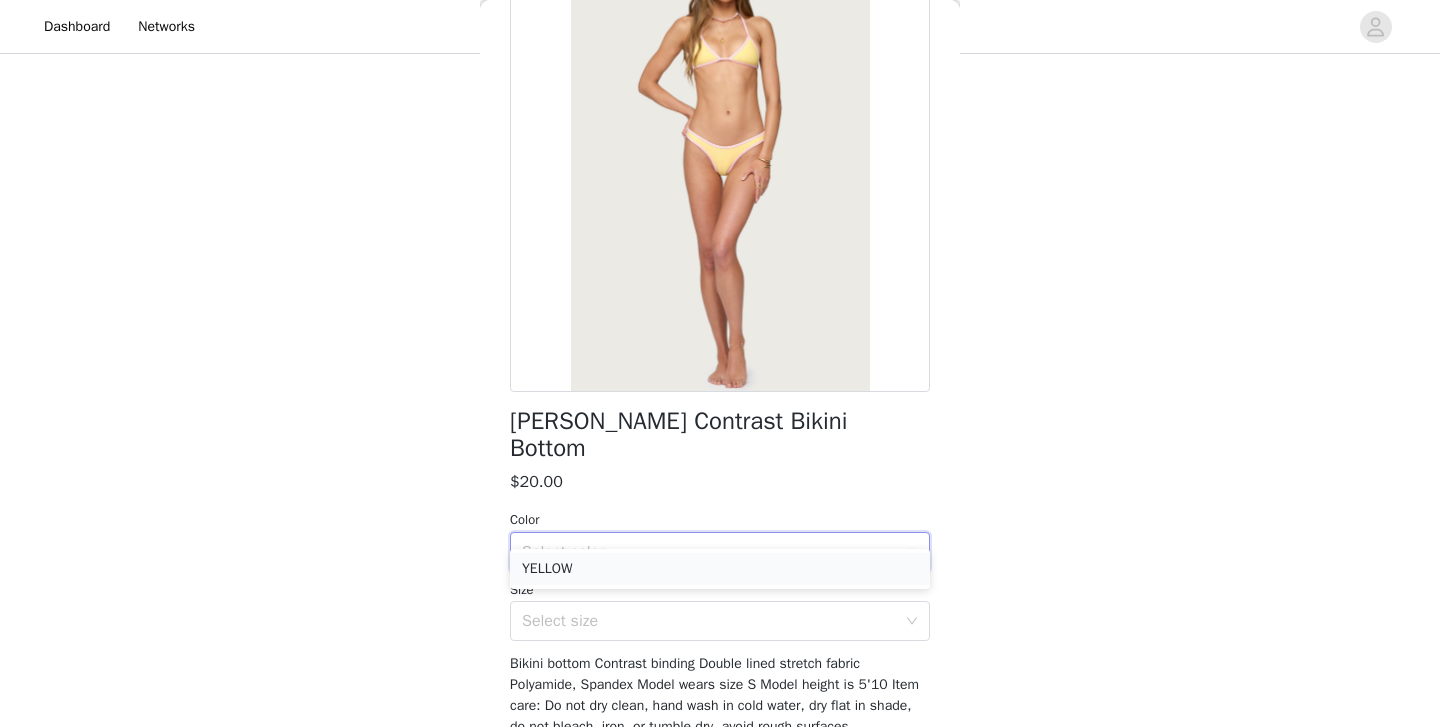 click on "YELLOW" at bounding box center (720, 569) 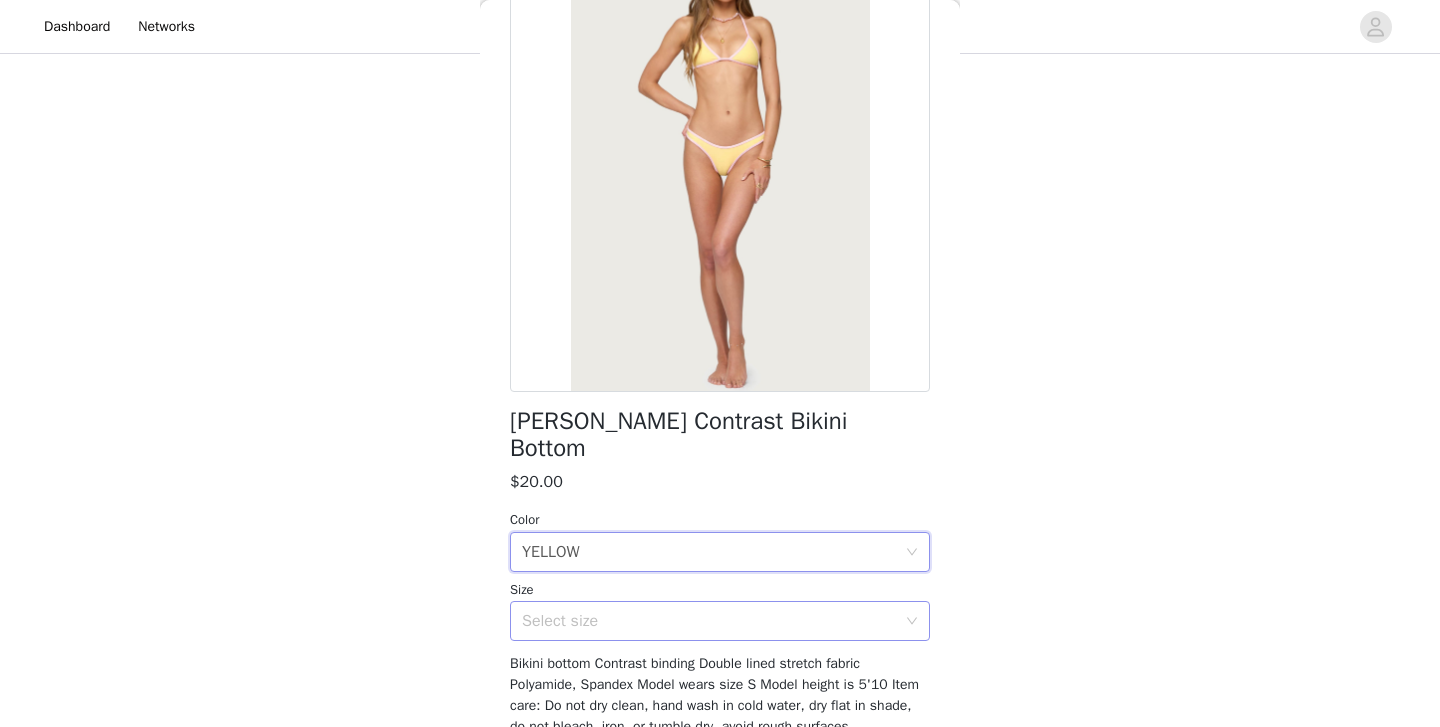 click on "Select size" at bounding box center [709, 621] 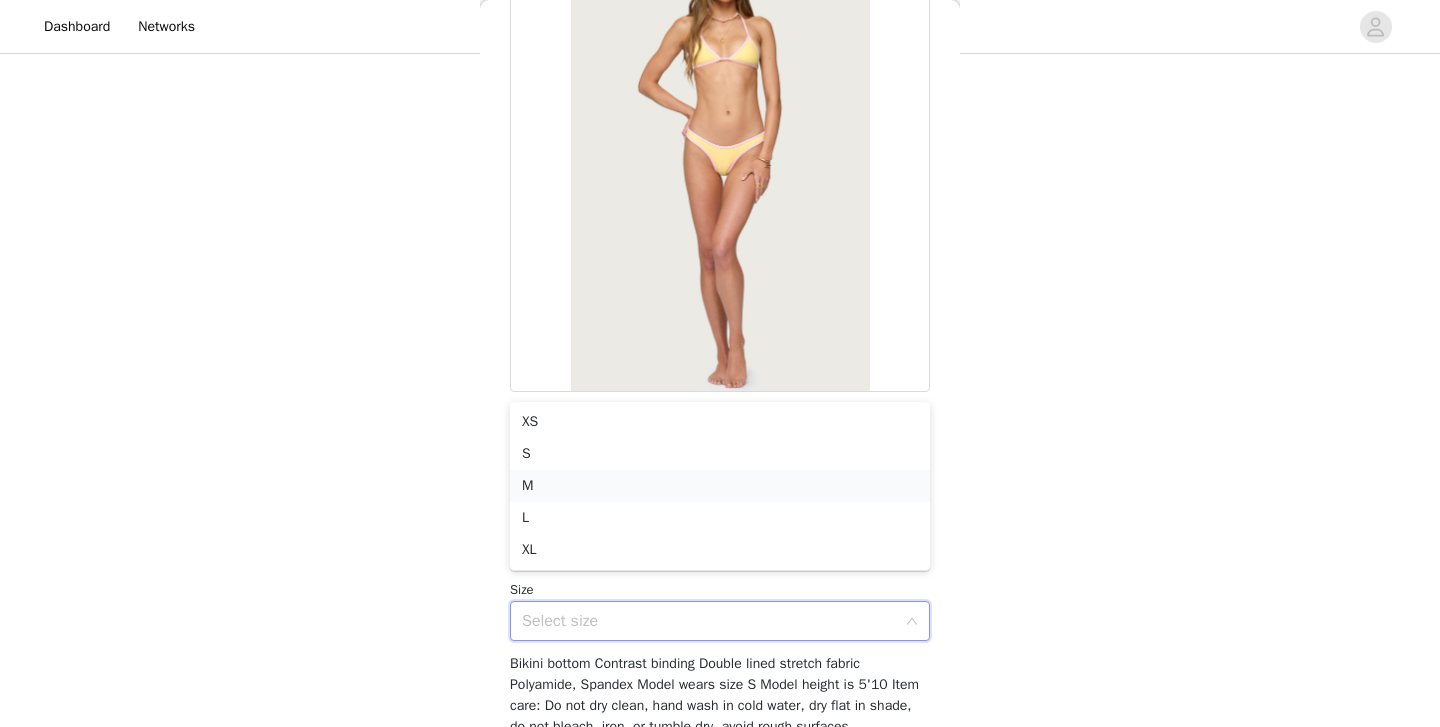 click on "M" at bounding box center [720, 486] 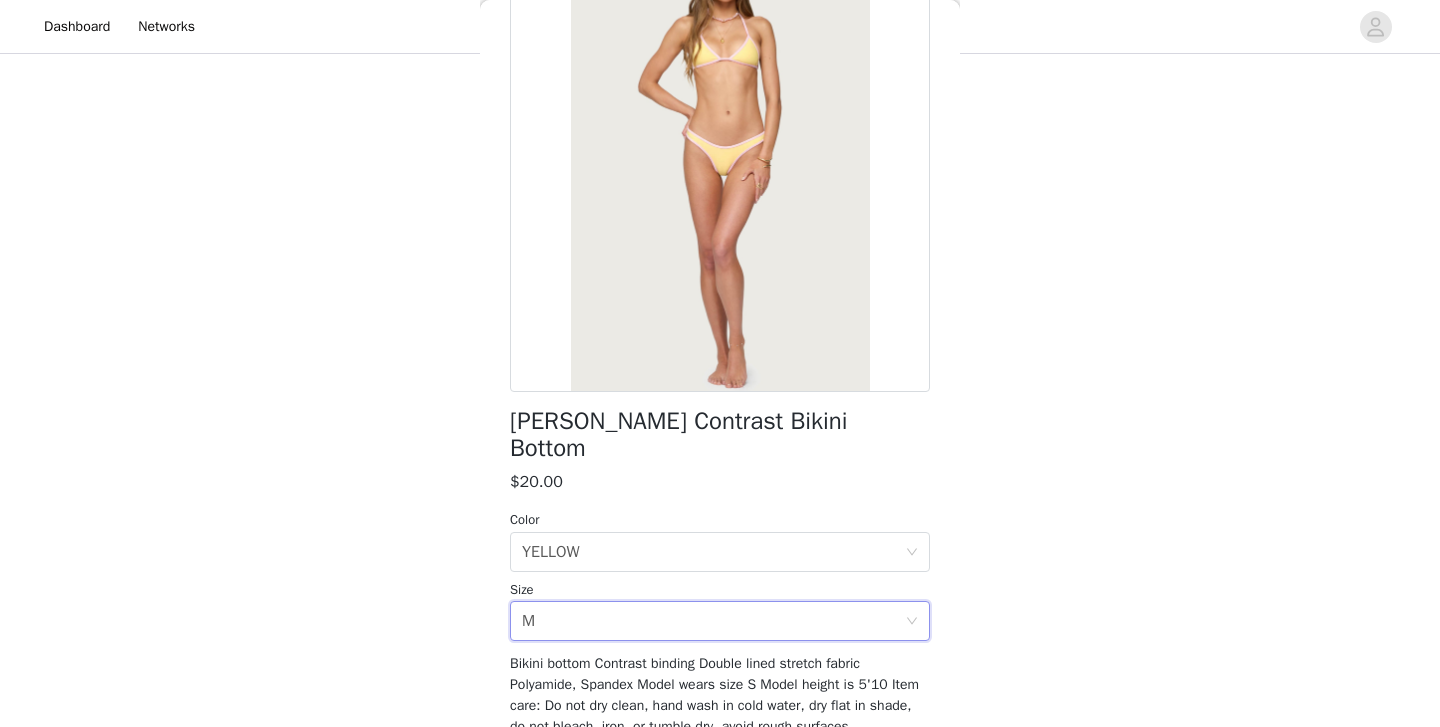 scroll, scrollTop: 225, scrollLeft: 0, axis: vertical 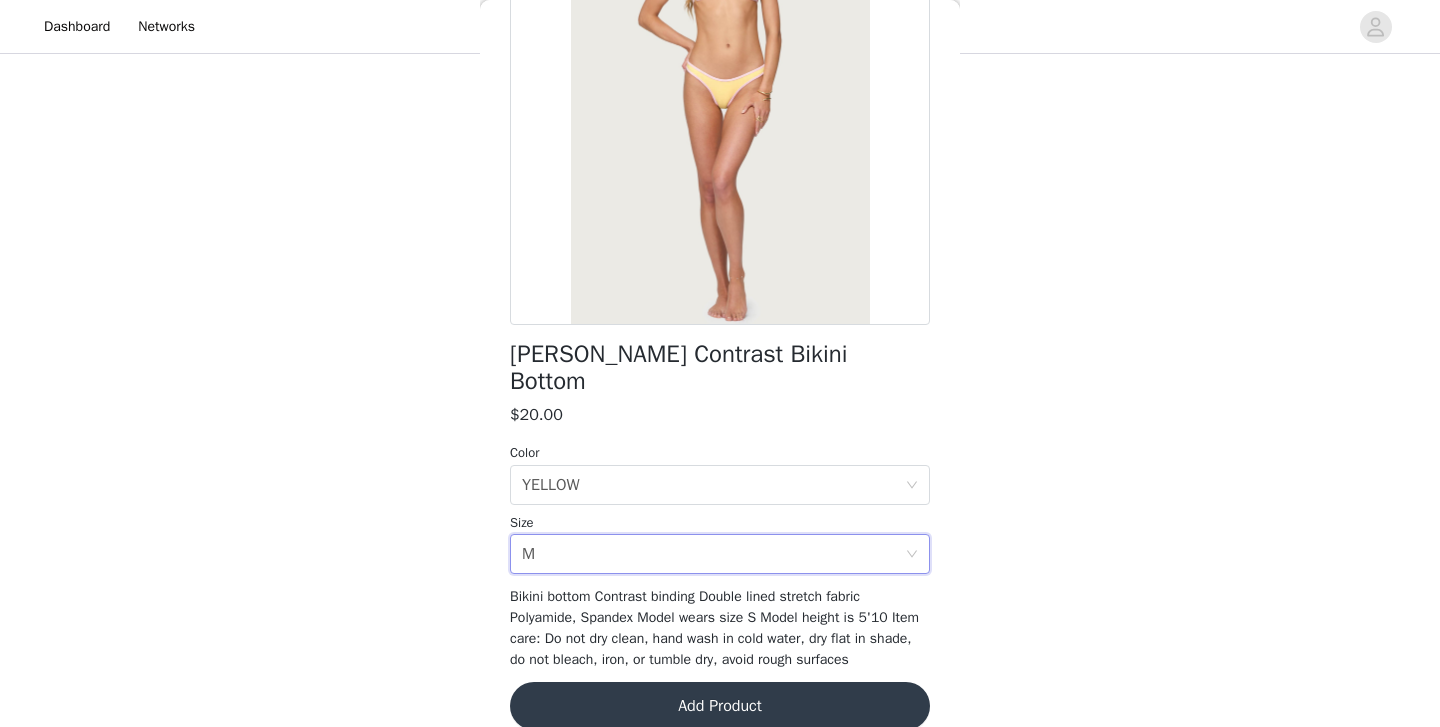 click on "Add Product" at bounding box center [720, 706] 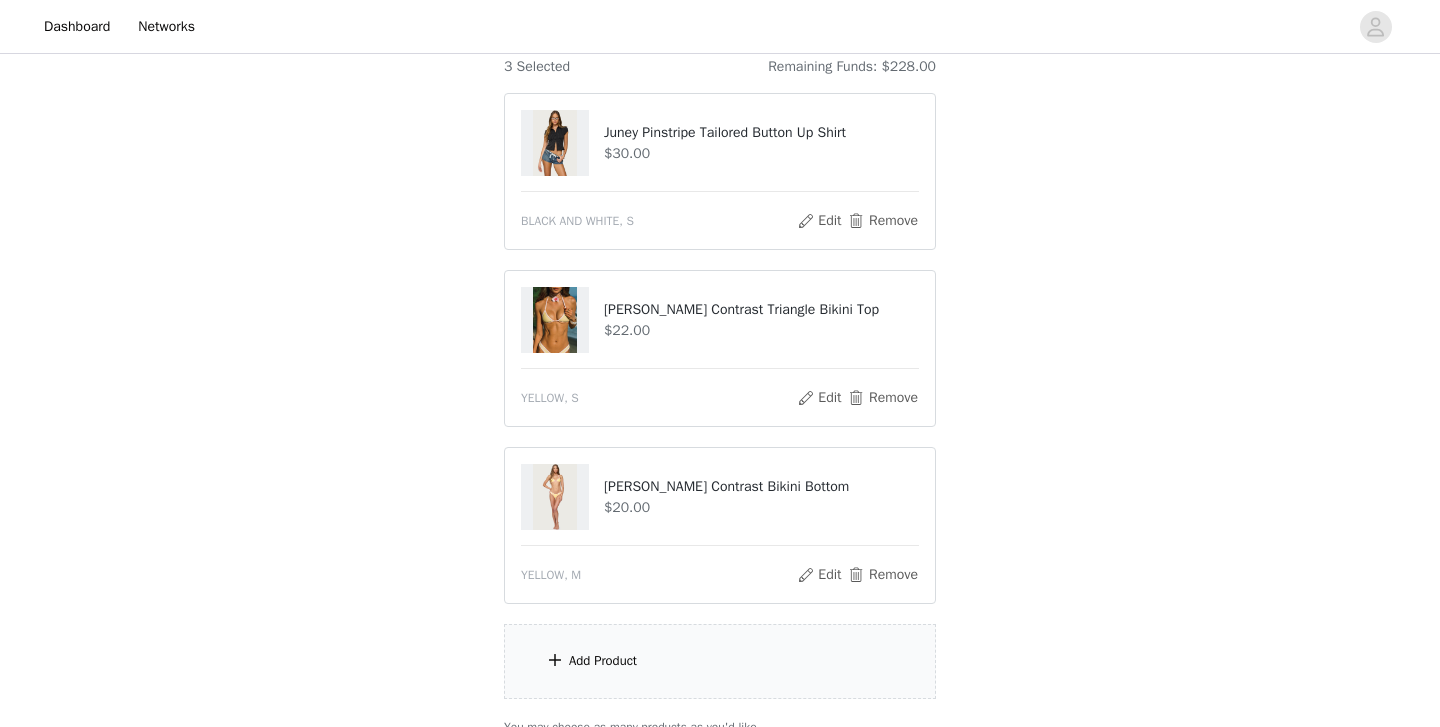 click on "Add Product" at bounding box center [603, 661] 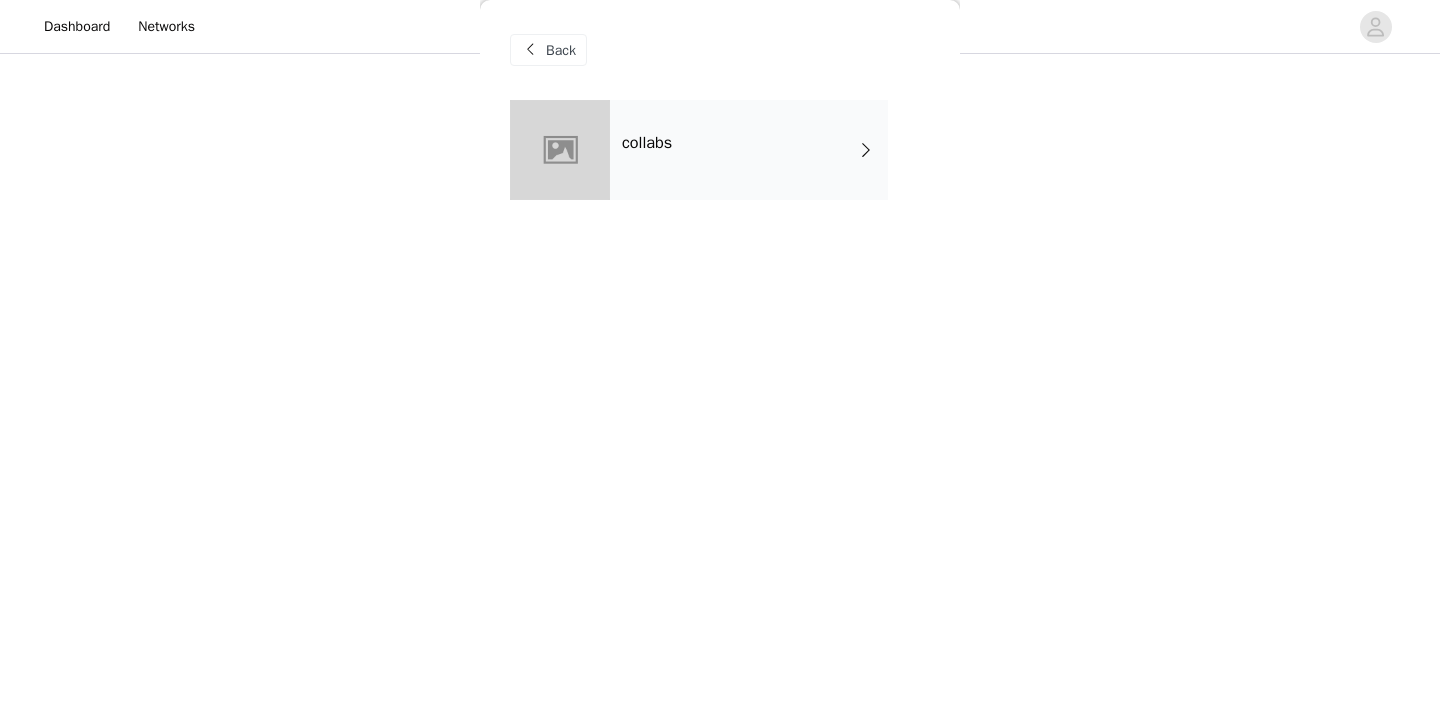 click on "collabs" at bounding box center (749, 150) 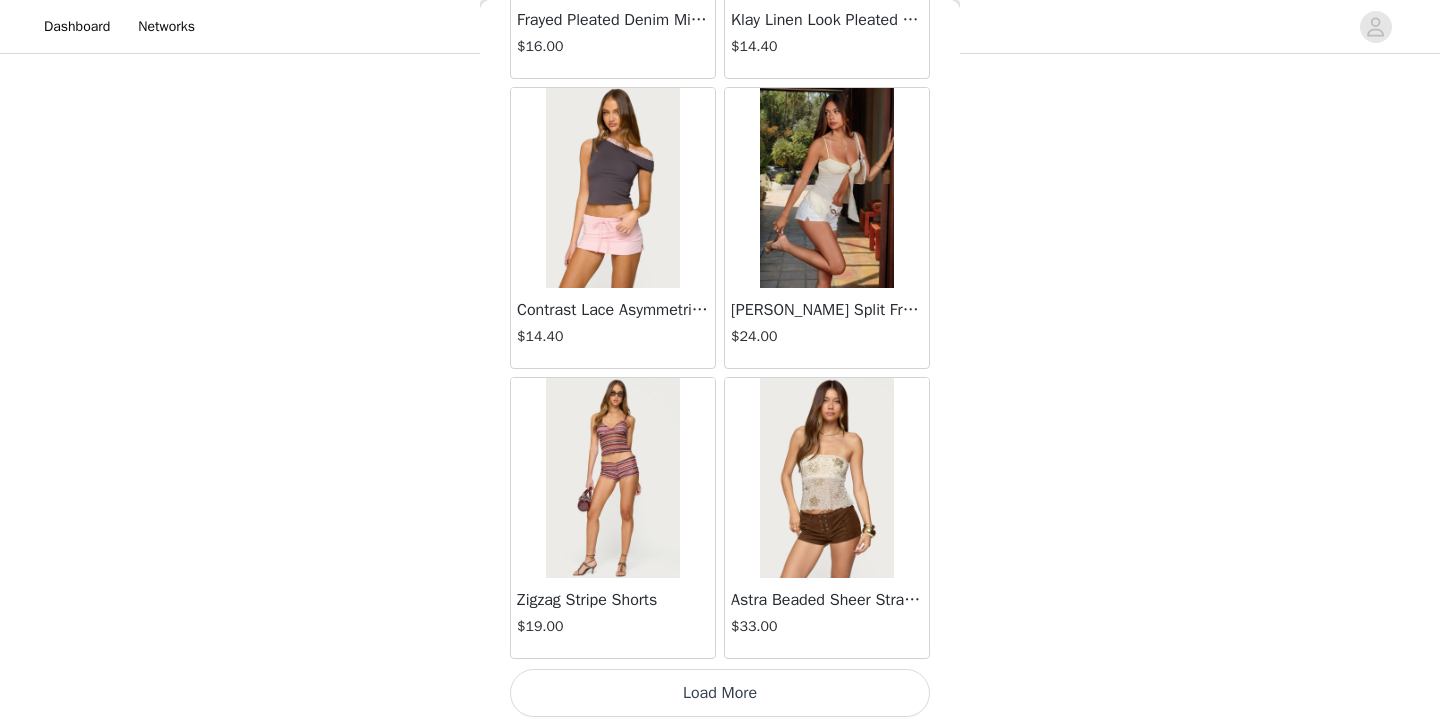 click on "Load More" at bounding box center [720, 693] 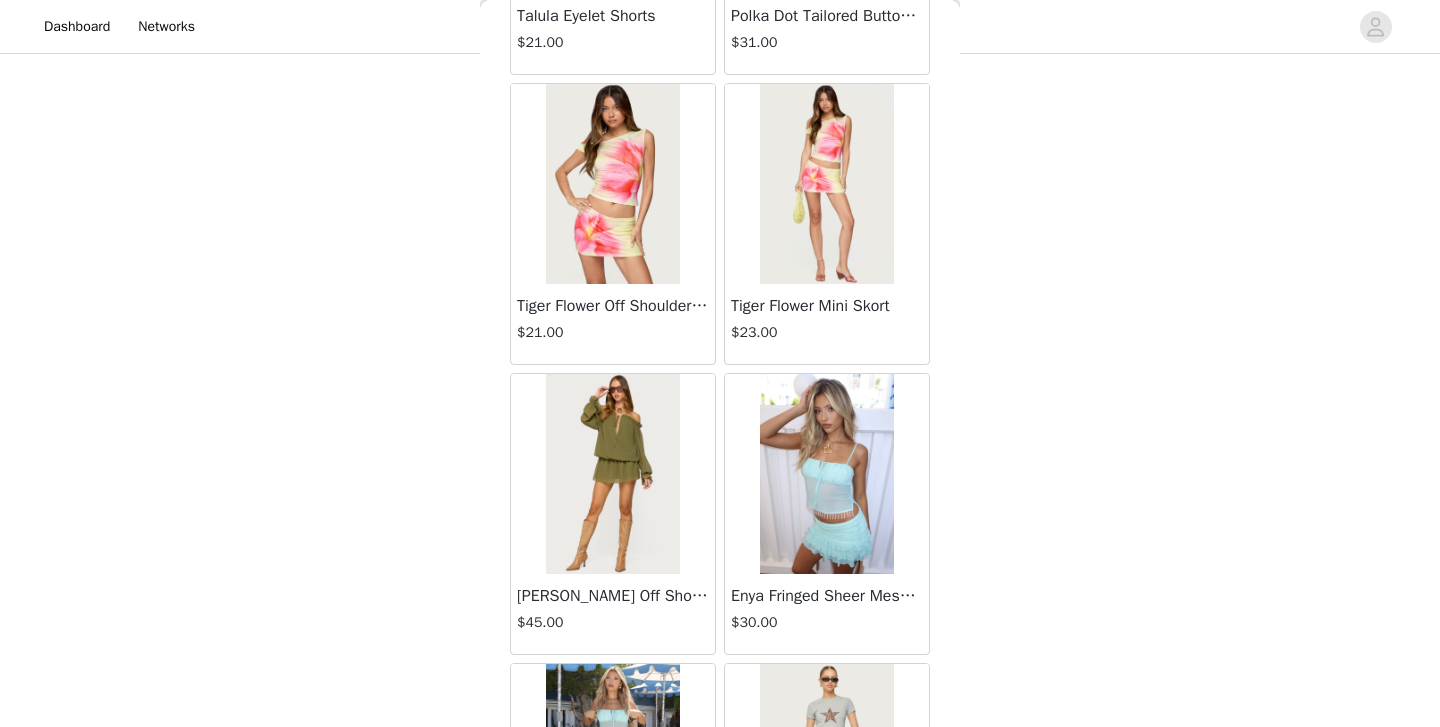 scroll, scrollTop: 5233, scrollLeft: 0, axis: vertical 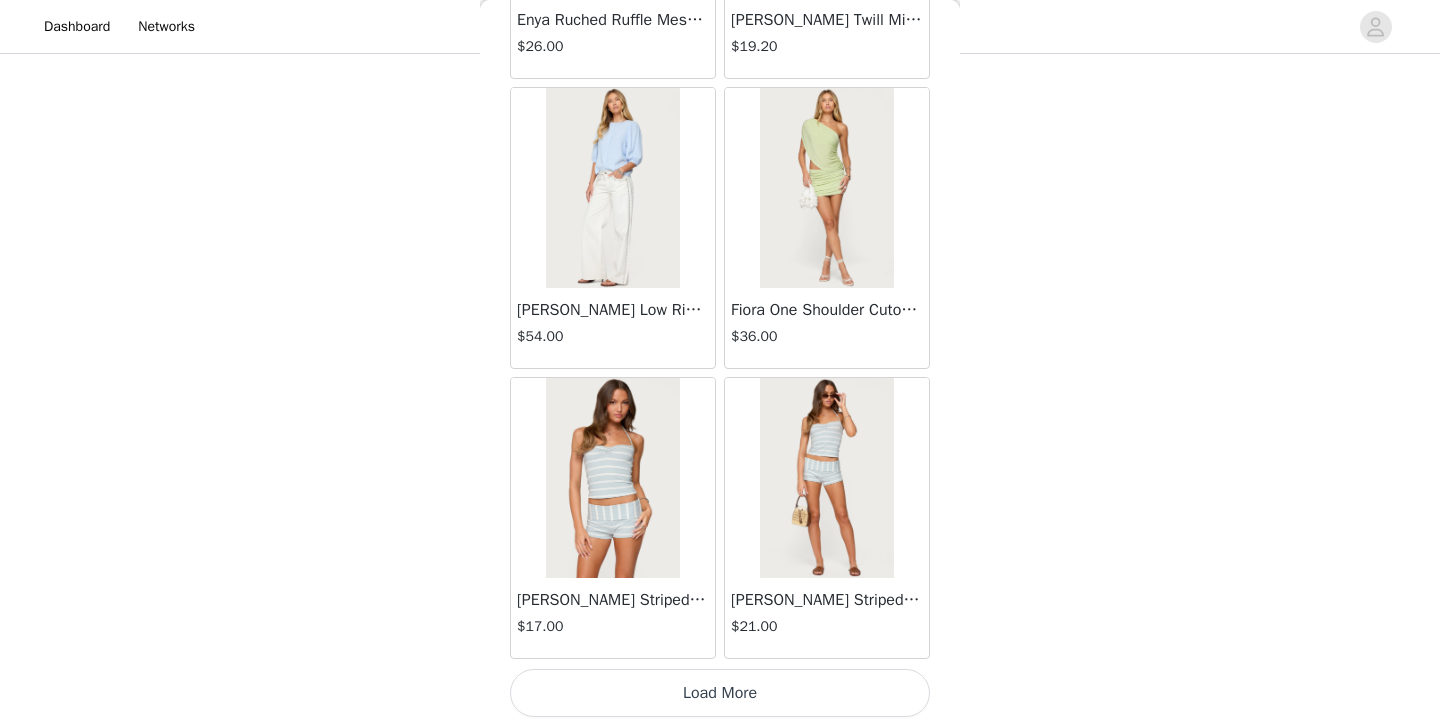 click on "Load More" at bounding box center [720, 693] 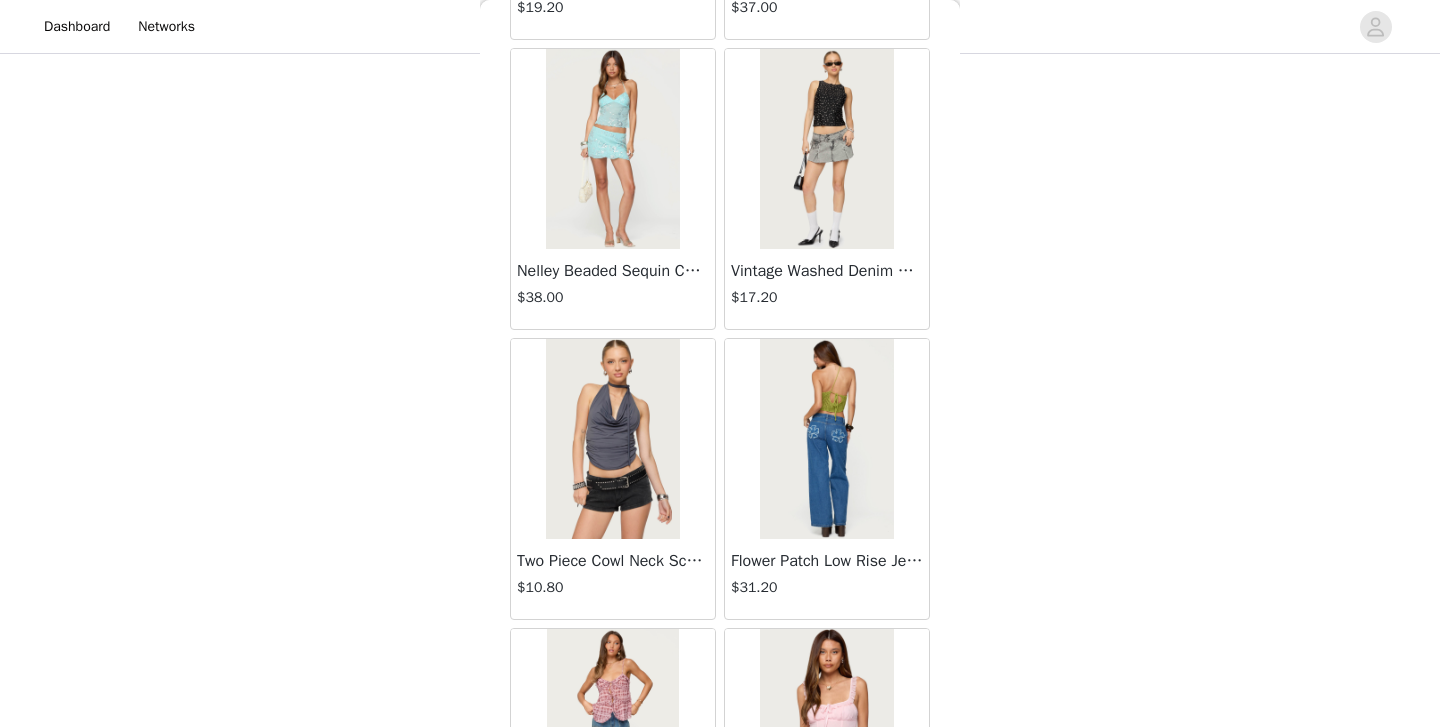 scroll, scrollTop: 8133, scrollLeft: 0, axis: vertical 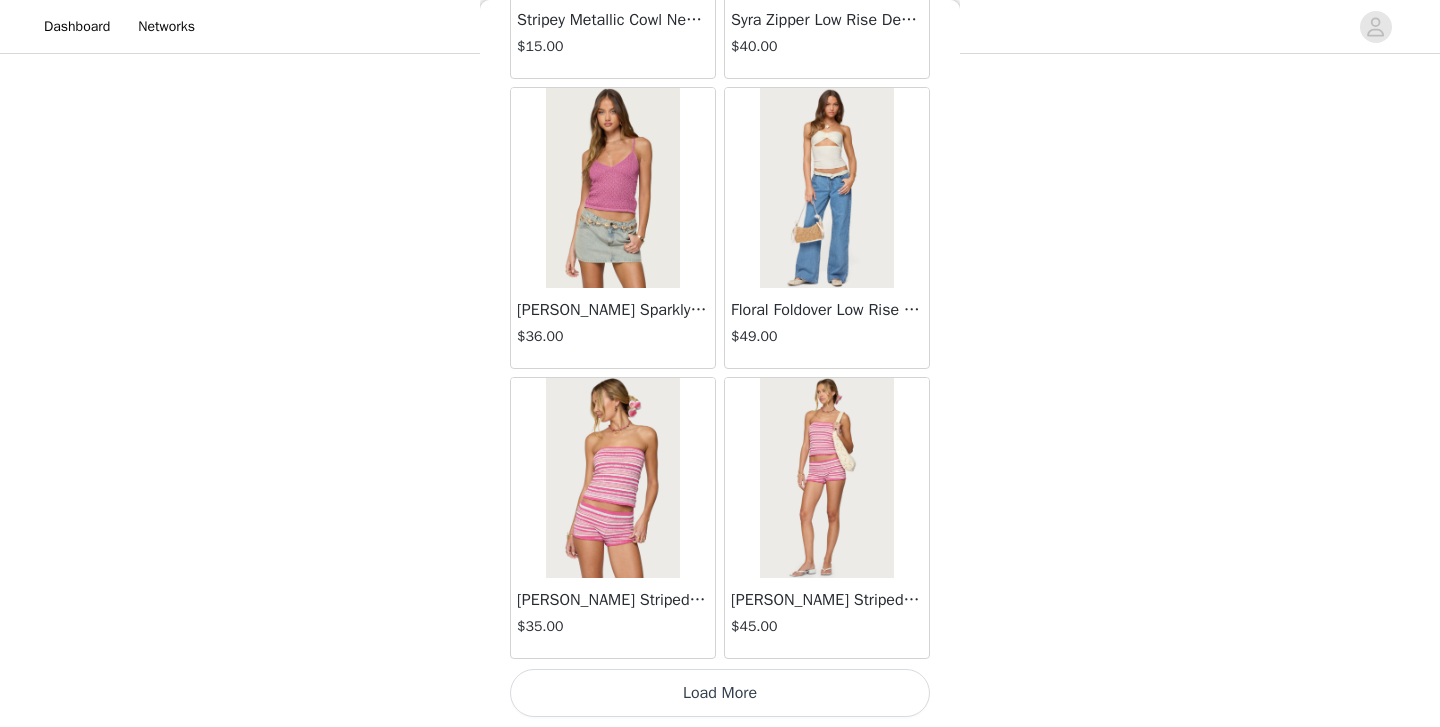 click on "Load More" at bounding box center (720, 693) 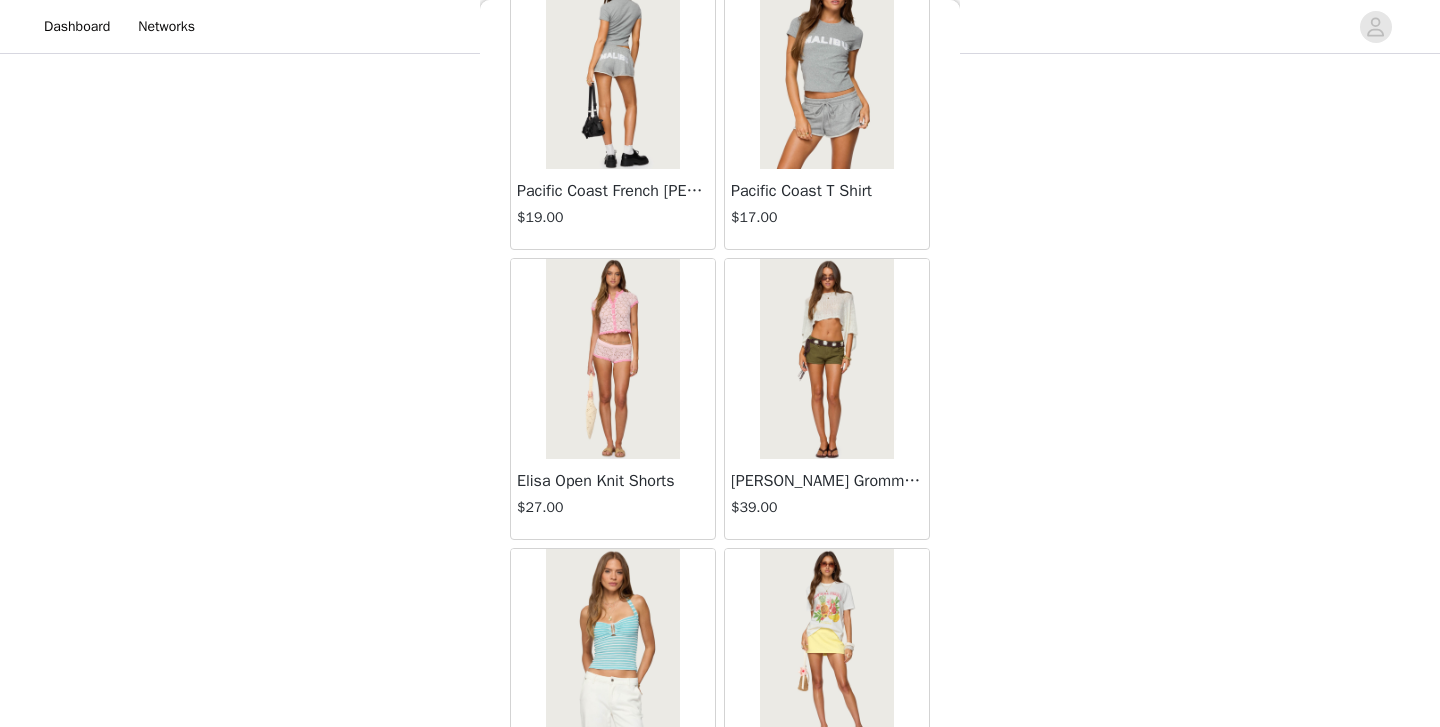 scroll, scrollTop: 11033, scrollLeft: 0, axis: vertical 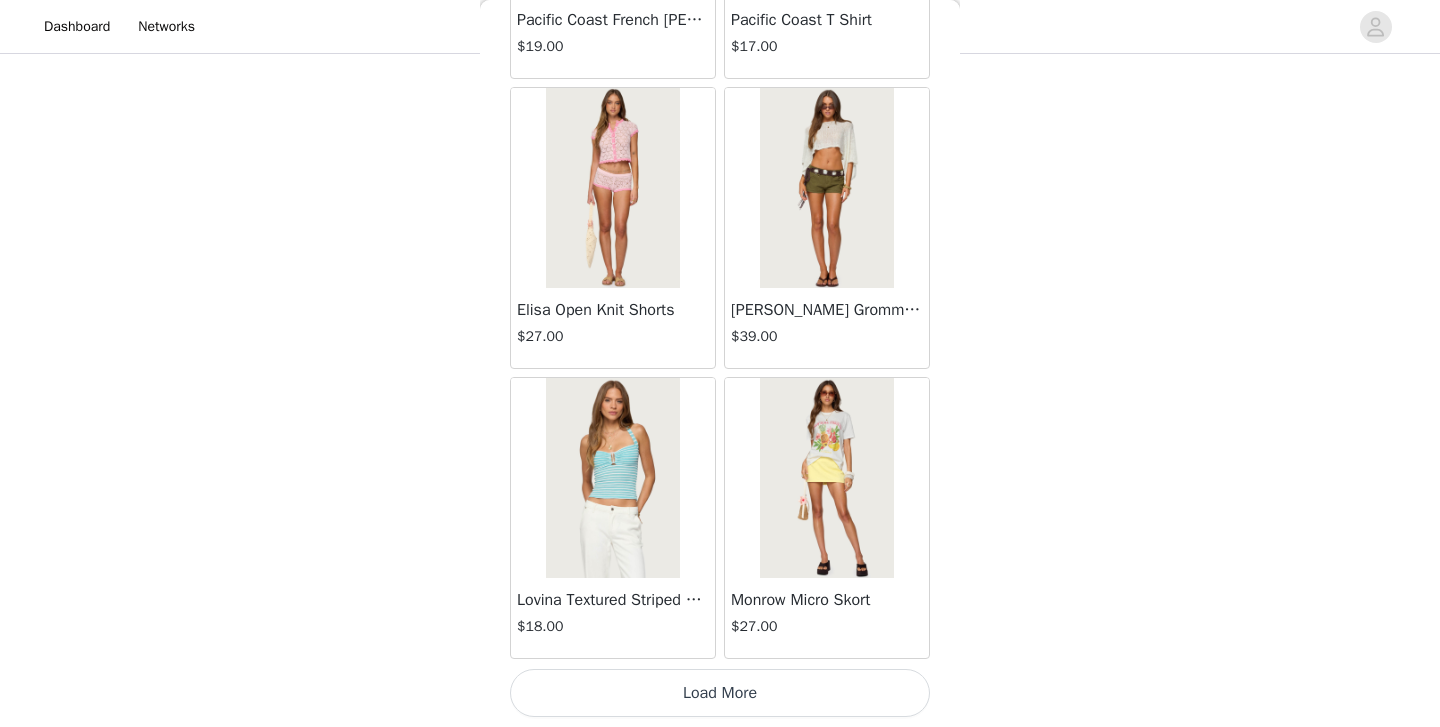 click on "Load More" at bounding box center (720, 693) 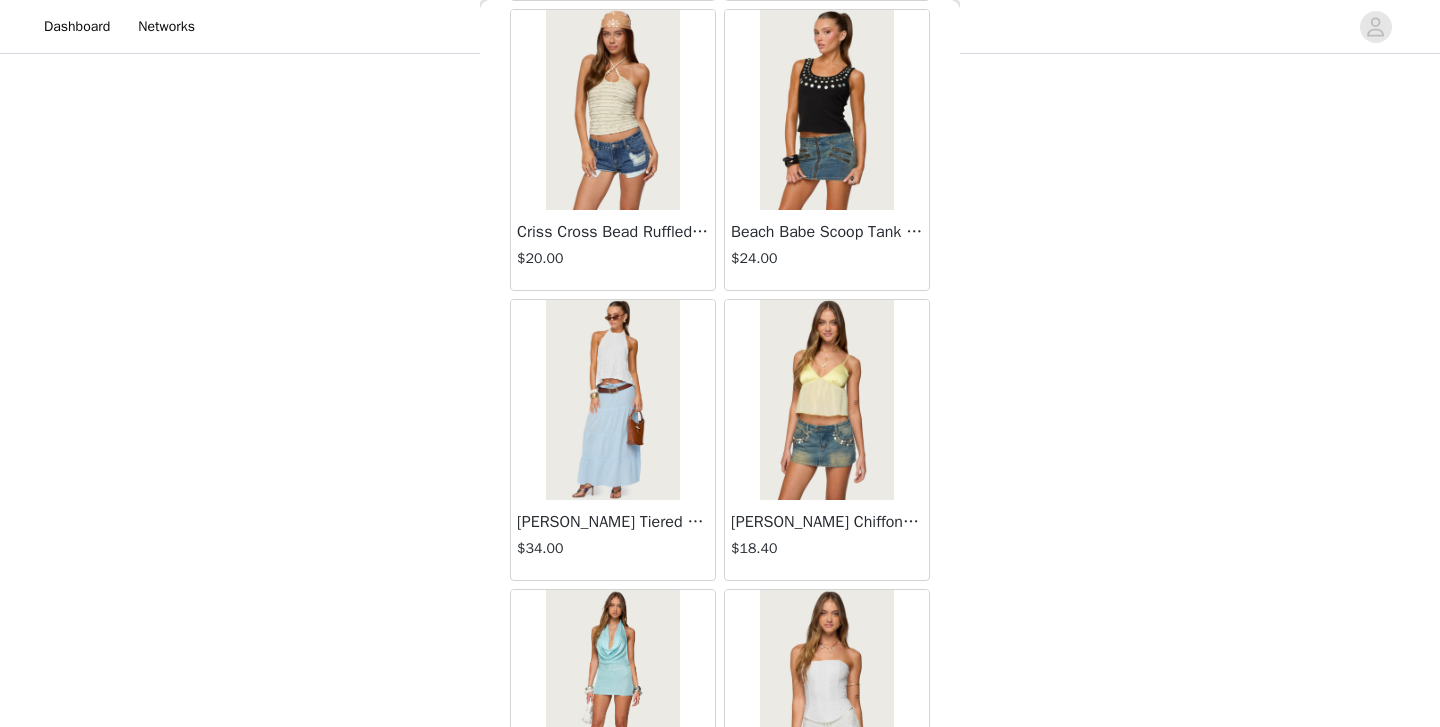 scroll, scrollTop: 13933, scrollLeft: 0, axis: vertical 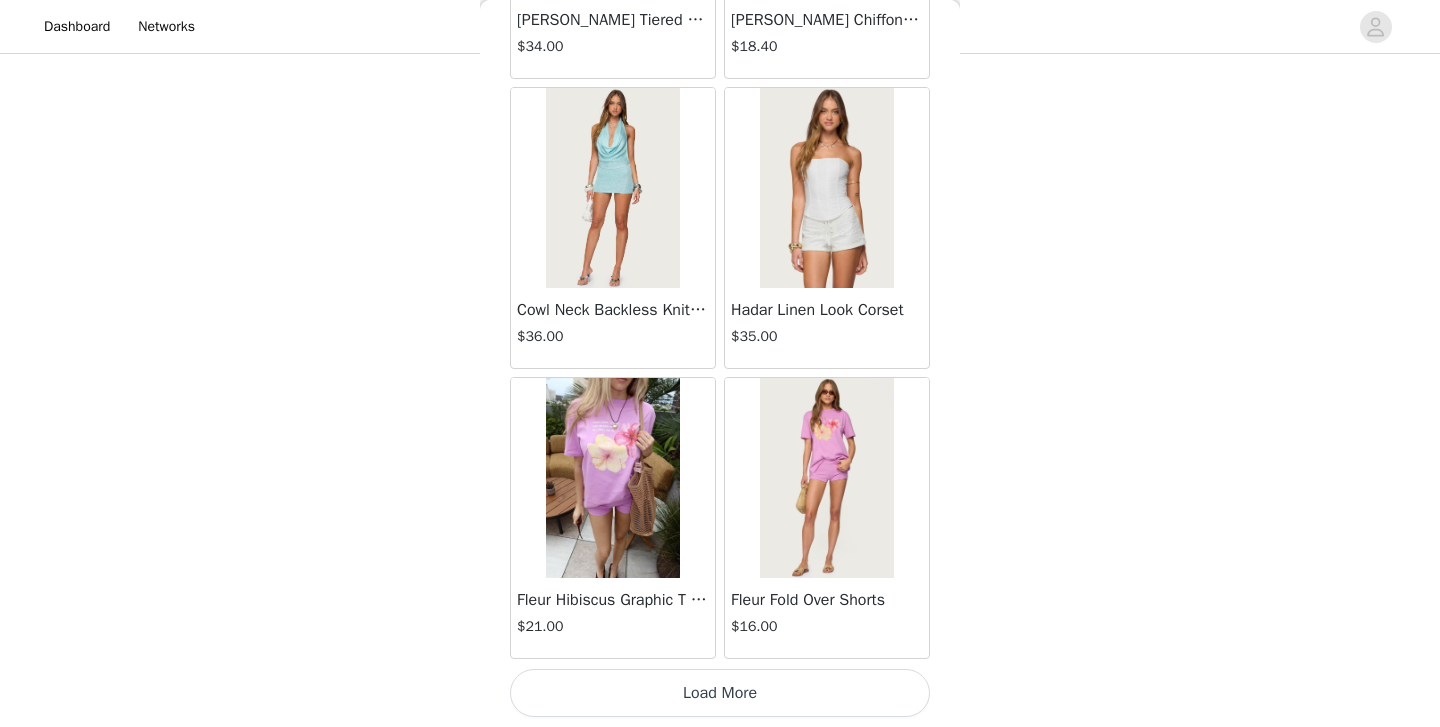 click on "Load More" at bounding box center [720, 693] 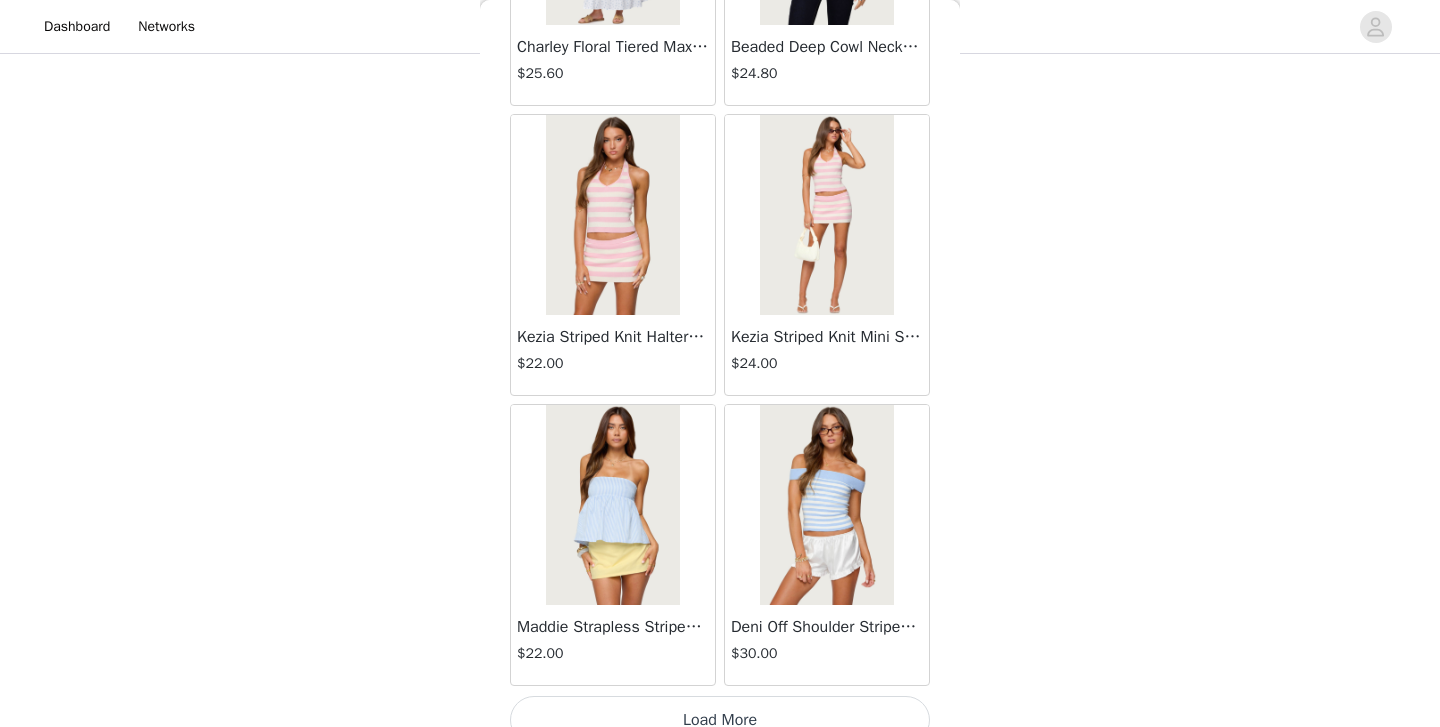 scroll, scrollTop: 16833, scrollLeft: 0, axis: vertical 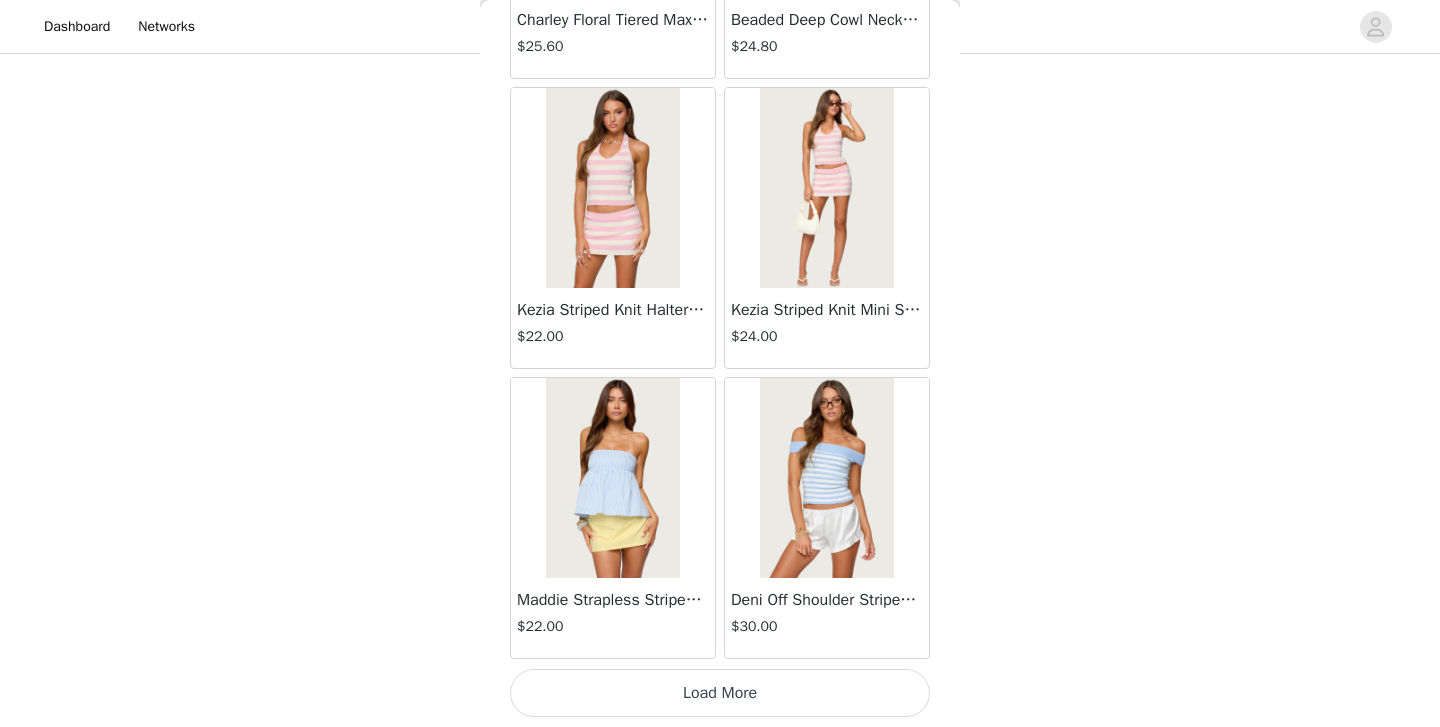 click on "Load More" at bounding box center (720, 693) 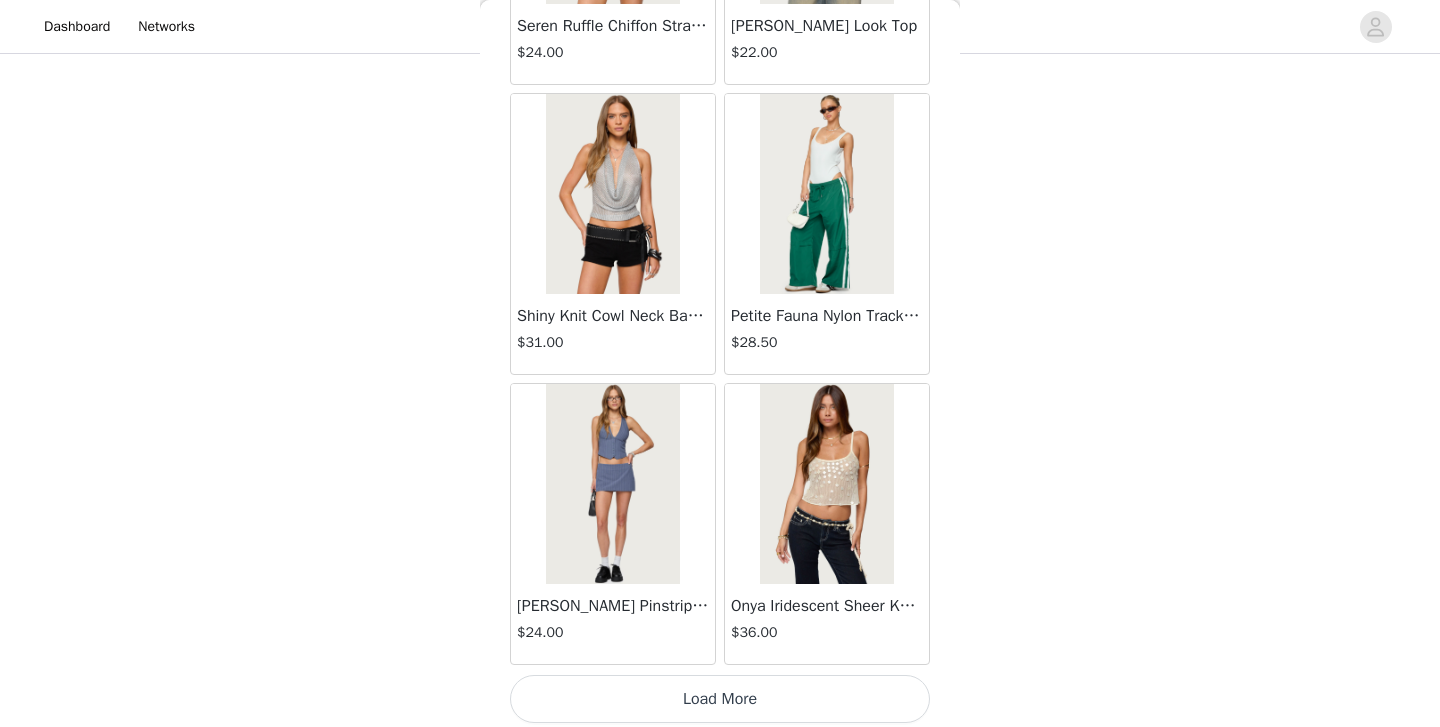 scroll, scrollTop: 19733, scrollLeft: 0, axis: vertical 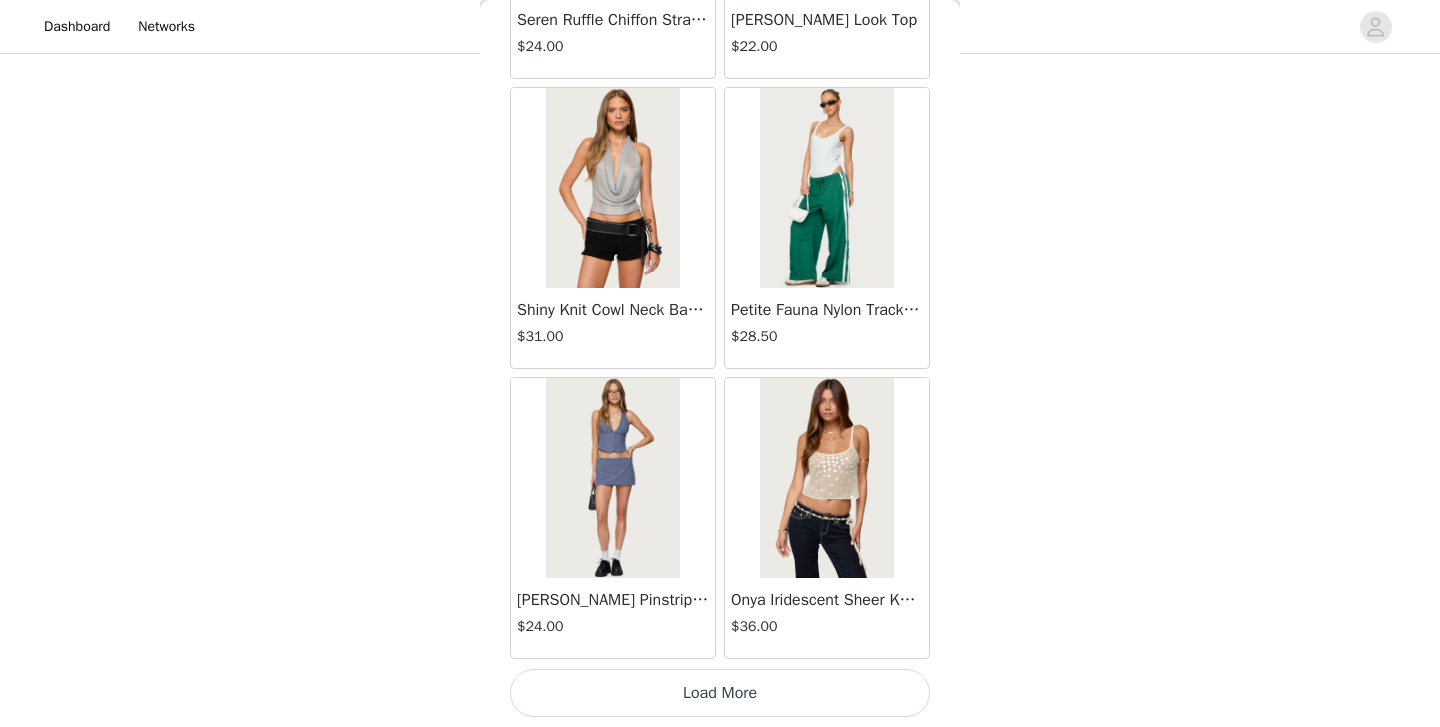 click on "Load More" at bounding box center (720, 693) 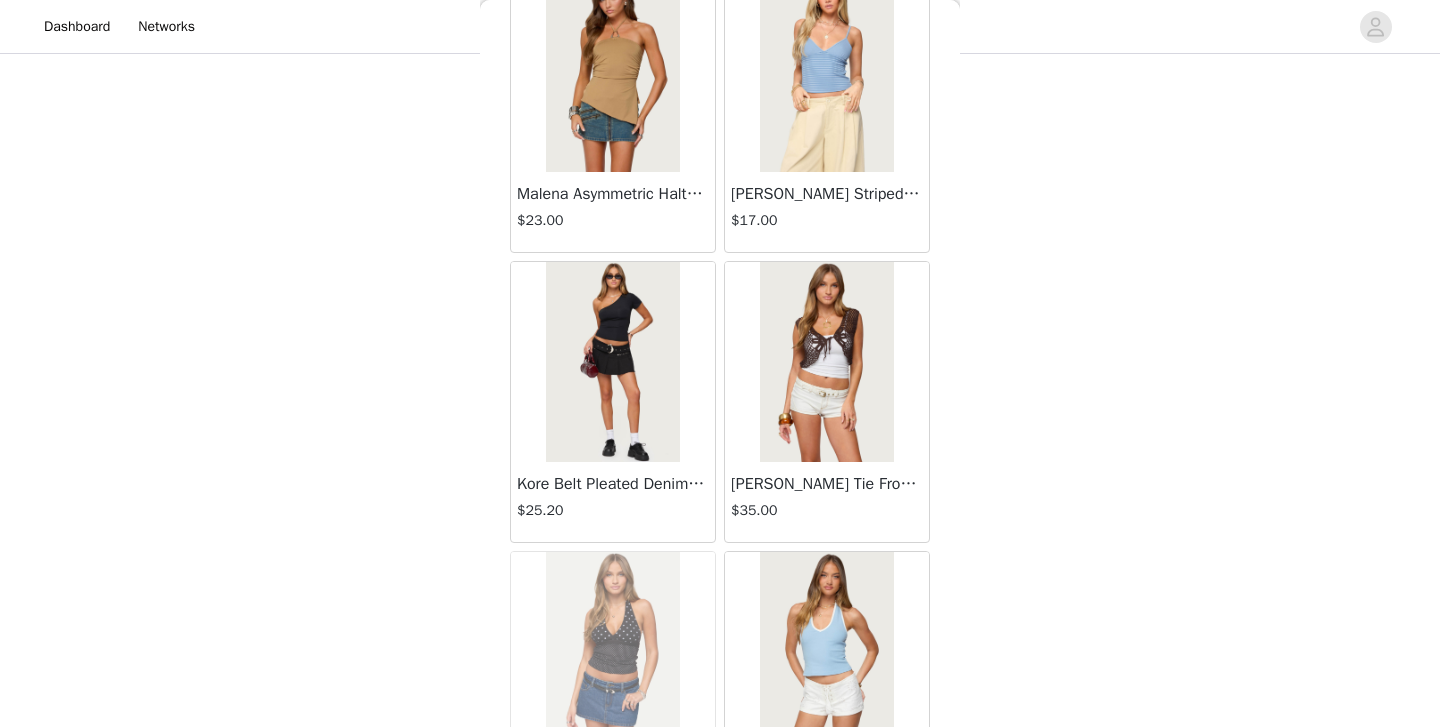 scroll, scrollTop: 22633, scrollLeft: 0, axis: vertical 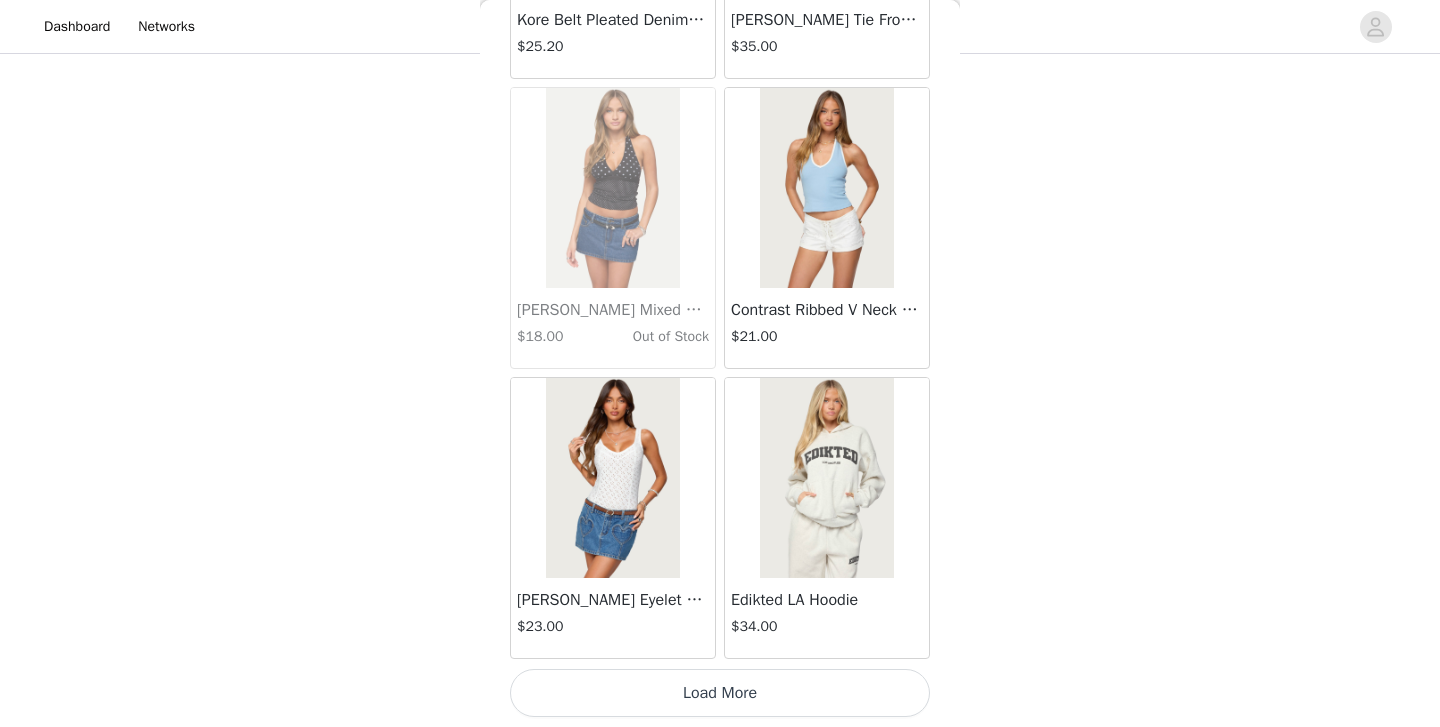 click on "Load More" at bounding box center [720, 693] 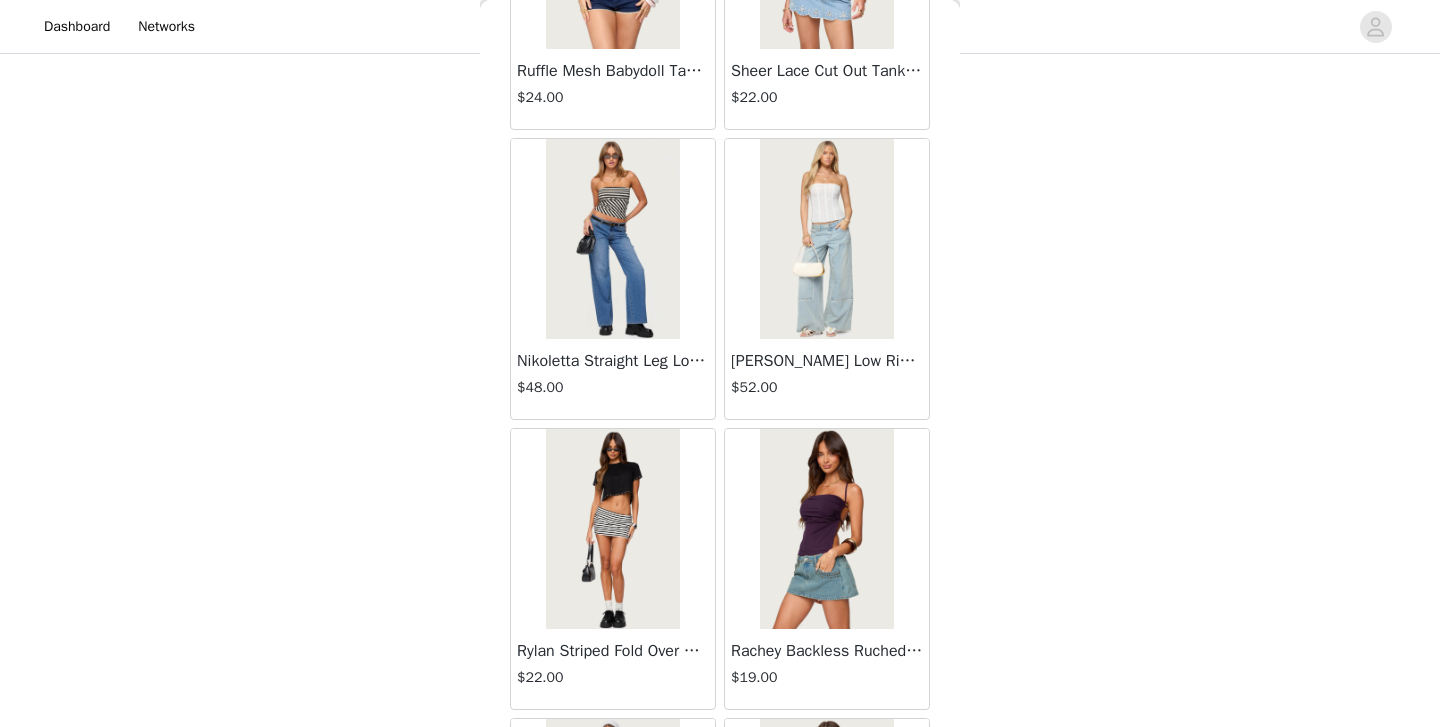 scroll, scrollTop: 25533, scrollLeft: 0, axis: vertical 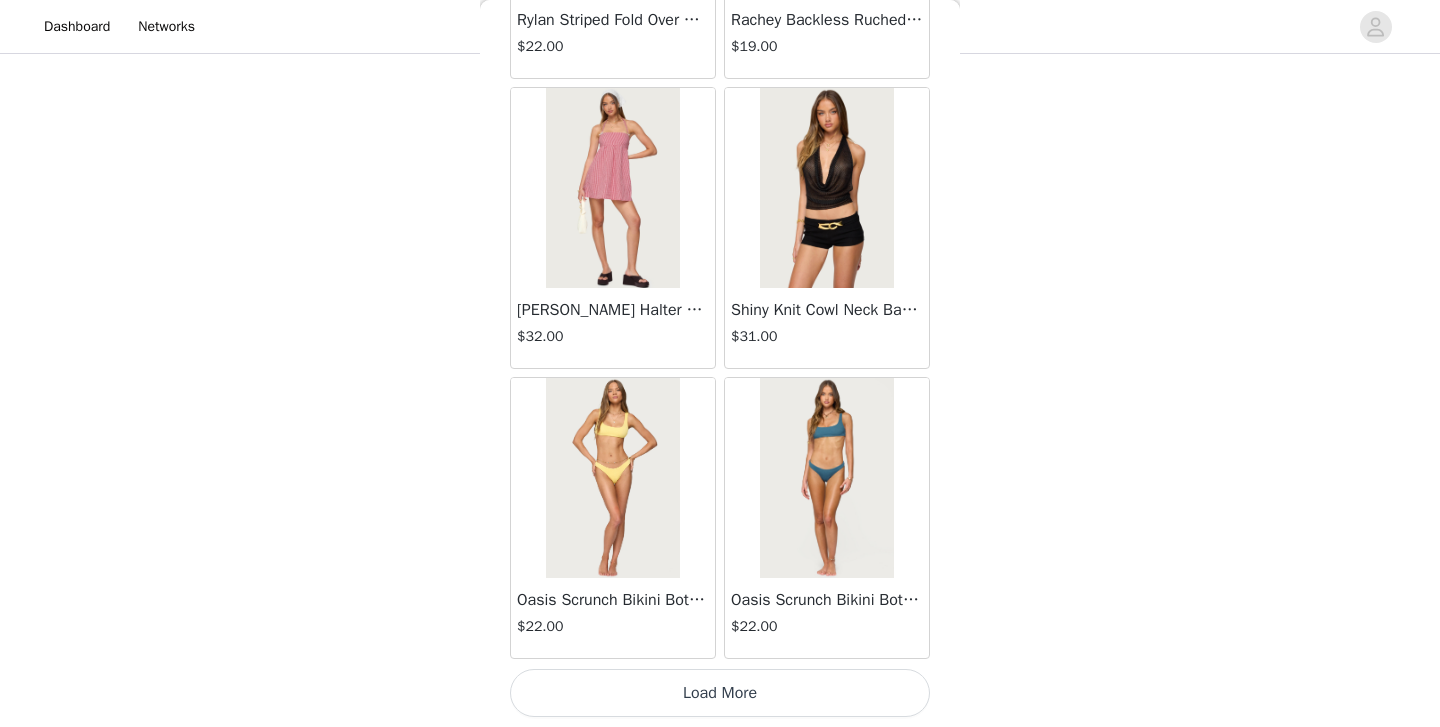 click on "Load More" at bounding box center (720, 693) 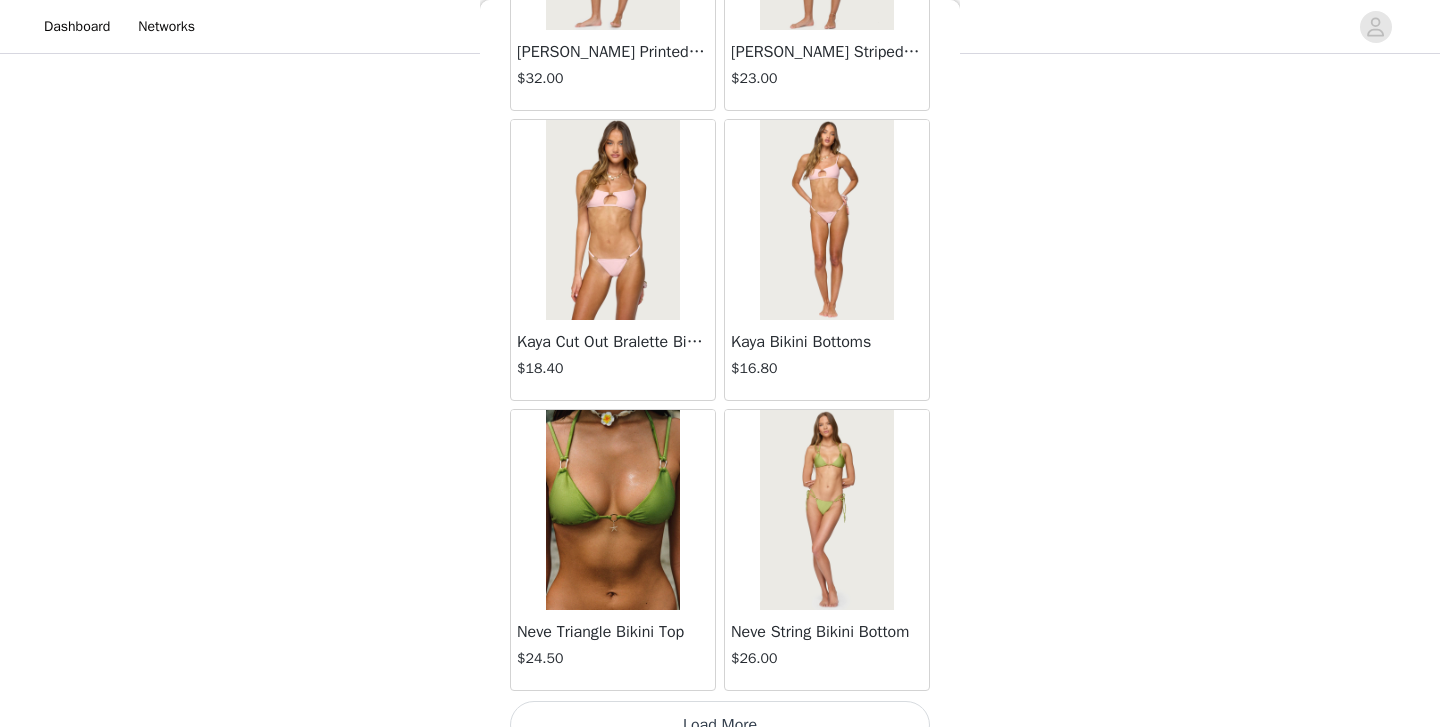 scroll, scrollTop: 28433, scrollLeft: 0, axis: vertical 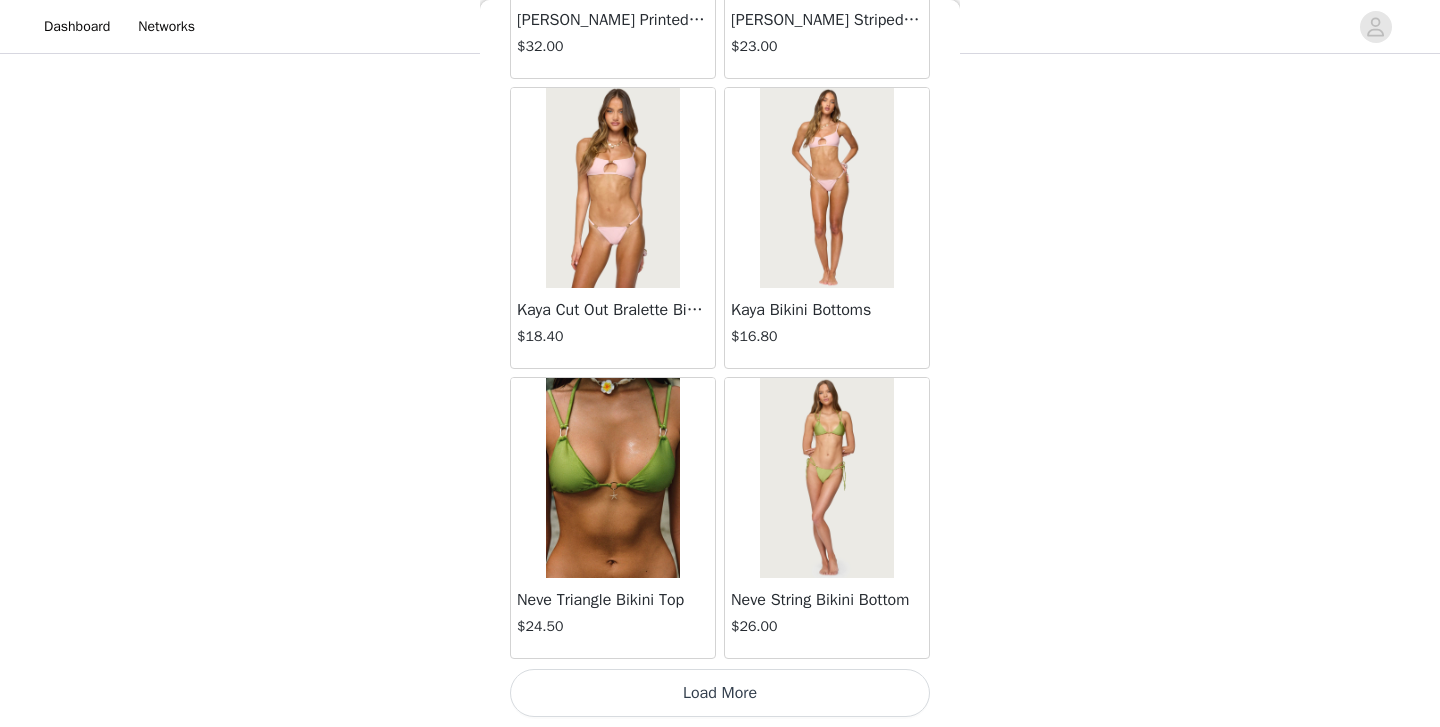 click on "Load More" at bounding box center [720, 693] 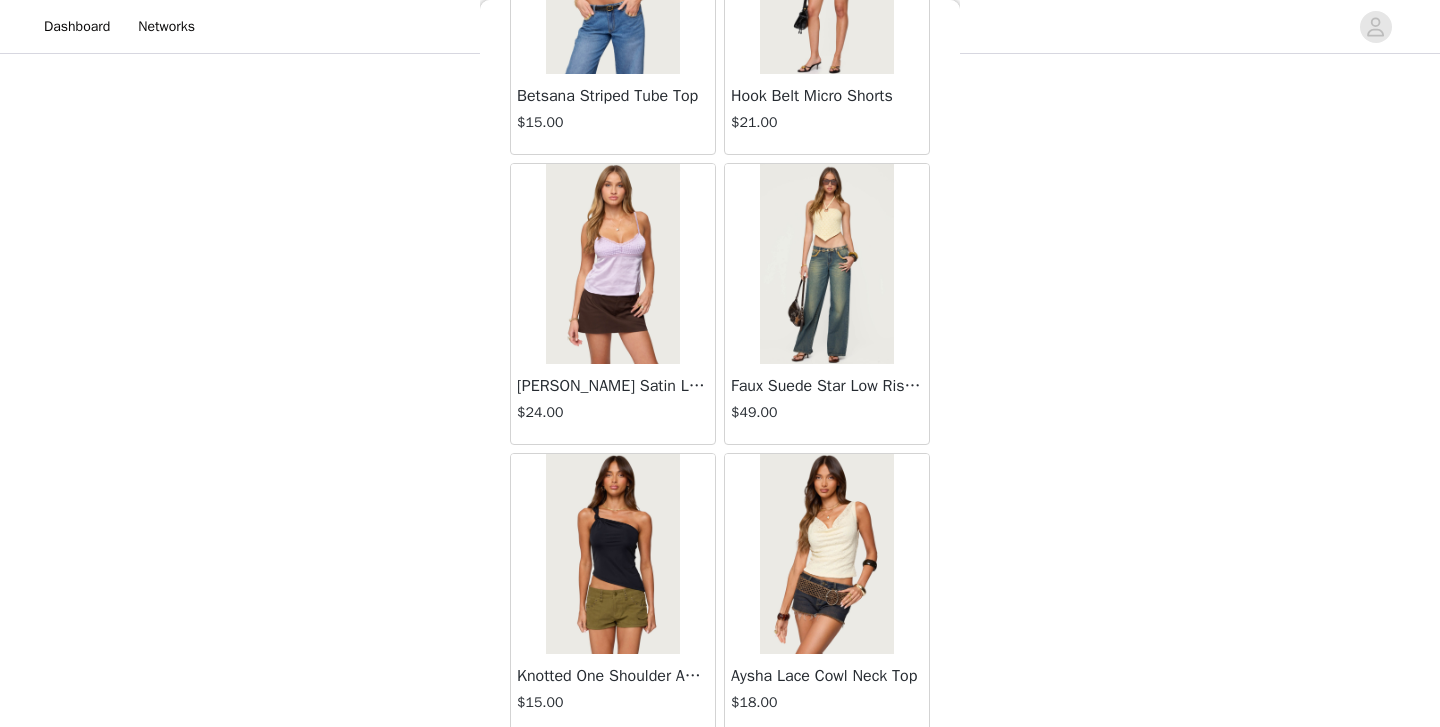 scroll, scrollTop: 31333, scrollLeft: 0, axis: vertical 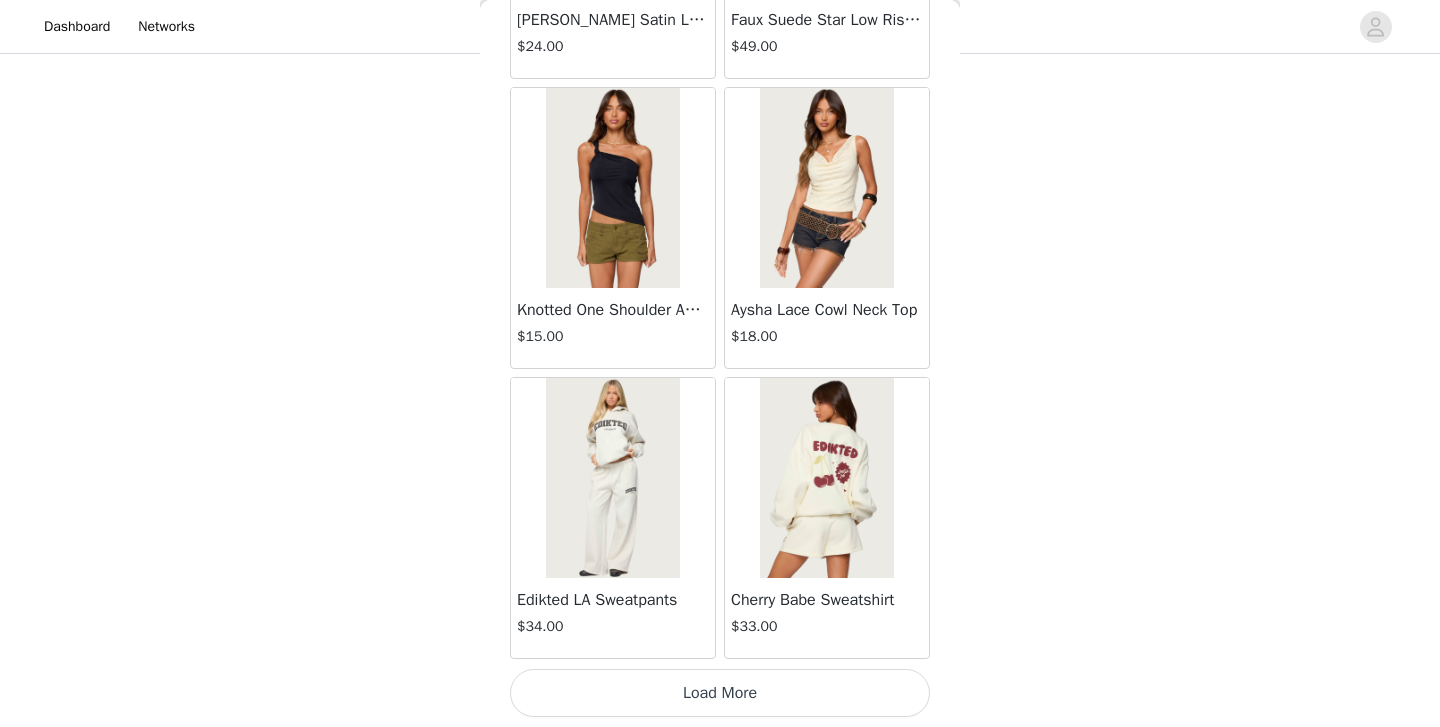click on "Load More" at bounding box center [720, 693] 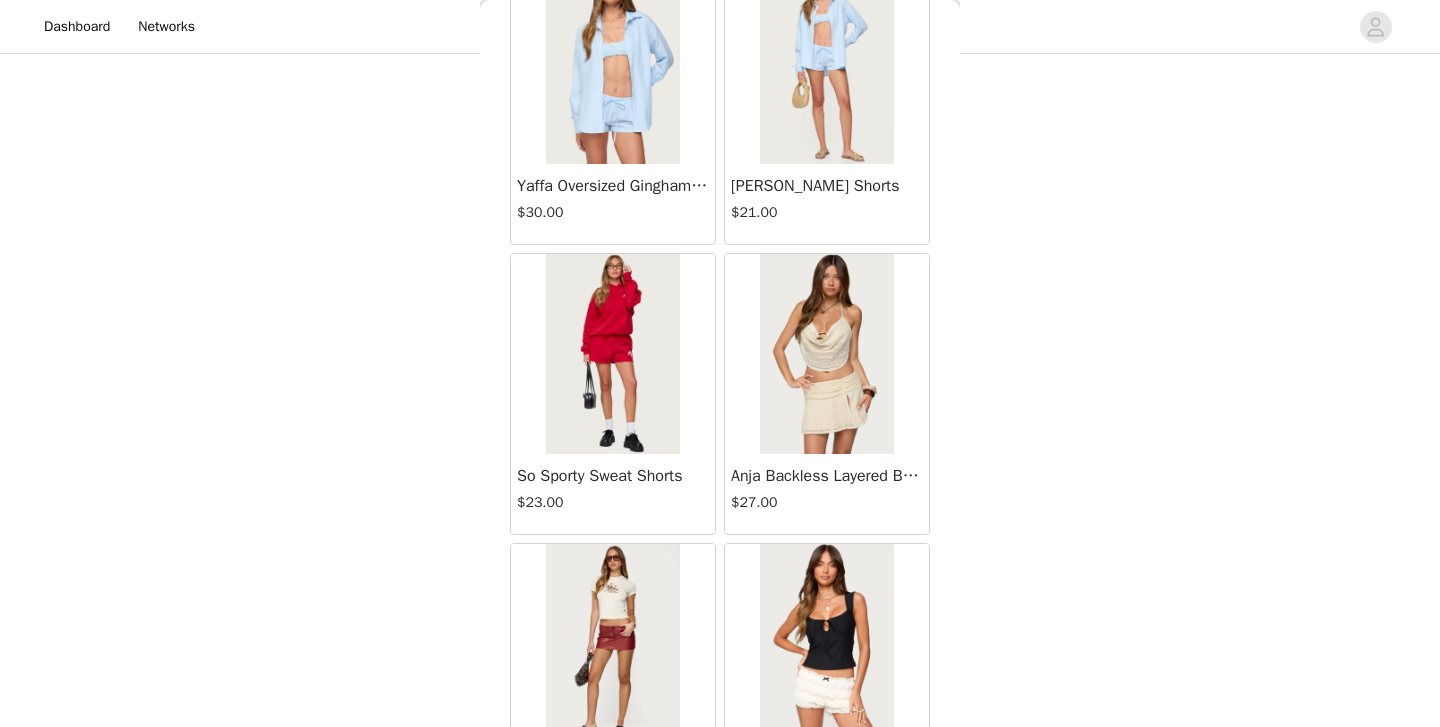 scroll, scrollTop: 34233, scrollLeft: 0, axis: vertical 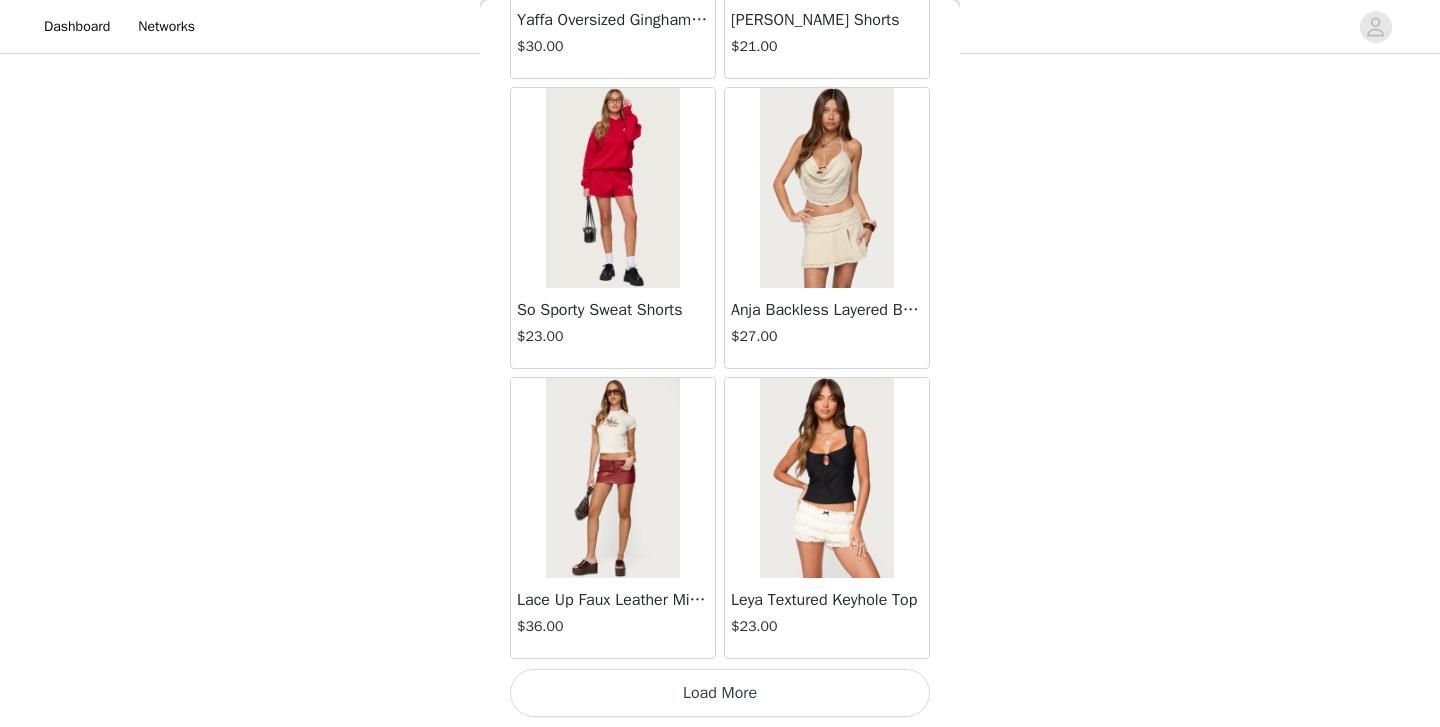 click on "Load More" at bounding box center [720, 693] 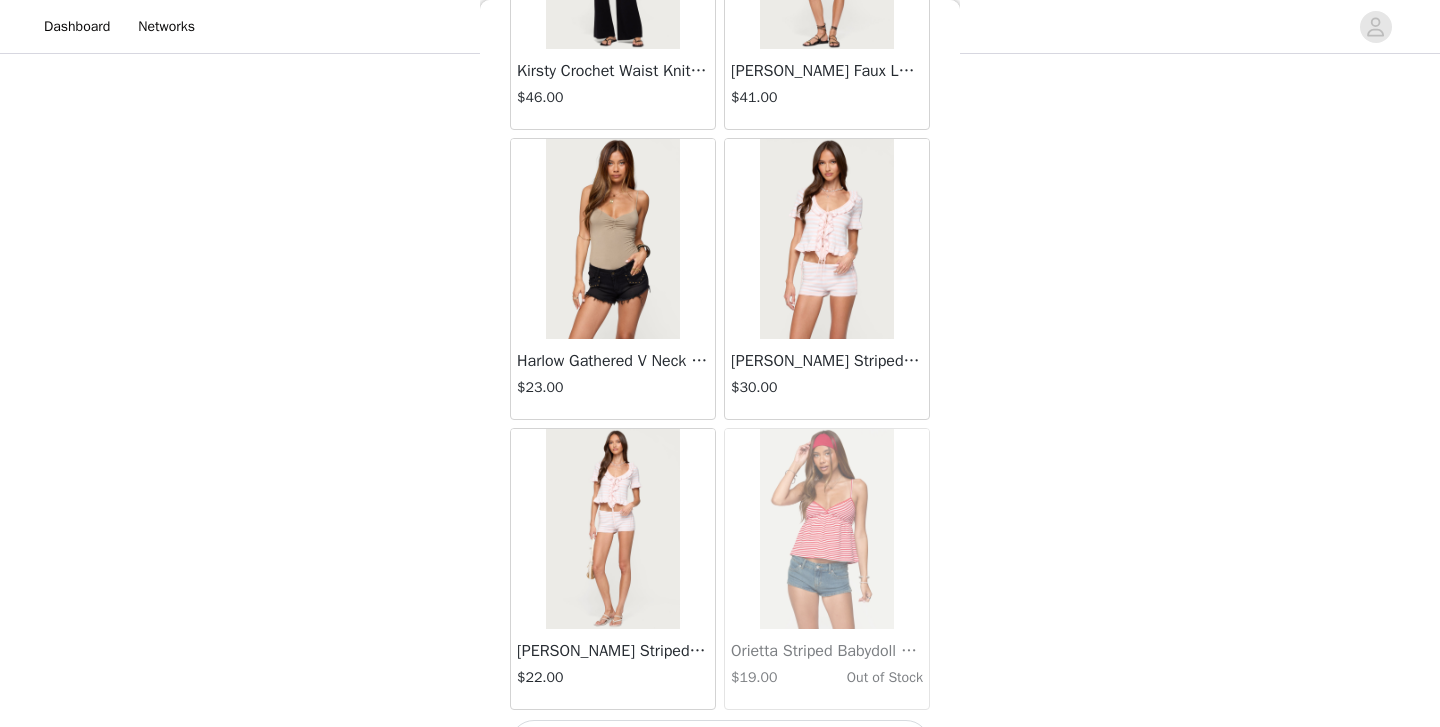 scroll, scrollTop: 37133, scrollLeft: 0, axis: vertical 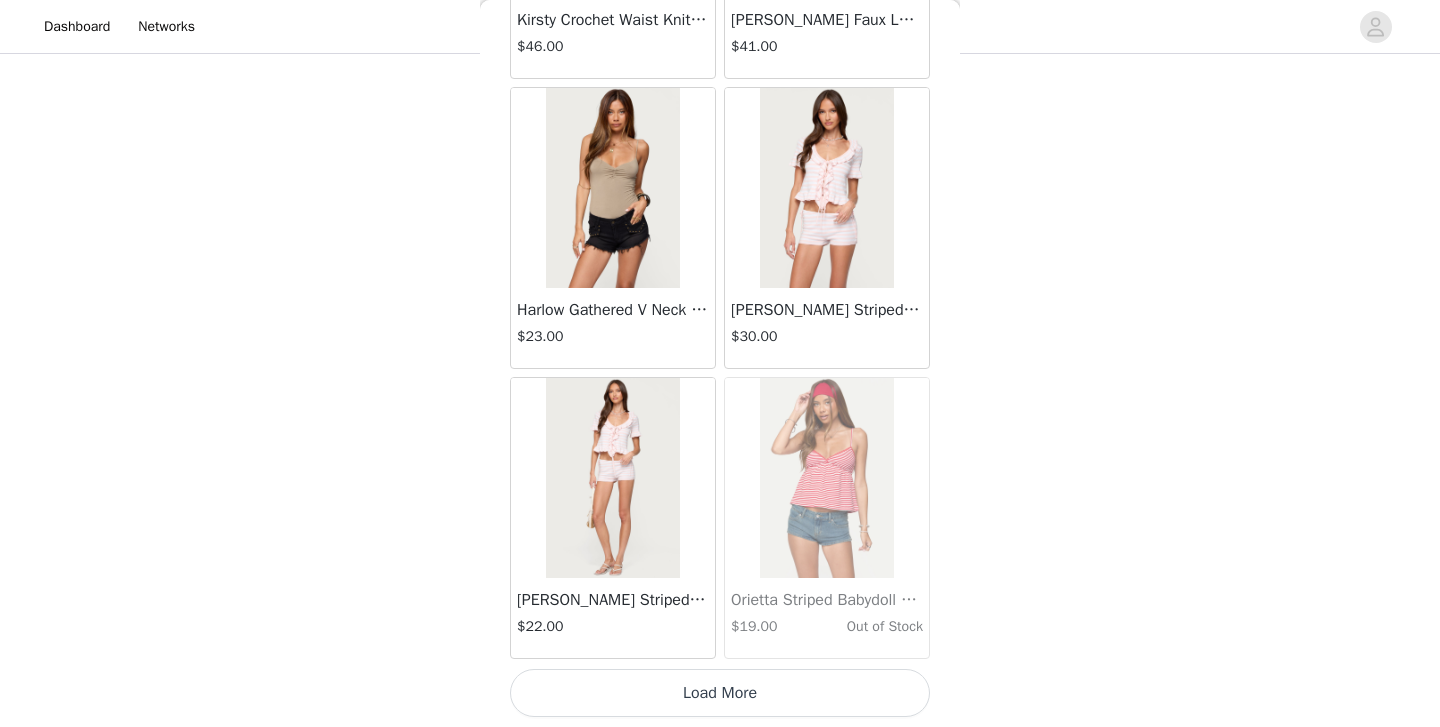 click on "Load More" at bounding box center (720, 693) 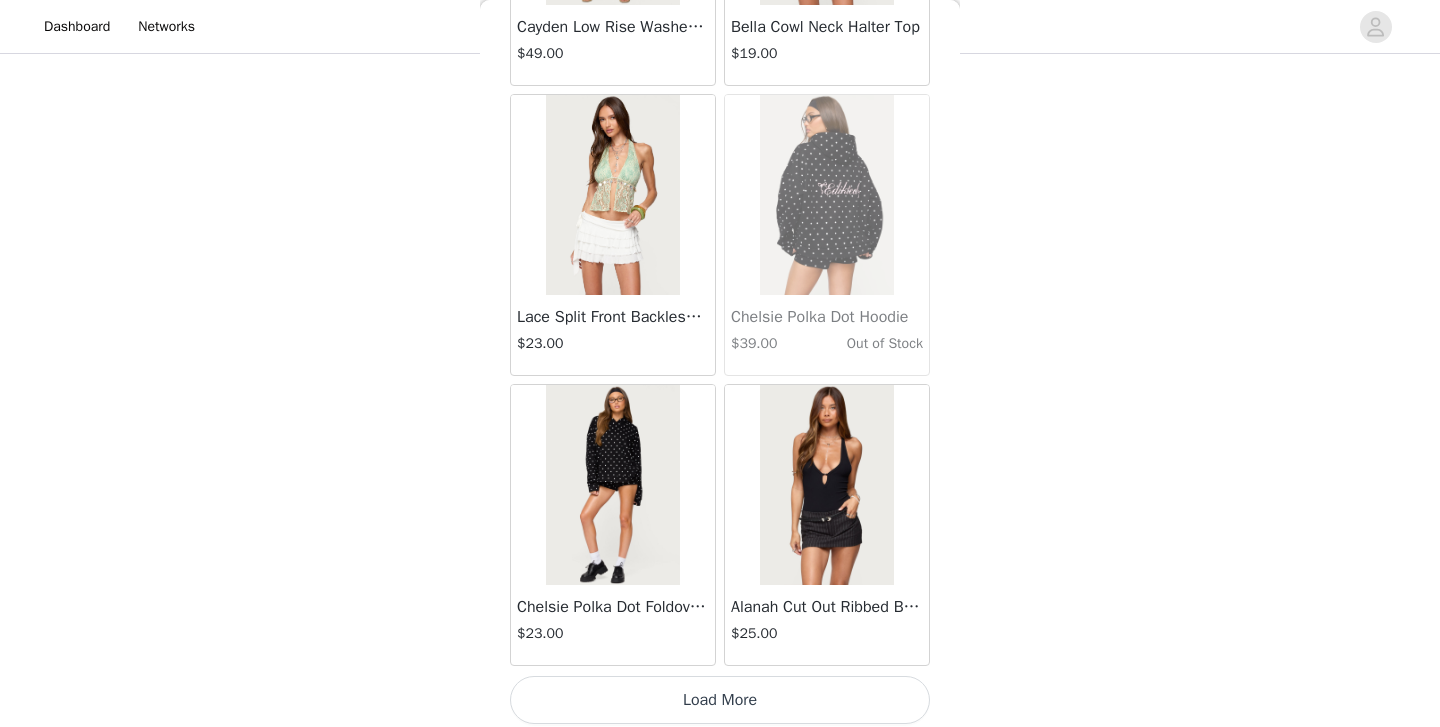 scroll, scrollTop: 40033, scrollLeft: 0, axis: vertical 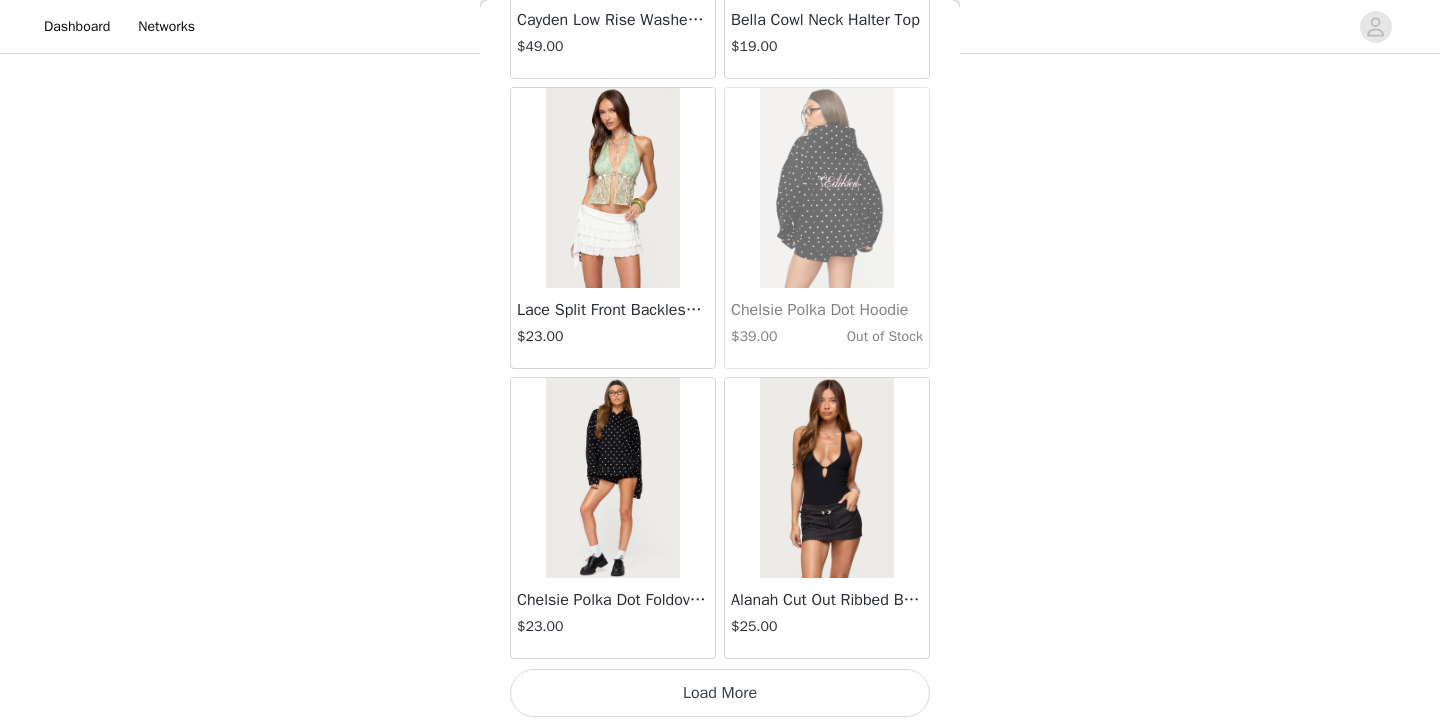 click on "Load More" at bounding box center [720, 693] 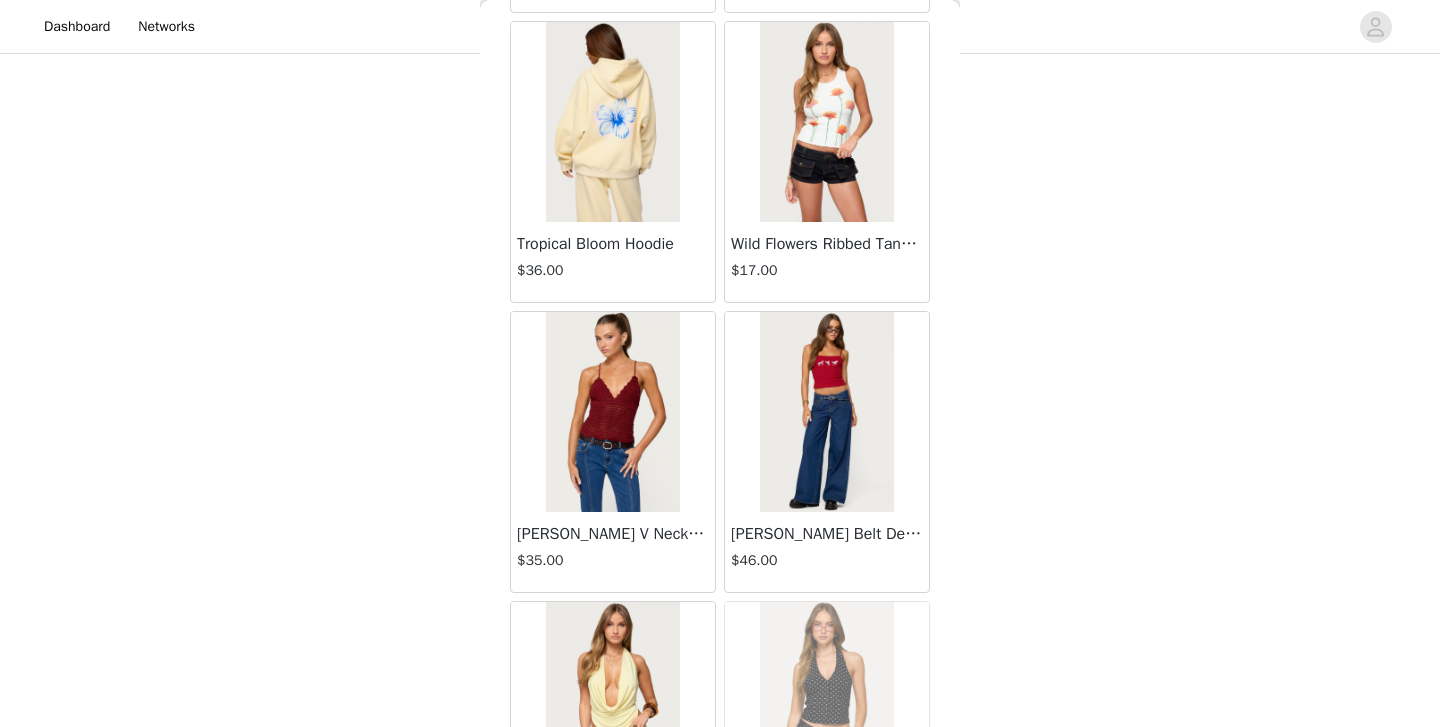 scroll, scrollTop: 42933, scrollLeft: 0, axis: vertical 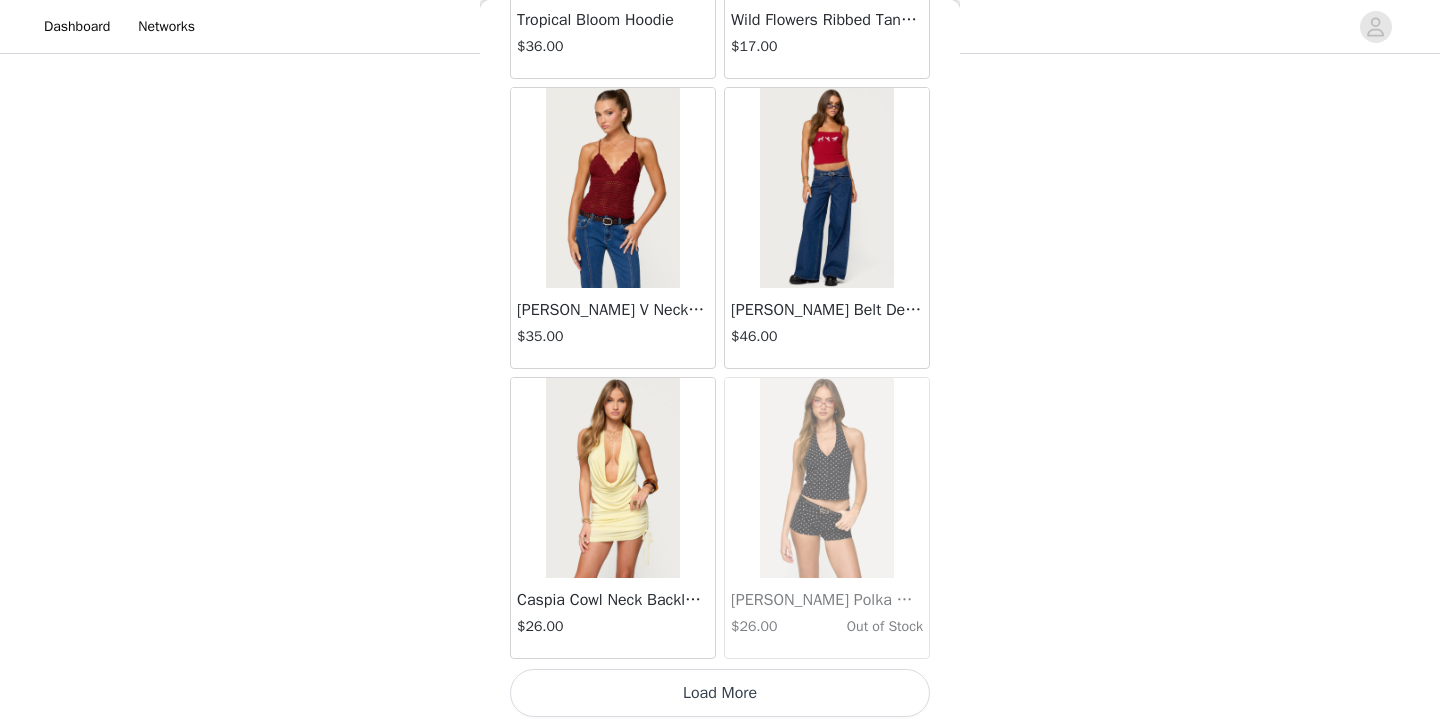 click on "Load More" at bounding box center [720, 693] 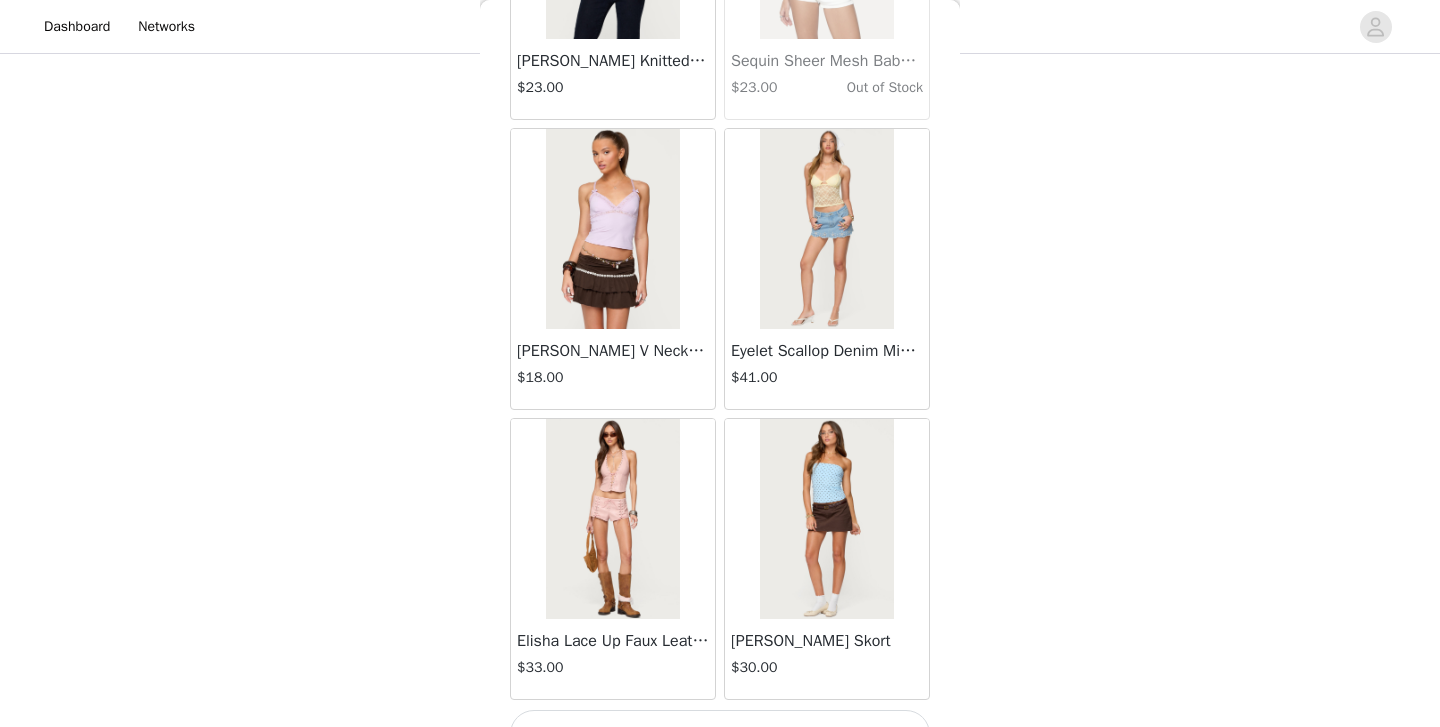 scroll, scrollTop: 45833, scrollLeft: 0, axis: vertical 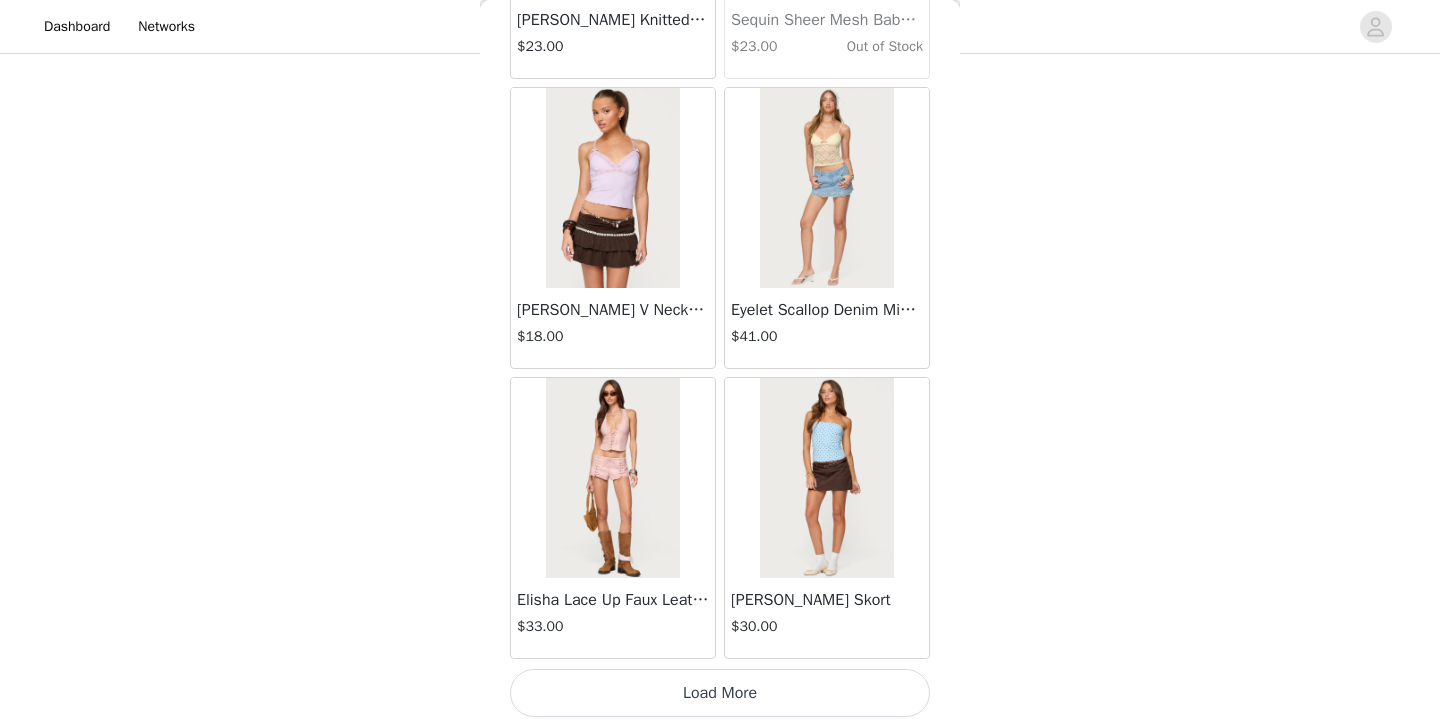 click on "Load More" at bounding box center (720, 693) 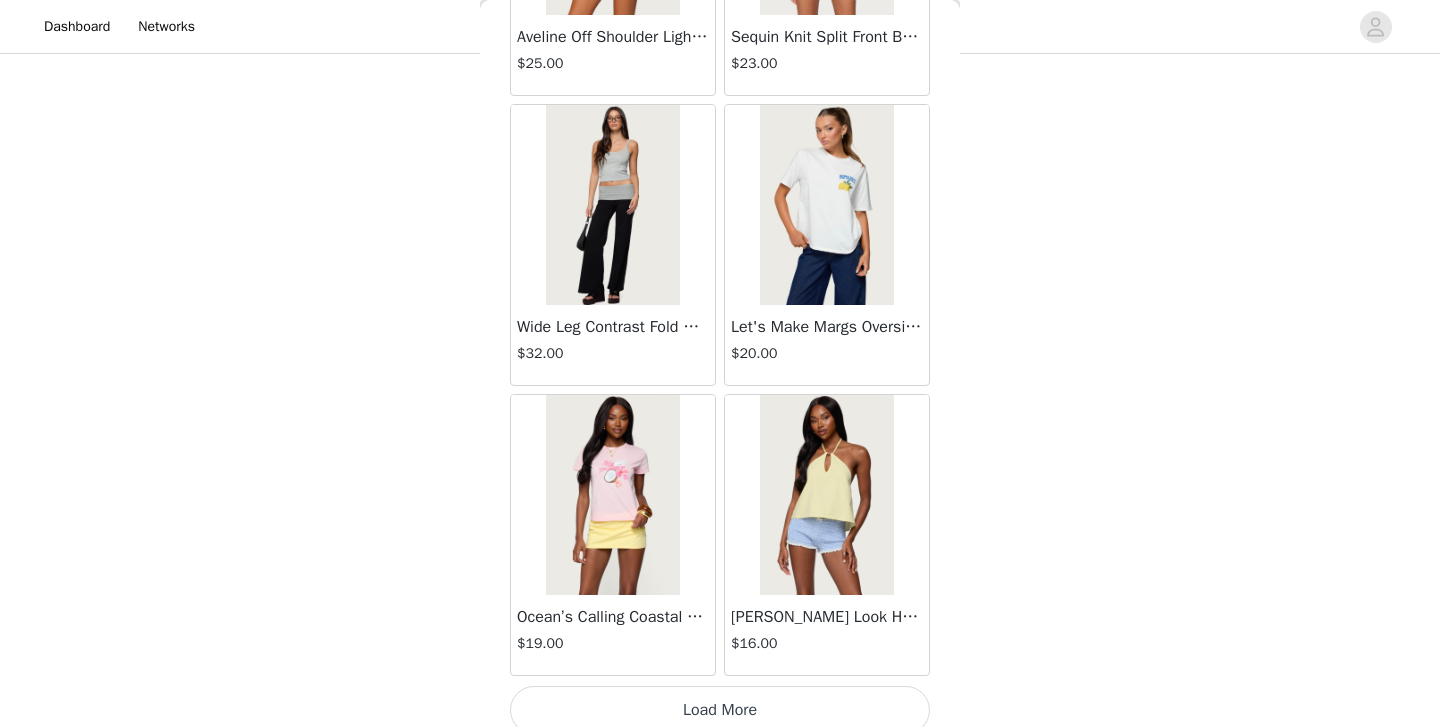 scroll, scrollTop: 48733, scrollLeft: 0, axis: vertical 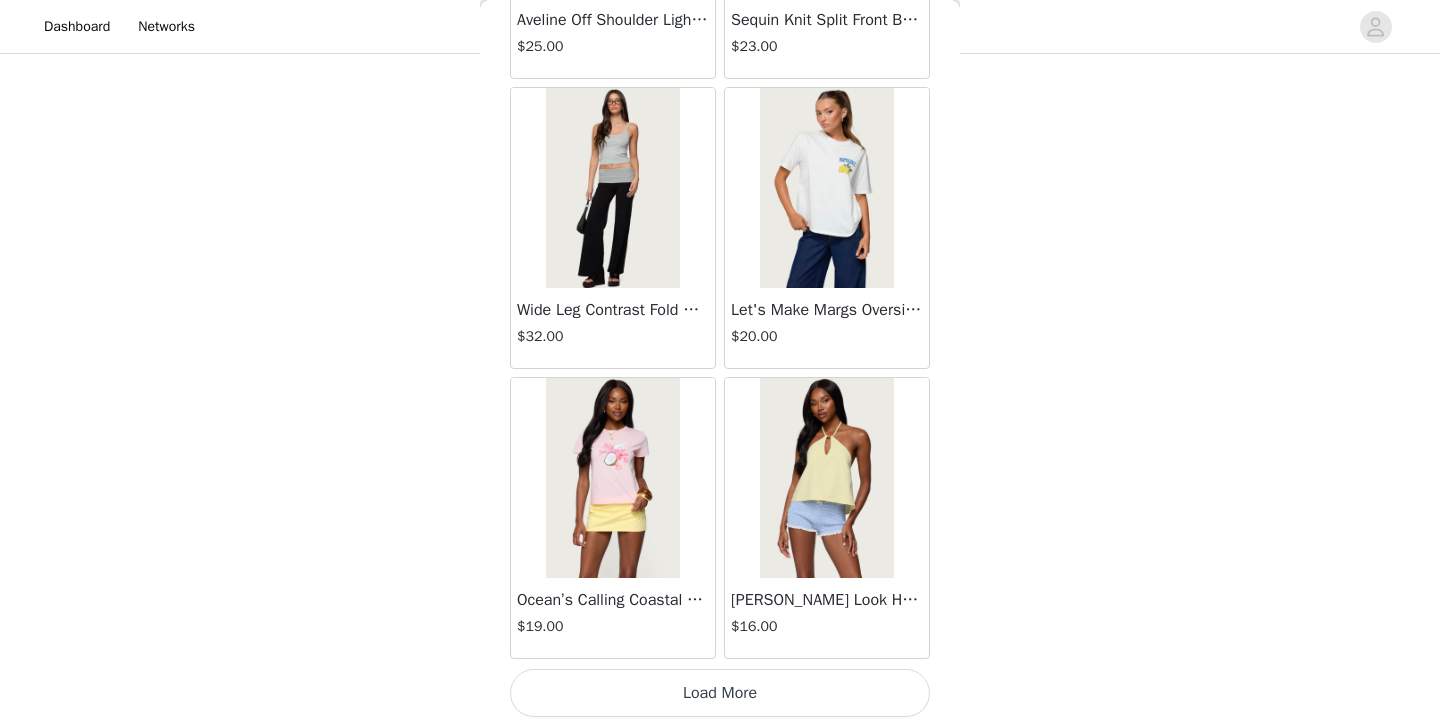 click on "Load More" at bounding box center (720, 693) 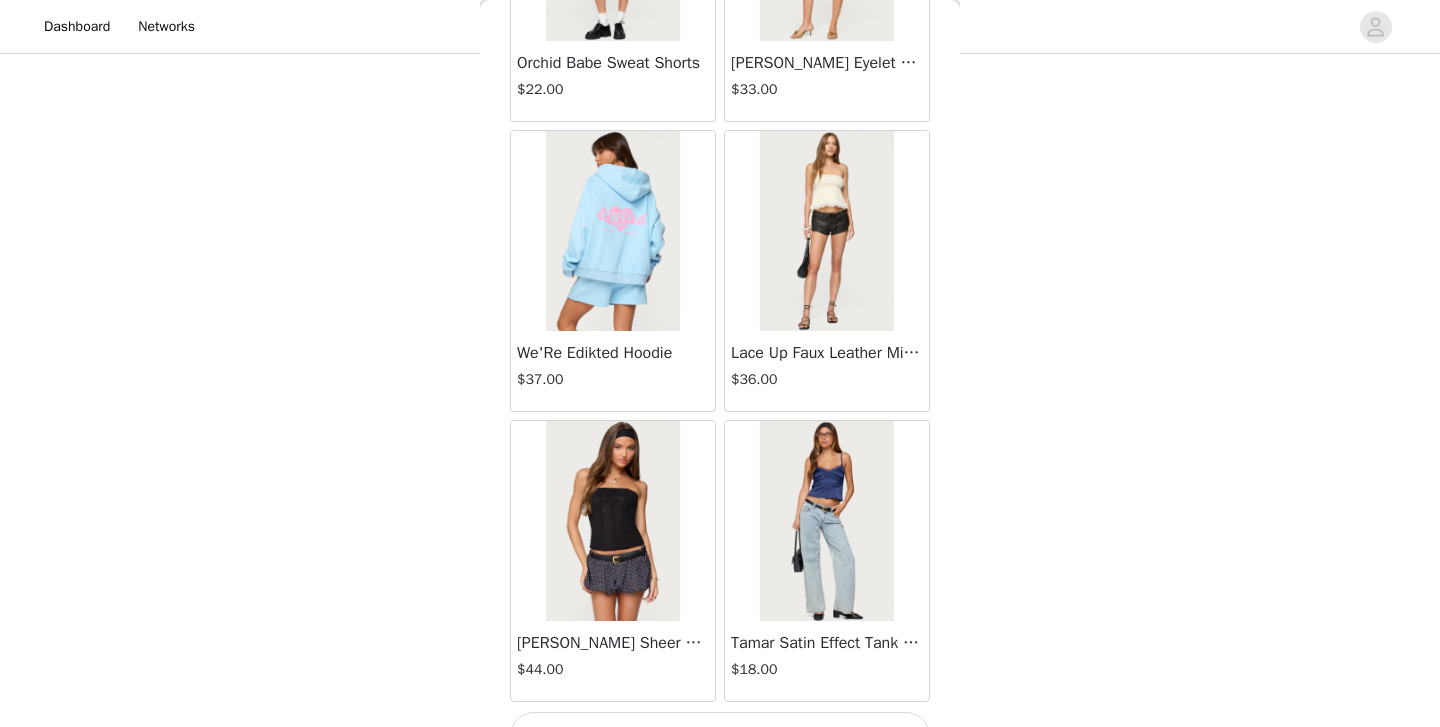 scroll, scrollTop: 51633, scrollLeft: 0, axis: vertical 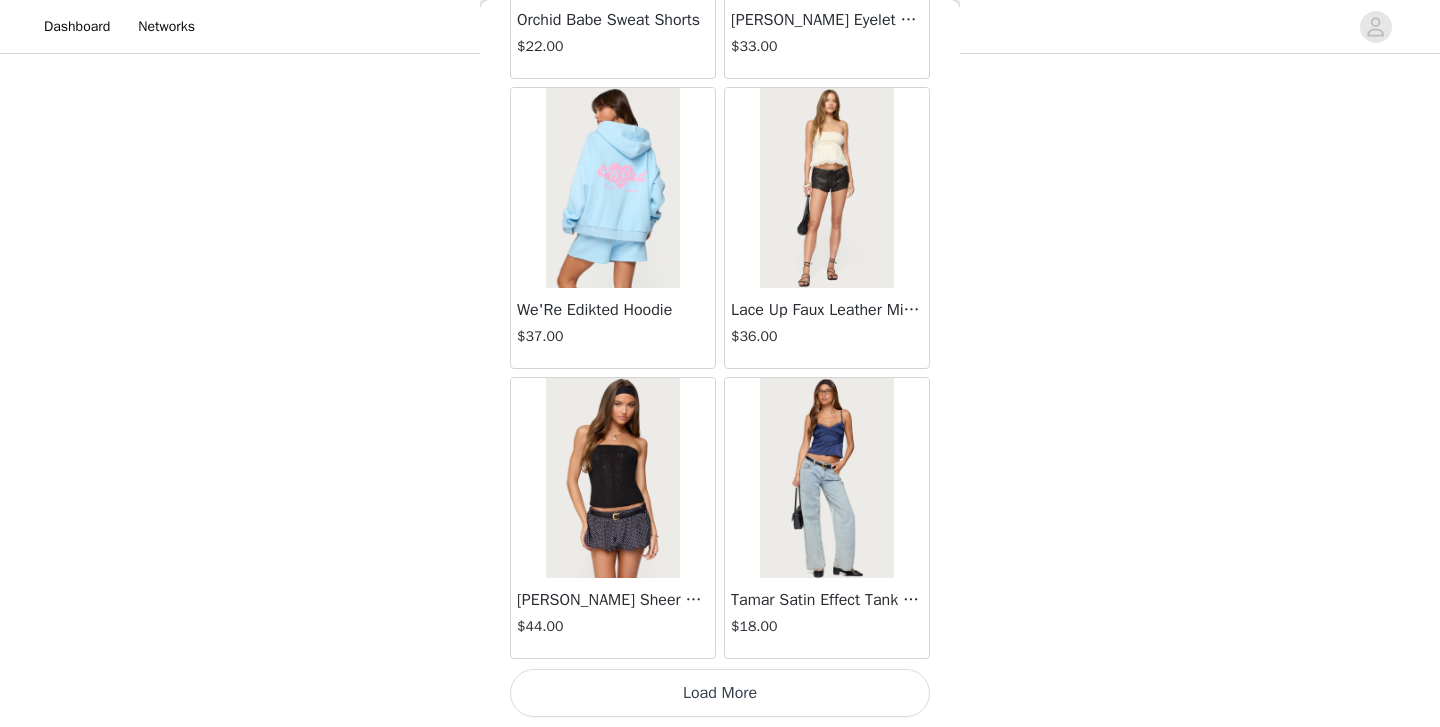 click on "Load More" at bounding box center [720, 693] 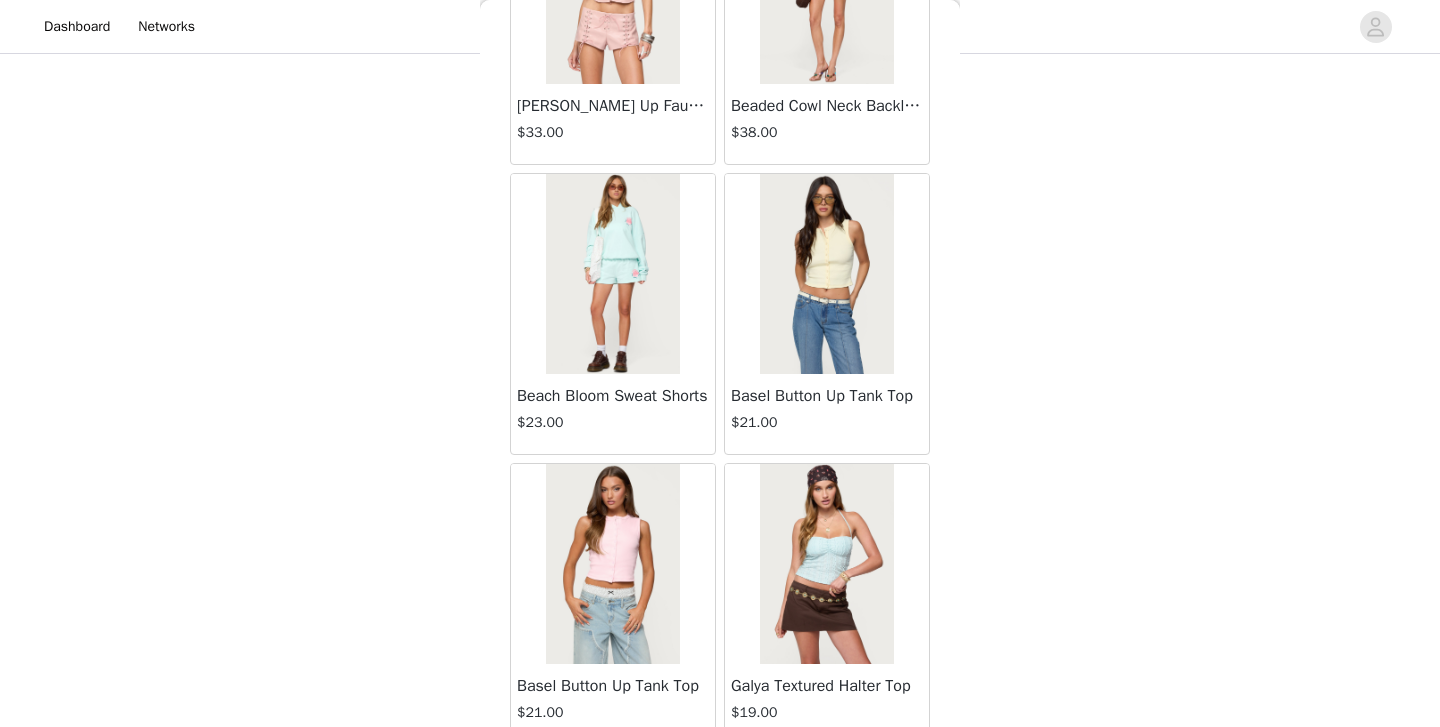 scroll, scrollTop: 54439, scrollLeft: 0, axis: vertical 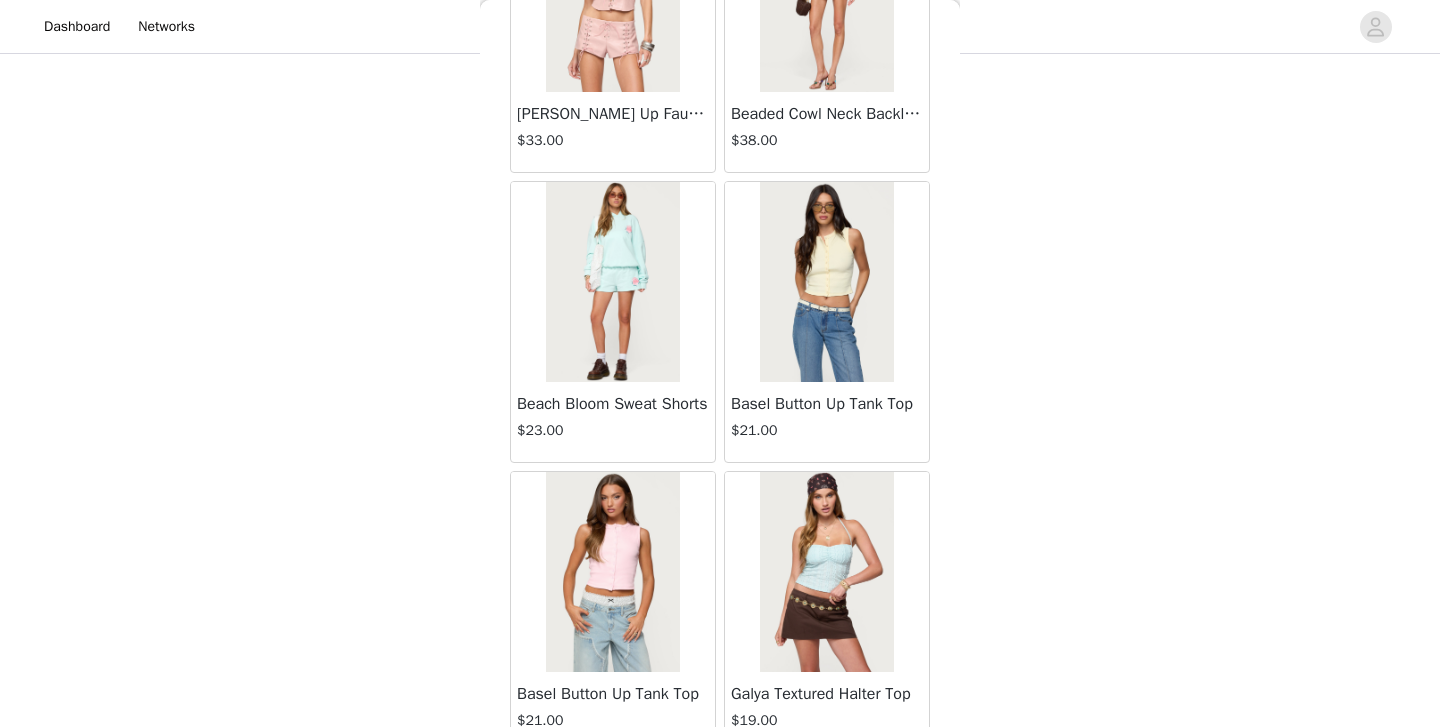 click at bounding box center [612, 572] 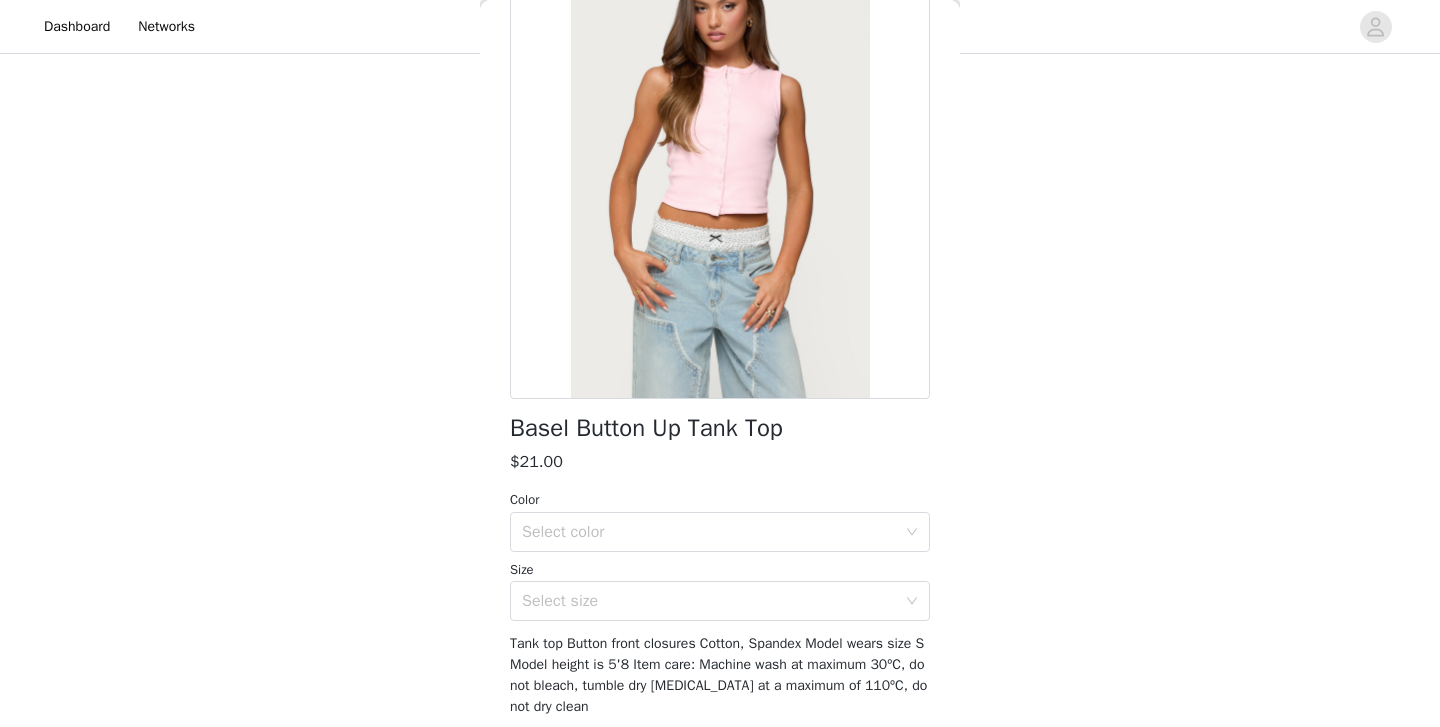 scroll, scrollTop: 152, scrollLeft: 0, axis: vertical 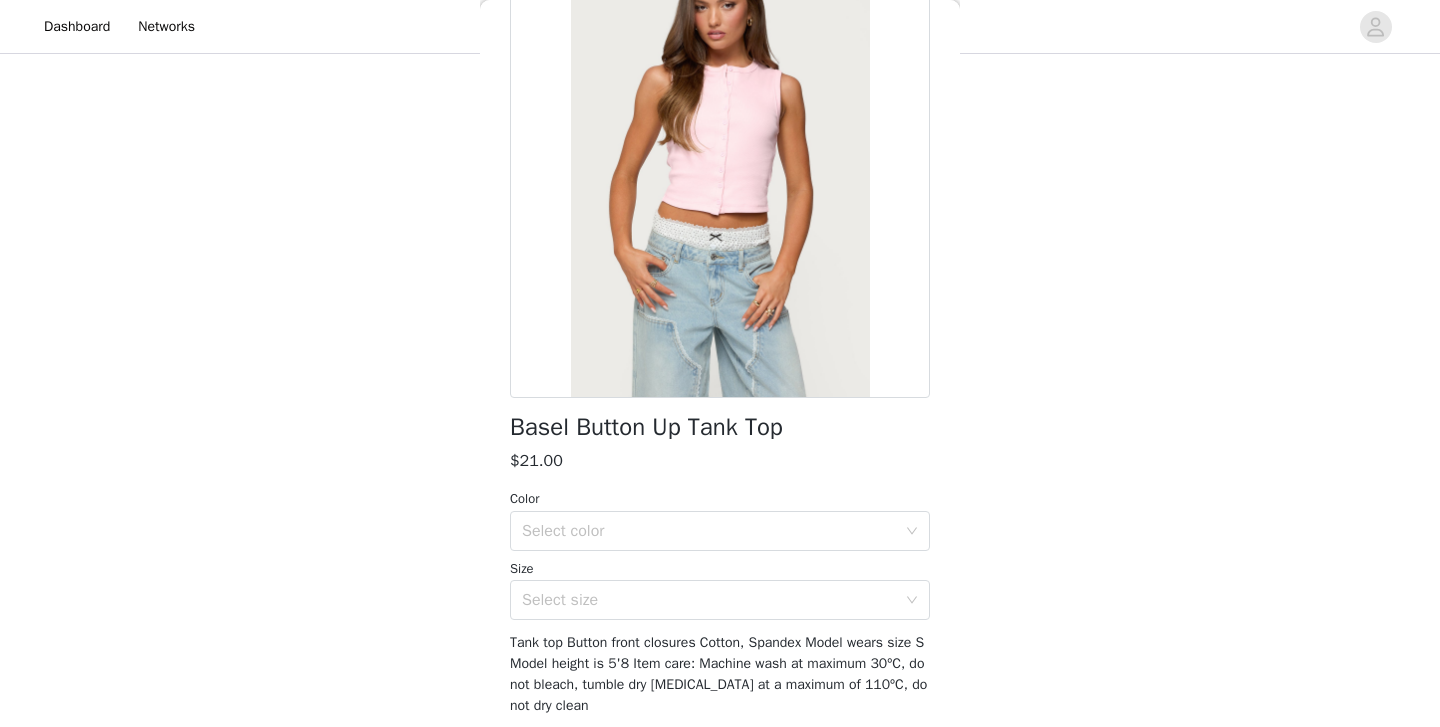 click on "Color" at bounding box center (720, 499) 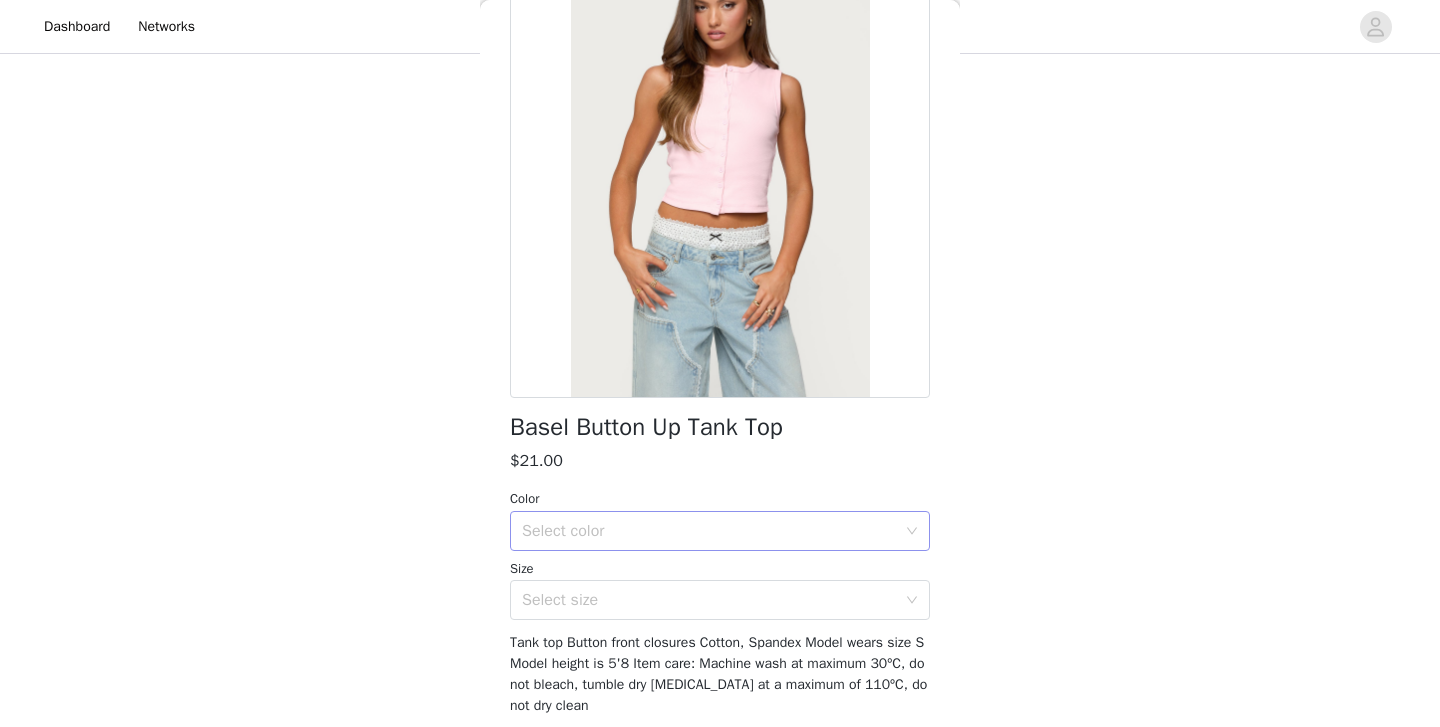click on "Select color" at bounding box center [709, 531] 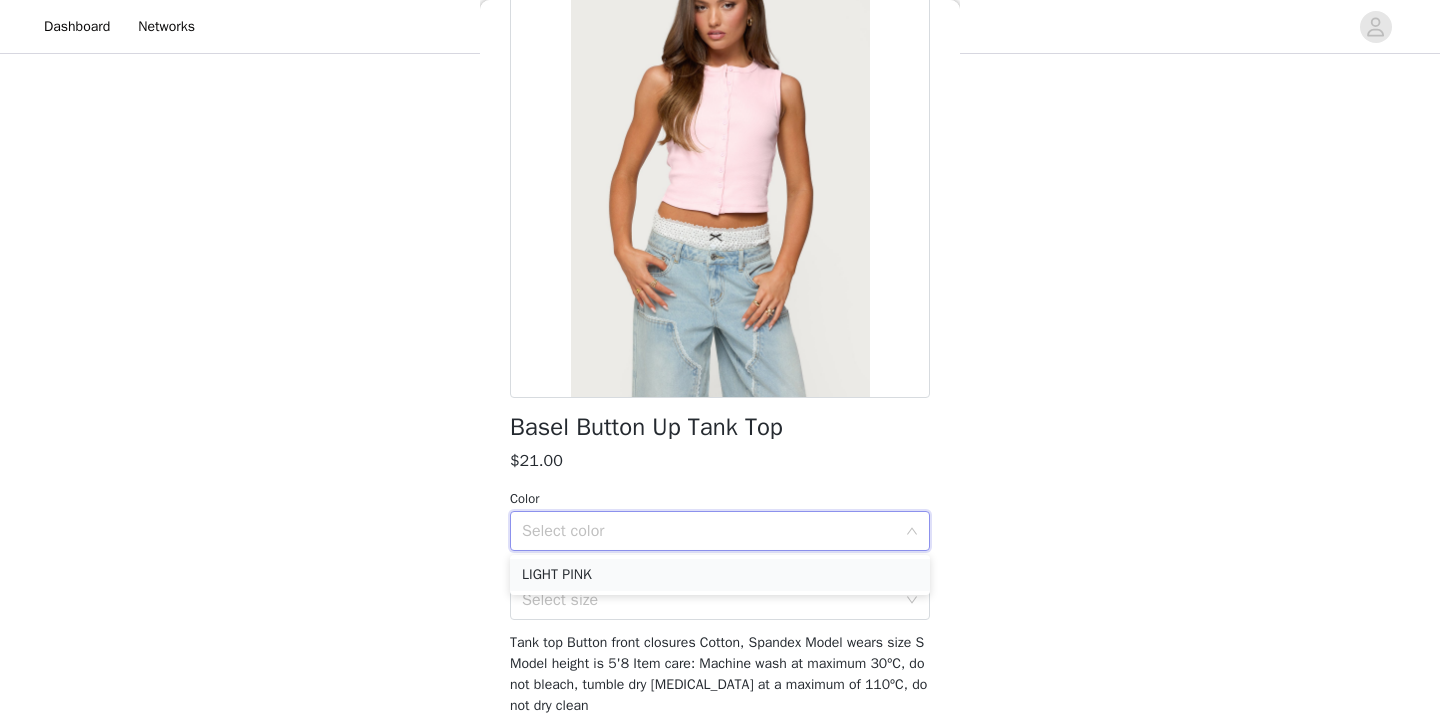 click on "LIGHT PINK" at bounding box center (720, 575) 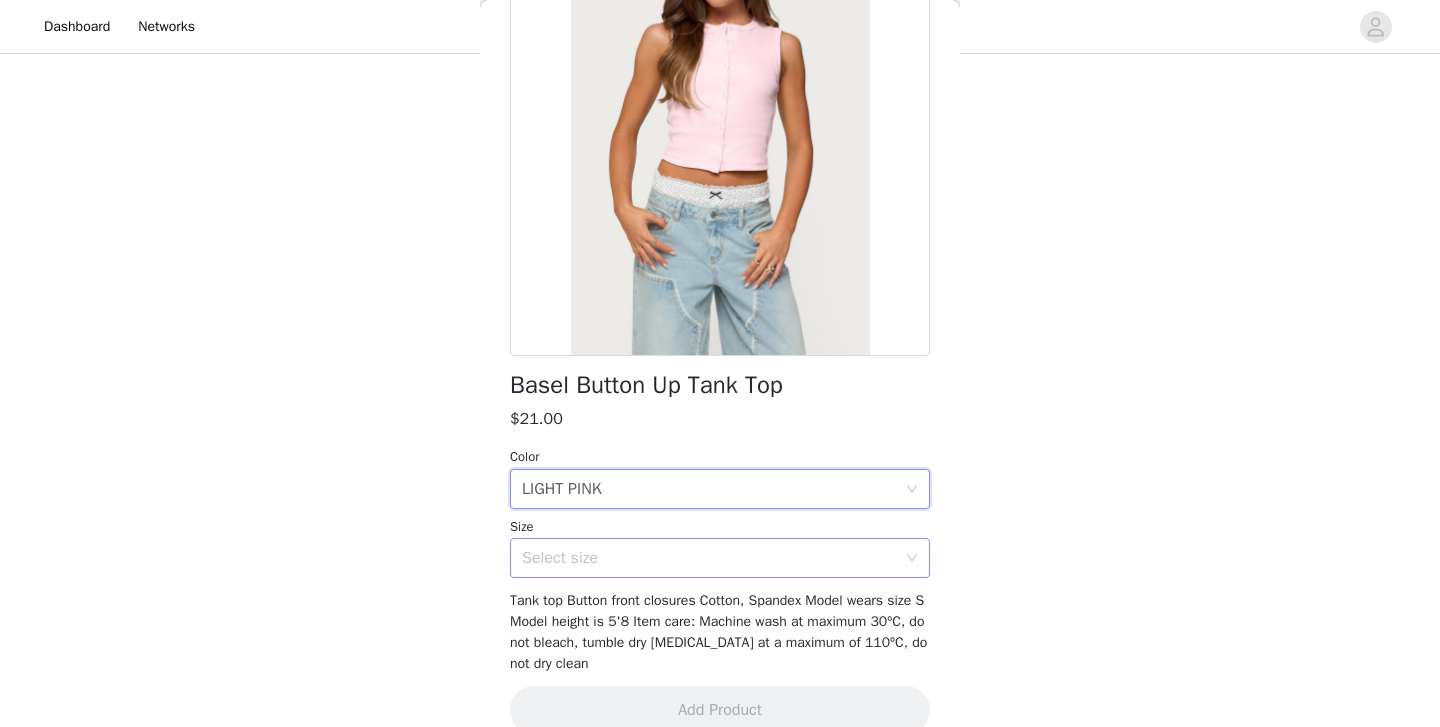 scroll, scrollTop: 200, scrollLeft: 0, axis: vertical 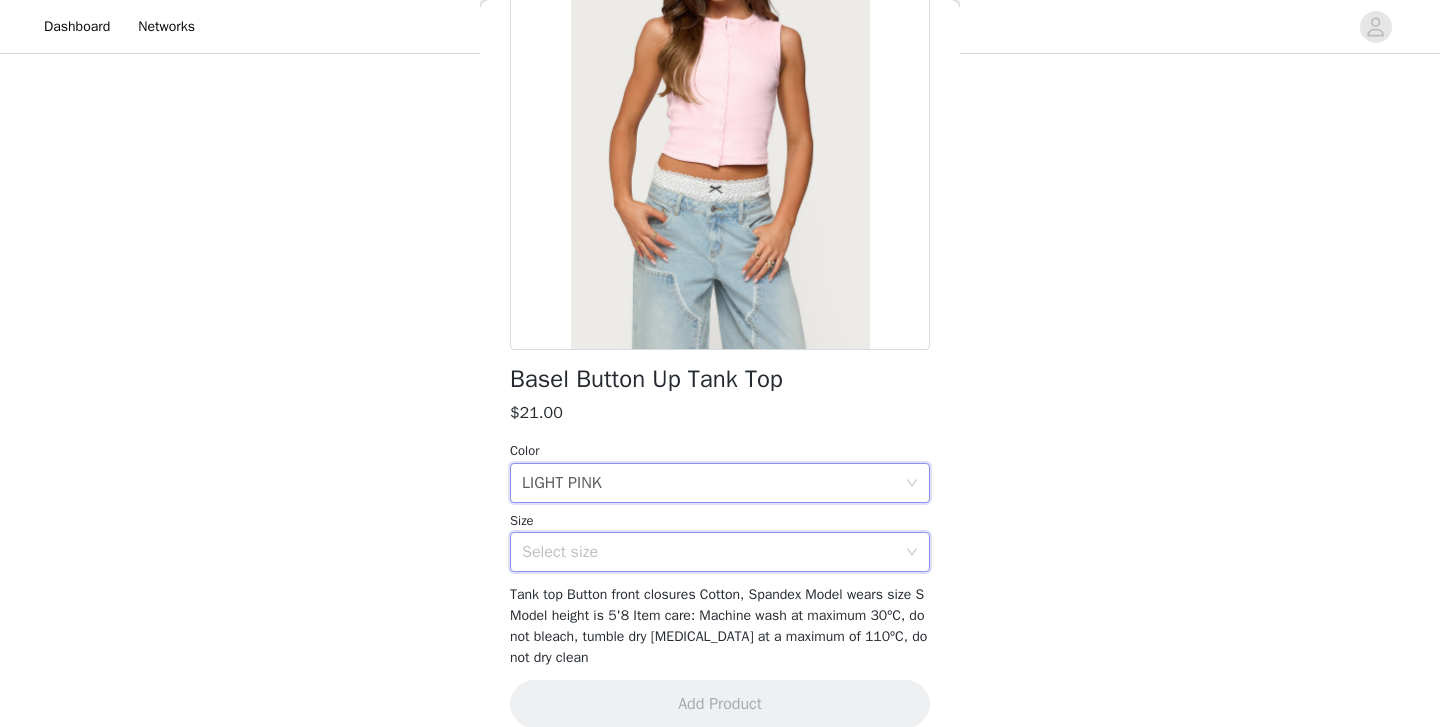 click on "Select size" at bounding box center (720, 552) 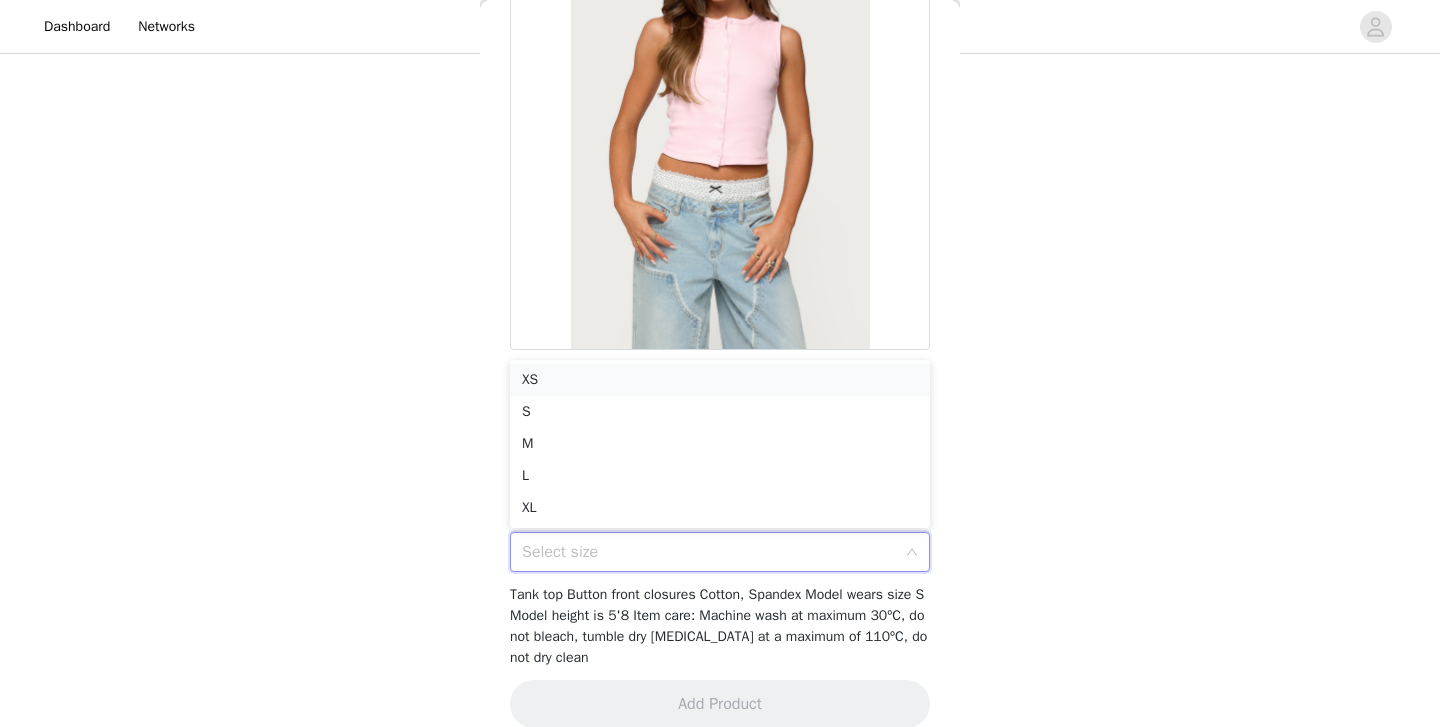 click on "XS" at bounding box center (720, 380) 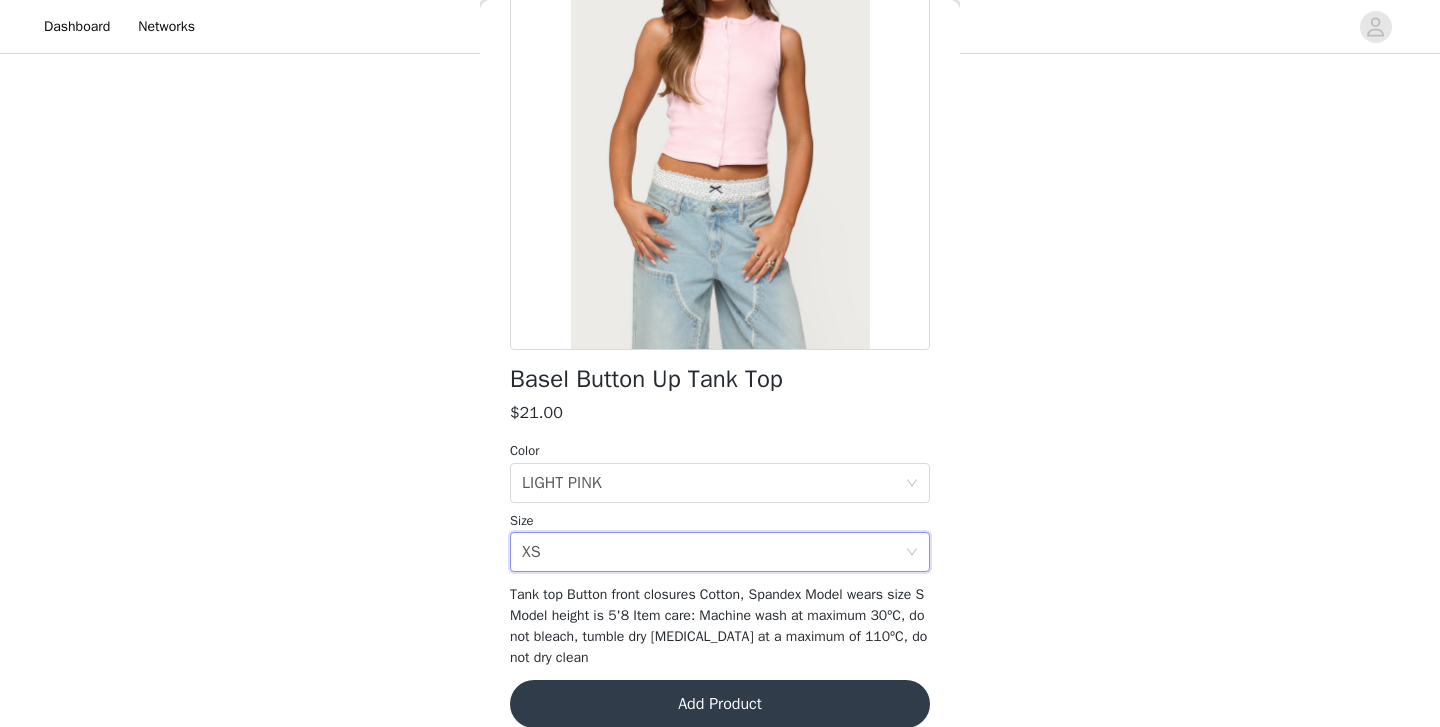 click on "Add Product" at bounding box center [720, 704] 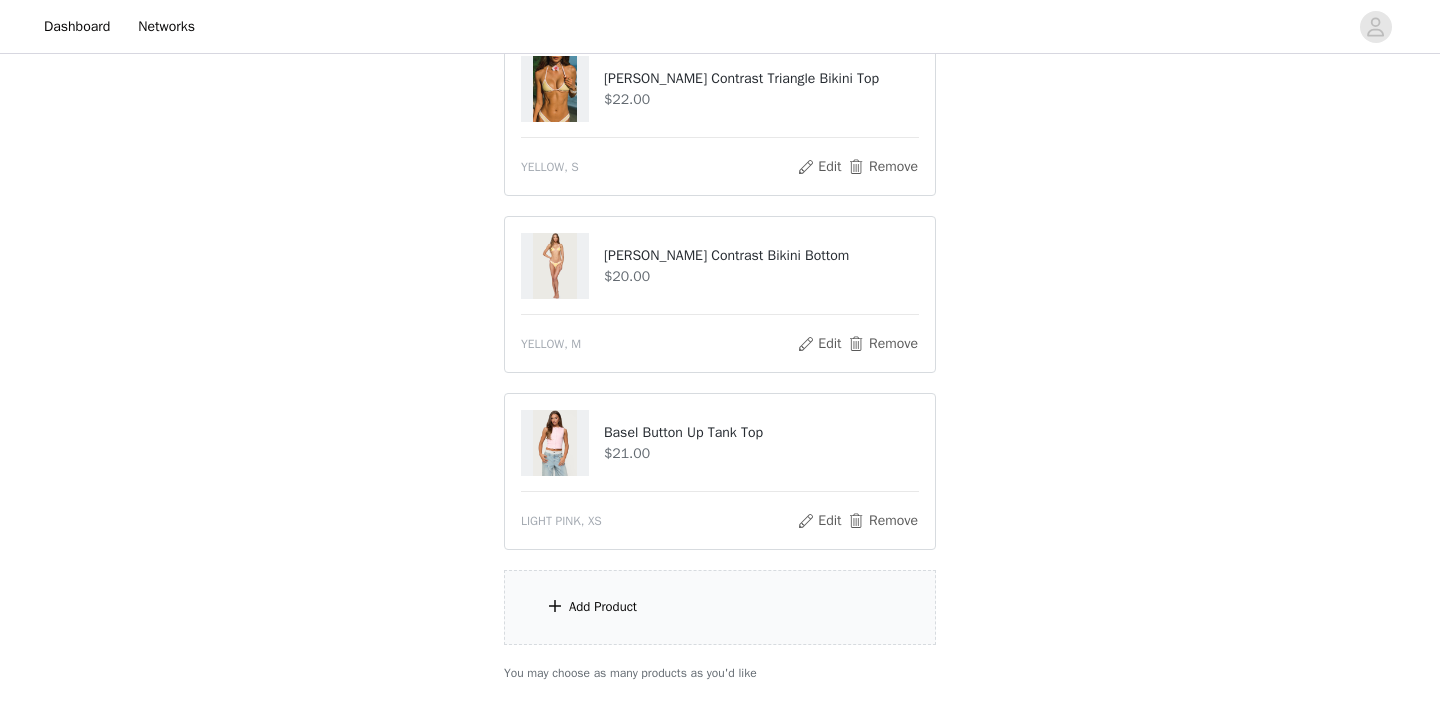 scroll, scrollTop: 449, scrollLeft: 0, axis: vertical 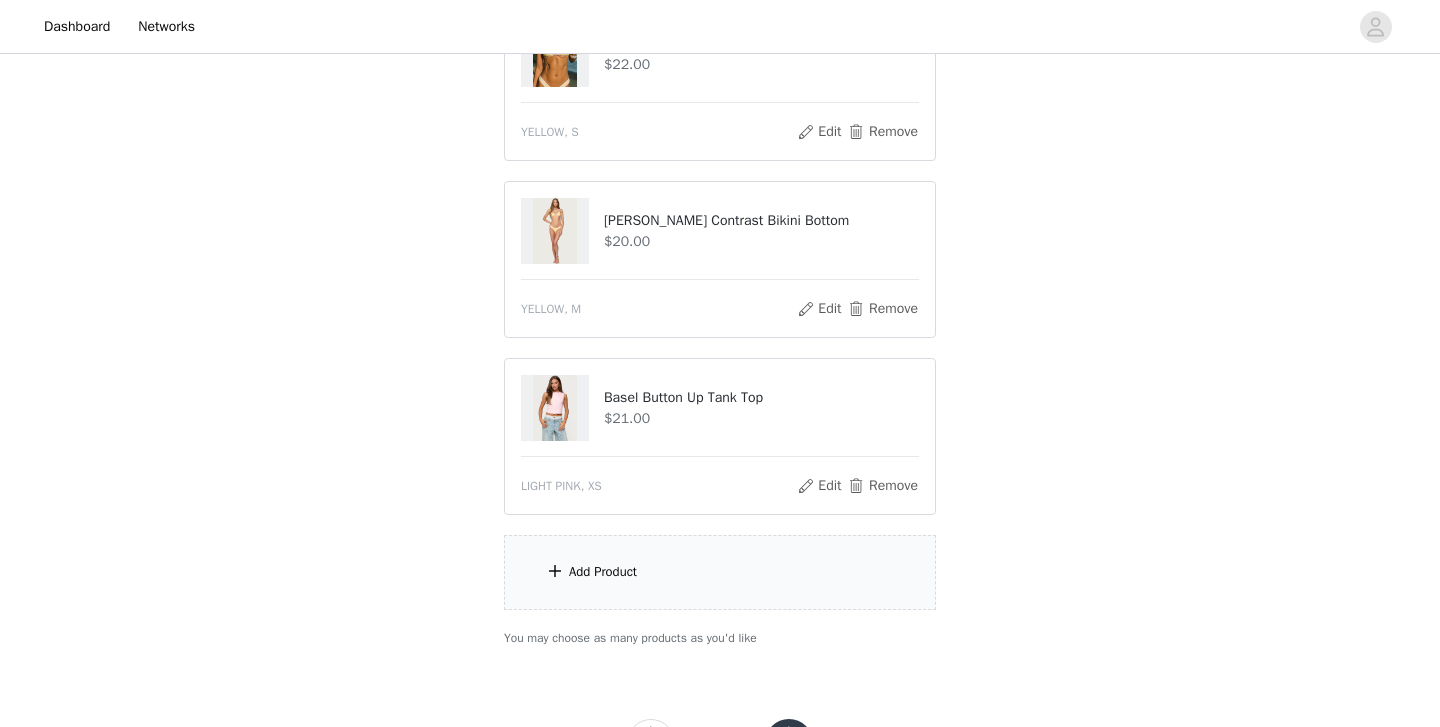click on "Add Product" at bounding box center [720, 572] 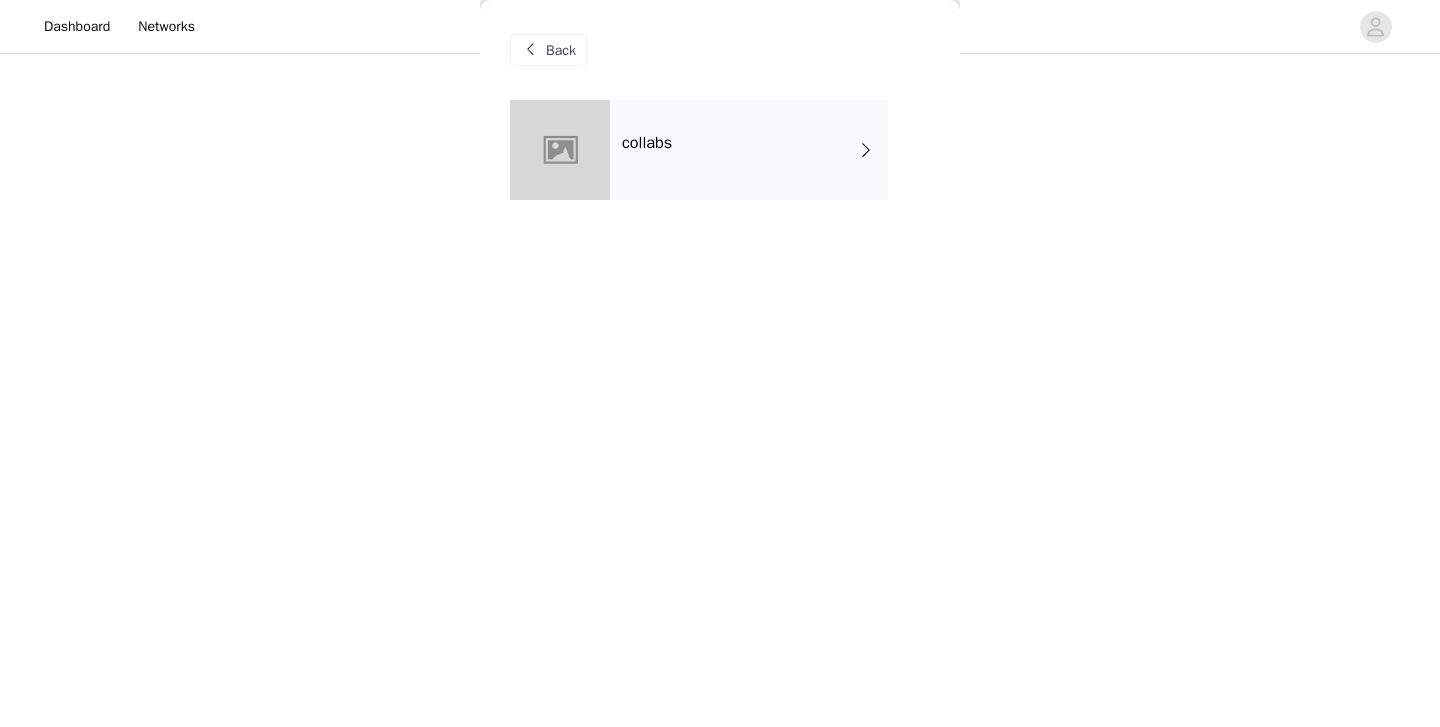 scroll, scrollTop: 395, scrollLeft: 0, axis: vertical 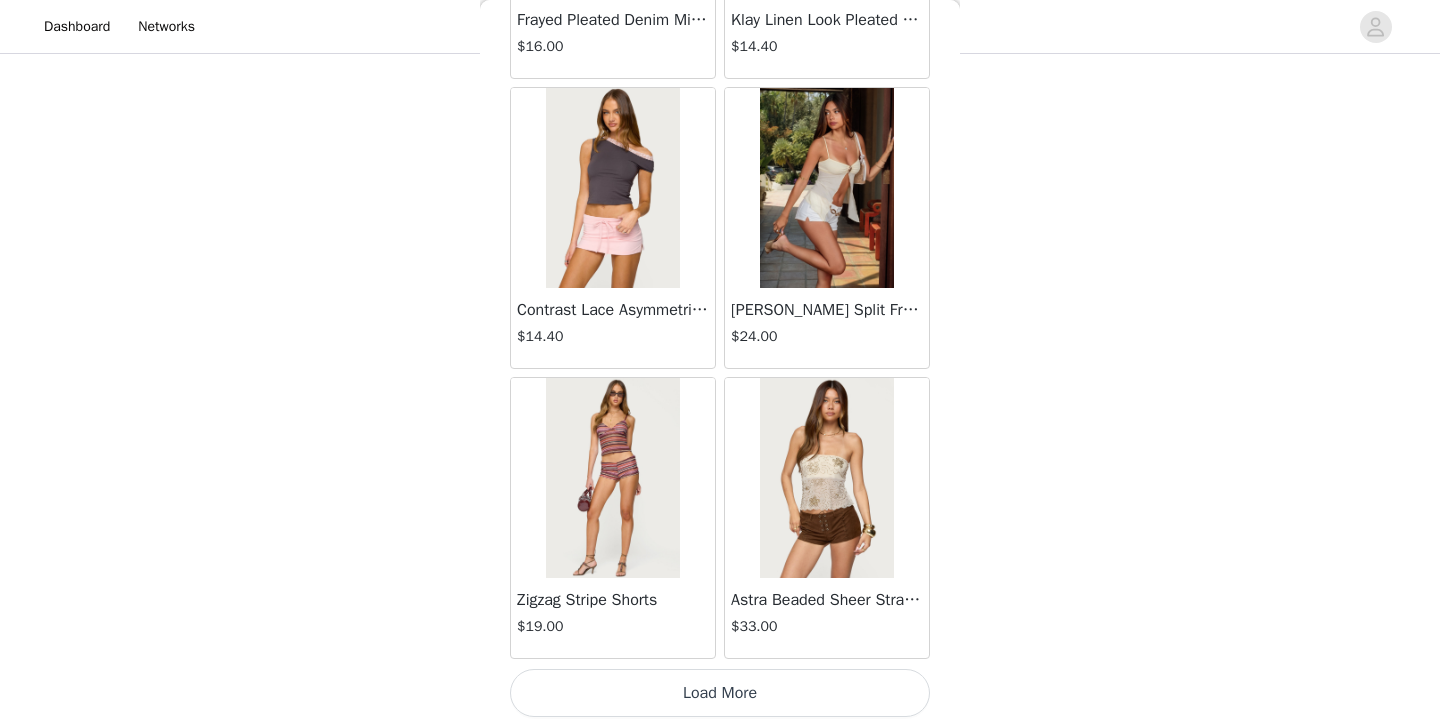 click on "Load More" at bounding box center [720, 693] 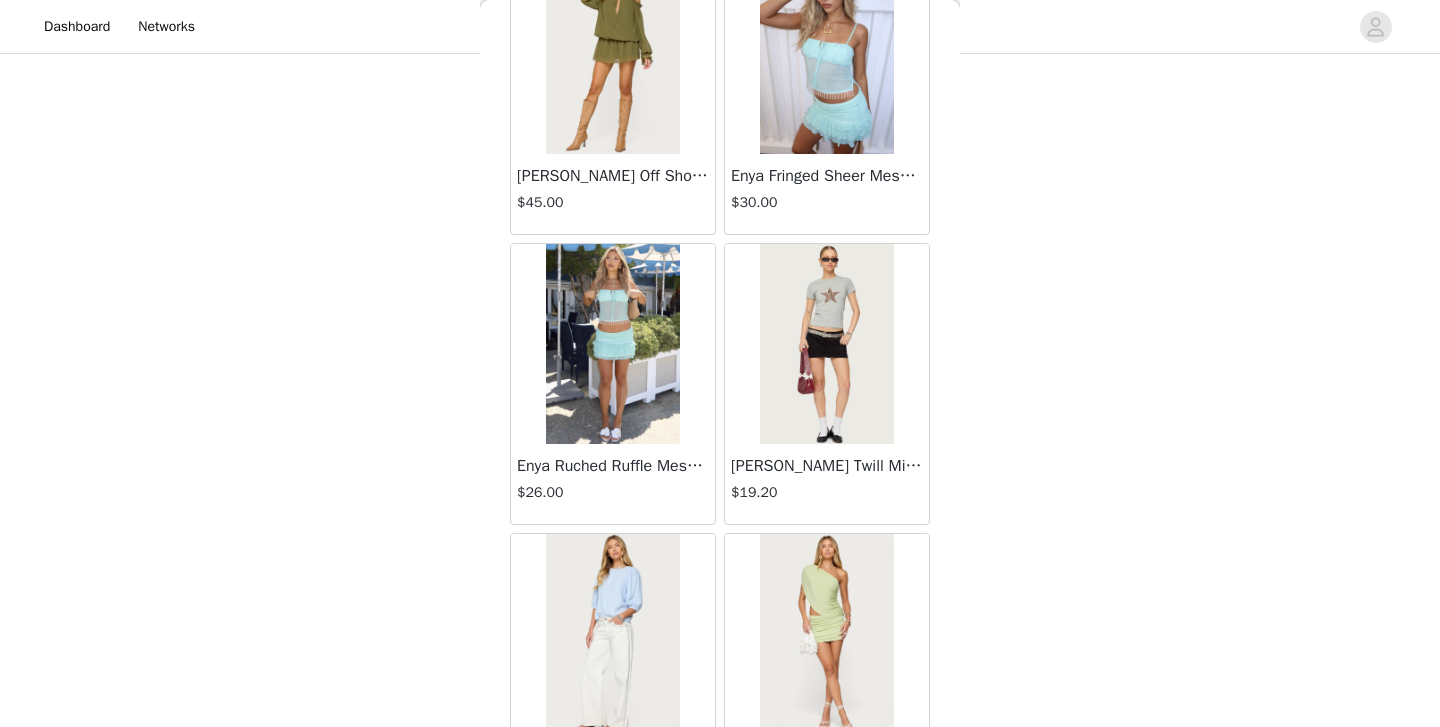 scroll, scrollTop: 5233, scrollLeft: 0, axis: vertical 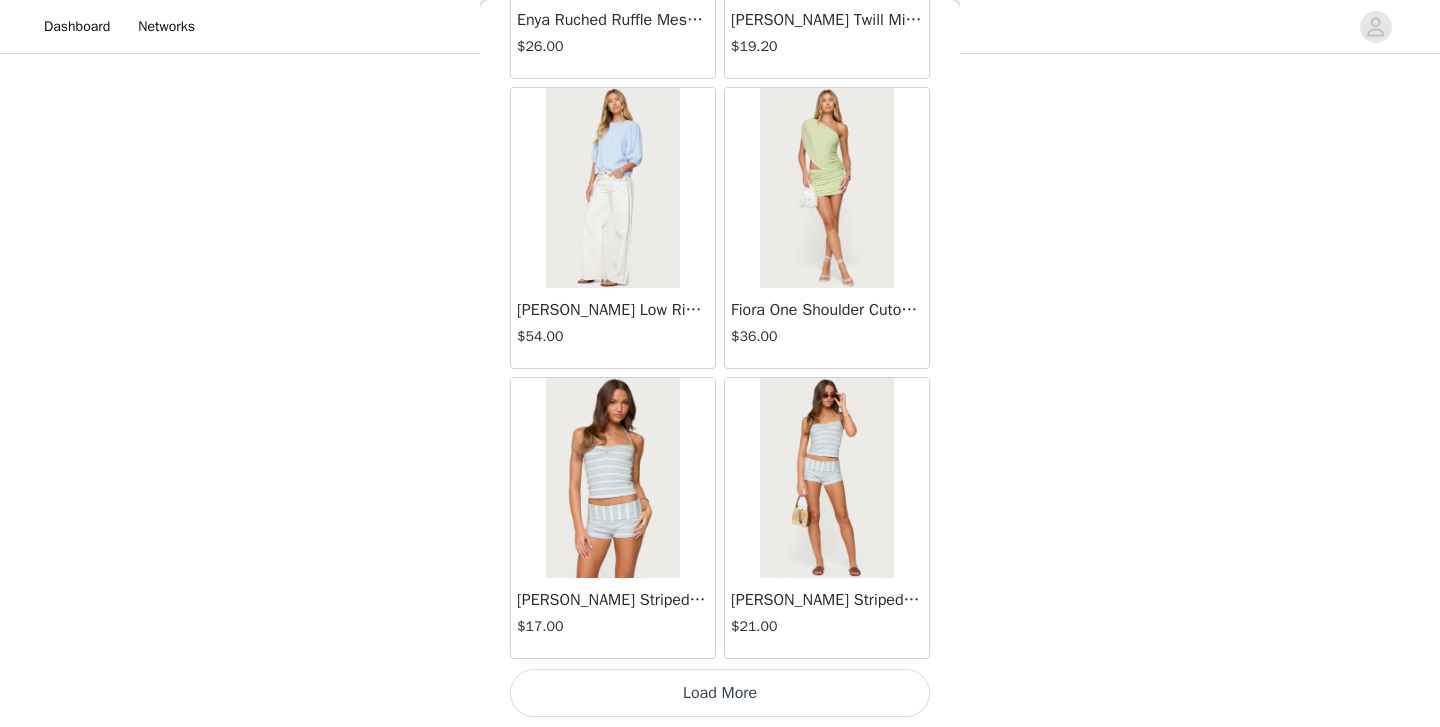click on "Load More" at bounding box center [720, 693] 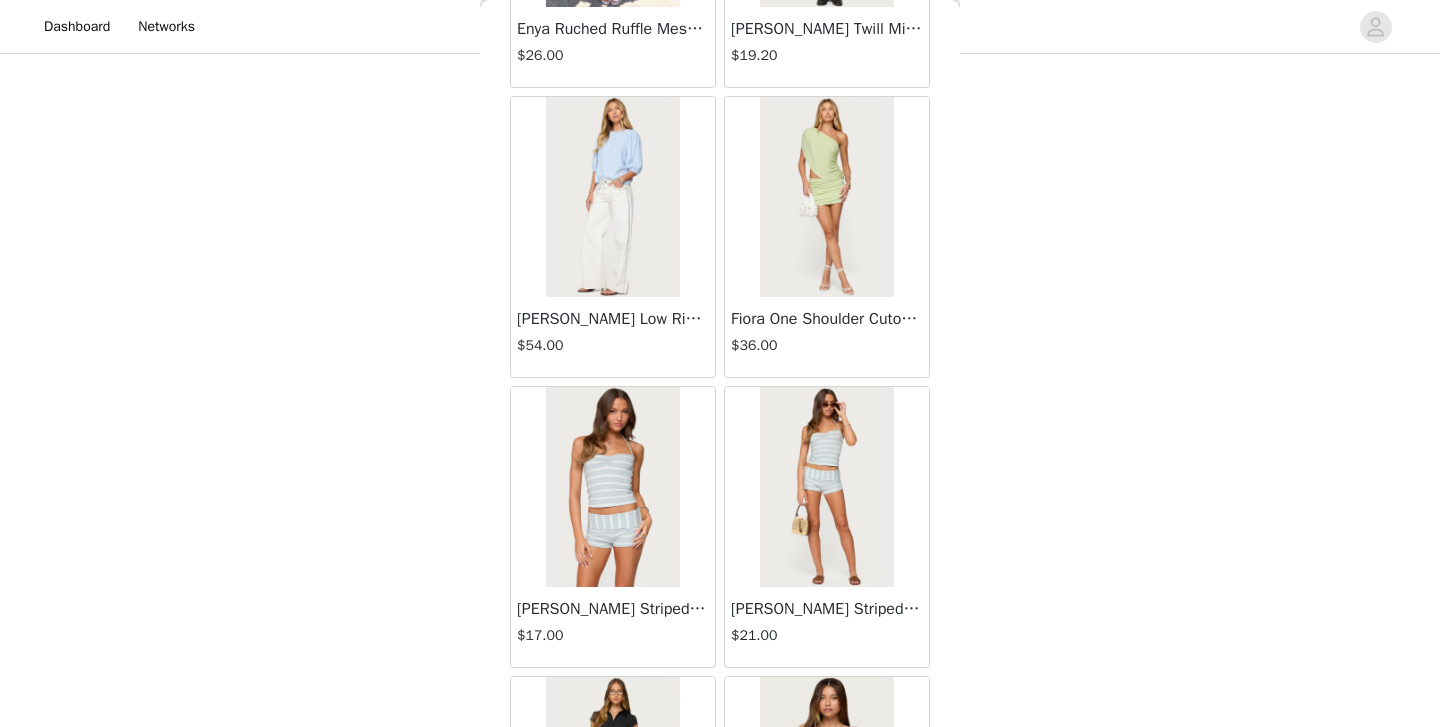 scroll, scrollTop: 5233, scrollLeft: 0, axis: vertical 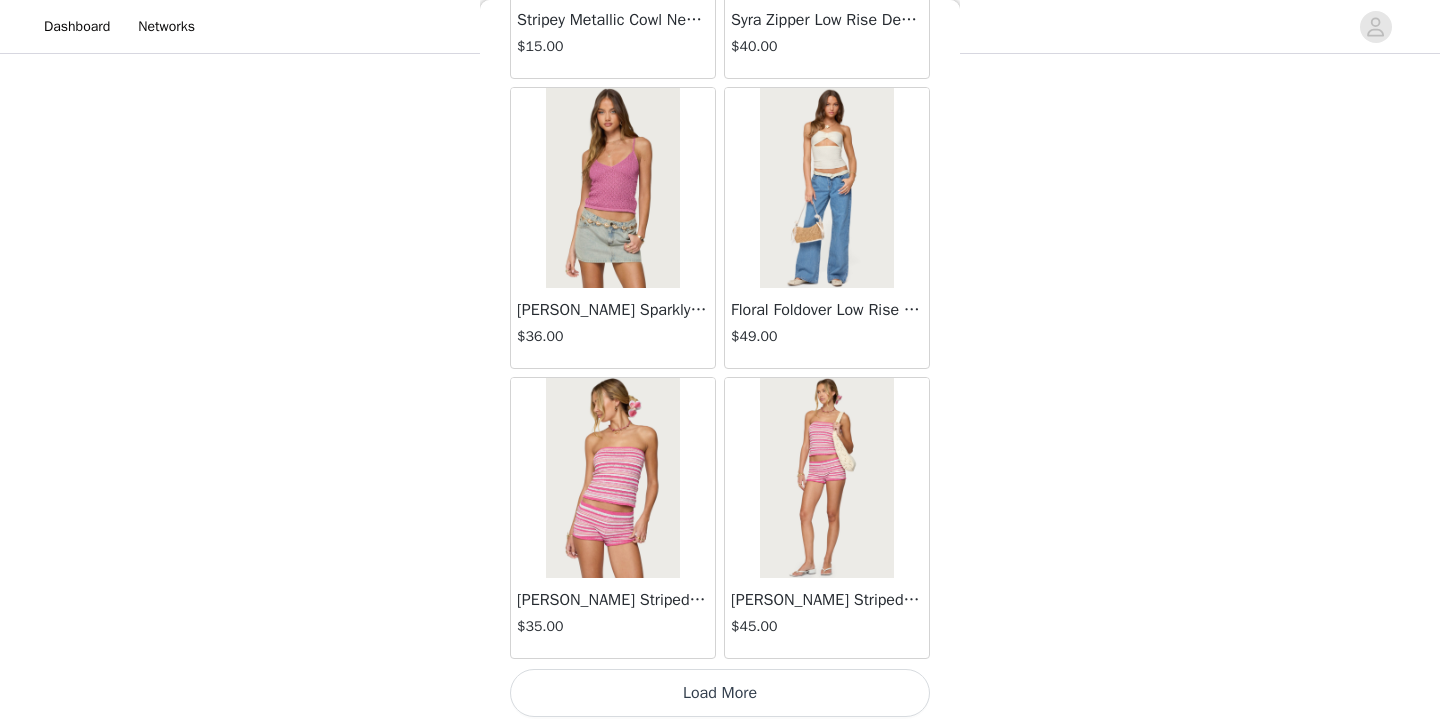 click on "Load More" at bounding box center (720, 693) 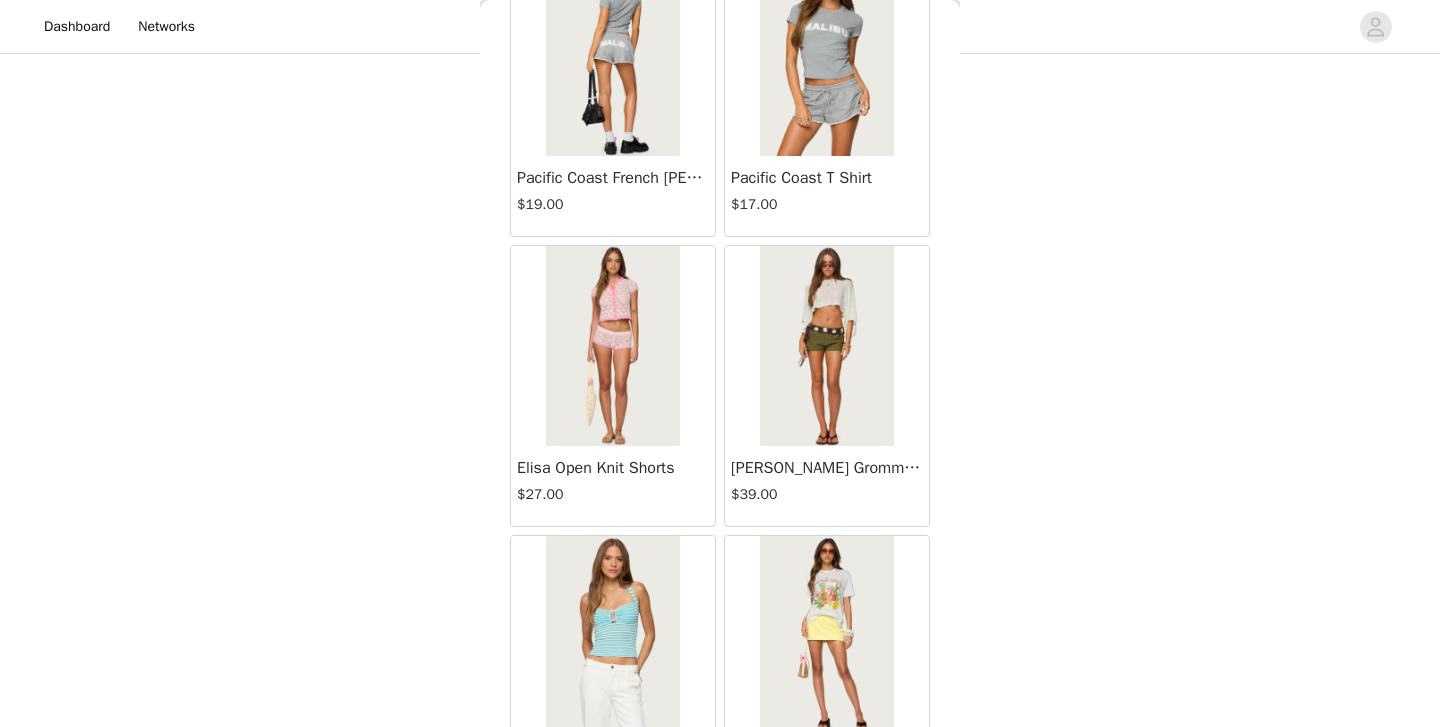 scroll, scrollTop: 11033, scrollLeft: 0, axis: vertical 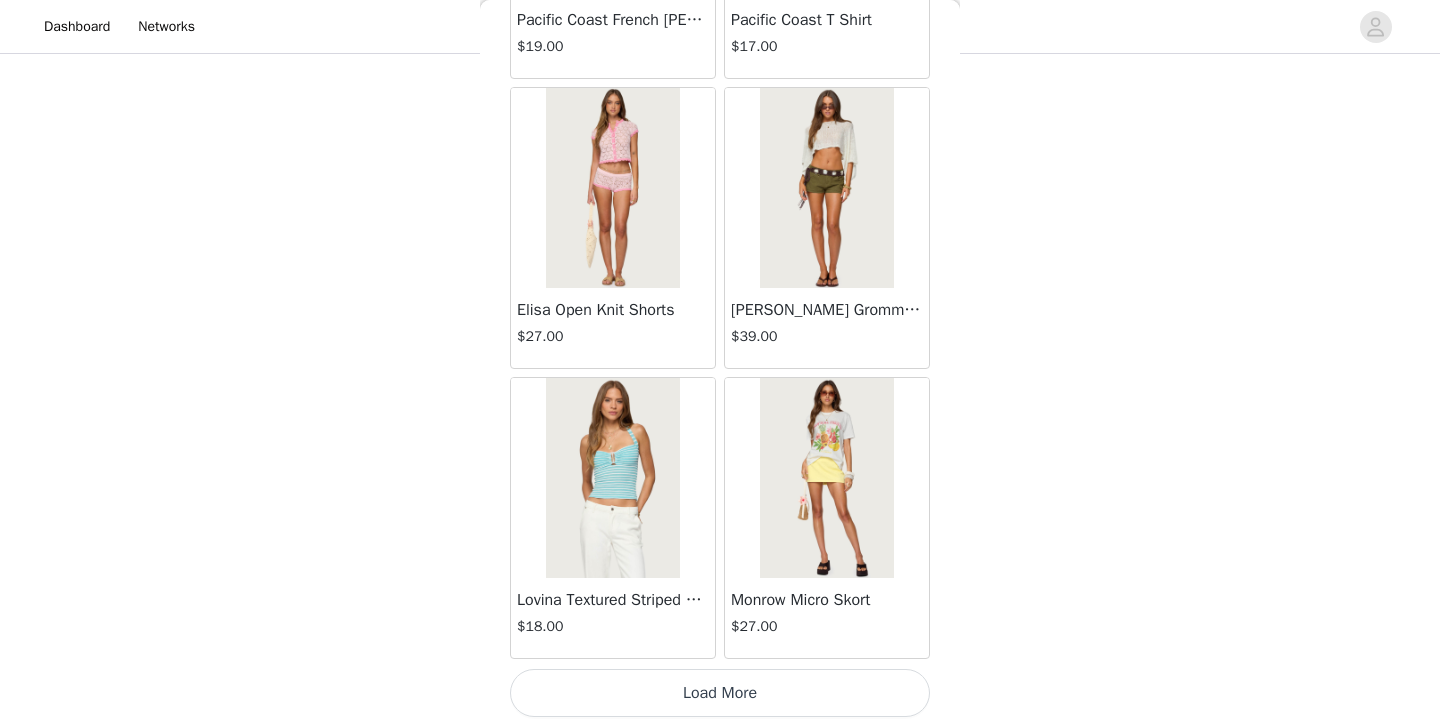click on "Load More" at bounding box center [720, 693] 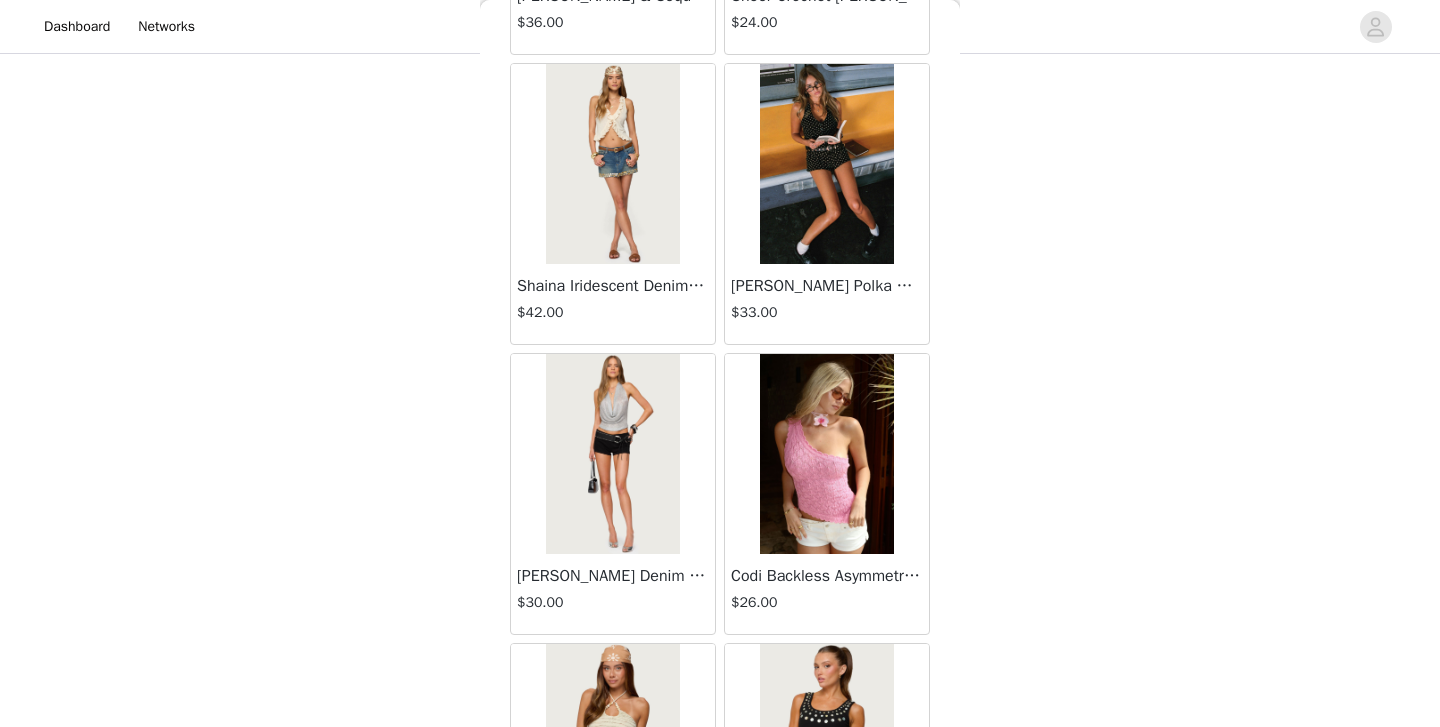 scroll, scrollTop: 13933, scrollLeft: 0, axis: vertical 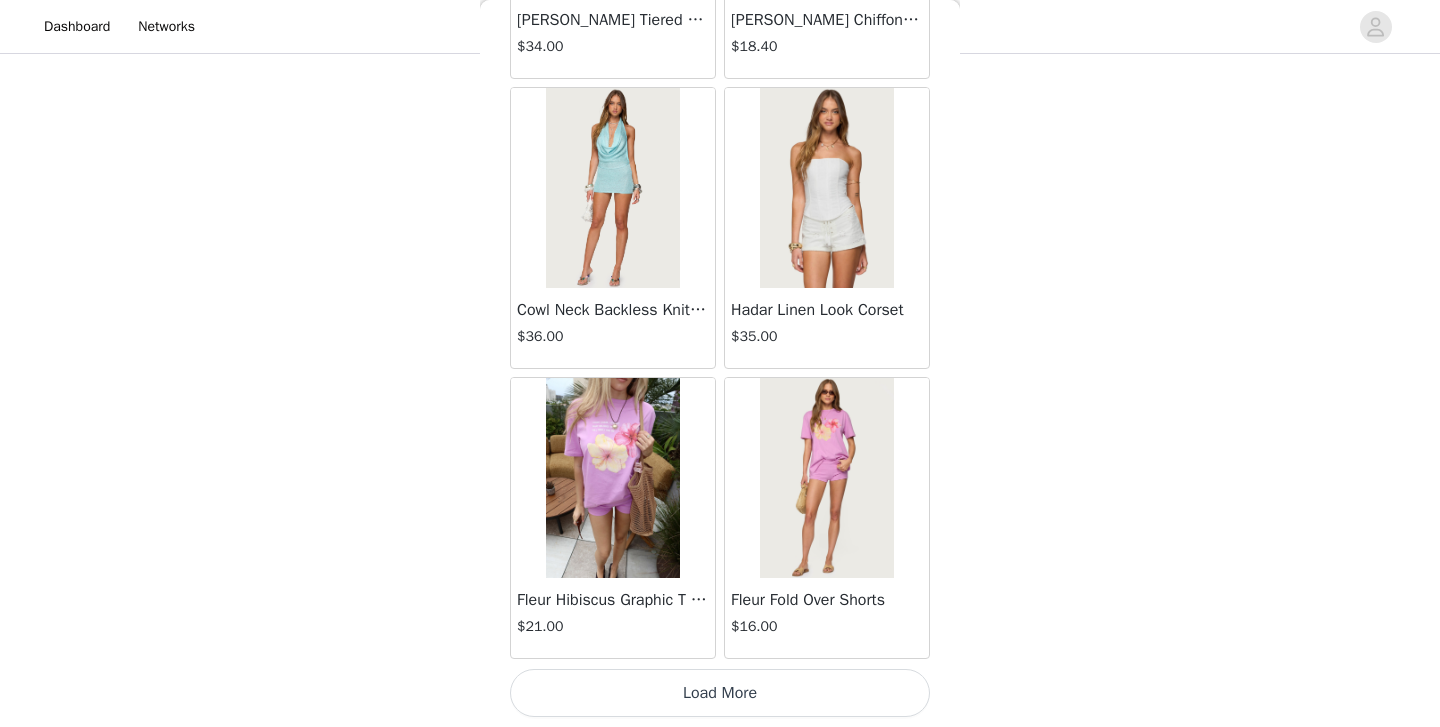 click on "Load More" at bounding box center [720, 693] 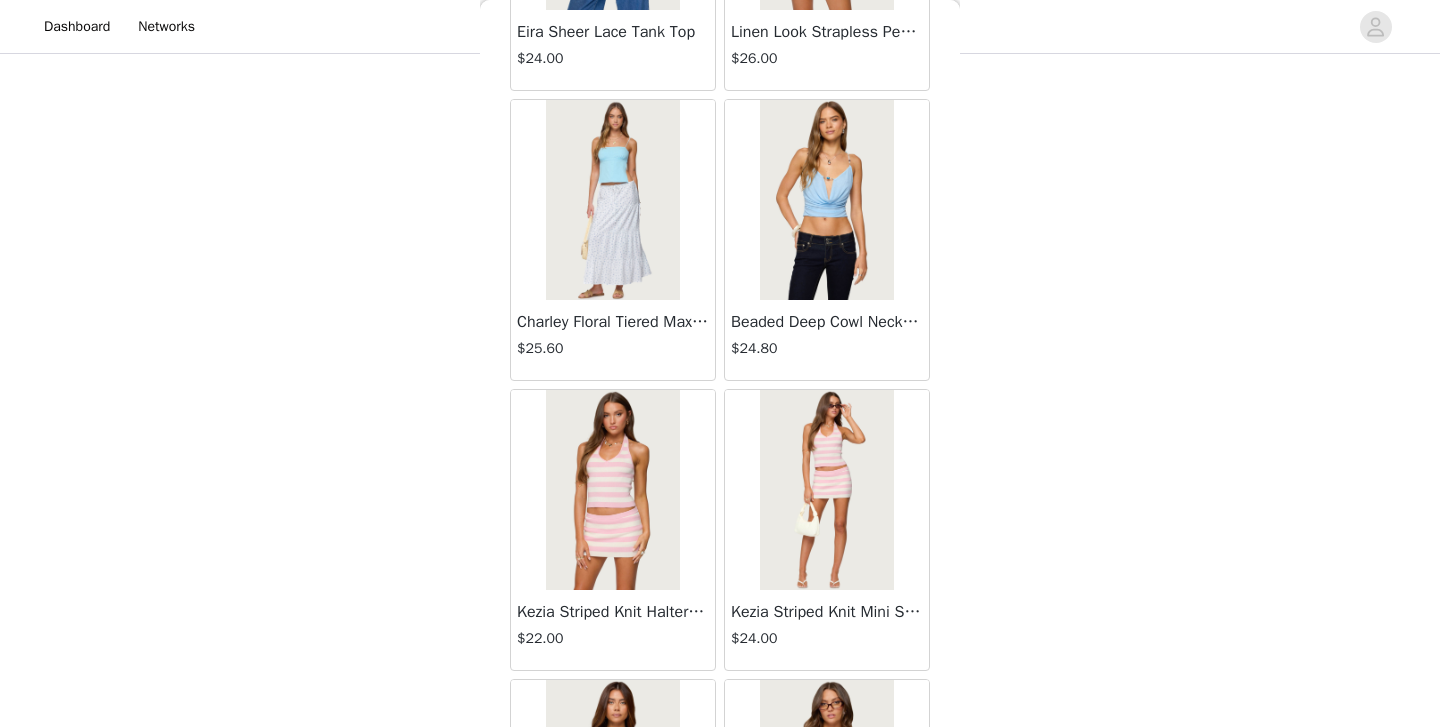scroll, scrollTop: 16833, scrollLeft: 0, axis: vertical 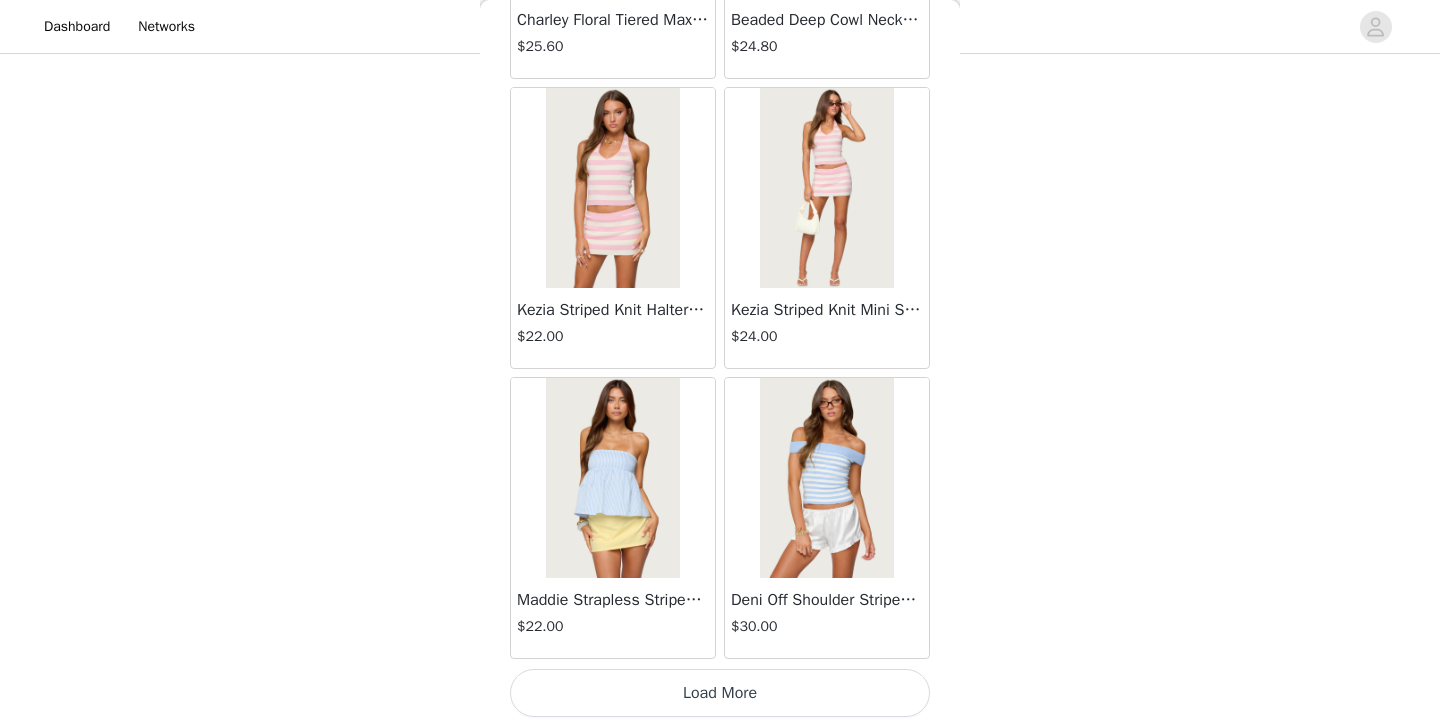 click on "Load More" at bounding box center (720, 693) 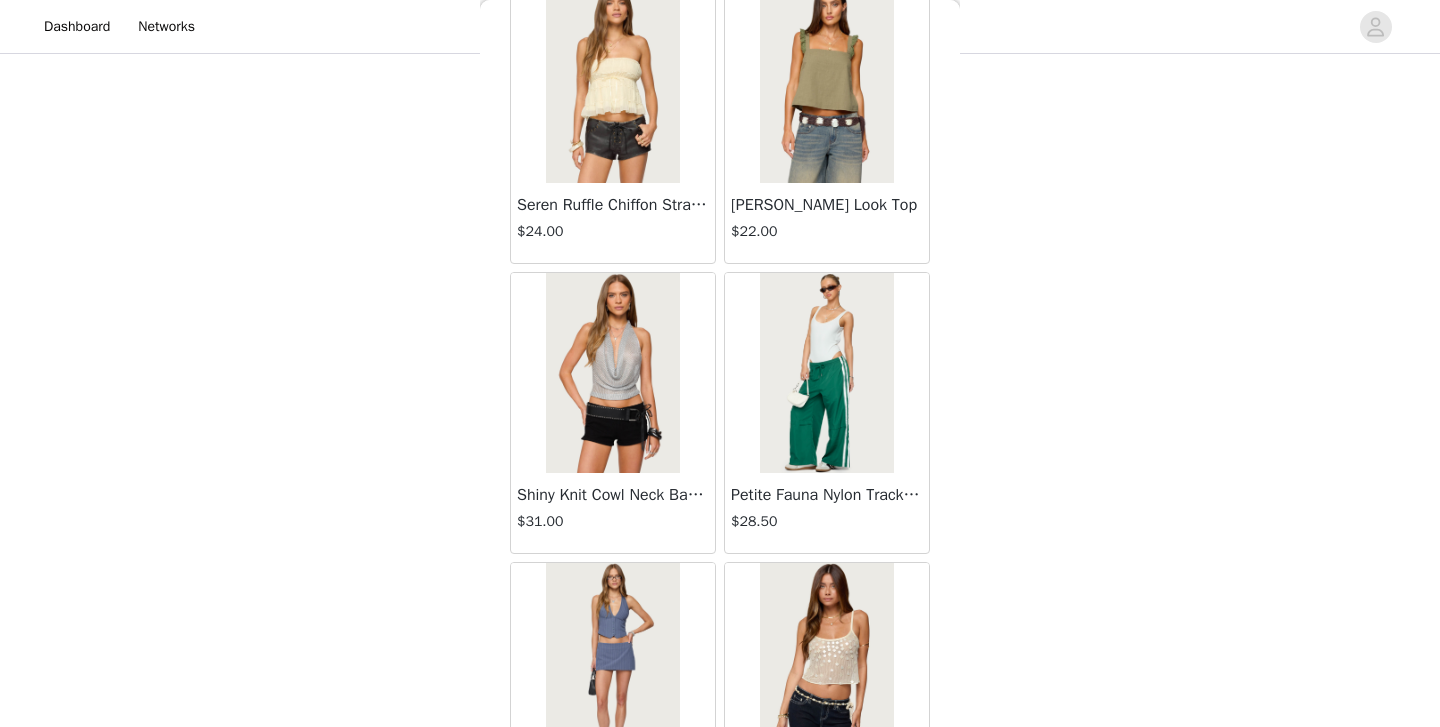 scroll, scrollTop: 19733, scrollLeft: 0, axis: vertical 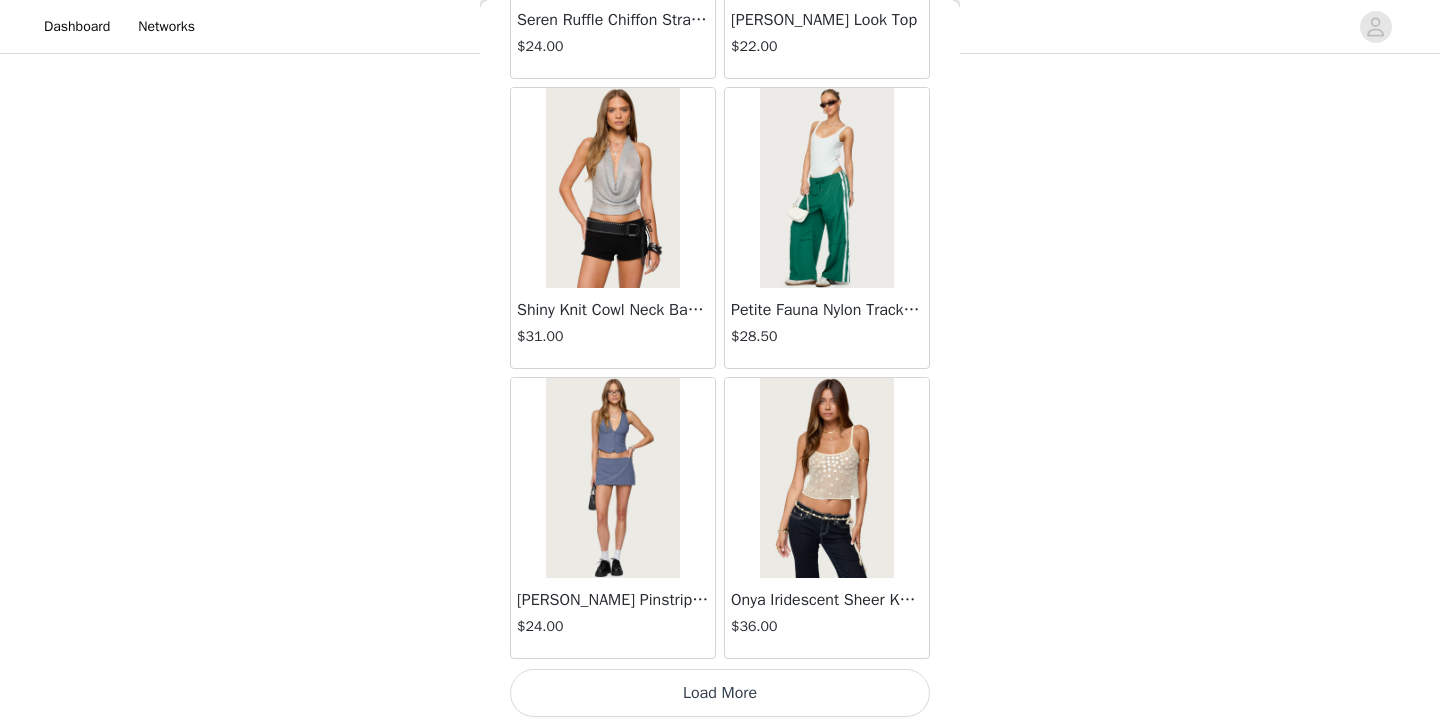 click on "Load More" at bounding box center (720, 693) 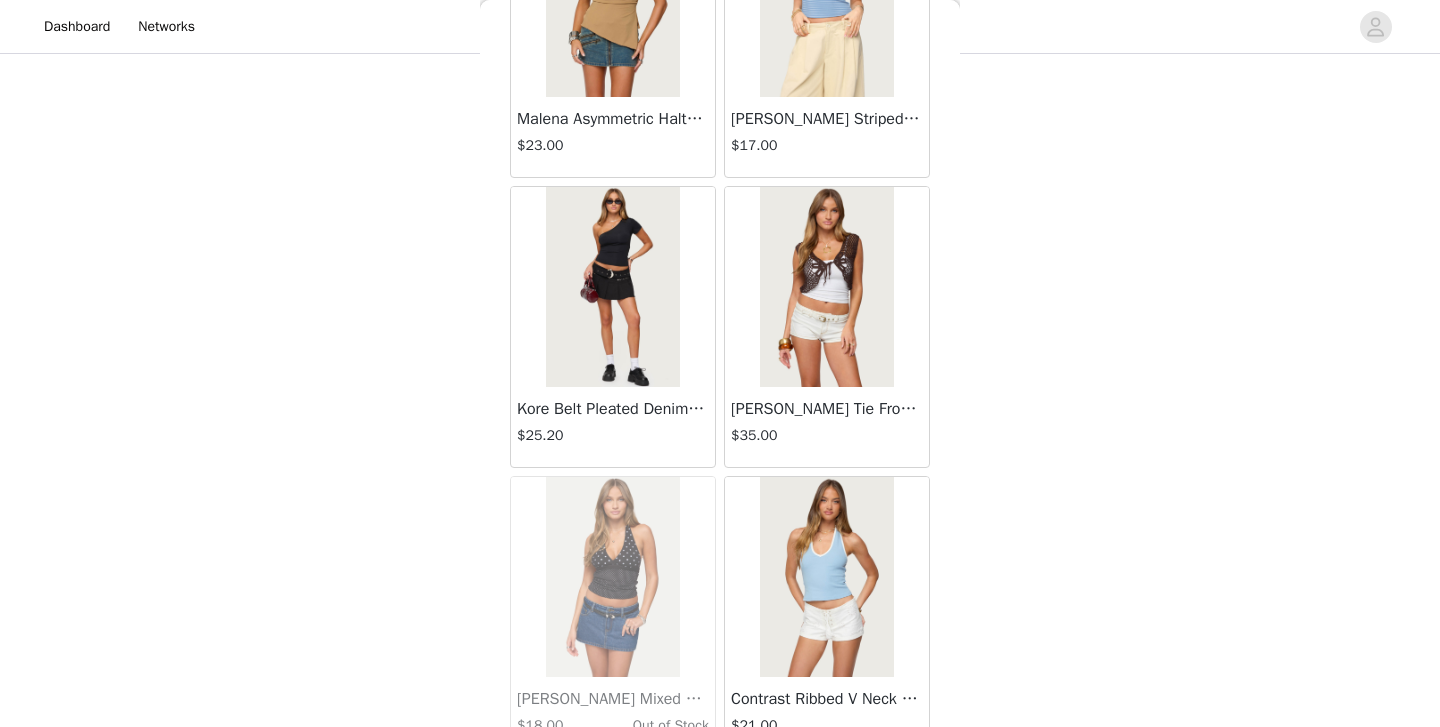 scroll, scrollTop: 22633, scrollLeft: 0, axis: vertical 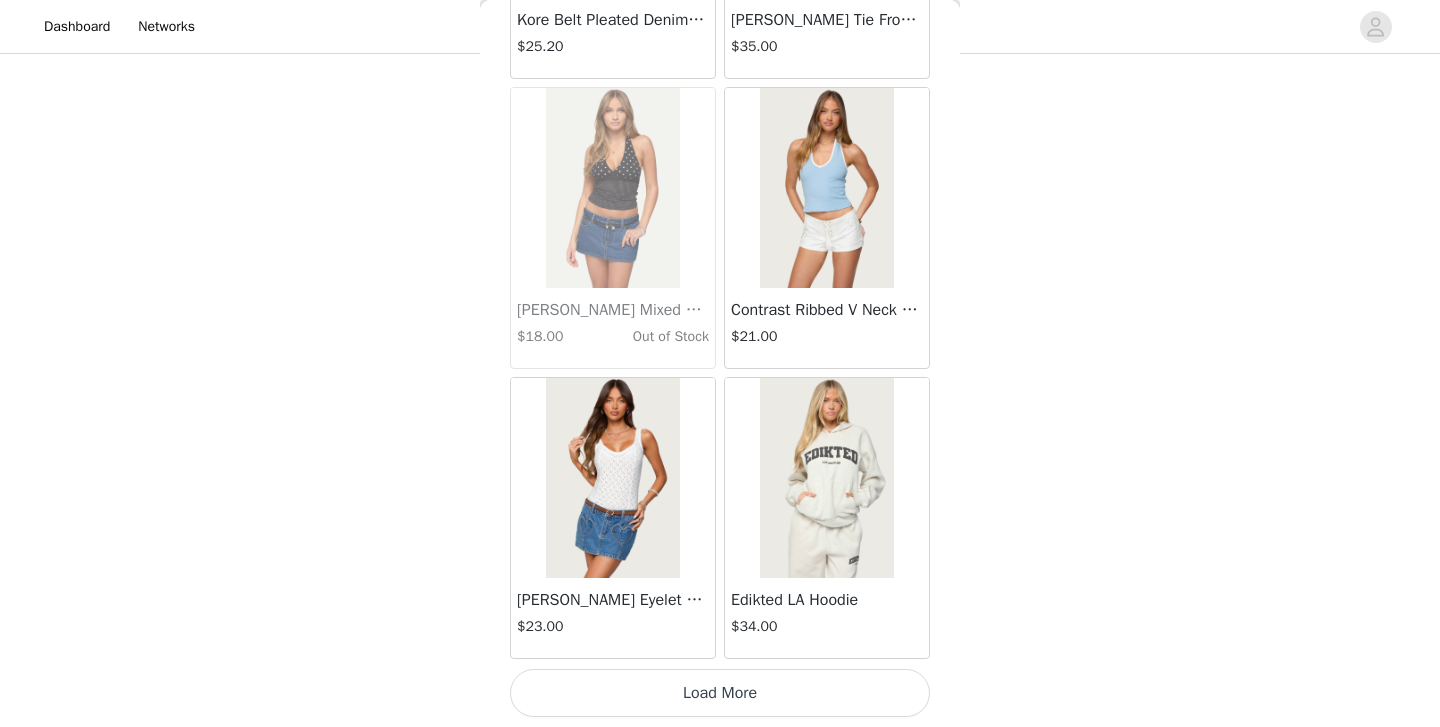 click on "Load More" at bounding box center (720, 693) 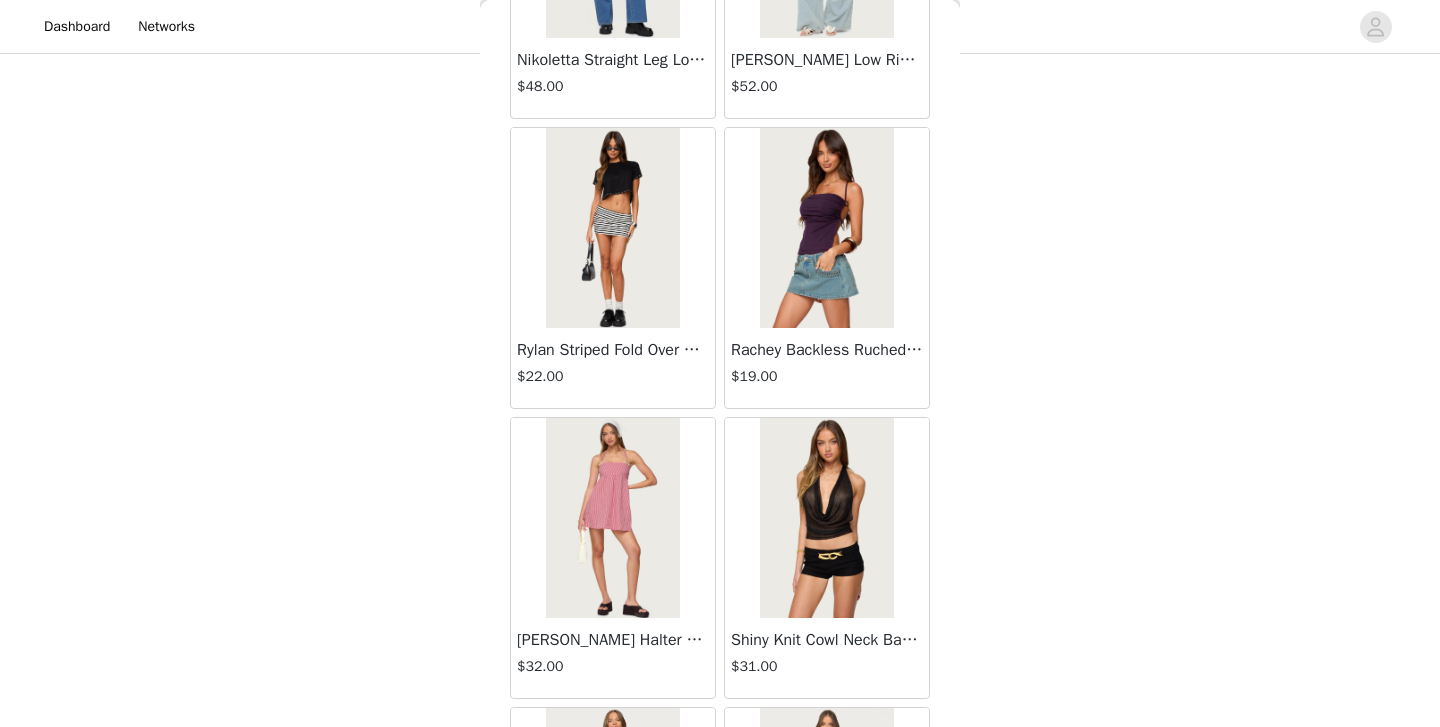 scroll, scrollTop: 25533, scrollLeft: 0, axis: vertical 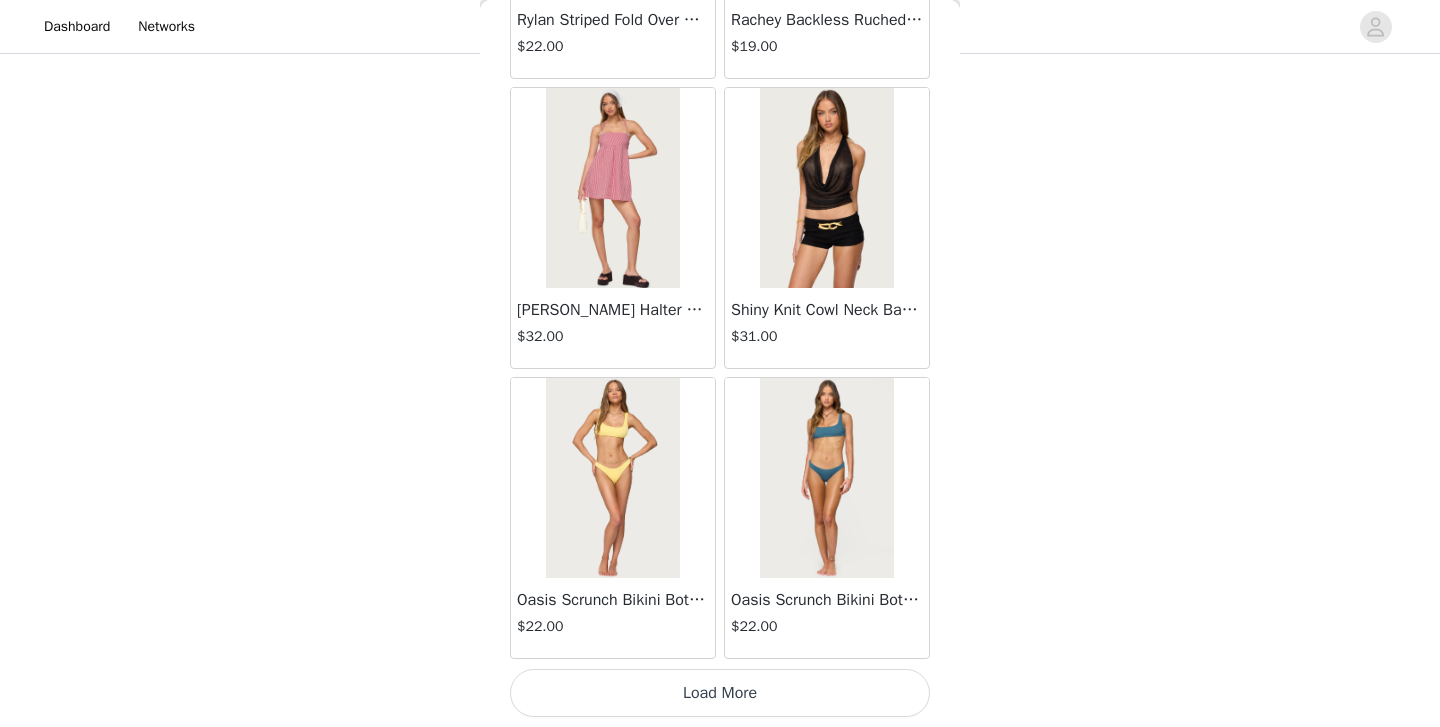 click on "Load More" at bounding box center (720, 693) 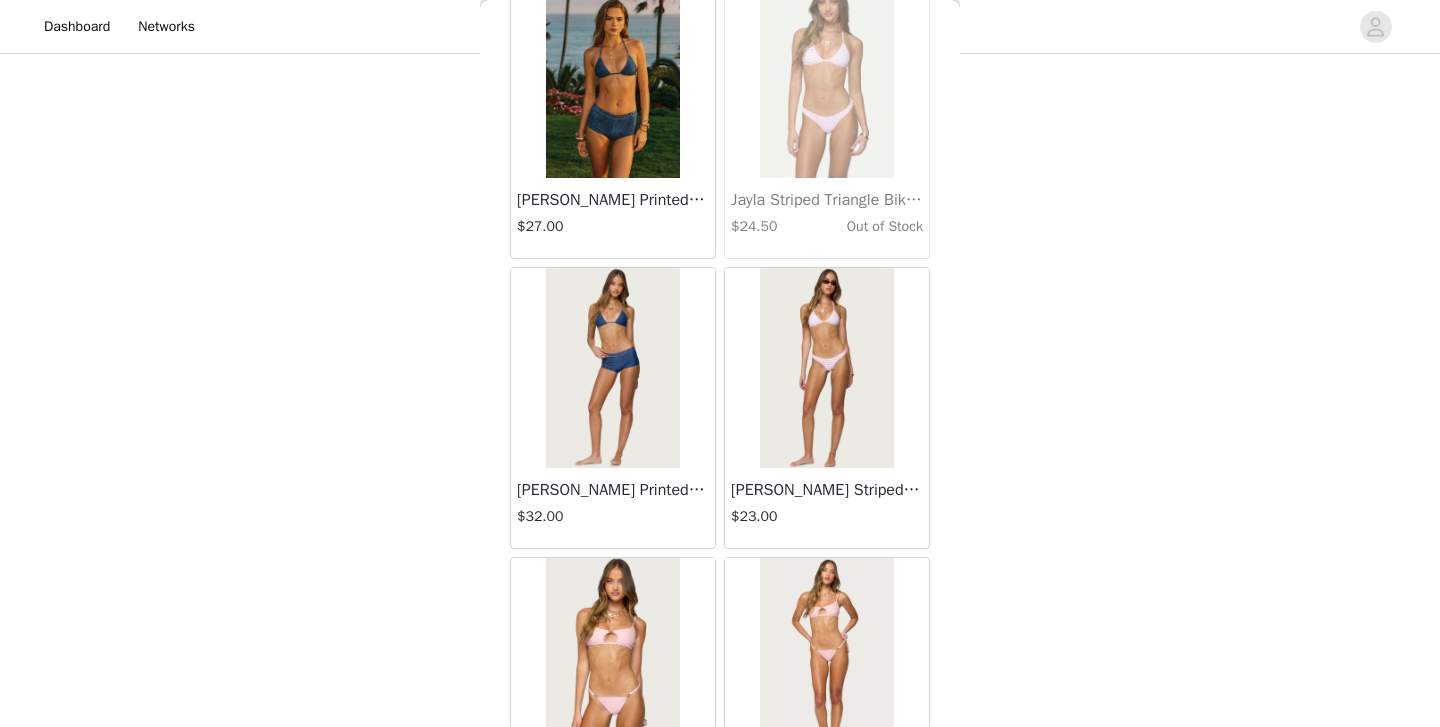 scroll, scrollTop: 28433, scrollLeft: 0, axis: vertical 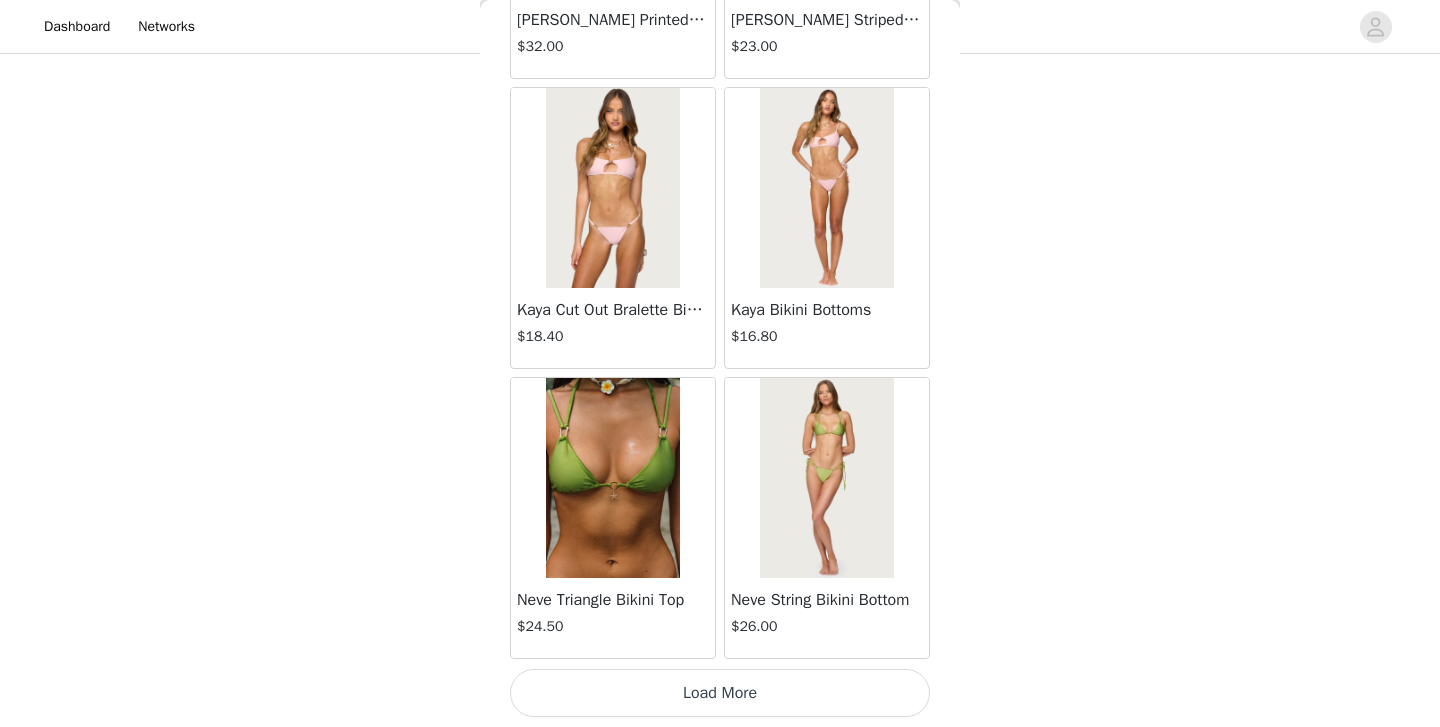 click on "Load More" at bounding box center (720, 693) 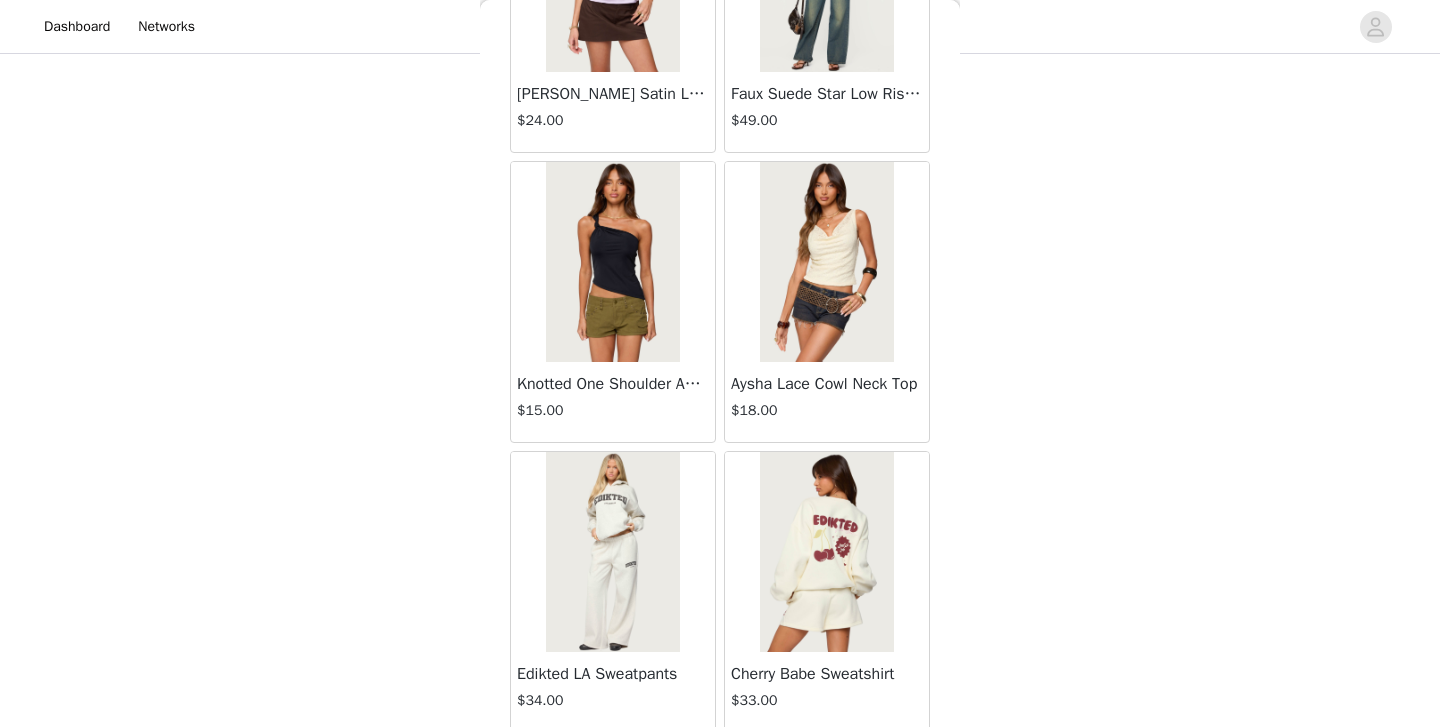 scroll, scrollTop: 31333, scrollLeft: 0, axis: vertical 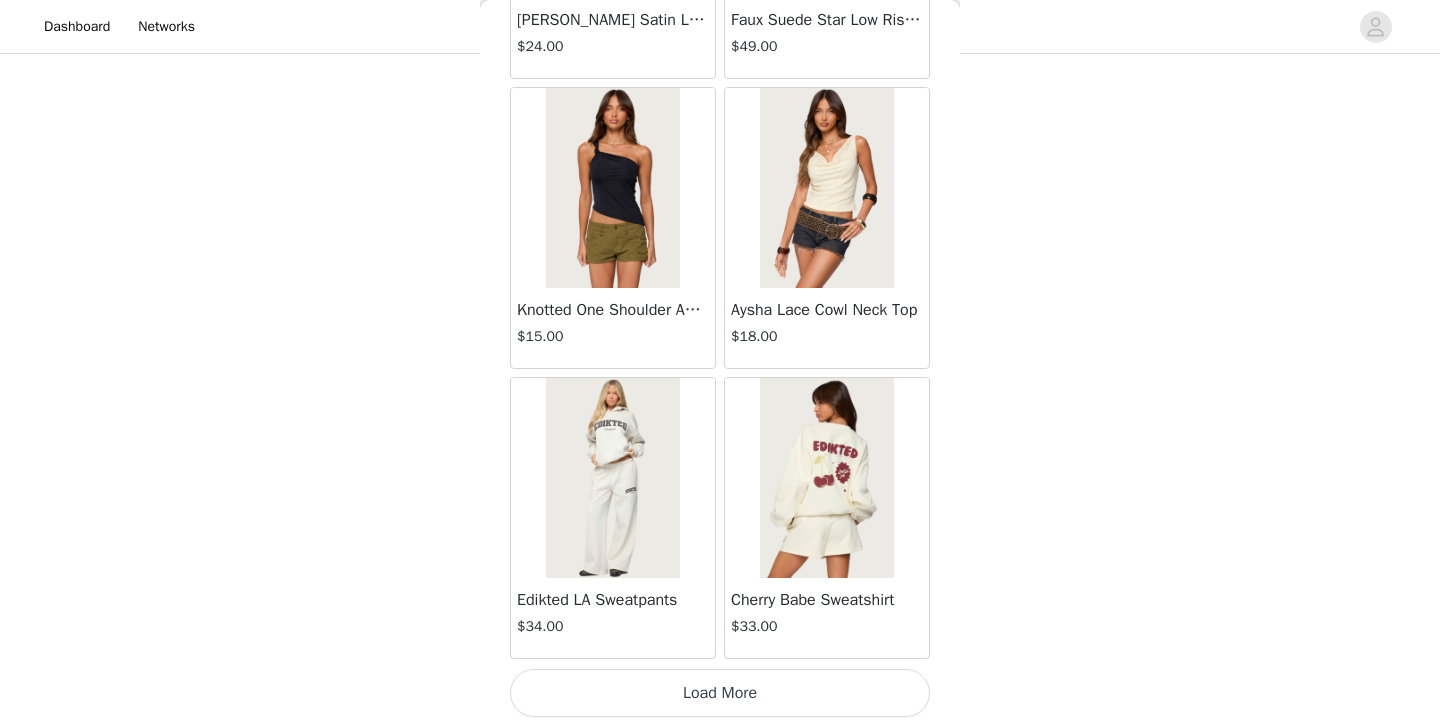 click on "Load More" at bounding box center (720, 693) 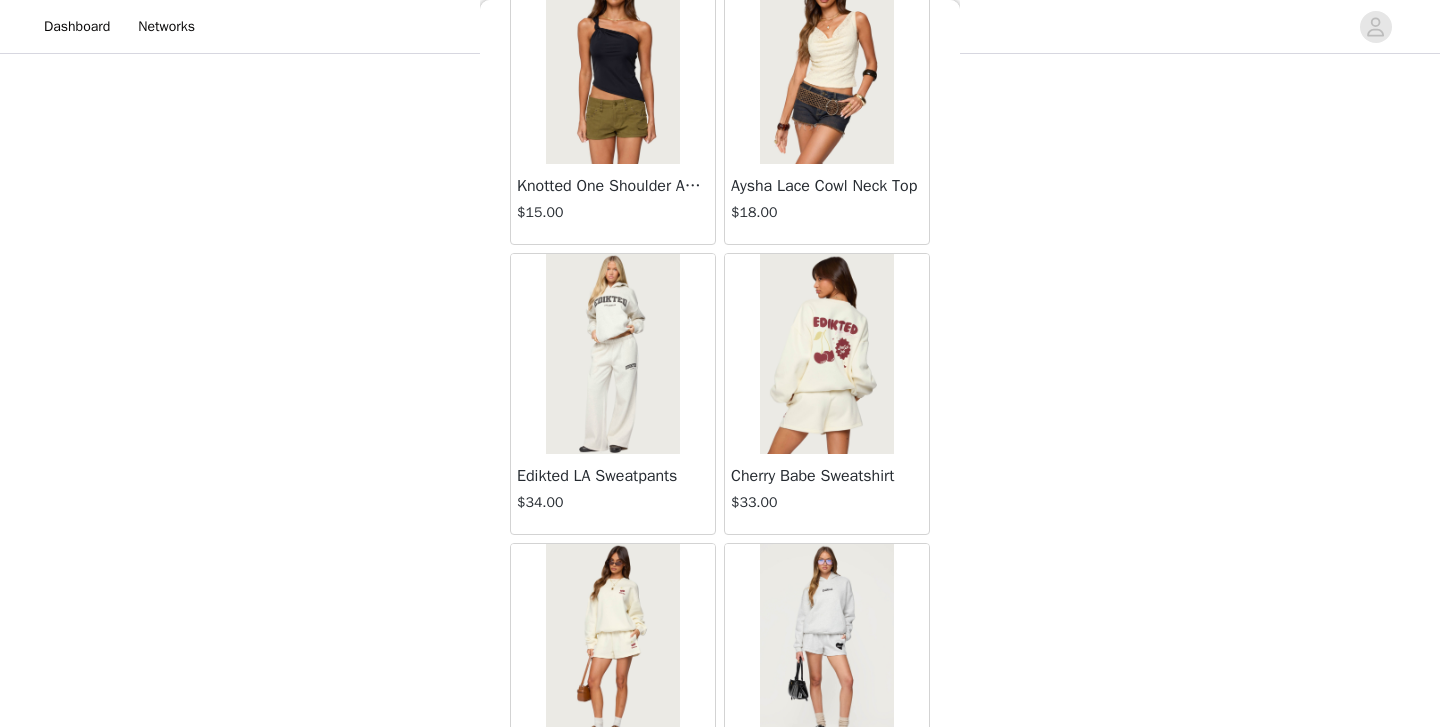 scroll, scrollTop: 31458, scrollLeft: 0, axis: vertical 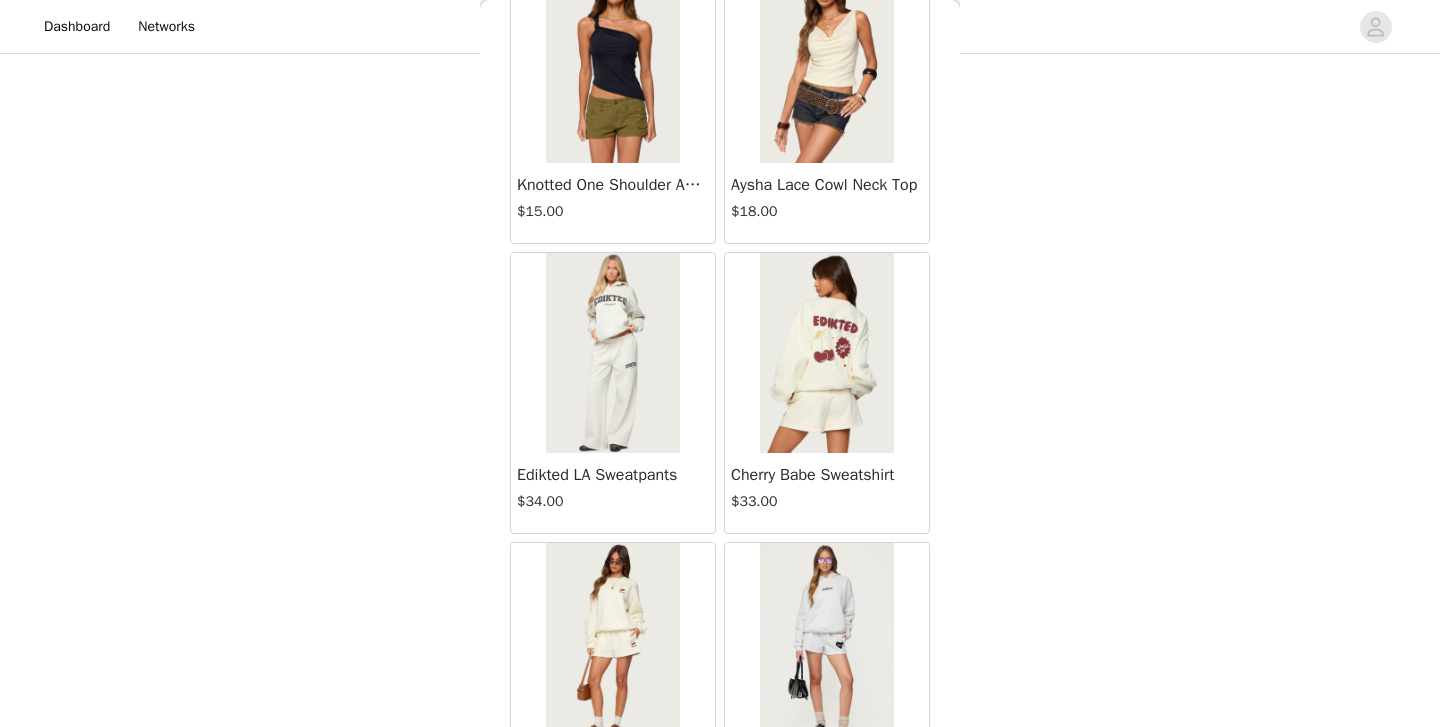 click at bounding box center (612, 353) 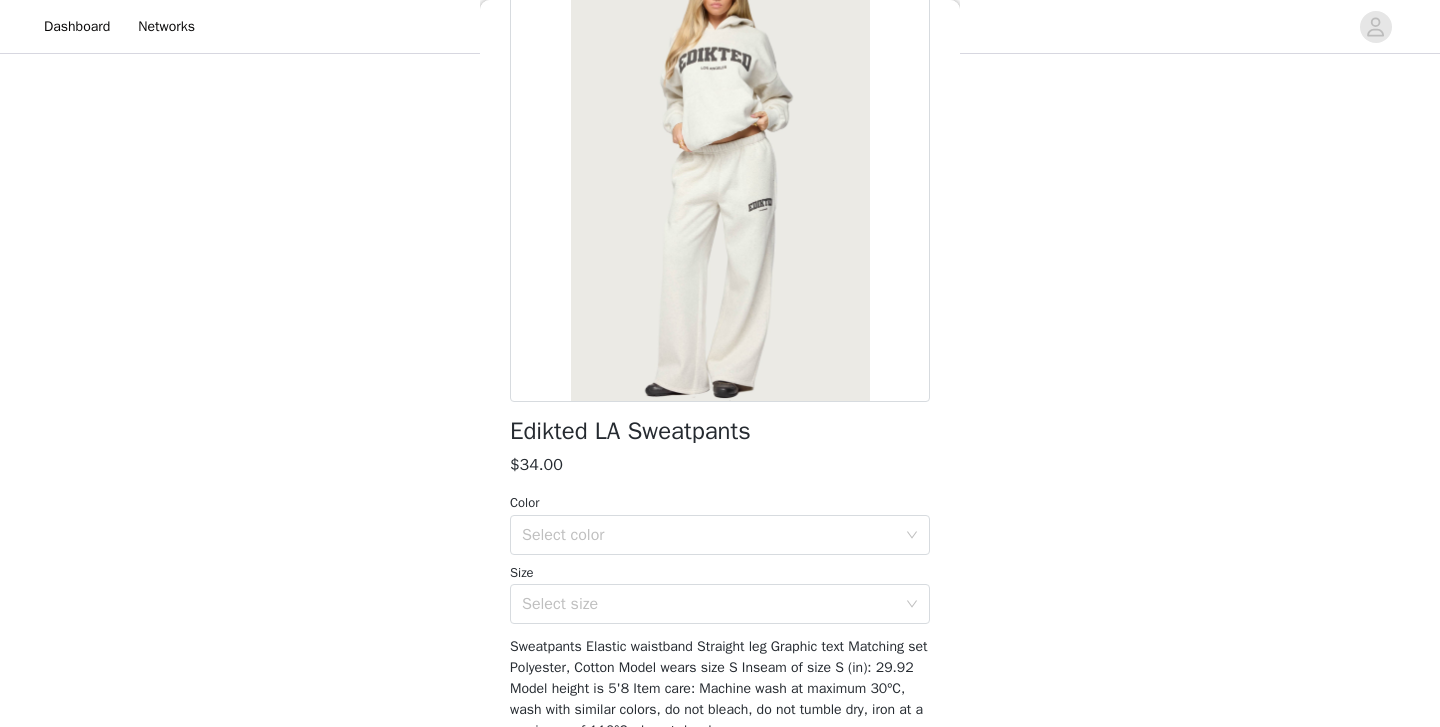 scroll, scrollTop: 149, scrollLeft: 0, axis: vertical 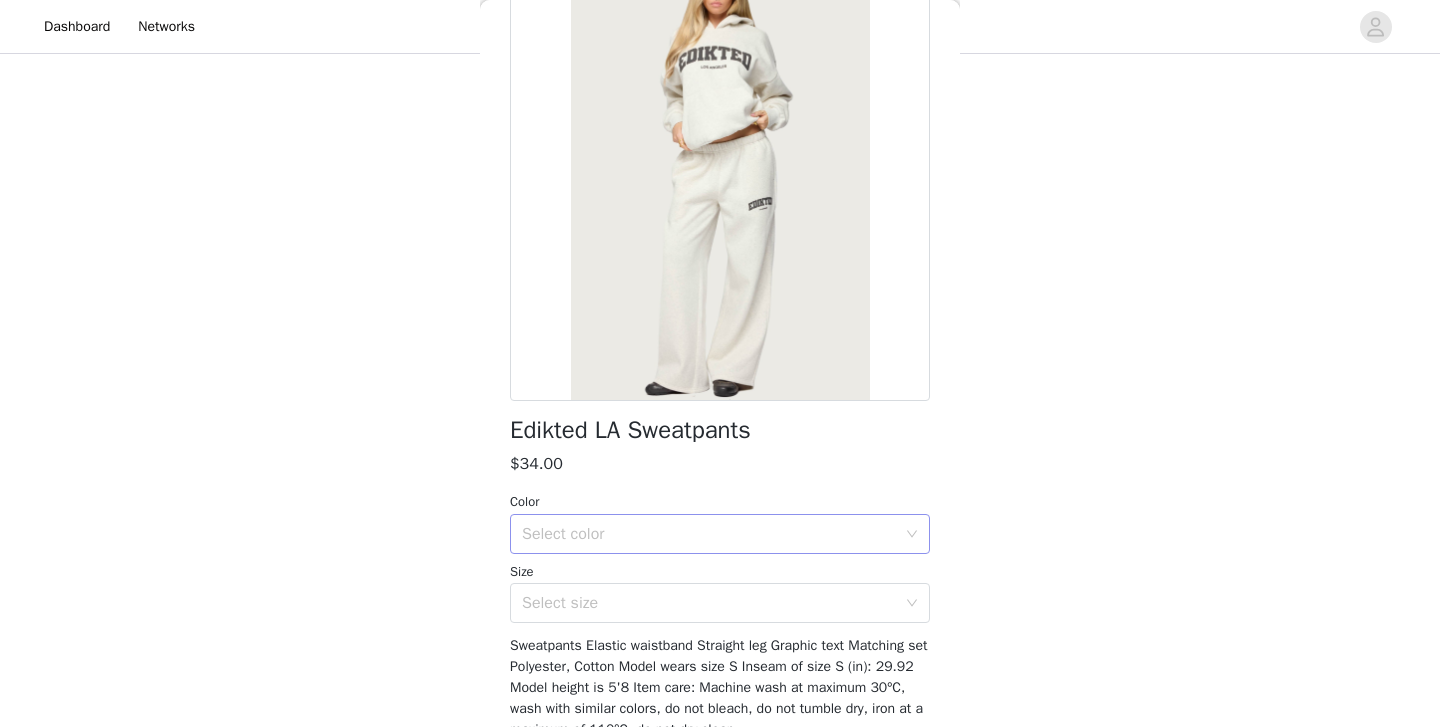 click on "Select color" at bounding box center (709, 534) 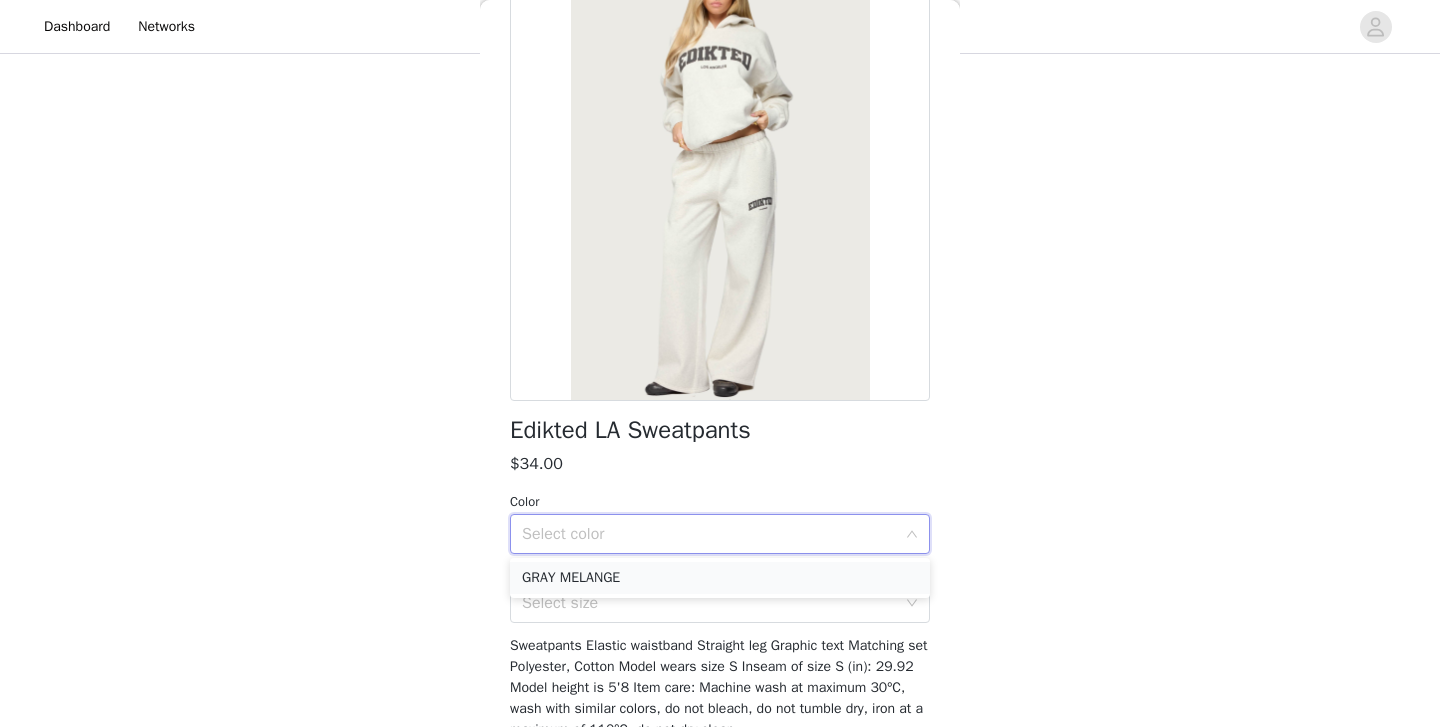 click on "GRAY MELANGE" at bounding box center [720, 578] 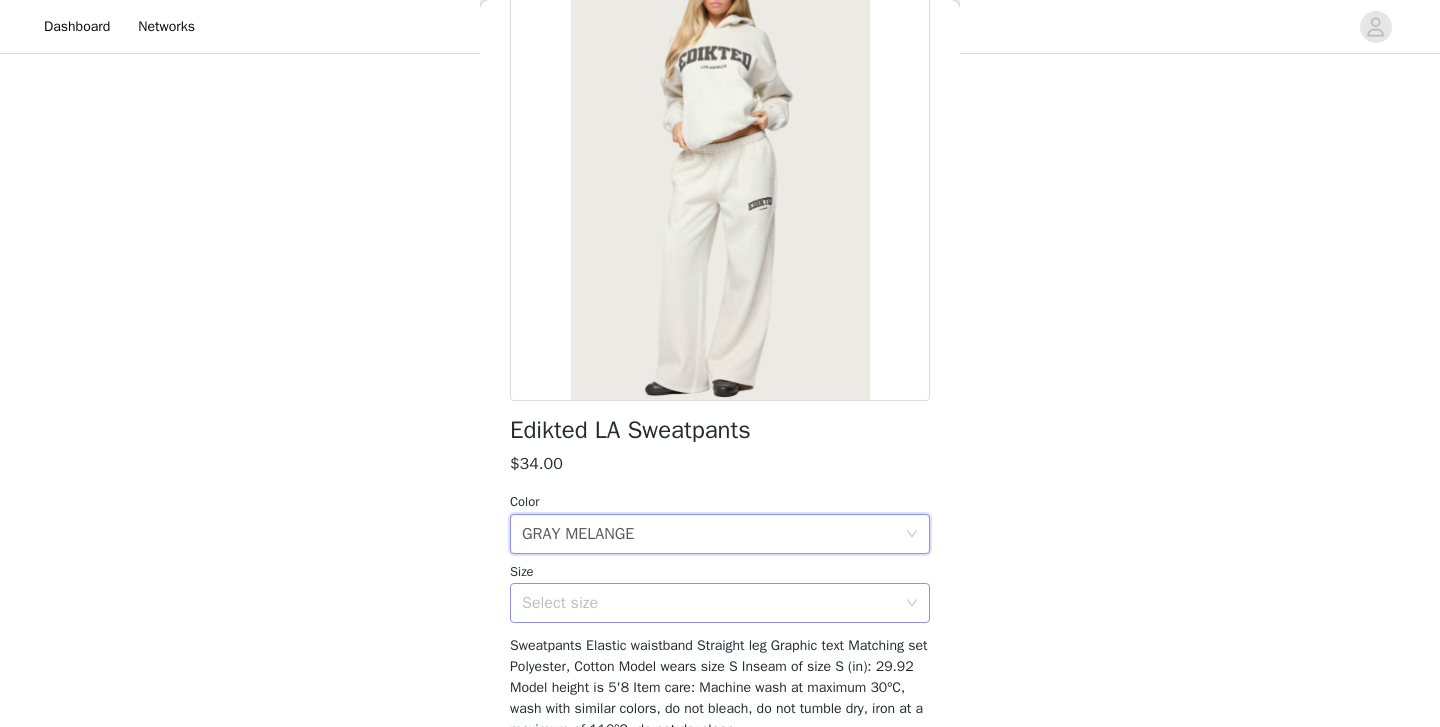 click on "Select size" at bounding box center (709, 603) 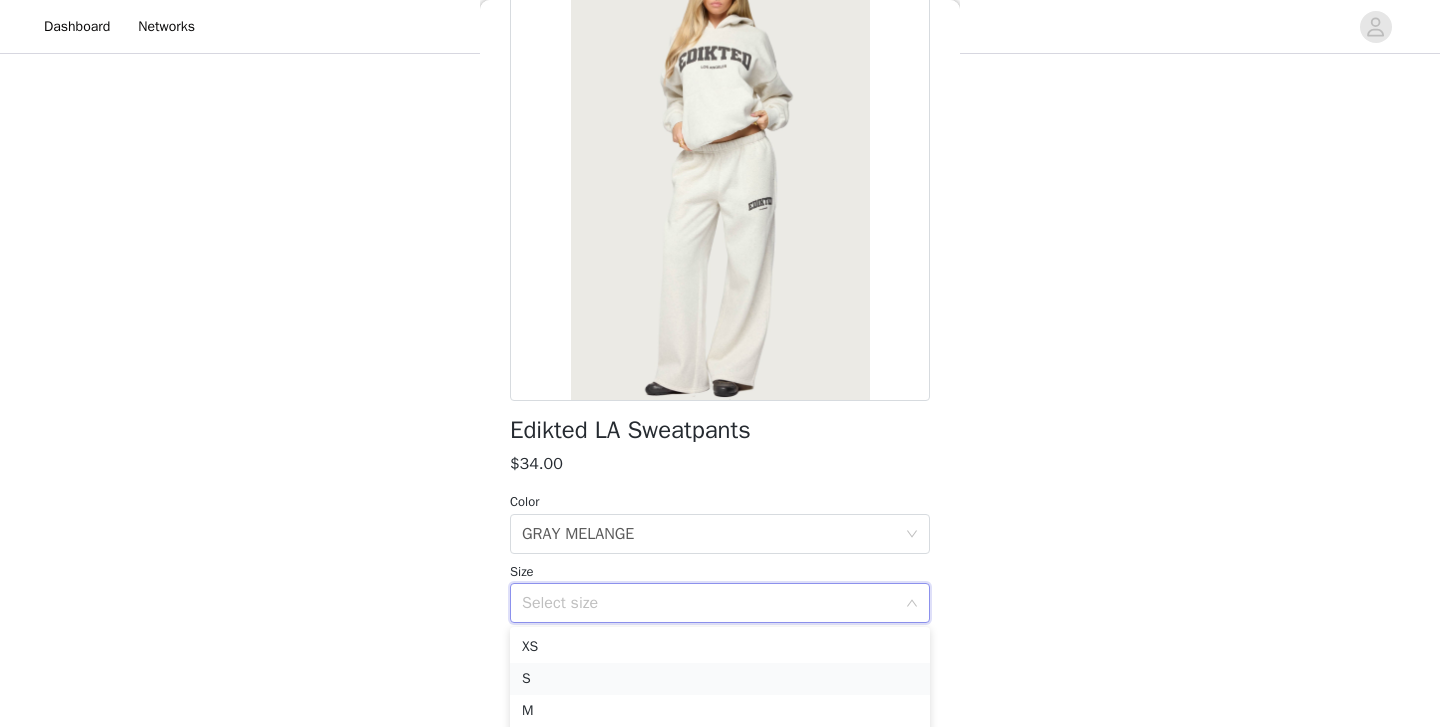 click on "S" at bounding box center (720, 679) 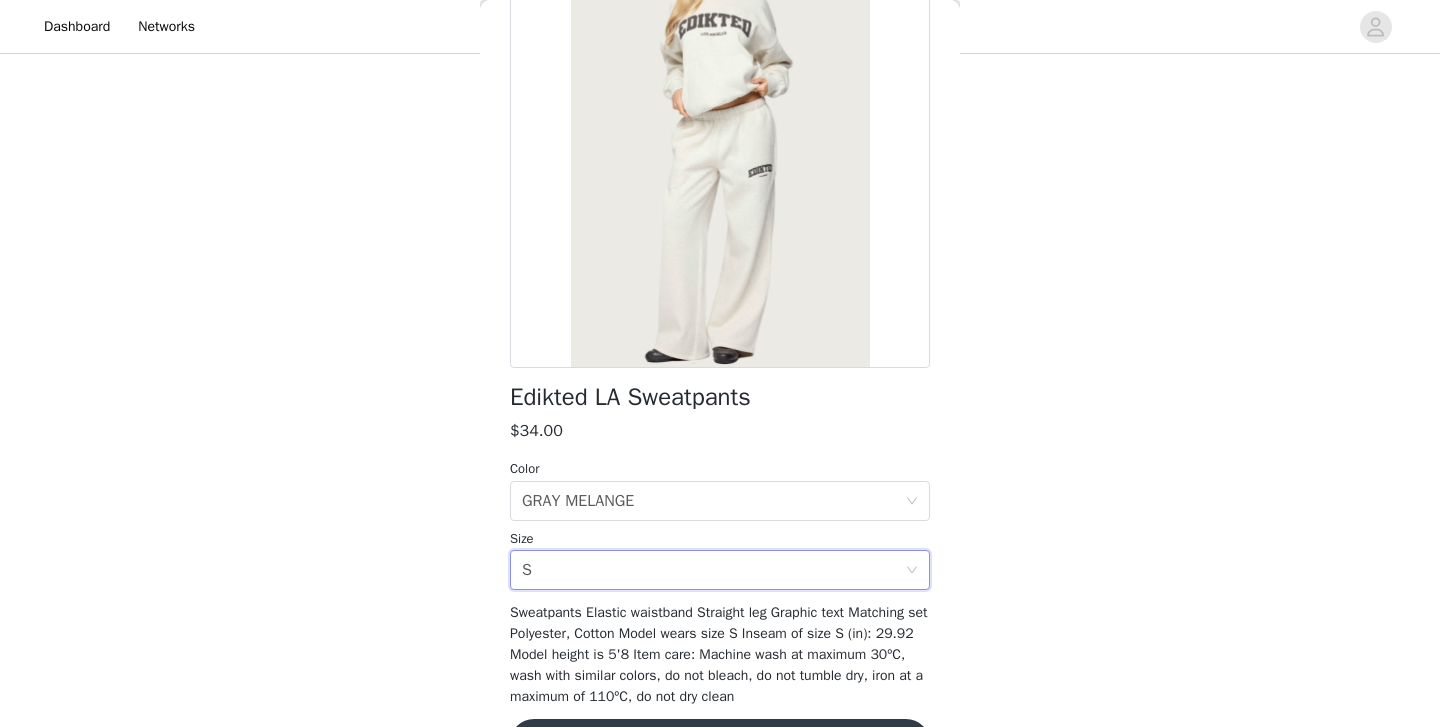 scroll, scrollTop: 246, scrollLeft: 0, axis: vertical 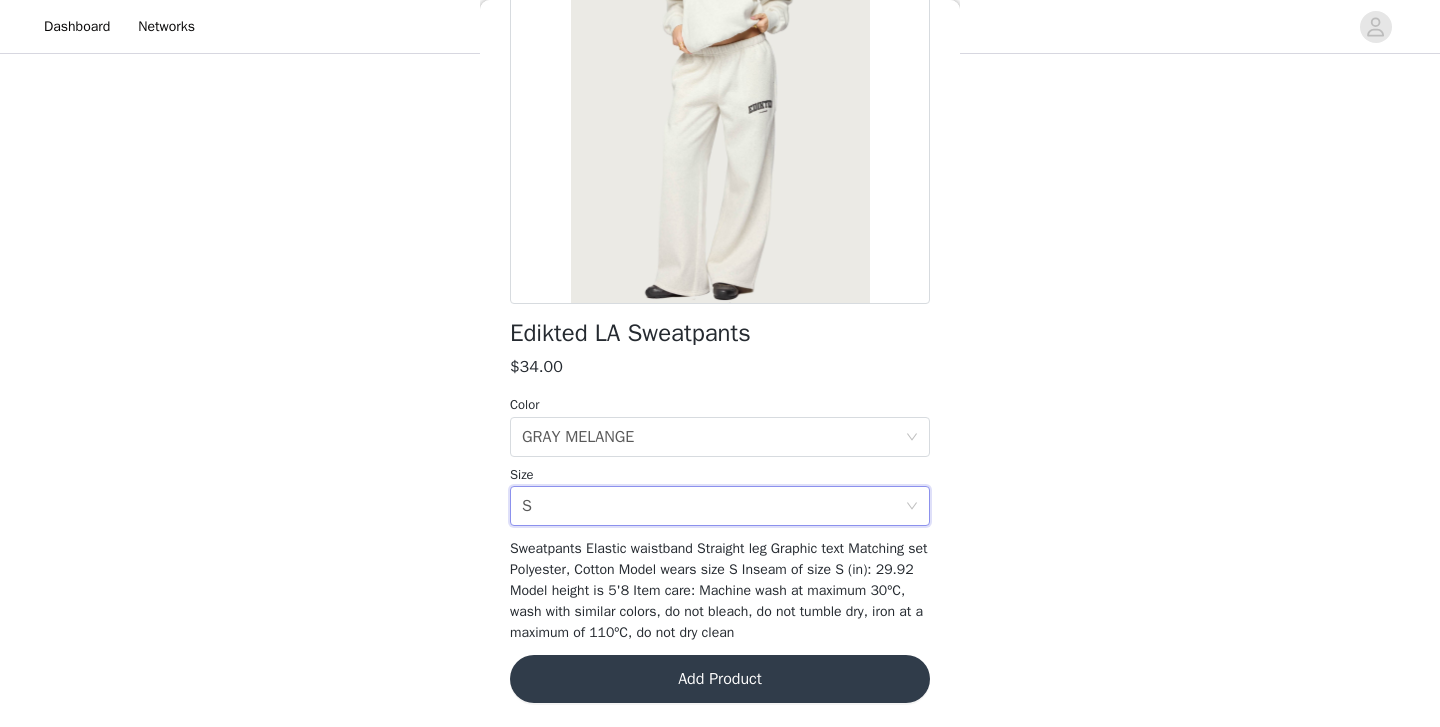 click on "Add Product" at bounding box center (720, 679) 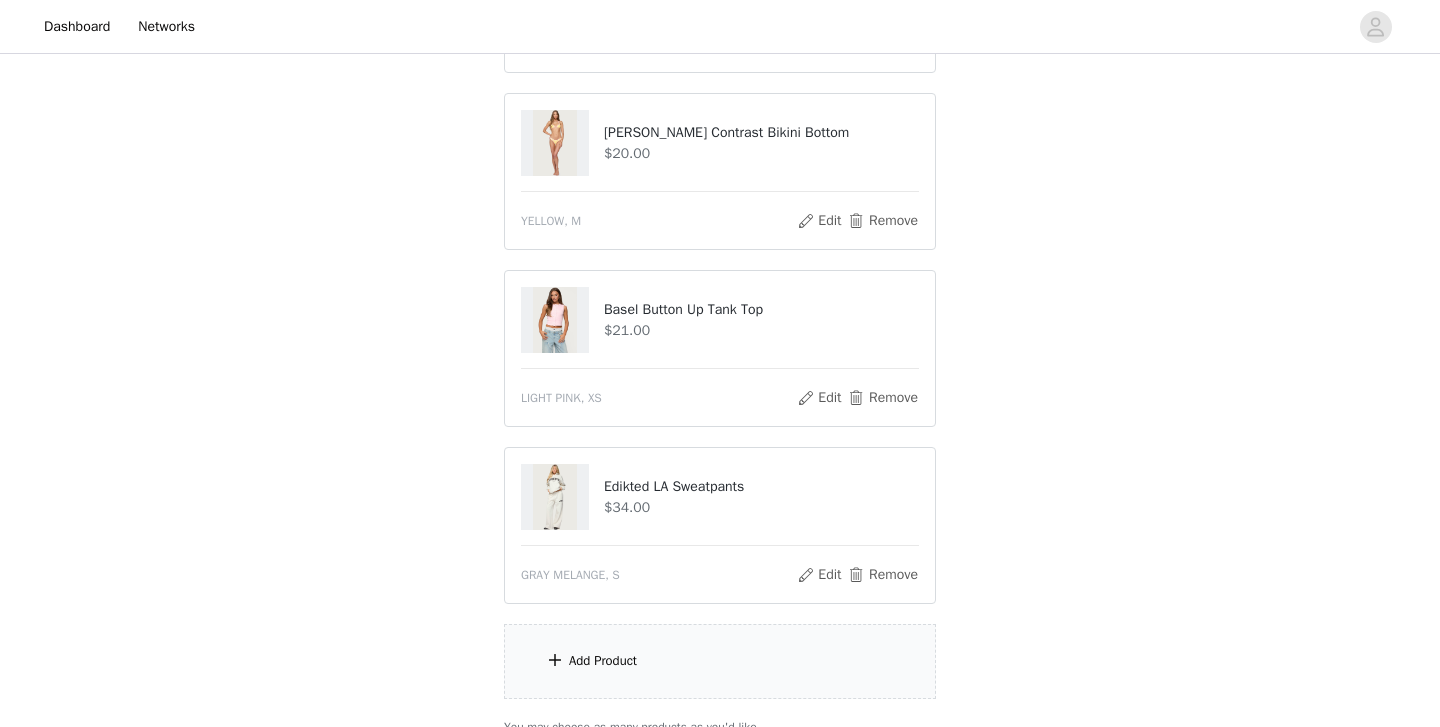 click on "Add Product" at bounding box center [603, 661] 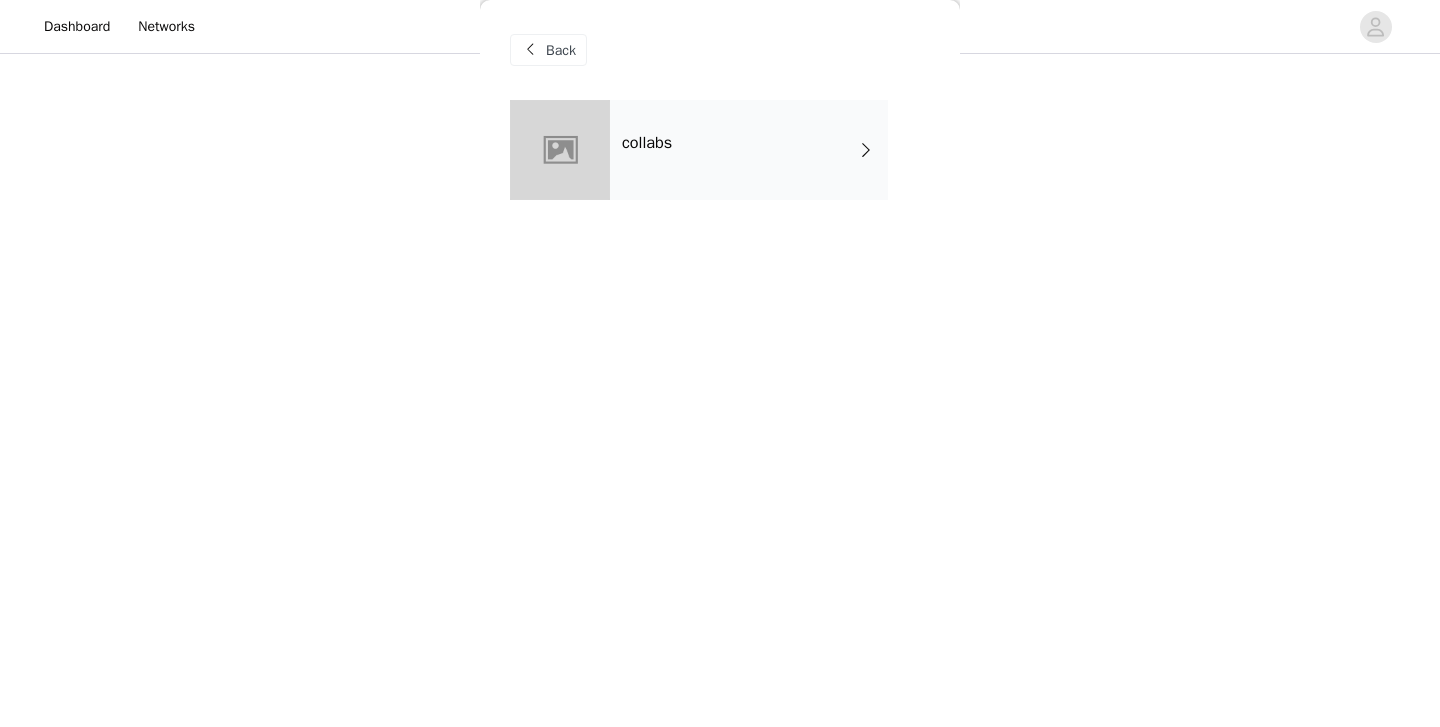 click on "collabs" at bounding box center [749, 150] 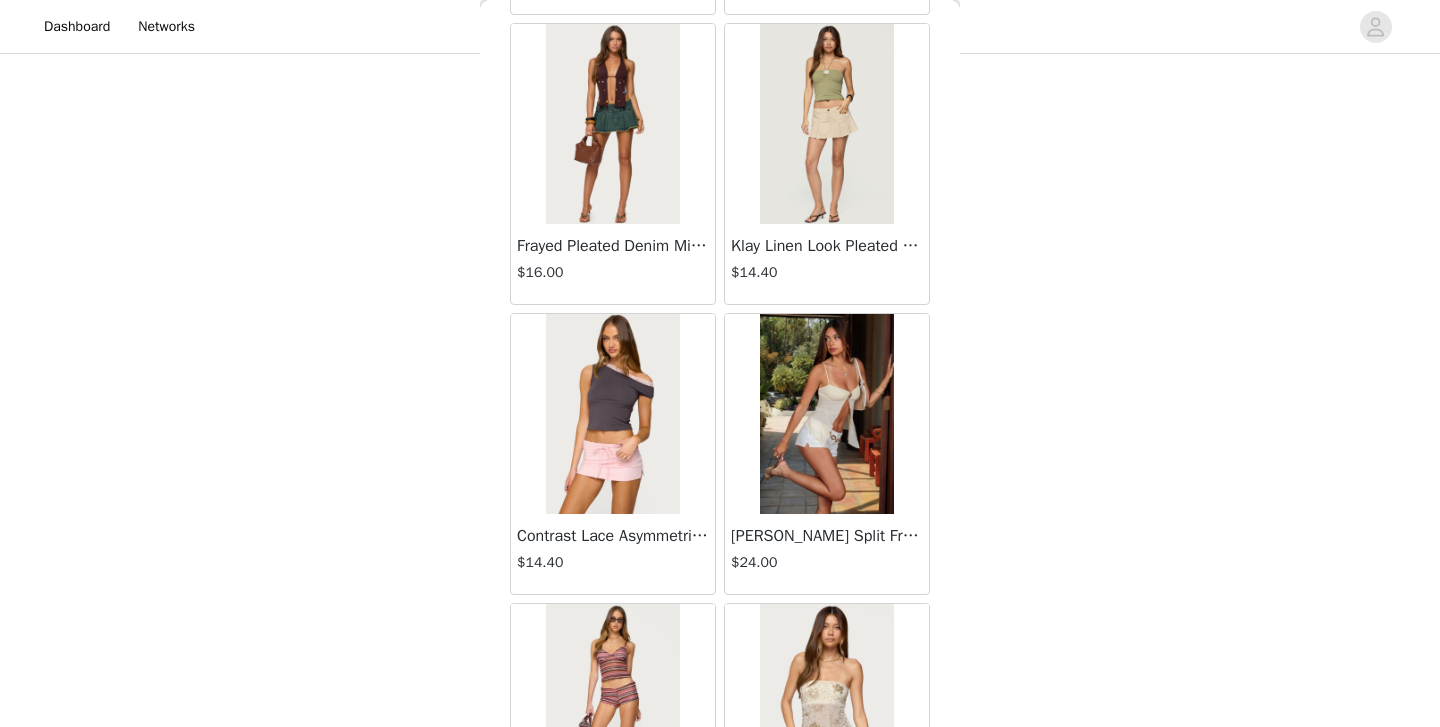 scroll, scrollTop: 2333, scrollLeft: 0, axis: vertical 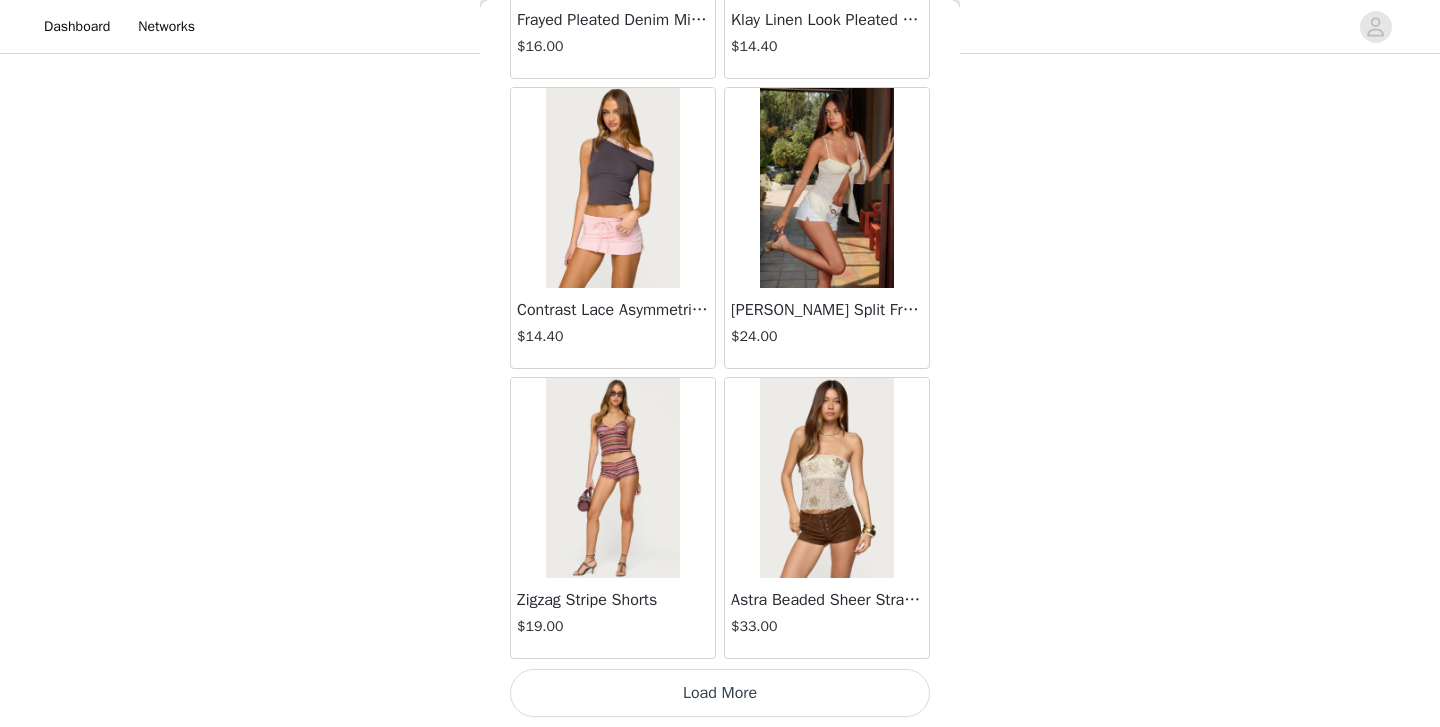 click on "Load More" at bounding box center (720, 693) 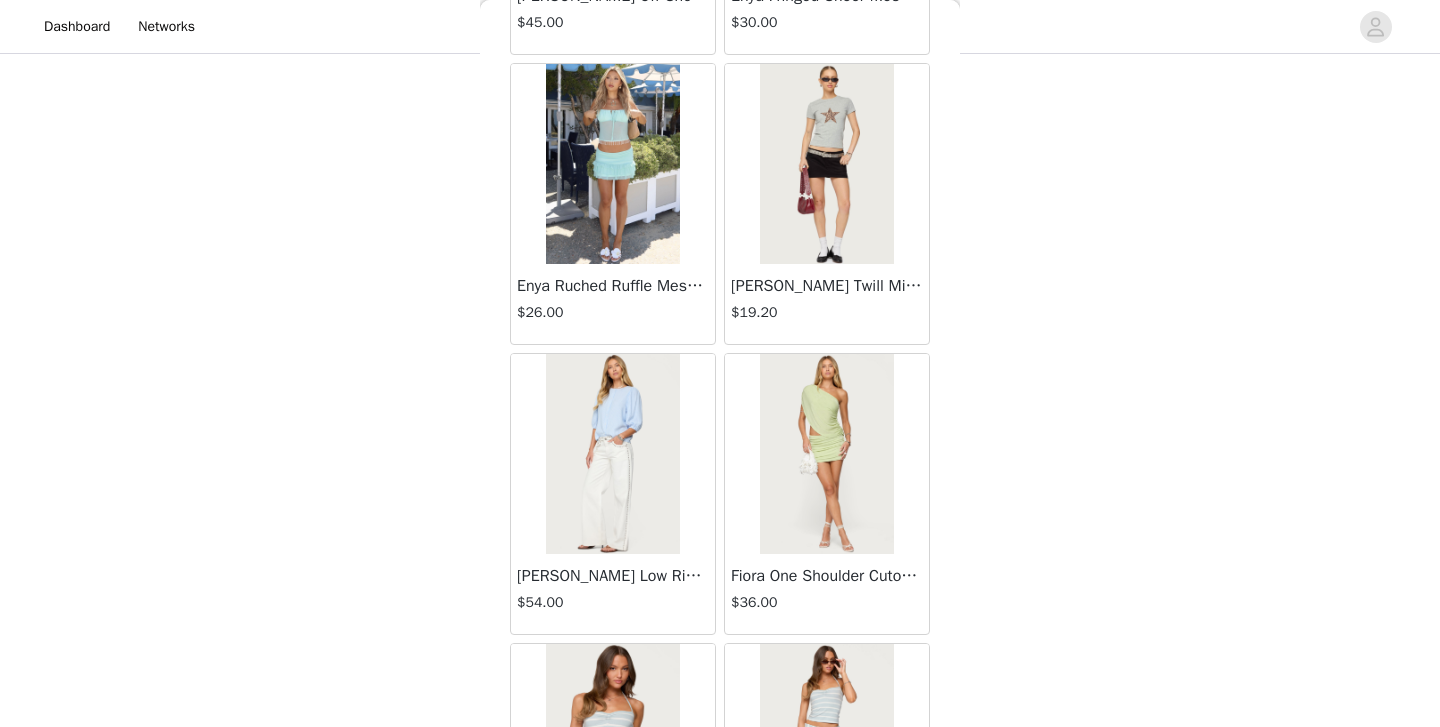 scroll, scrollTop: 5233, scrollLeft: 0, axis: vertical 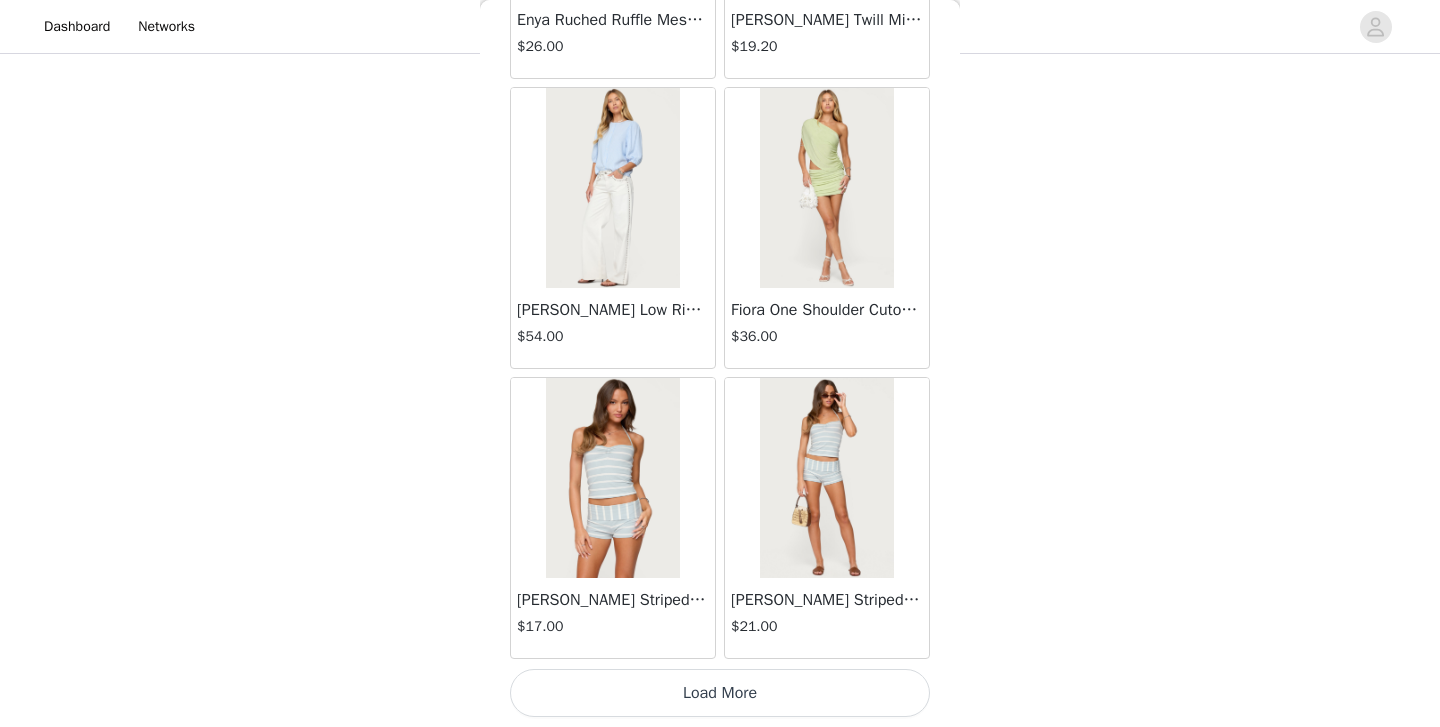 click on "Load More" at bounding box center [720, 693] 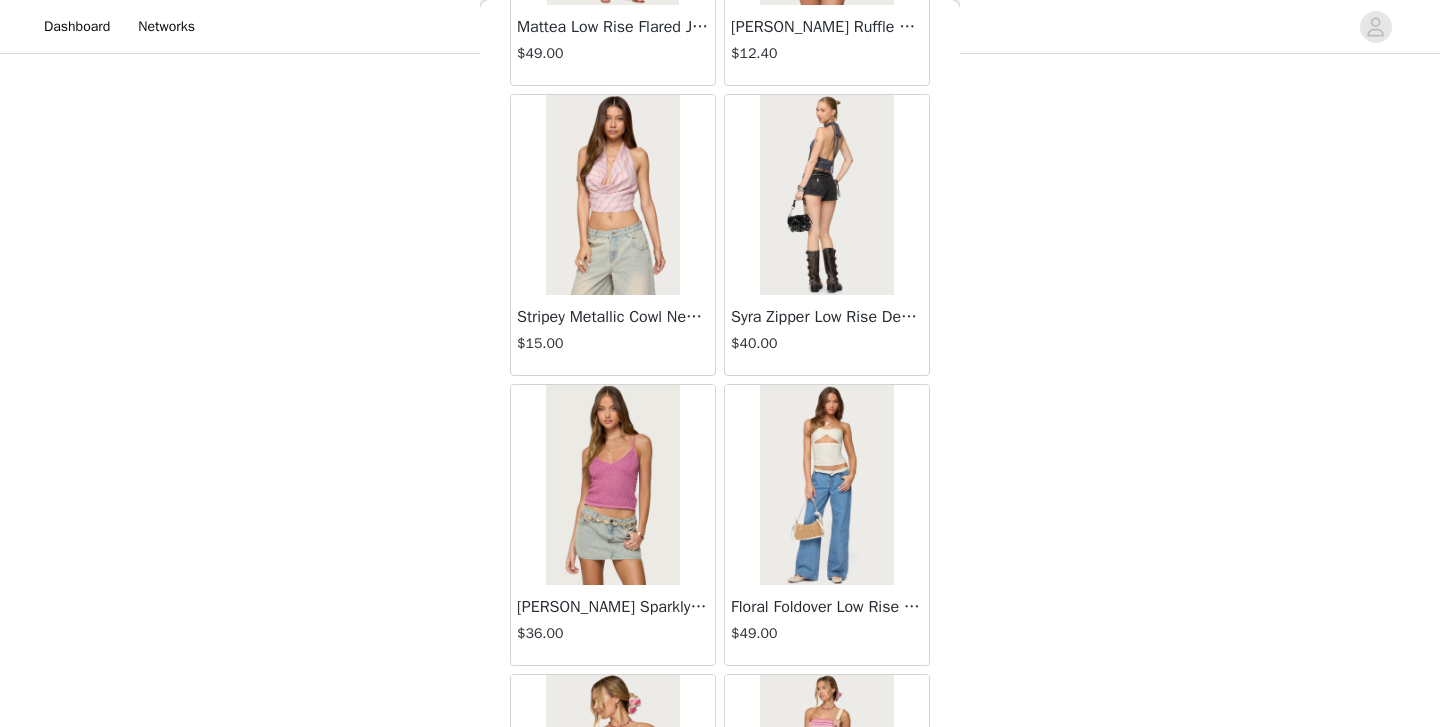 scroll, scrollTop: 8133, scrollLeft: 0, axis: vertical 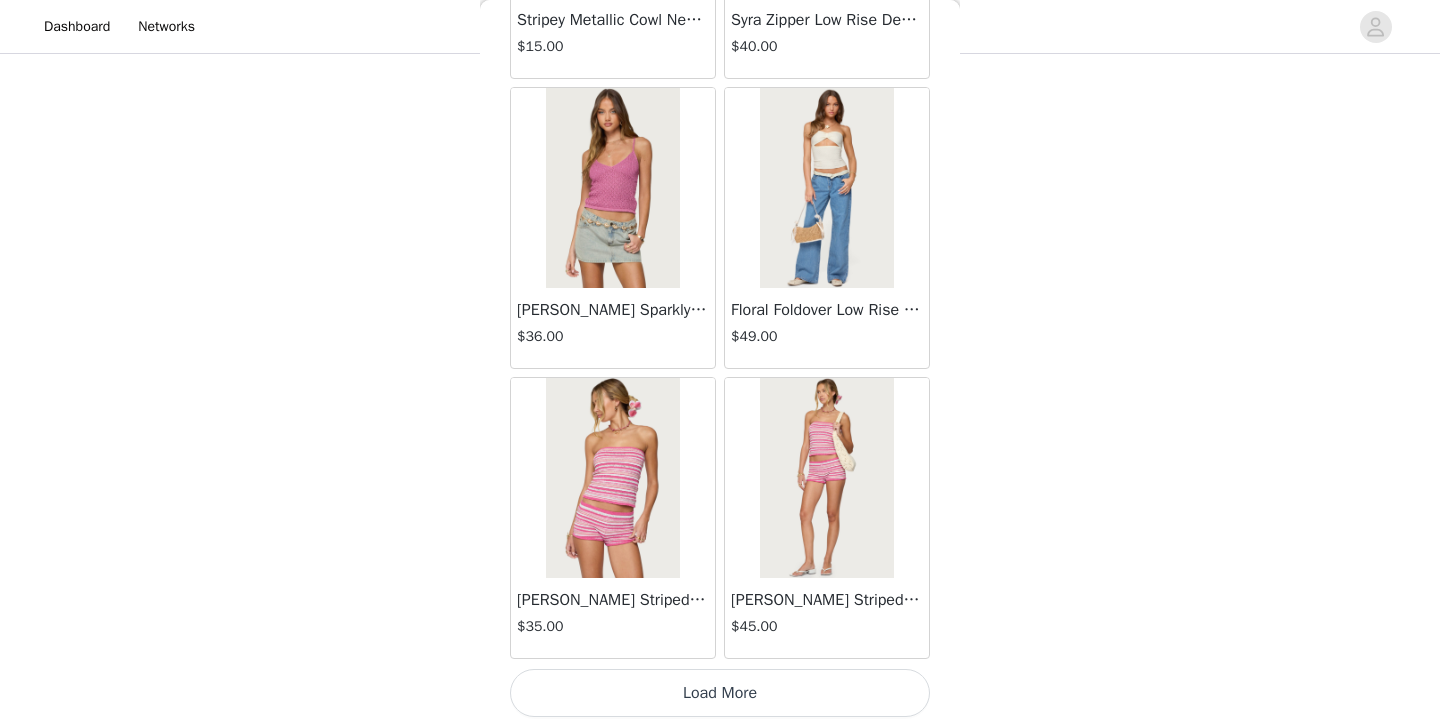 click on "Load More" at bounding box center (720, 693) 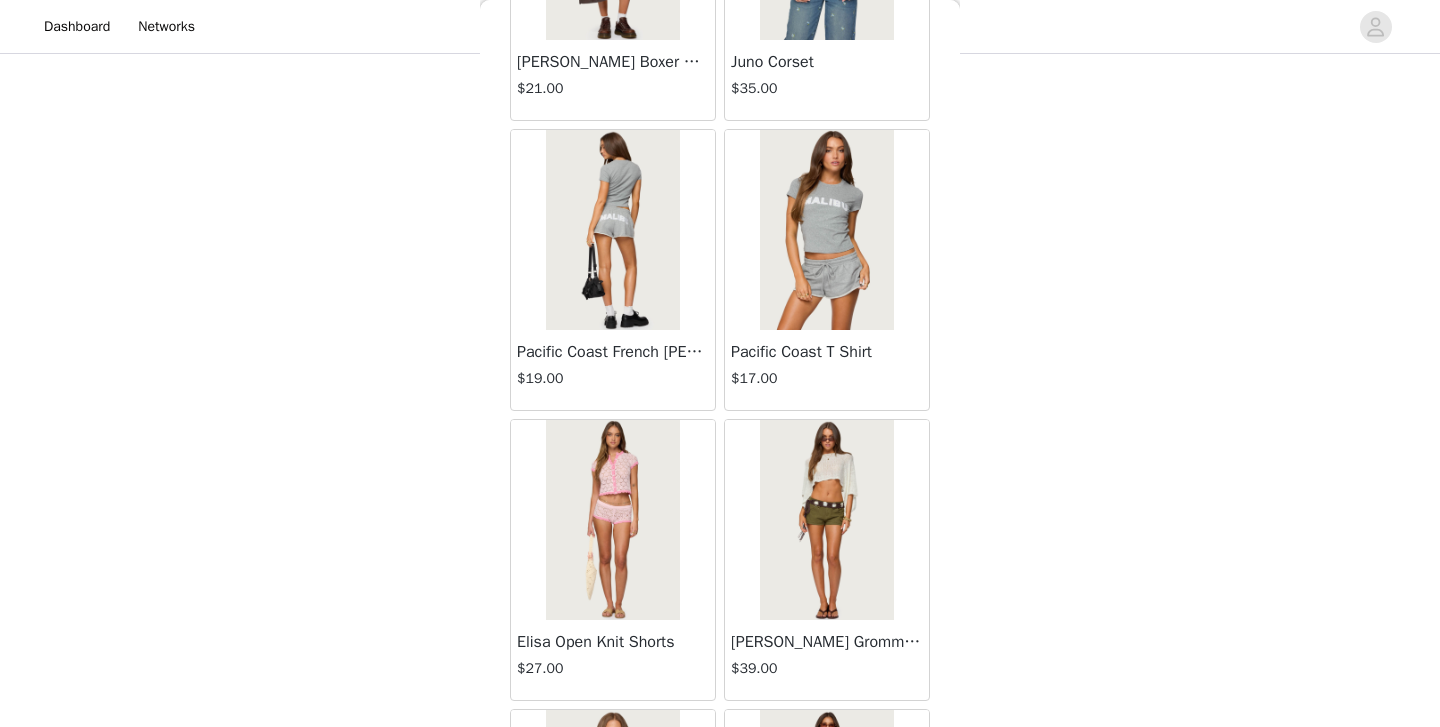 scroll, scrollTop: 11033, scrollLeft: 0, axis: vertical 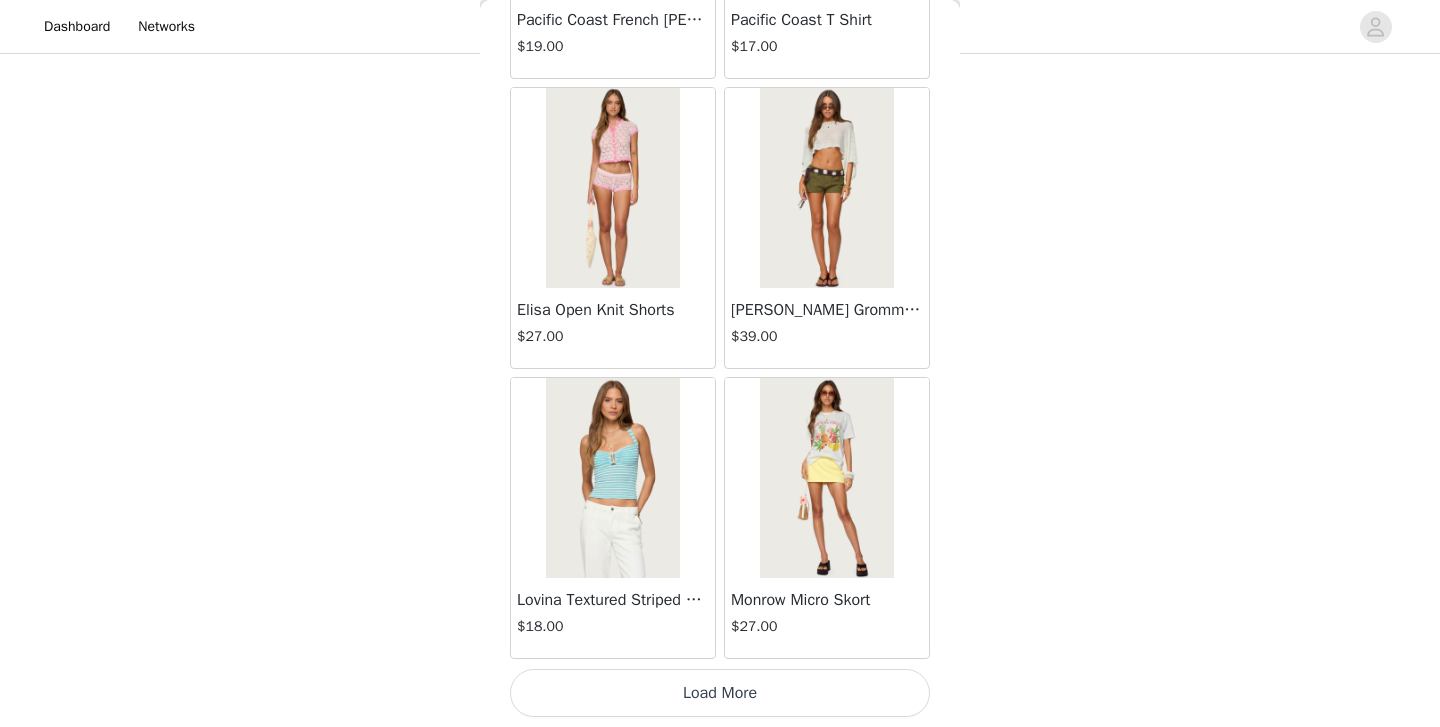 click on "Load More" at bounding box center [720, 693] 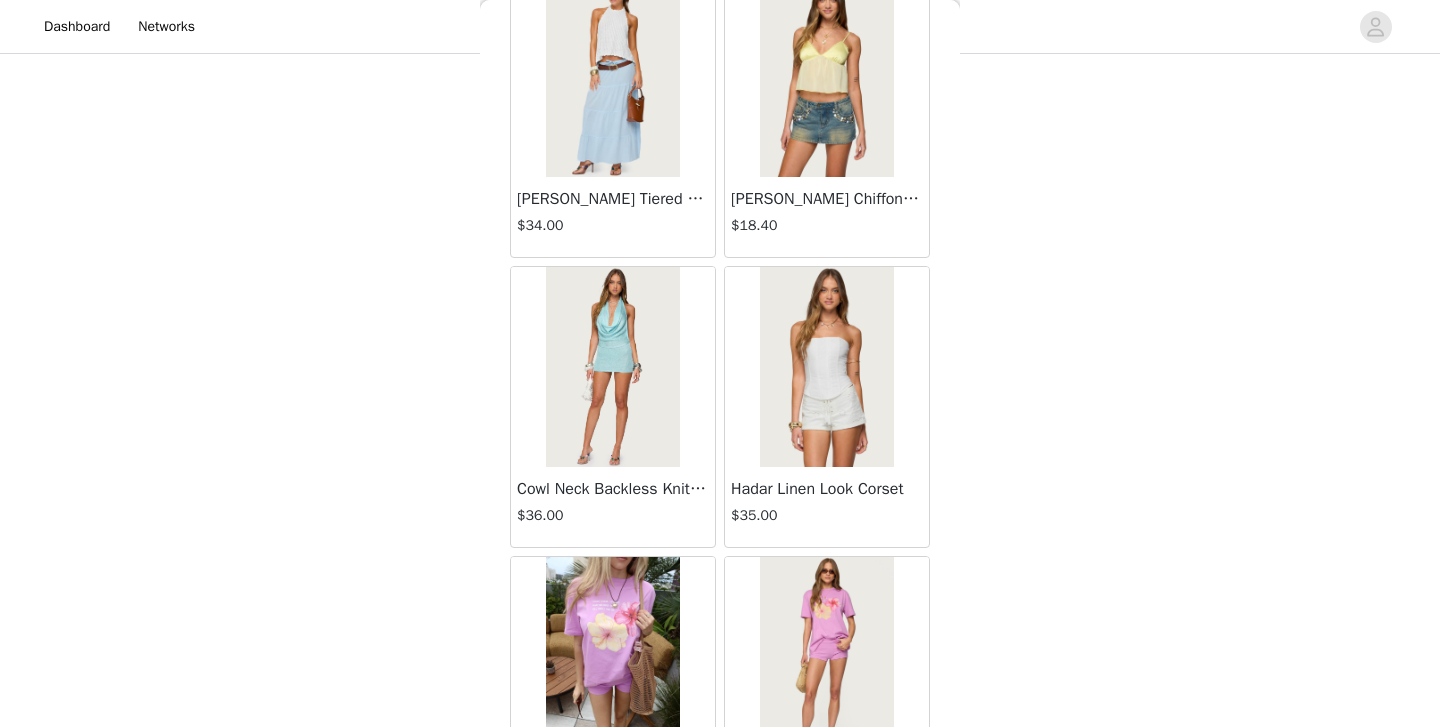scroll, scrollTop: 13933, scrollLeft: 0, axis: vertical 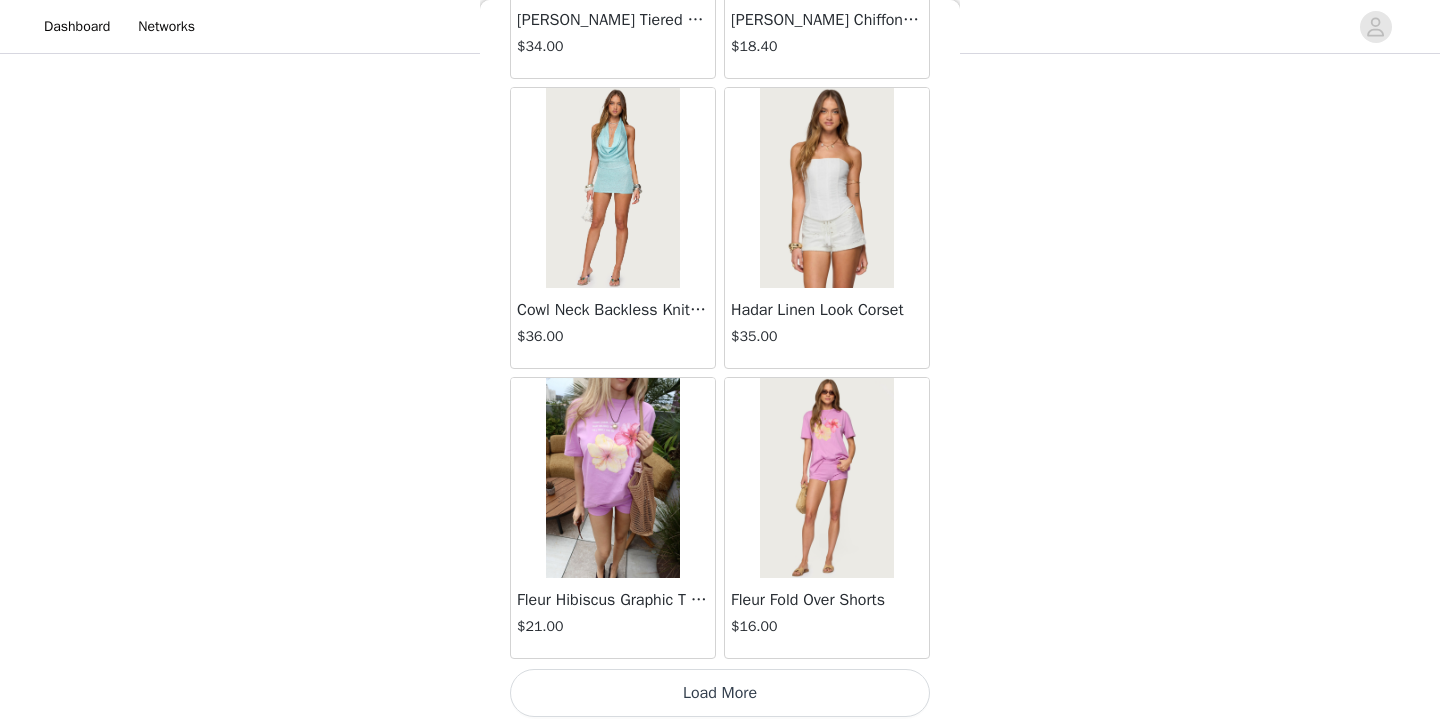 click on "Load More" at bounding box center [720, 693] 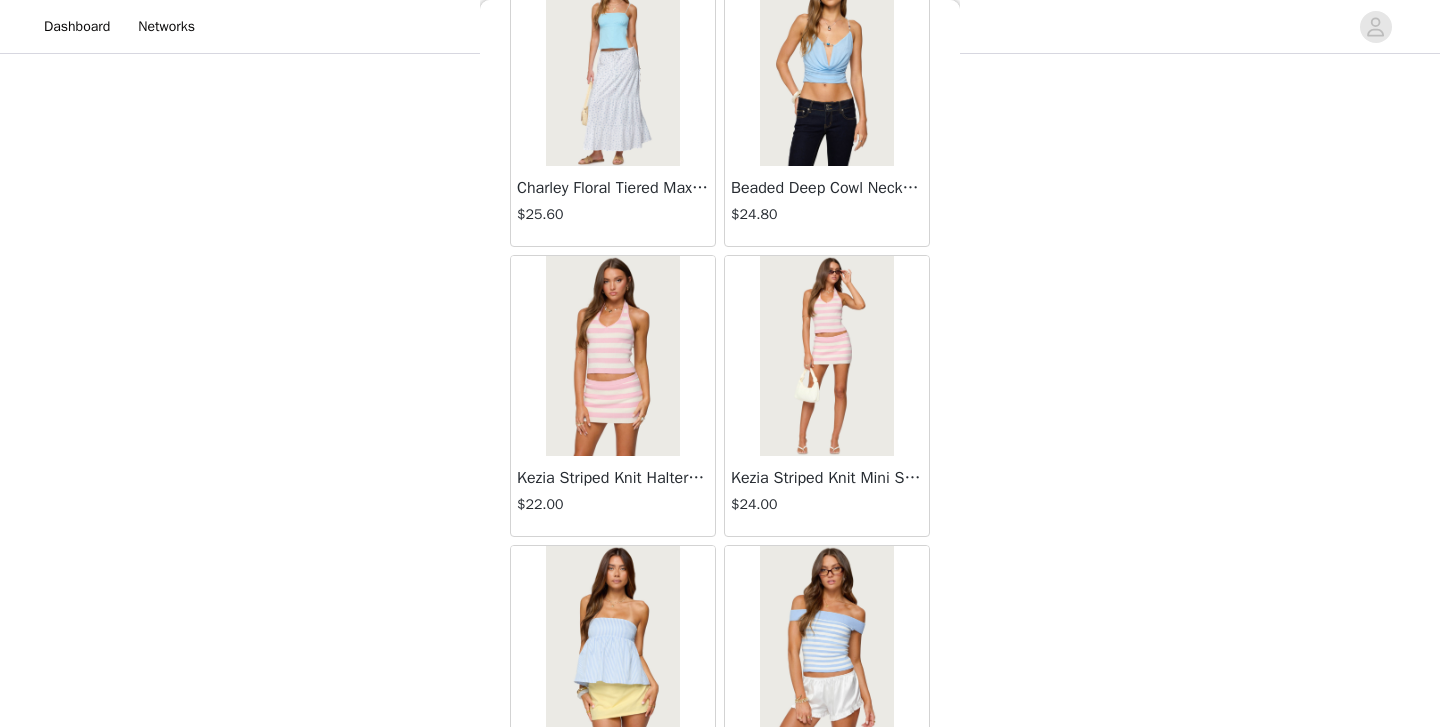scroll, scrollTop: 16833, scrollLeft: 0, axis: vertical 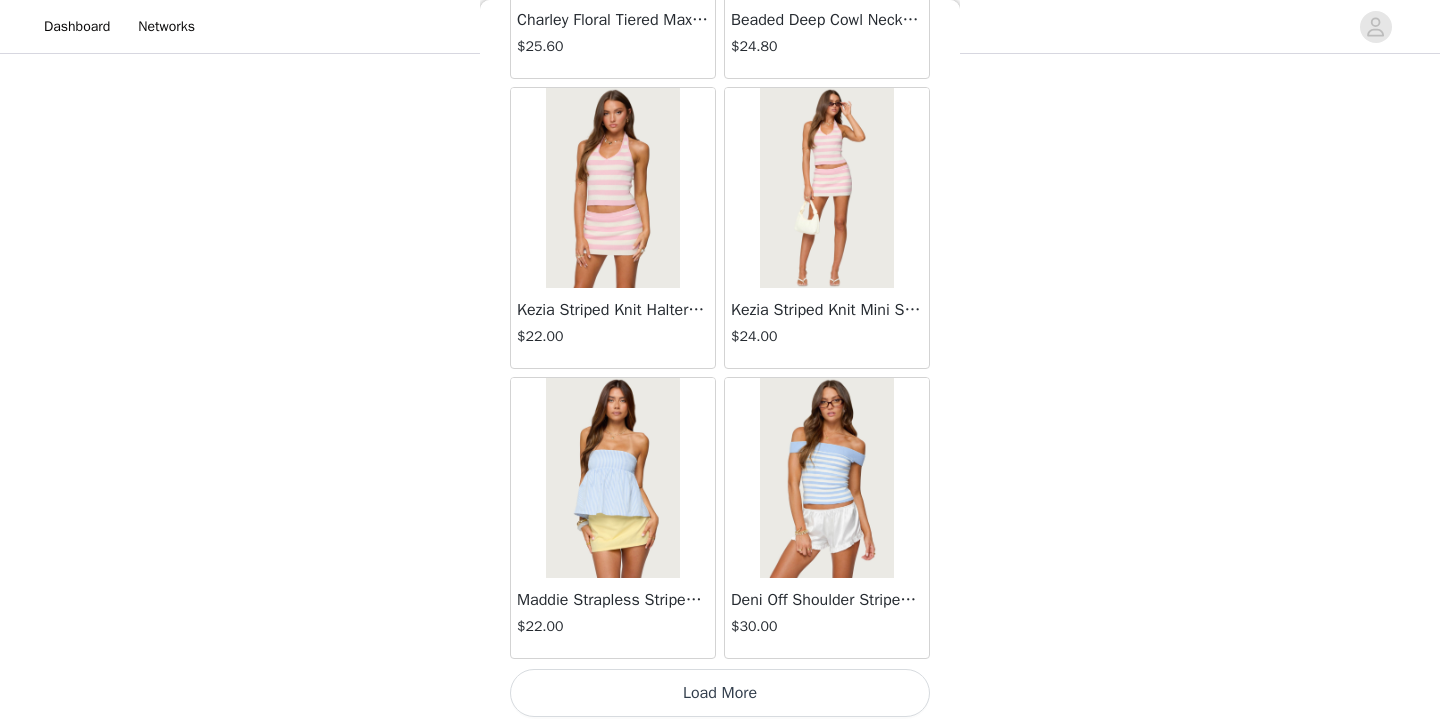 click on "Load More" at bounding box center [720, 693] 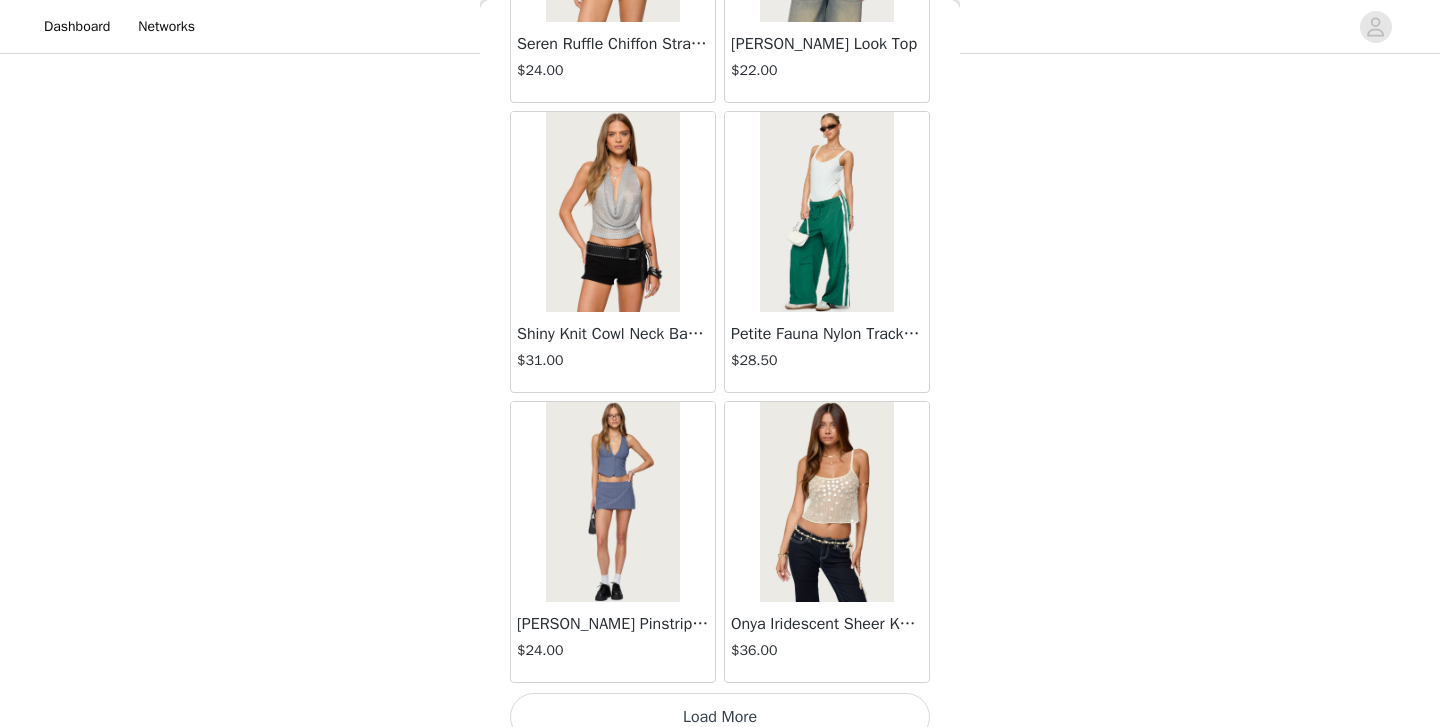 scroll, scrollTop: 19733, scrollLeft: 0, axis: vertical 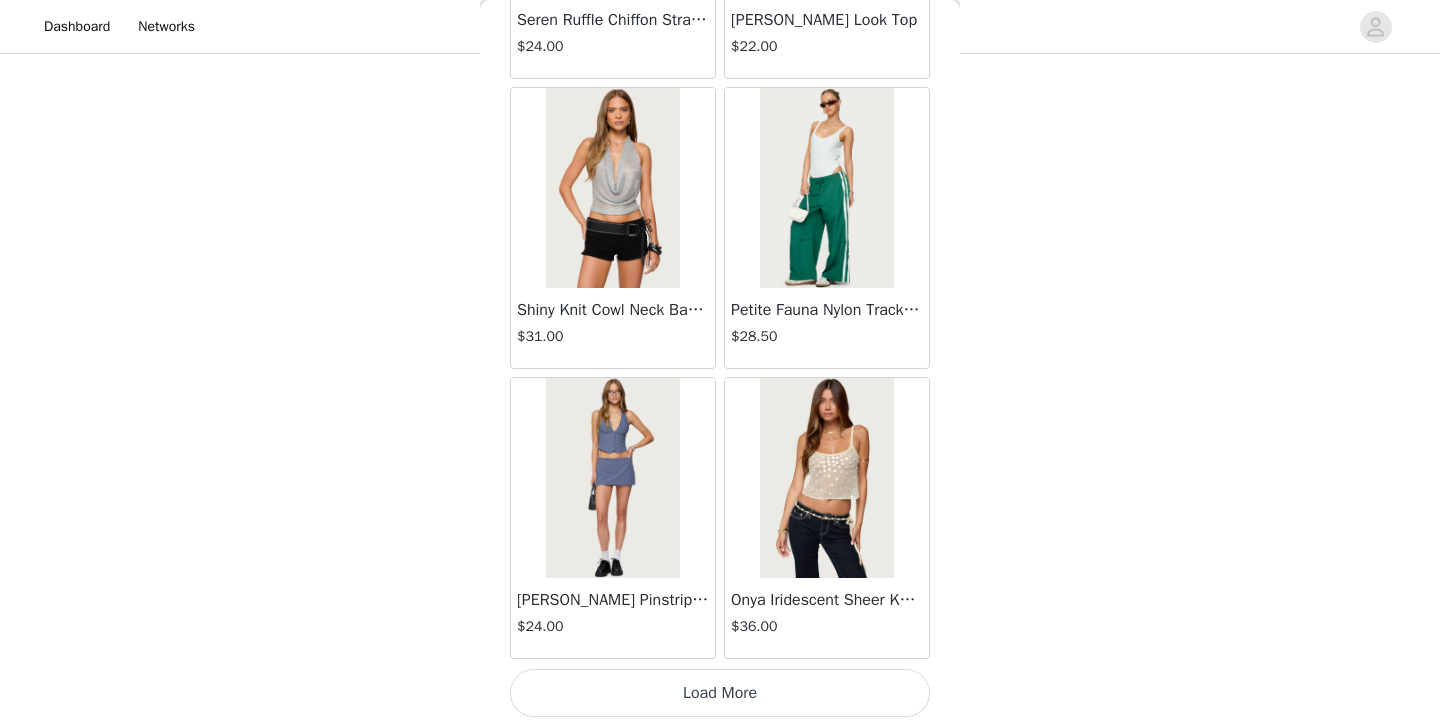 click on "Load More" at bounding box center (720, 693) 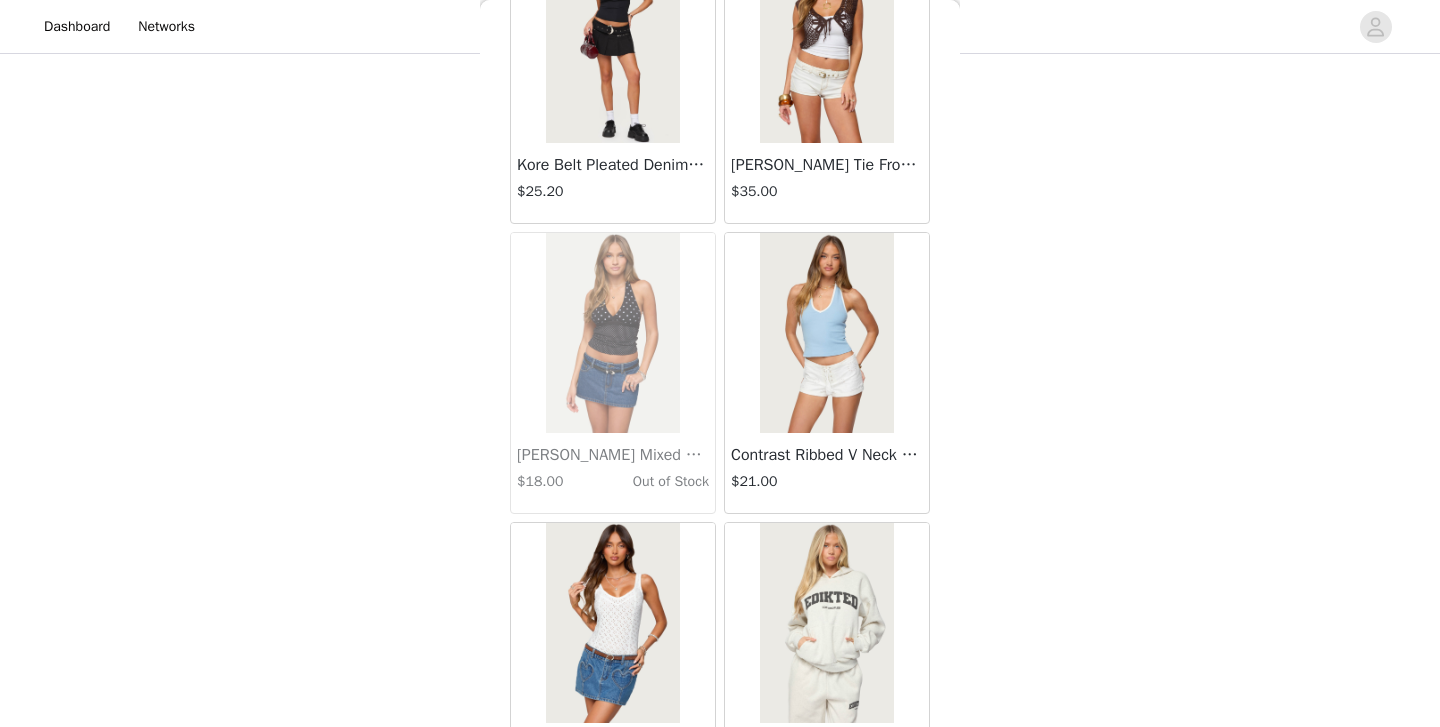 scroll, scrollTop: 22633, scrollLeft: 0, axis: vertical 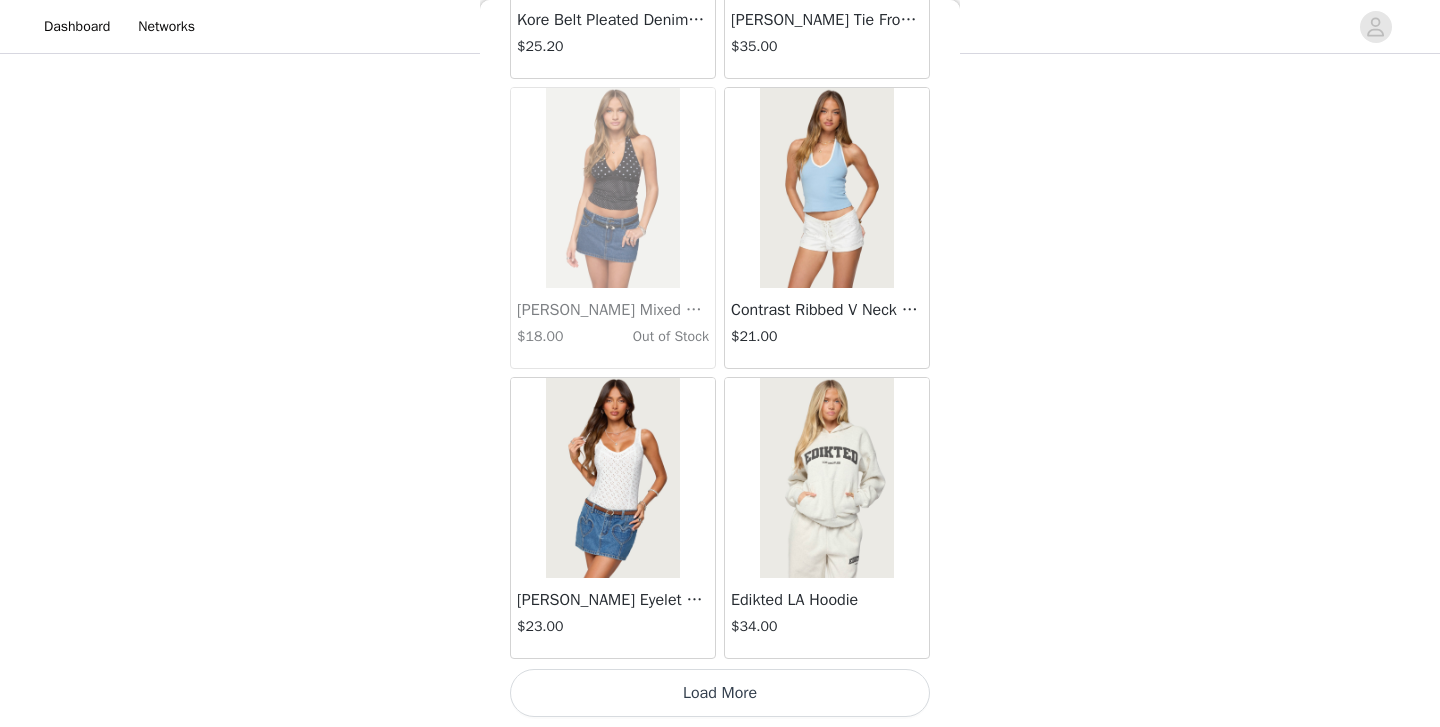 click at bounding box center [826, 478] 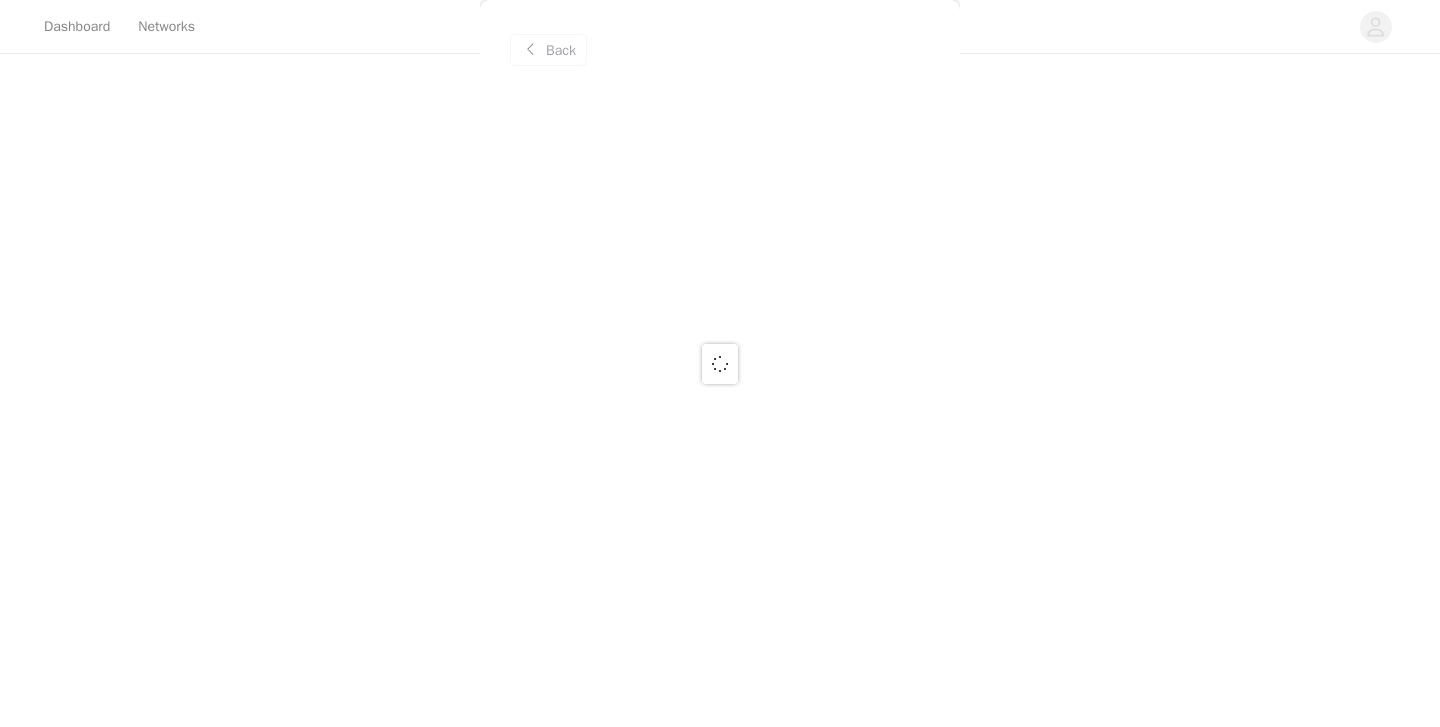 scroll, scrollTop: 0, scrollLeft: 0, axis: both 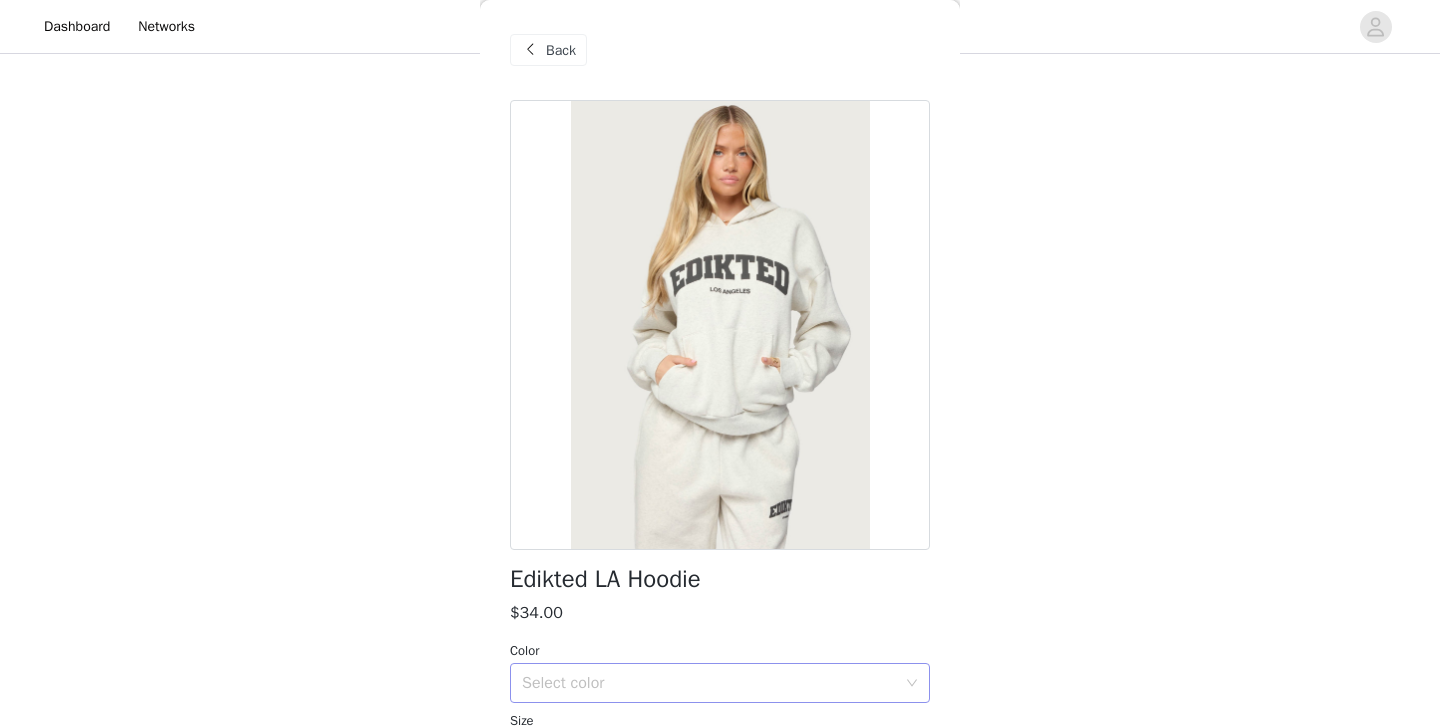 click on "Select color" at bounding box center [709, 683] 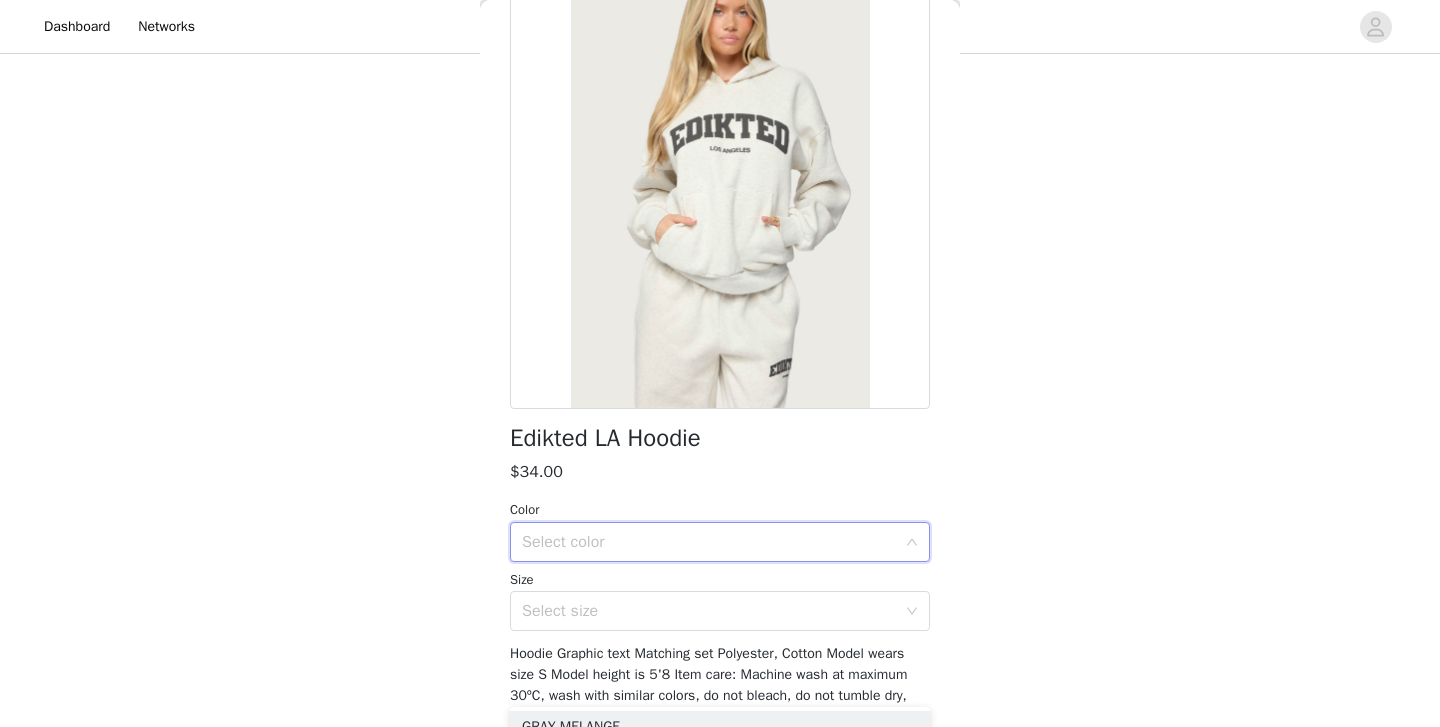 scroll, scrollTop: 145, scrollLeft: 0, axis: vertical 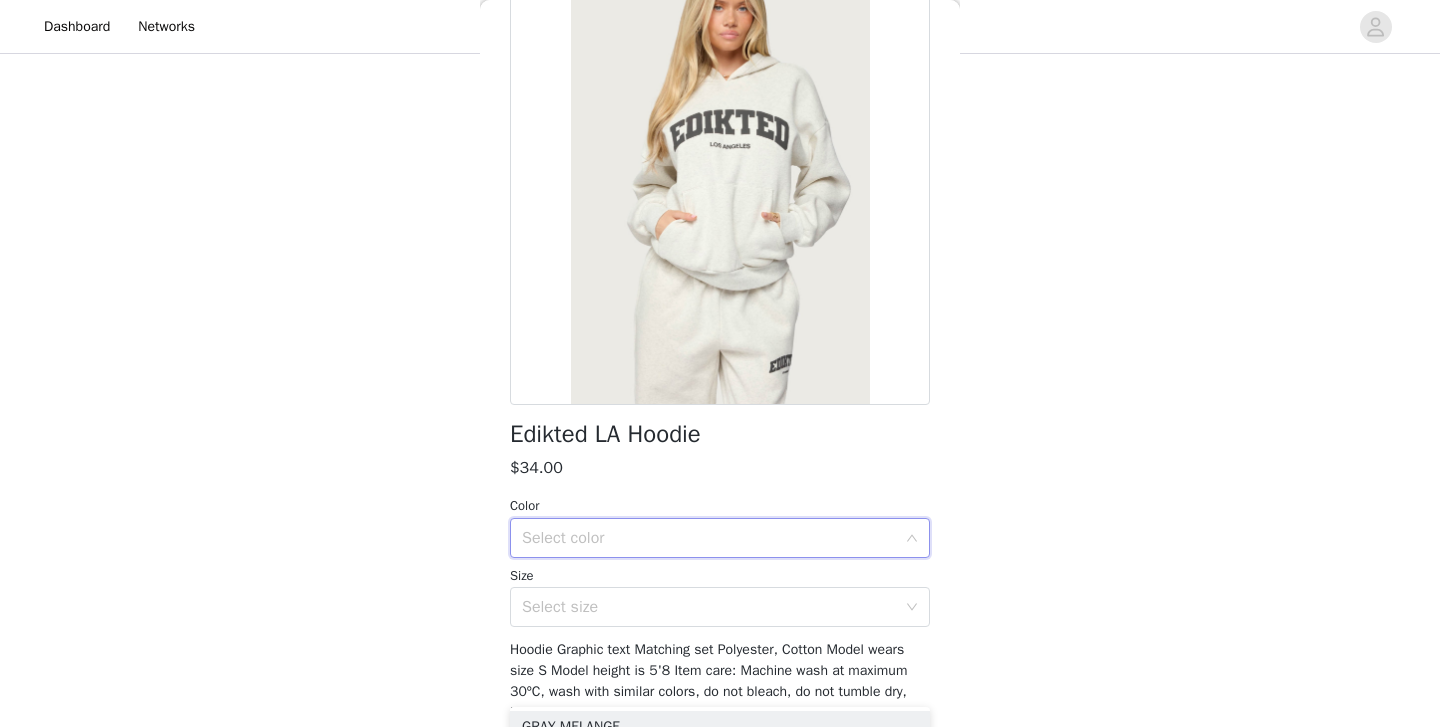 click on "Select color" at bounding box center (713, 538) 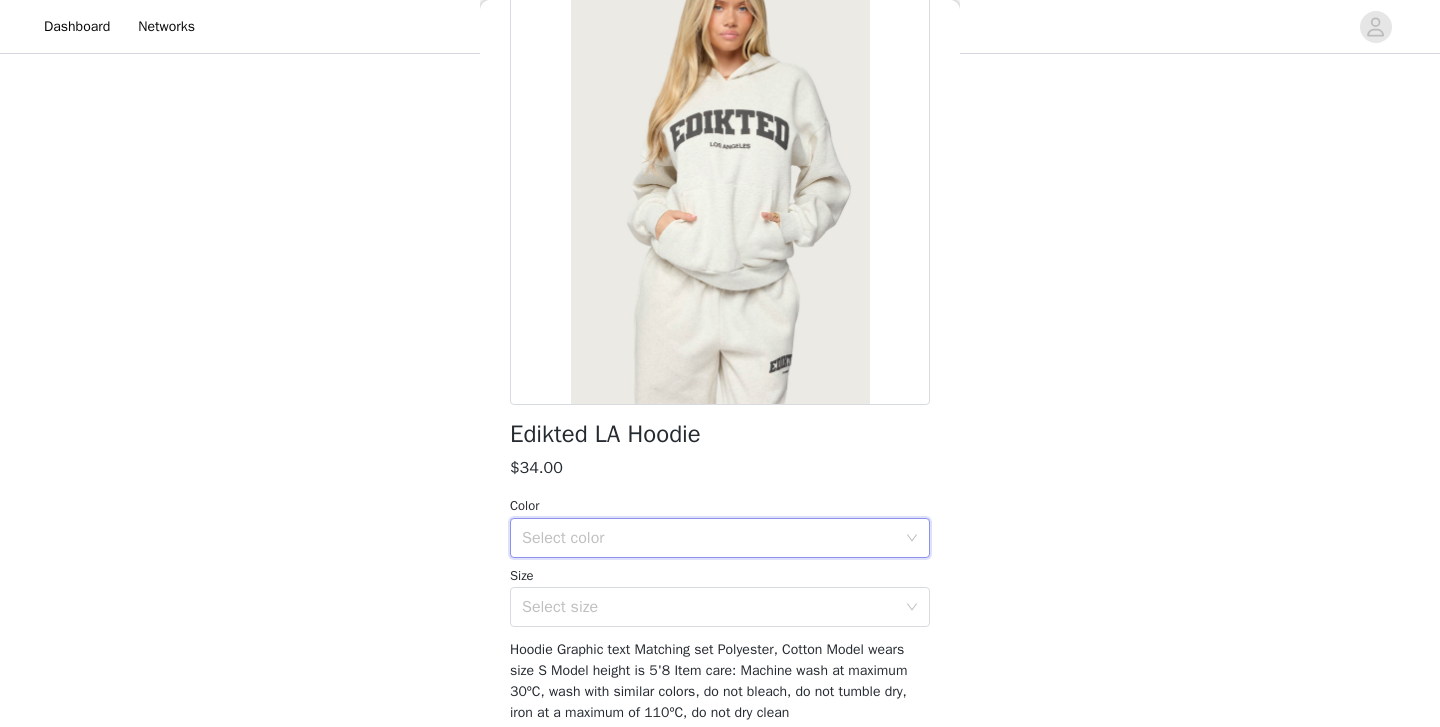 click on "Select color" at bounding box center (709, 538) 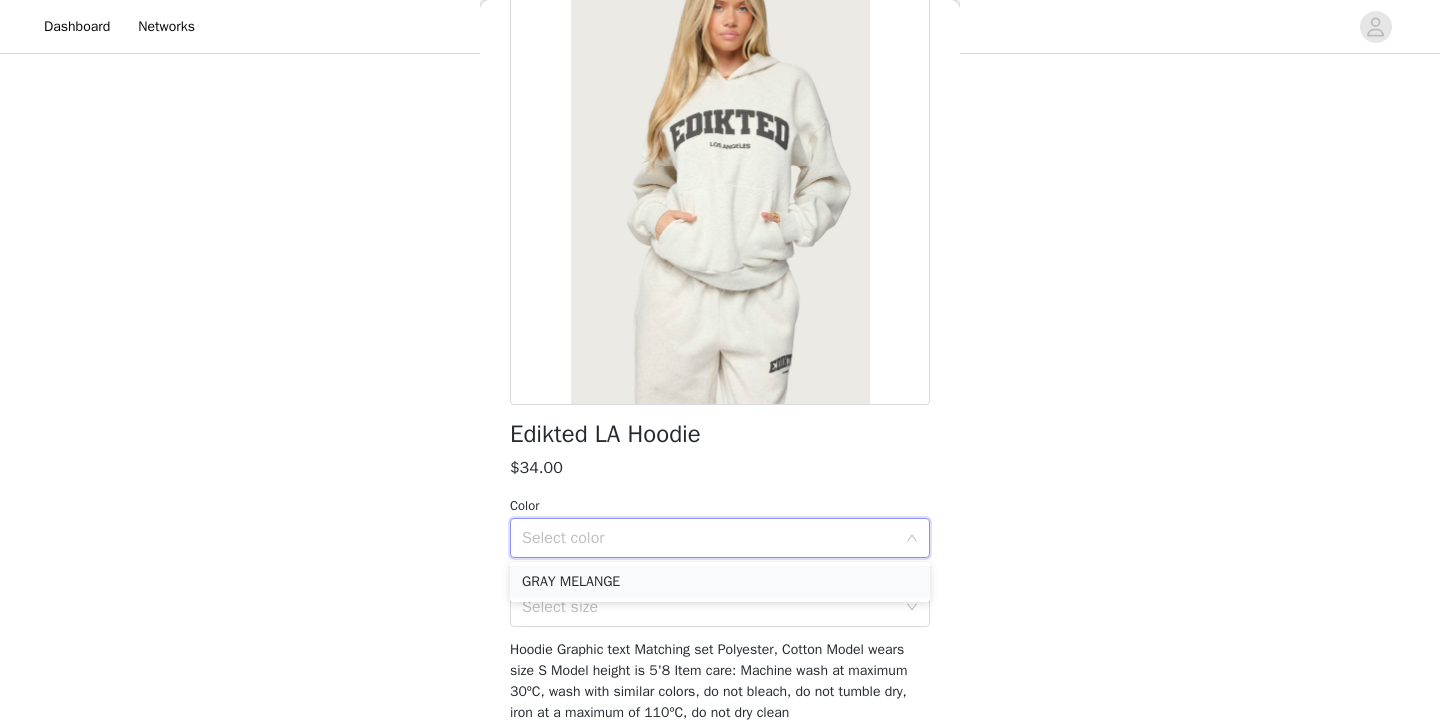 click on "GRAY MELANGE" at bounding box center (720, 582) 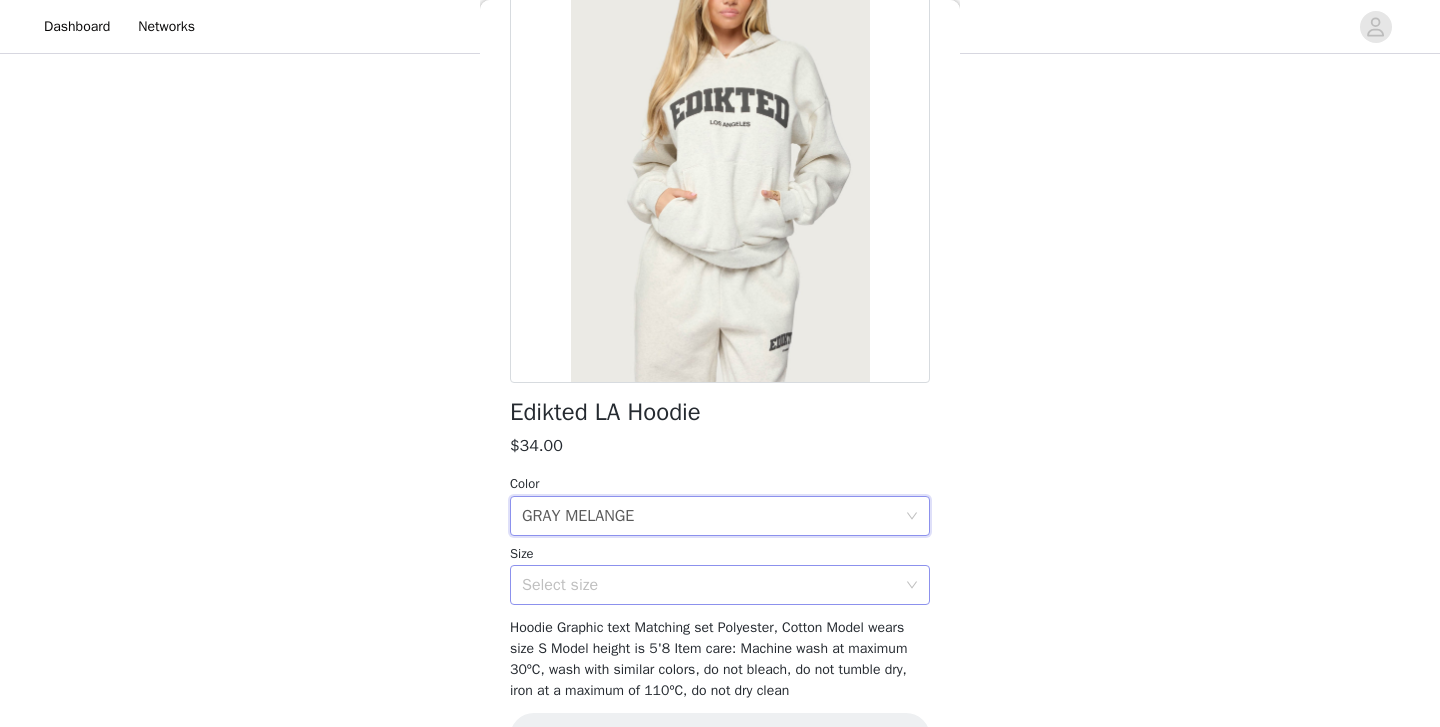 scroll, scrollTop: 168, scrollLeft: 0, axis: vertical 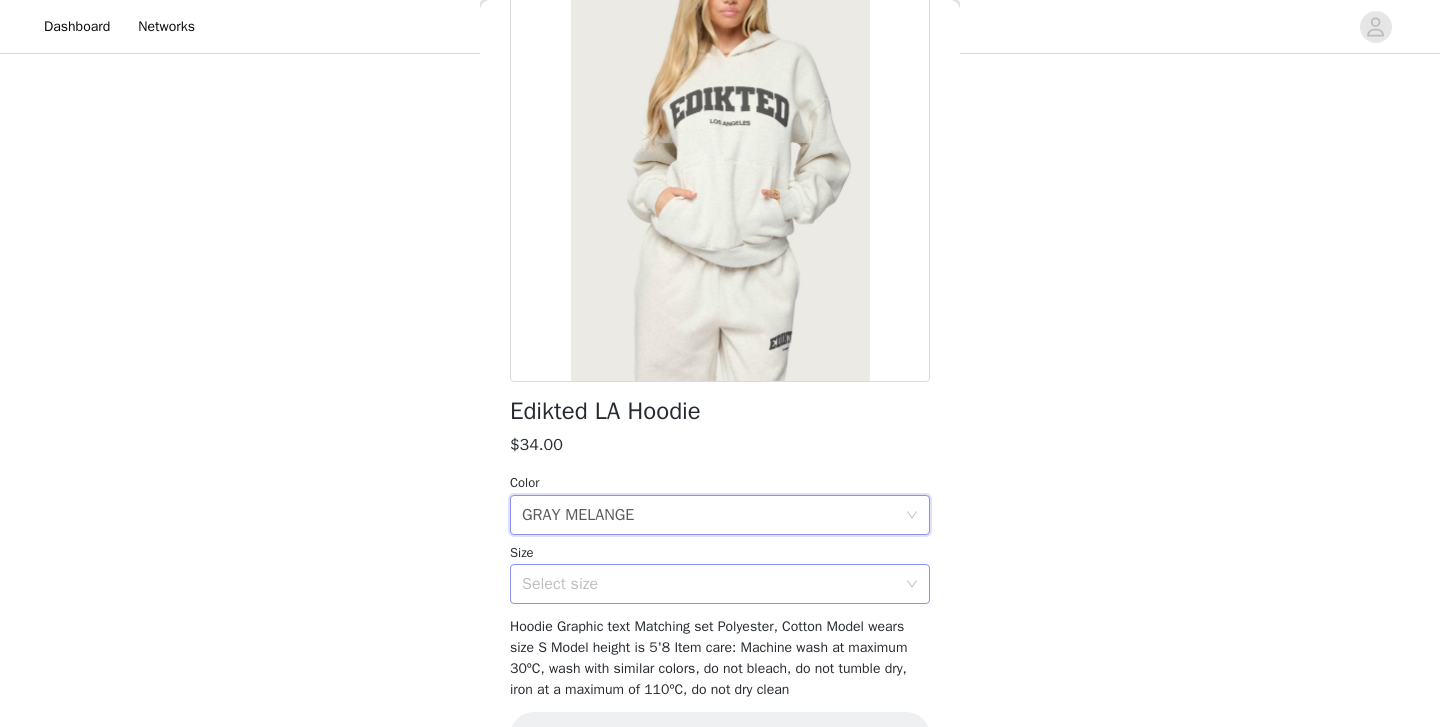 click on "Select size" at bounding box center (709, 584) 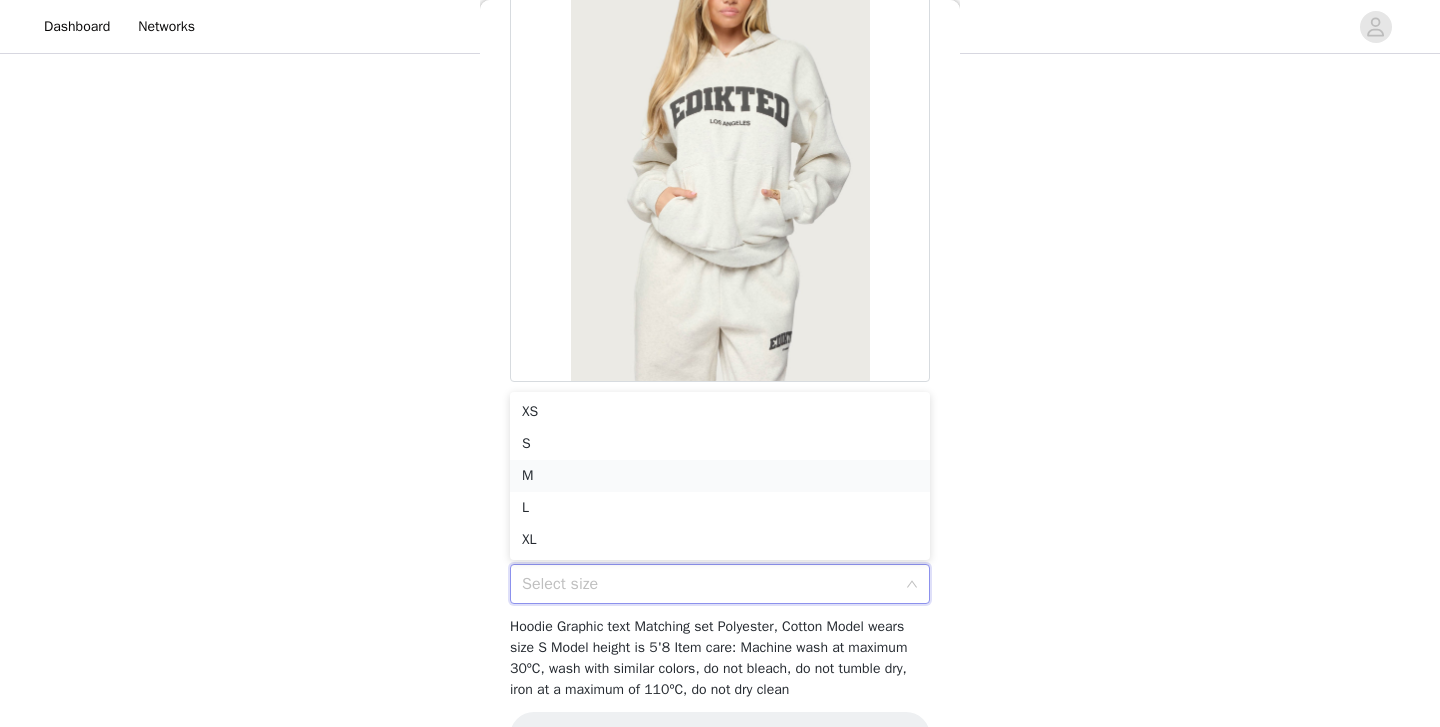 click on "M" at bounding box center [720, 476] 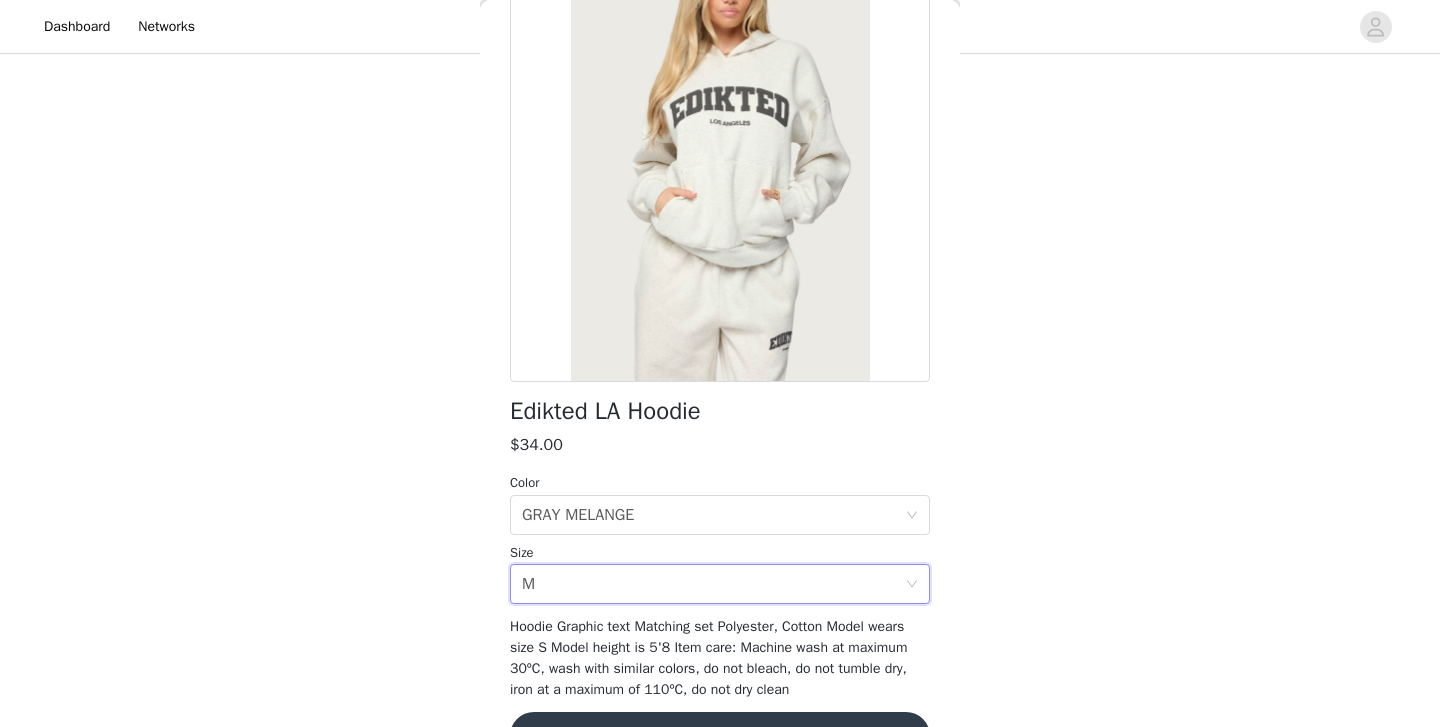 scroll, scrollTop: 225, scrollLeft: 0, axis: vertical 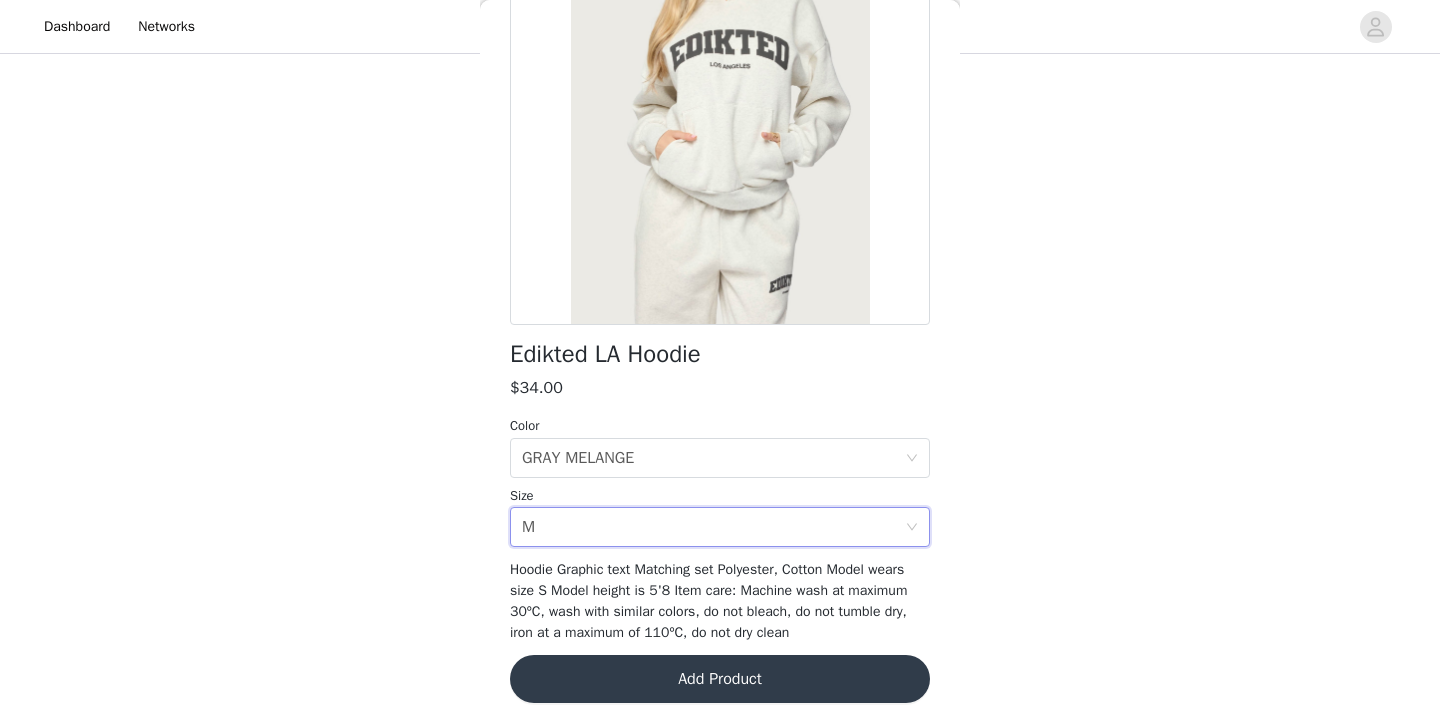 click on "Add Product" at bounding box center (720, 679) 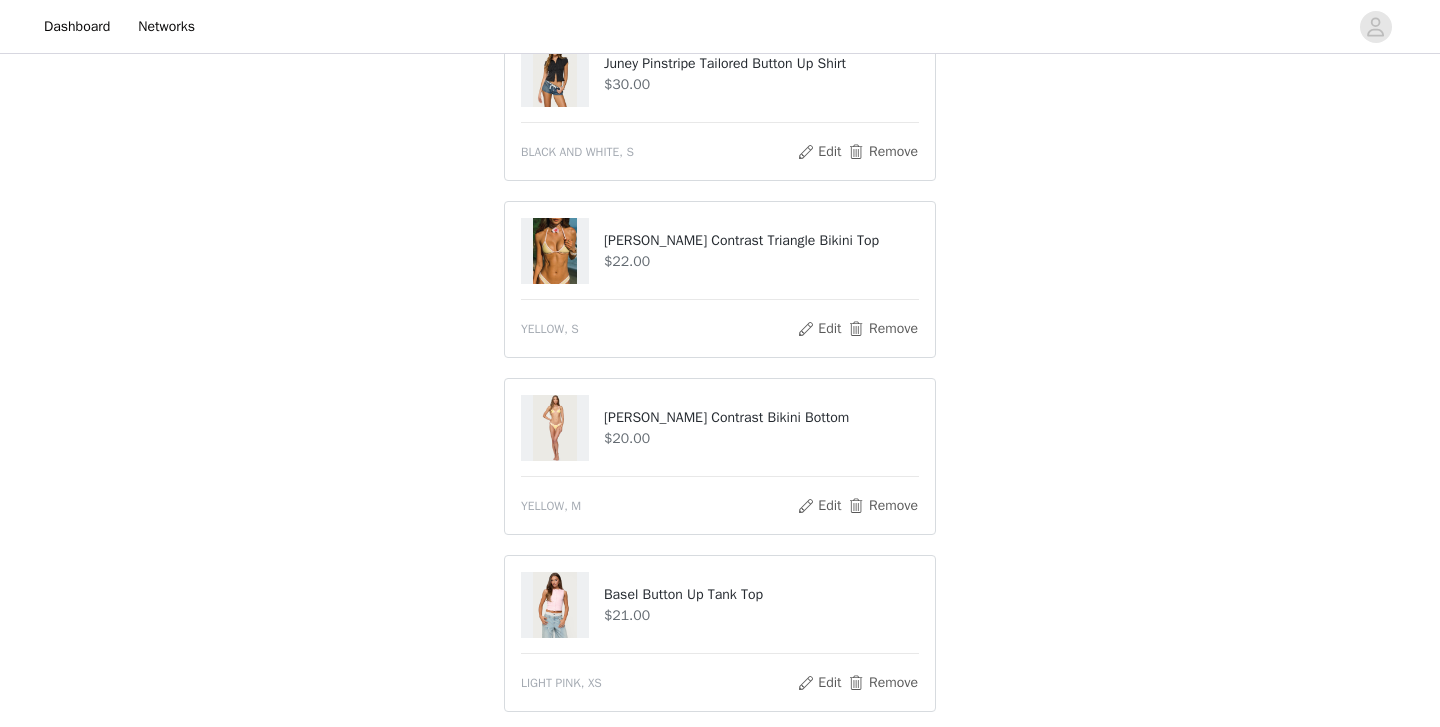 scroll, scrollTop: 891, scrollLeft: 0, axis: vertical 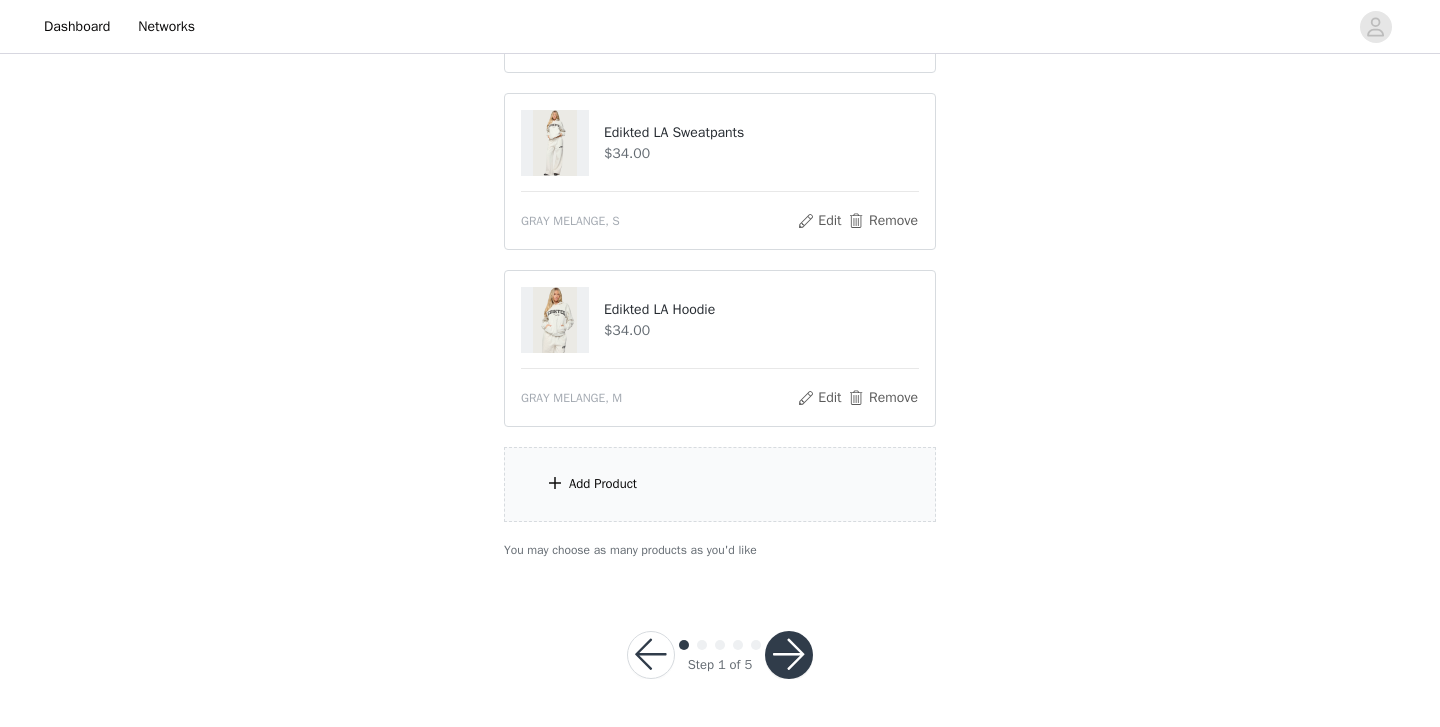 click on "Add Product" at bounding box center [603, 484] 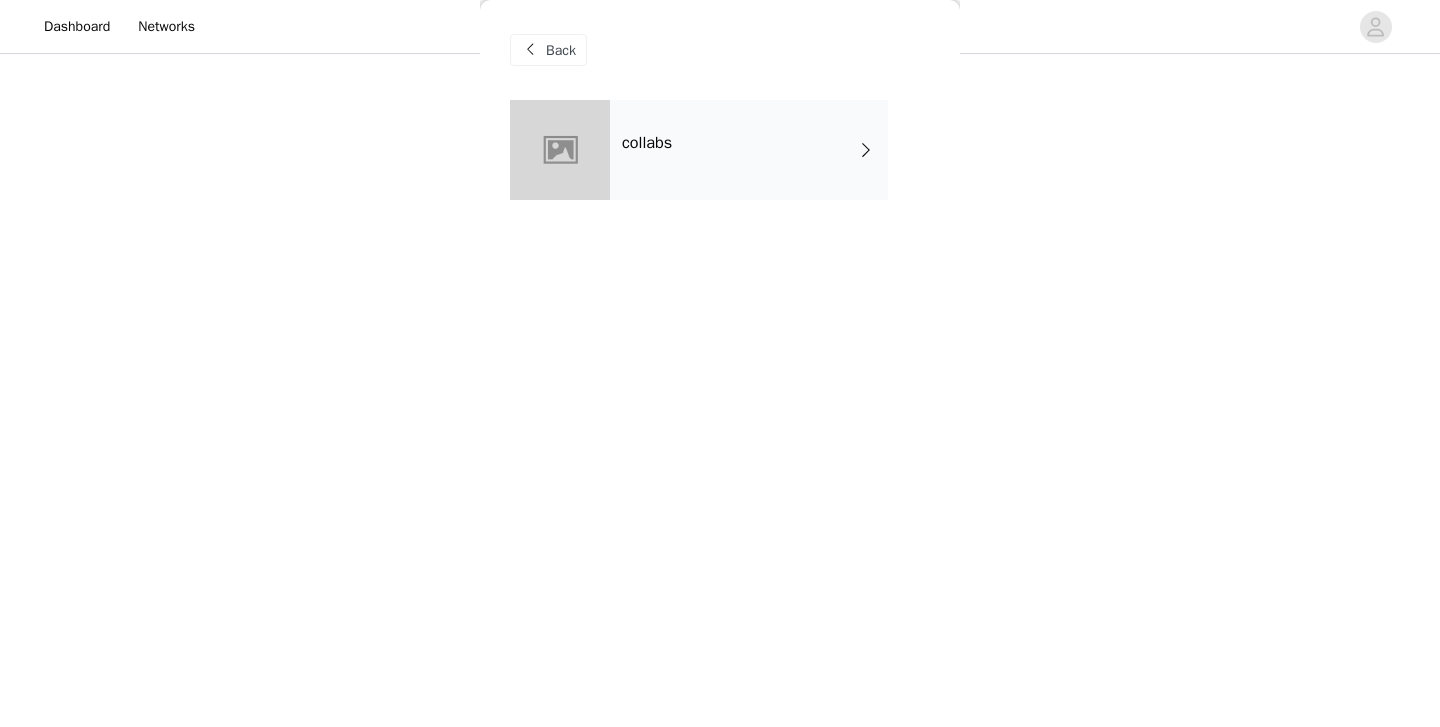 click on "collabs" at bounding box center (749, 150) 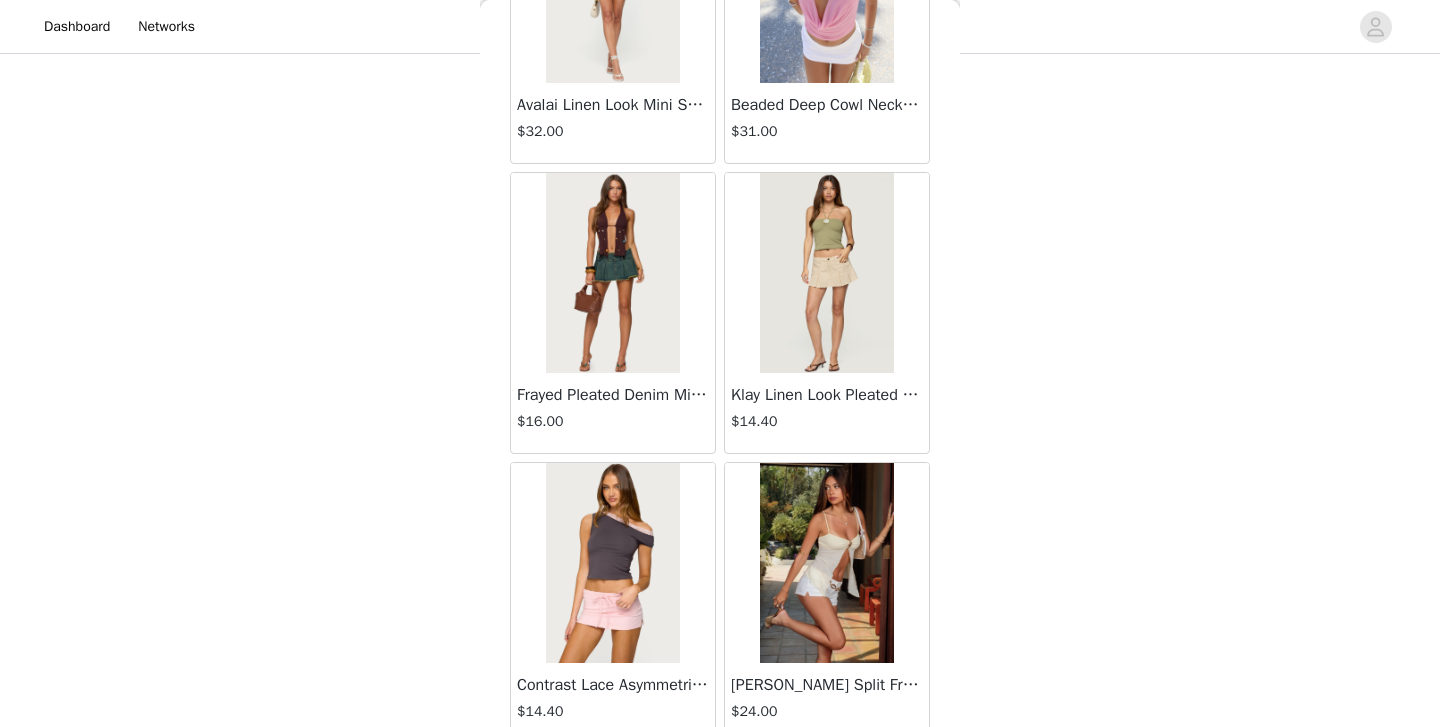 scroll, scrollTop: 2333, scrollLeft: 0, axis: vertical 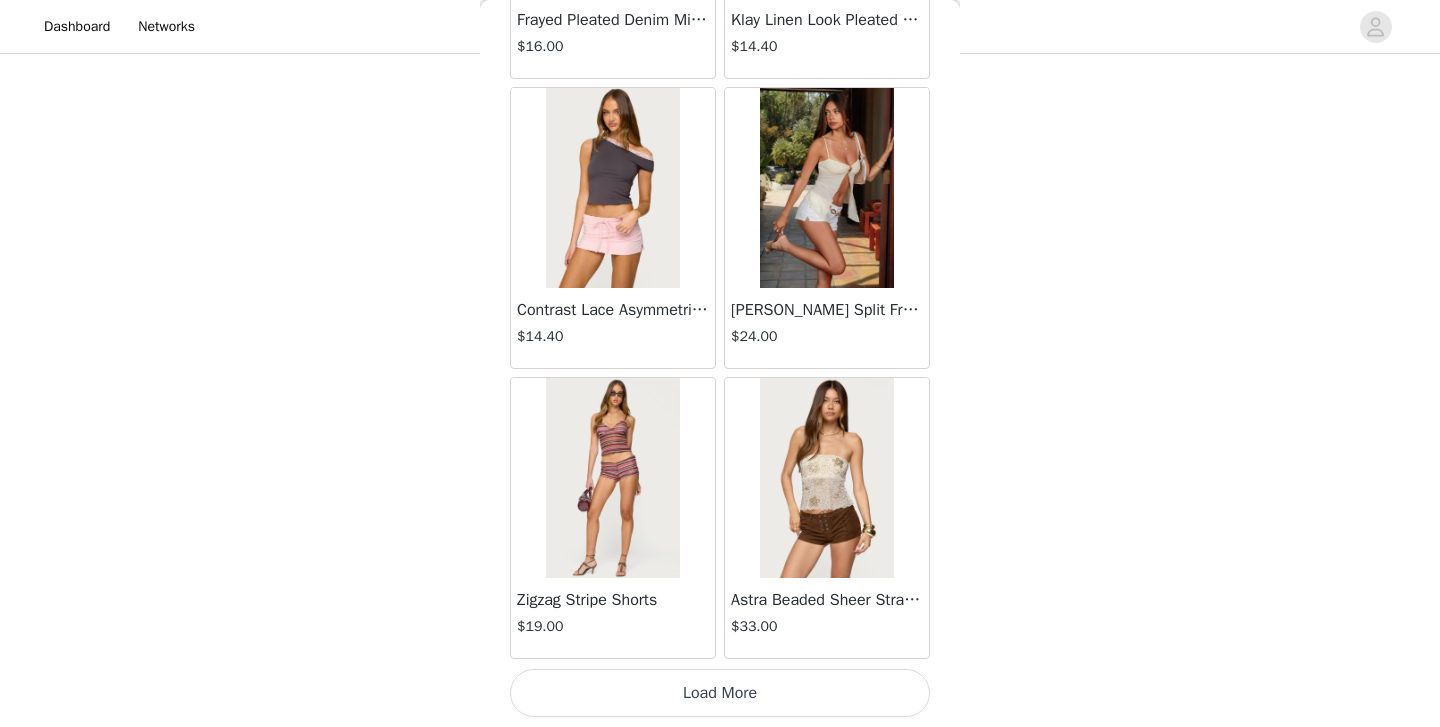 click on "Load More" at bounding box center [720, 693] 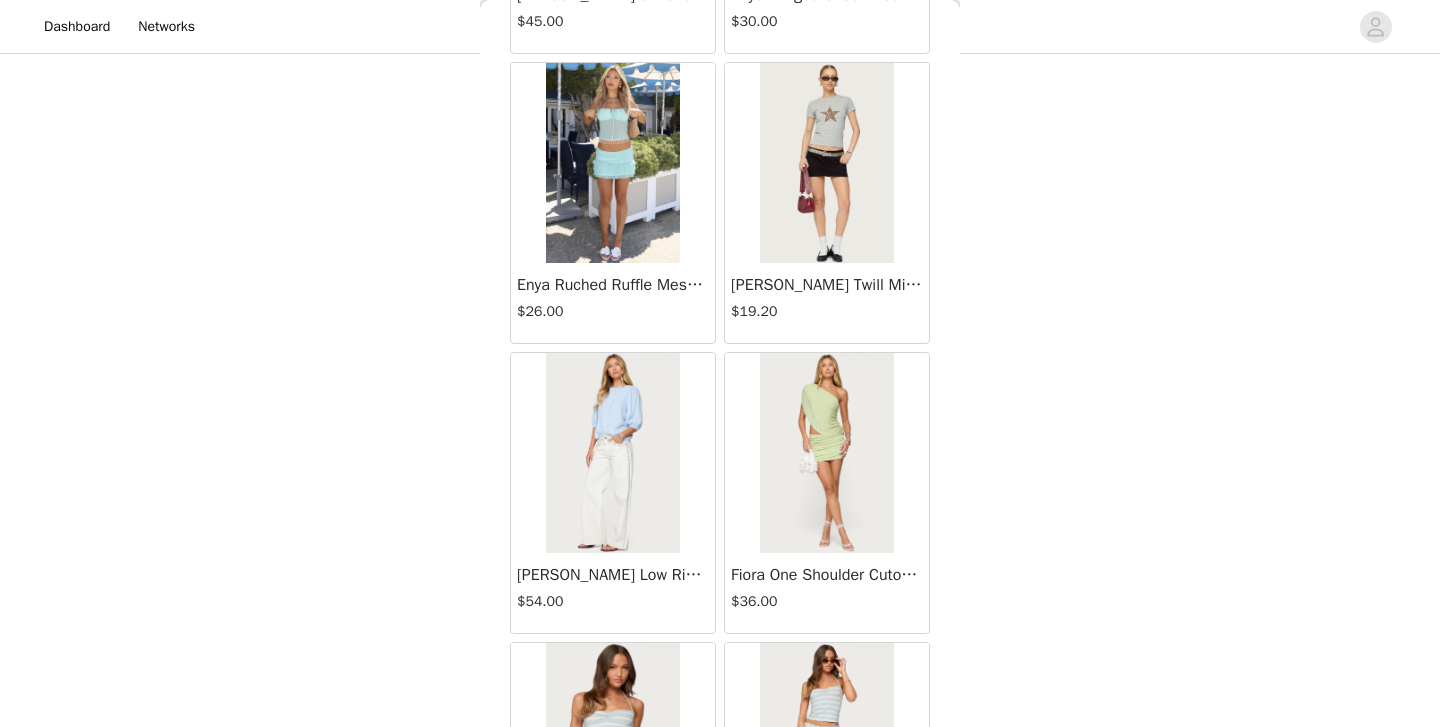 scroll, scrollTop: 5233, scrollLeft: 0, axis: vertical 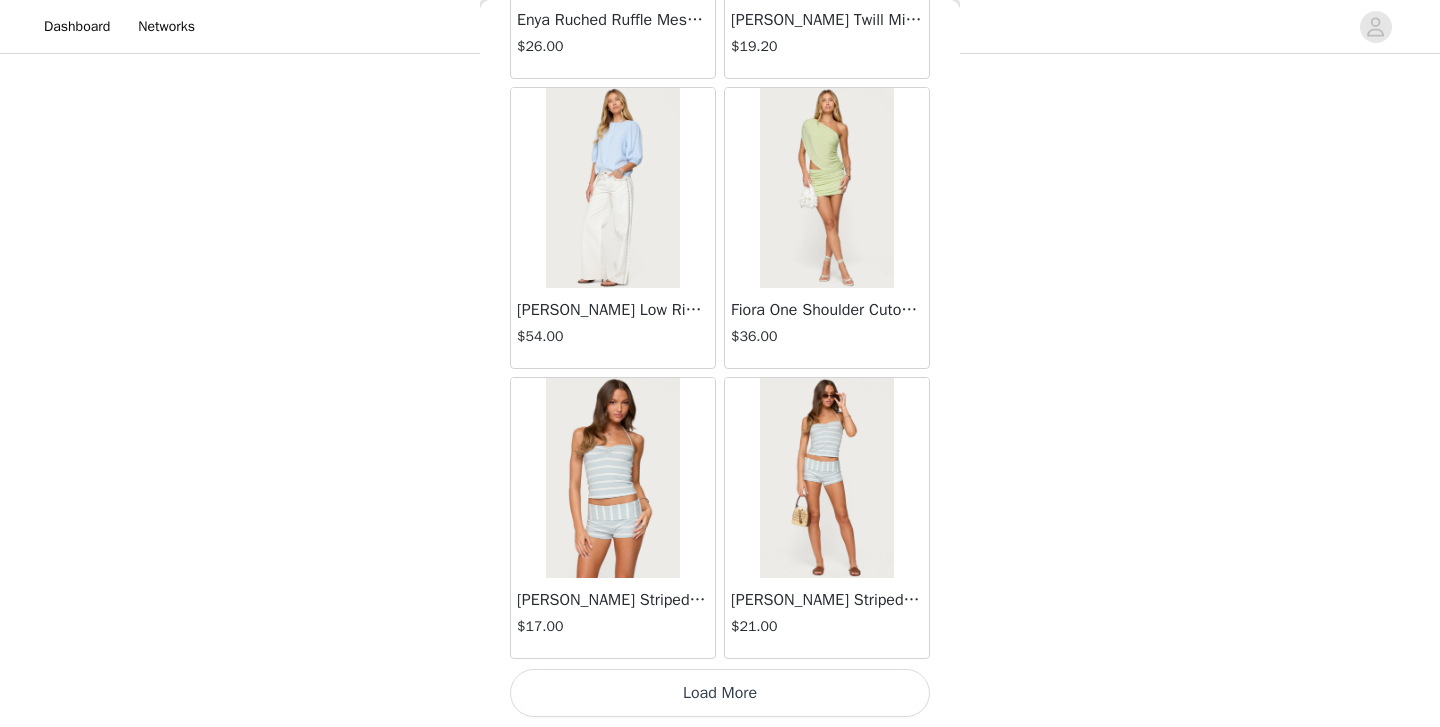 click on "Load More" at bounding box center [720, 693] 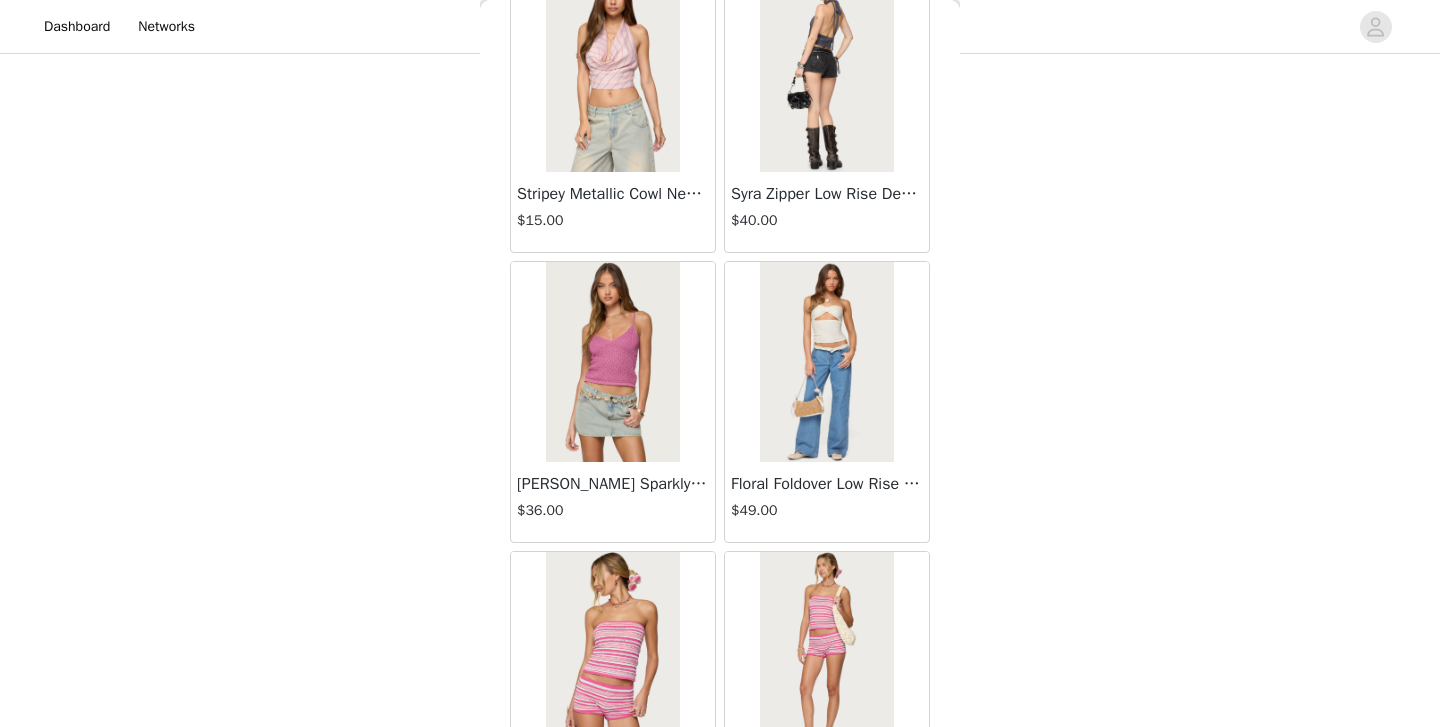 scroll, scrollTop: 8133, scrollLeft: 0, axis: vertical 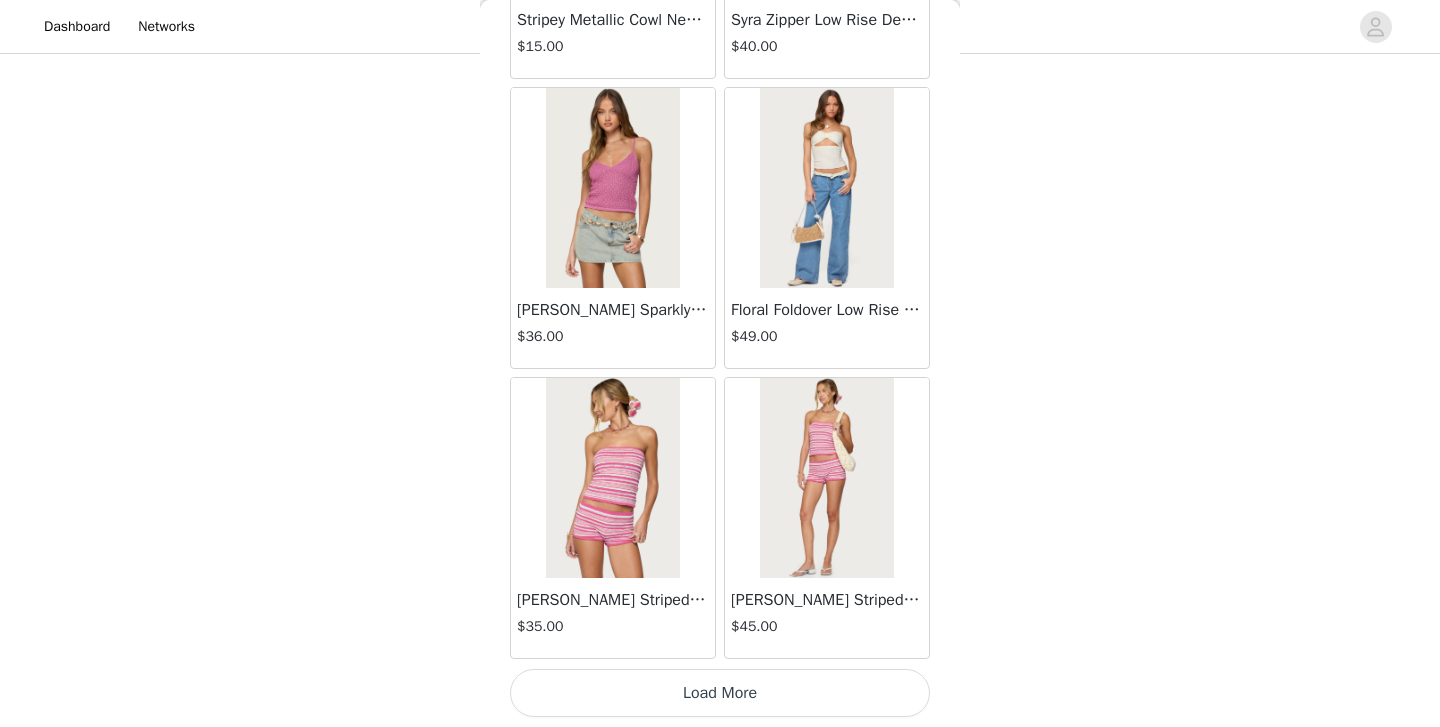 click on "Load More" at bounding box center (720, 693) 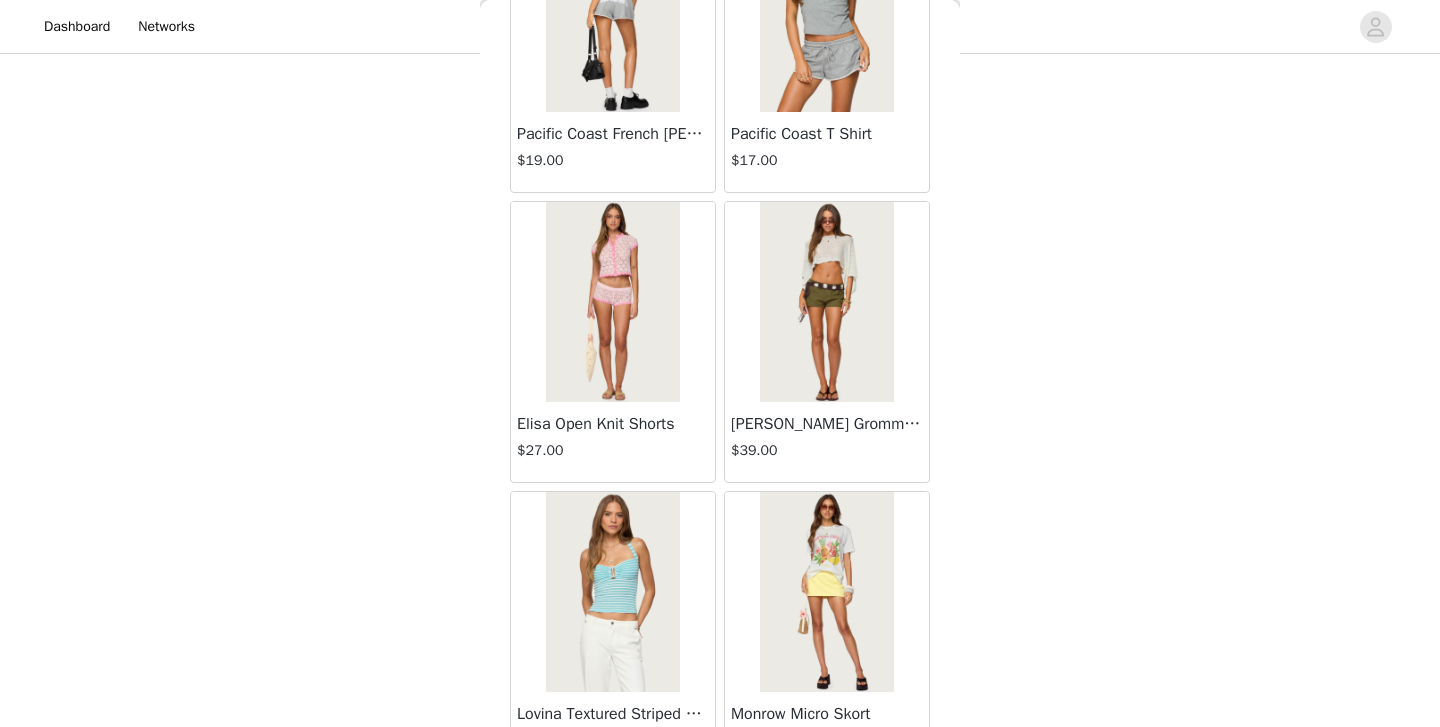 scroll, scrollTop: 11033, scrollLeft: 0, axis: vertical 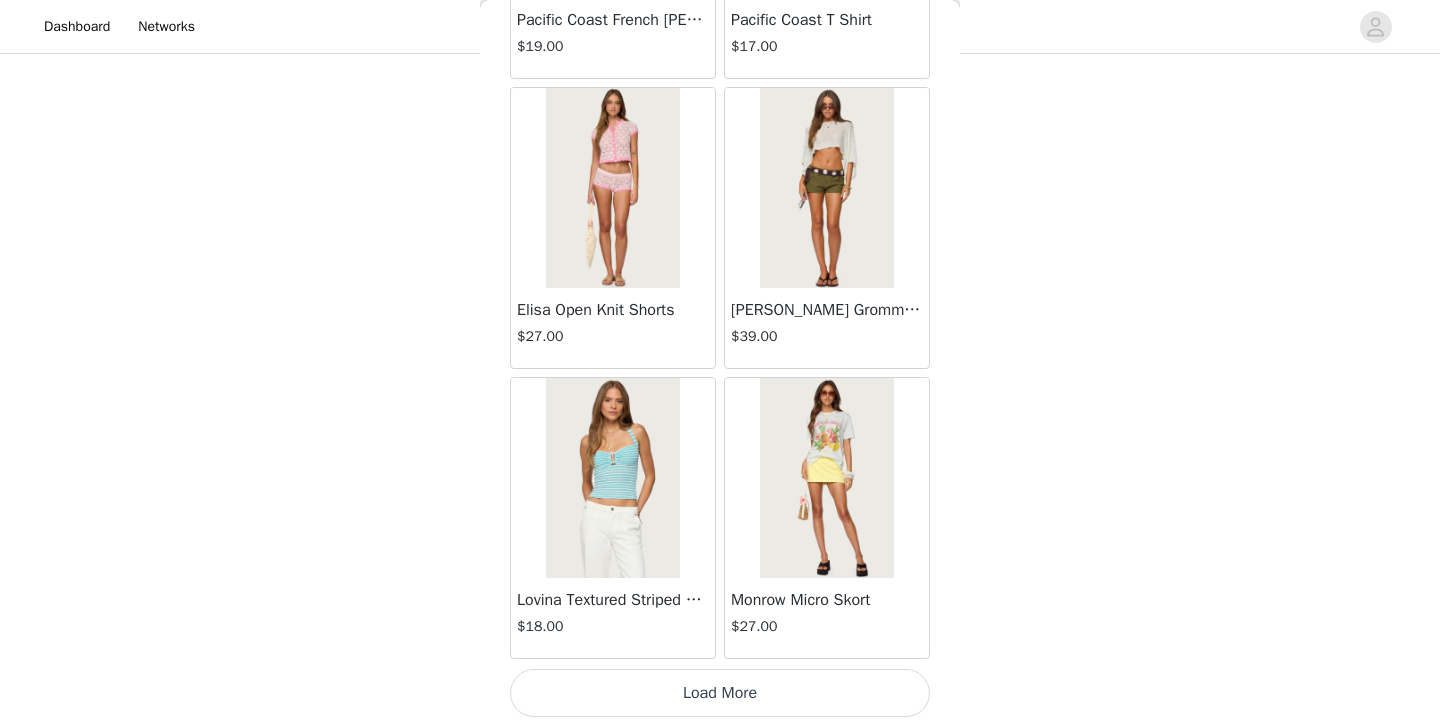 click on "Load More" at bounding box center [720, 693] 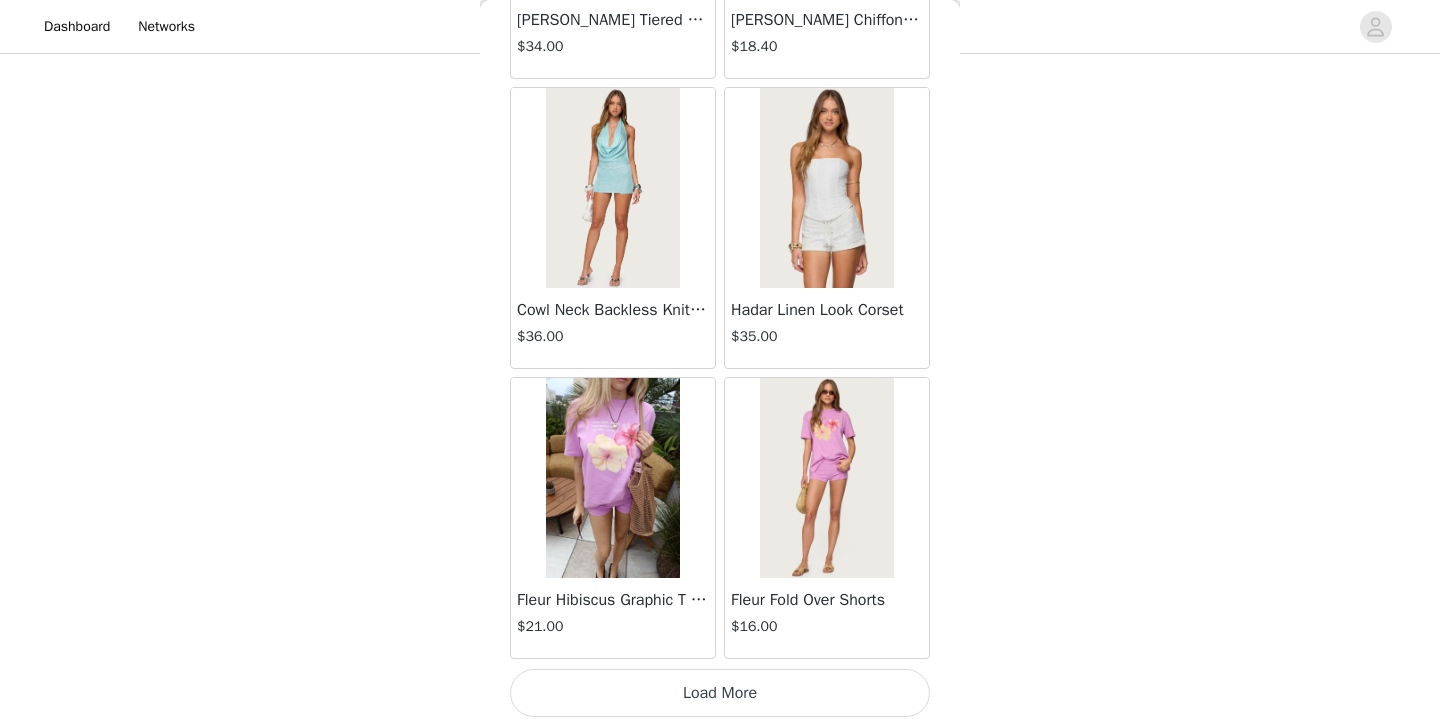 click on "Load More" at bounding box center (720, 693) 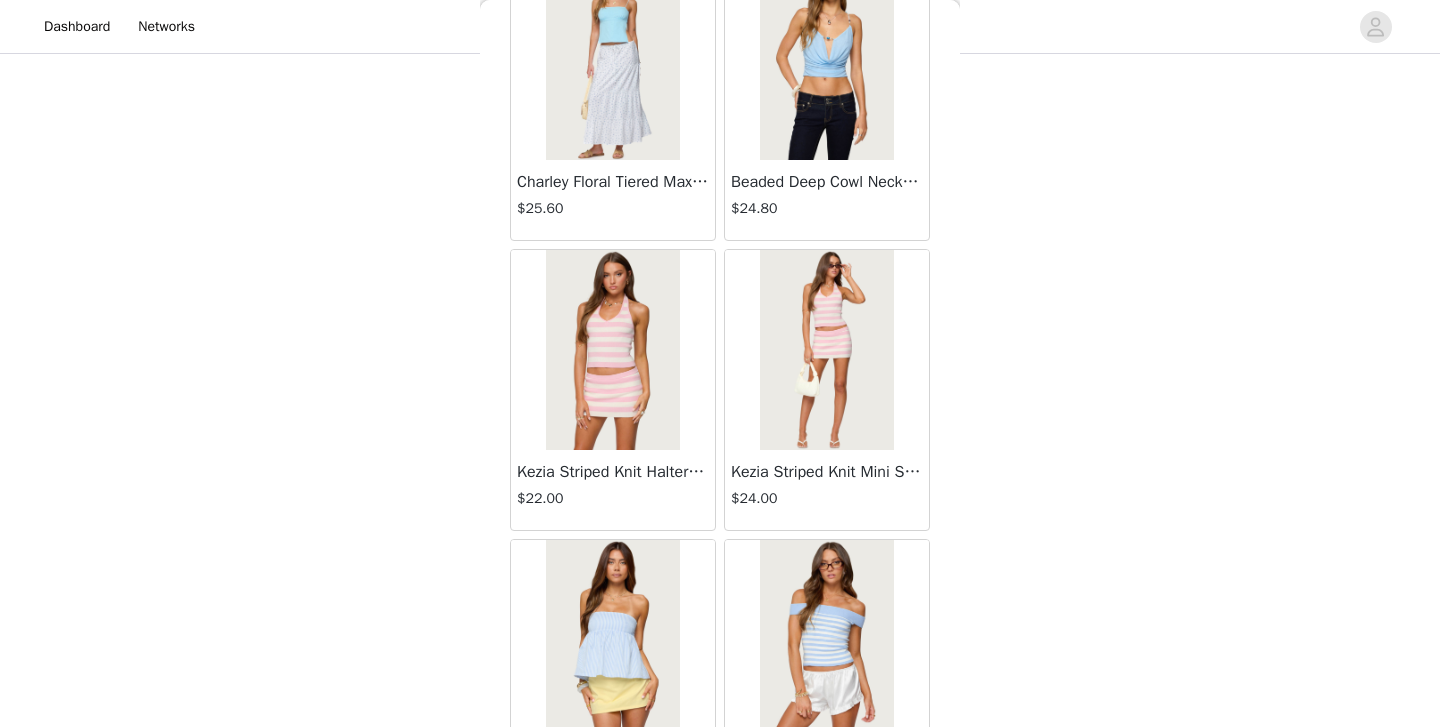 scroll, scrollTop: 16833, scrollLeft: 0, axis: vertical 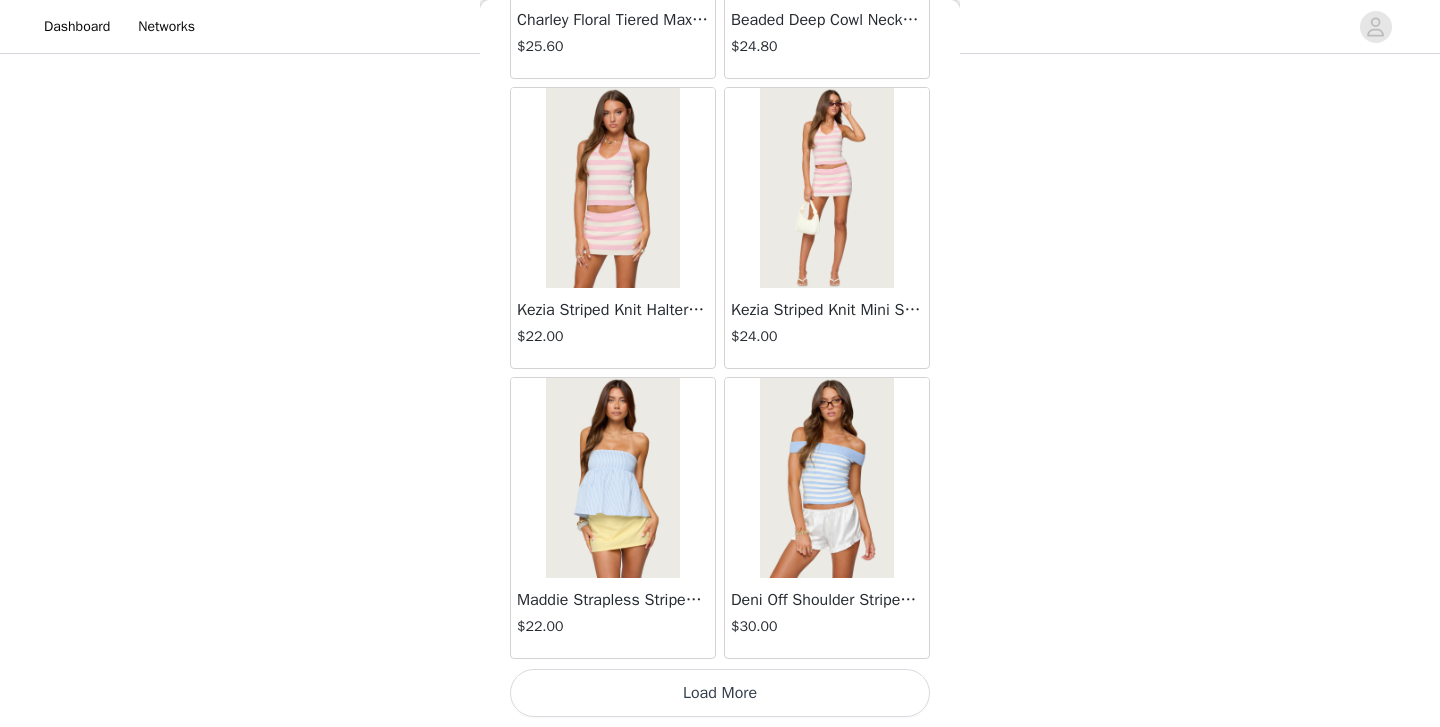 click on "Load More" at bounding box center (720, 693) 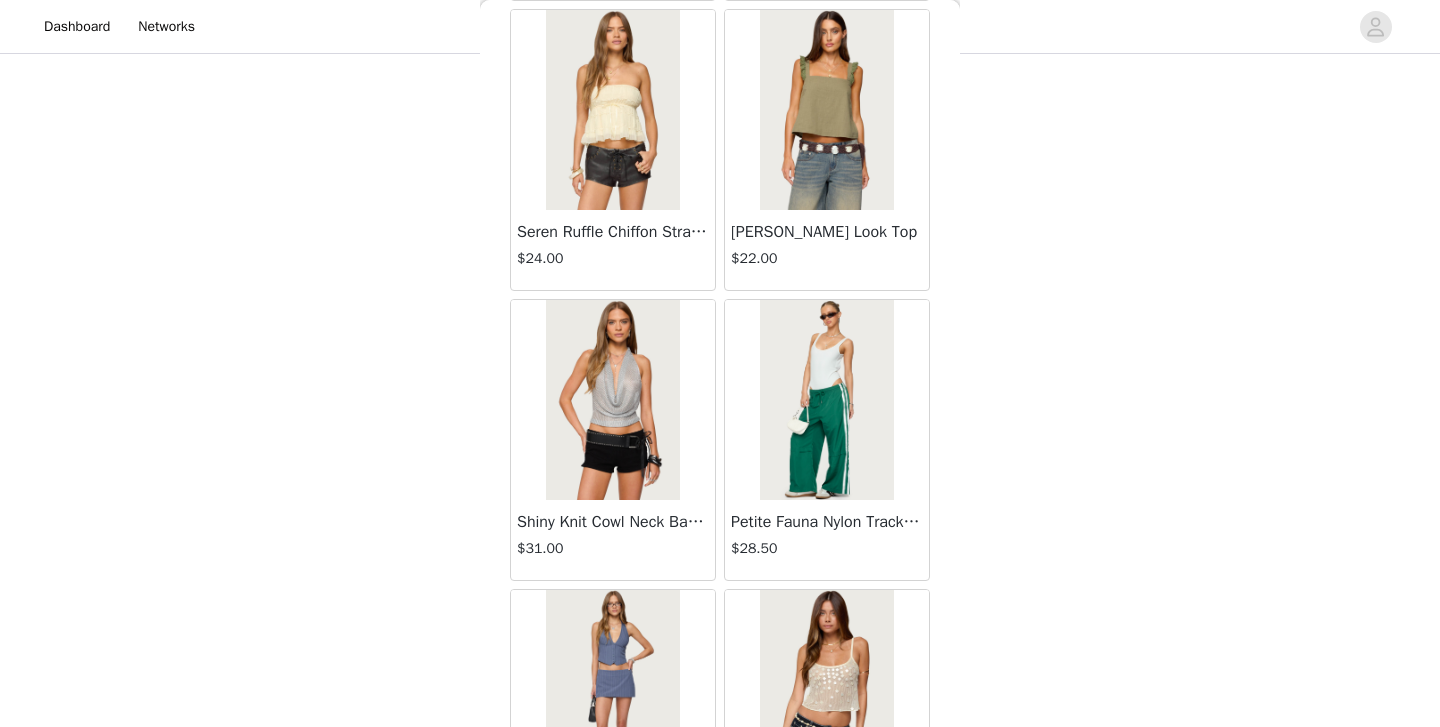 scroll, scrollTop: 19733, scrollLeft: 0, axis: vertical 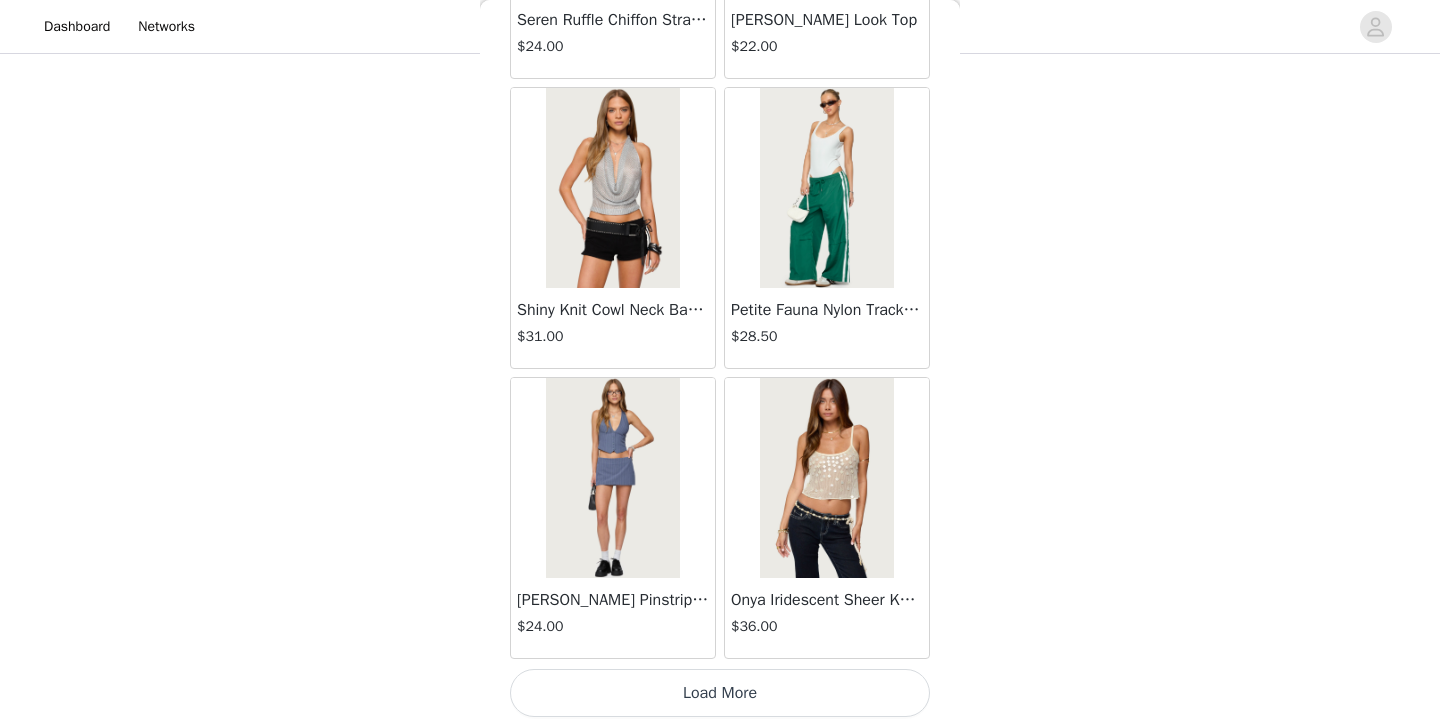 click on "Load More" at bounding box center (720, 693) 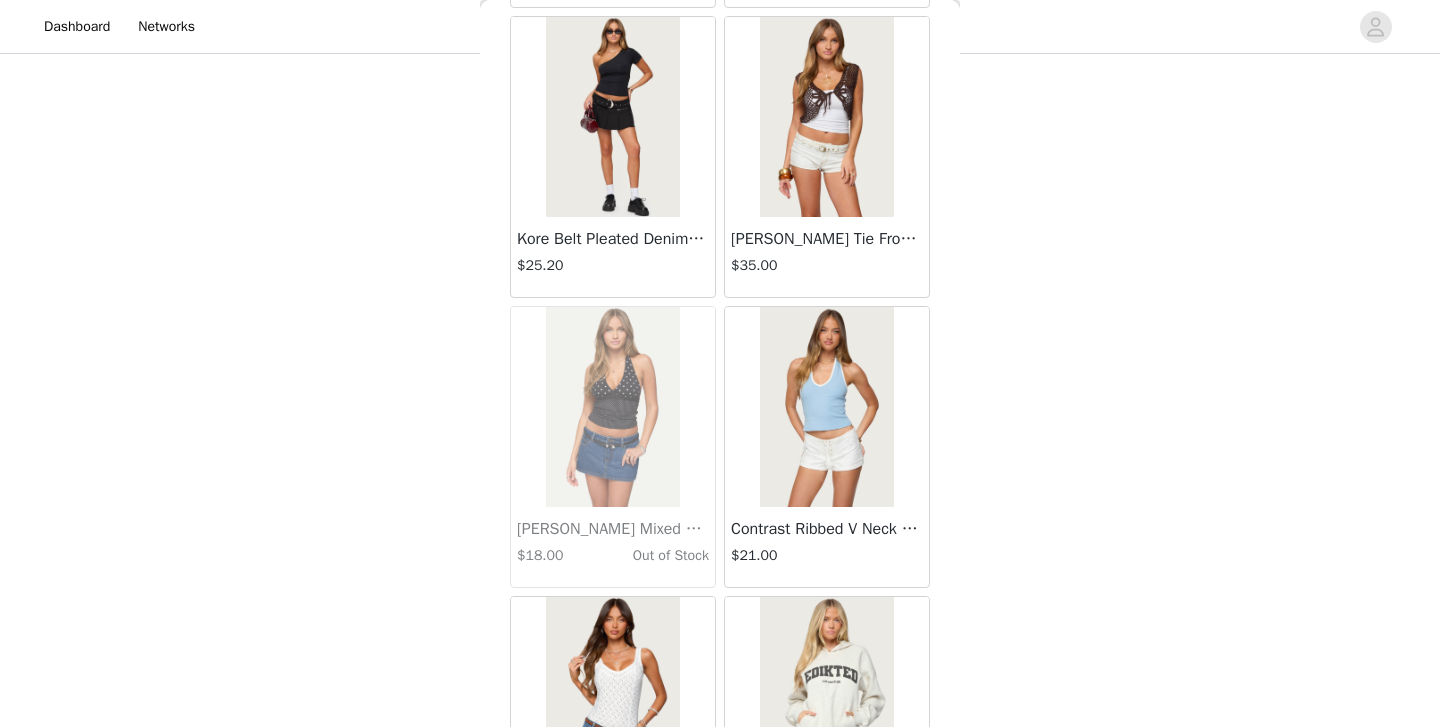 scroll, scrollTop: 22633, scrollLeft: 0, axis: vertical 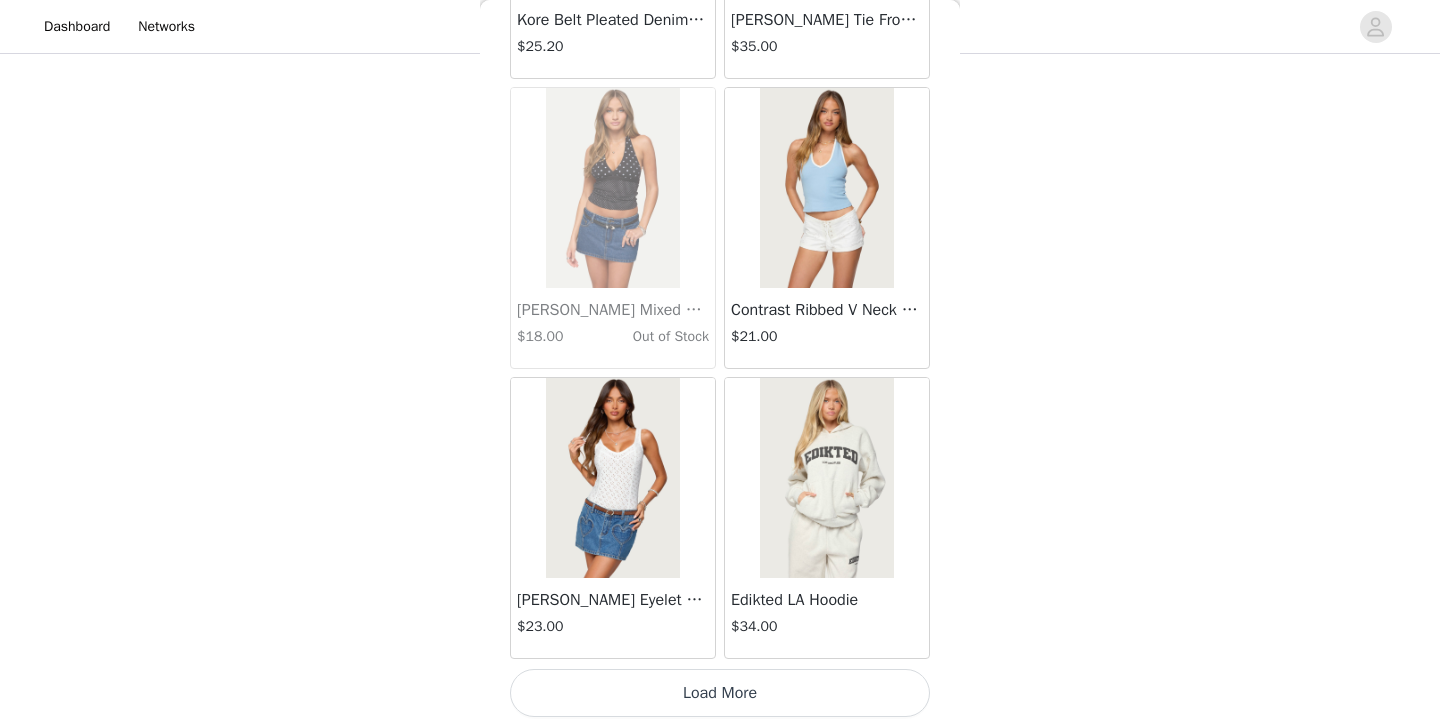 click on "Load More" at bounding box center (720, 693) 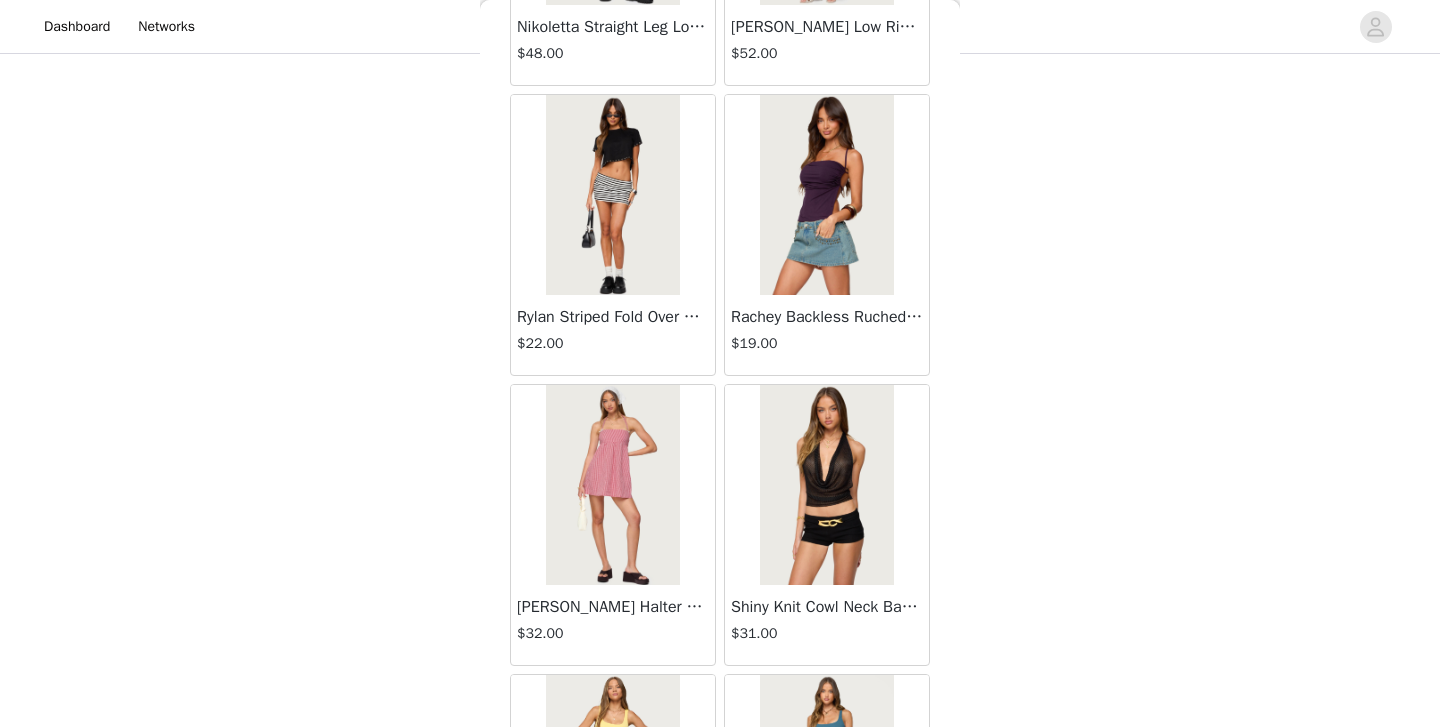 scroll, scrollTop: 25533, scrollLeft: 0, axis: vertical 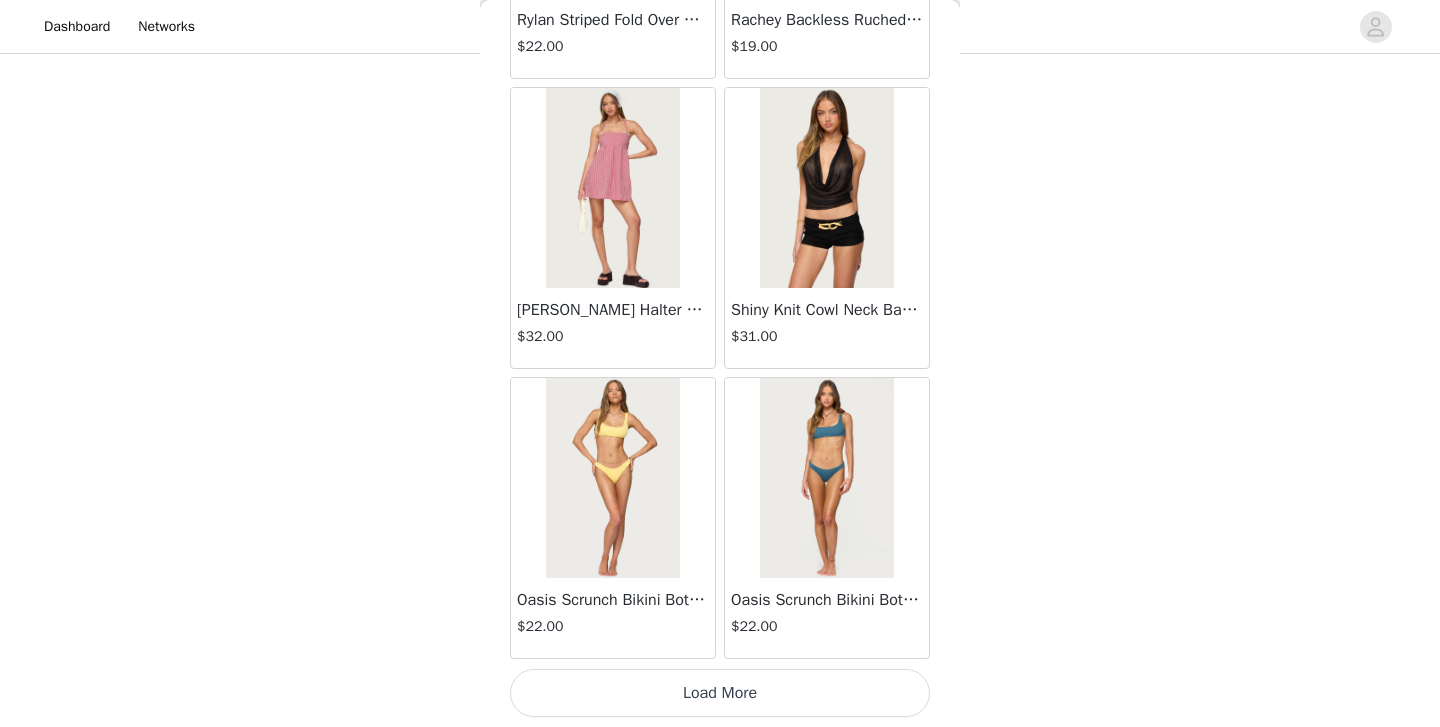 click on "Load More" at bounding box center [720, 693] 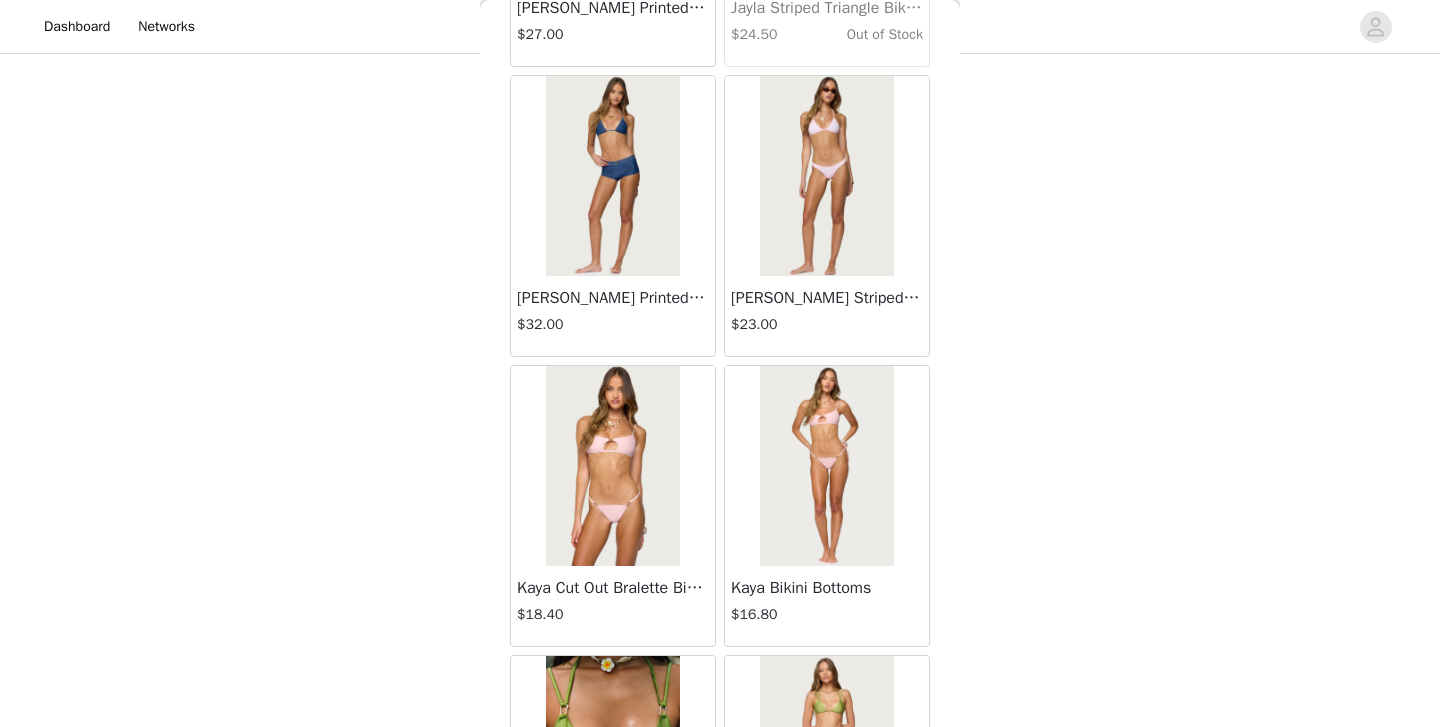scroll, scrollTop: 28433, scrollLeft: 0, axis: vertical 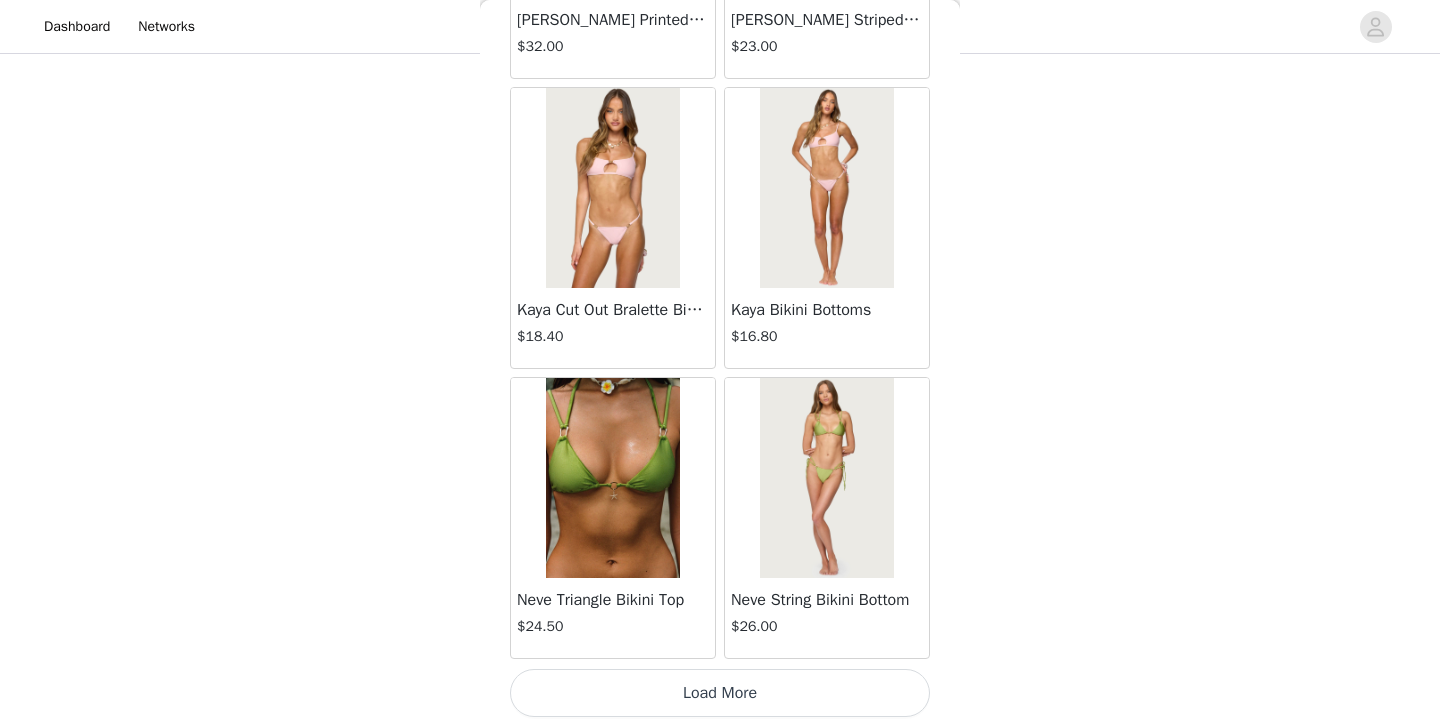 click on "Load More" at bounding box center [720, 693] 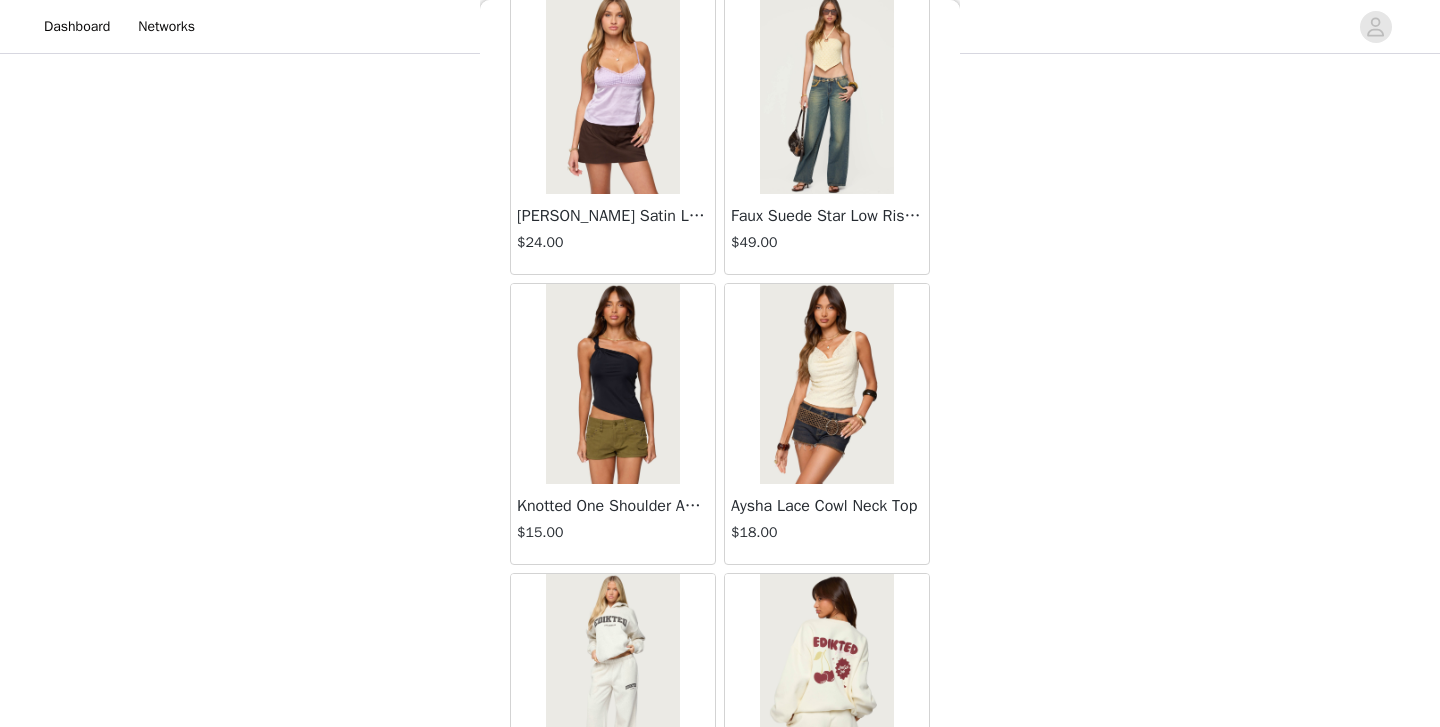 scroll, scrollTop: 31333, scrollLeft: 0, axis: vertical 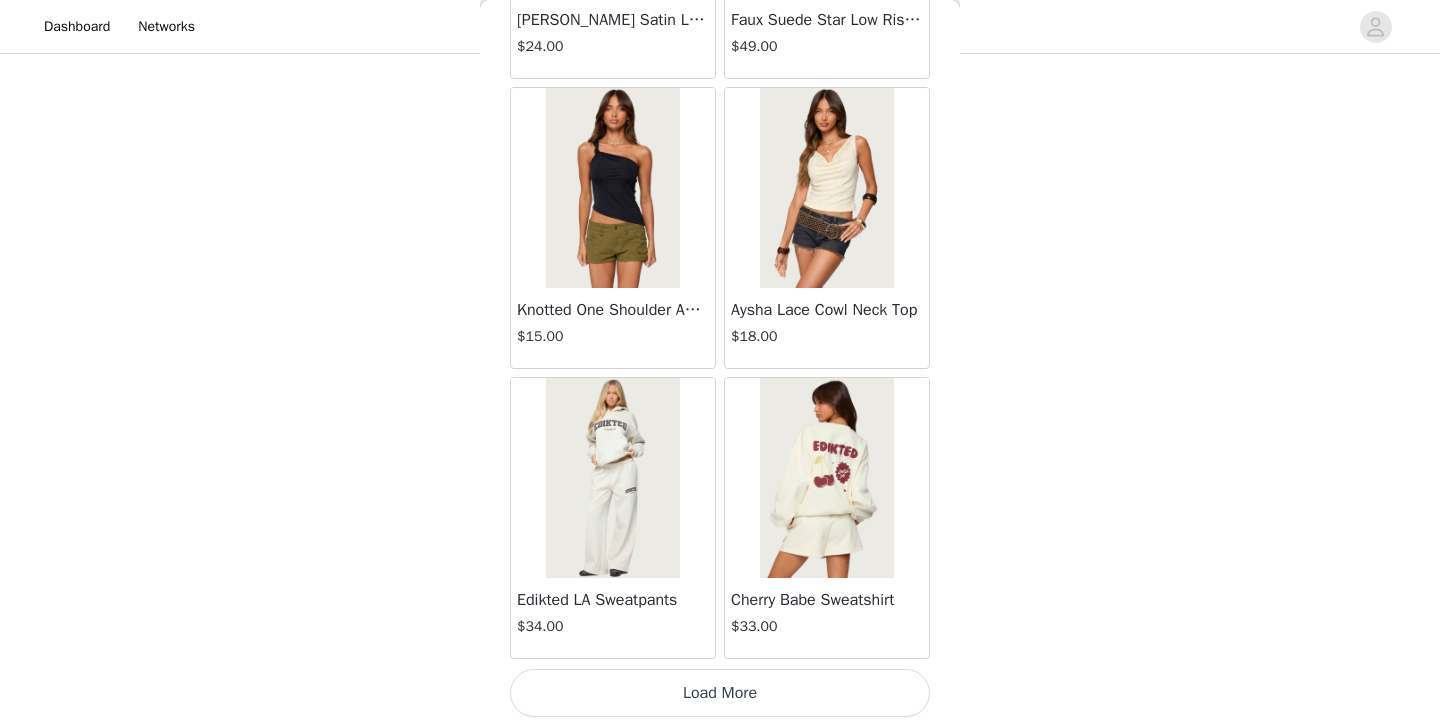 click on "Load More" at bounding box center [720, 693] 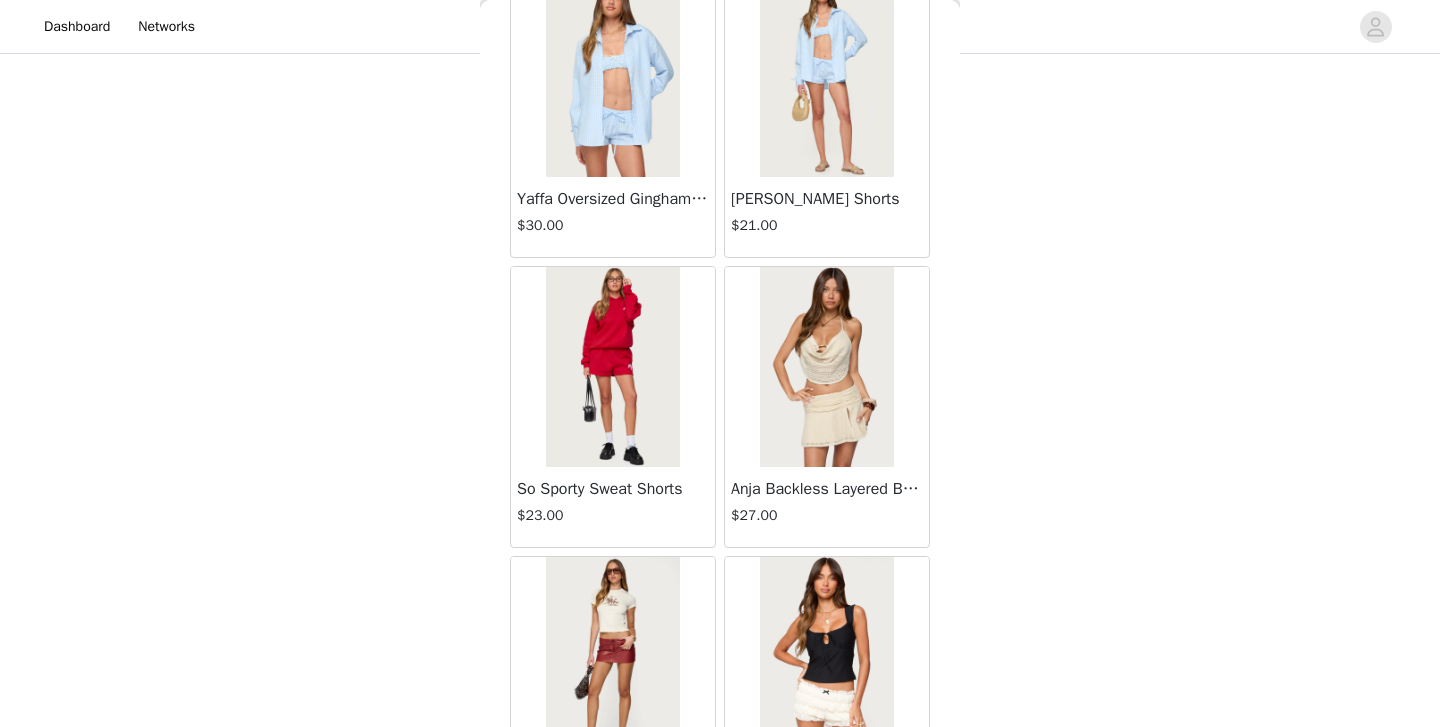 scroll, scrollTop: 34233, scrollLeft: 0, axis: vertical 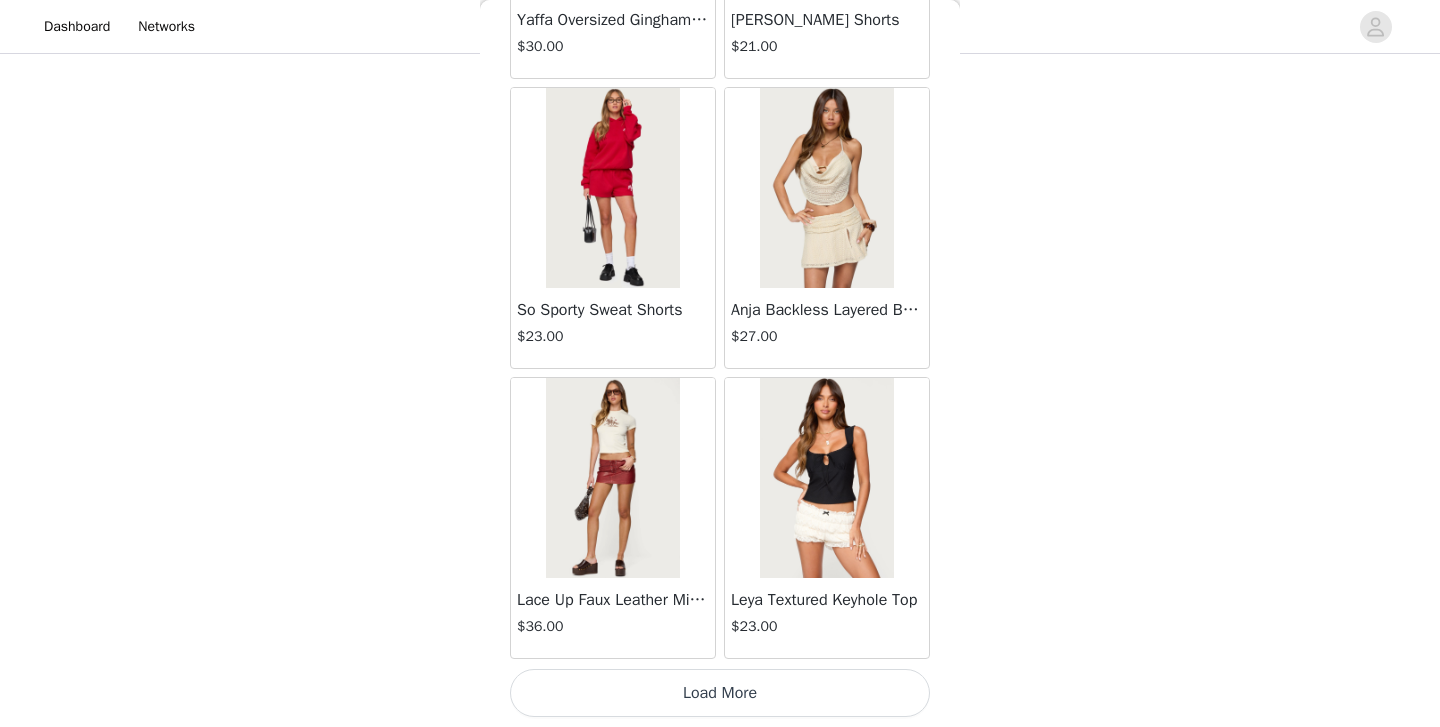 click on "Load More" at bounding box center [720, 693] 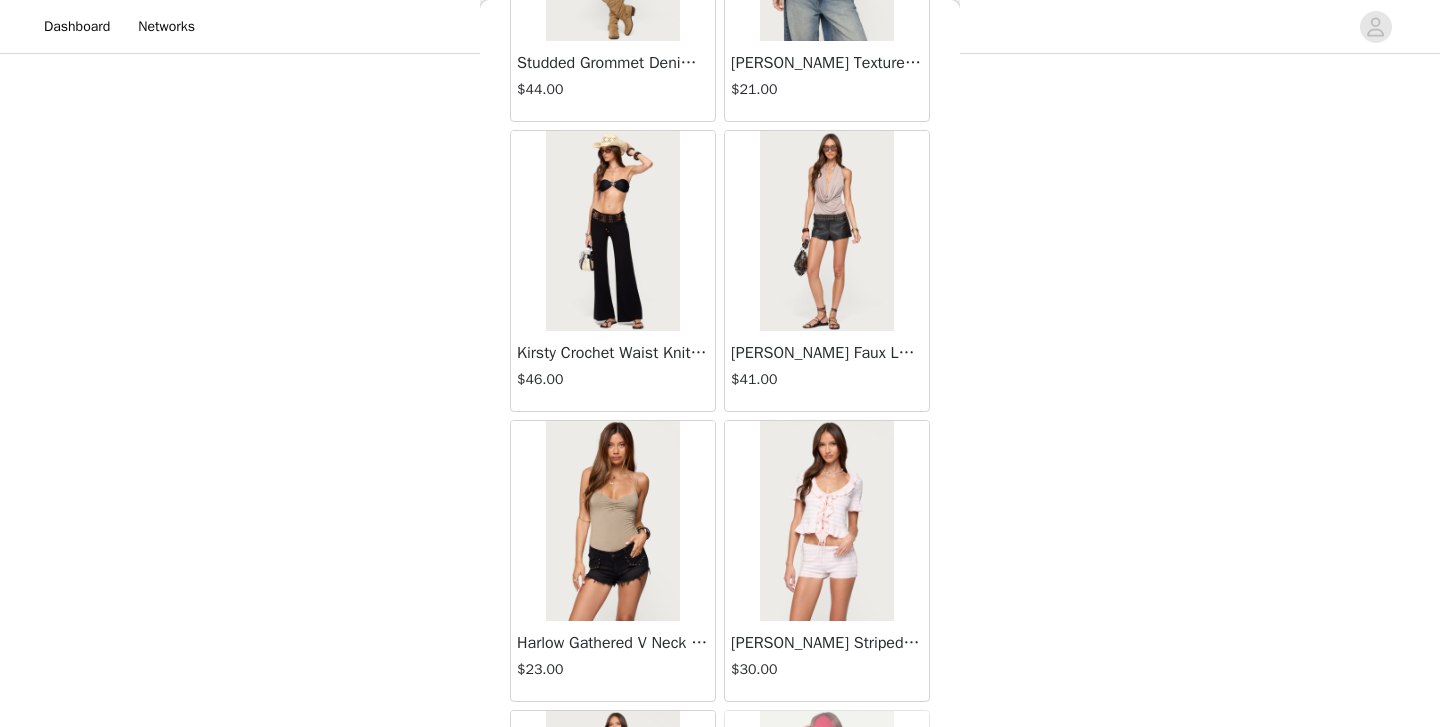 scroll, scrollTop: 37133, scrollLeft: 0, axis: vertical 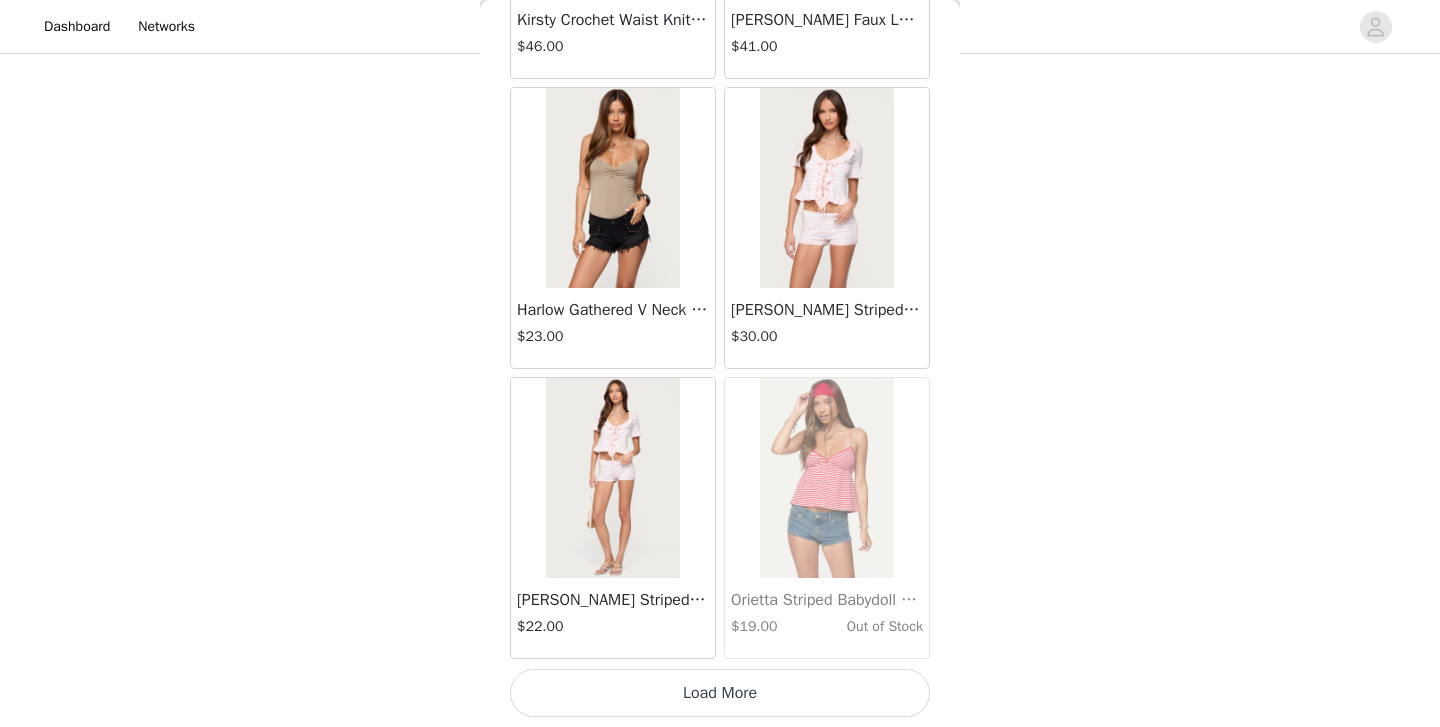 click on "Load More" at bounding box center [720, 693] 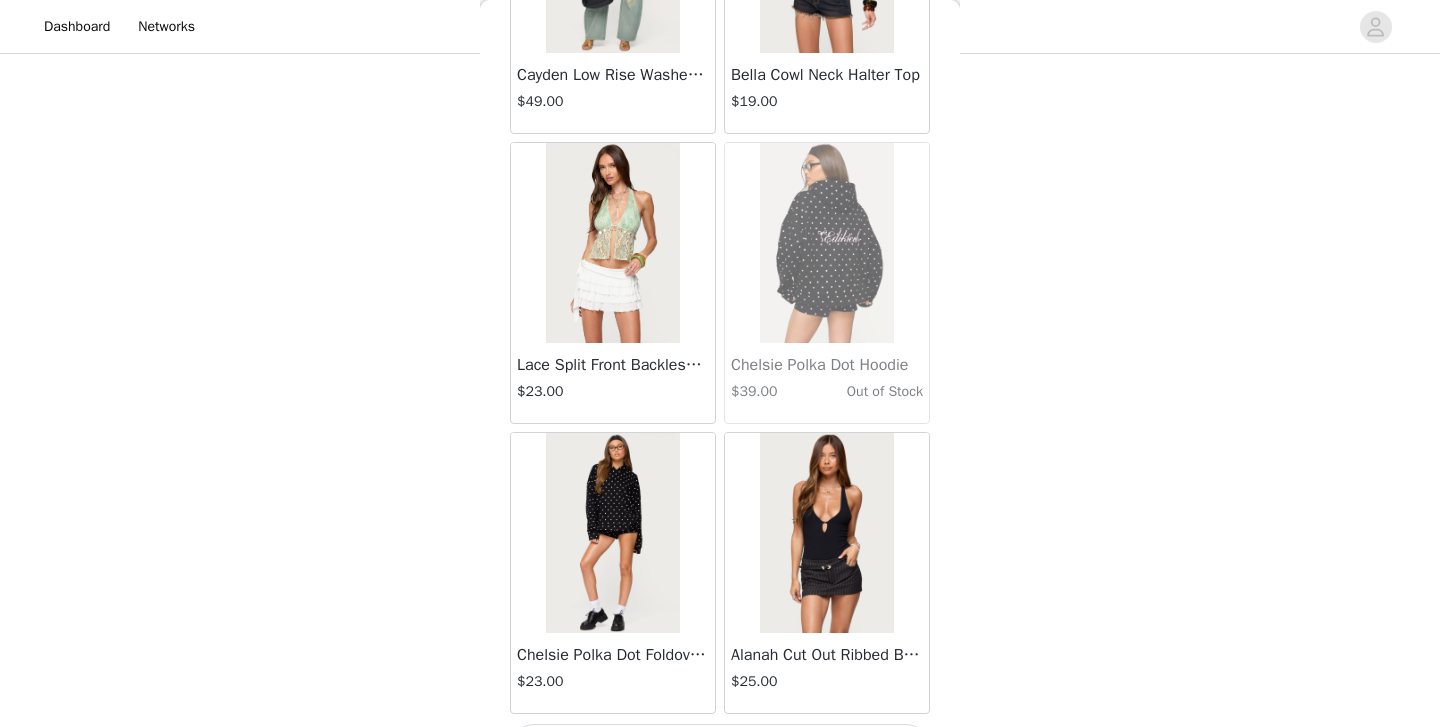 scroll, scrollTop: 40033, scrollLeft: 0, axis: vertical 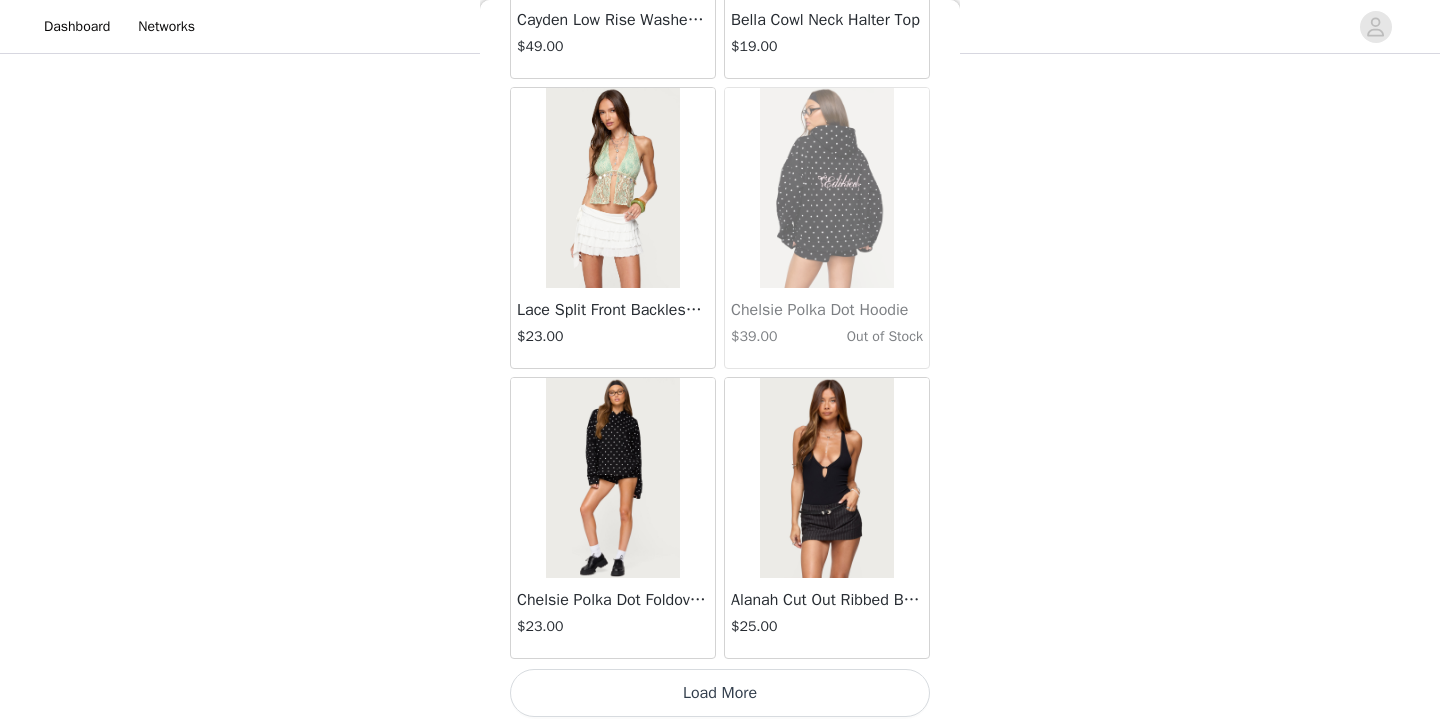 click on "Load More" at bounding box center [720, 693] 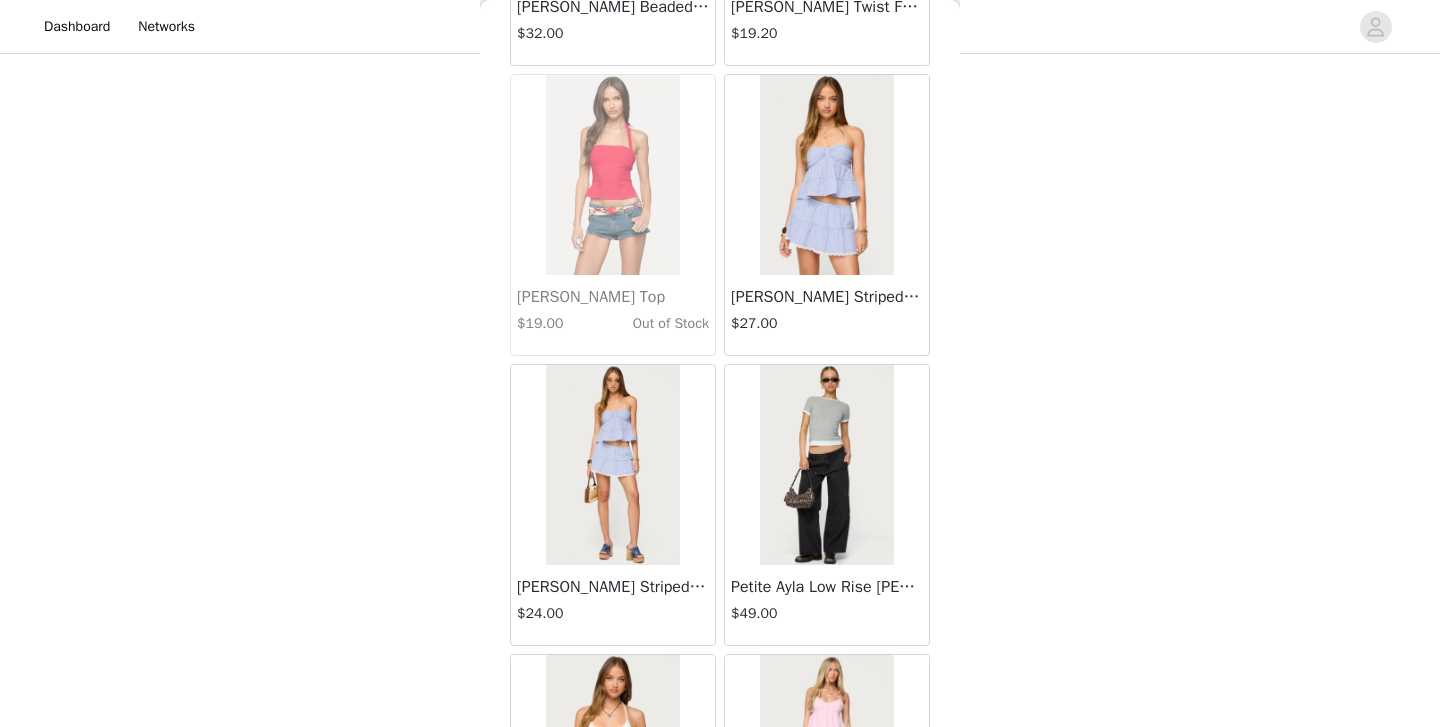scroll, scrollTop: 42933, scrollLeft: 0, axis: vertical 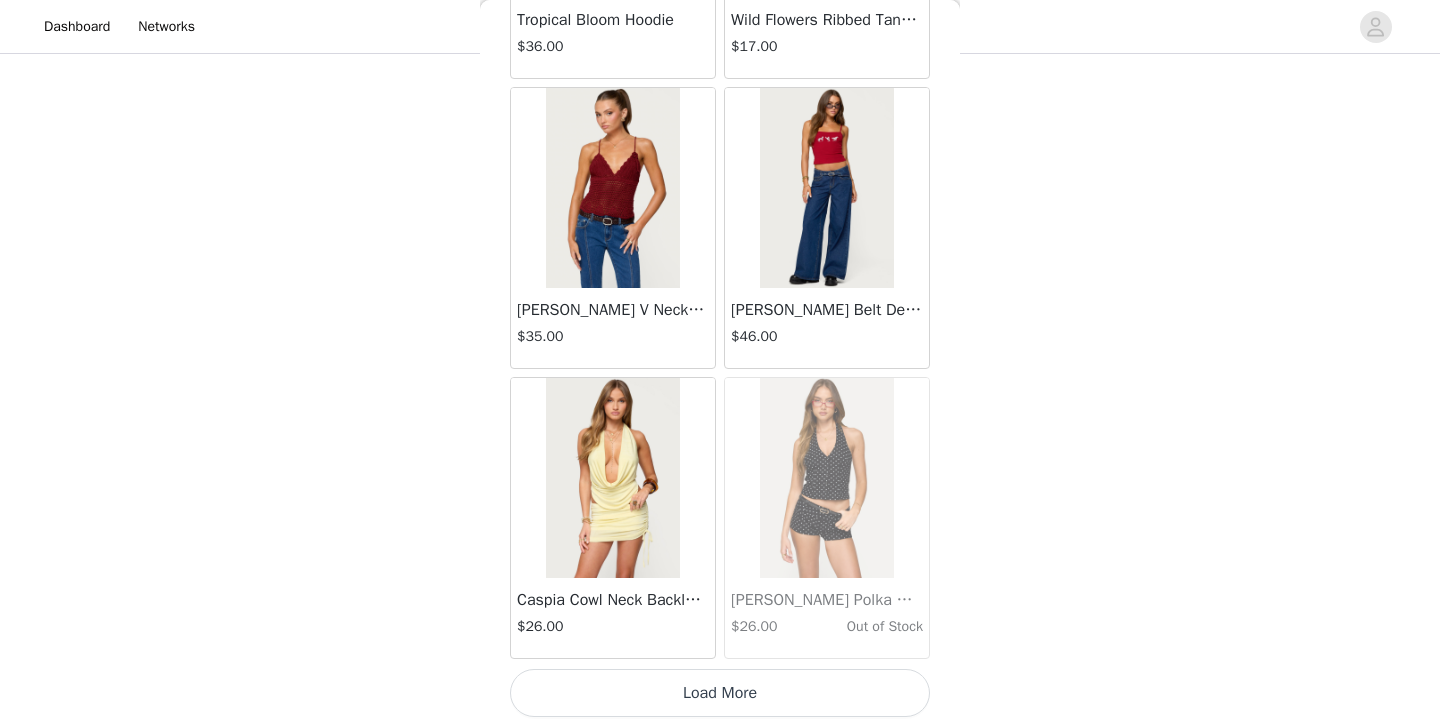 click on "Load More" at bounding box center [720, 693] 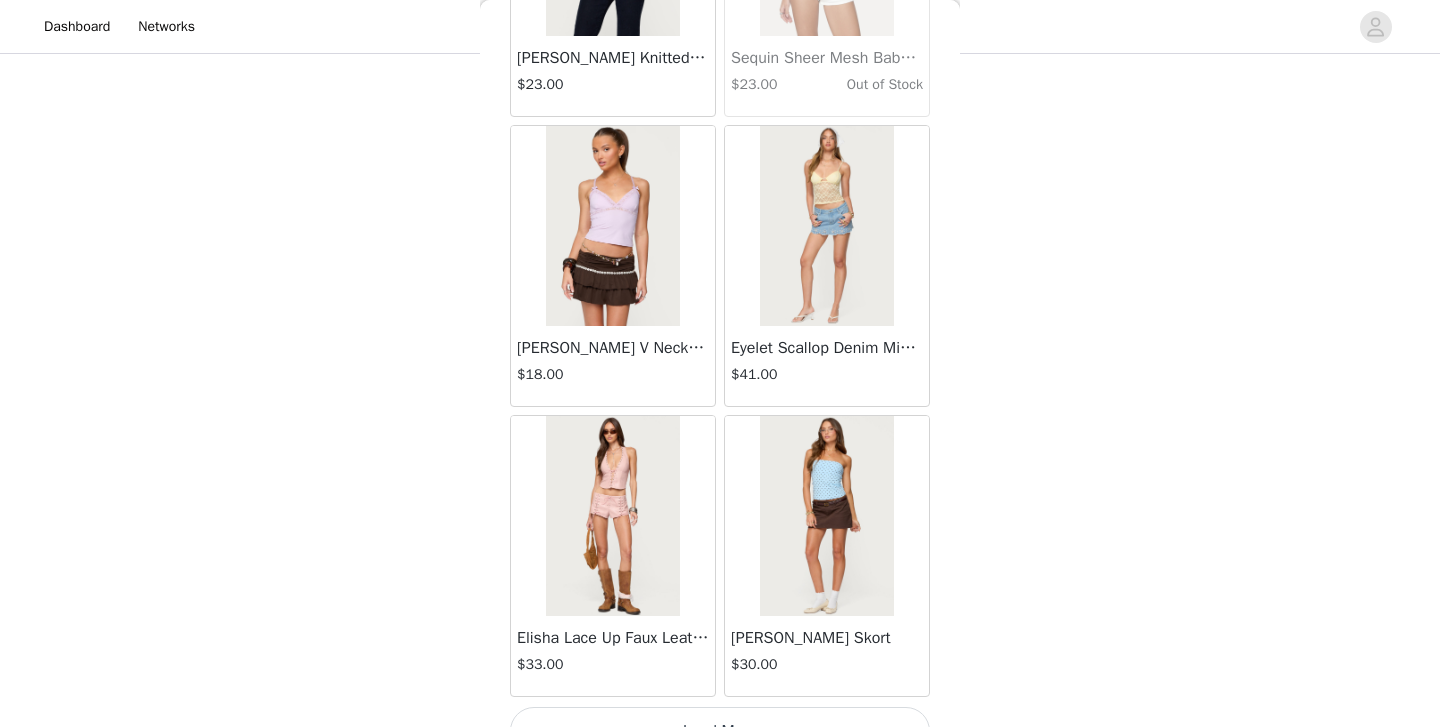 scroll, scrollTop: 45833, scrollLeft: 0, axis: vertical 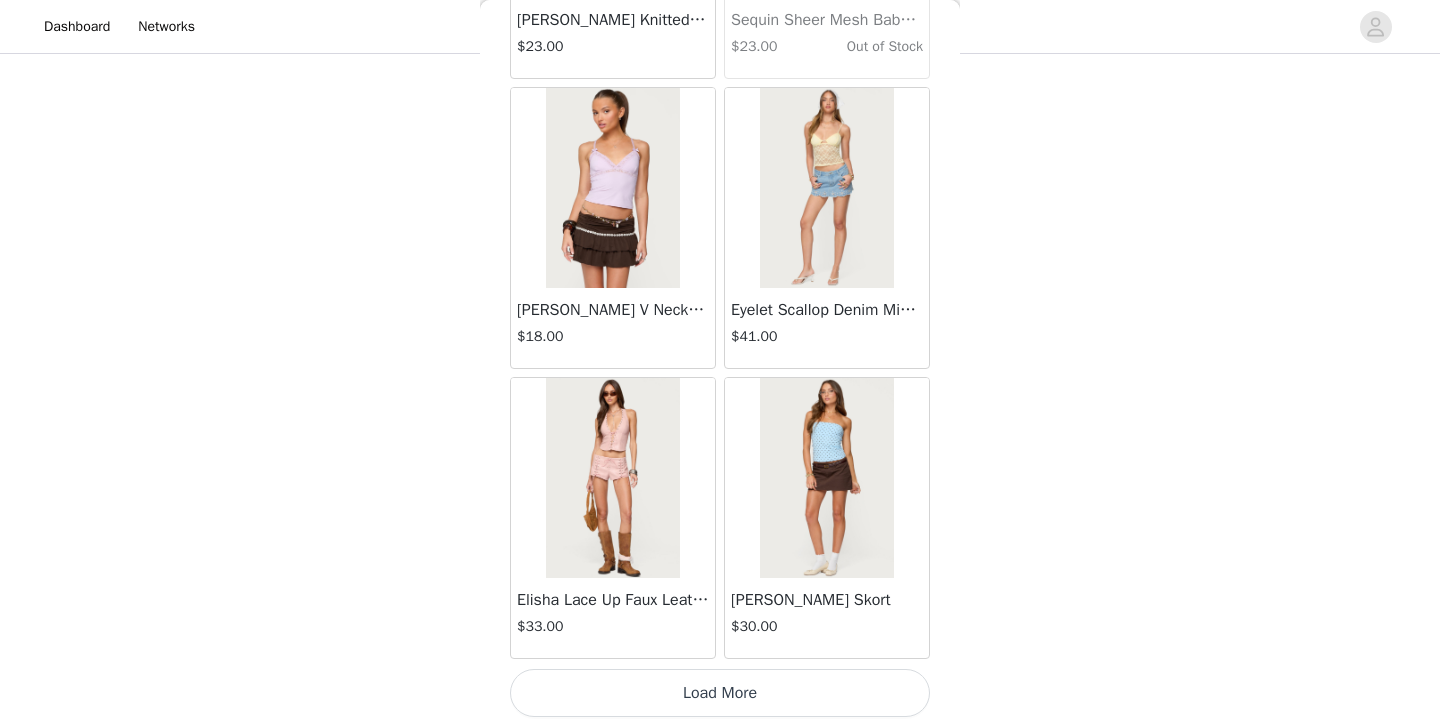 click on "Load More" at bounding box center [720, 693] 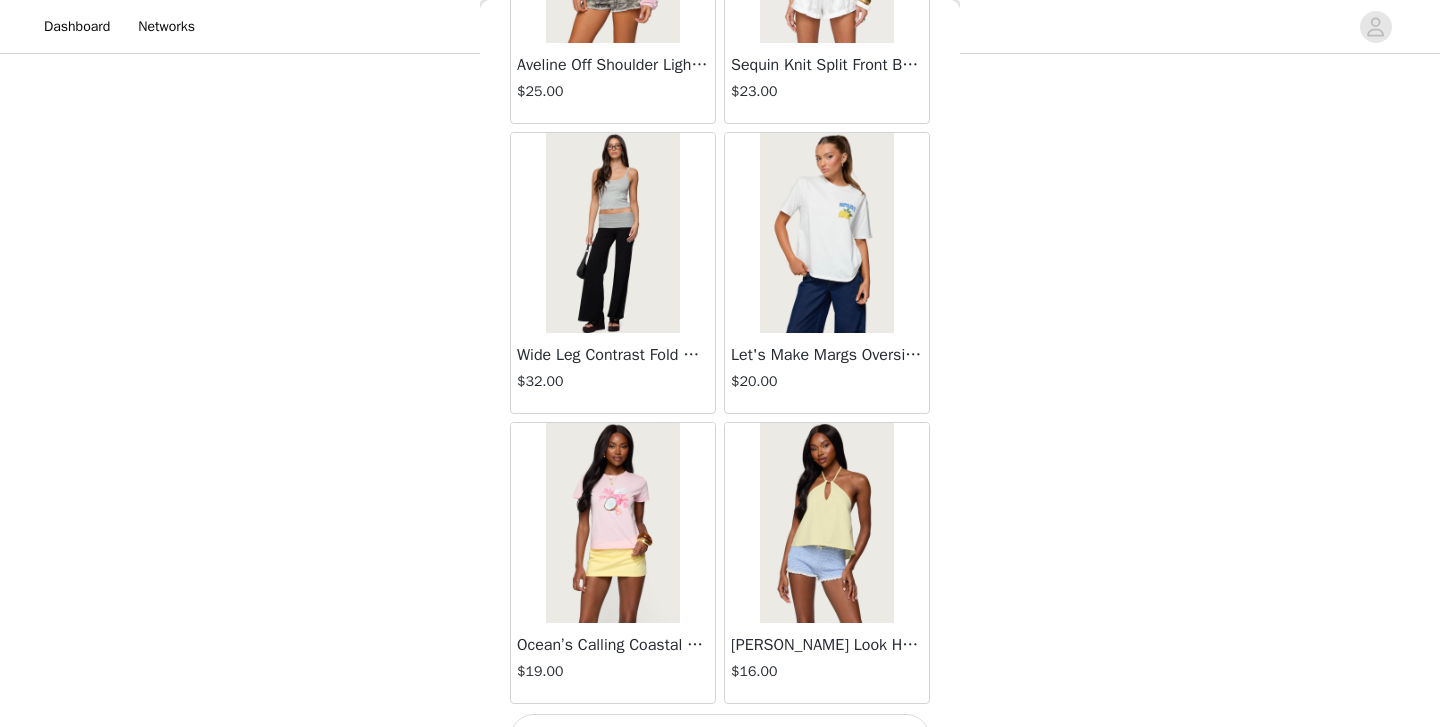 scroll, scrollTop: 48733, scrollLeft: 0, axis: vertical 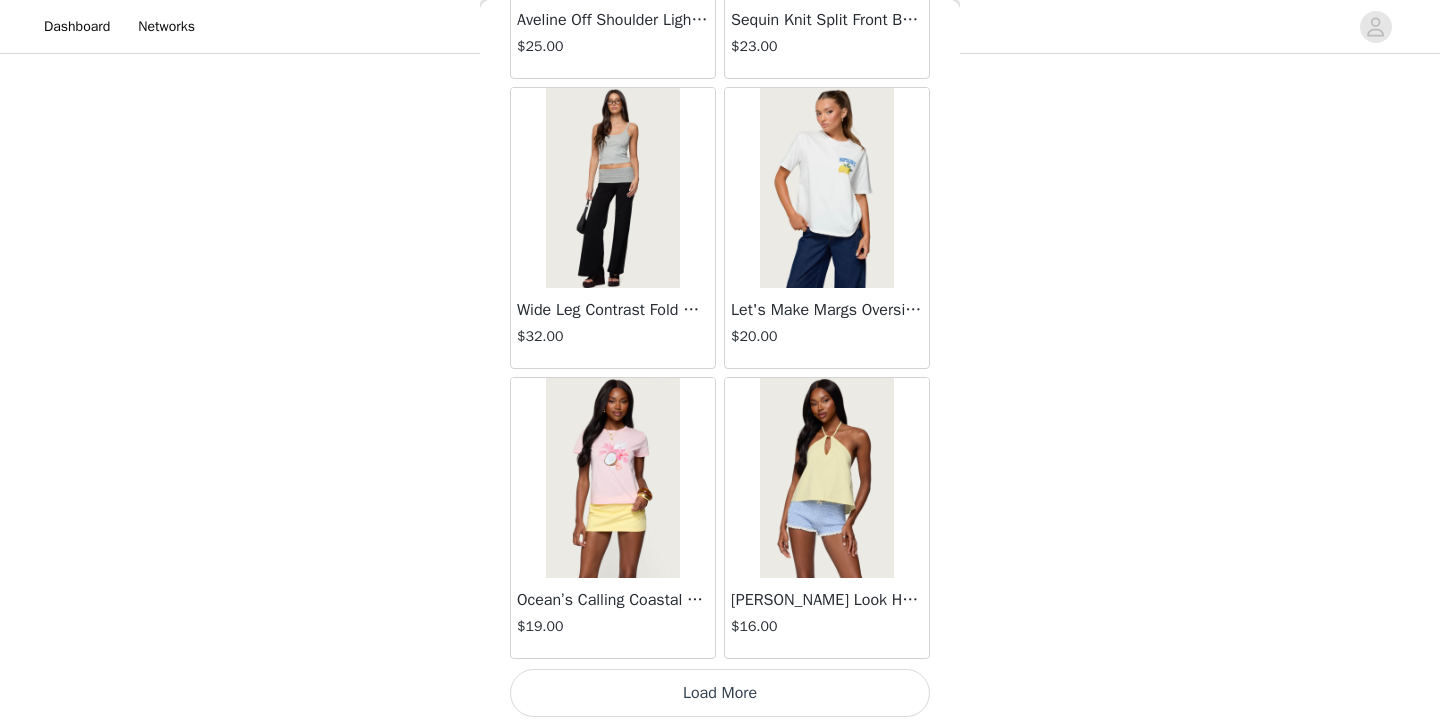 click on "Load More" at bounding box center (720, 693) 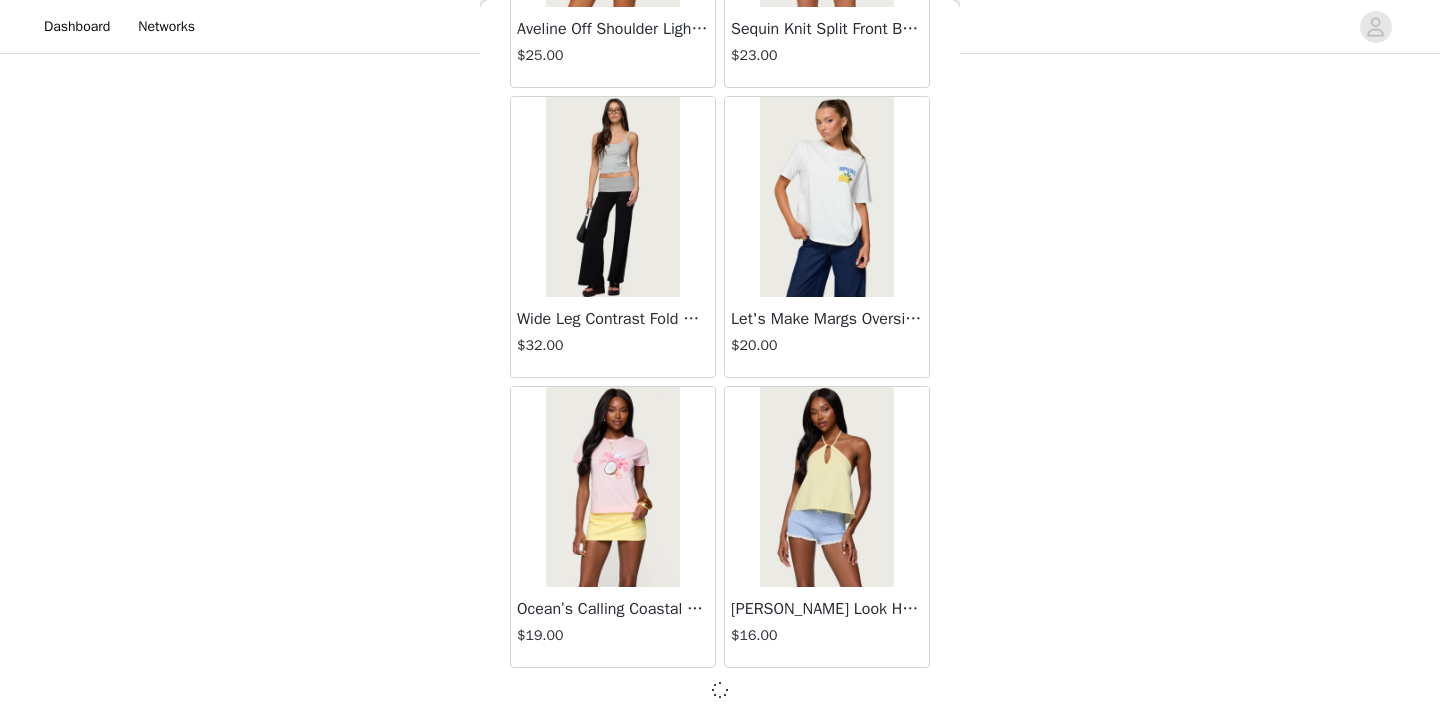 scroll, scrollTop: 891, scrollLeft: 0, axis: vertical 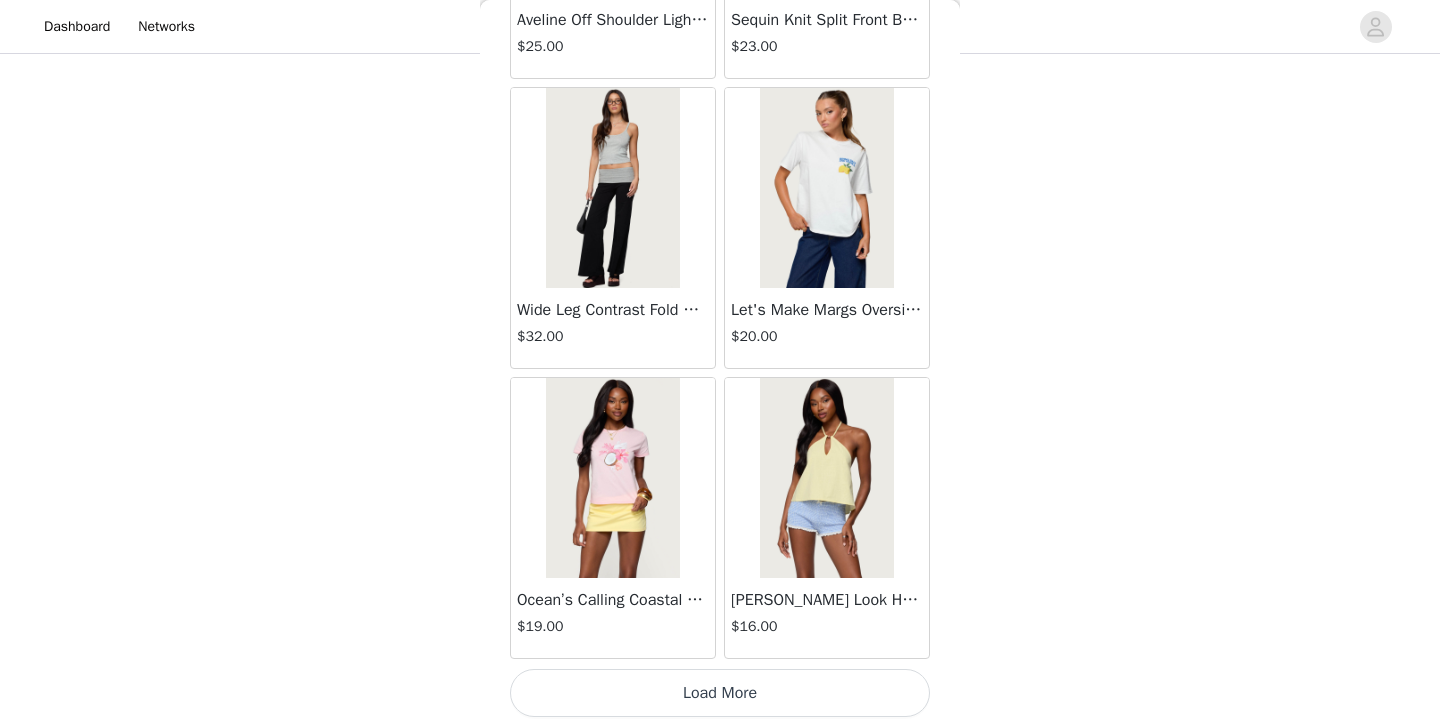 click on "Load More" at bounding box center [720, 693] 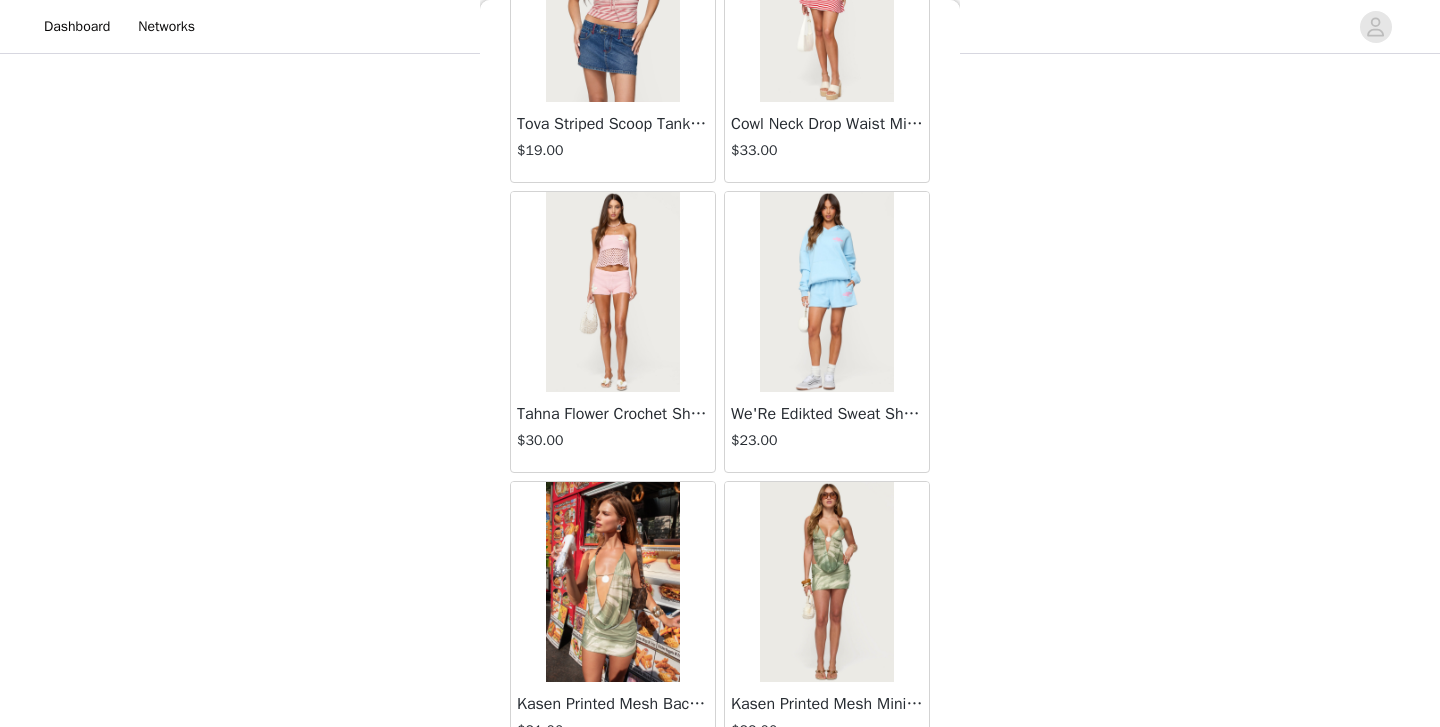scroll, scrollTop: 49594, scrollLeft: 0, axis: vertical 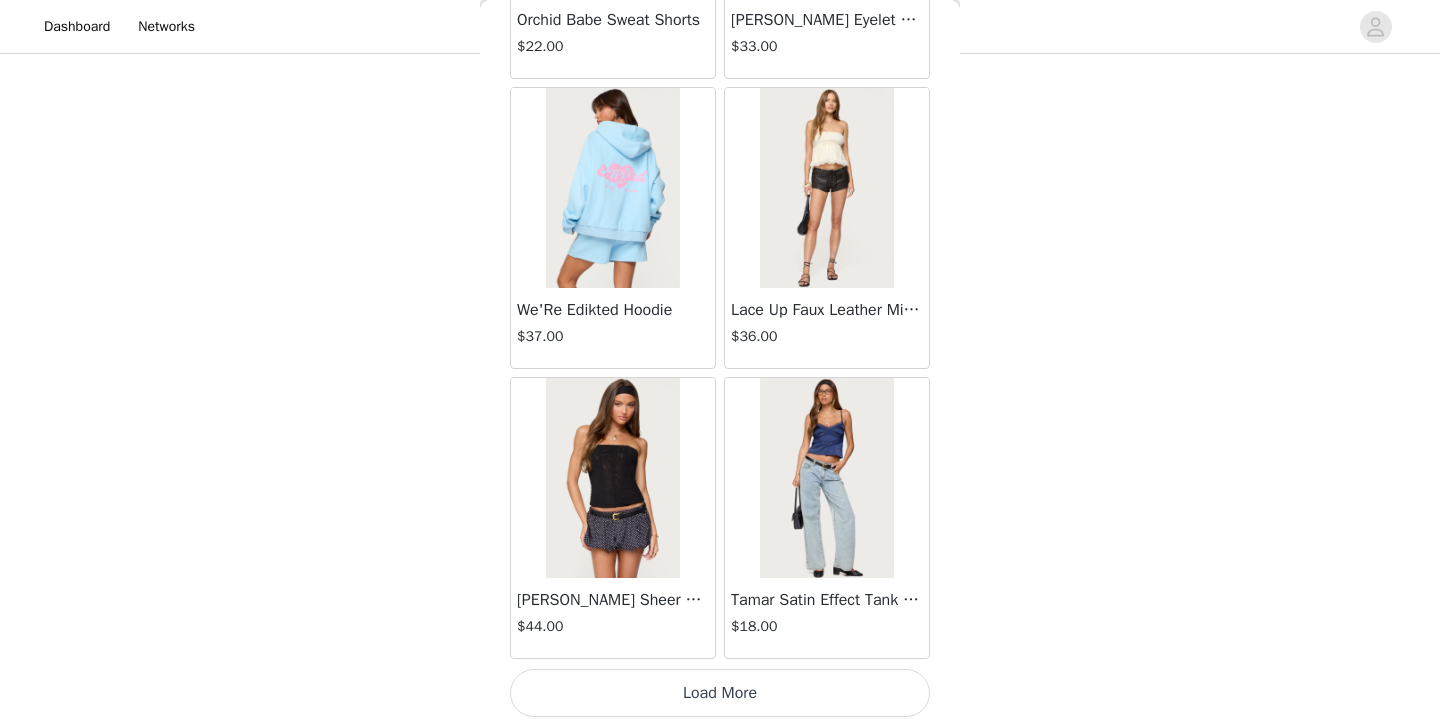 click on "Load More" at bounding box center (720, 693) 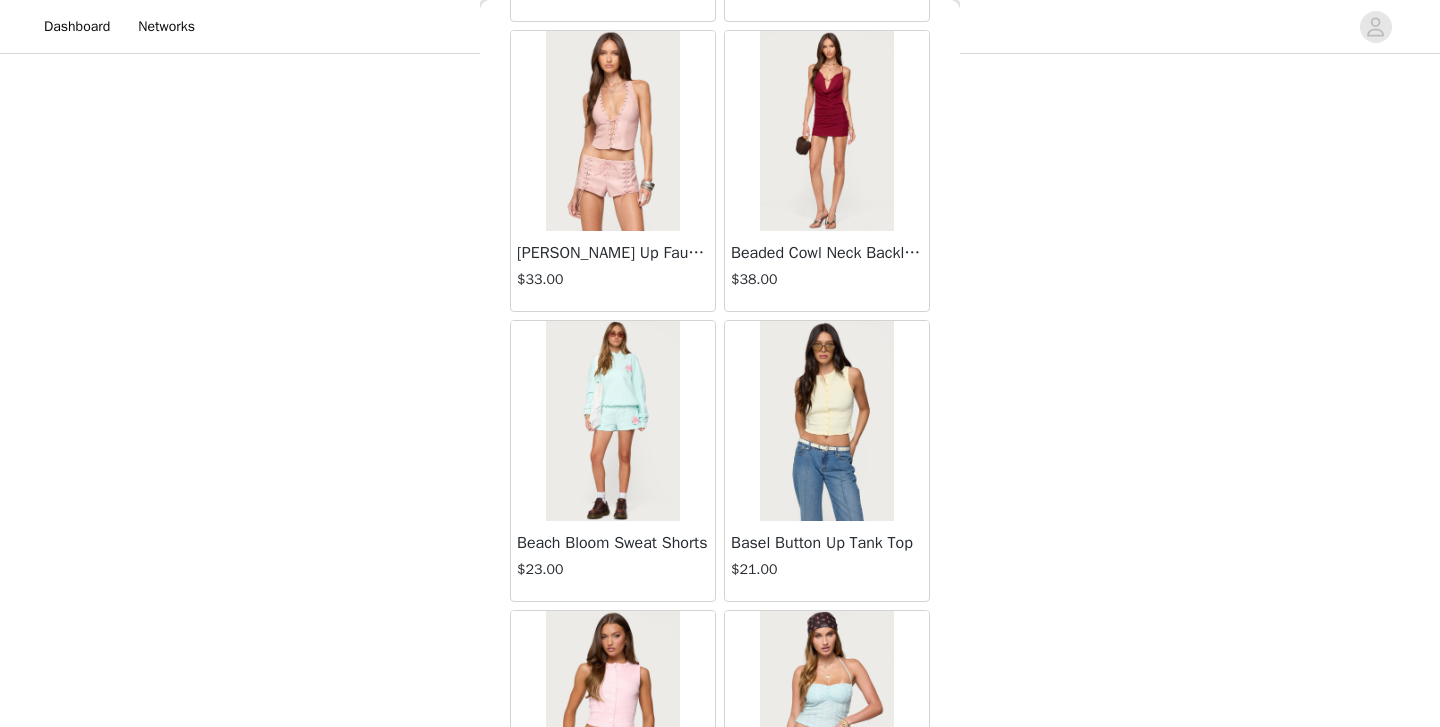 scroll, scrollTop: 54533, scrollLeft: 0, axis: vertical 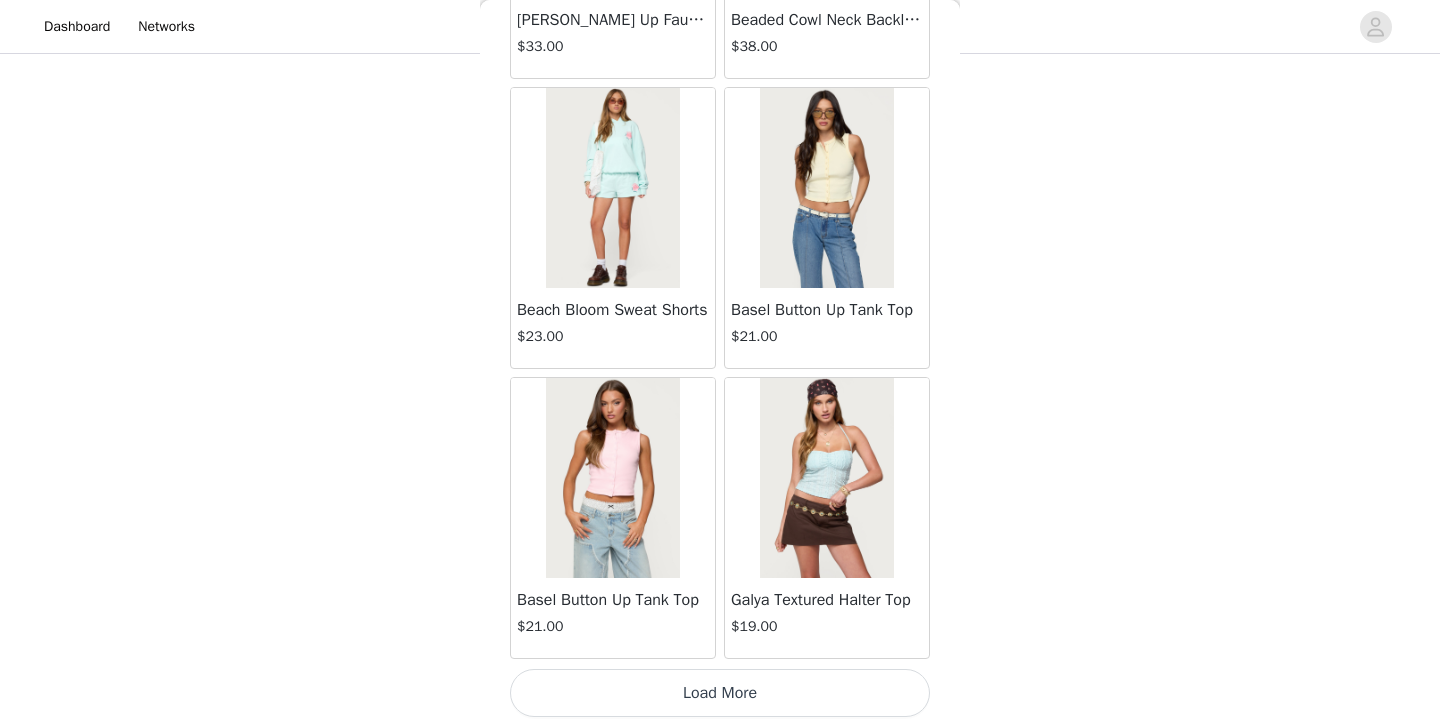 click on "Load More" at bounding box center [720, 693] 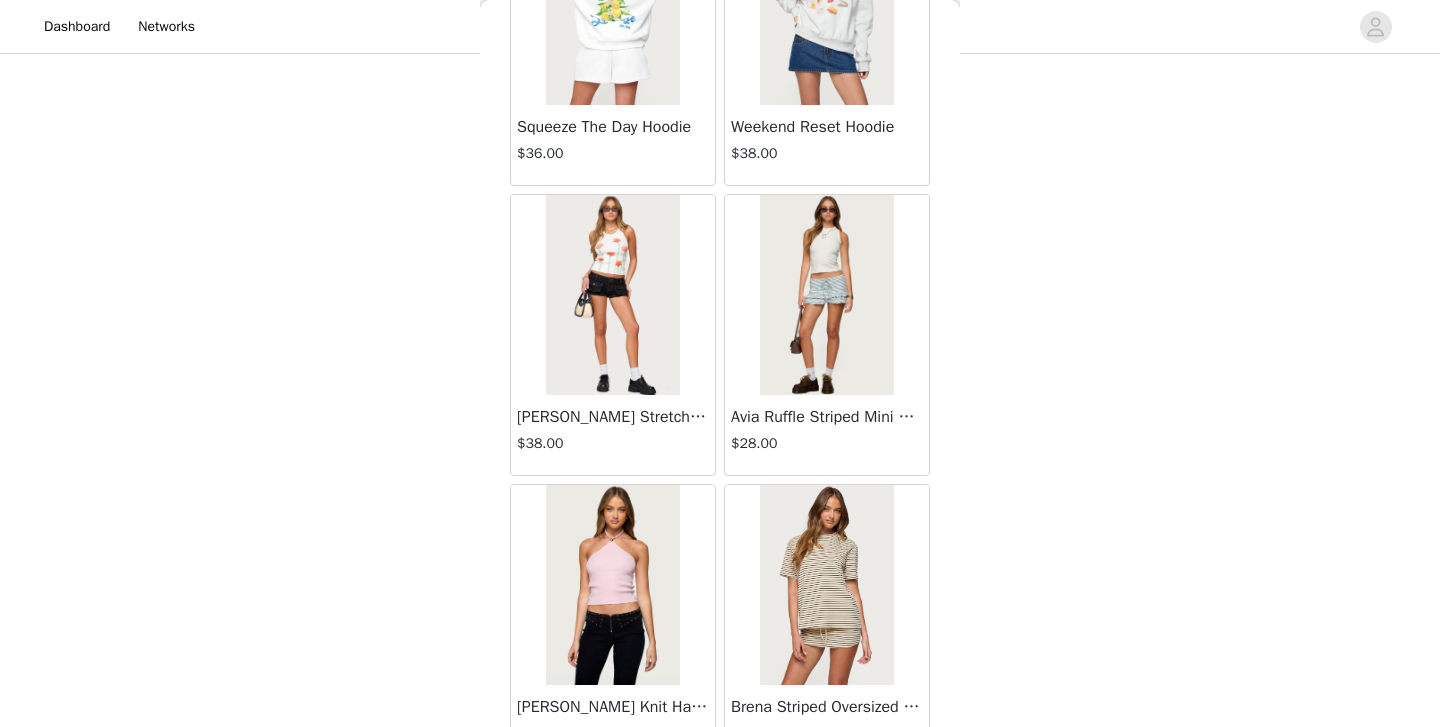 scroll, scrollTop: 57433, scrollLeft: 0, axis: vertical 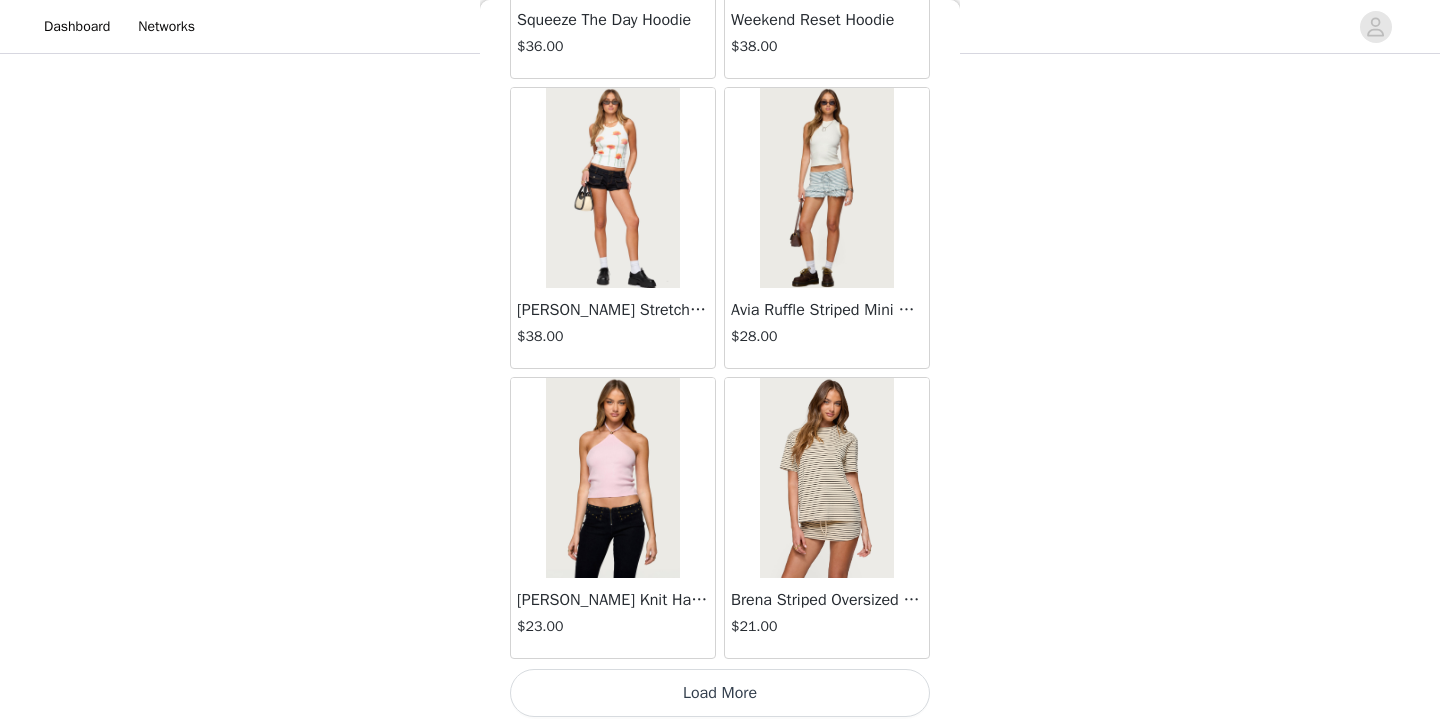 click on "Load More" at bounding box center (720, 693) 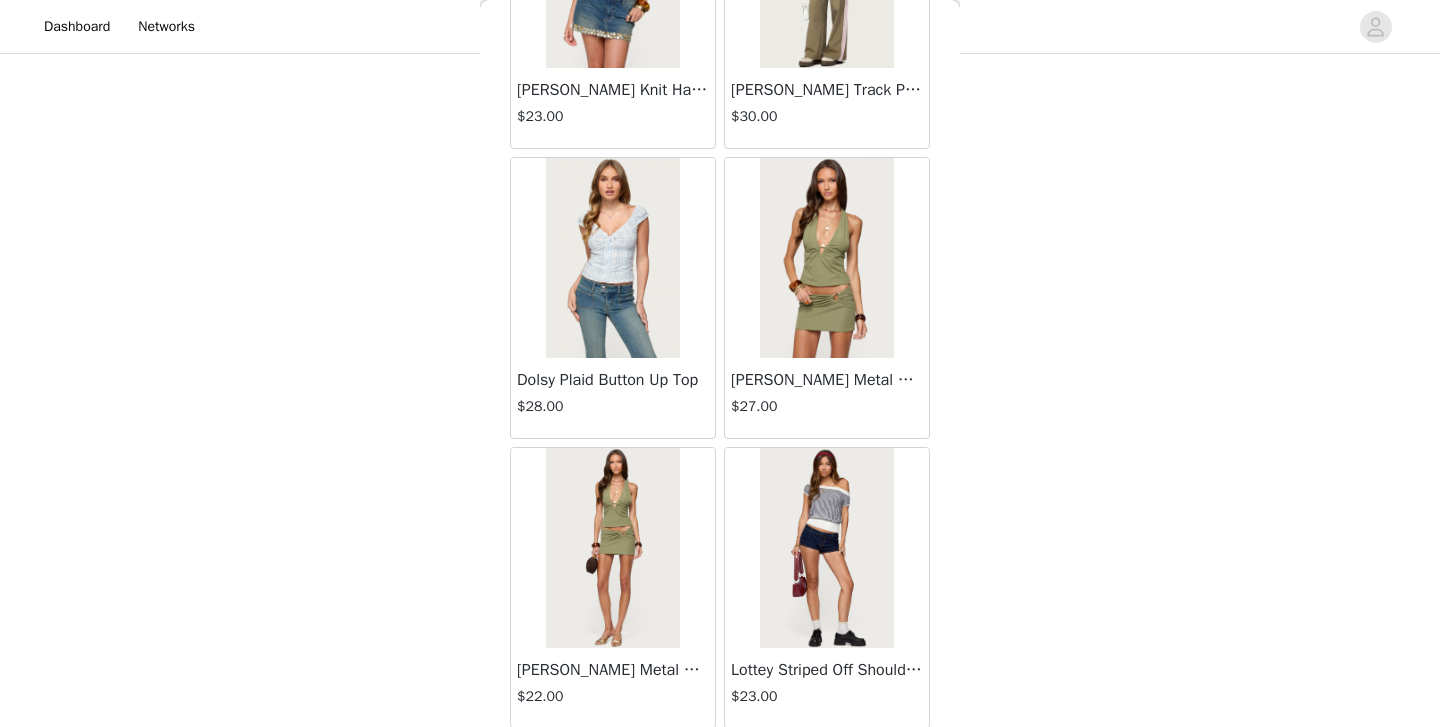 scroll, scrollTop: 60333, scrollLeft: 0, axis: vertical 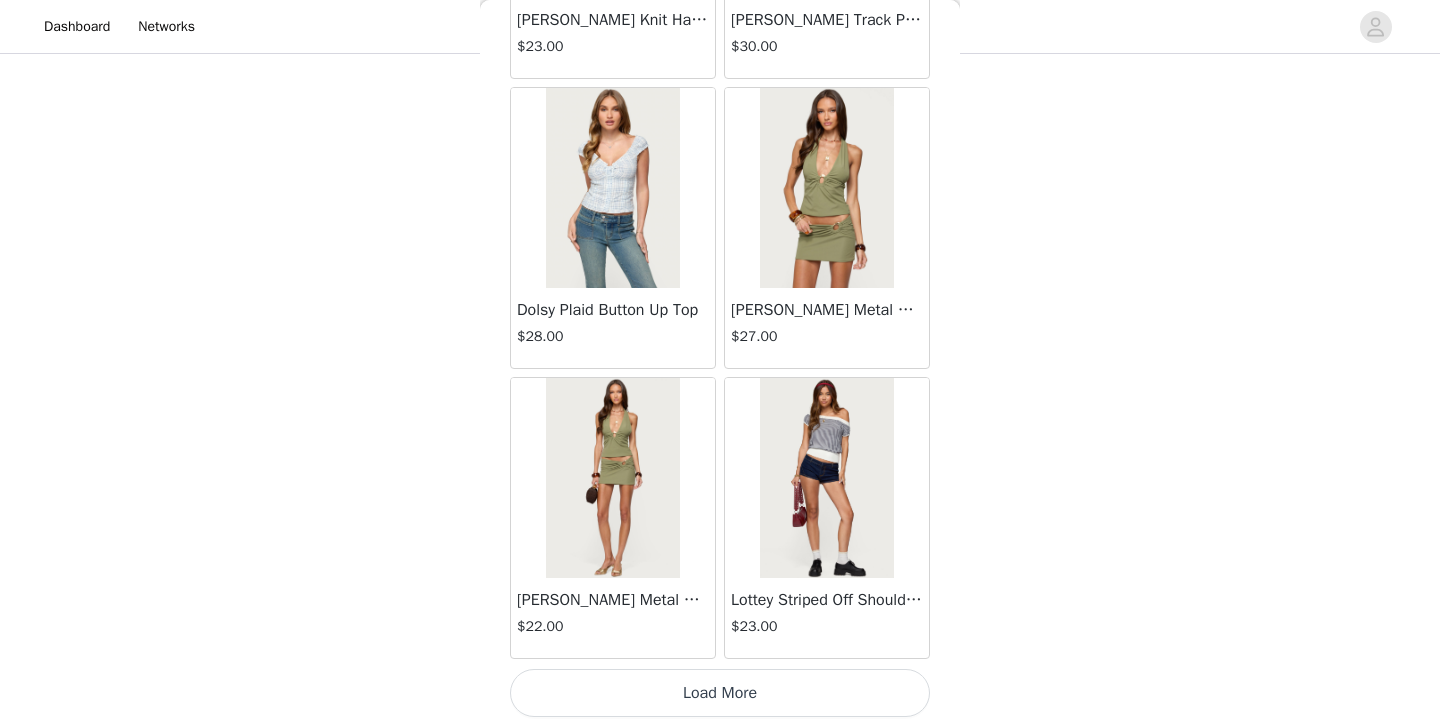 click on "Load More" at bounding box center (720, 693) 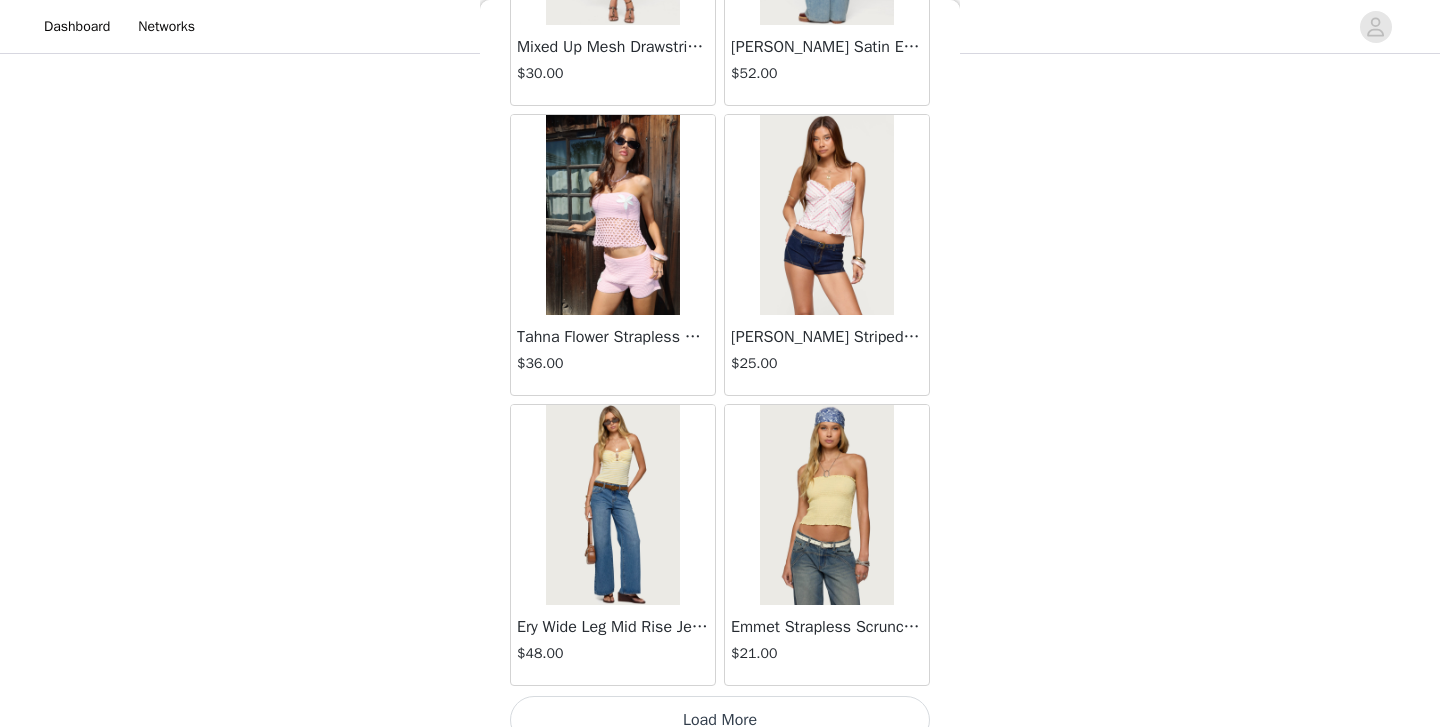 scroll, scrollTop: 63233, scrollLeft: 0, axis: vertical 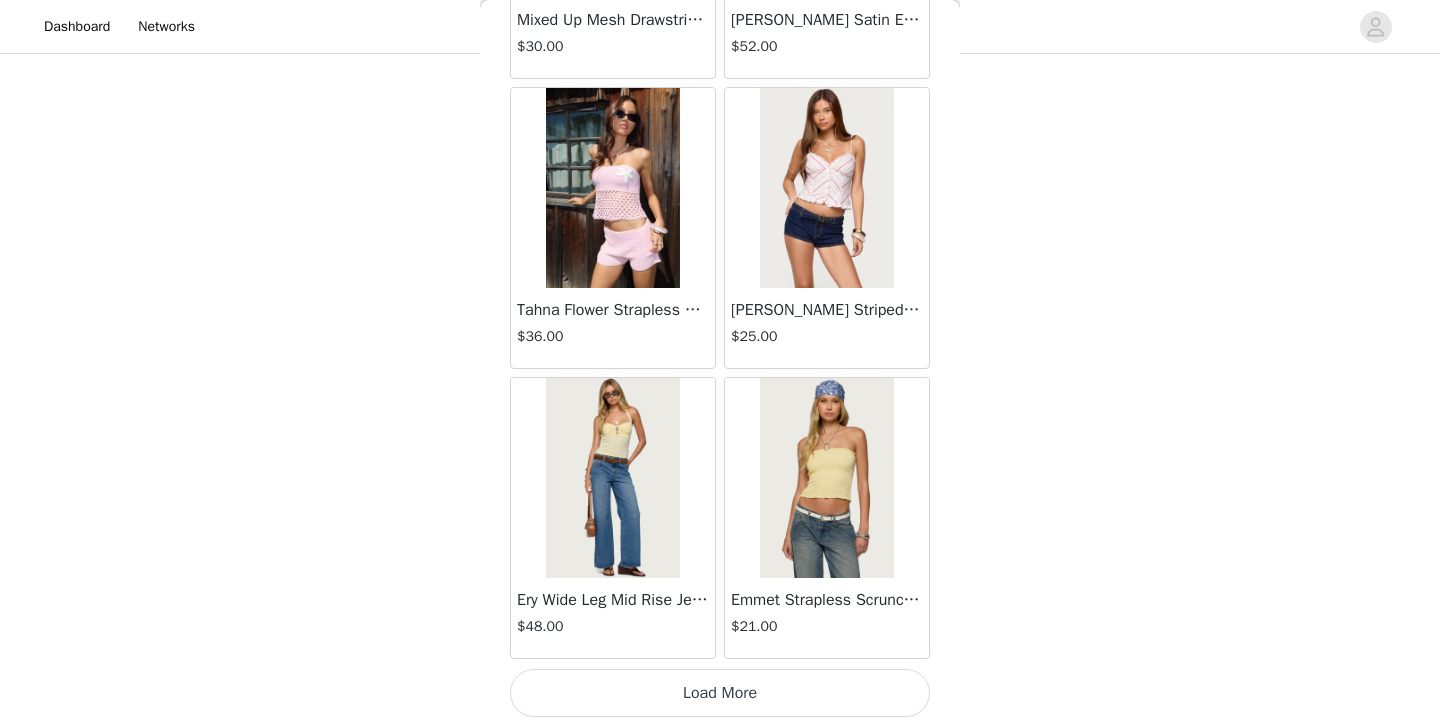 click on "Load More" at bounding box center [720, 693] 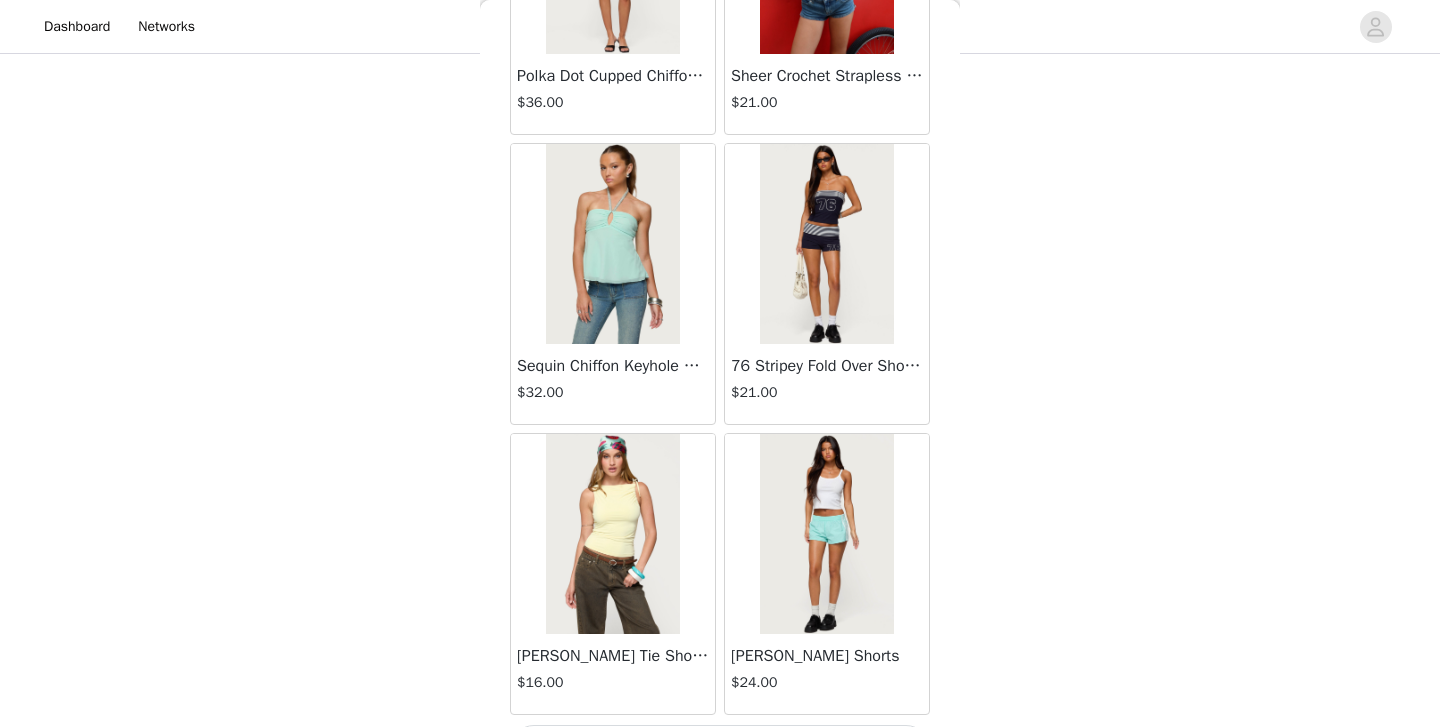 scroll, scrollTop: 66133, scrollLeft: 0, axis: vertical 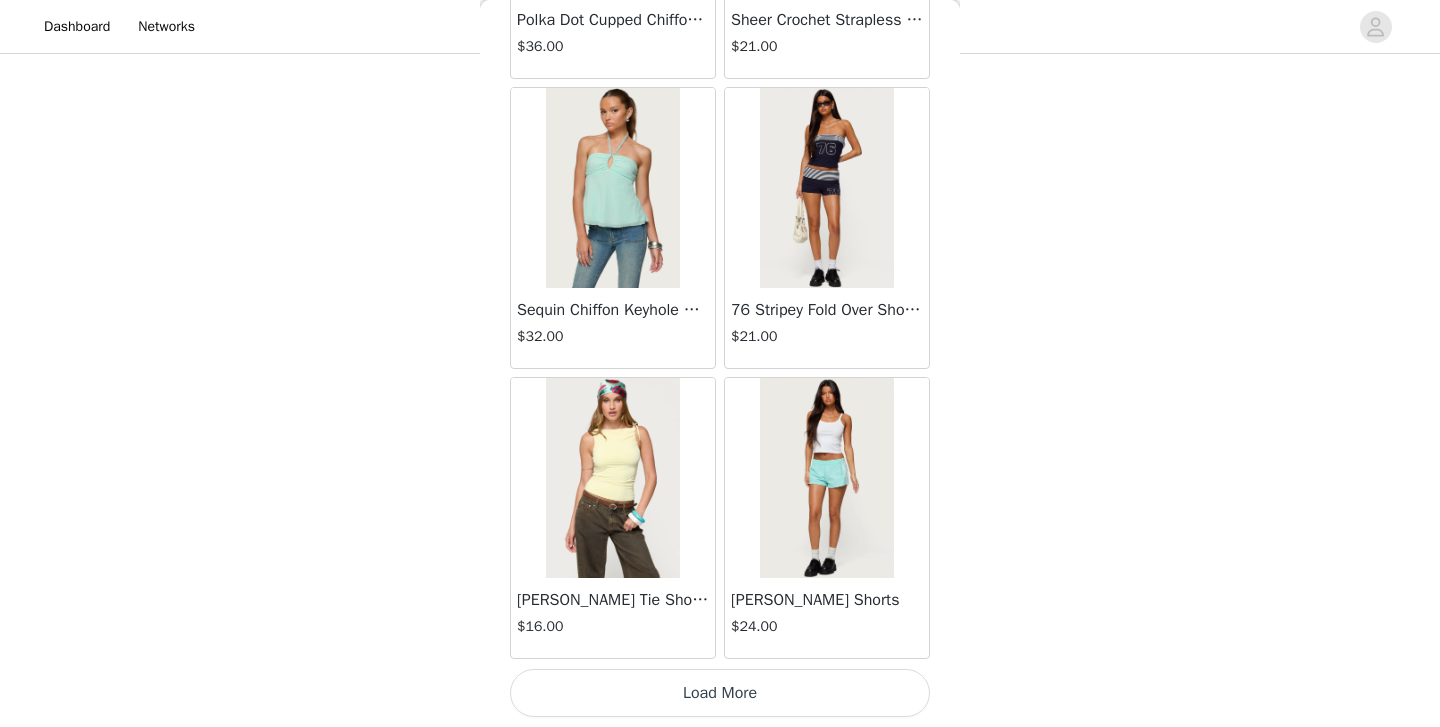 click on "Load More" at bounding box center (720, 693) 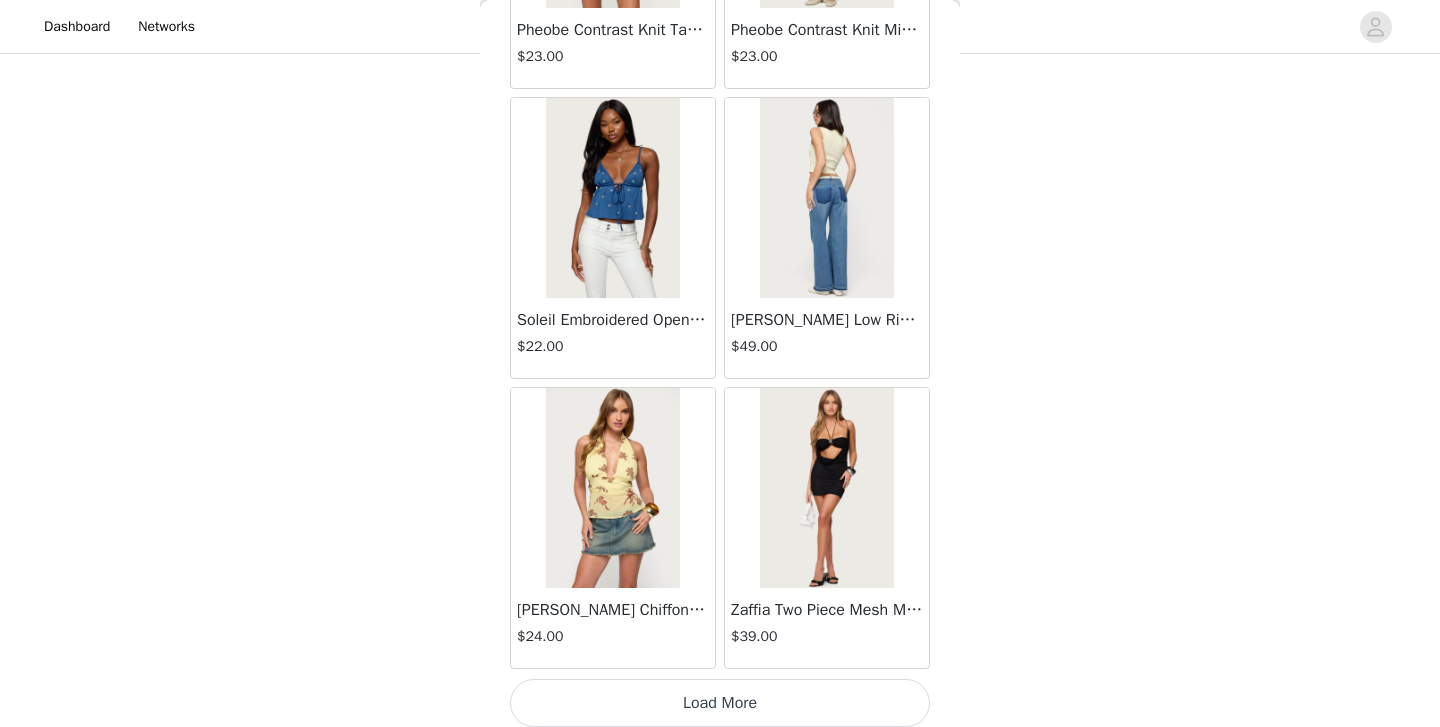 scroll, scrollTop: 69033, scrollLeft: 0, axis: vertical 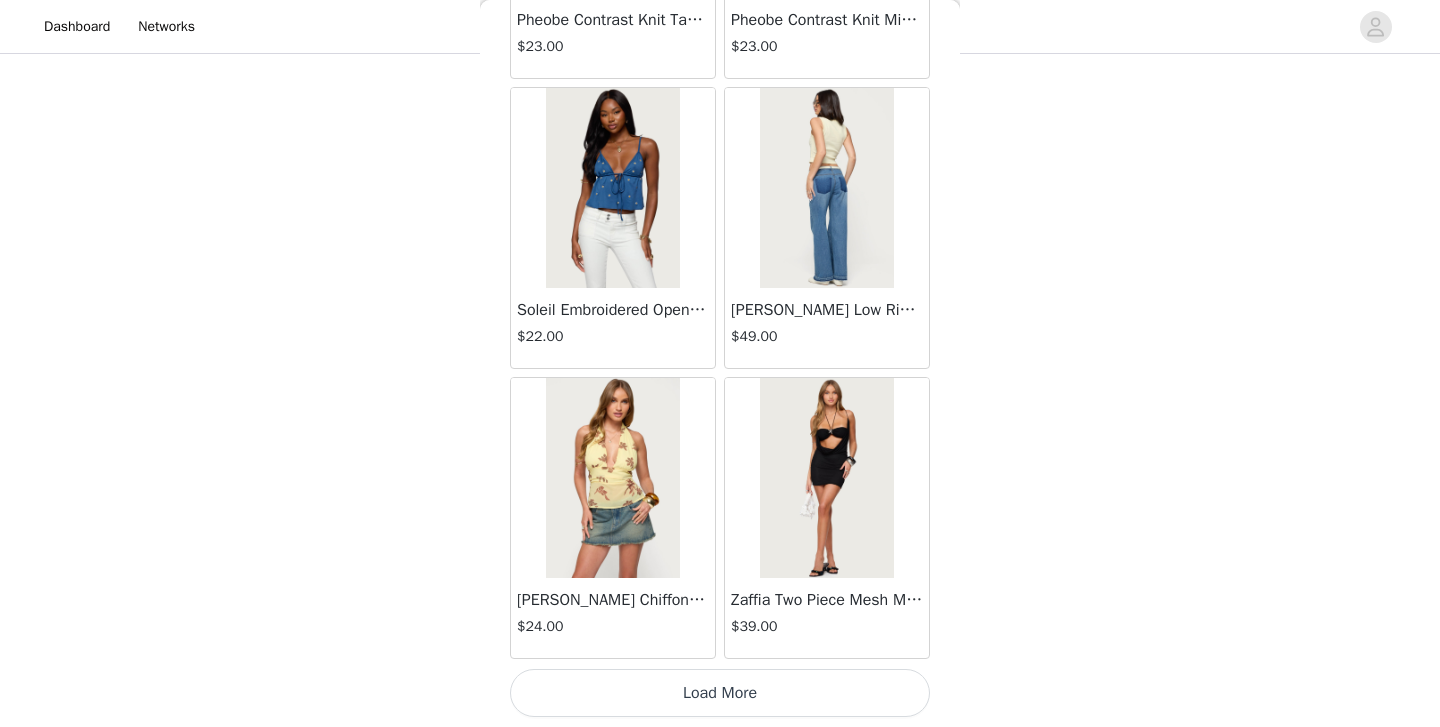 click on "Load More" at bounding box center (720, 693) 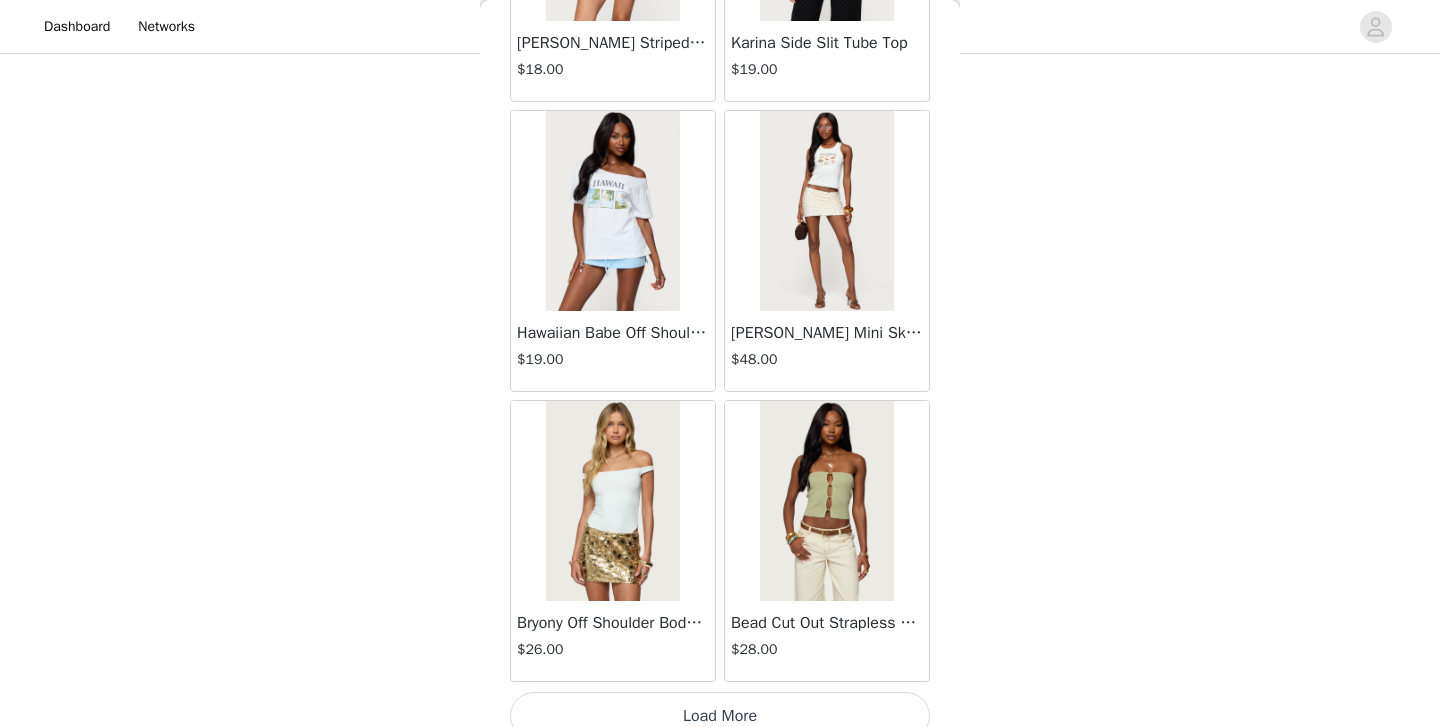 scroll, scrollTop: 71933, scrollLeft: 0, axis: vertical 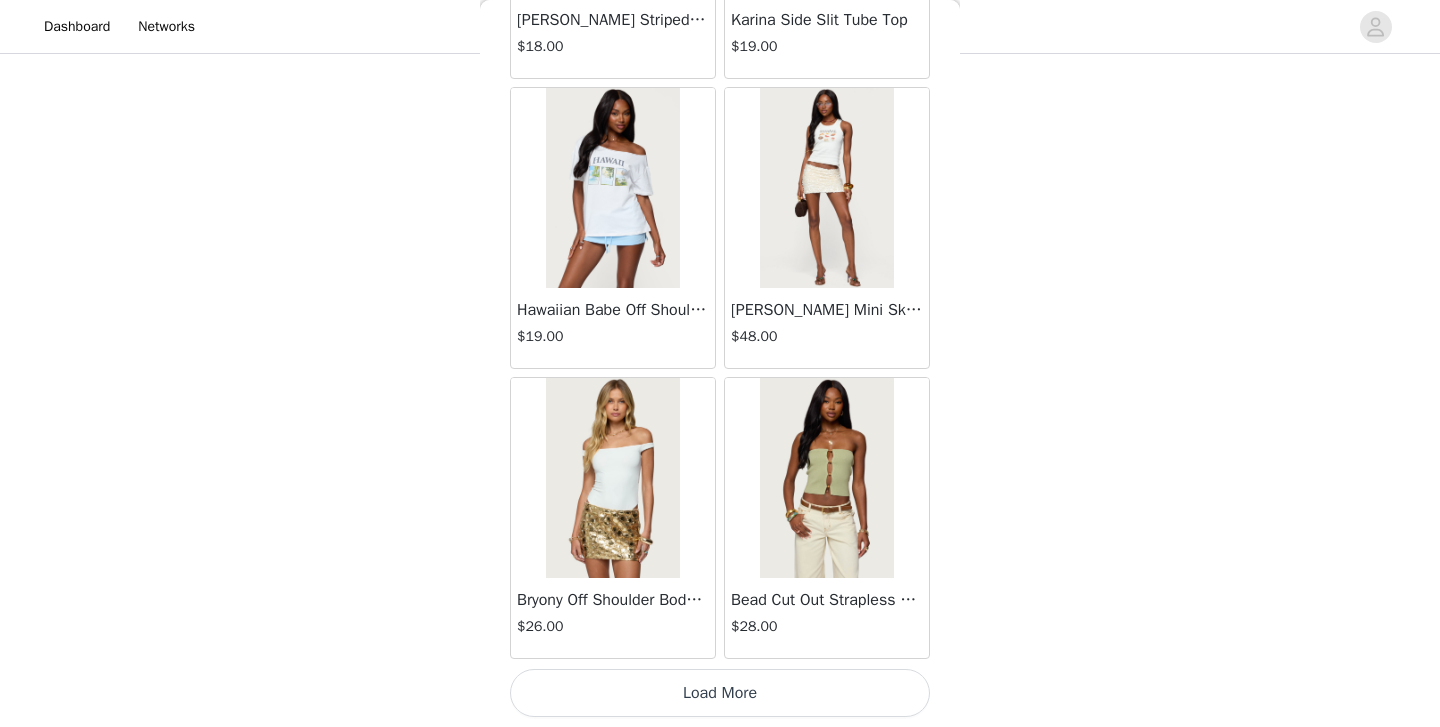 click on "Load More" at bounding box center [720, 693] 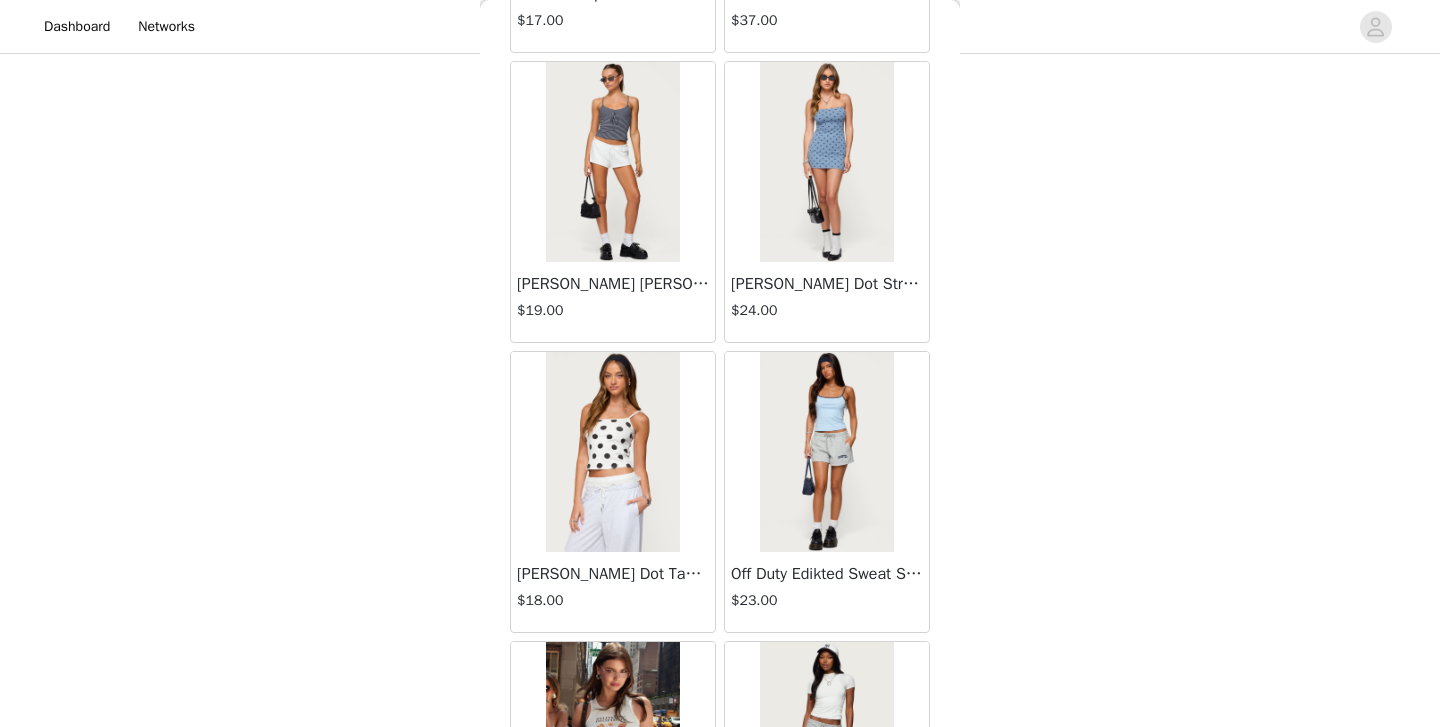 scroll, scrollTop: 73319, scrollLeft: 0, axis: vertical 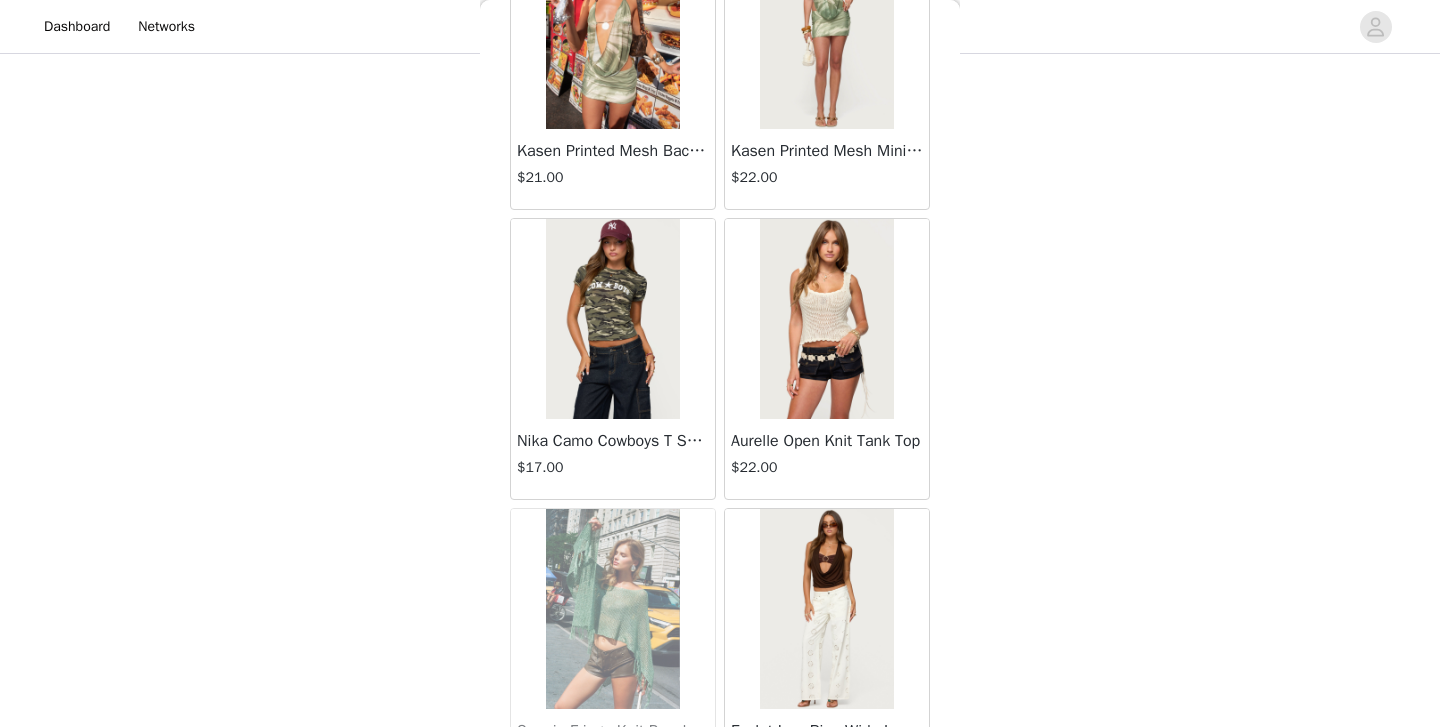 click at bounding box center (826, 319) 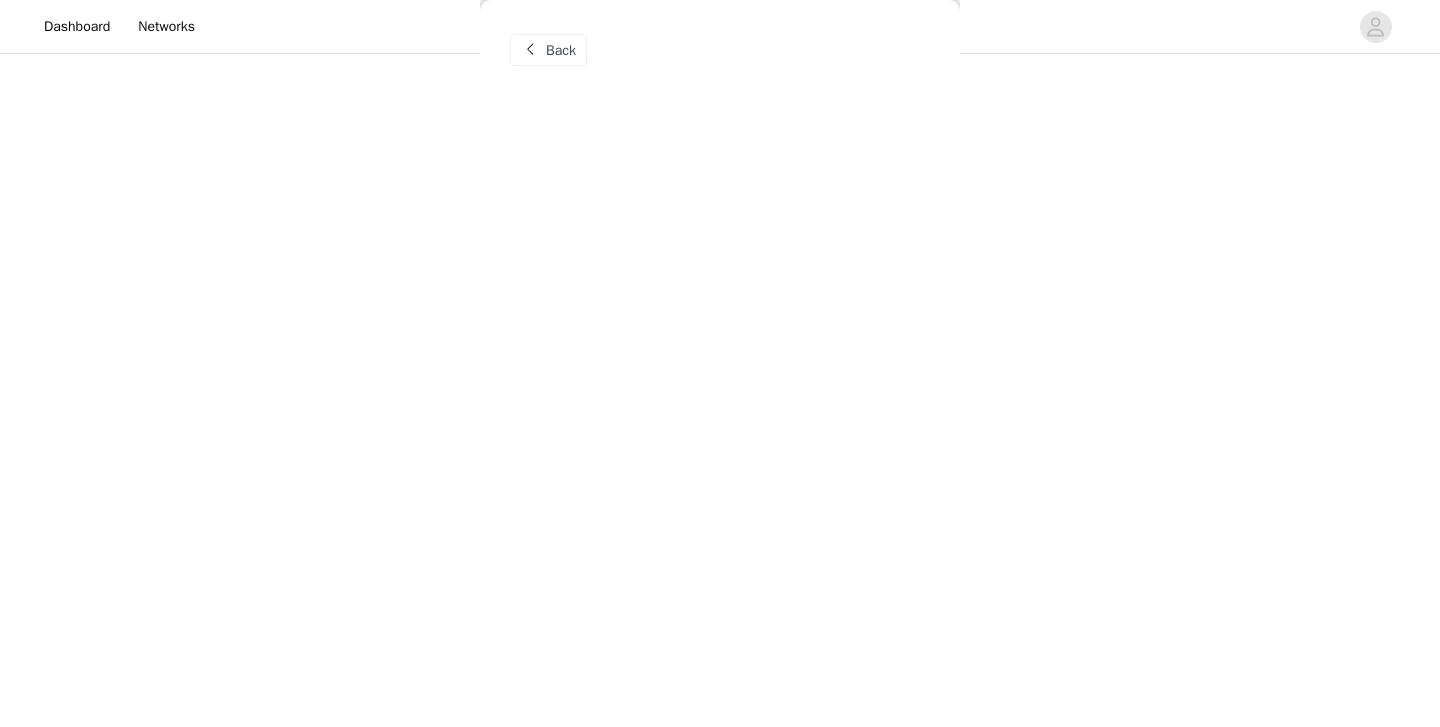 scroll, scrollTop: 0, scrollLeft: 0, axis: both 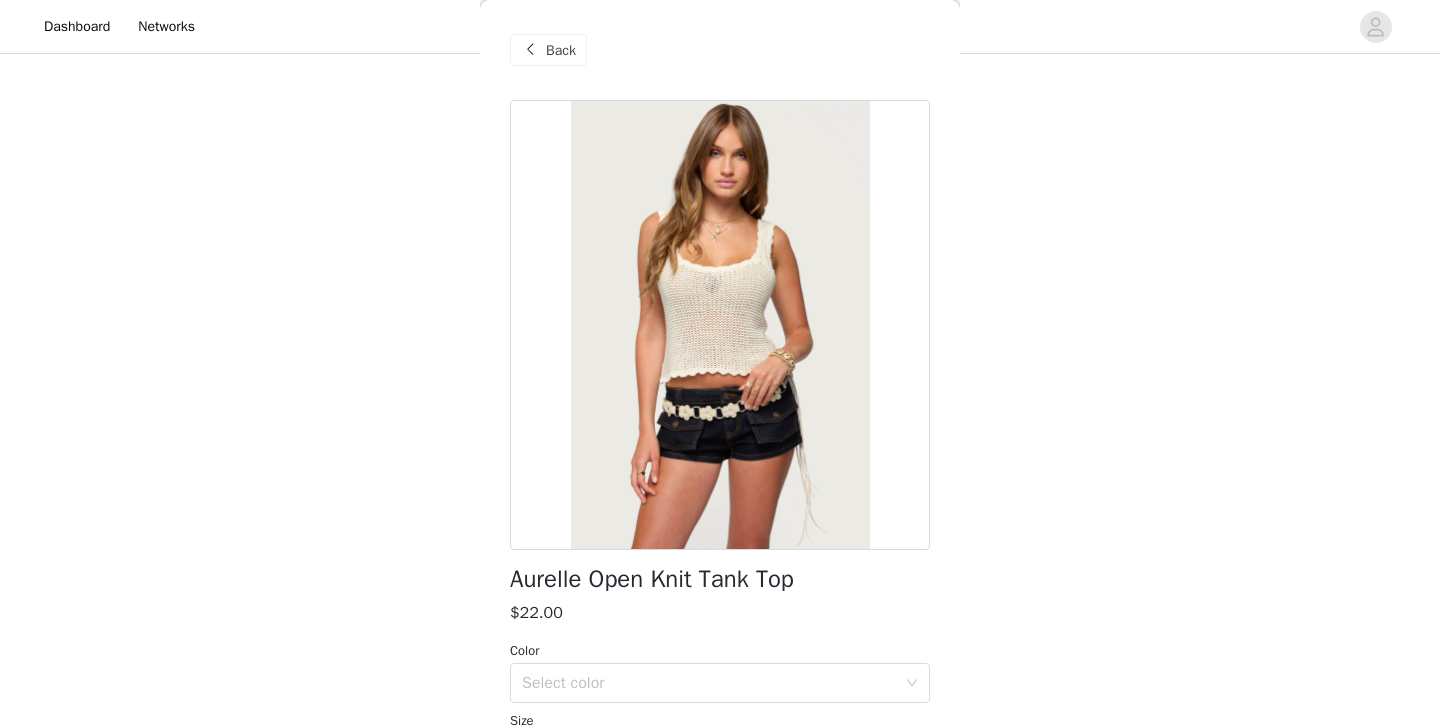 click on "Aurelle Open Knit Tank Top" at bounding box center (652, 579) 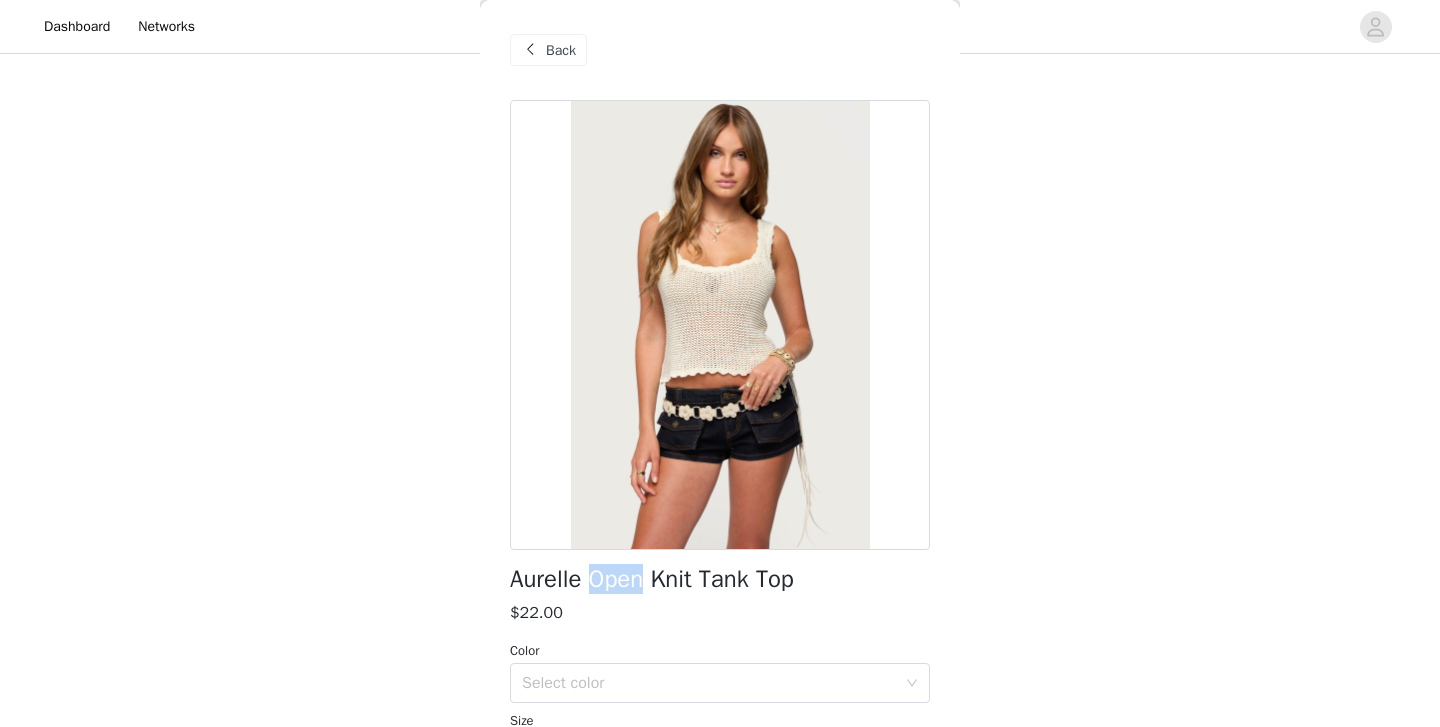 click on "Aurelle Open Knit Tank Top" at bounding box center [652, 579] 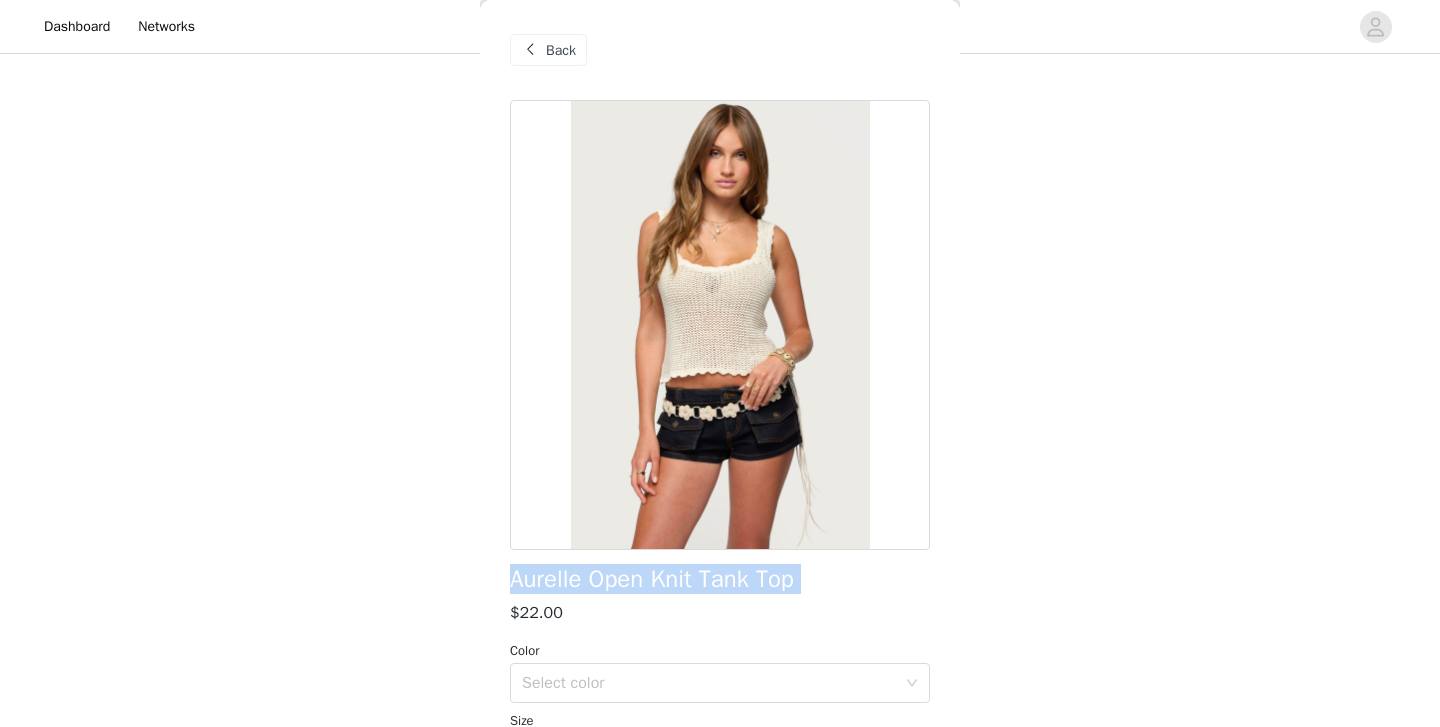 click on "Aurelle Open Knit Tank Top" at bounding box center [652, 579] 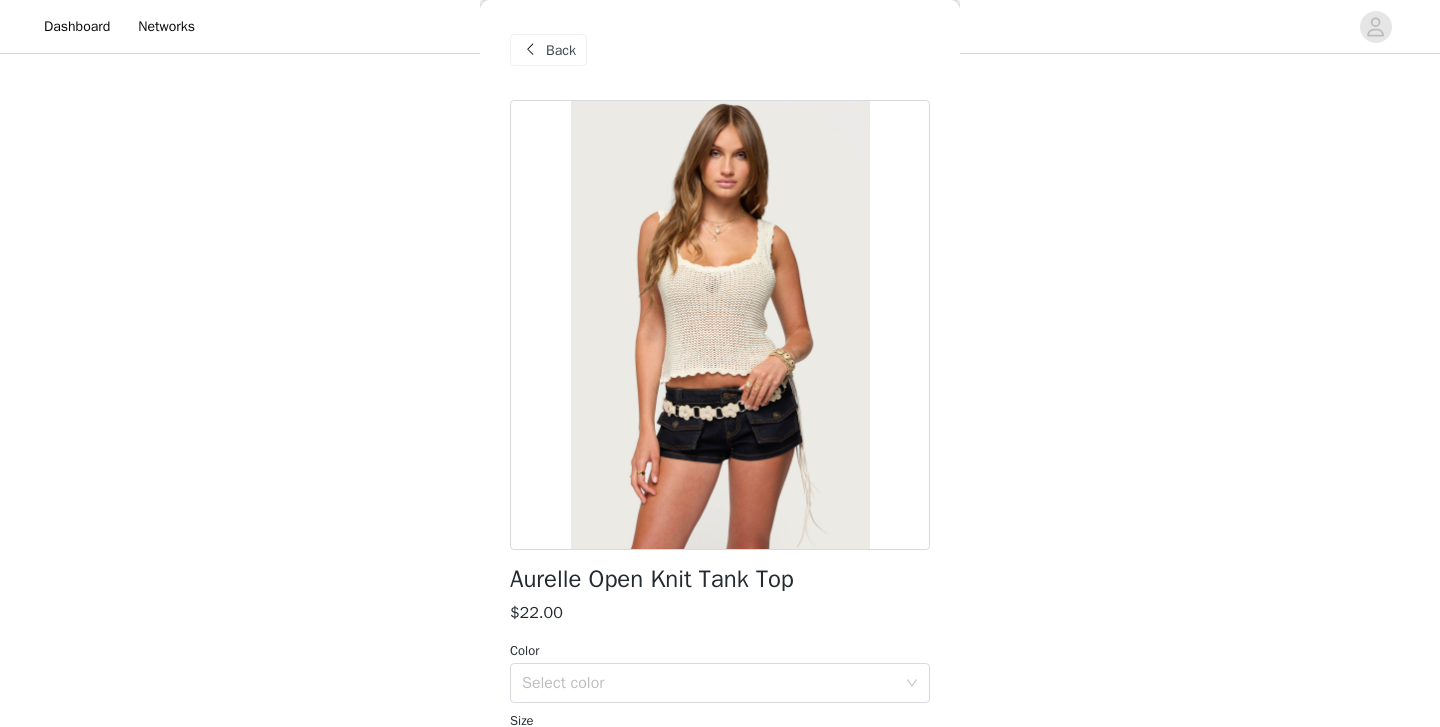click on "STEP 1 OF 5
Products
Choose as many products as you'd like, up to $300.00.       6 Selected   Remaining Funds: $139.00         Juney Pinstripe Tailored Button Up Shirt     $30.00       BLACK AND WHITE, S       Edit   Remove     Dina Contrast Triangle Bikini Top     $22.00       YELLOW, S       Edit   Remove     Dina Contrast Bikini Bottom     $20.00       YELLOW, M       Edit   Remove     Basel Button Up Tank Top     $21.00       LIGHT PINK, XS       Edit   Remove     Edikted LA Sweatpants     $34.00       GRAY MELANGE, S       Edit   Remove     Edikted LA Hoodie     $34.00       GRAY MELANGE, M       Edit   Remove     Add Product     You may choose as many products as you'd like     Back     Aurelle Open Knit Tank Top       $22.00         Color   Select color Size   Select size     Add Product" at bounding box center [720, 338] 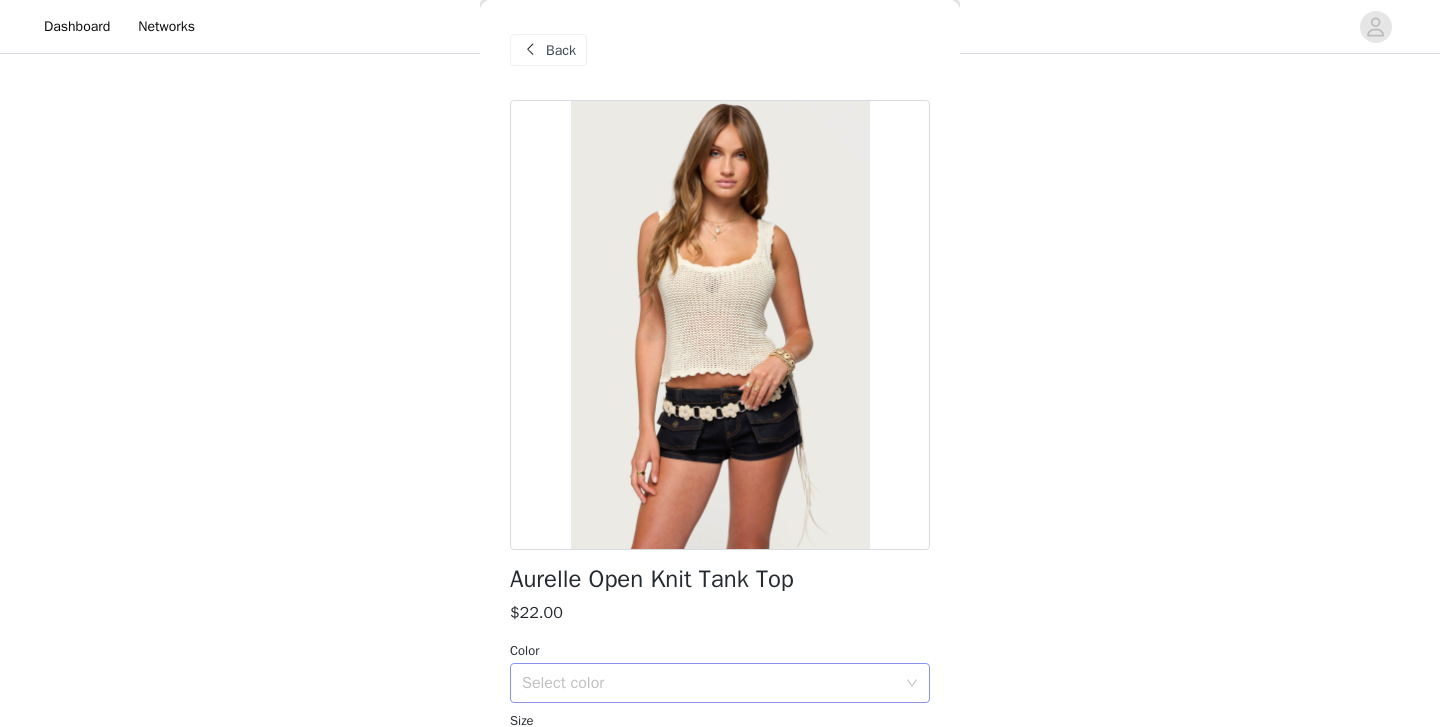 click on "Select color" at bounding box center (713, 683) 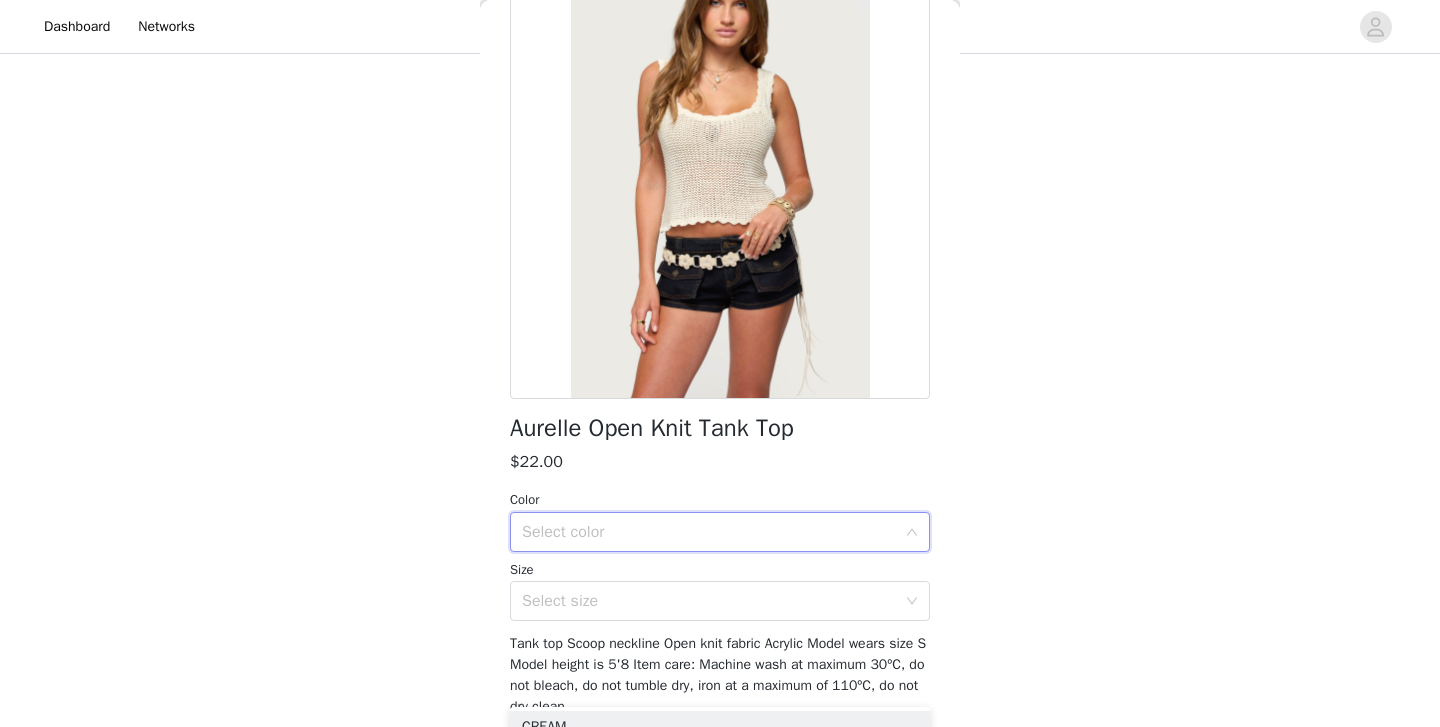 scroll, scrollTop: 156, scrollLeft: 0, axis: vertical 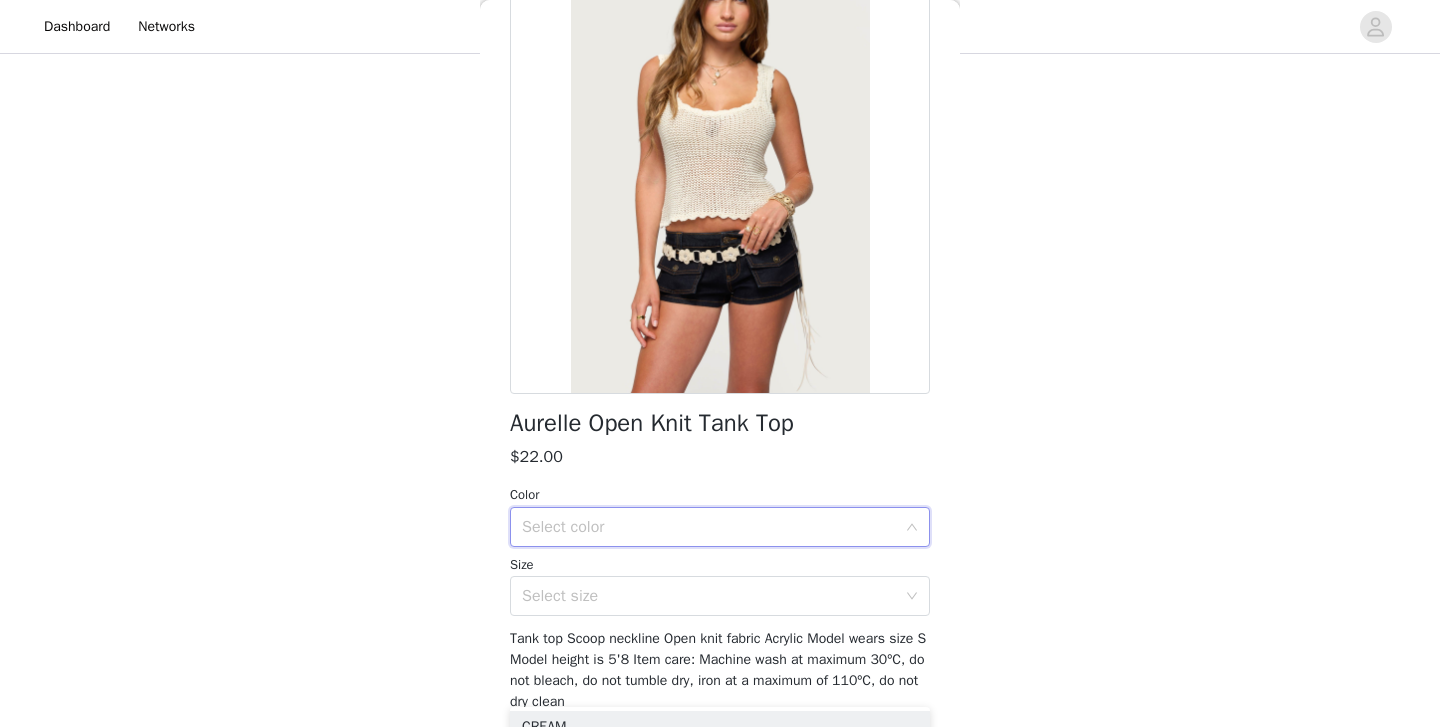 click on "Size" at bounding box center (720, 565) 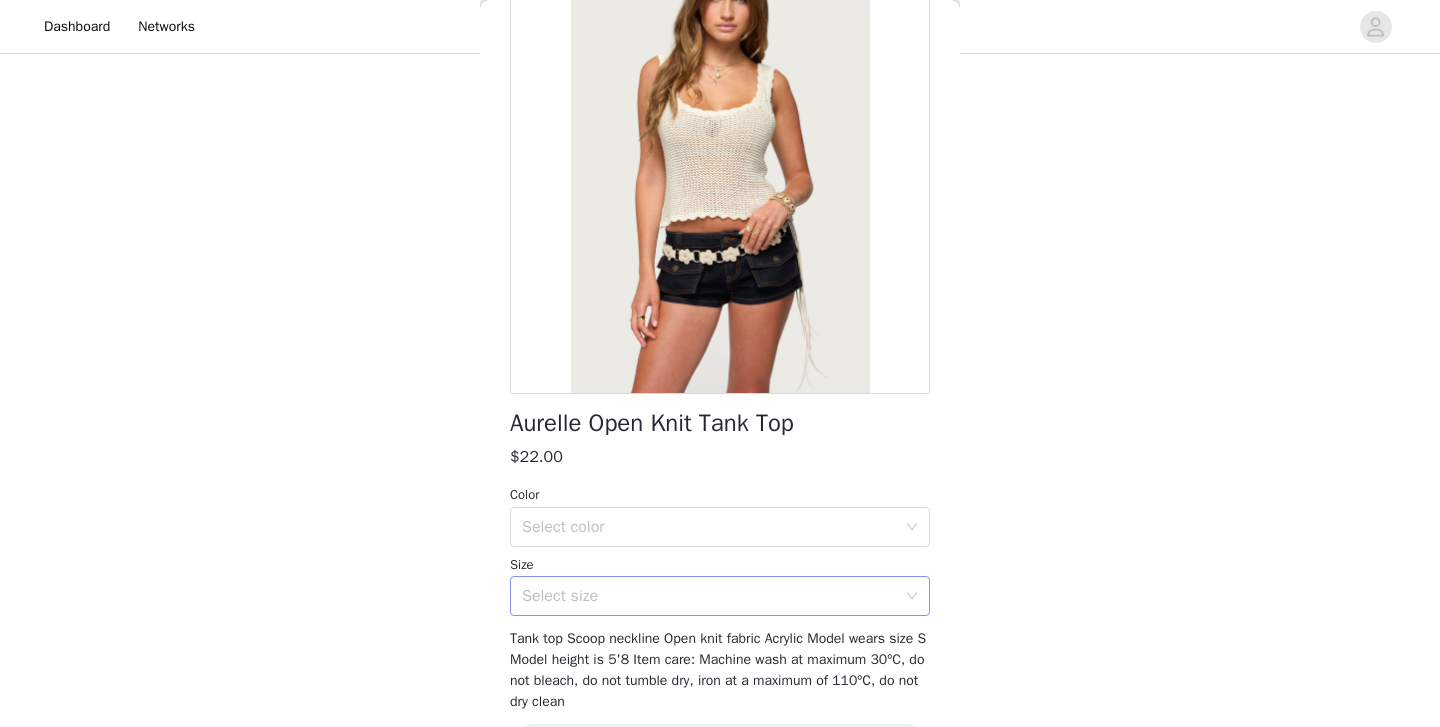 click on "Select size" at bounding box center [709, 596] 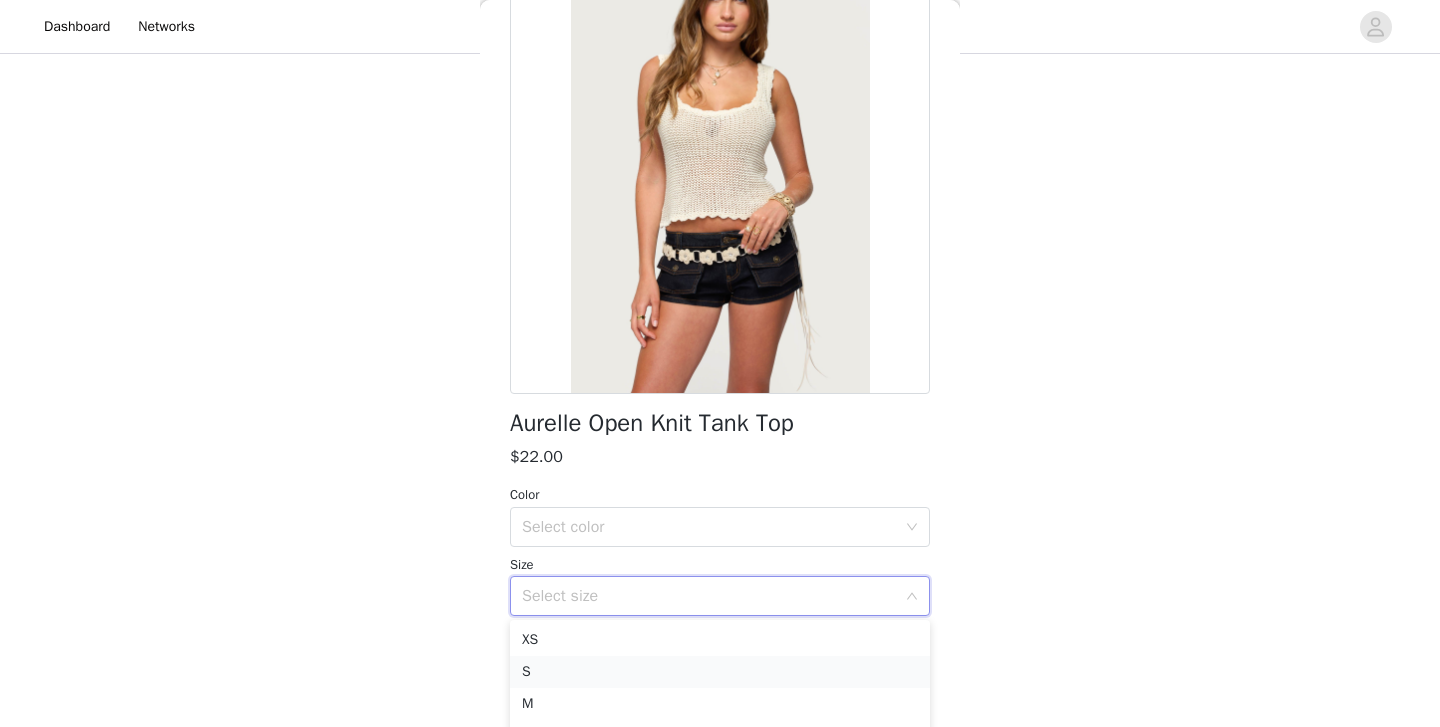 click on "S" at bounding box center (720, 672) 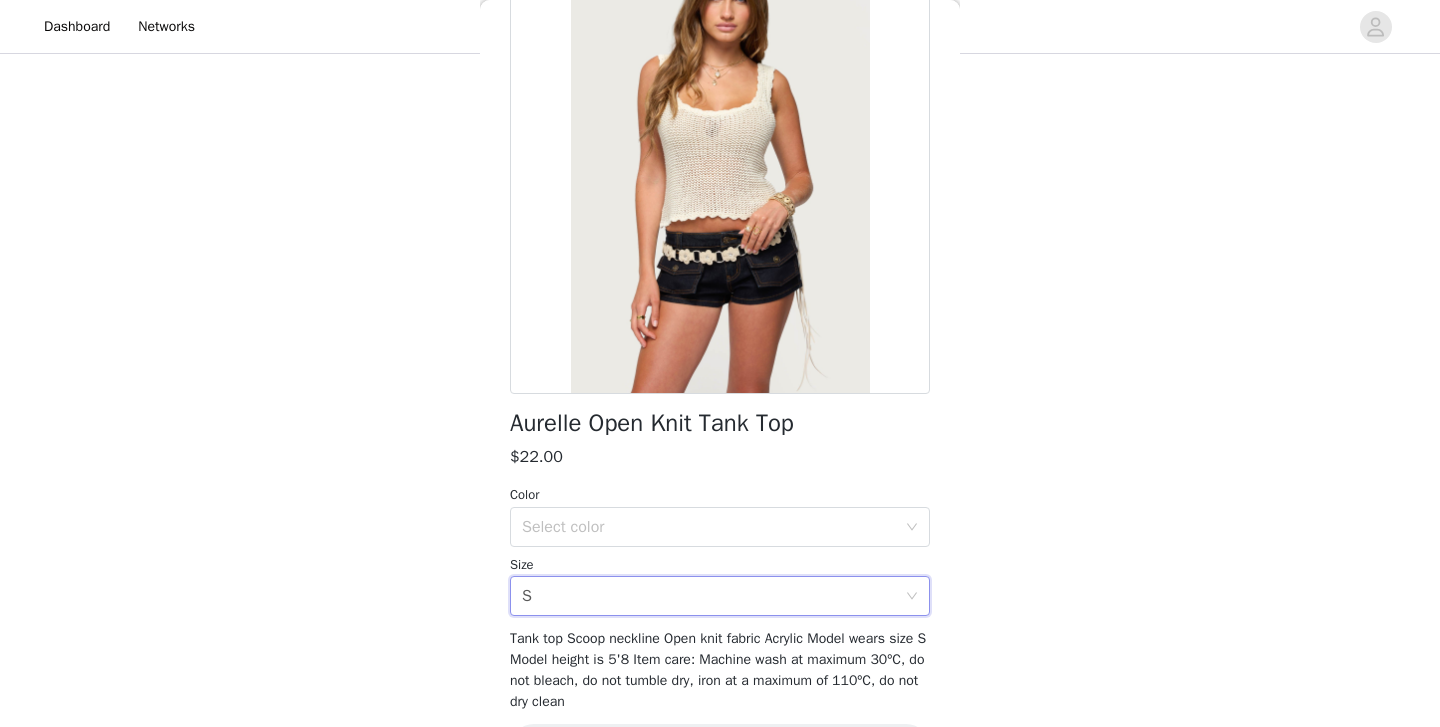 scroll, scrollTop: 225, scrollLeft: 0, axis: vertical 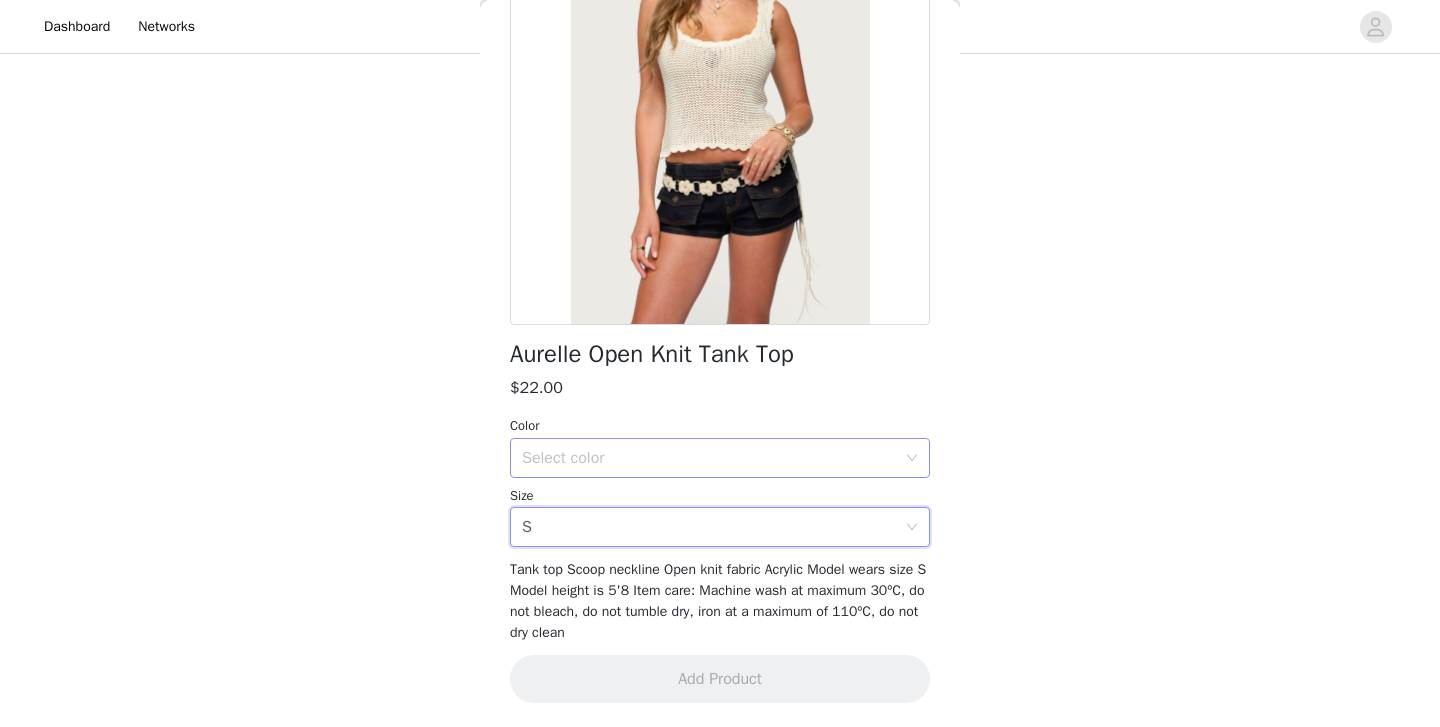 click on "Select color" at bounding box center (713, 458) 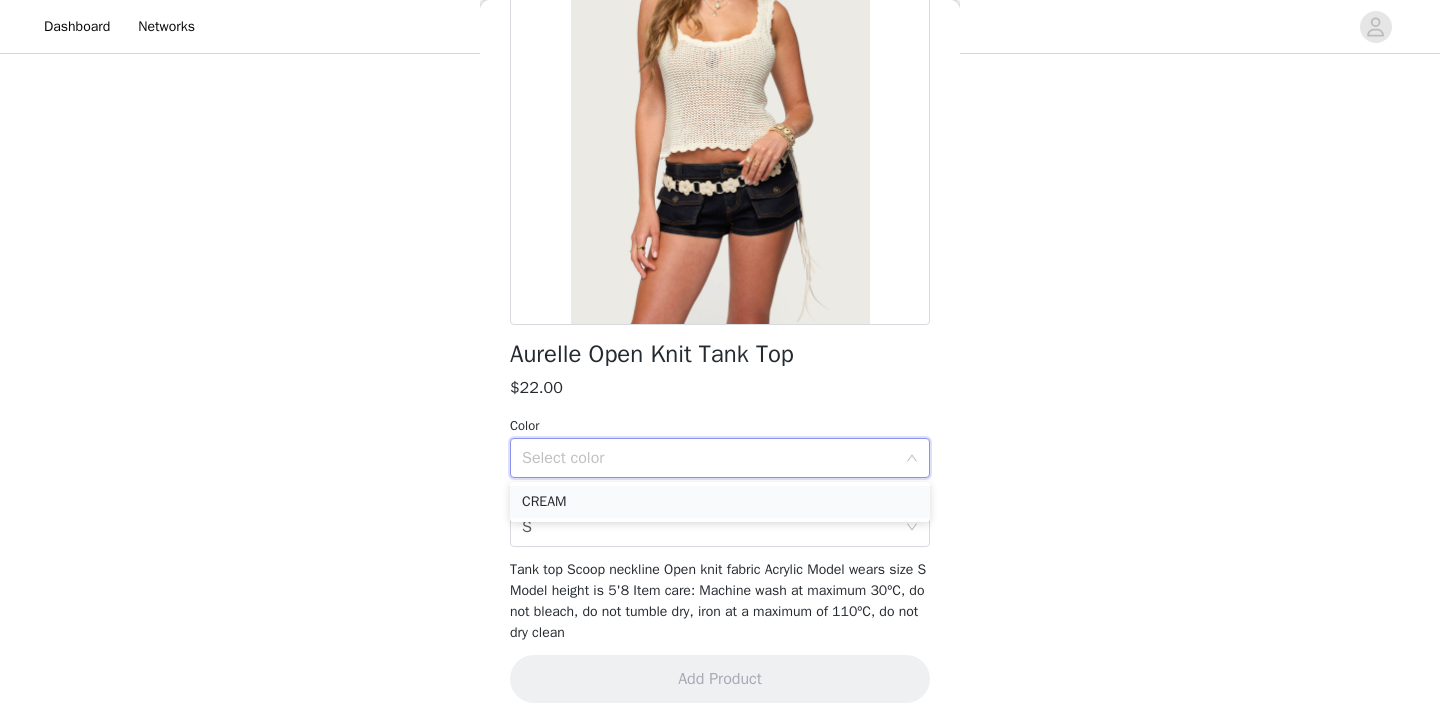 click on "CREAM" at bounding box center [720, 502] 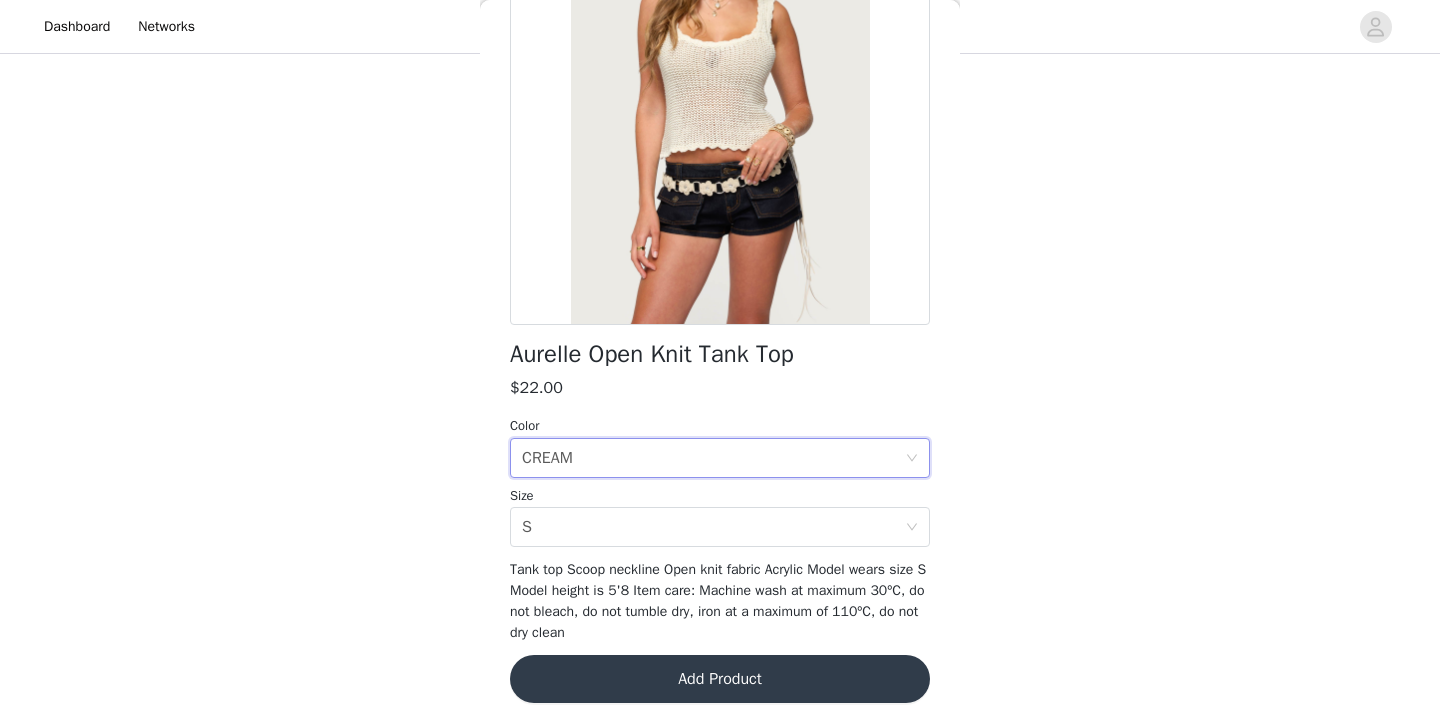 click on "Add Product" at bounding box center (720, 679) 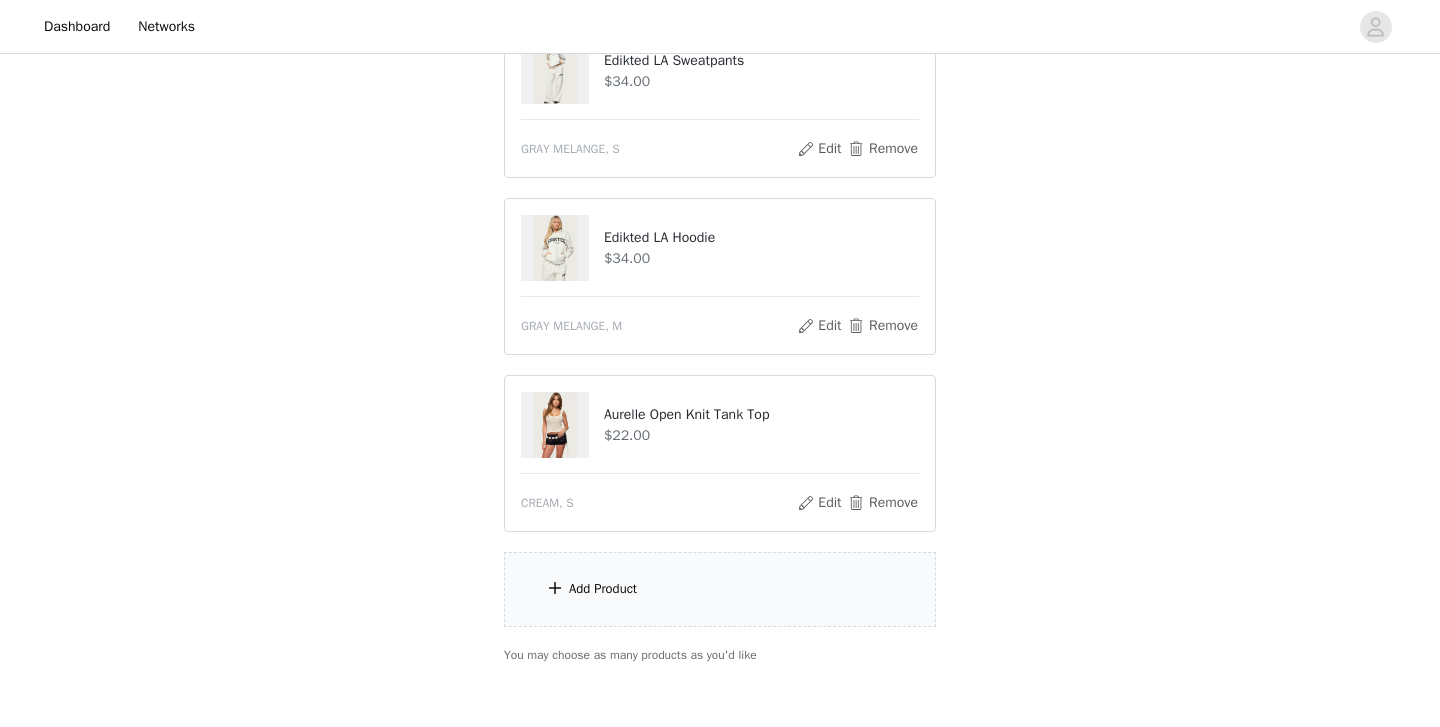 scroll, scrollTop: 1068, scrollLeft: 0, axis: vertical 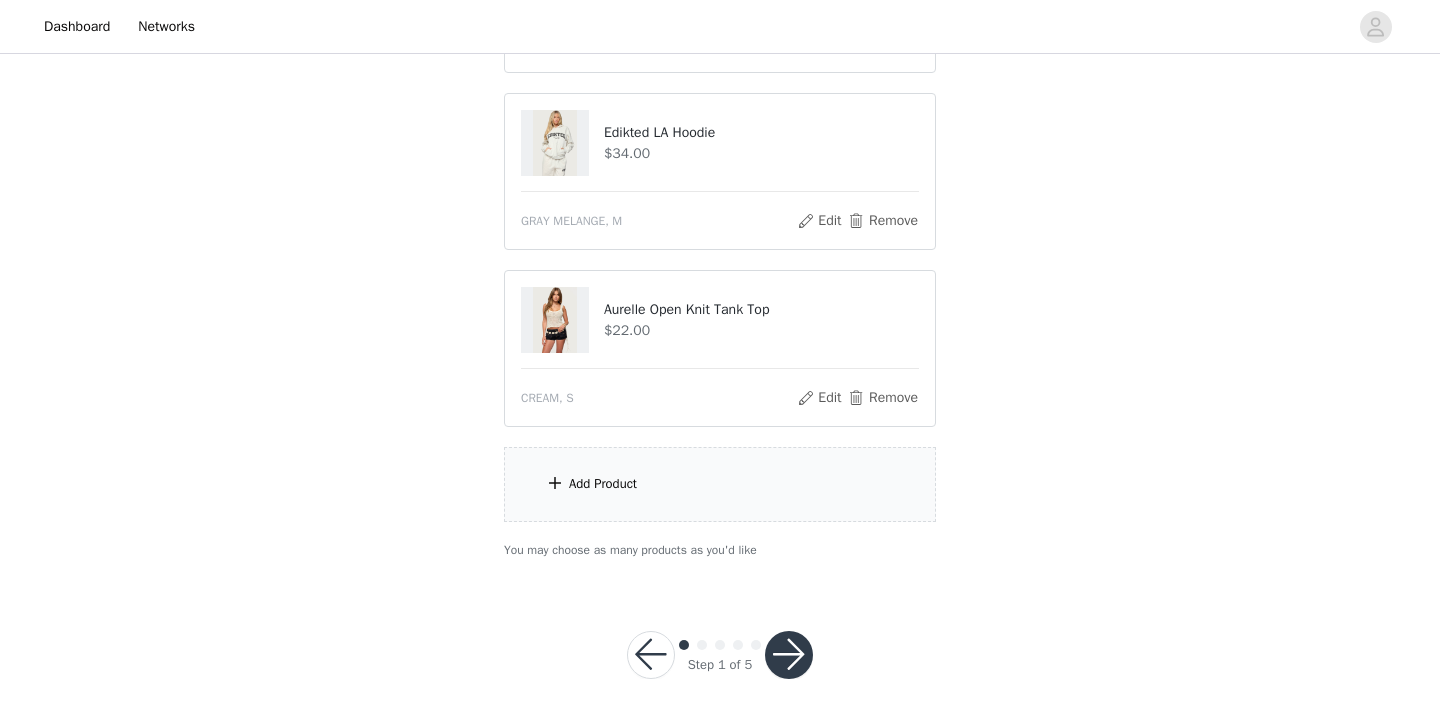 click on "Add Product" at bounding box center (603, 484) 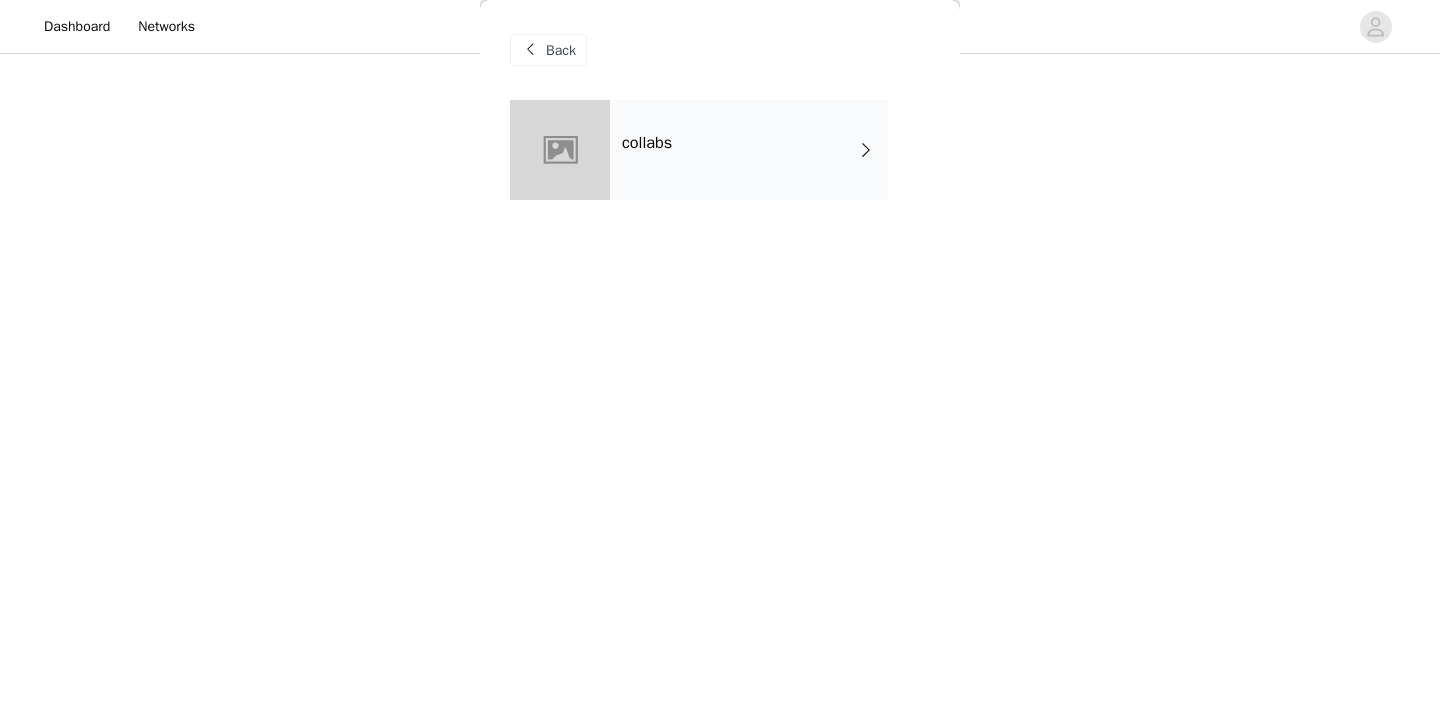 click on "collabs" at bounding box center (749, 150) 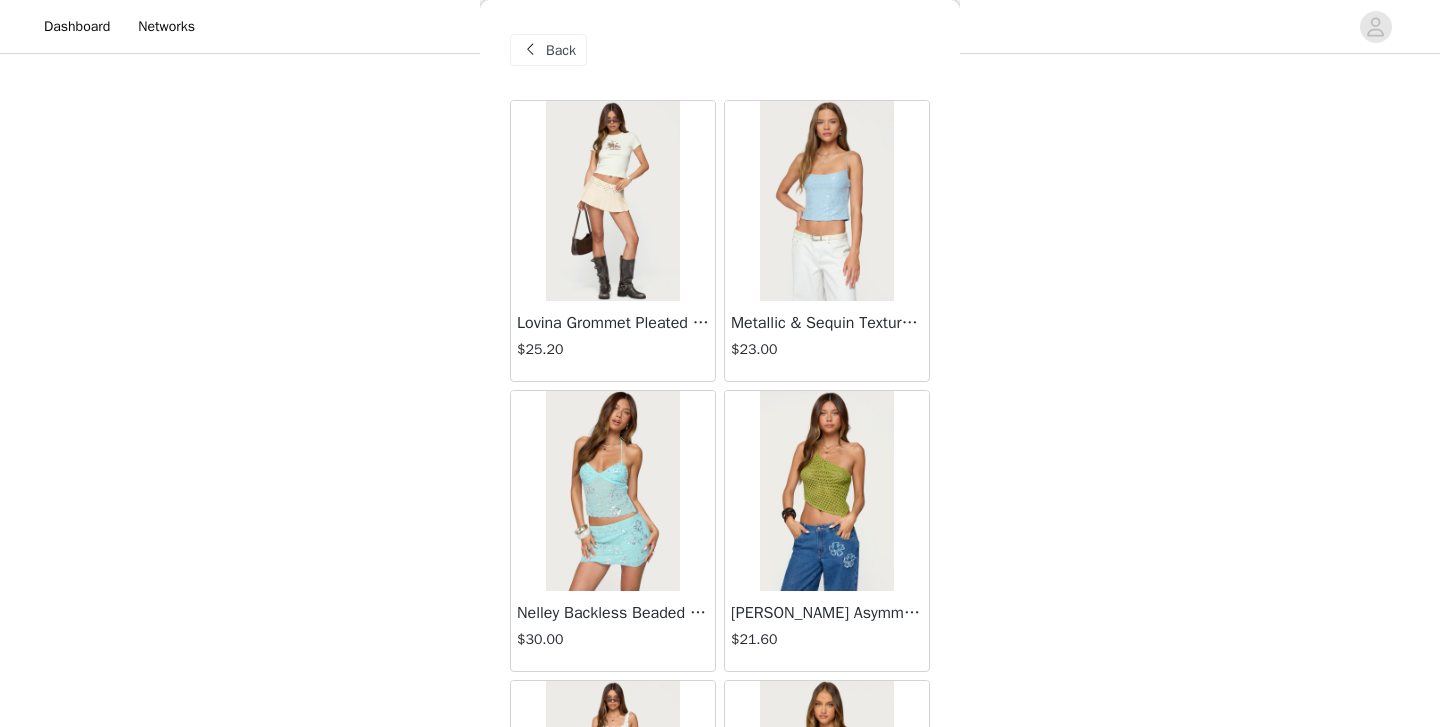 scroll, scrollTop: 0, scrollLeft: 0, axis: both 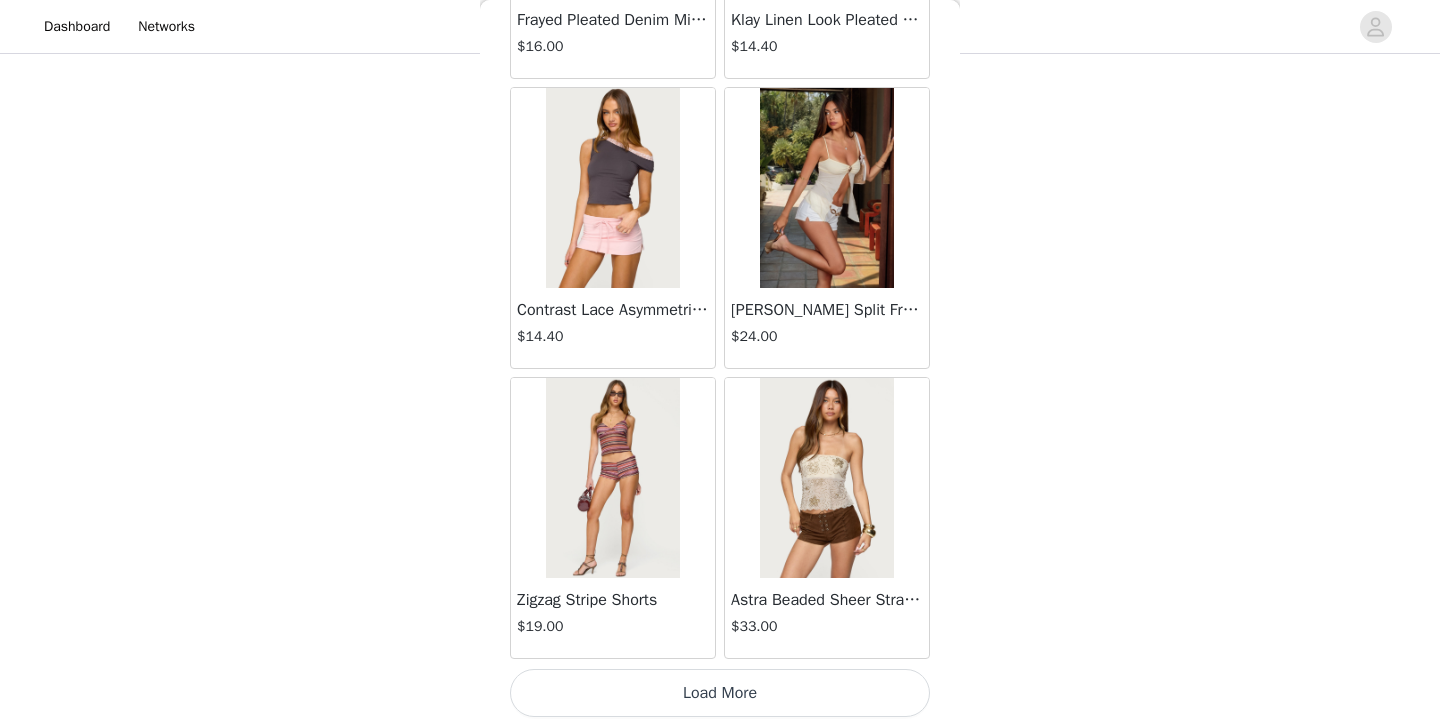 click on "Load More" at bounding box center [720, 693] 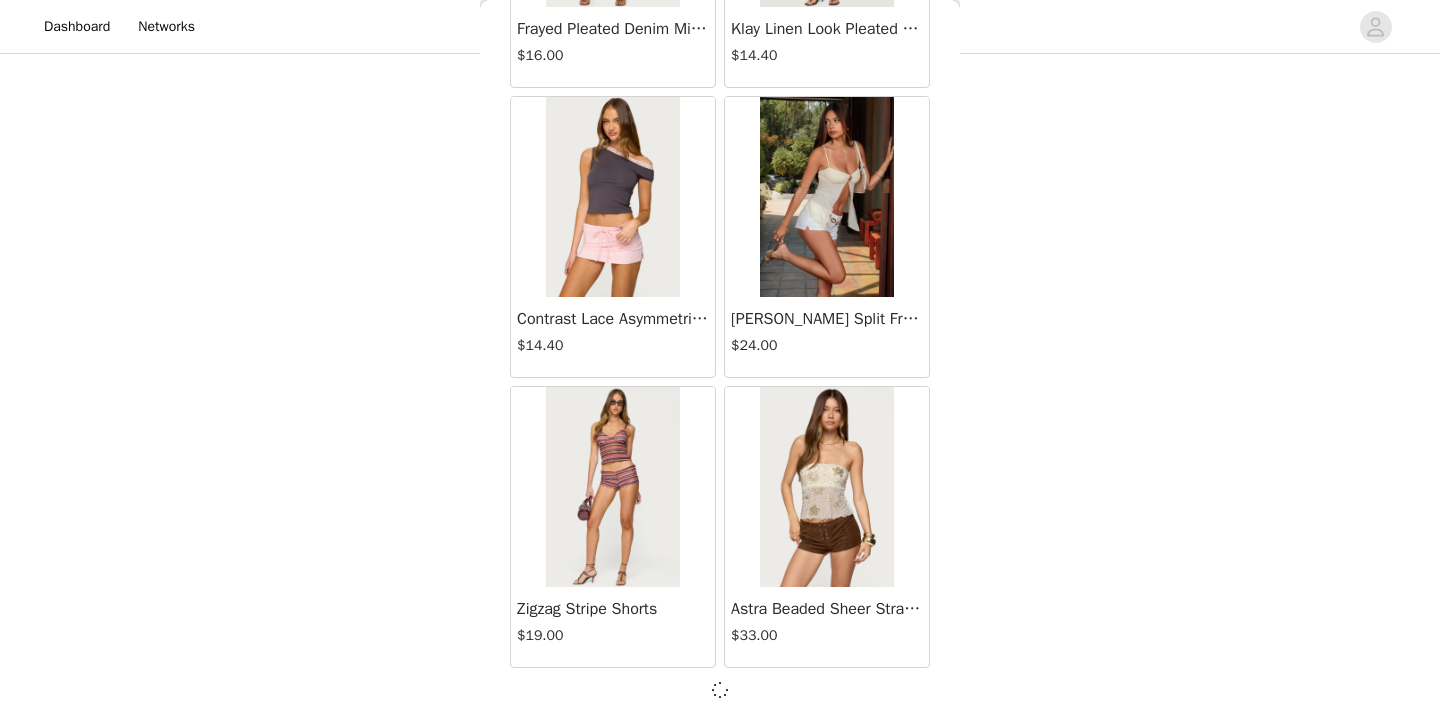 scroll, scrollTop: 2324, scrollLeft: 0, axis: vertical 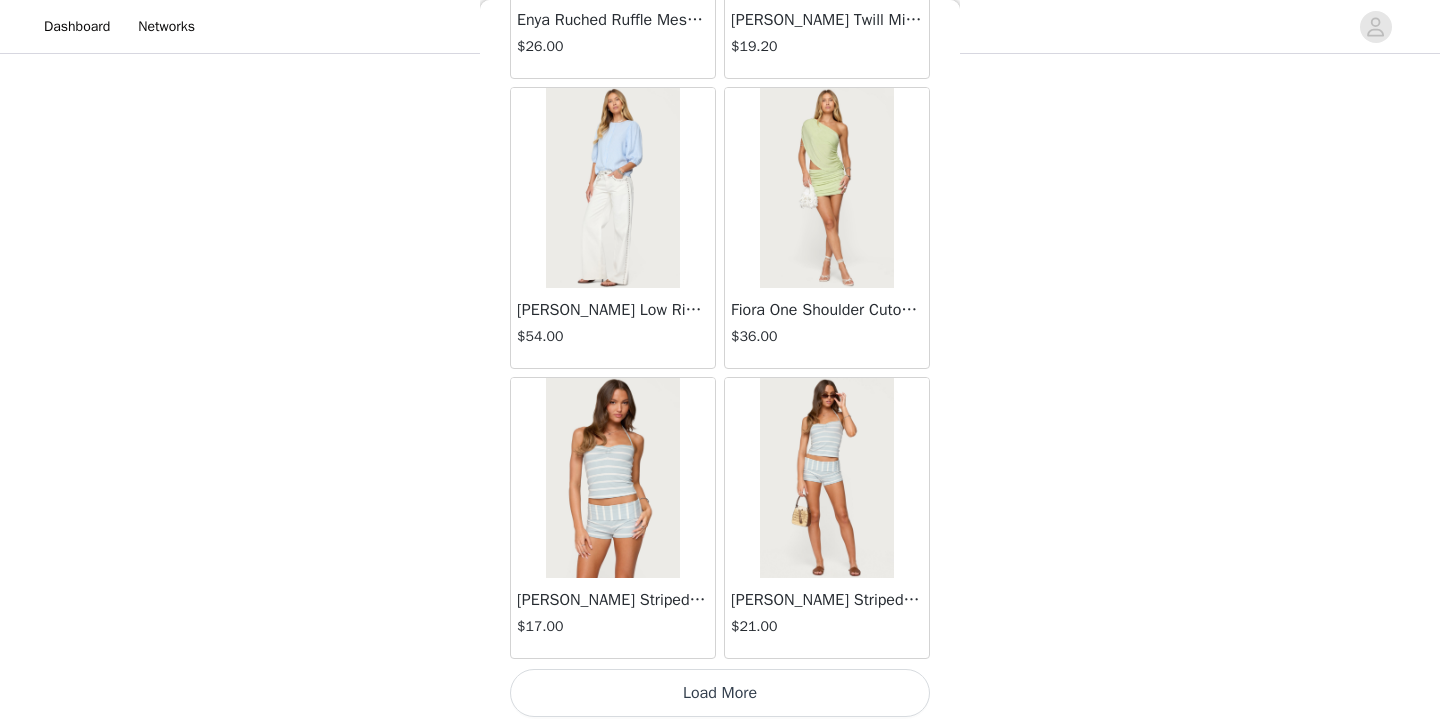 click on "Load More" at bounding box center [720, 693] 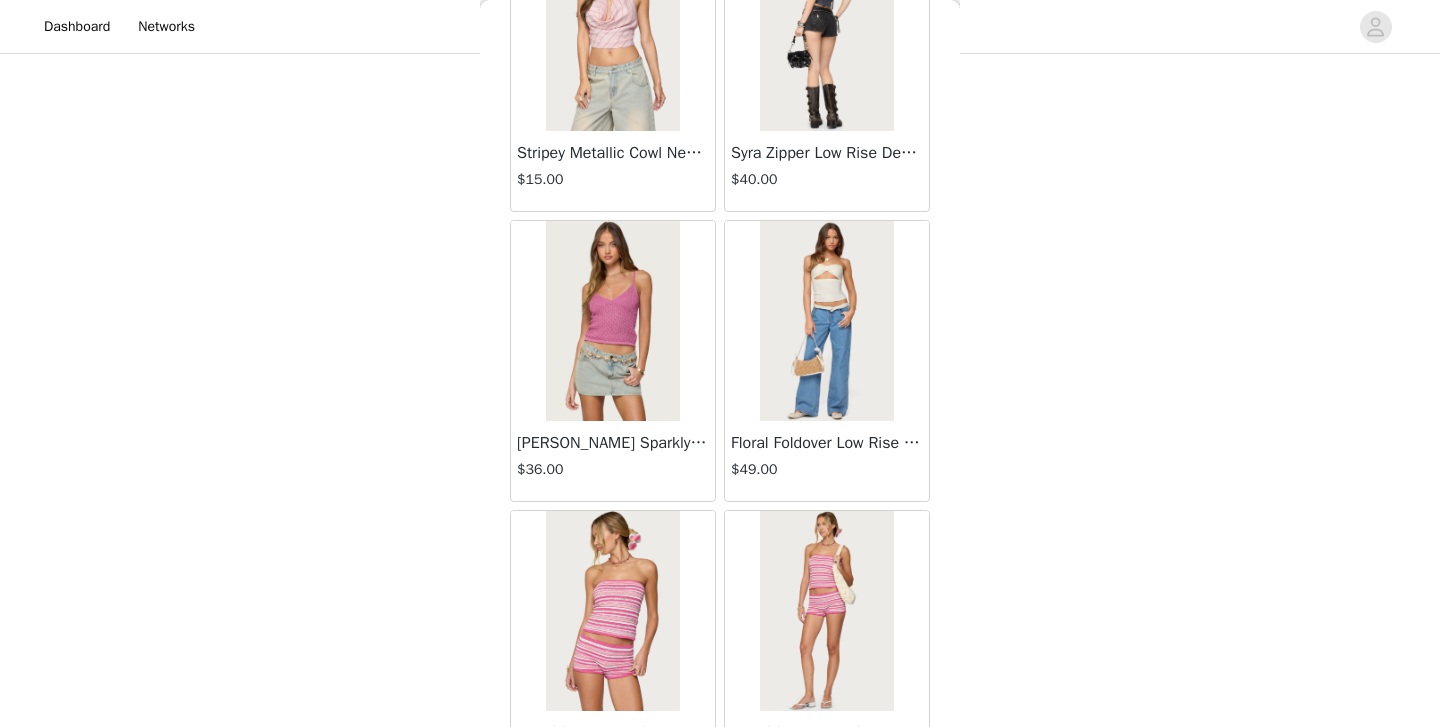 scroll, scrollTop: 8133, scrollLeft: 0, axis: vertical 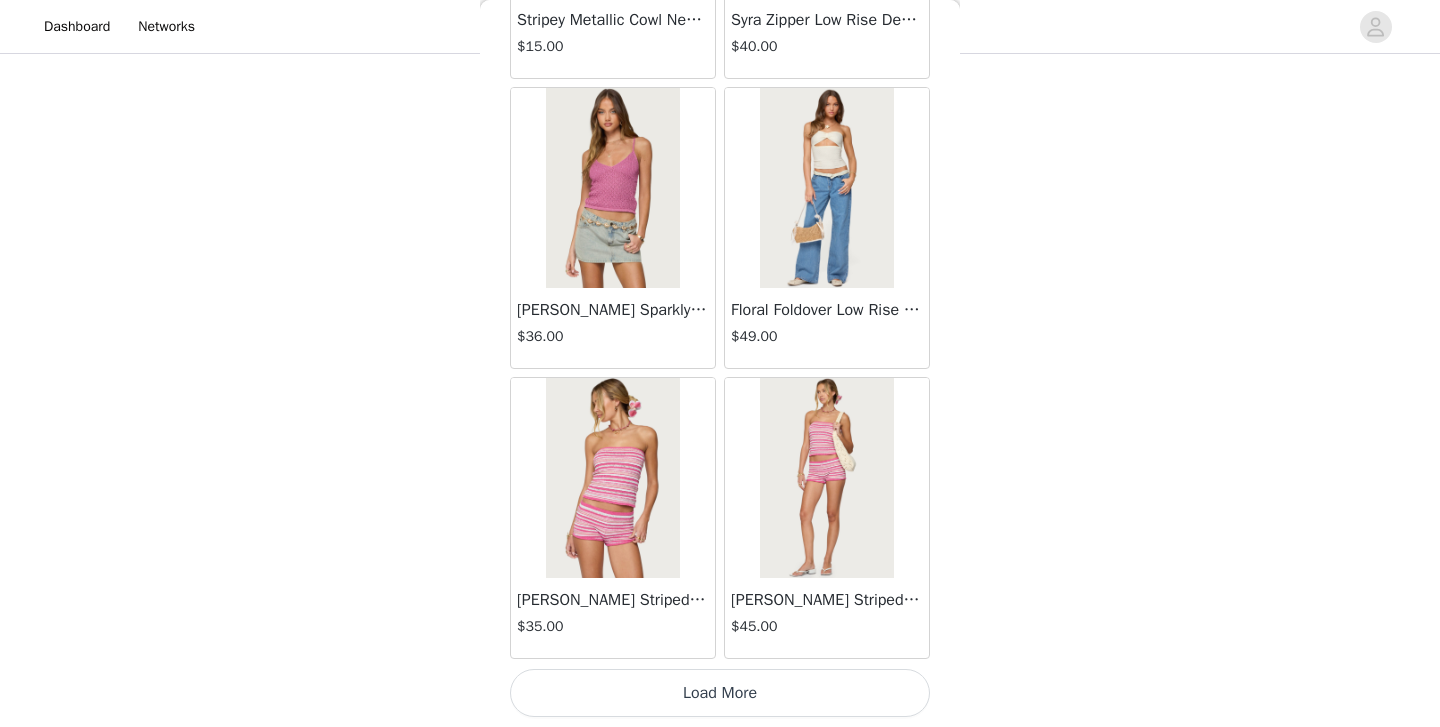 click on "Load More" at bounding box center [720, 693] 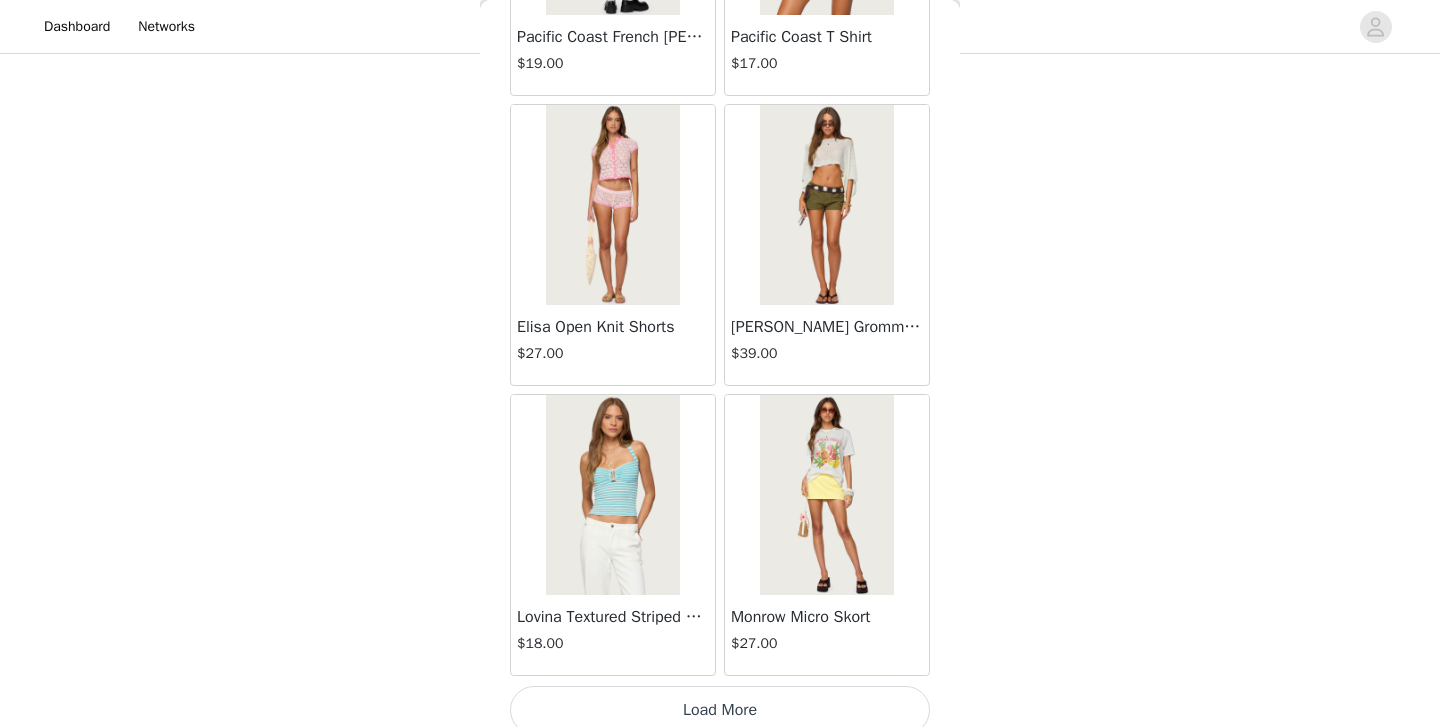 scroll, scrollTop: 11033, scrollLeft: 0, axis: vertical 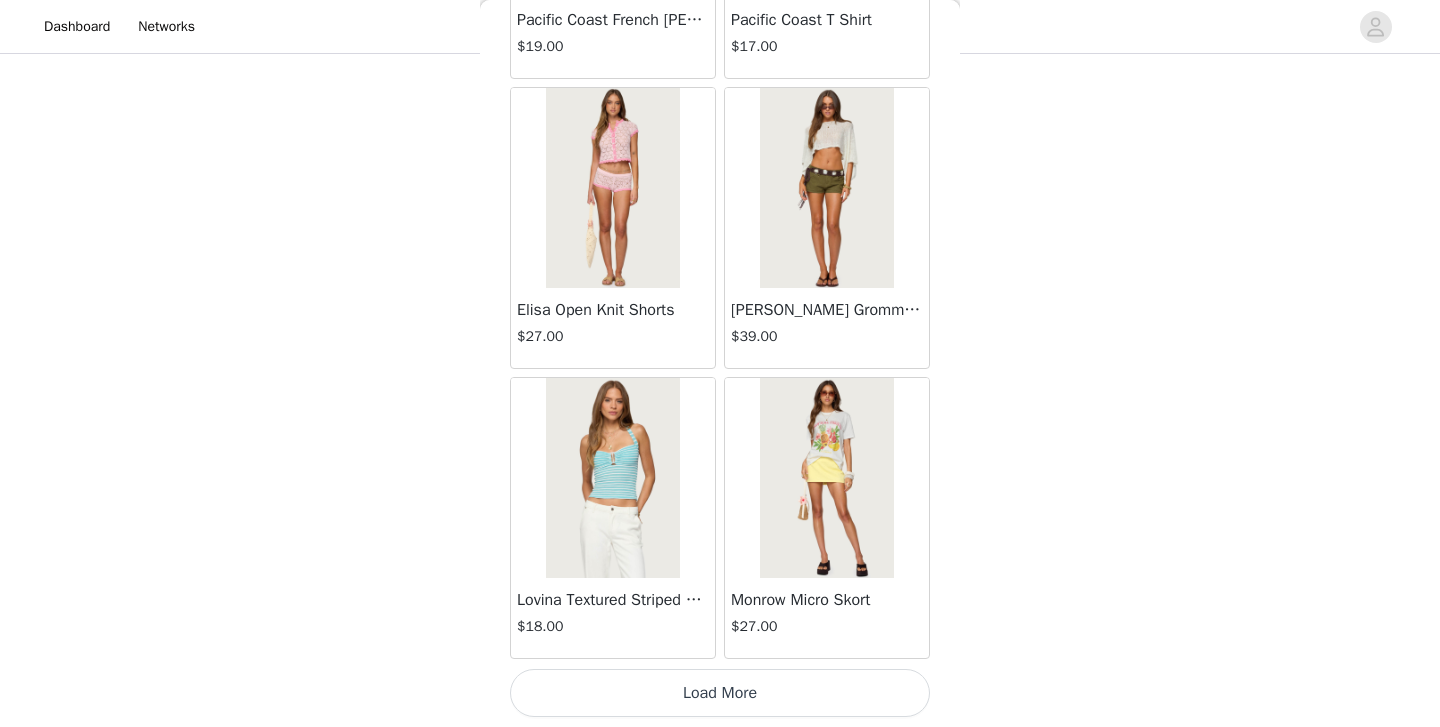click on "Load More" at bounding box center [720, 693] 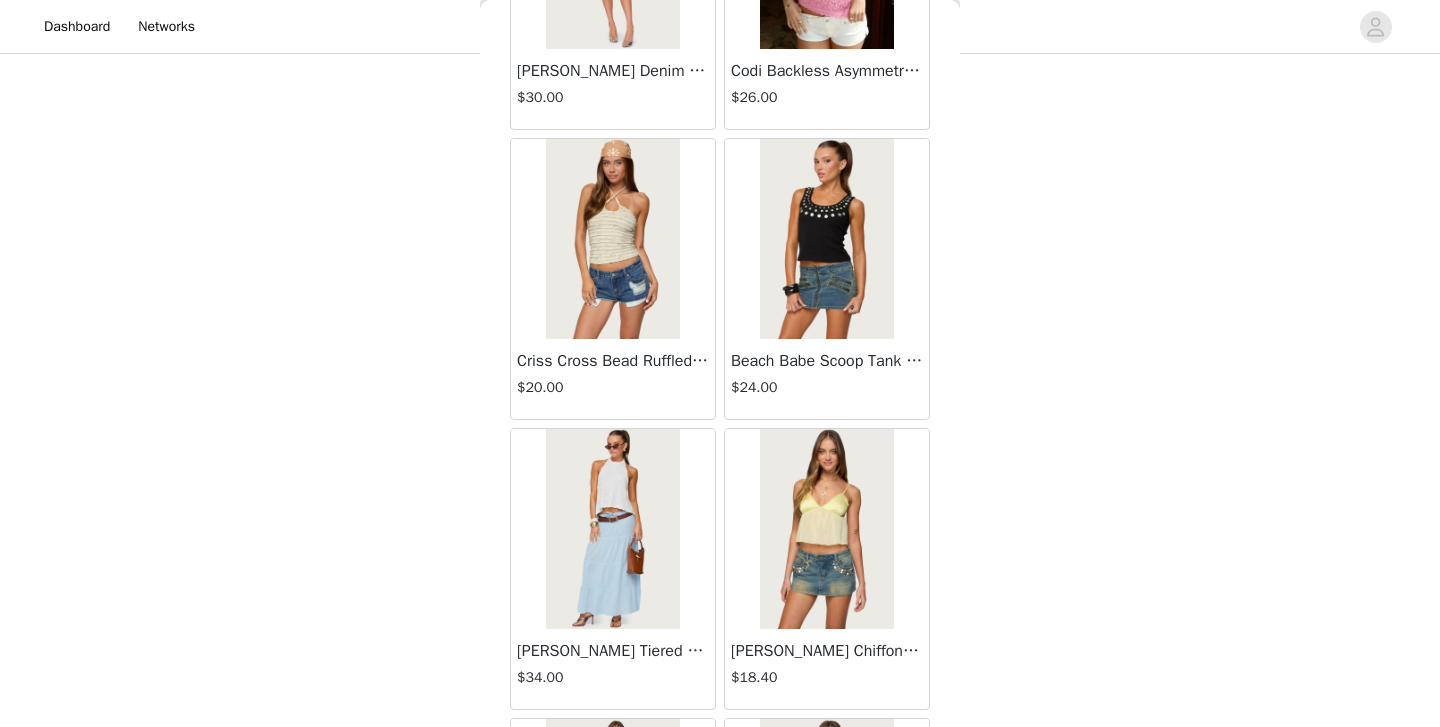 scroll, scrollTop: 13291, scrollLeft: 0, axis: vertical 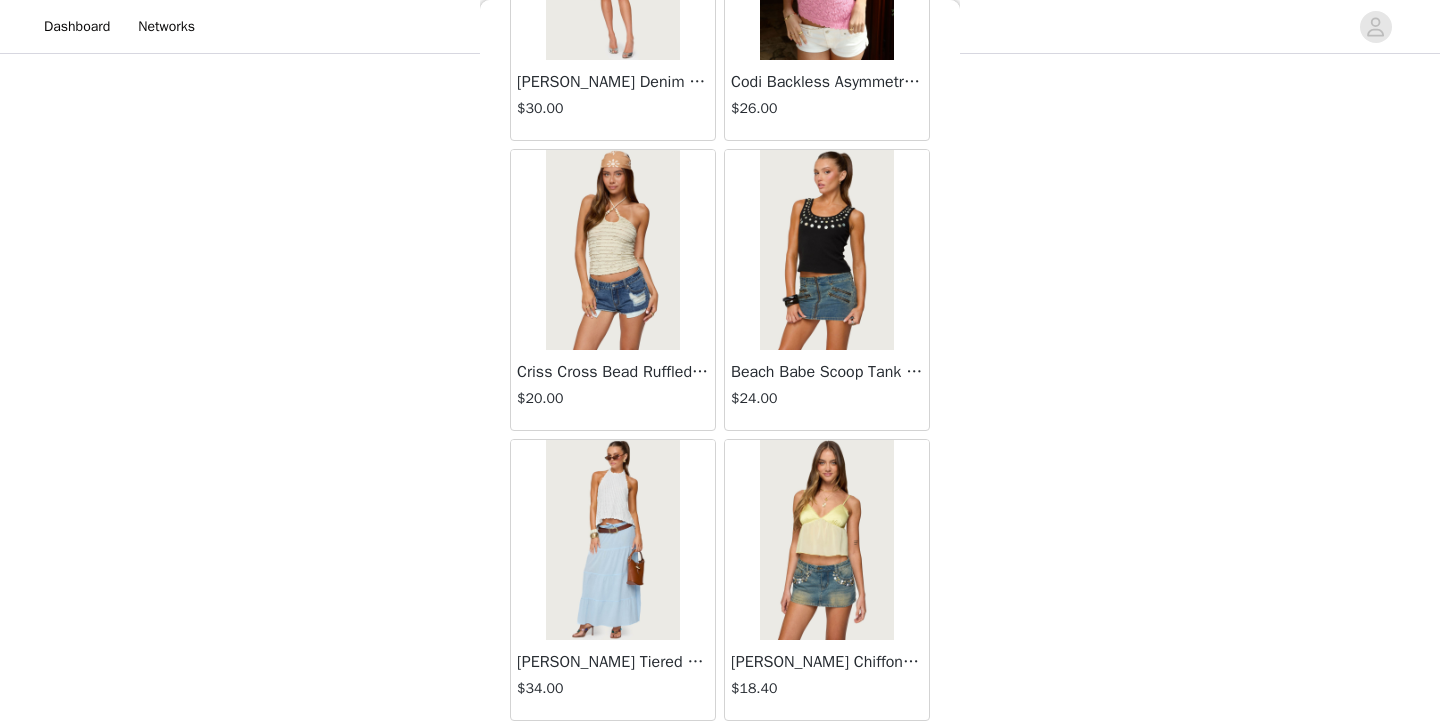 click at bounding box center (826, 250) 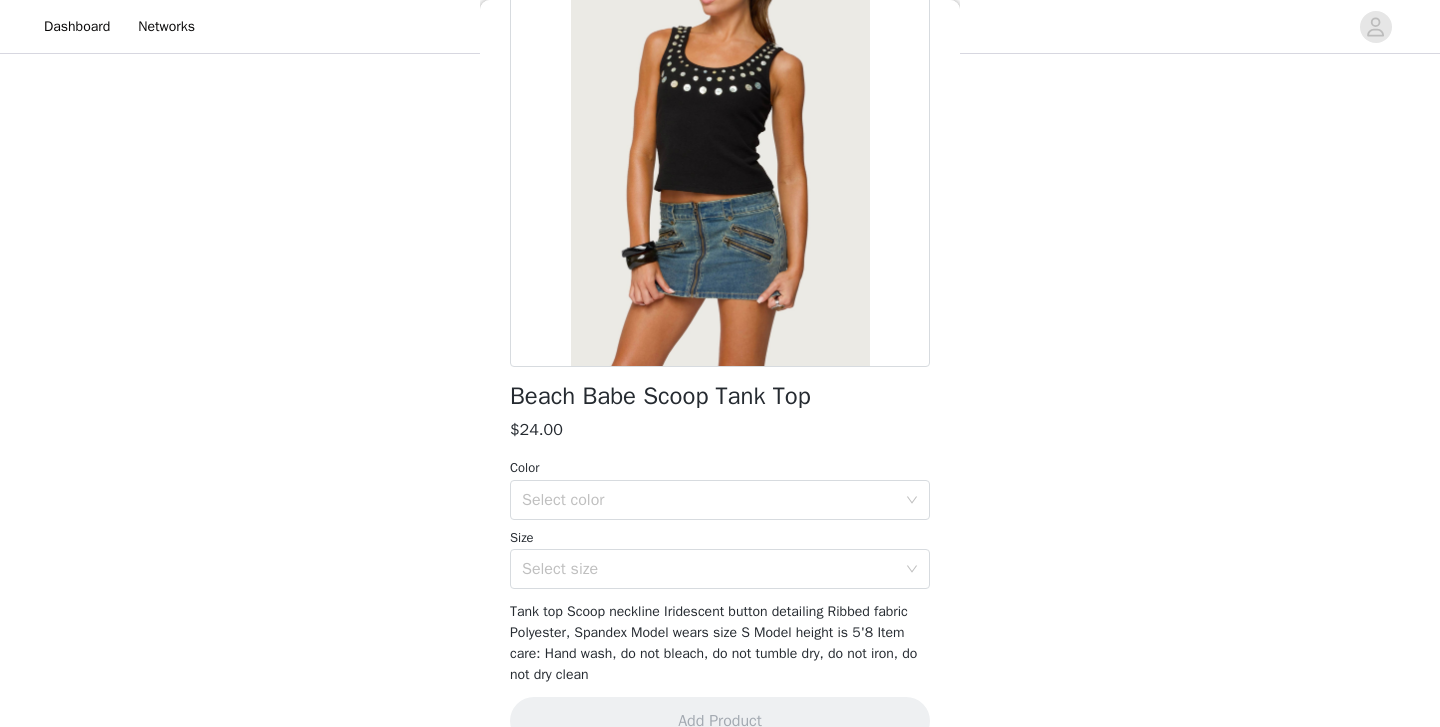 scroll, scrollTop: 225, scrollLeft: 0, axis: vertical 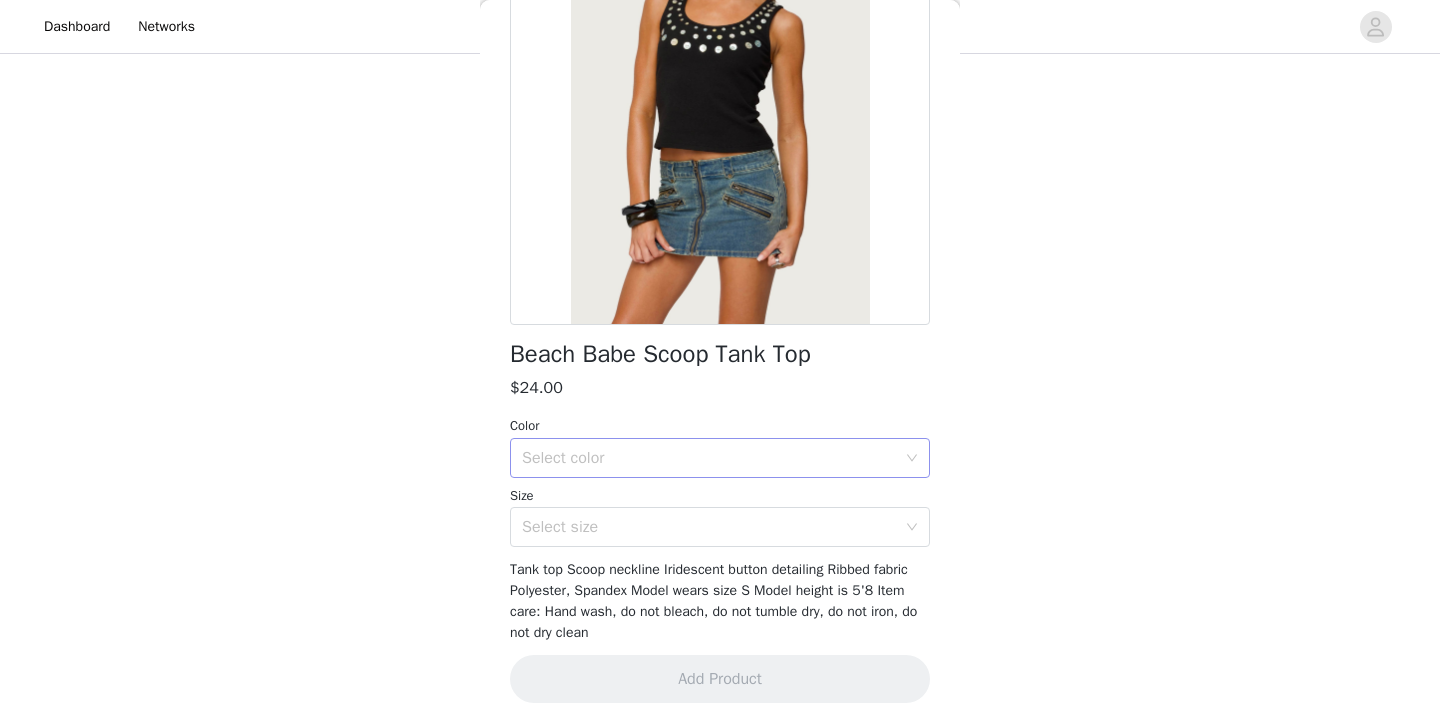 click on "Select color" at bounding box center (709, 458) 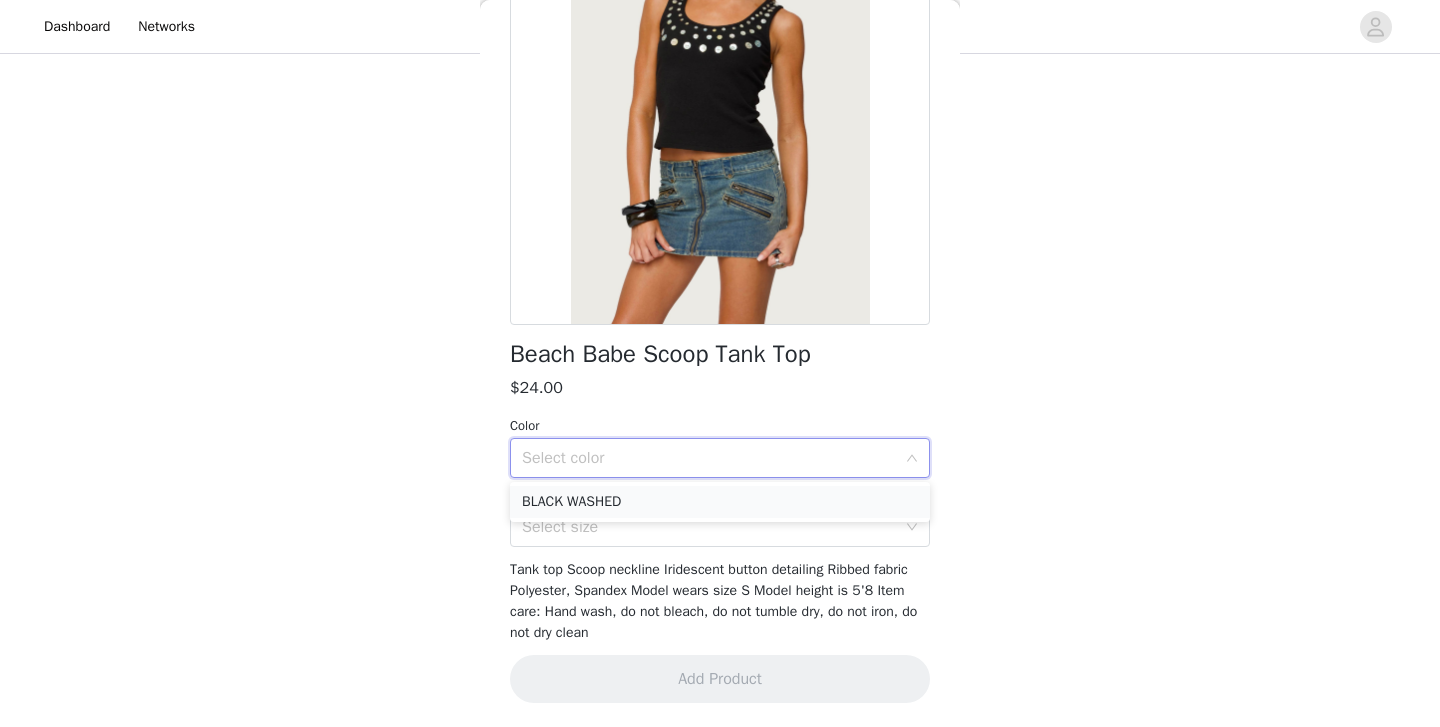 click on "BLACK WASHED" at bounding box center (720, 502) 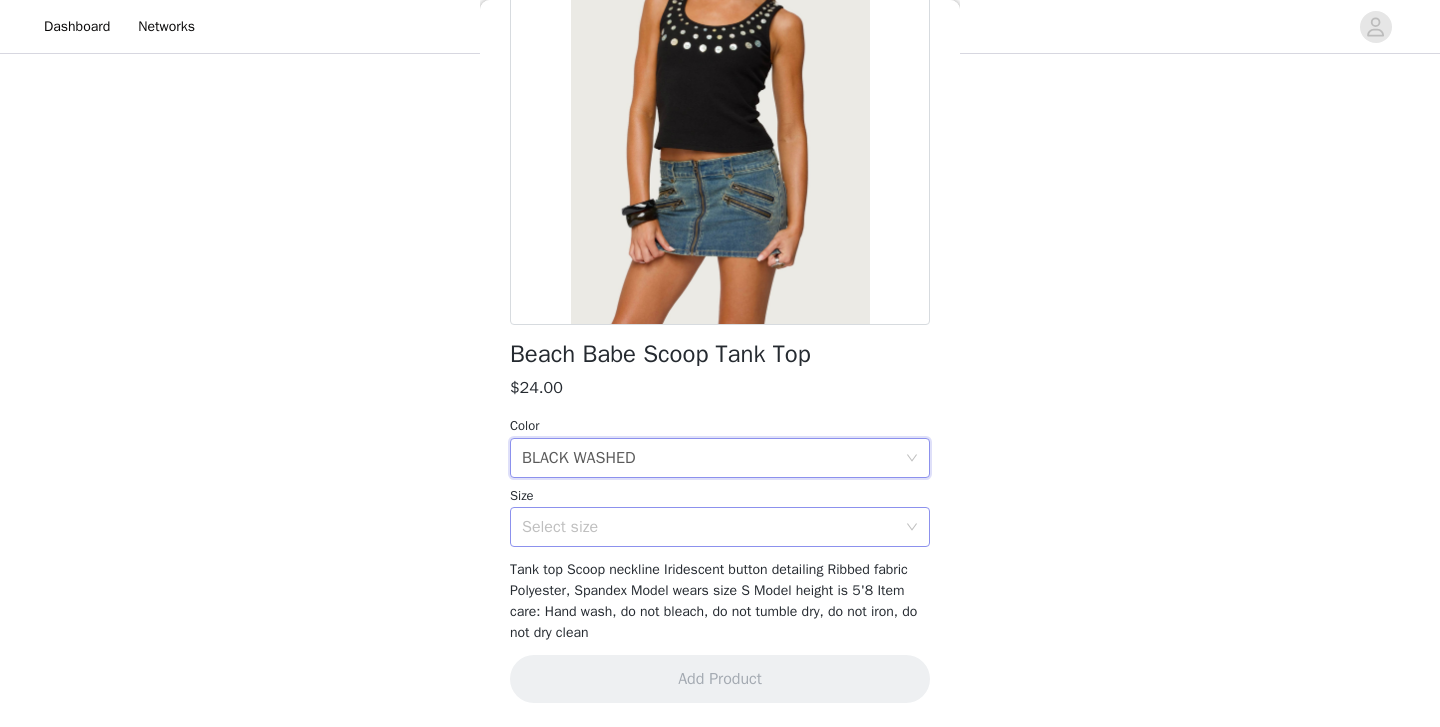 click on "Select size" at bounding box center [709, 527] 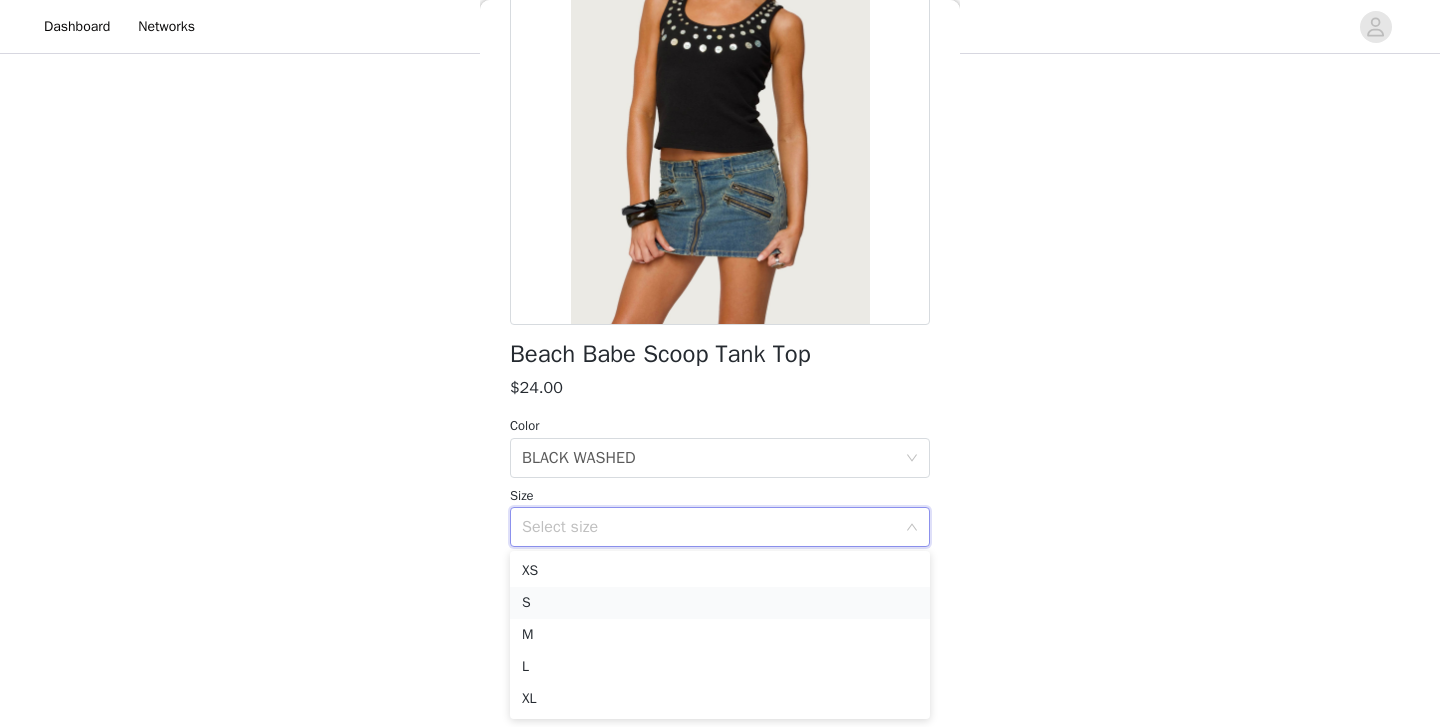click on "S" at bounding box center (720, 603) 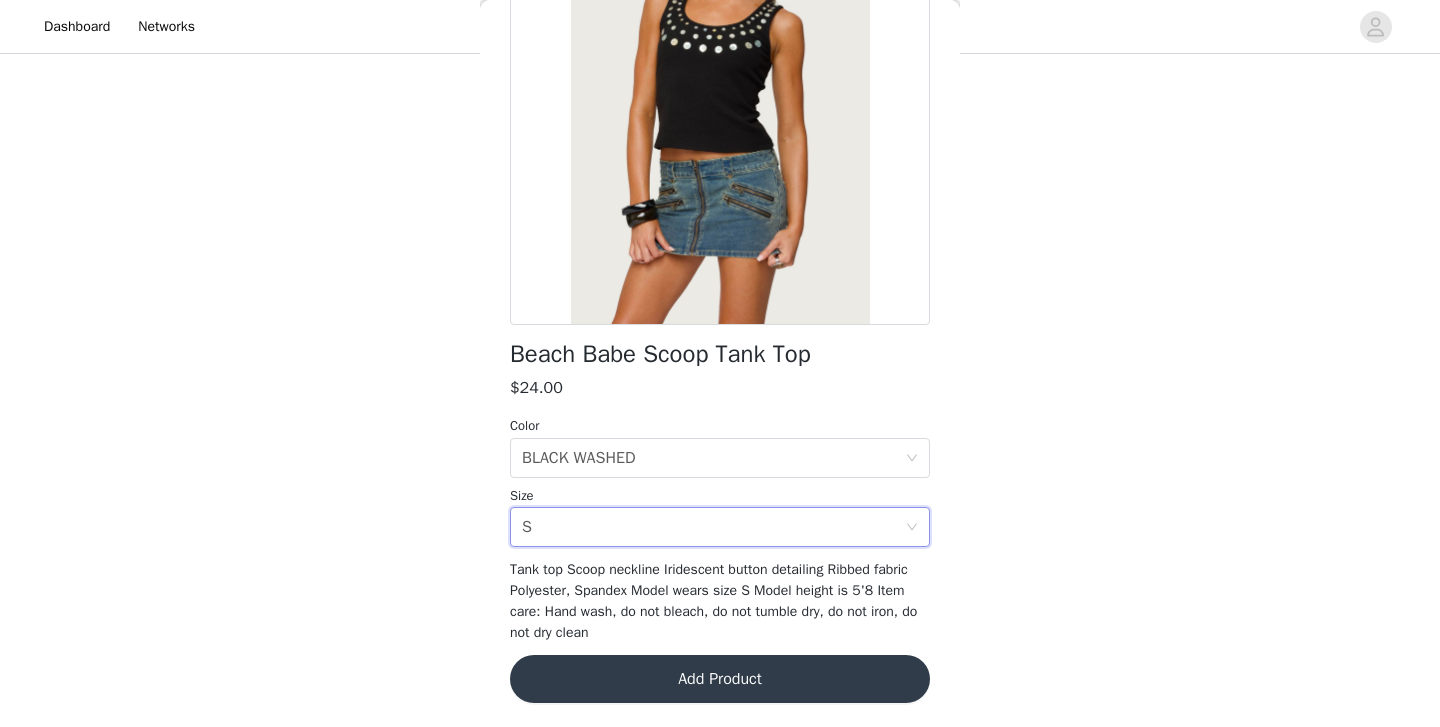 click on "Add Product" at bounding box center [720, 679] 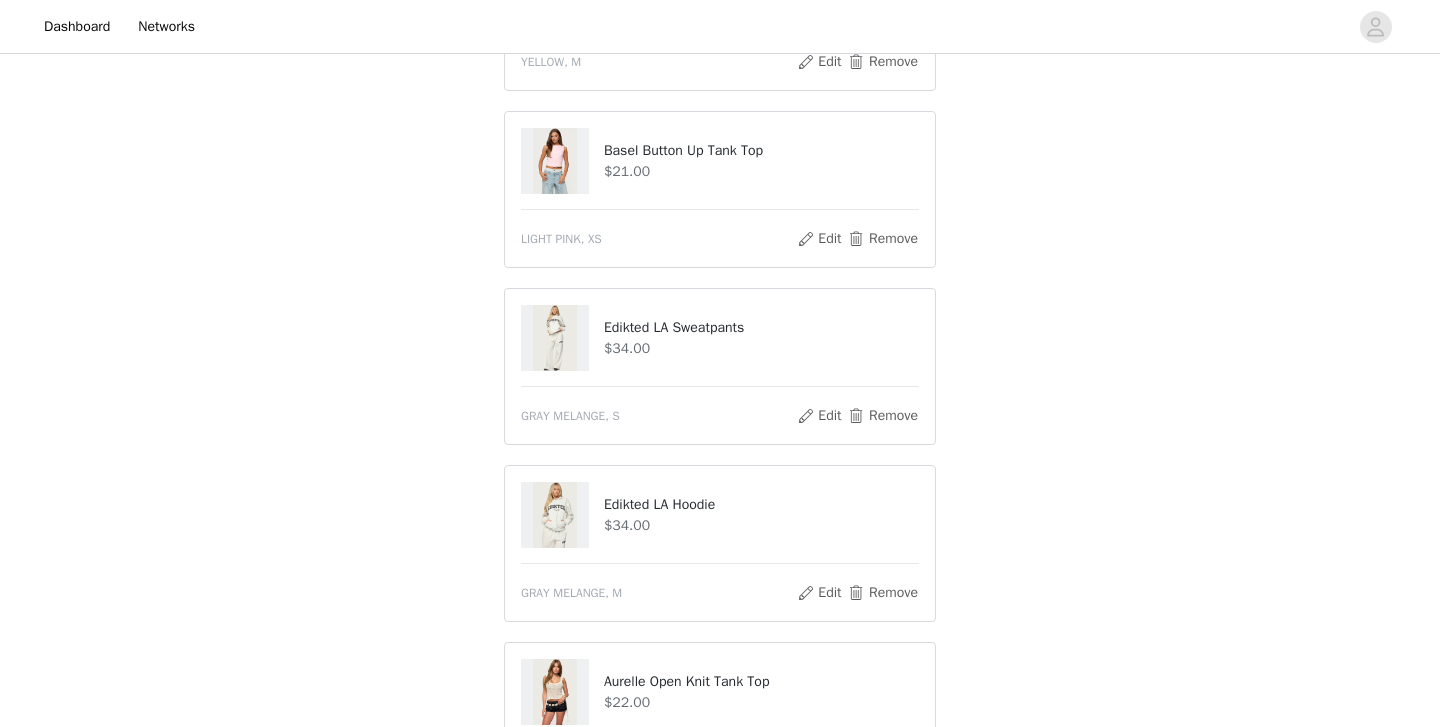 scroll, scrollTop: 1245, scrollLeft: 0, axis: vertical 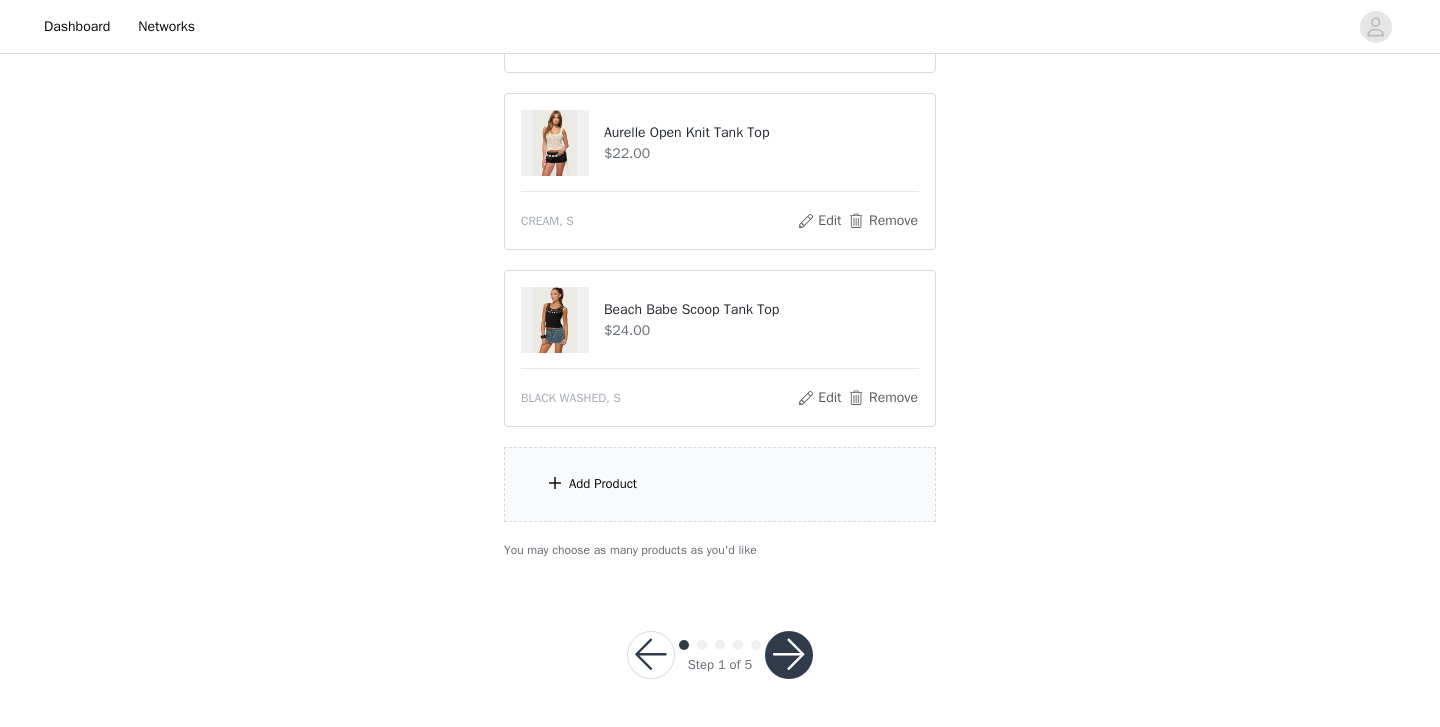 click on "Add Product" at bounding box center (720, 484) 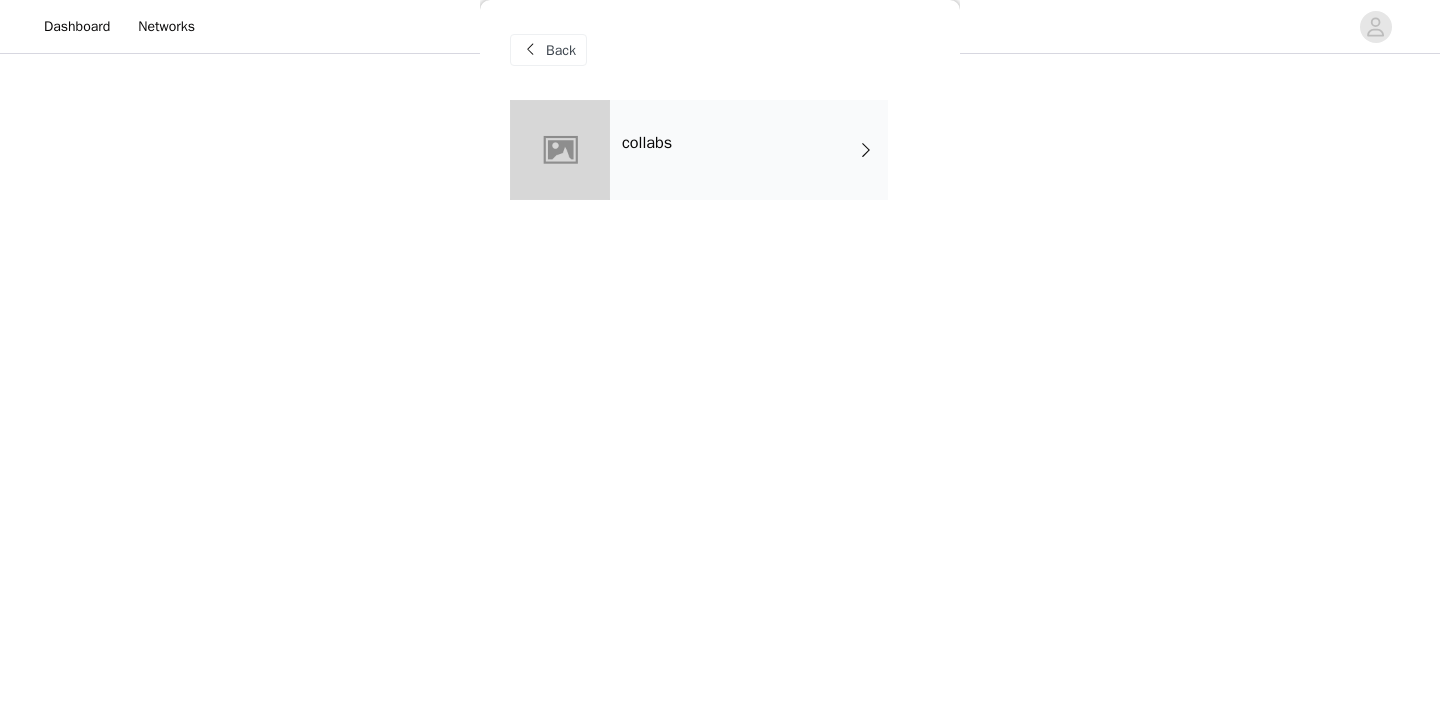 click on "collabs" at bounding box center (749, 150) 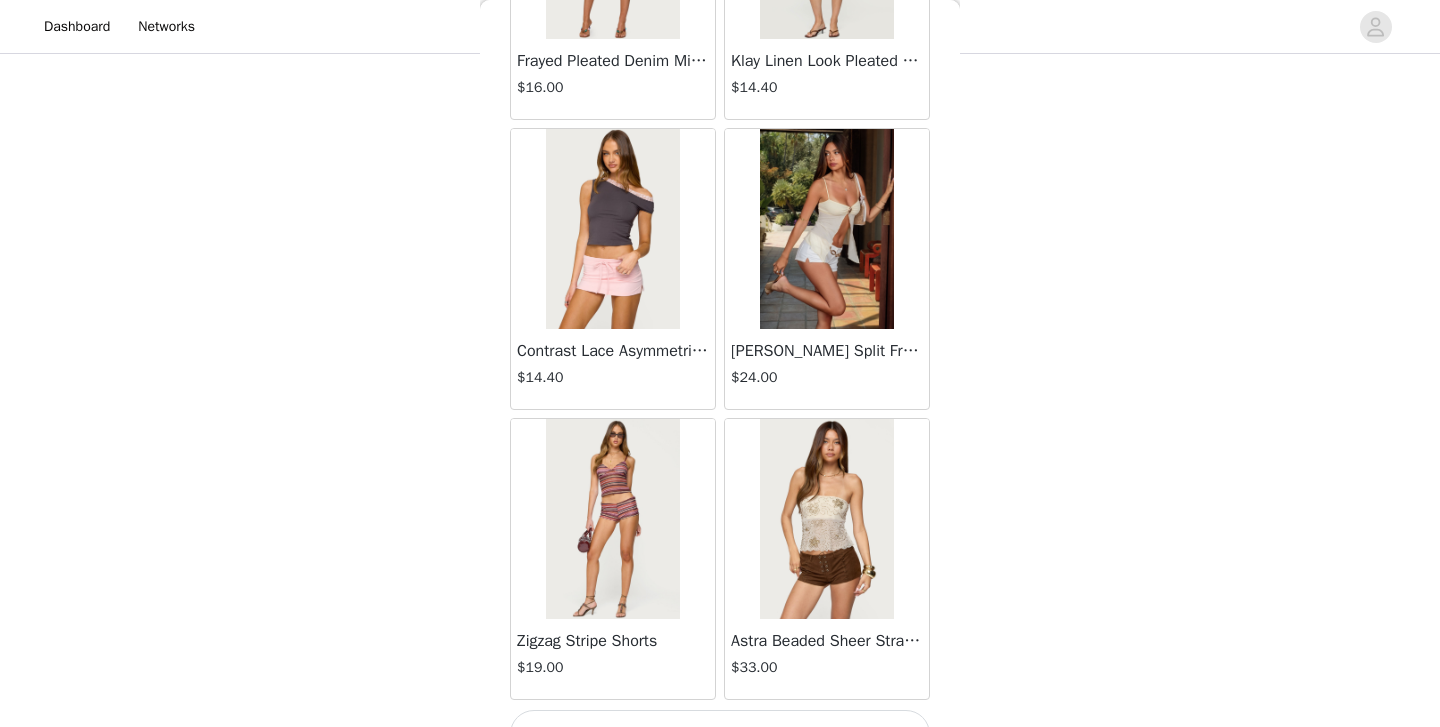 scroll, scrollTop: 2333, scrollLeft: 0, axis: vertical 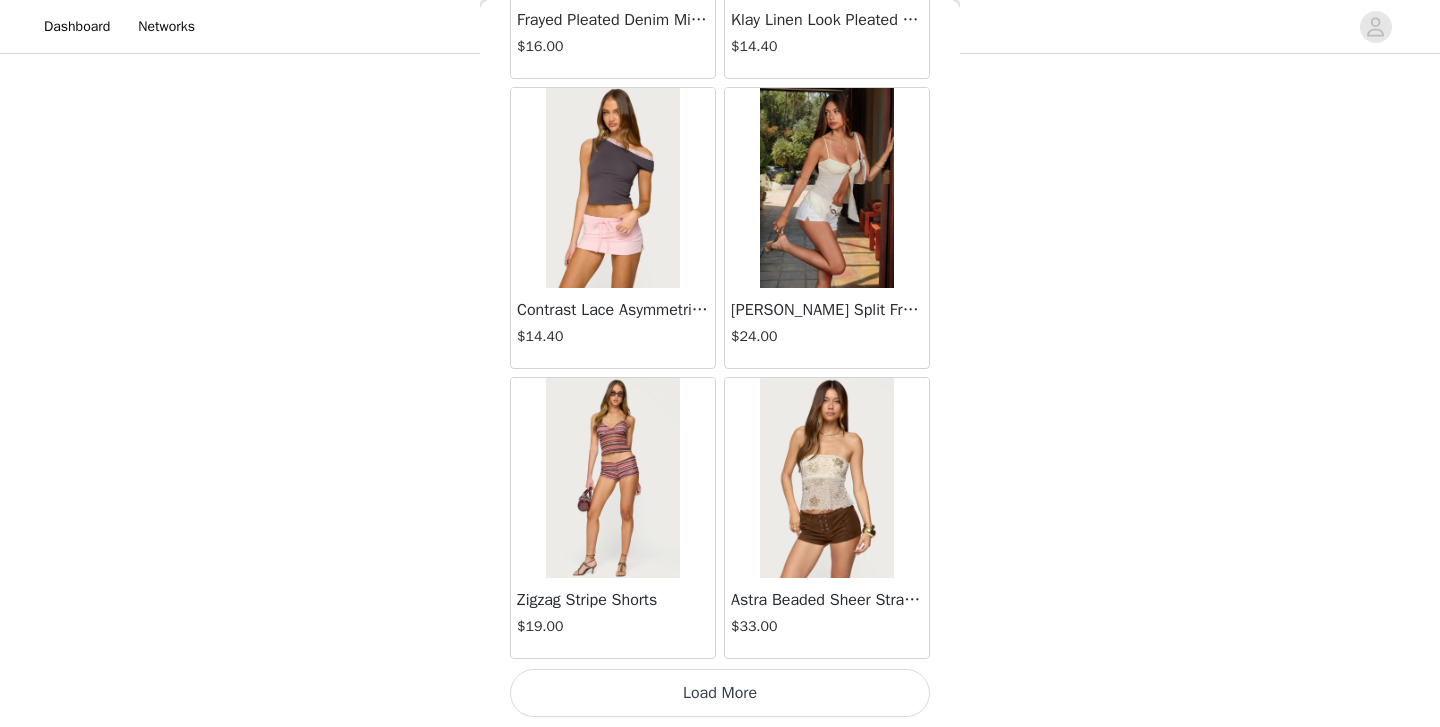 click on "Load More" at bounding box center (720, 693) 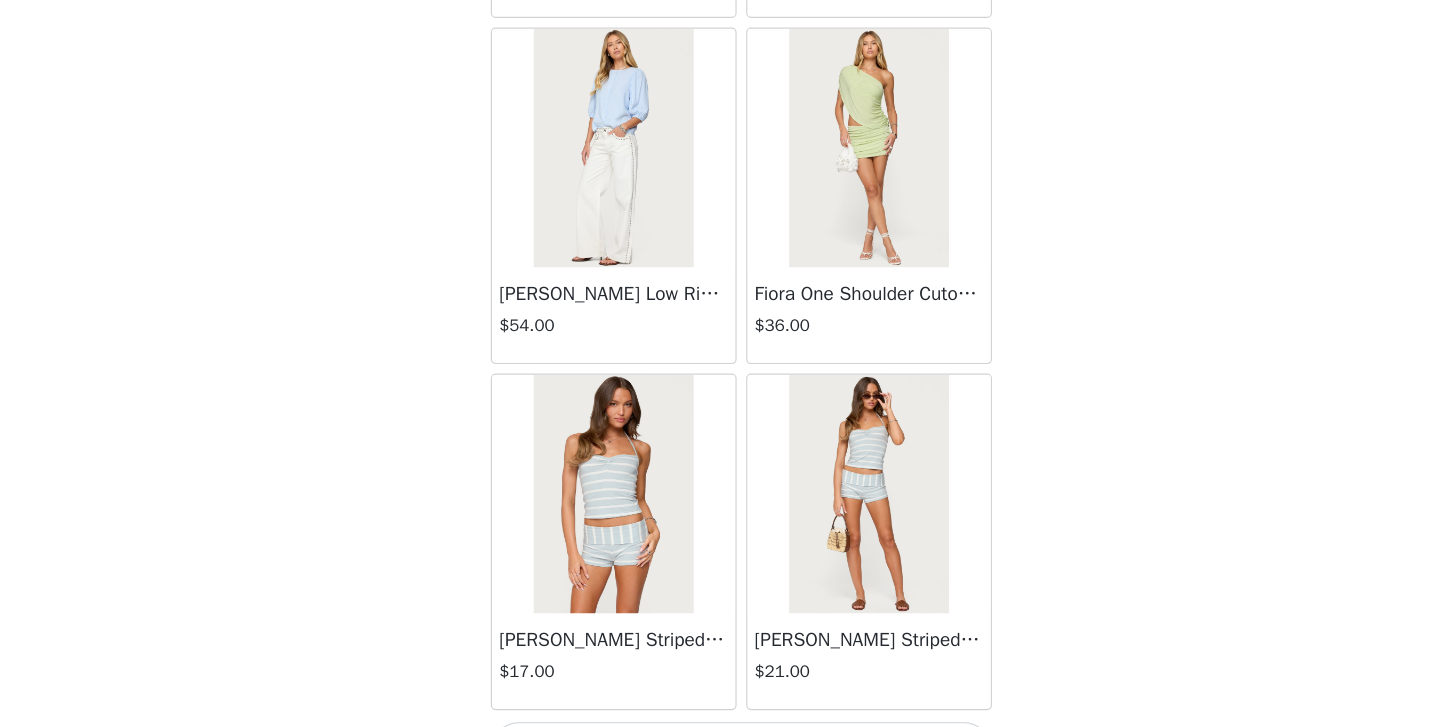 scroll, scrollTop: 5233, scrollLeft: 0, axis: vertical 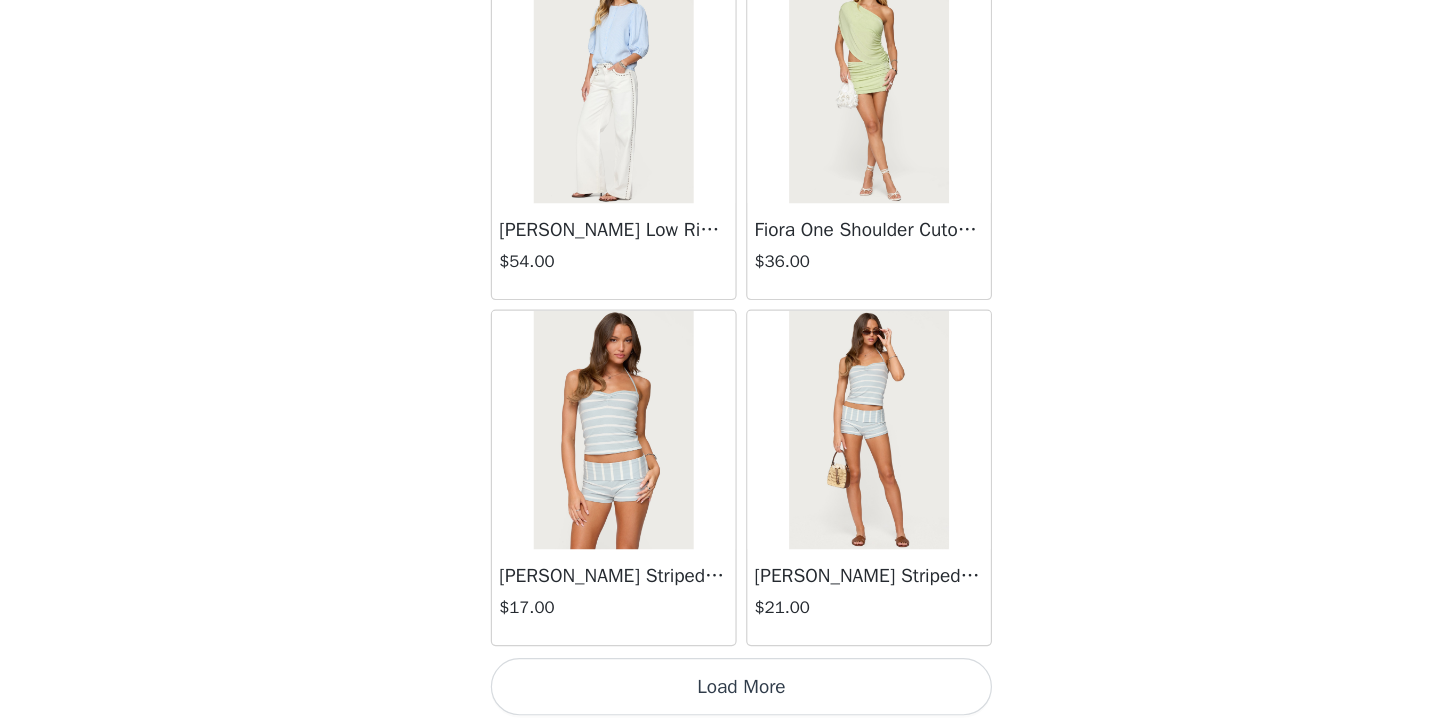 click on "Load More" at bounding box center (720, 693) 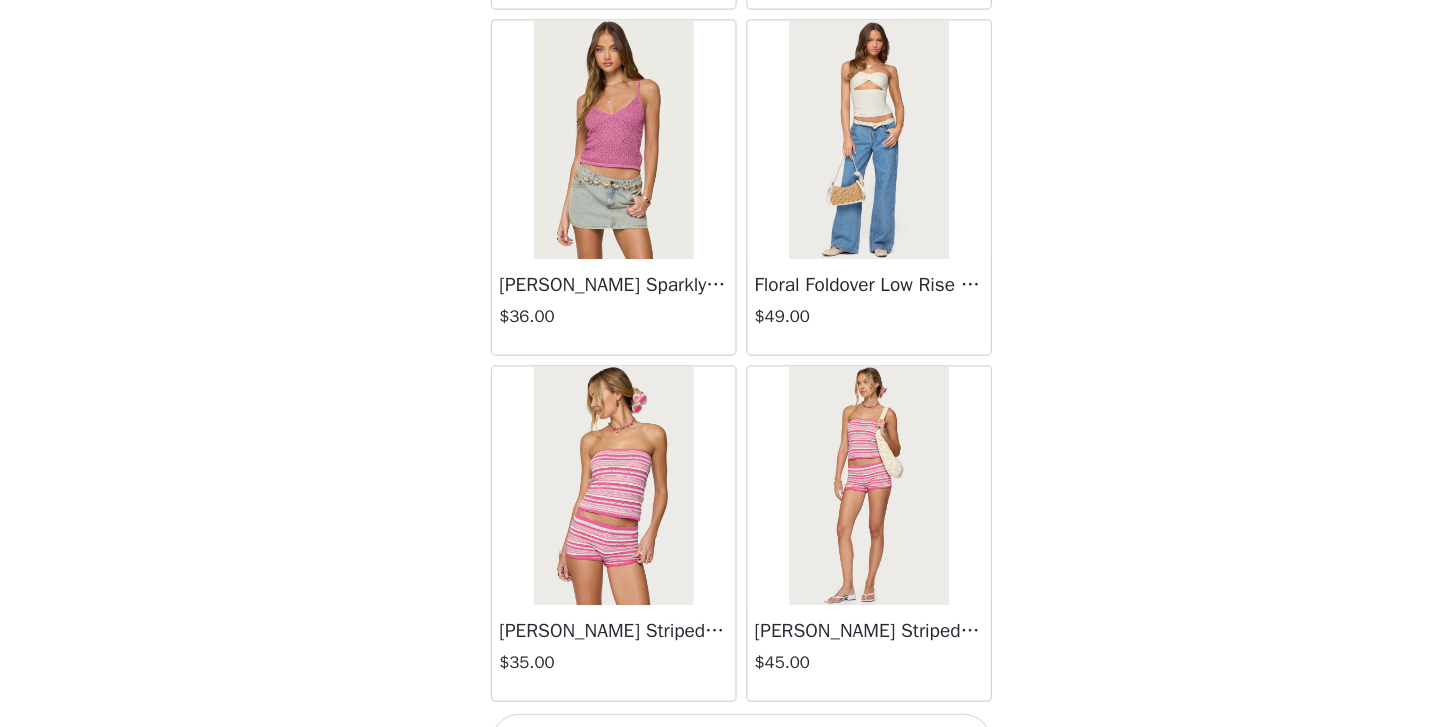 scroll, scrollTop: 8133, scrollLeft: 0, axis: vertical 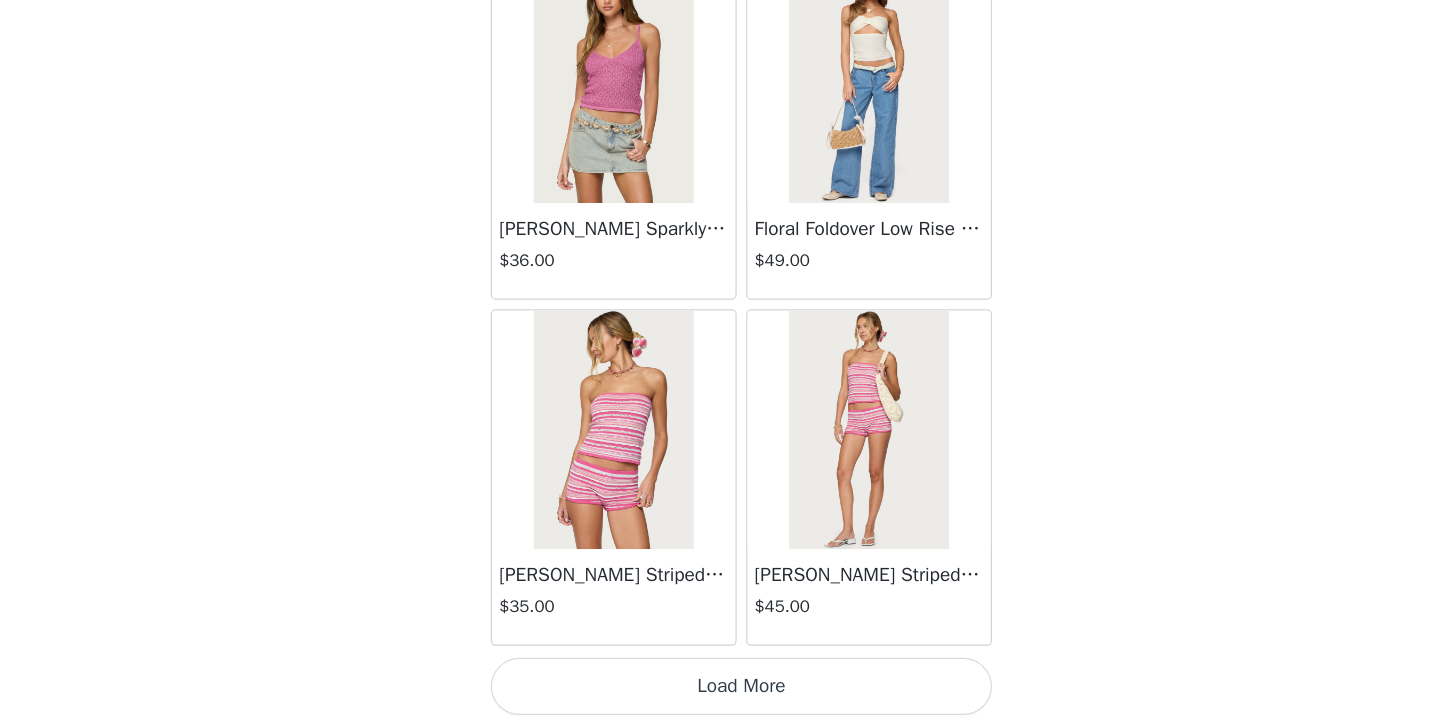 click on "Load More" at bounding box center (720, 693) 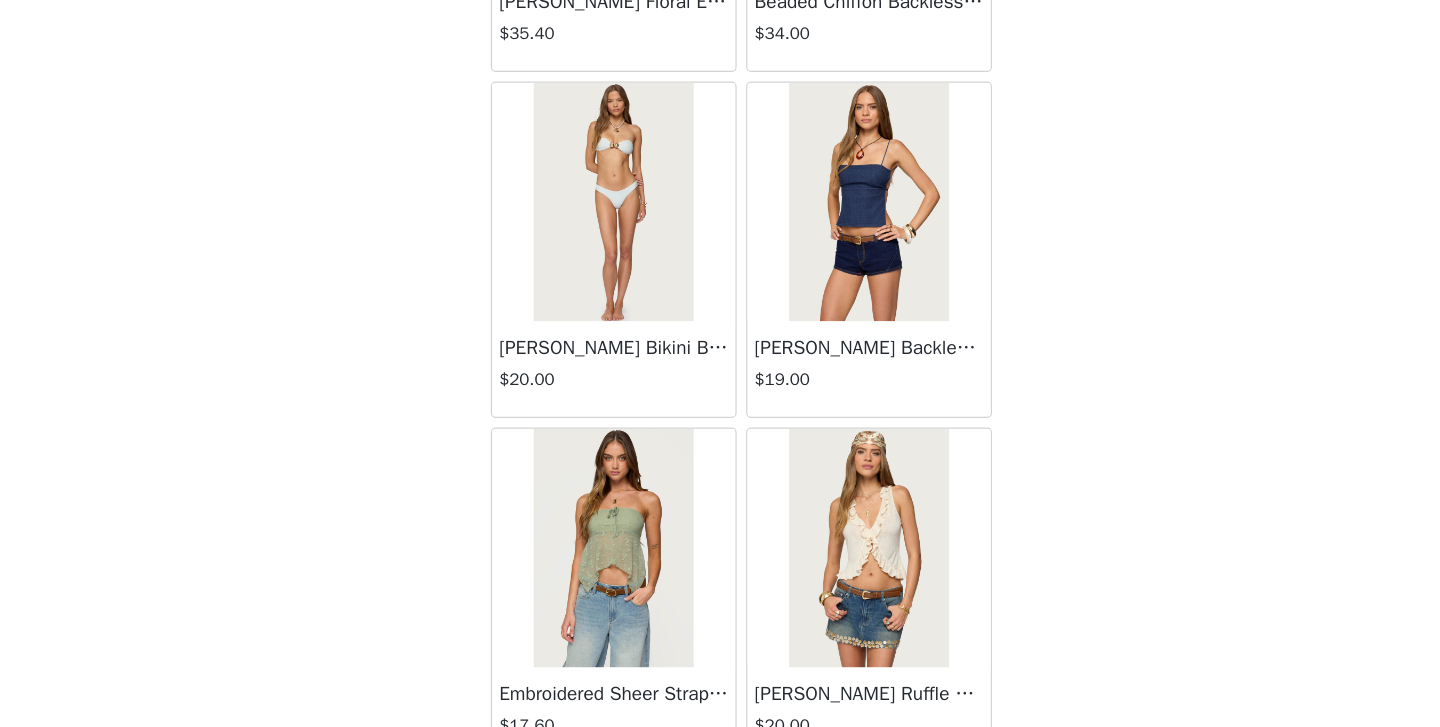 scroll, scrollTop: 9196, scrollLeft: 0, axis: vertical 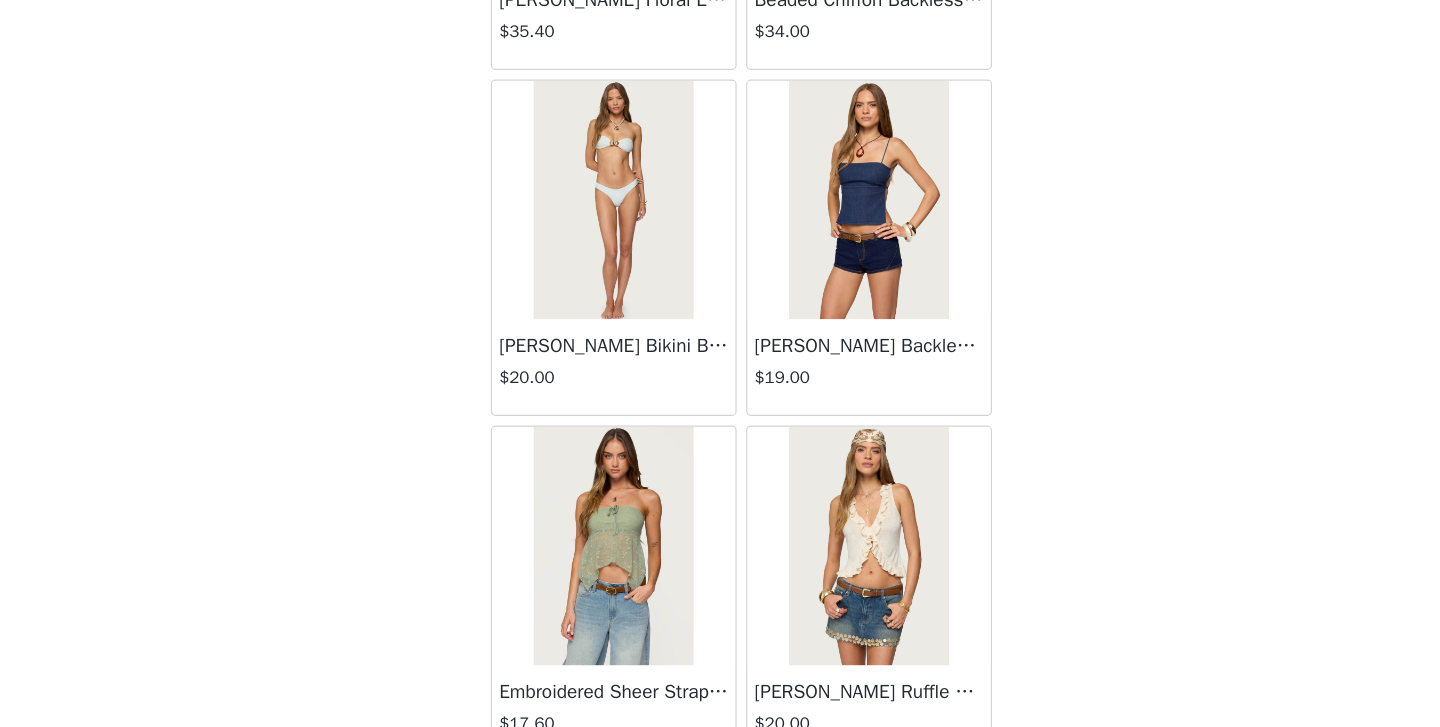 click at bounding box center (826, 285) 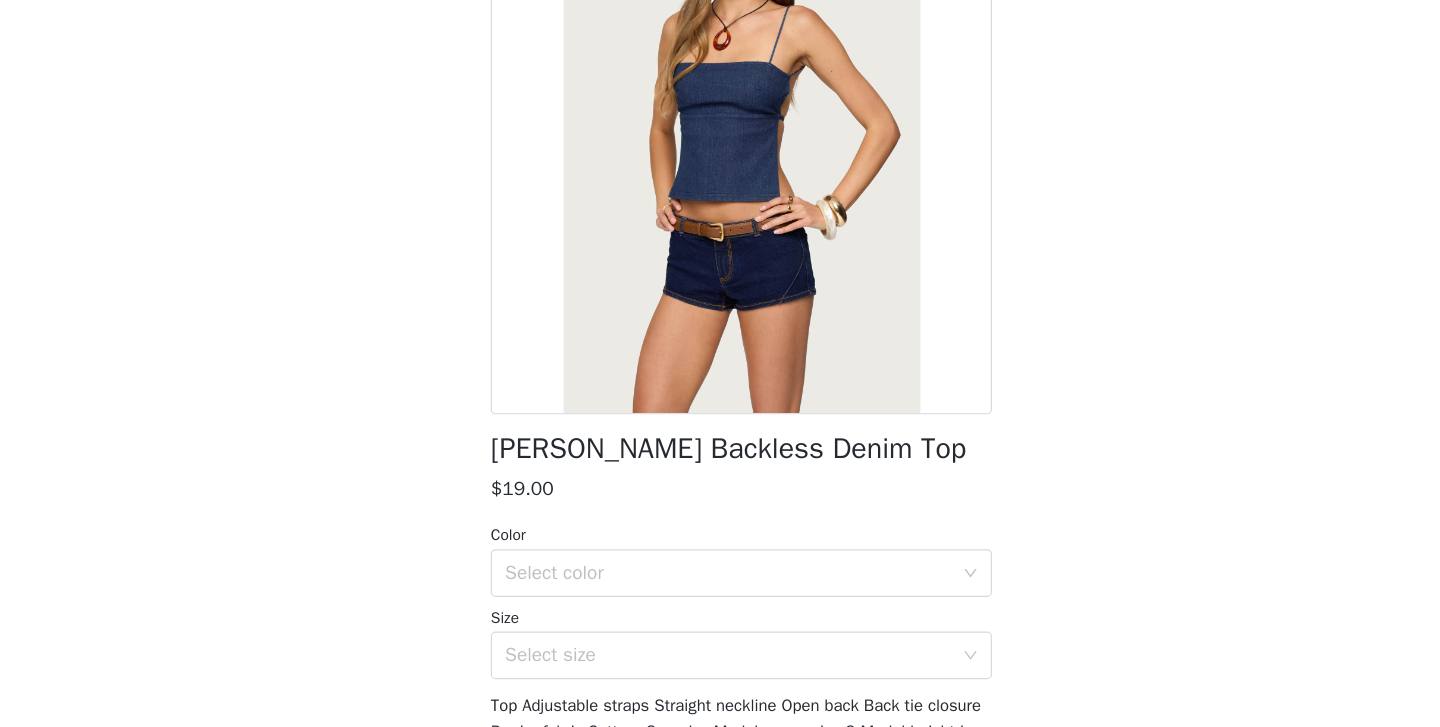 scroll, scrollTop: 89, scrollLeft: 0, axis: vertical 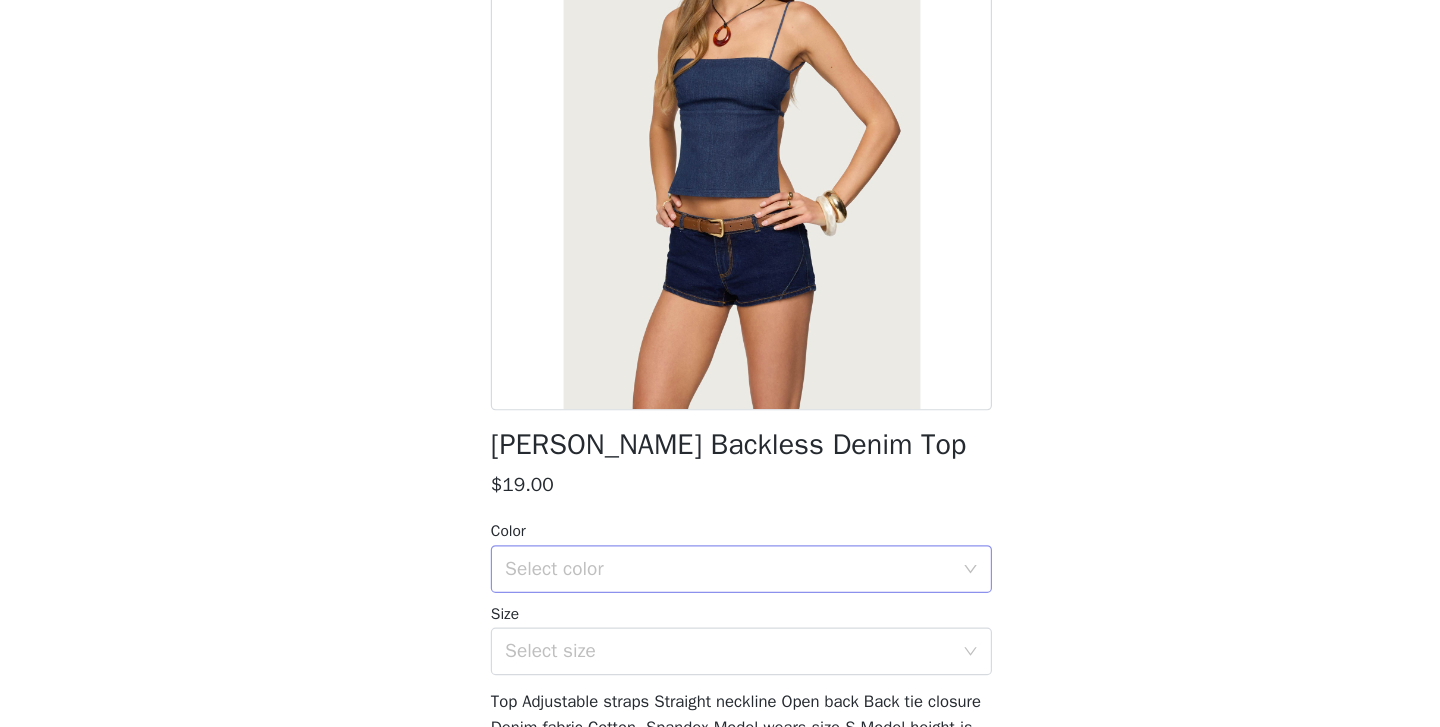 click on "Select color" at bounding box center (709, 594) 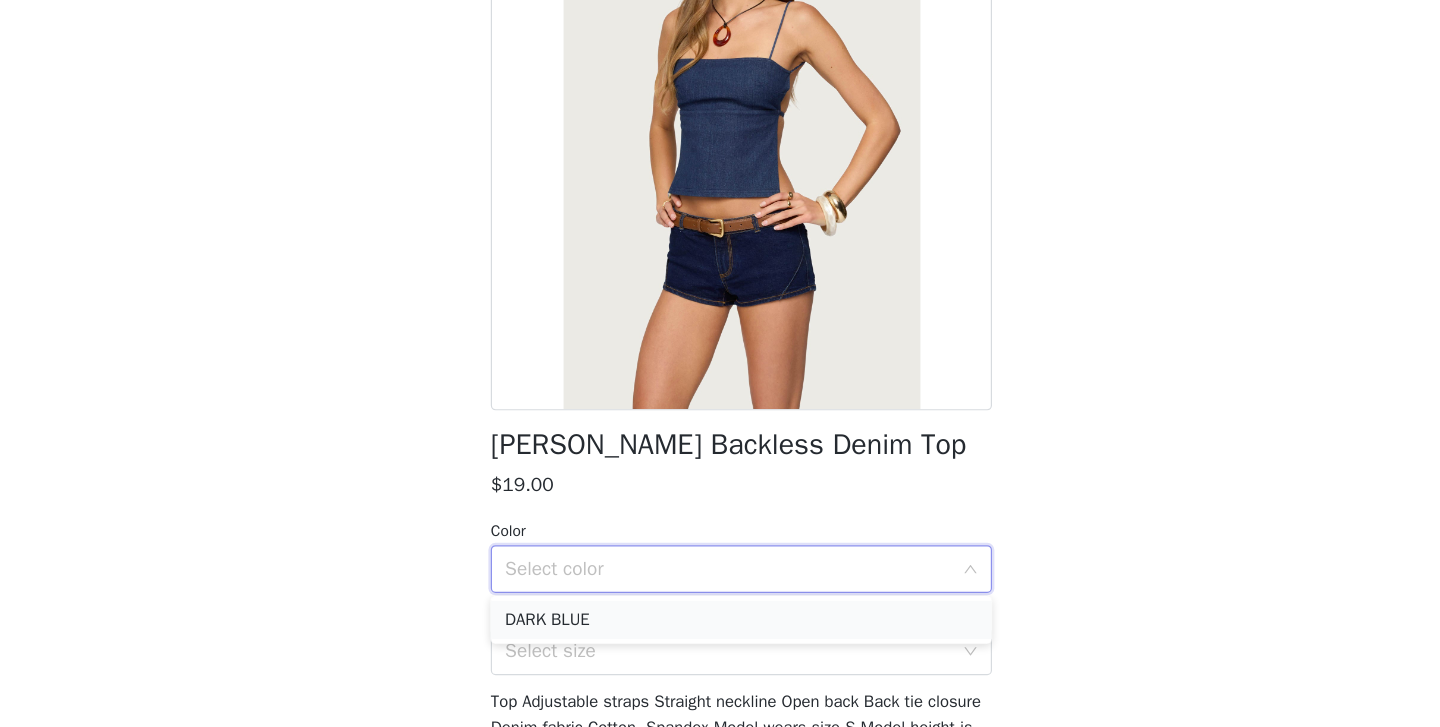 click on "DARK BLUE" at bounding box center [720, 637] 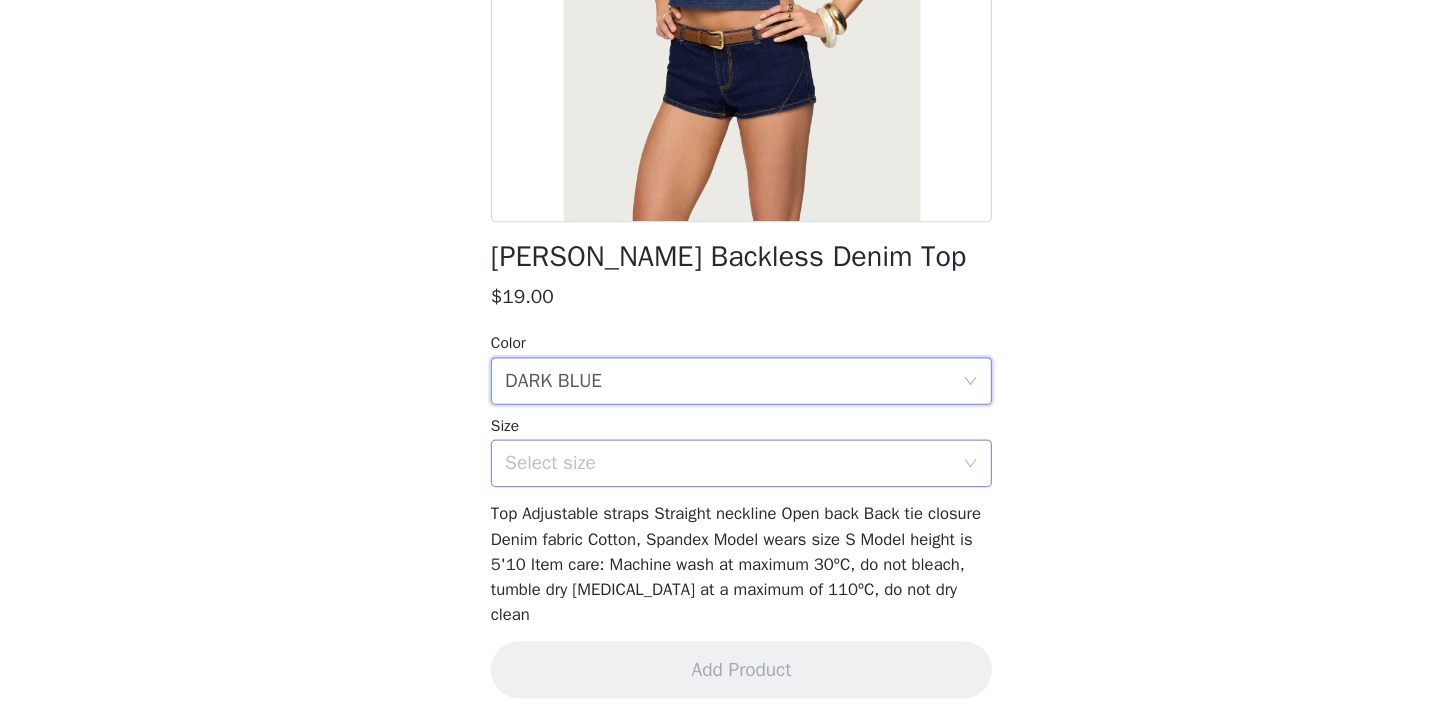 scroll, scrollTop: 243, scrollLeft: 0, axis: vertical 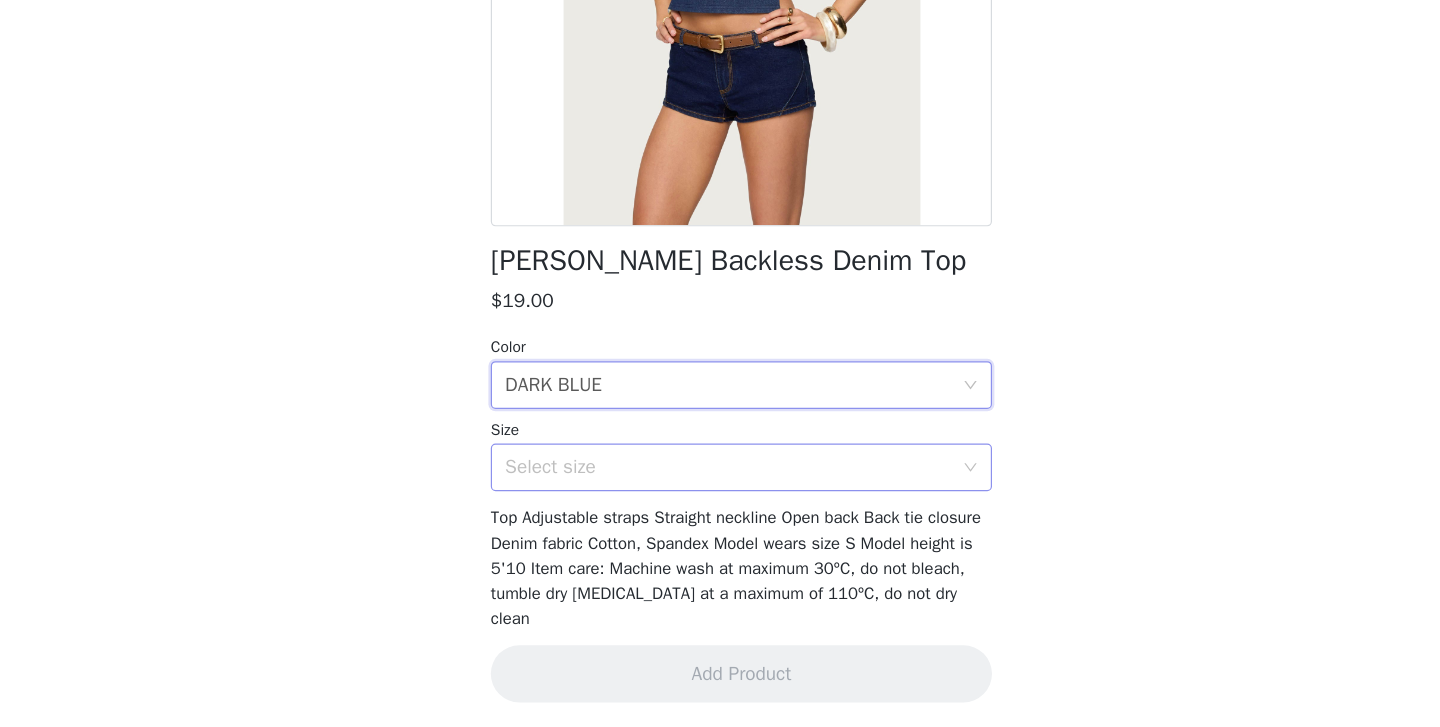 click on "Select size" at bounding box center (713, 509) 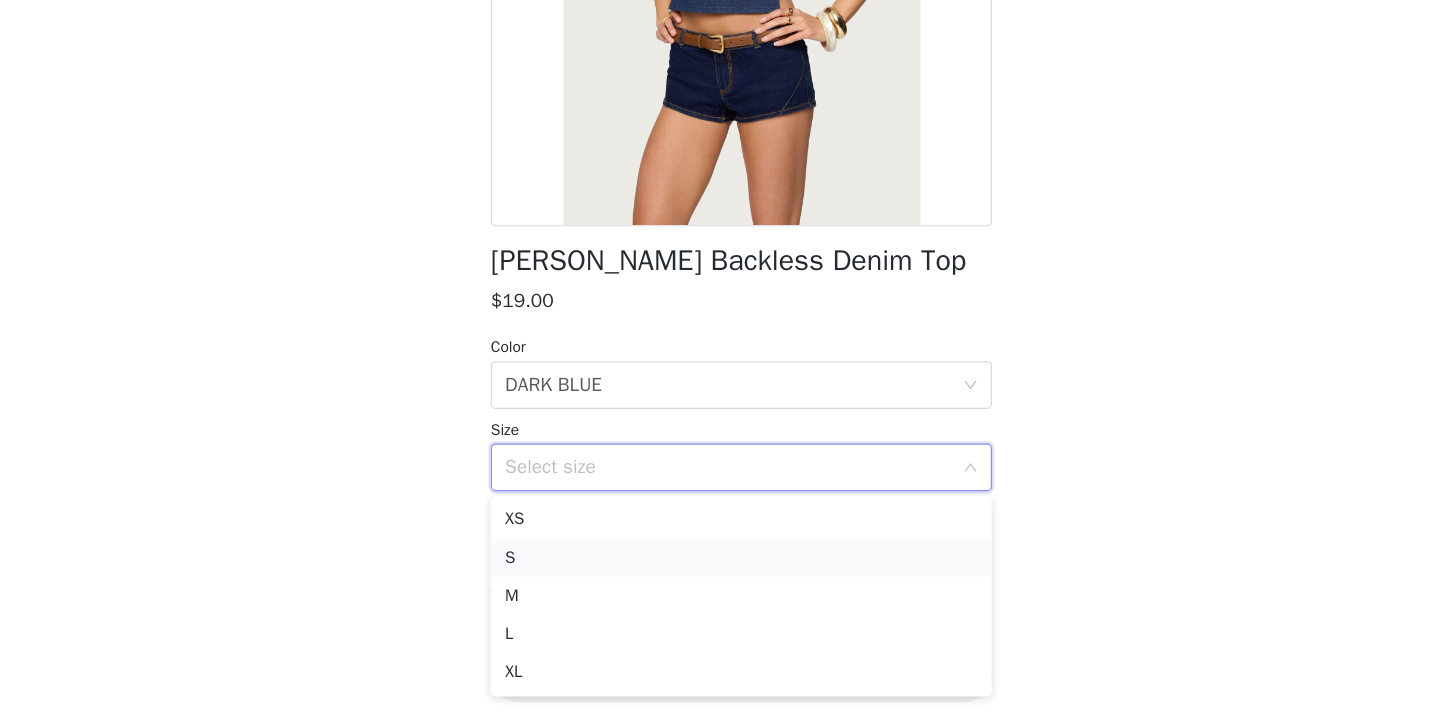 click on "S" at bounding box center (720, 585) 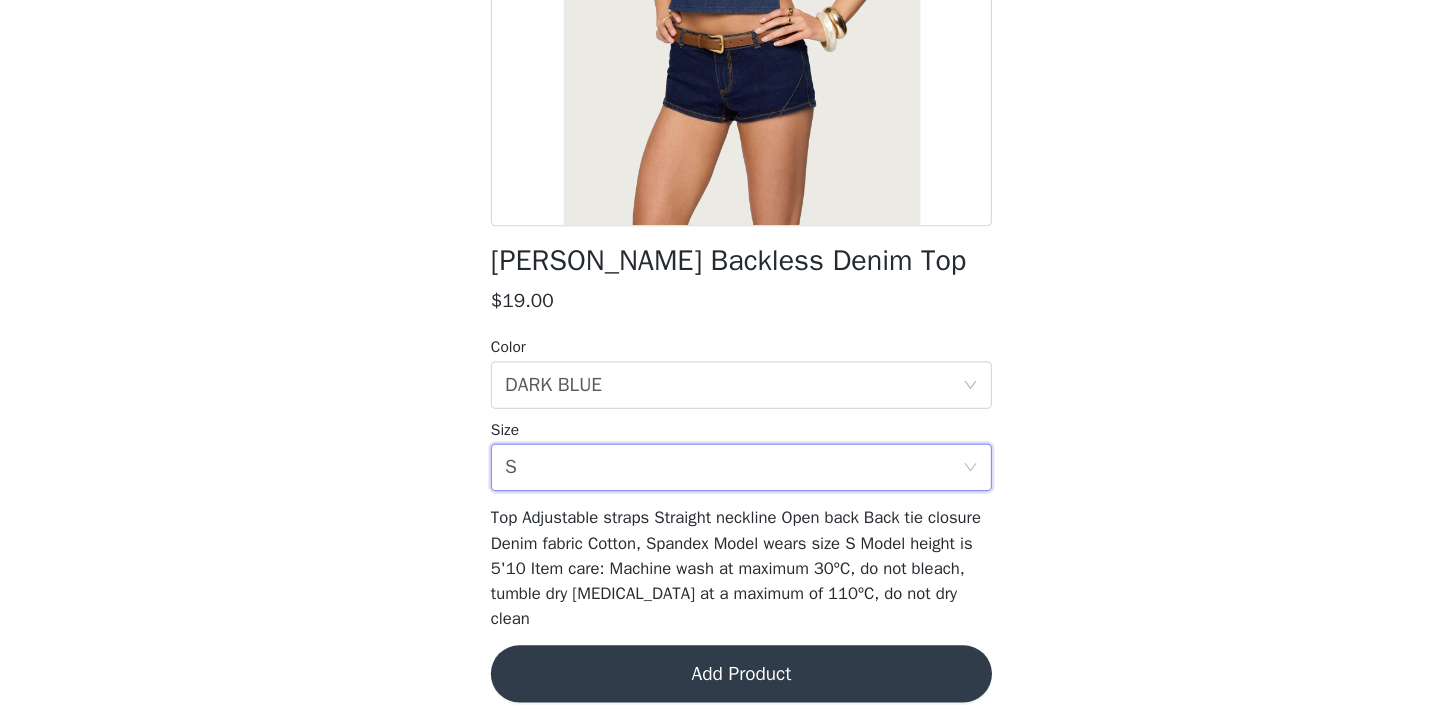 click on "Add Product" at bounding box center [720, 682] 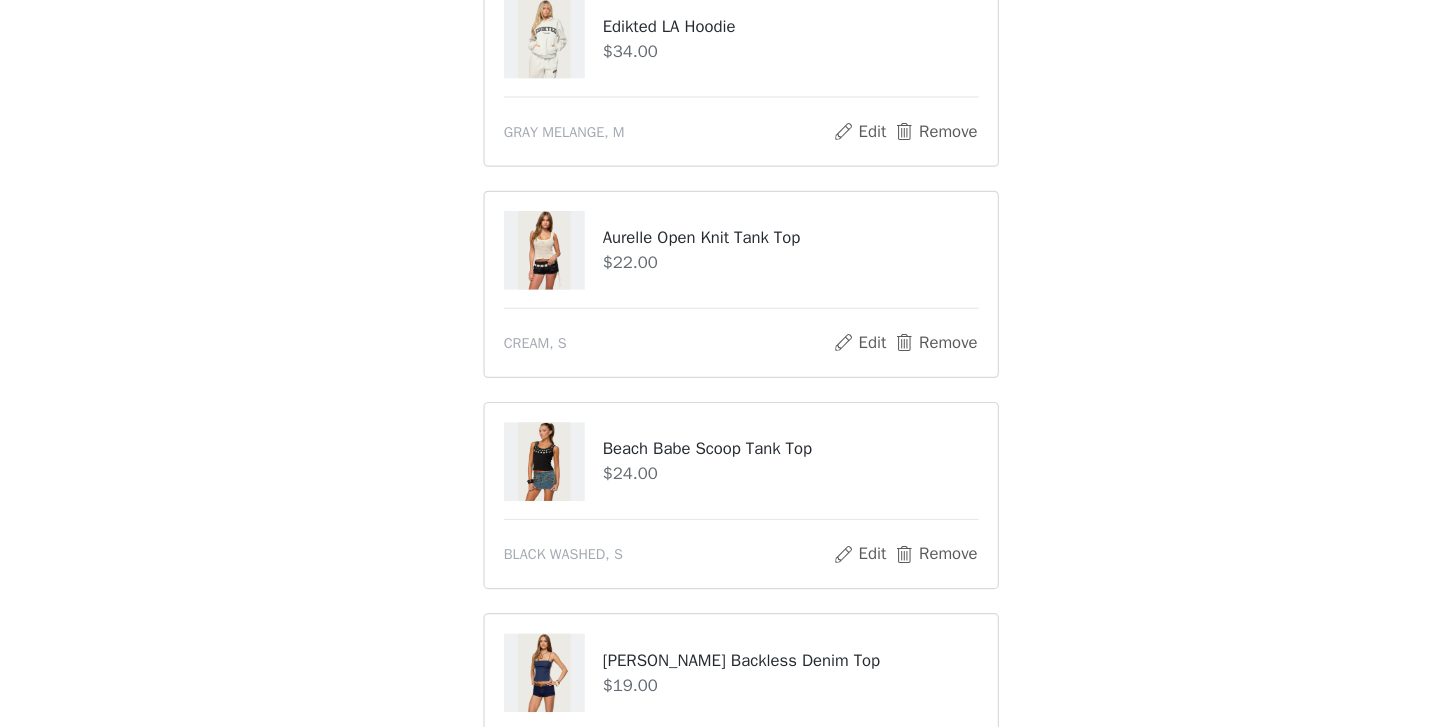 scroll, scrollTop: 1422, scrollLeft: 0, axis: vertical 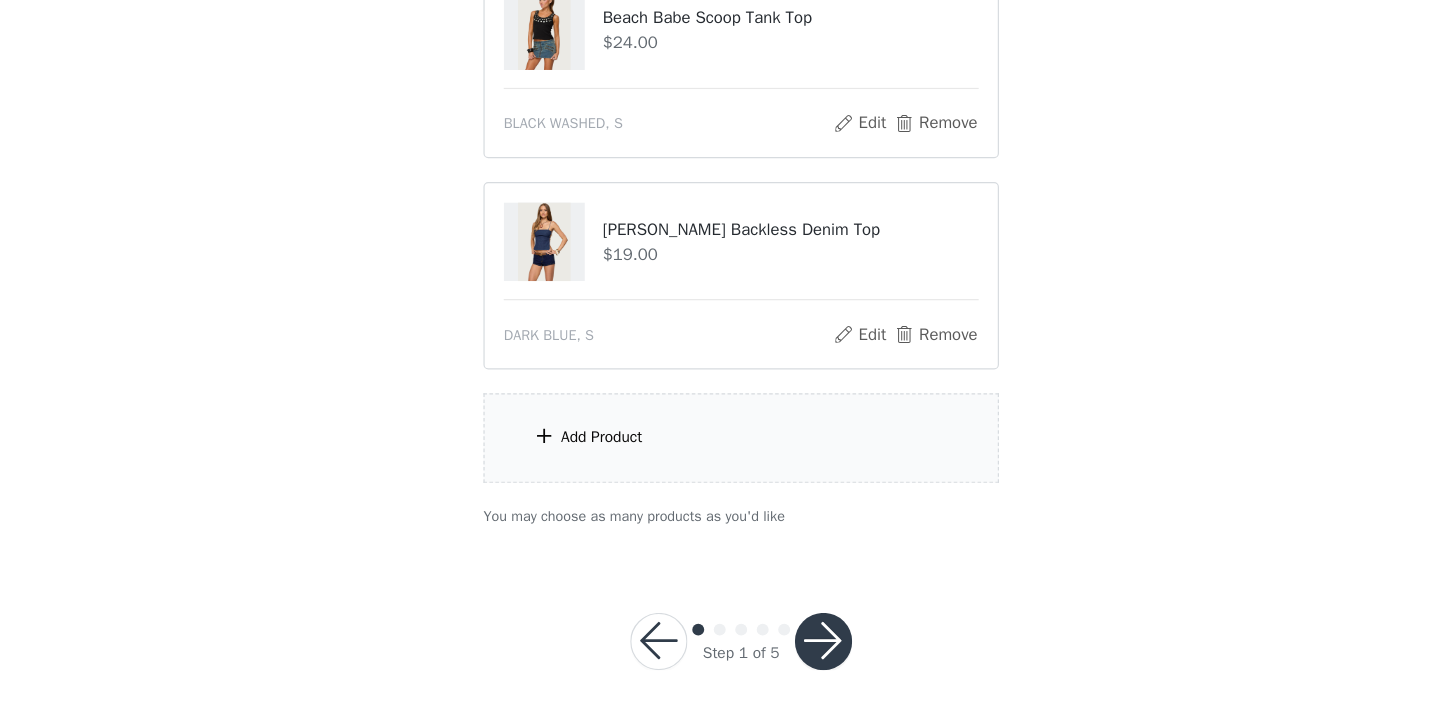 click on "Add Product" at bounding box center [720, 484] 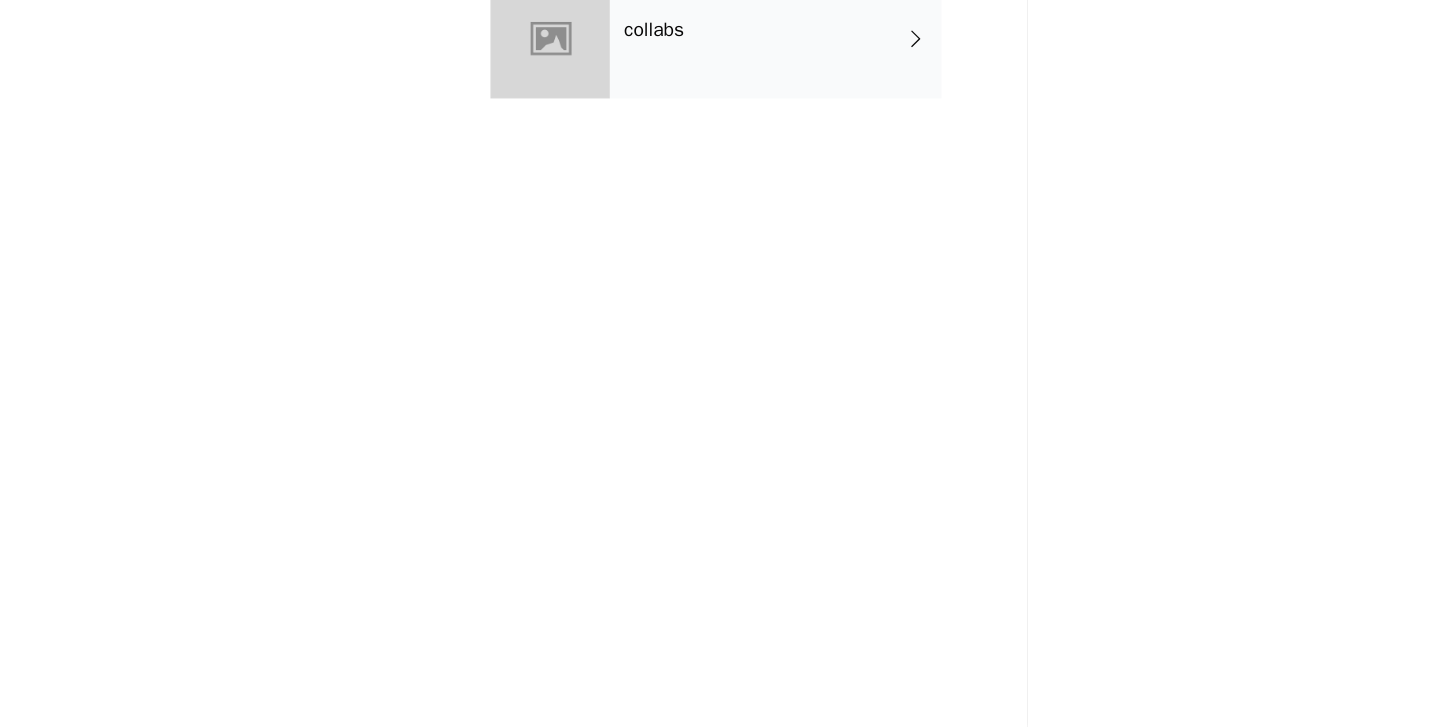 click on "collabs" at bounding box center (749, 150) 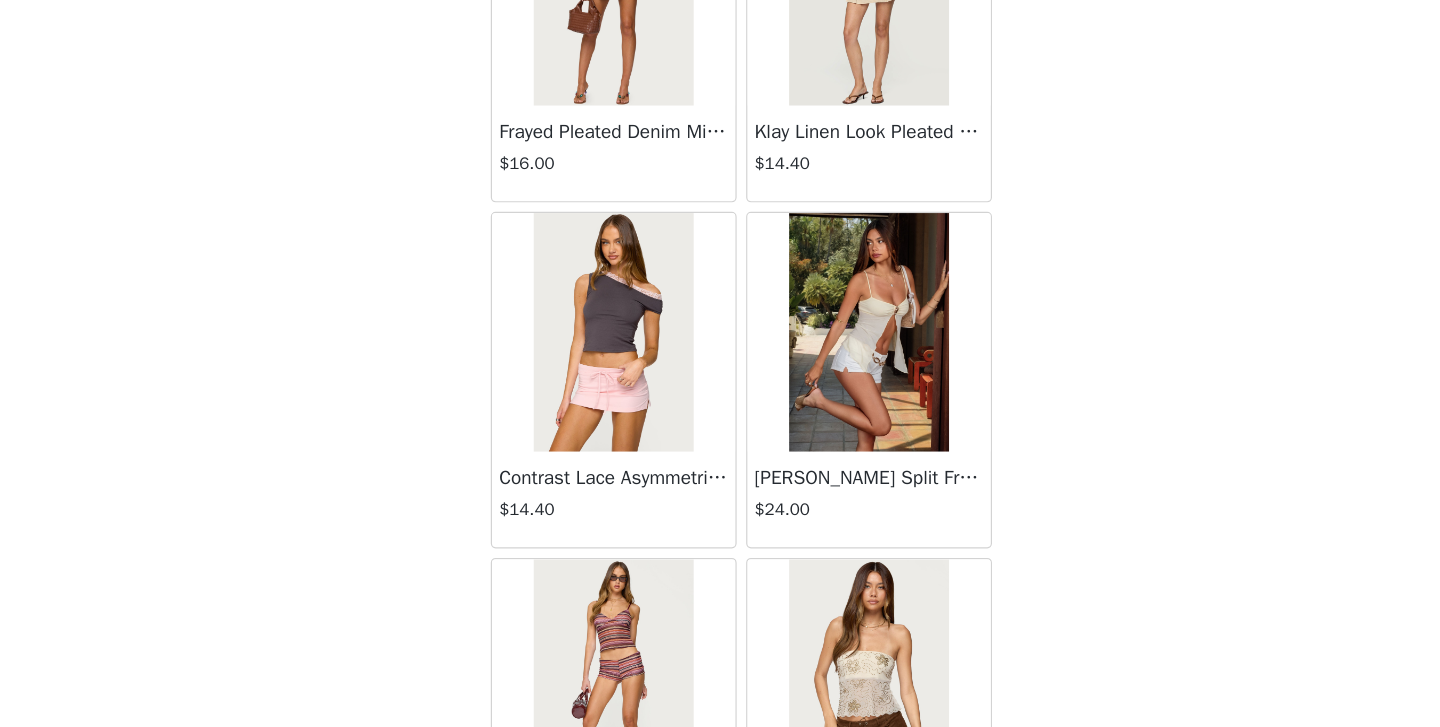 scroll, scrollTop: 2333, scrollLeft: 0, axis: vertical 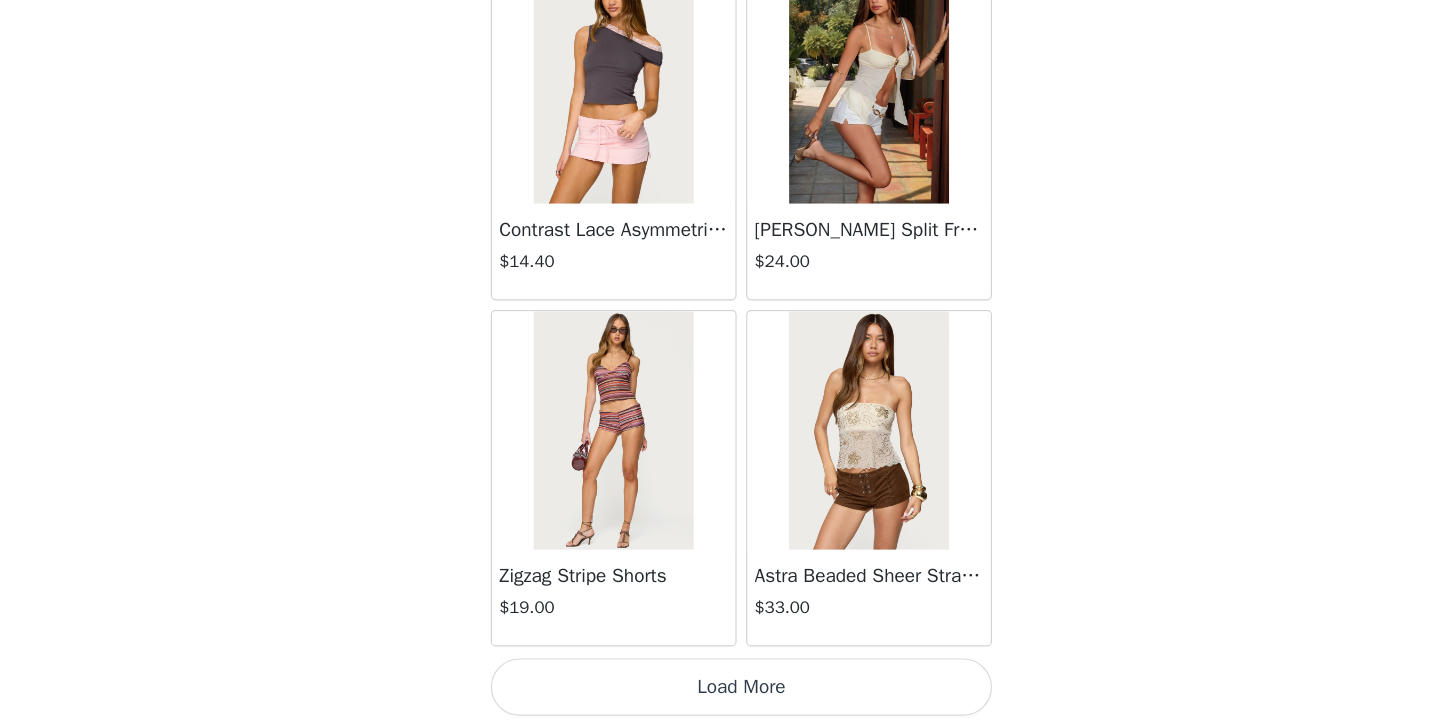 click on "Load More" at bounding box center [720, 693] 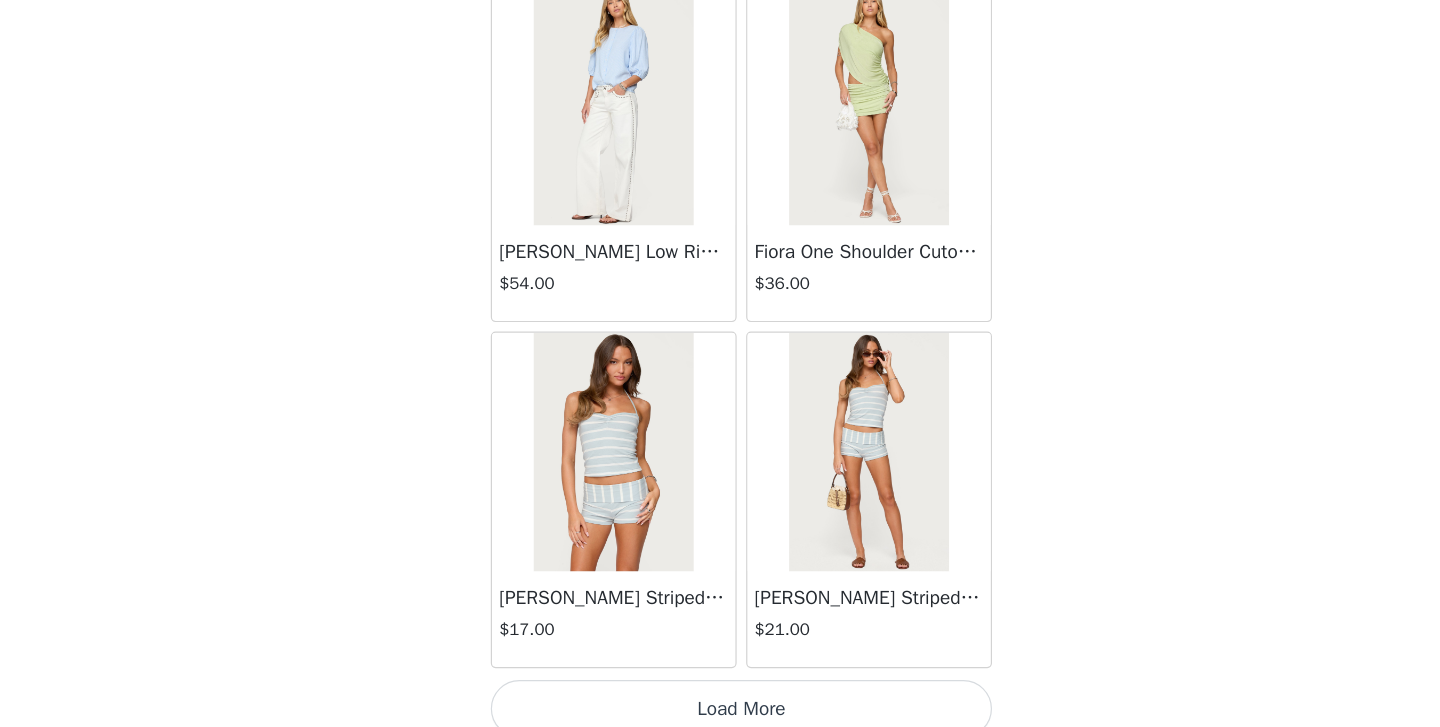 scroll, scrollTop: 5233, scrollLeft: 0, axis: vertical 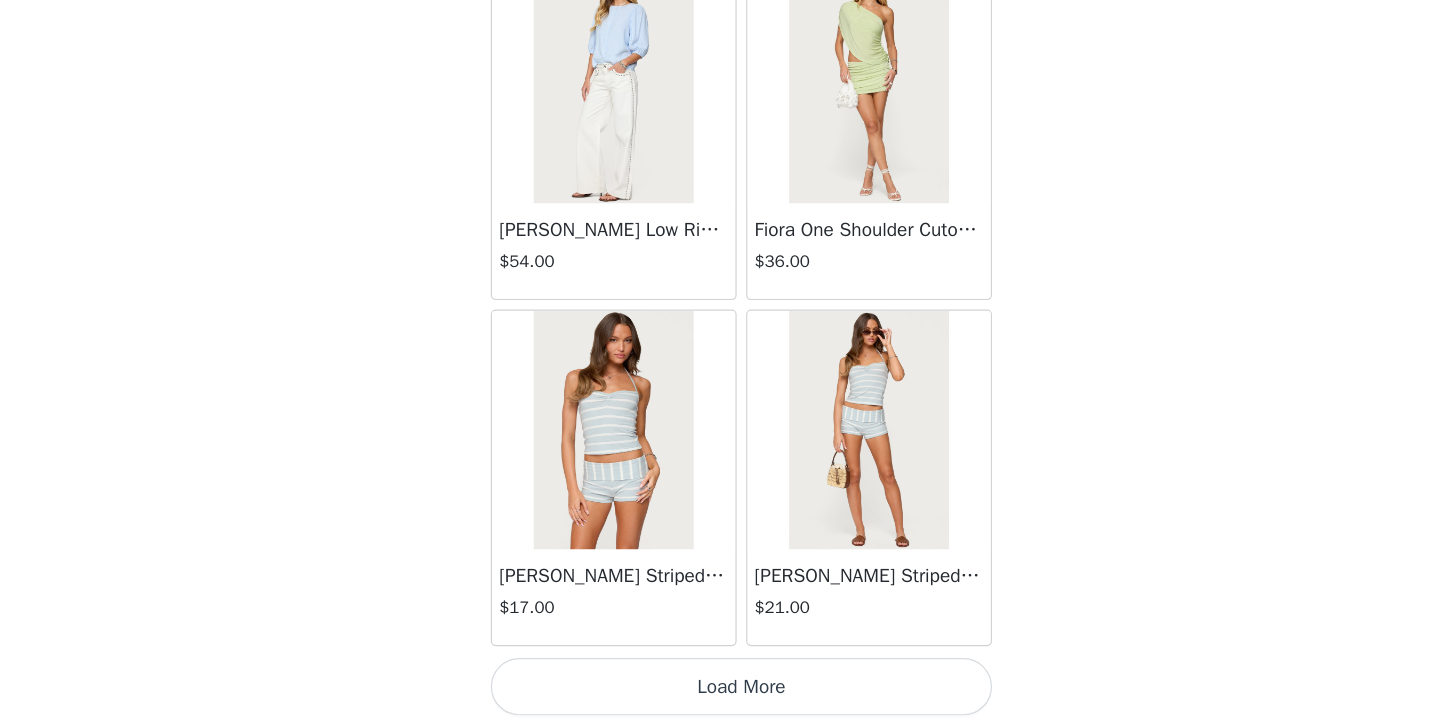 click on "Load More" at bounding box center [720, 693] 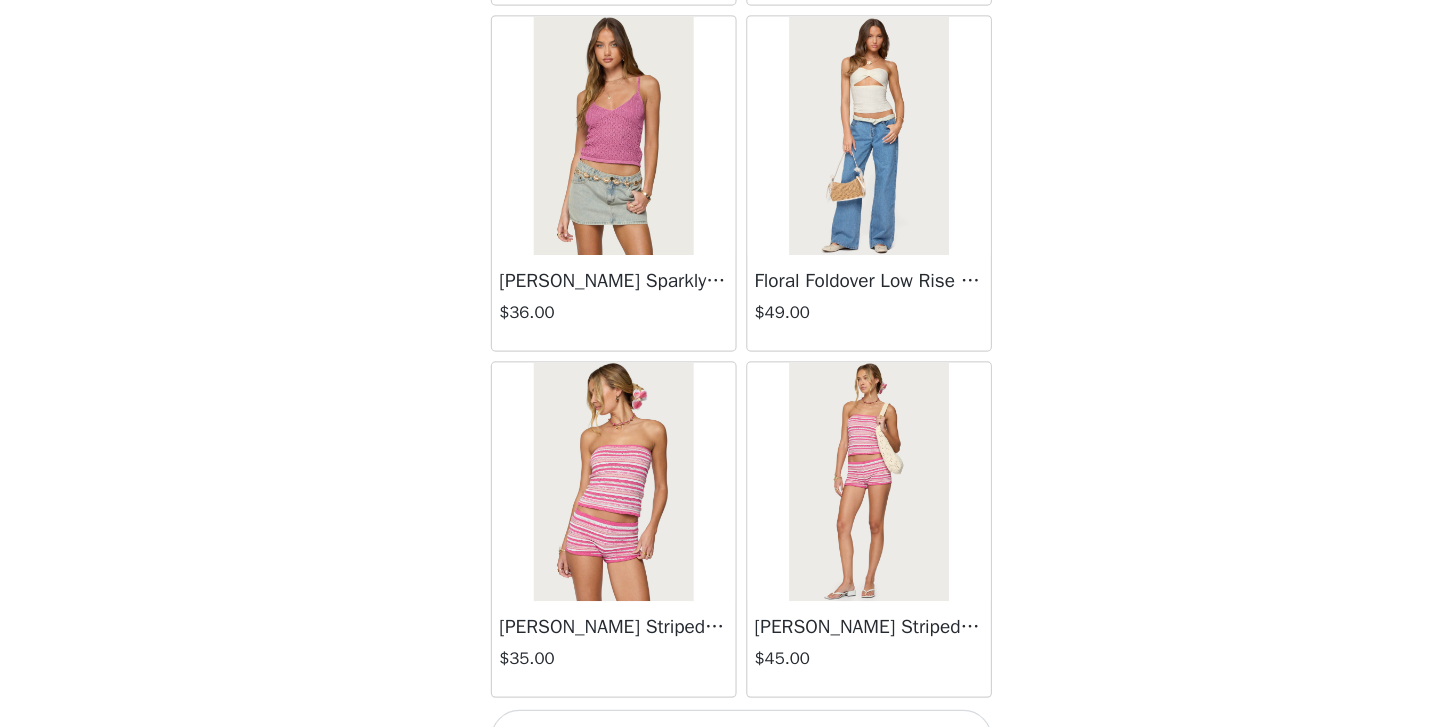 scroll, scrollTop: 8133, scrollLeft: 0, axis: vertical 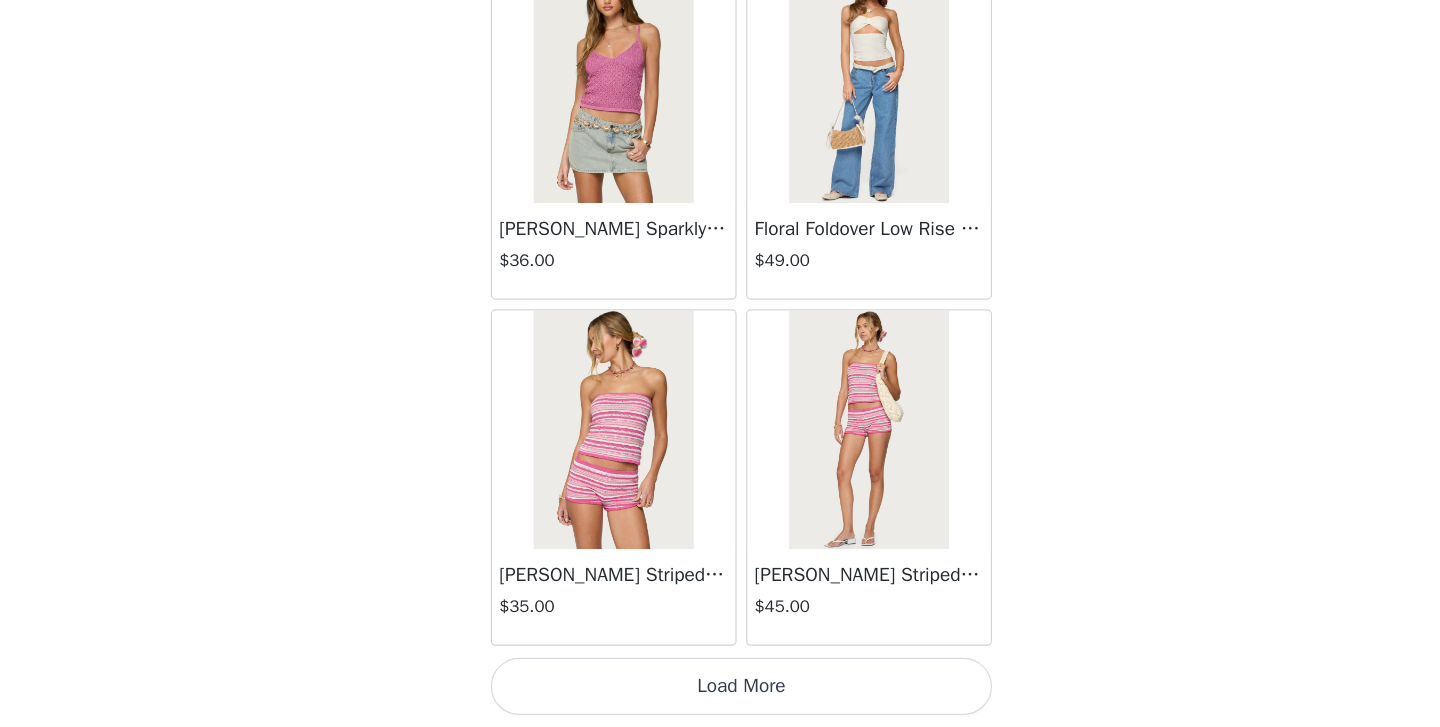 click on "Load More" at bounding box center (720, 693) 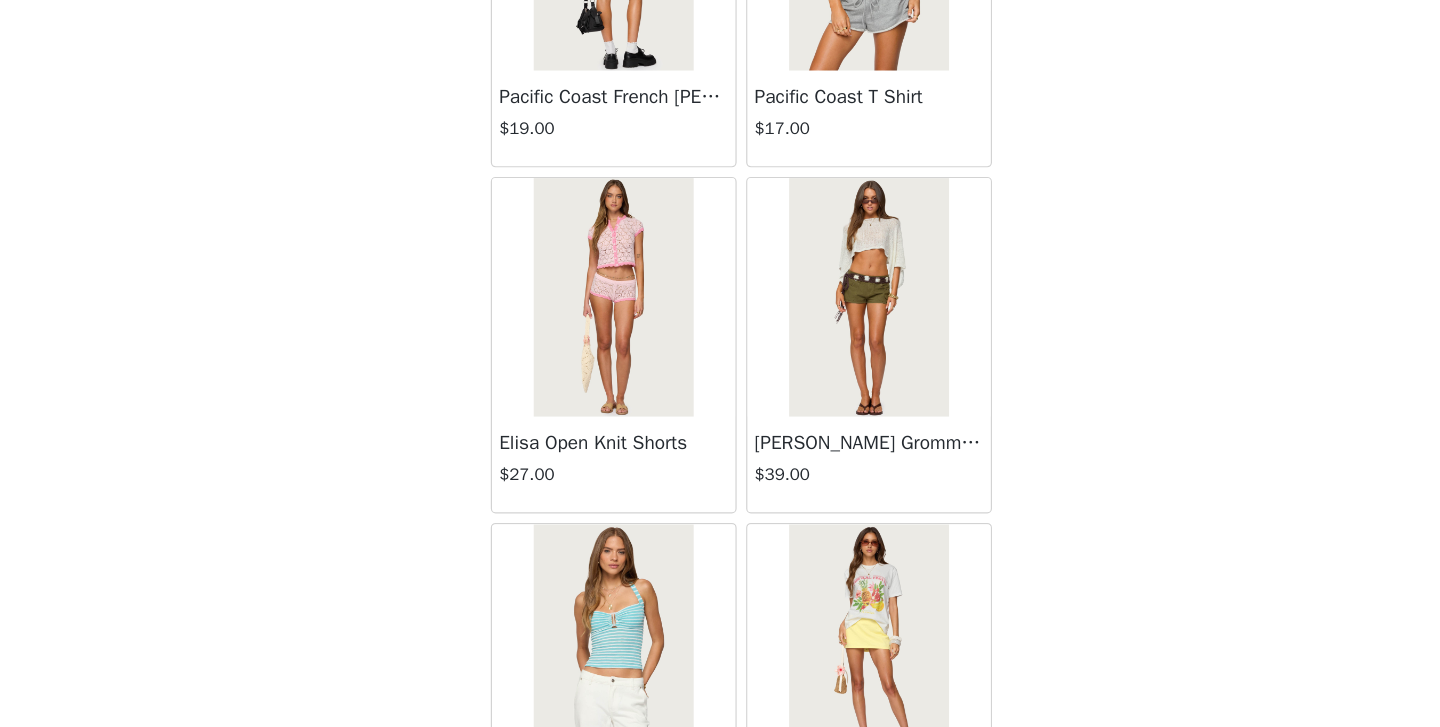 scroll, scrollTop: 11033, scrollLeft: 0, axis: vertical 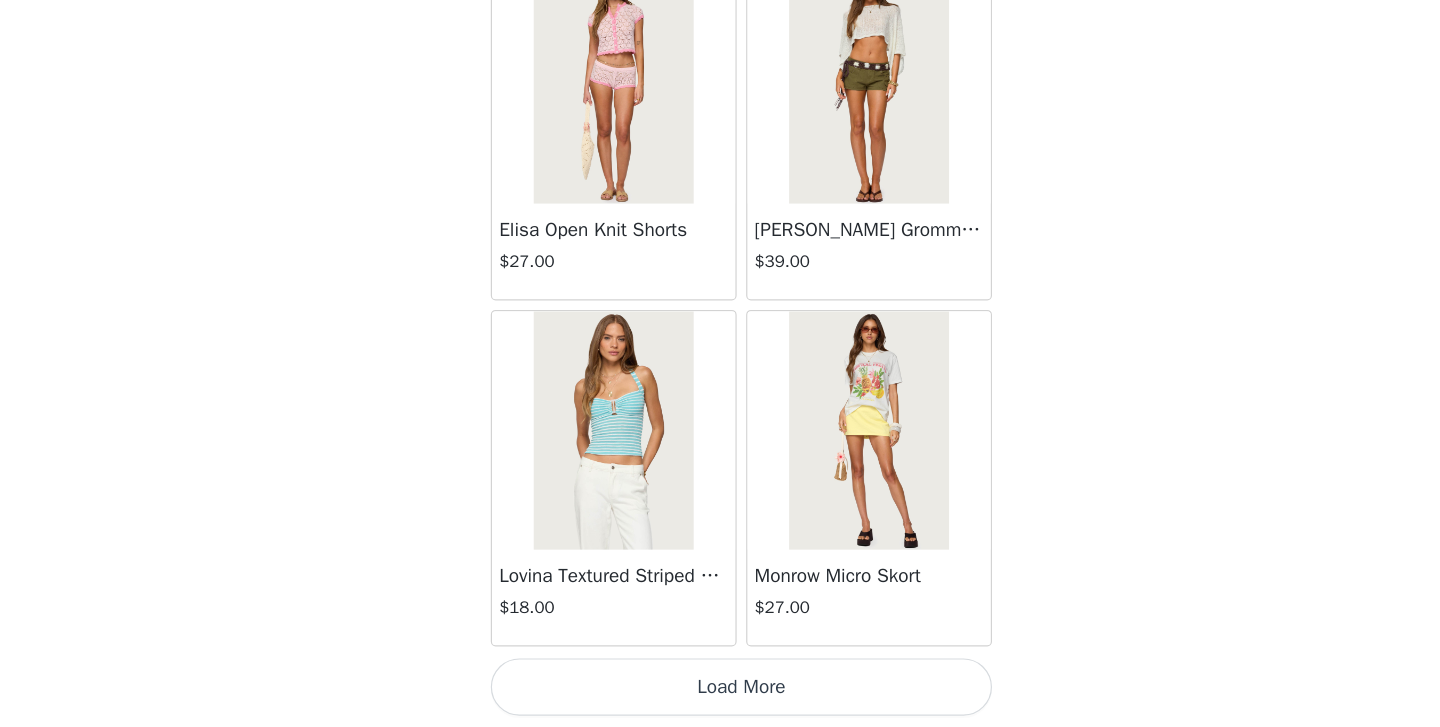 click on "Load More" at bounding box center (720, 693) 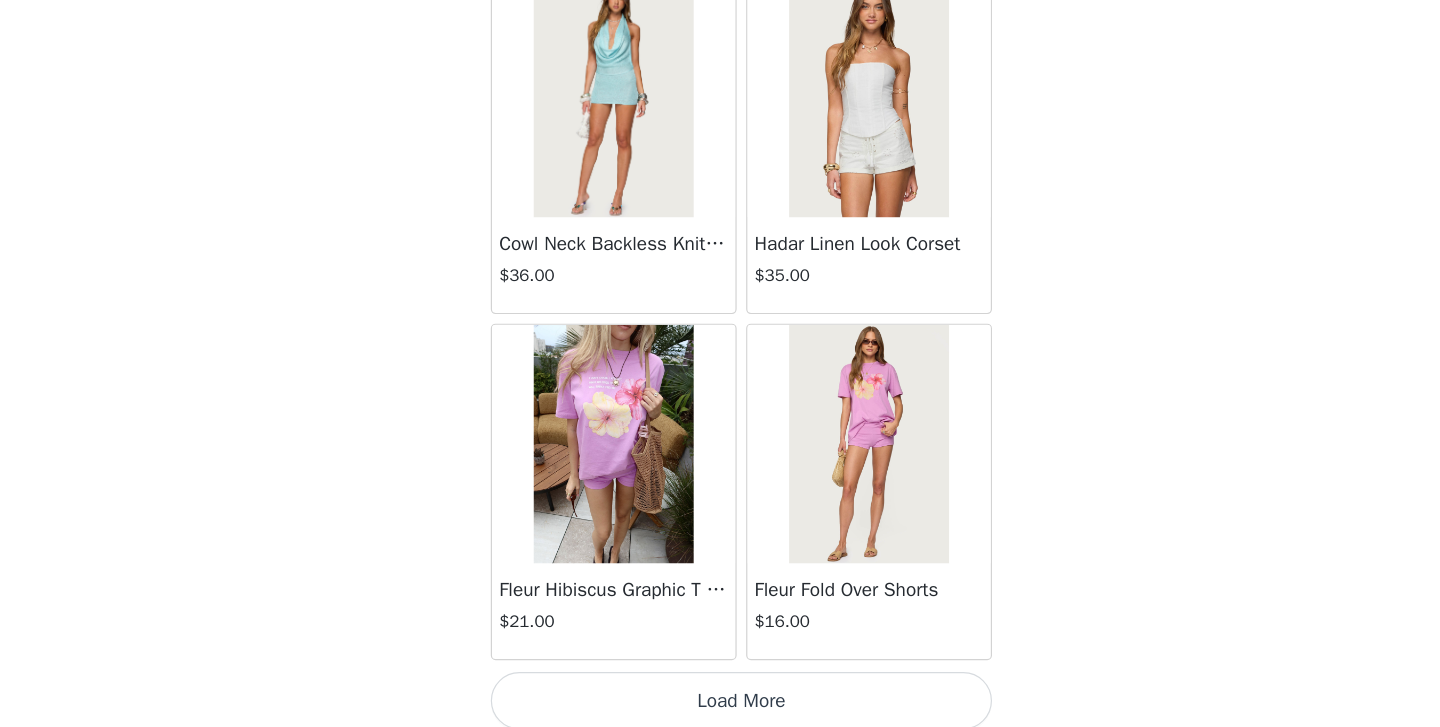 scroll, scrollTop: 13933, scrollLeft: 0, axis: vertical 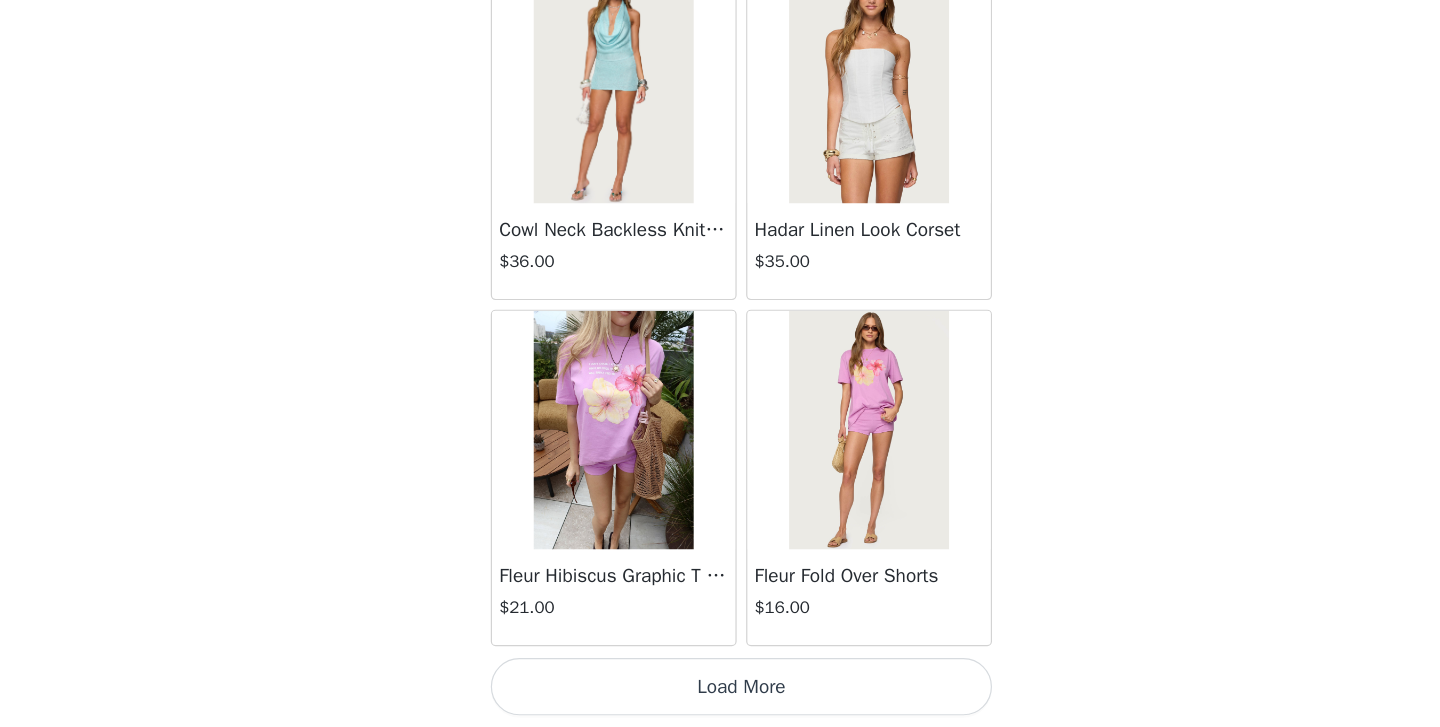 click on "Load More" at bounding box center [720, 693] 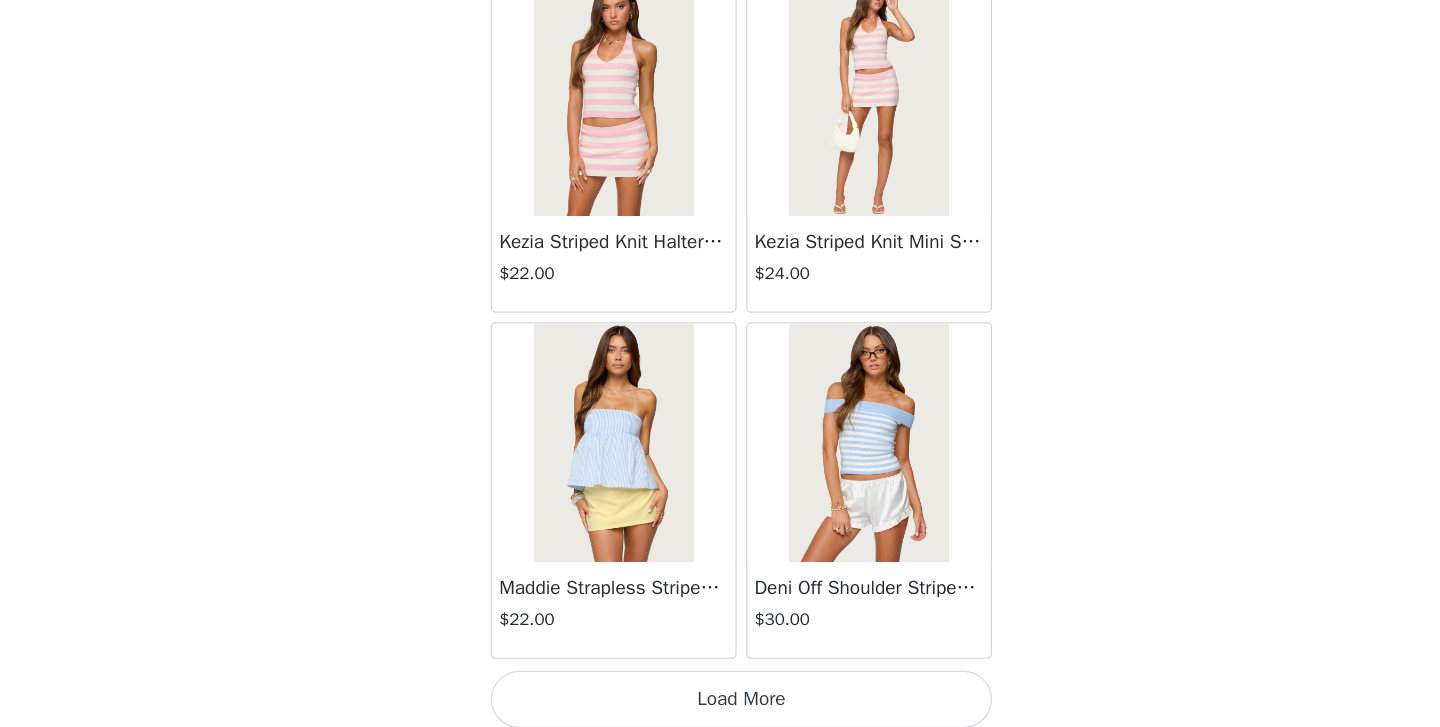 scroll, scrollTop: 16833, scrollLeft: 0, axis: vertical 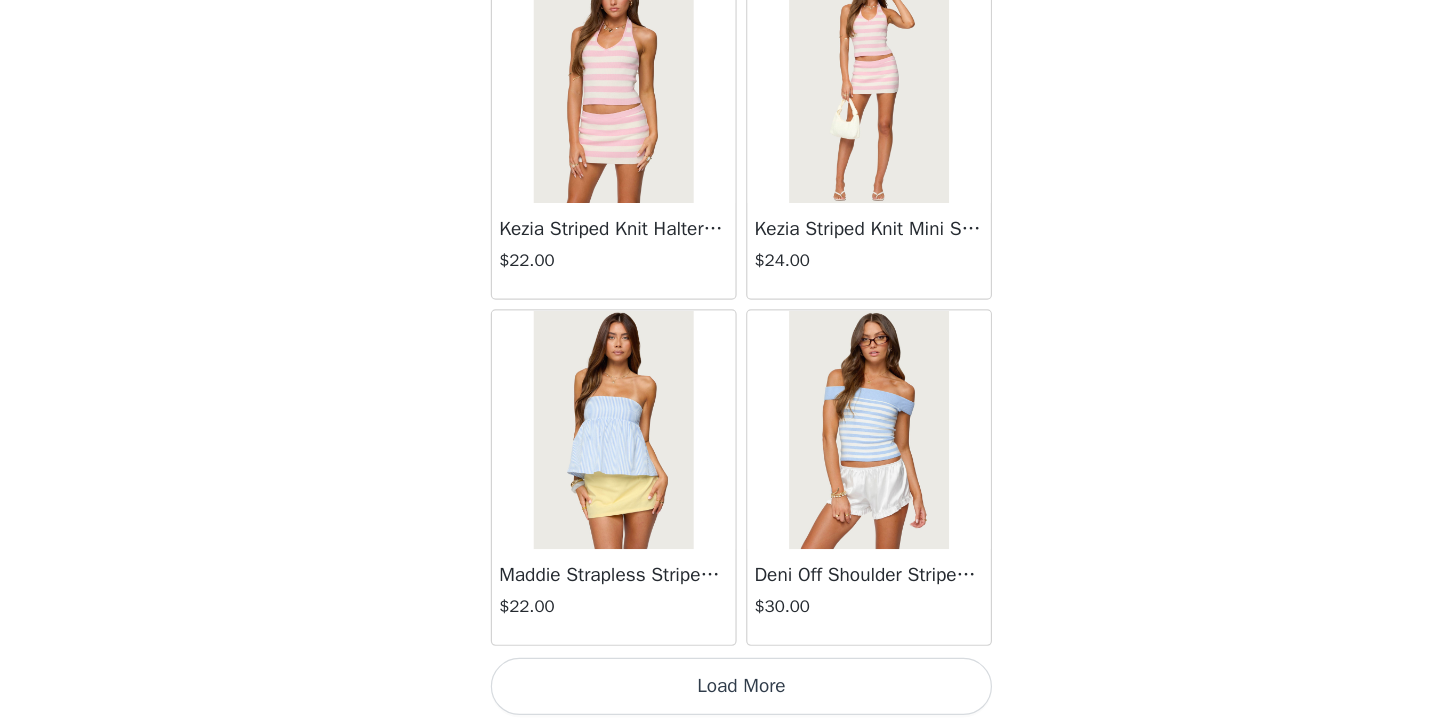 click on "Load More" at bounding box center [720, 693] 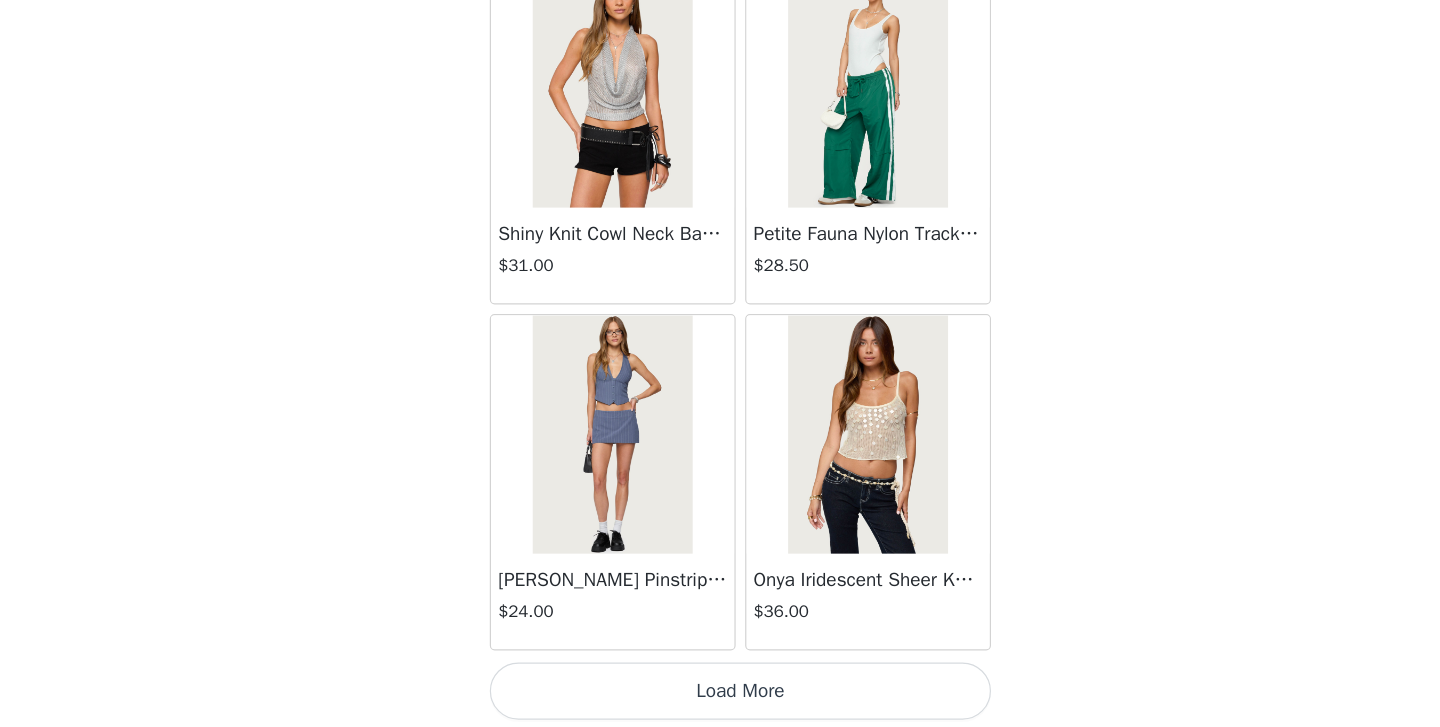 scroll, scrollTop: 19733, scrollLeft: 0, axis: vertical 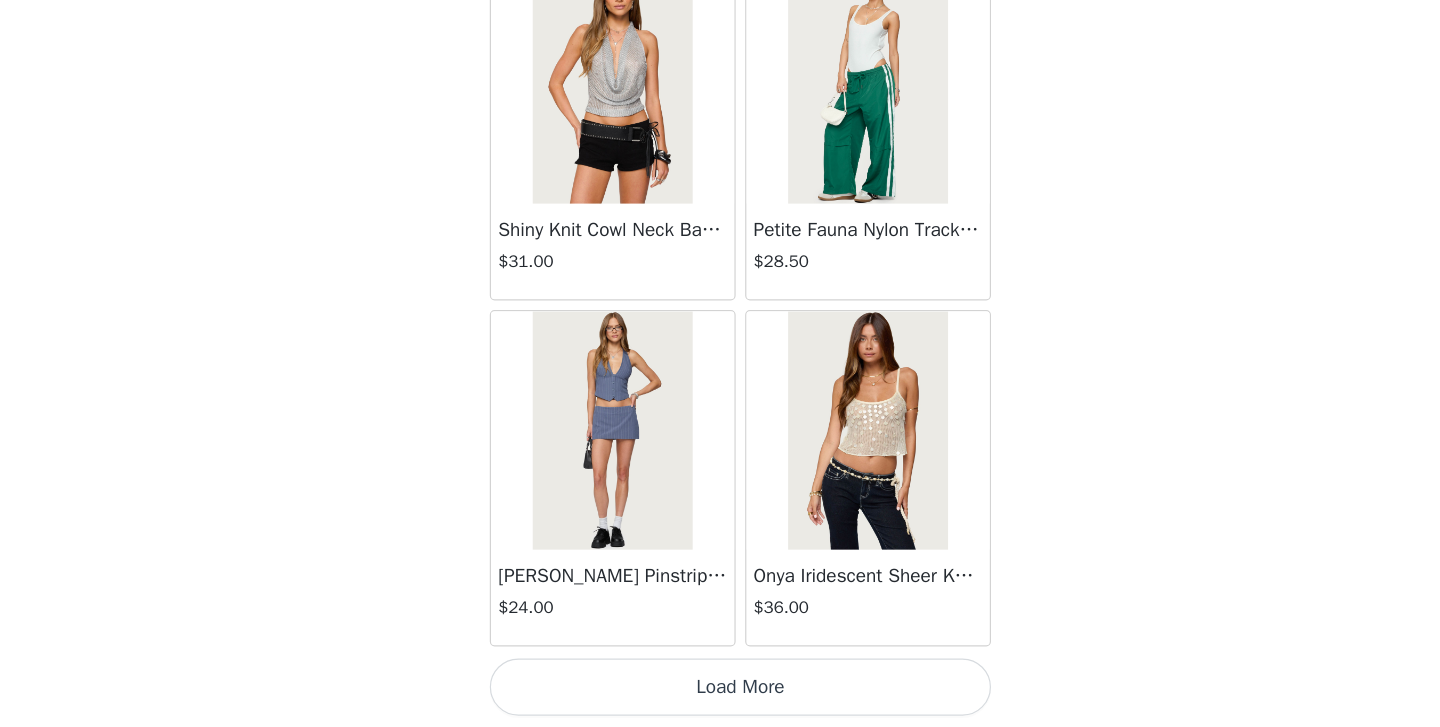 click on "Load More" at bounding box center [720, 693] 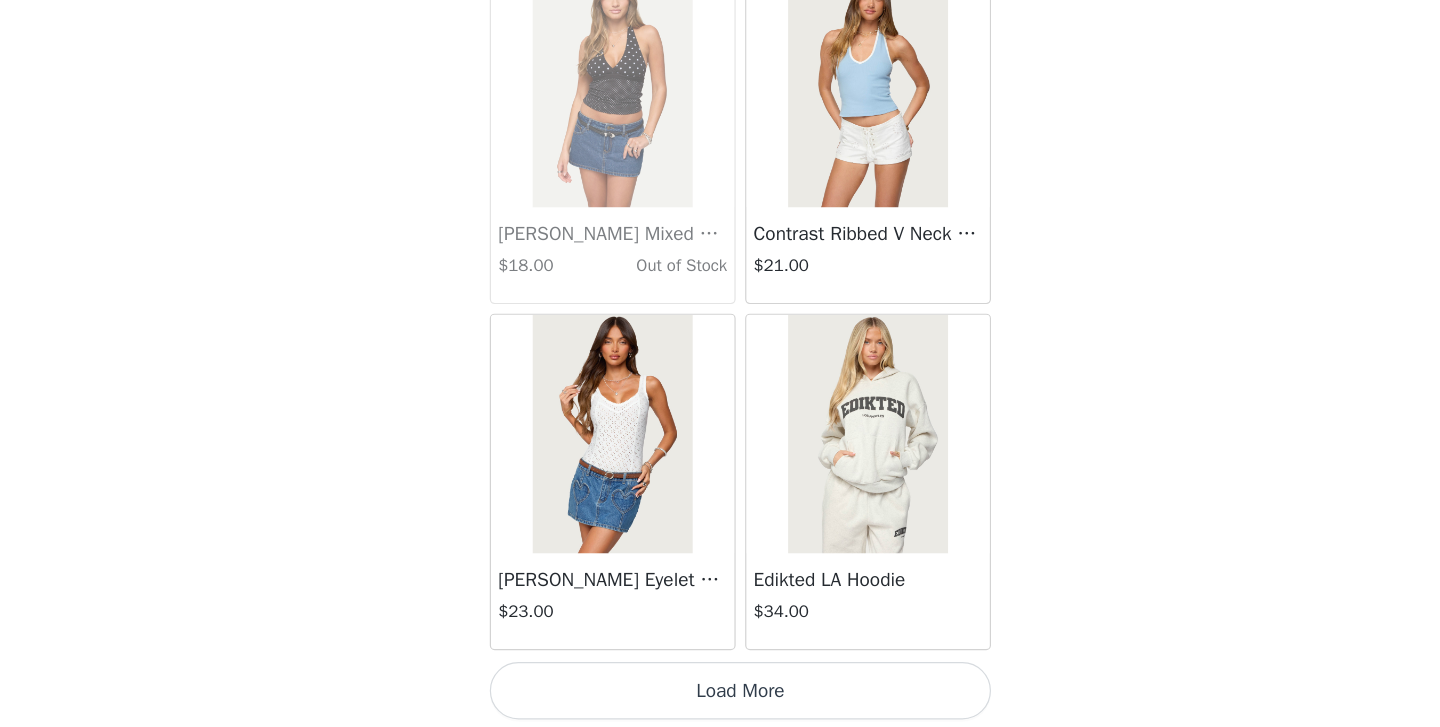 scroll, scrollTop: 22633, scrollLeft: 0, axis: vertical 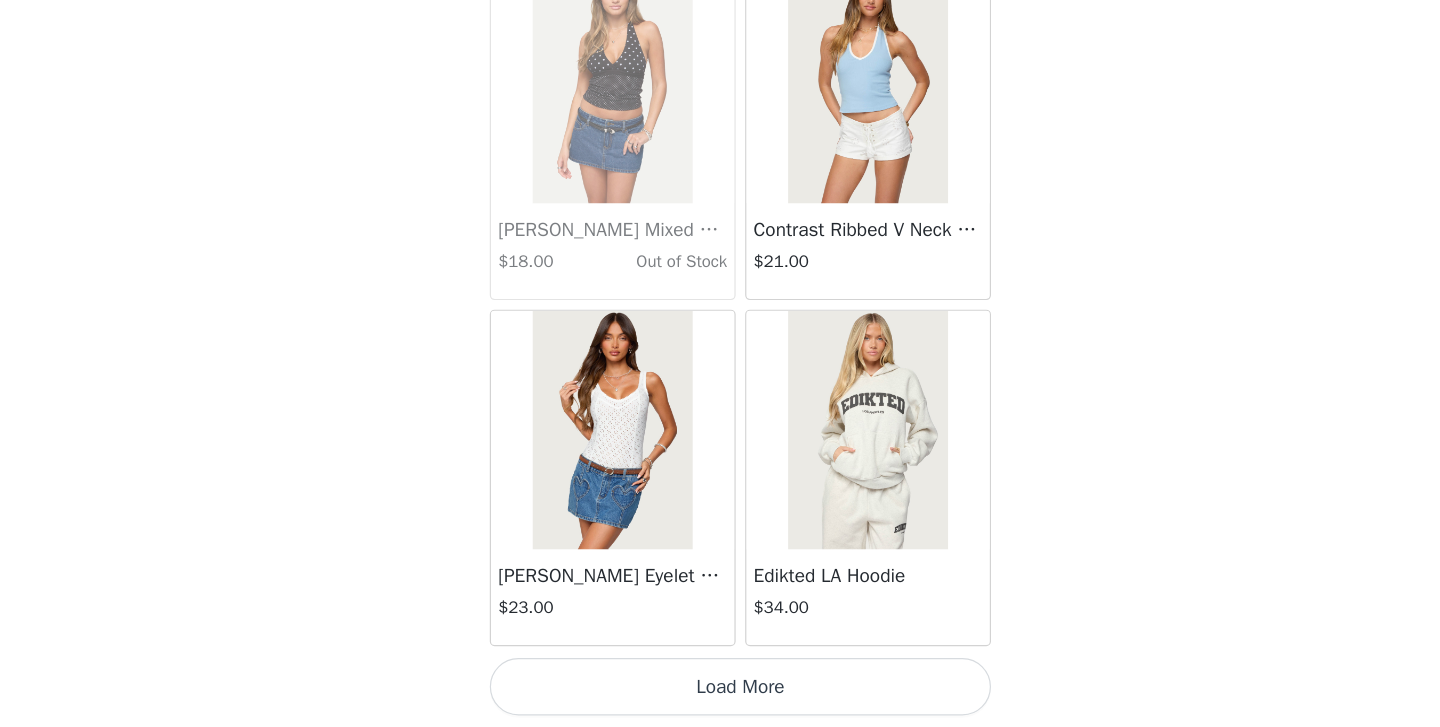 click on "Load More" at bounding box center [720, 693] 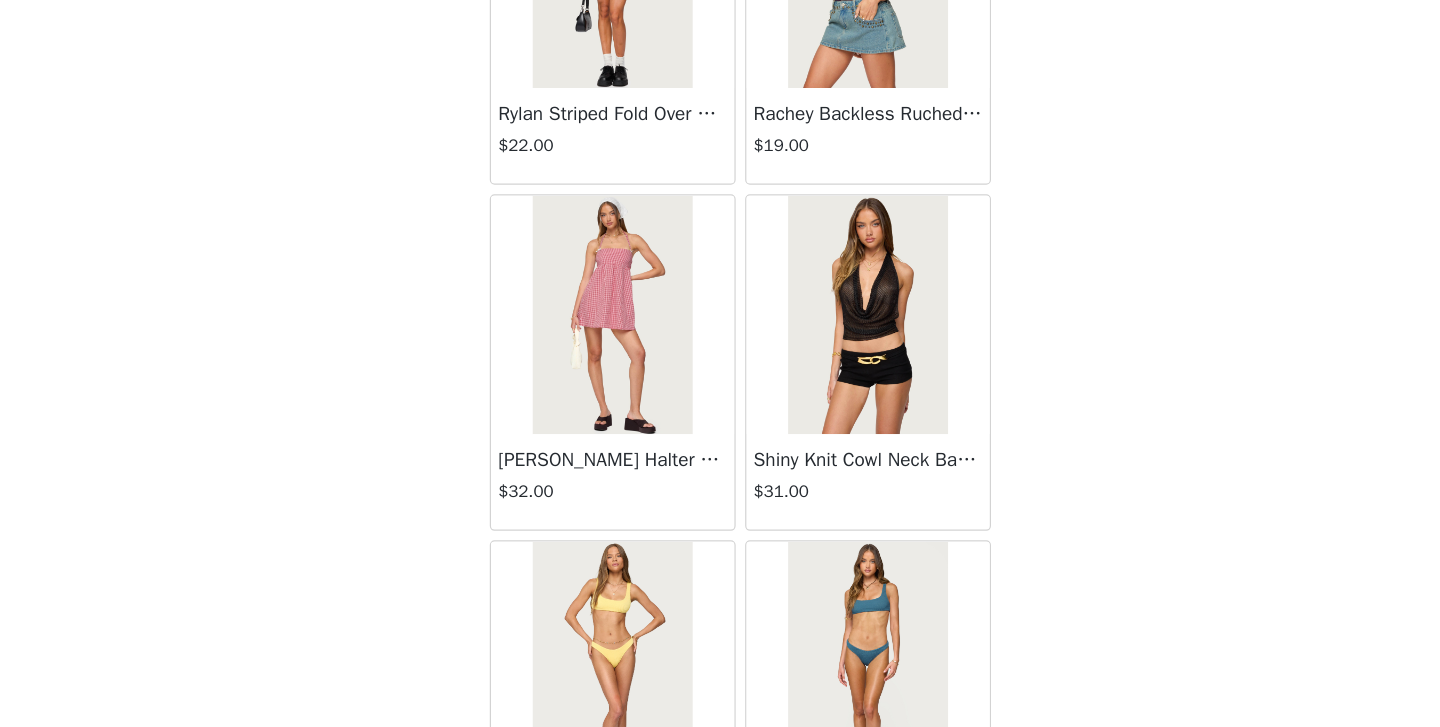 scroll, scrollTop: 25533, scrollLeft: 0, axis: vertical 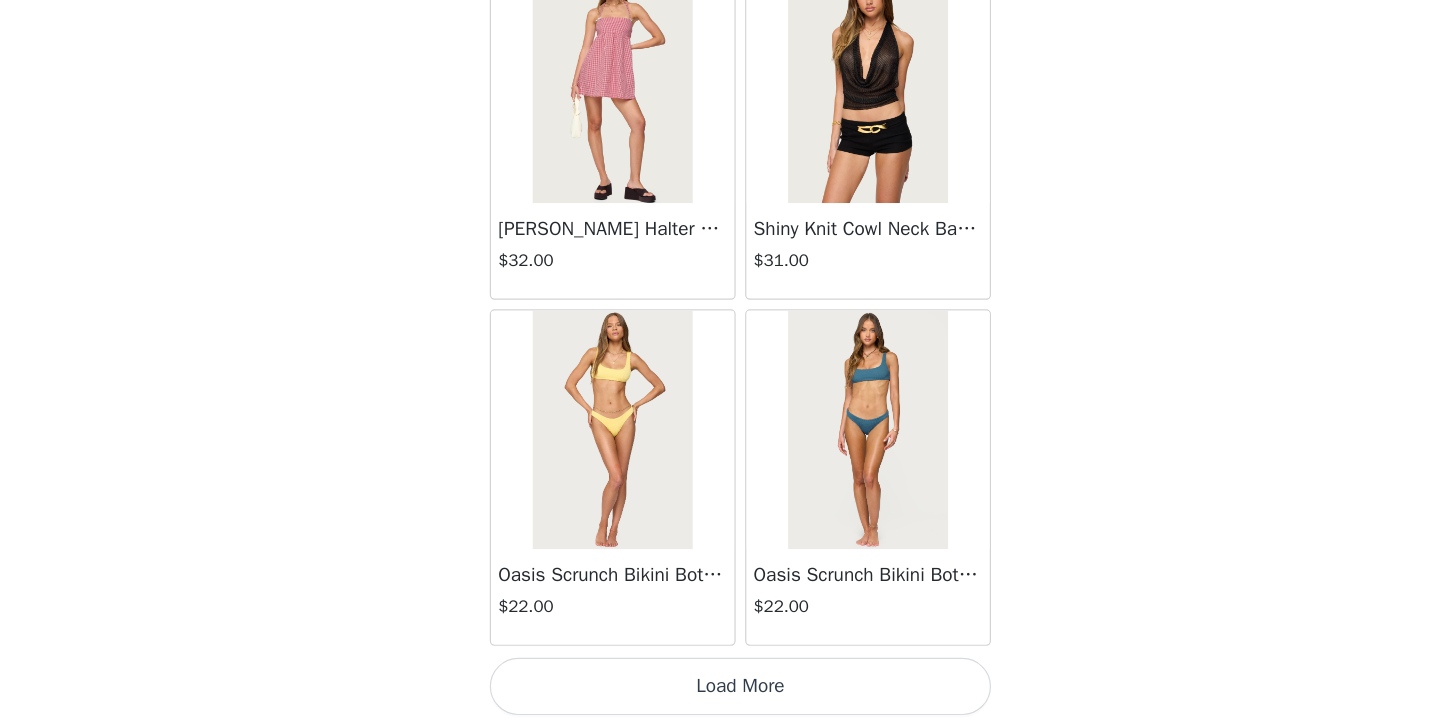 click on "Load More" at bounding box center (720, 693) 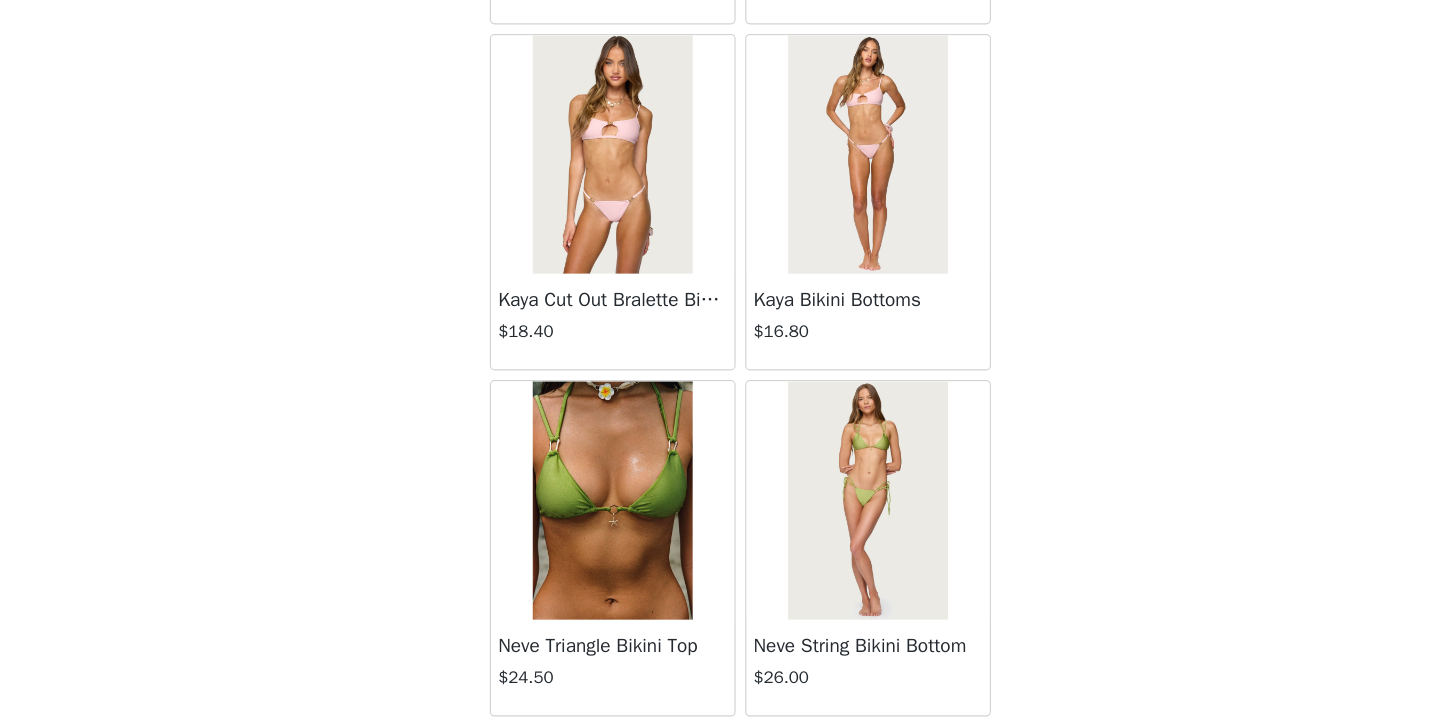 scroll, scrollTop: 28433, scrollLeft: 0, axis: vertical 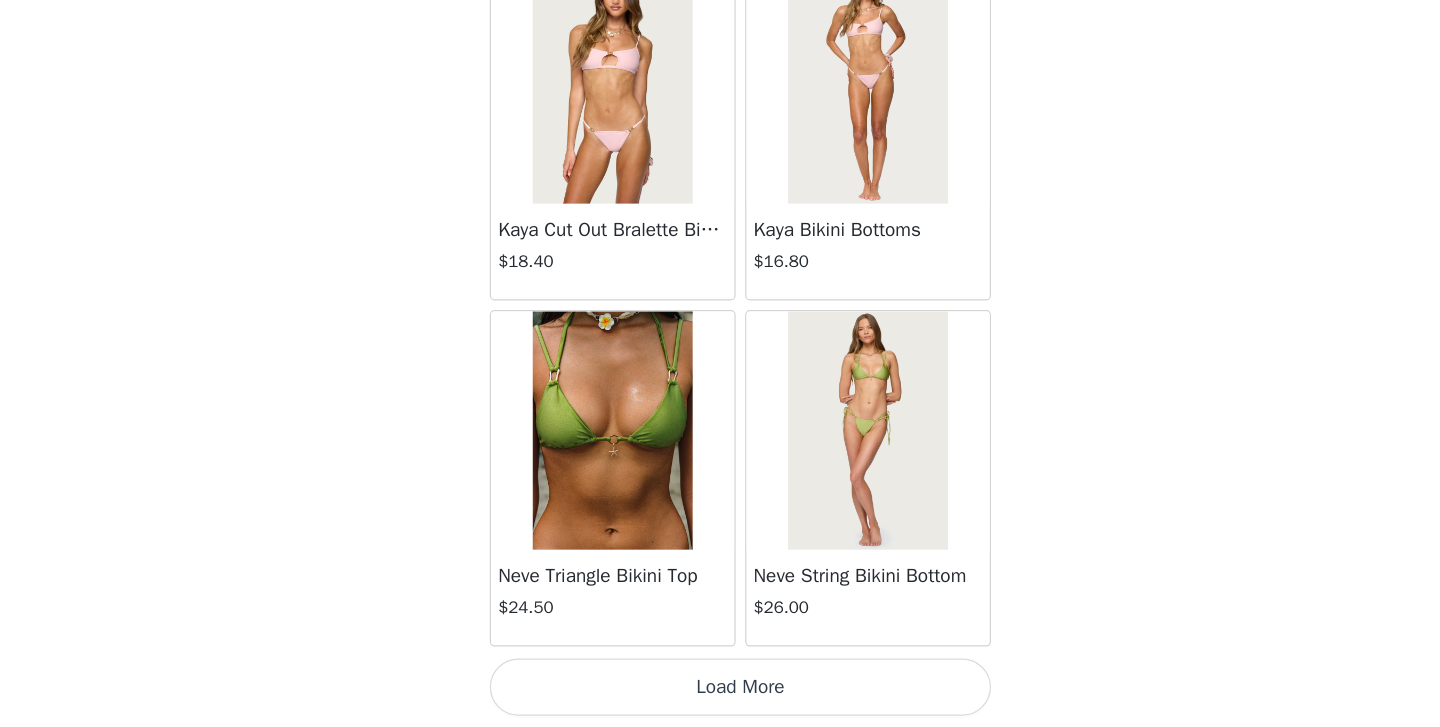 click on "Load More" at bounding box center (720, 693) 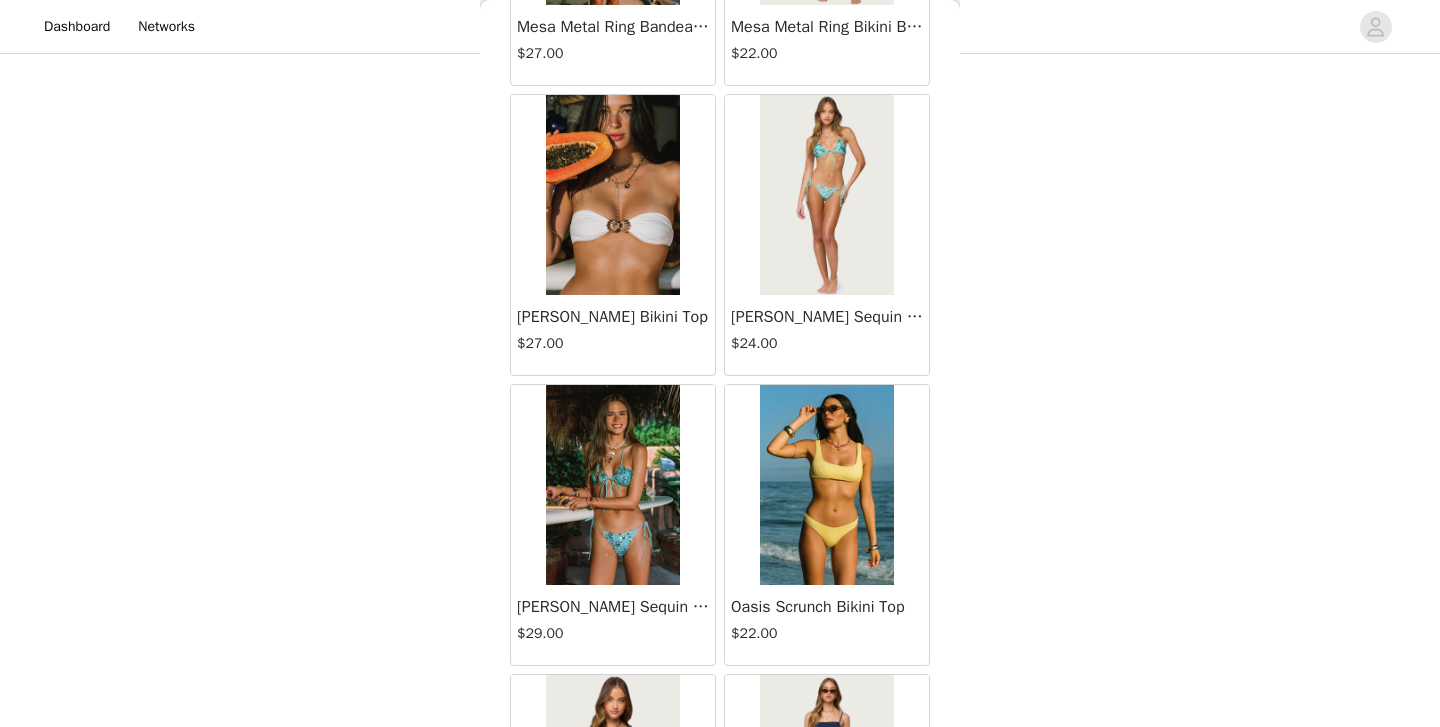 scroll, scrollTop: 29837, scrollLeft: 0, axis: vertical 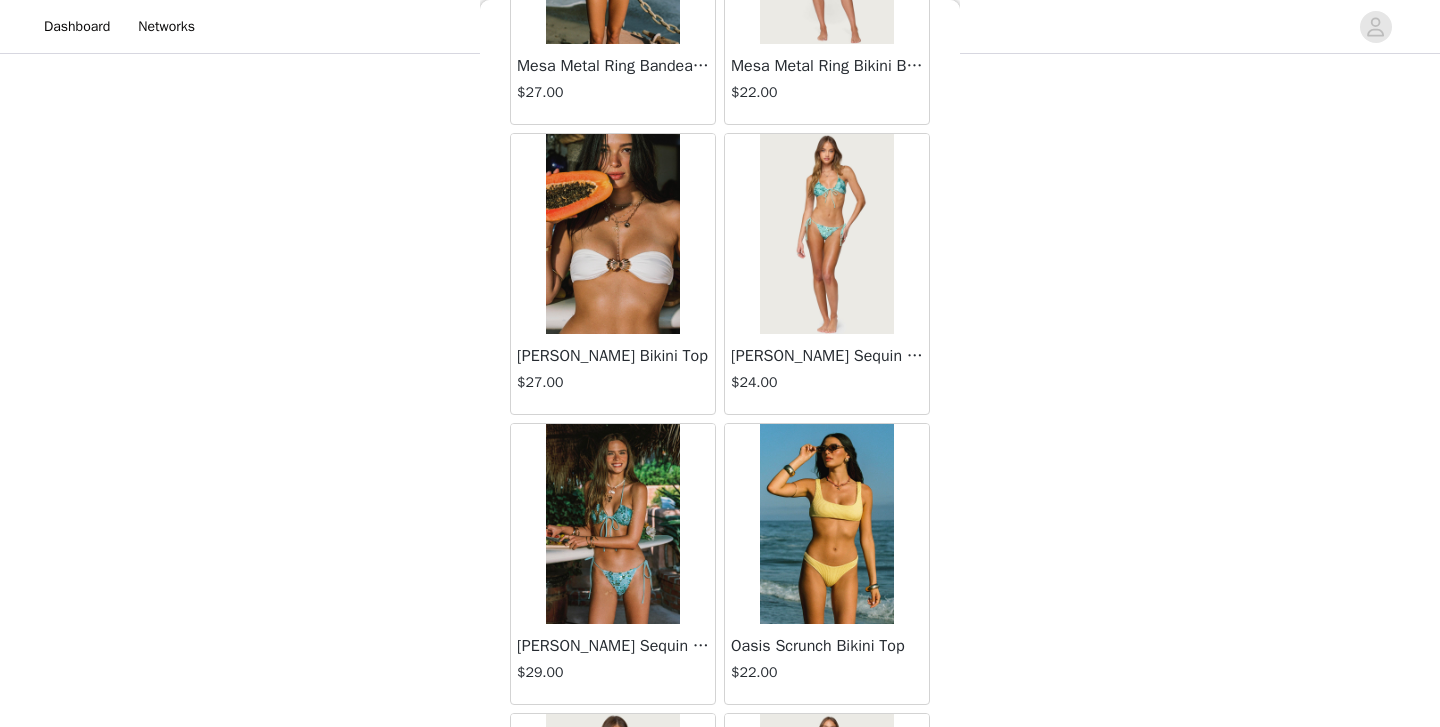 click at bounding box center (826, 234) 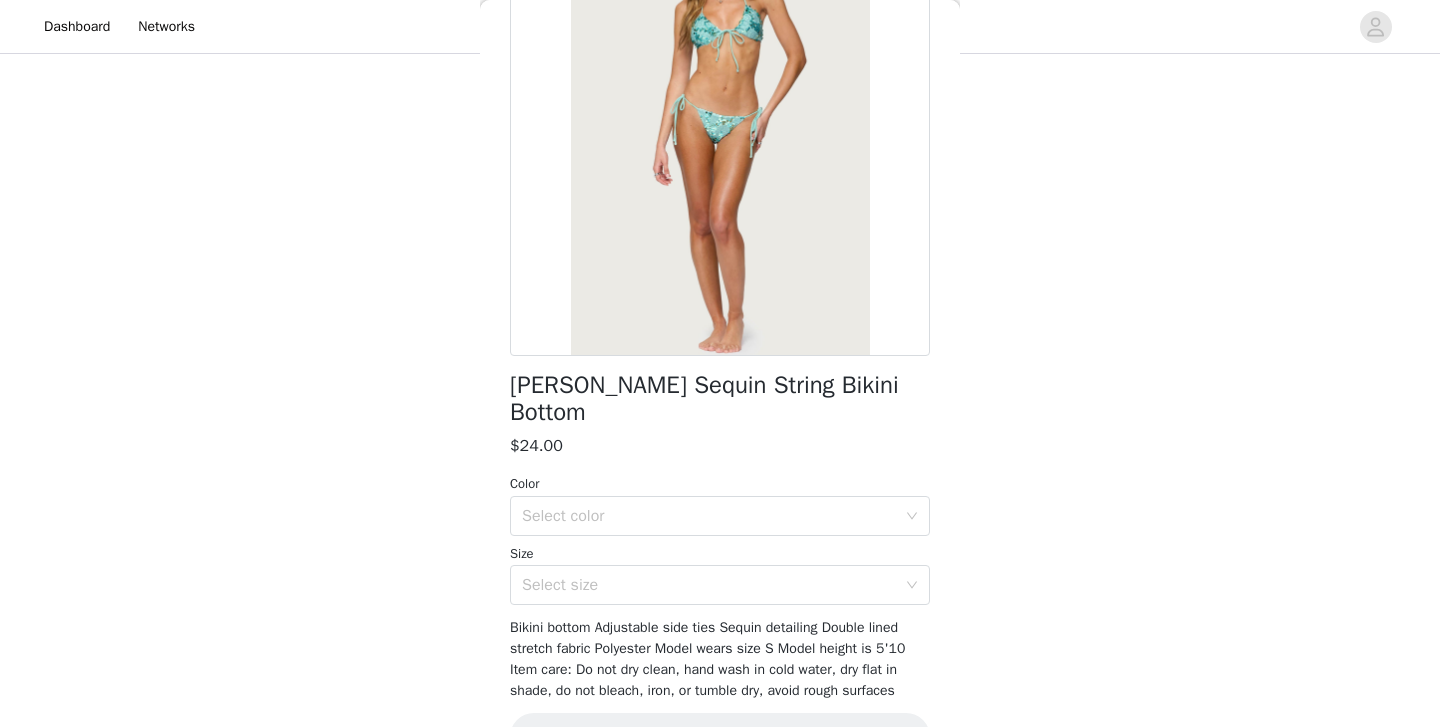 scroll, scrollTop: 225, scrollLeft: 0, axis: vertical 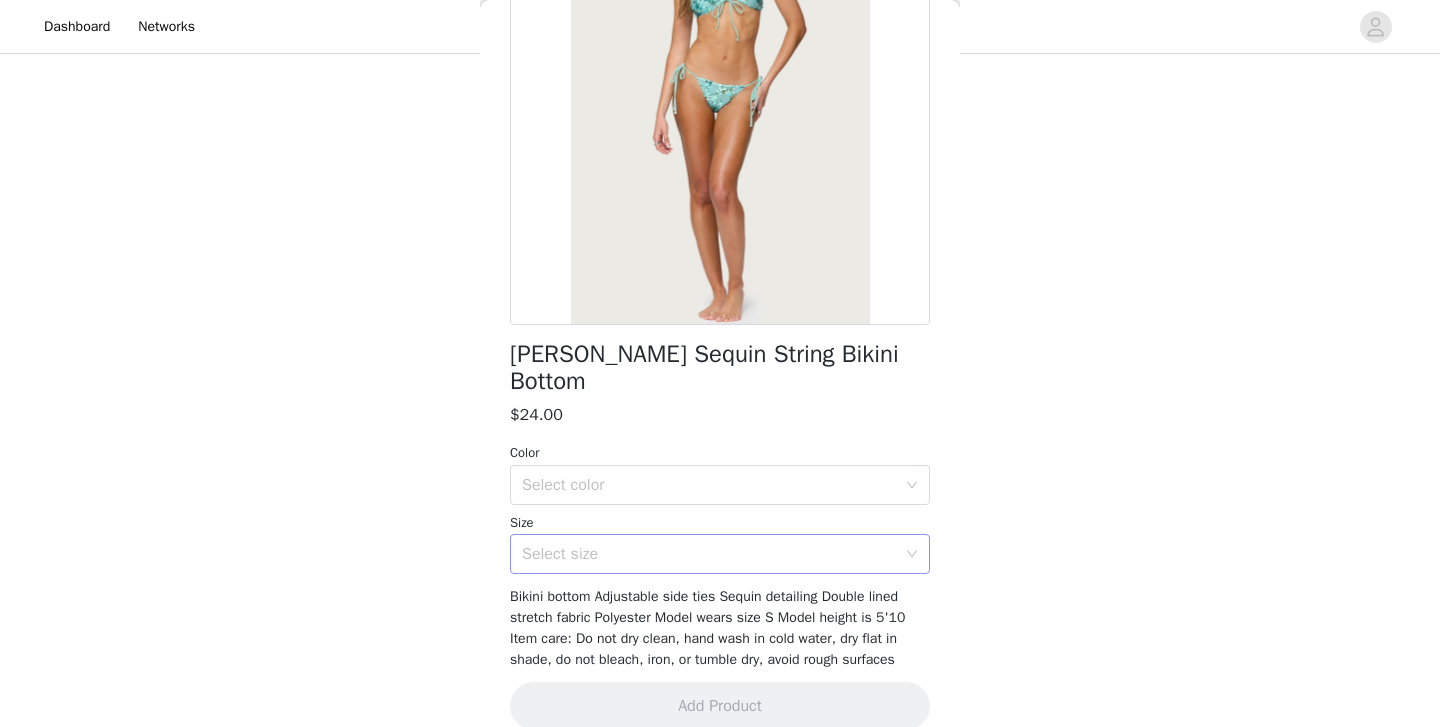 click on "Select size" at bounding box center [709, 554] 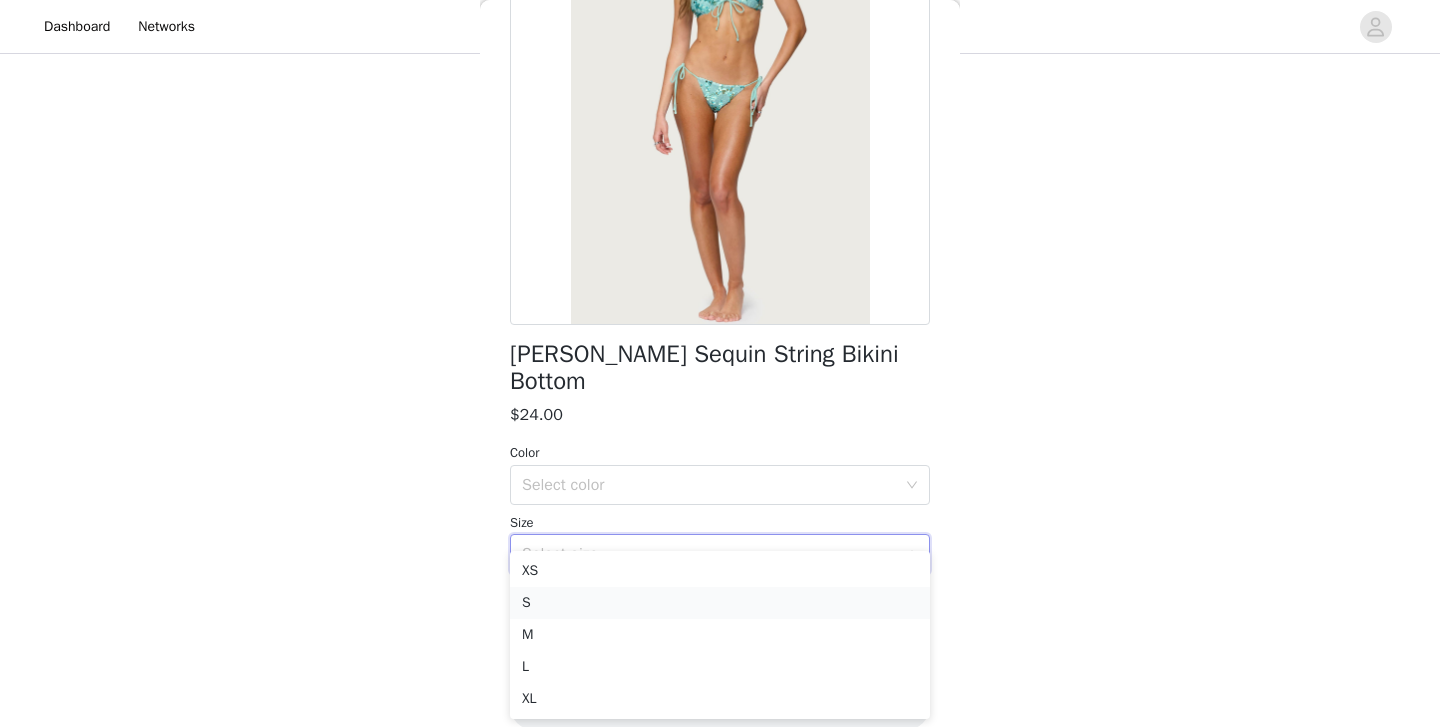 click on "S" at bounding box center [720, 603] 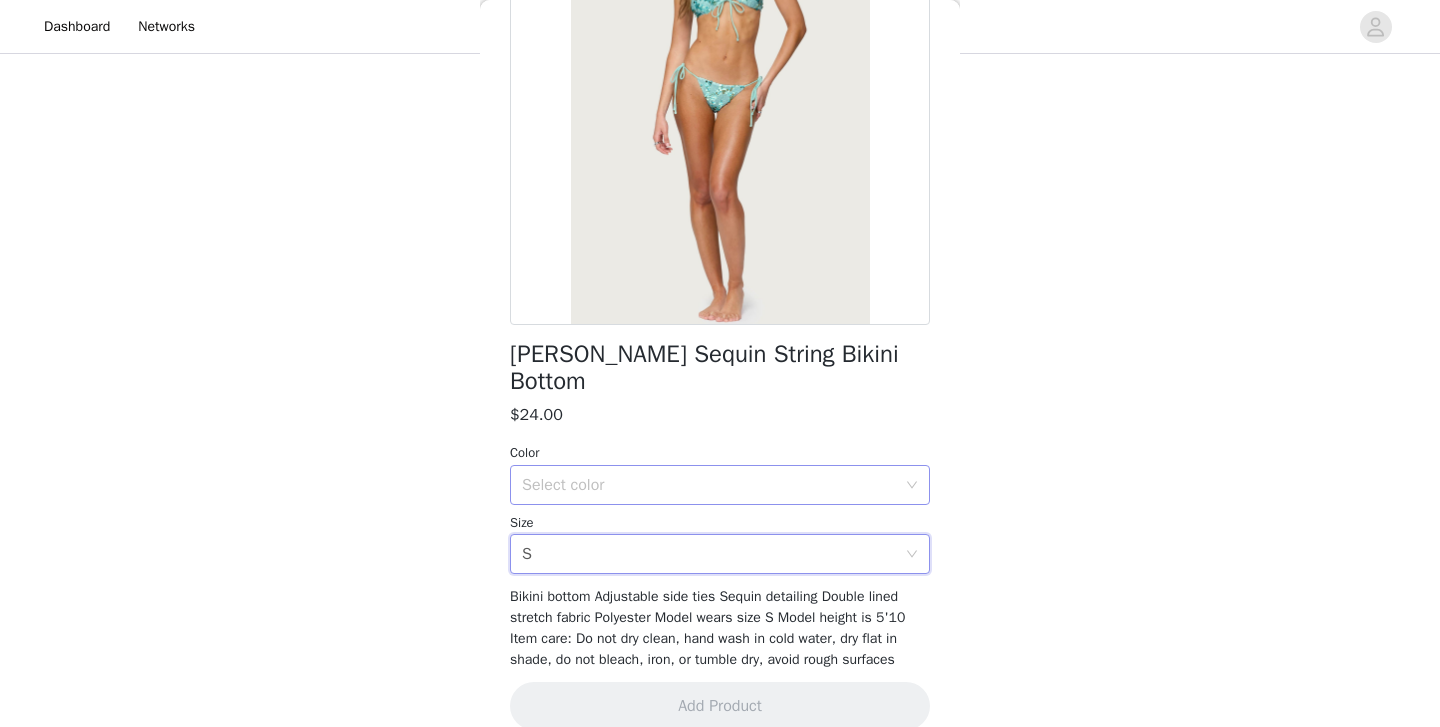 click on "Select color" at bounding box center (709, 485) 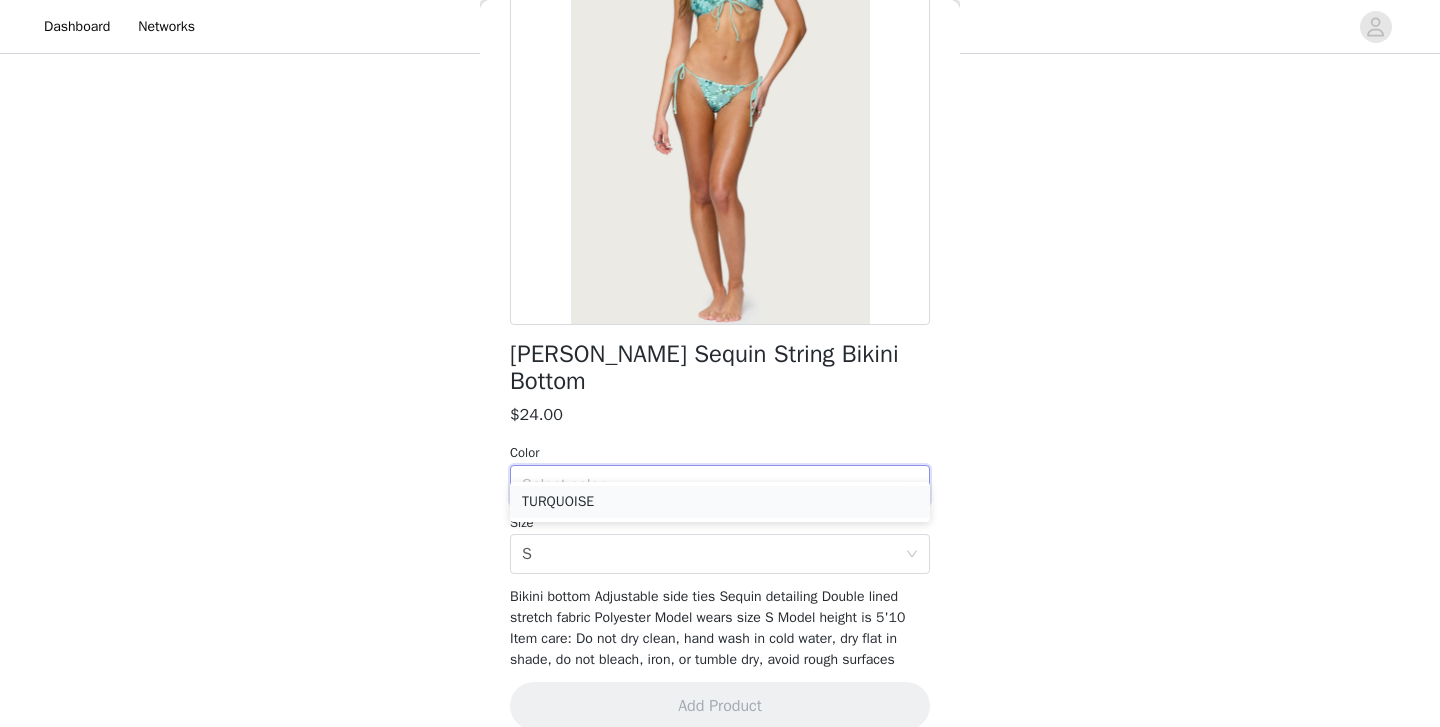 click on "TURQUOISE" at bounding box center [720, 502] 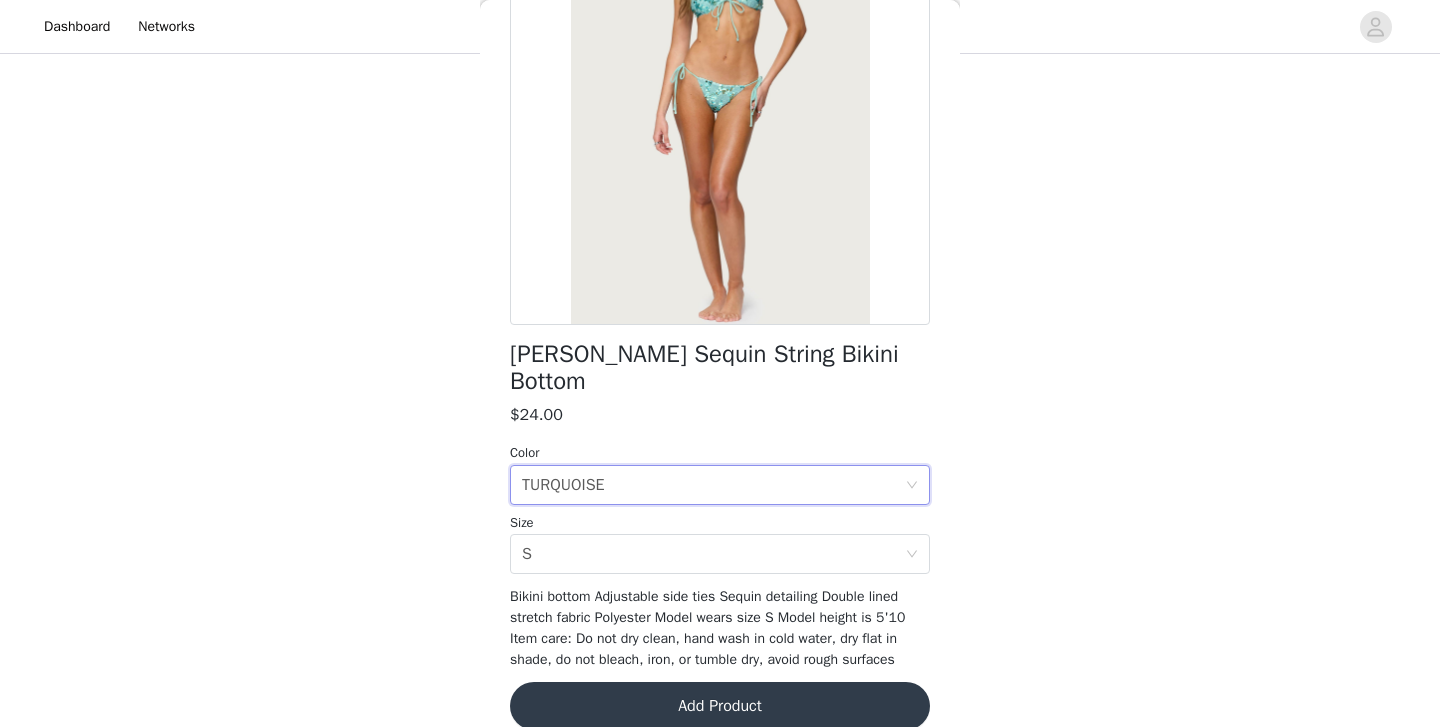 click on "Add Product" at bounding box center (720, 706) 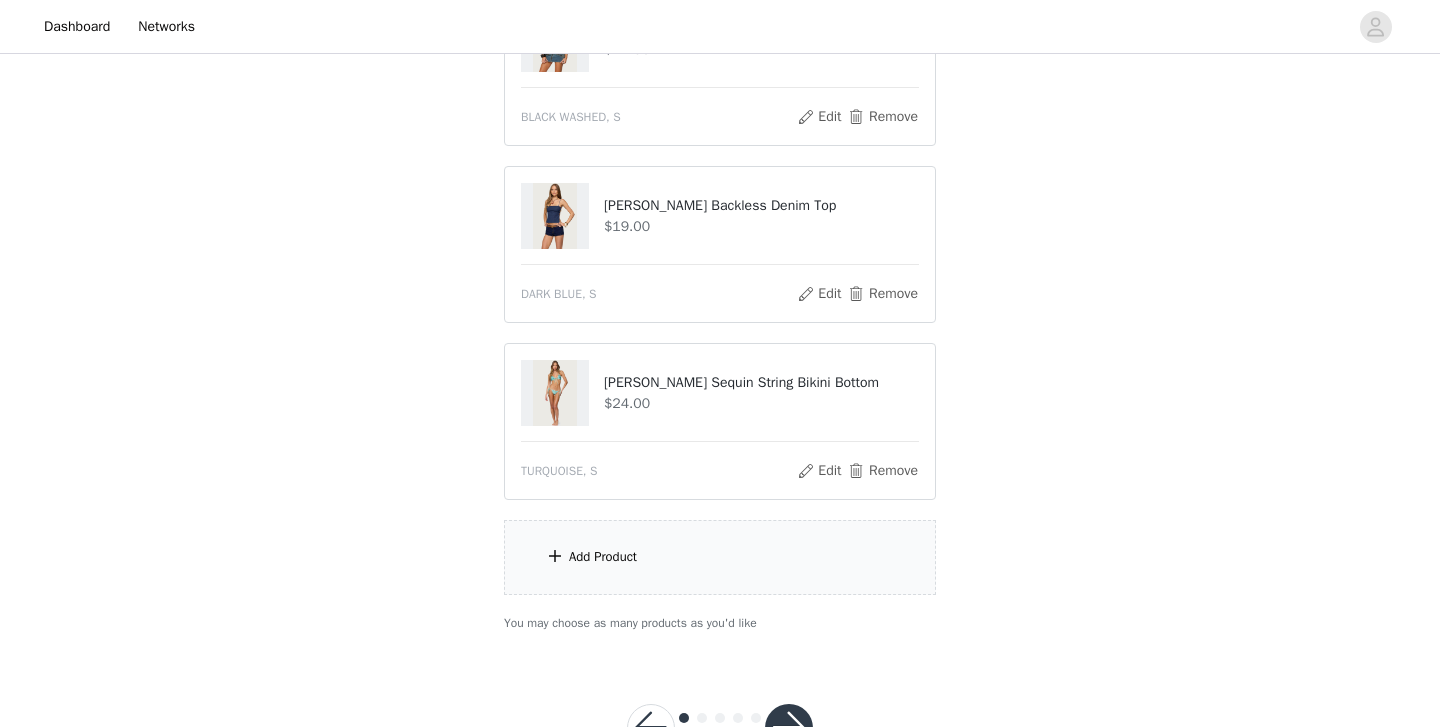 scroll, scrollTop: 1599, scrollLeft: 0, axis: vertical 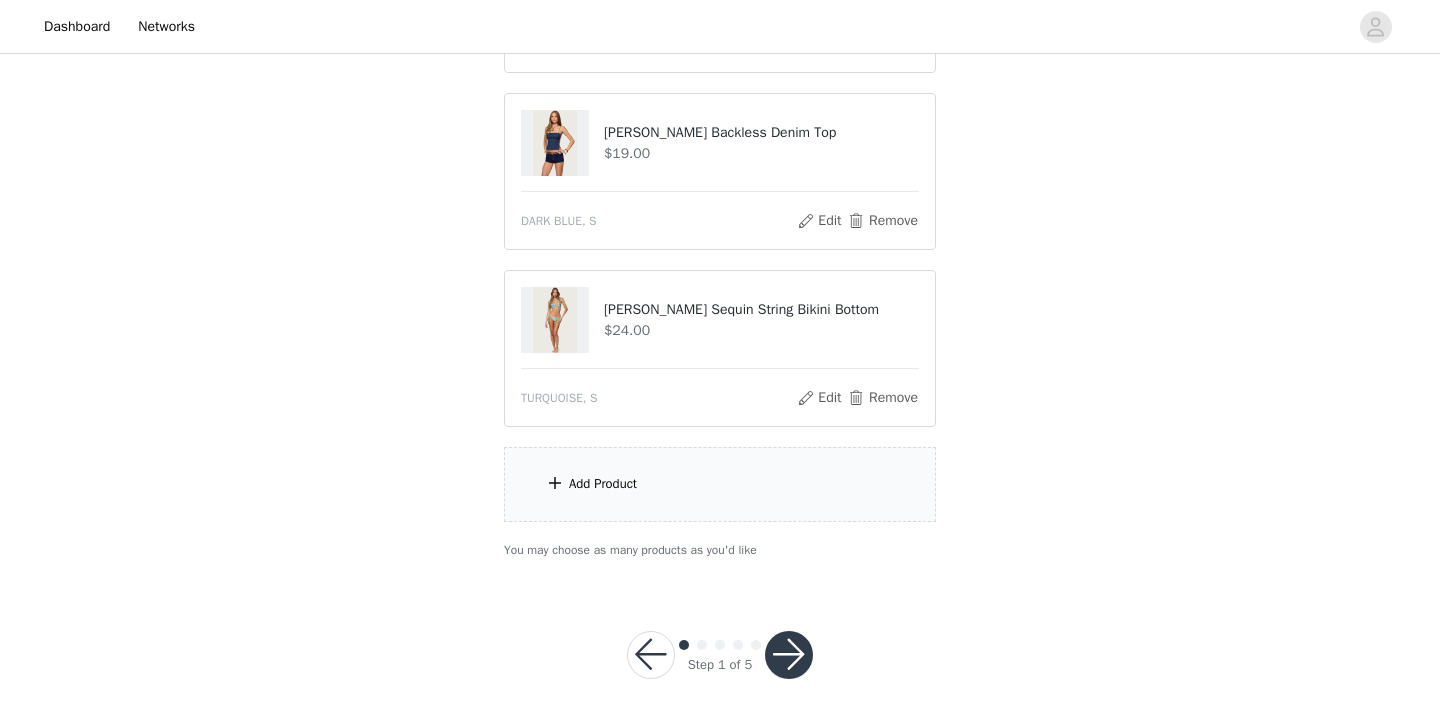 click at bounding box center [555, 483] 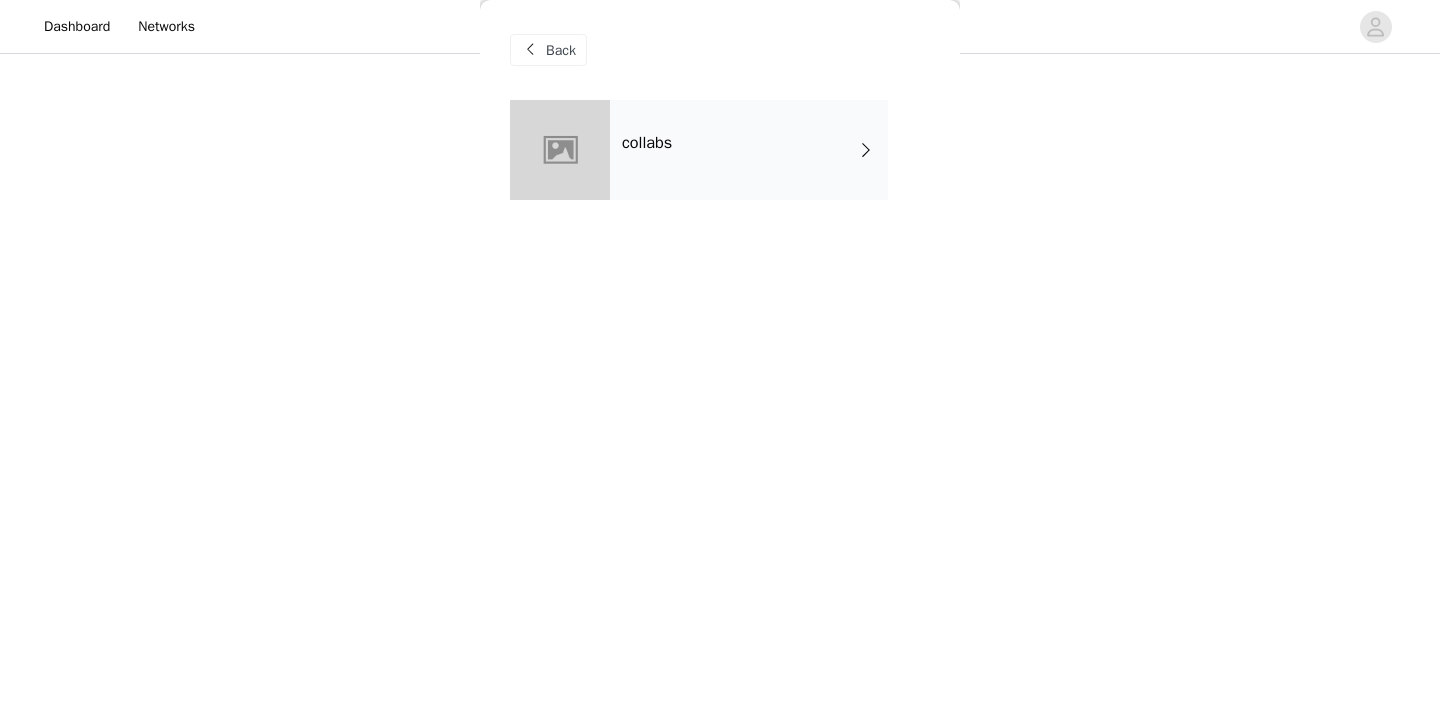 click on "collabs" at bounding box center [647, 143] 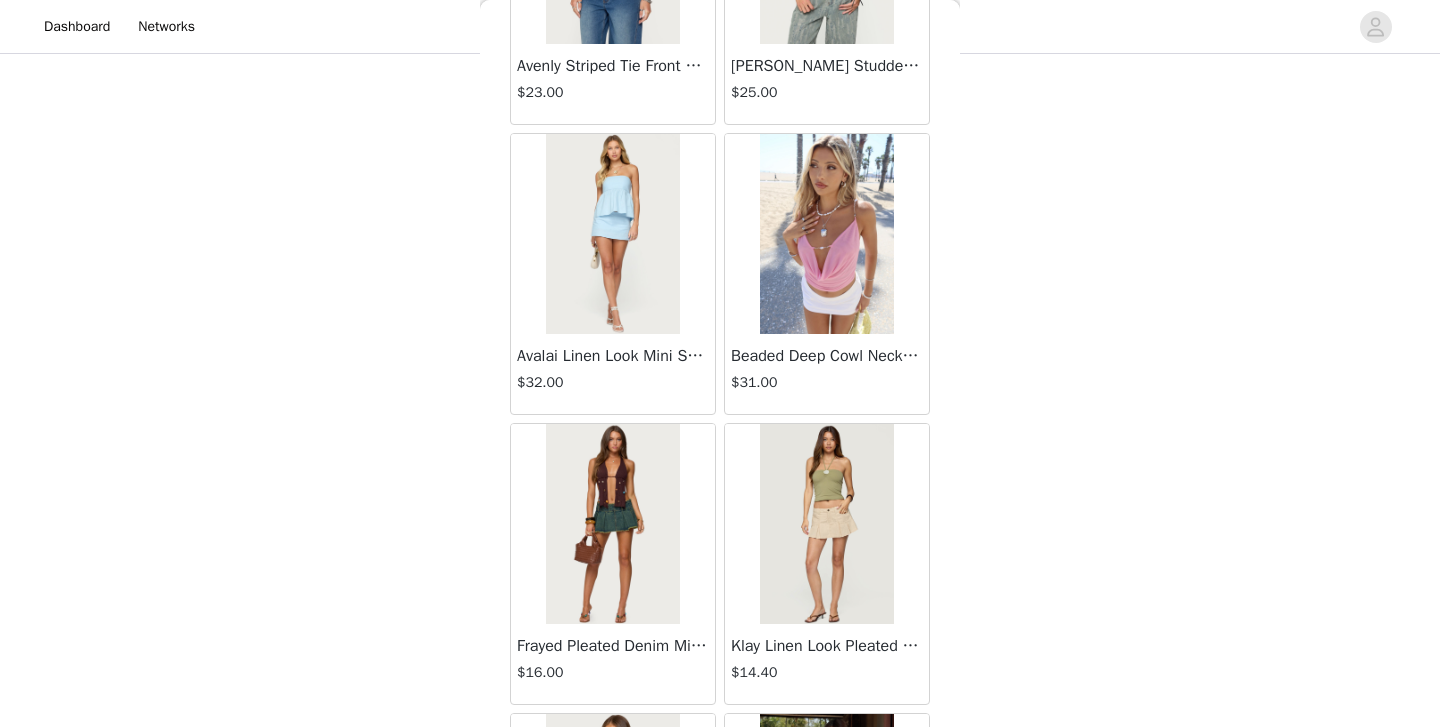 scroll, scrollTop: 2333, scrollLeft: 0, axis: vertical 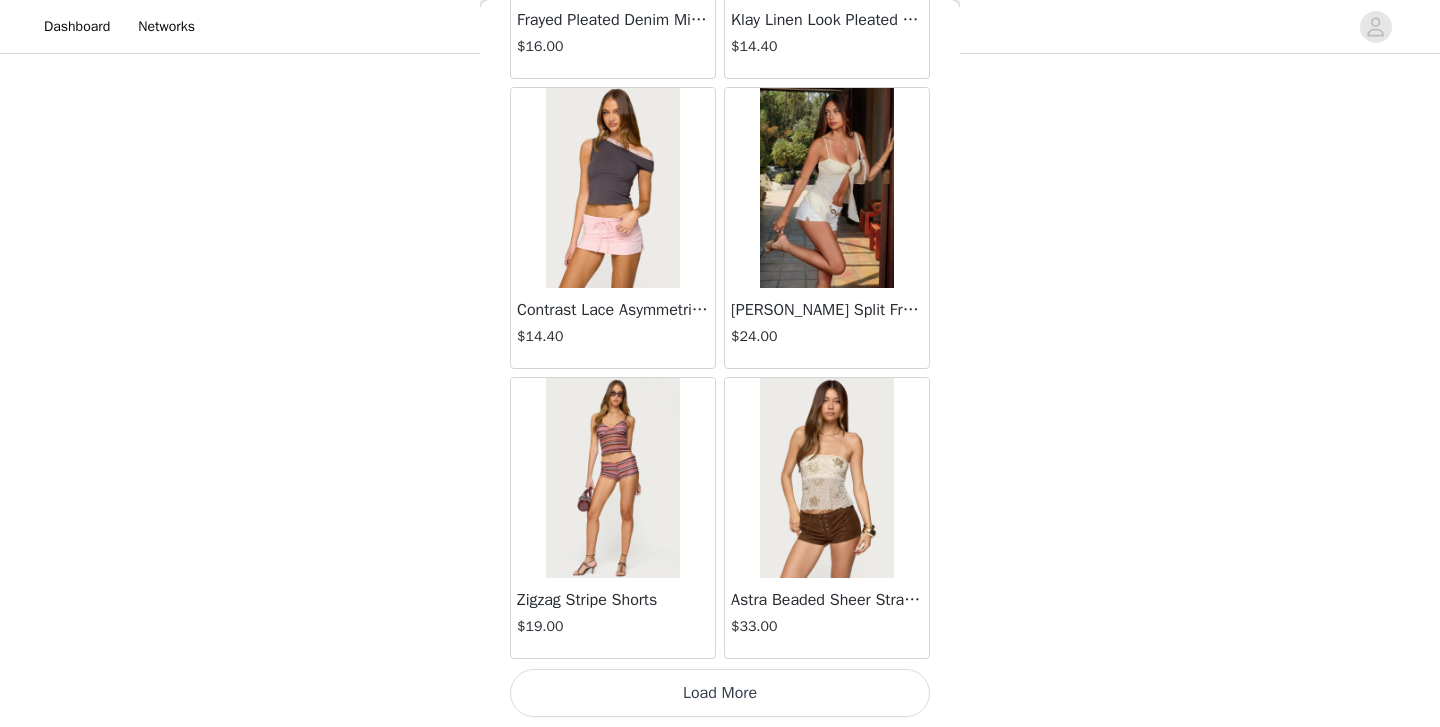 click on "Load More" at bounding box center (720, 693) 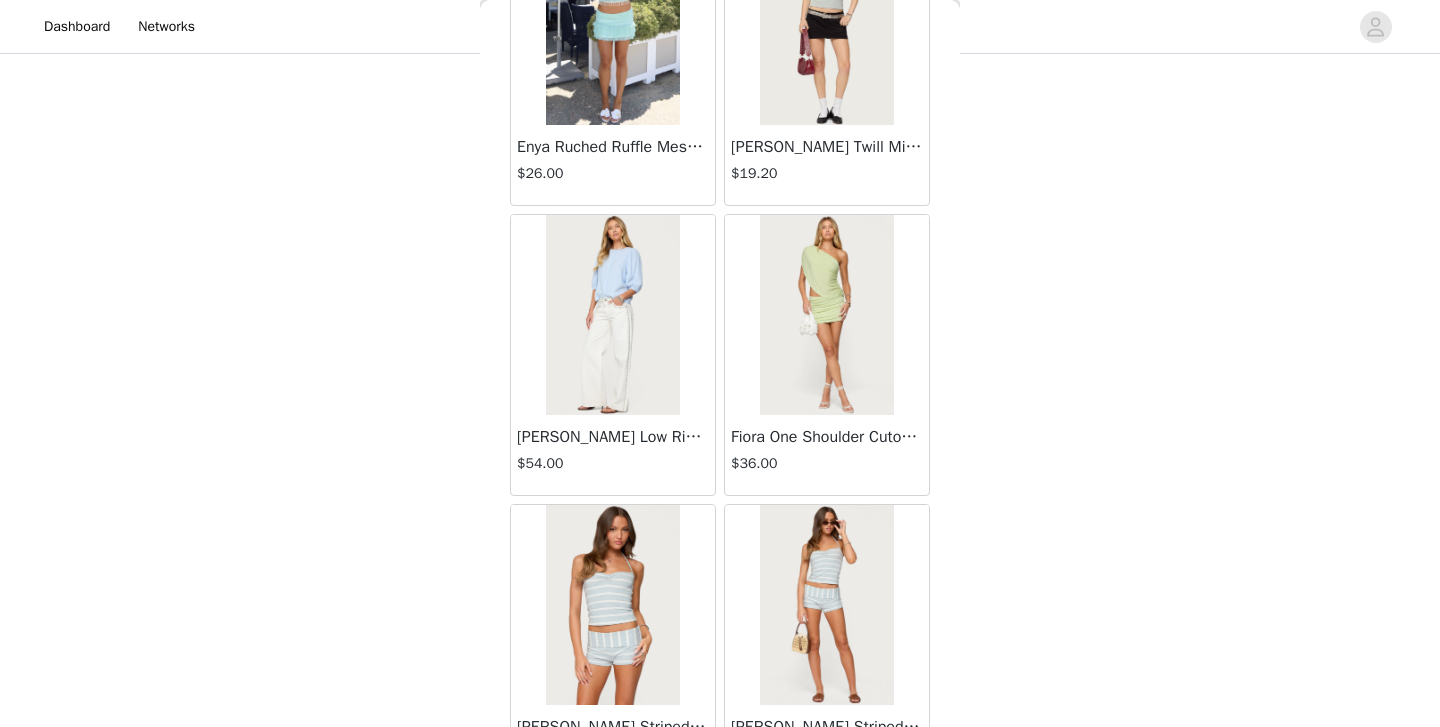 scroll, scrollTop: 5233, scrollLeft: 0, axis: vertical 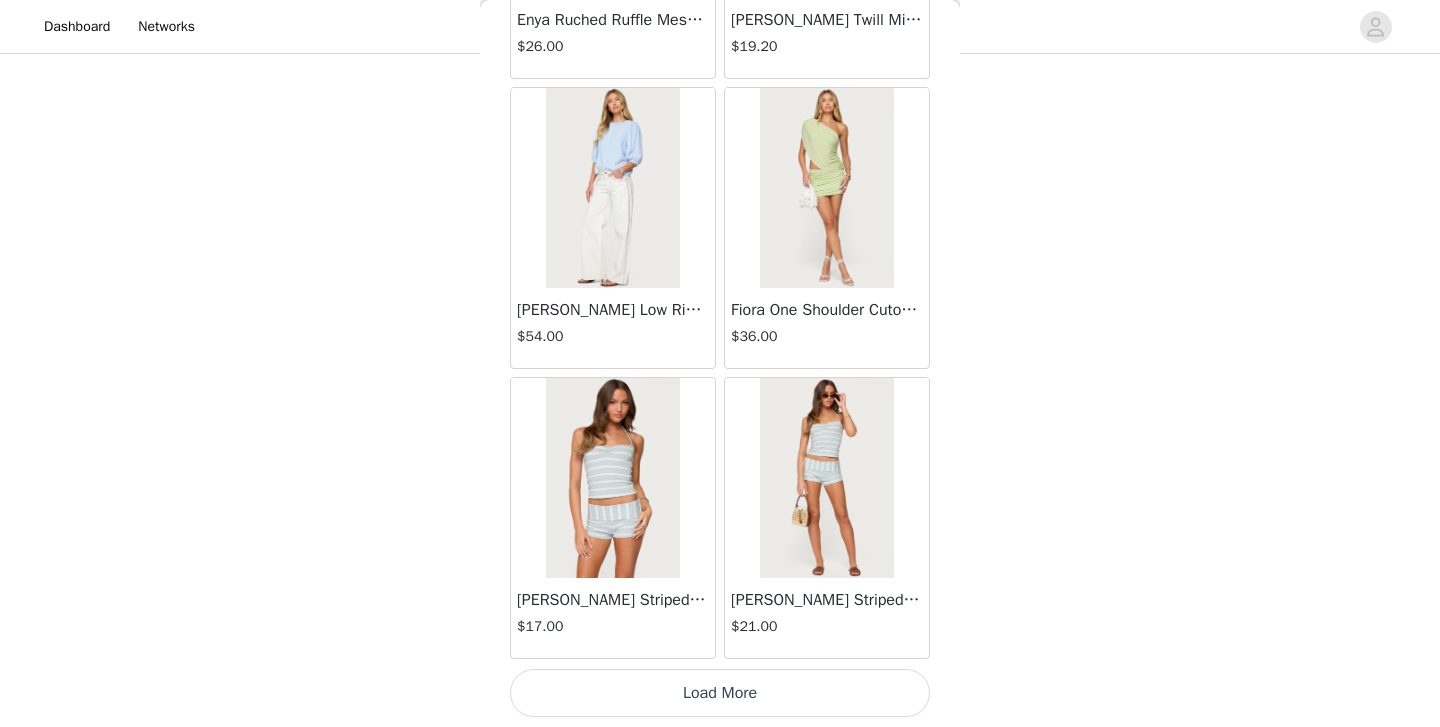 click on "Load More" at bounding box center [720, 693] 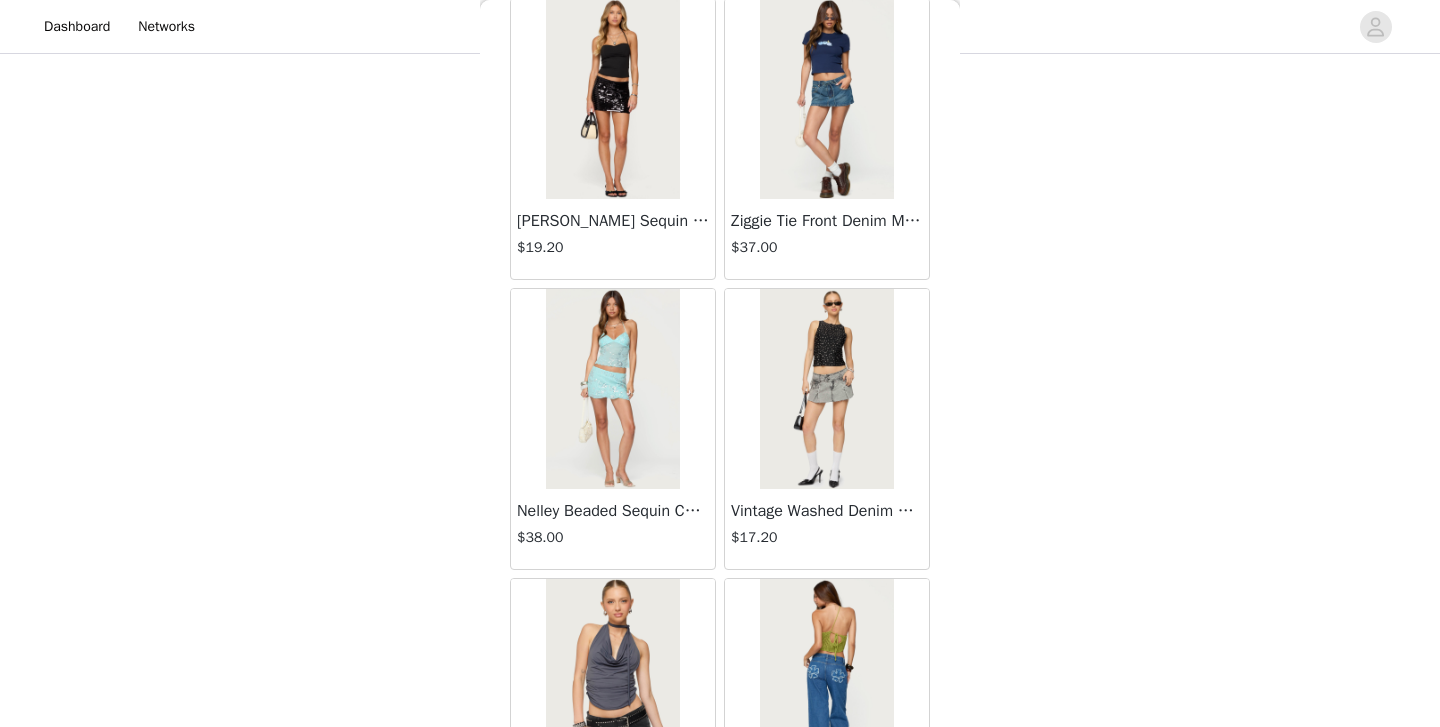scroll, scrollTop: 8133, scrollLeft: 0, axis: vertical 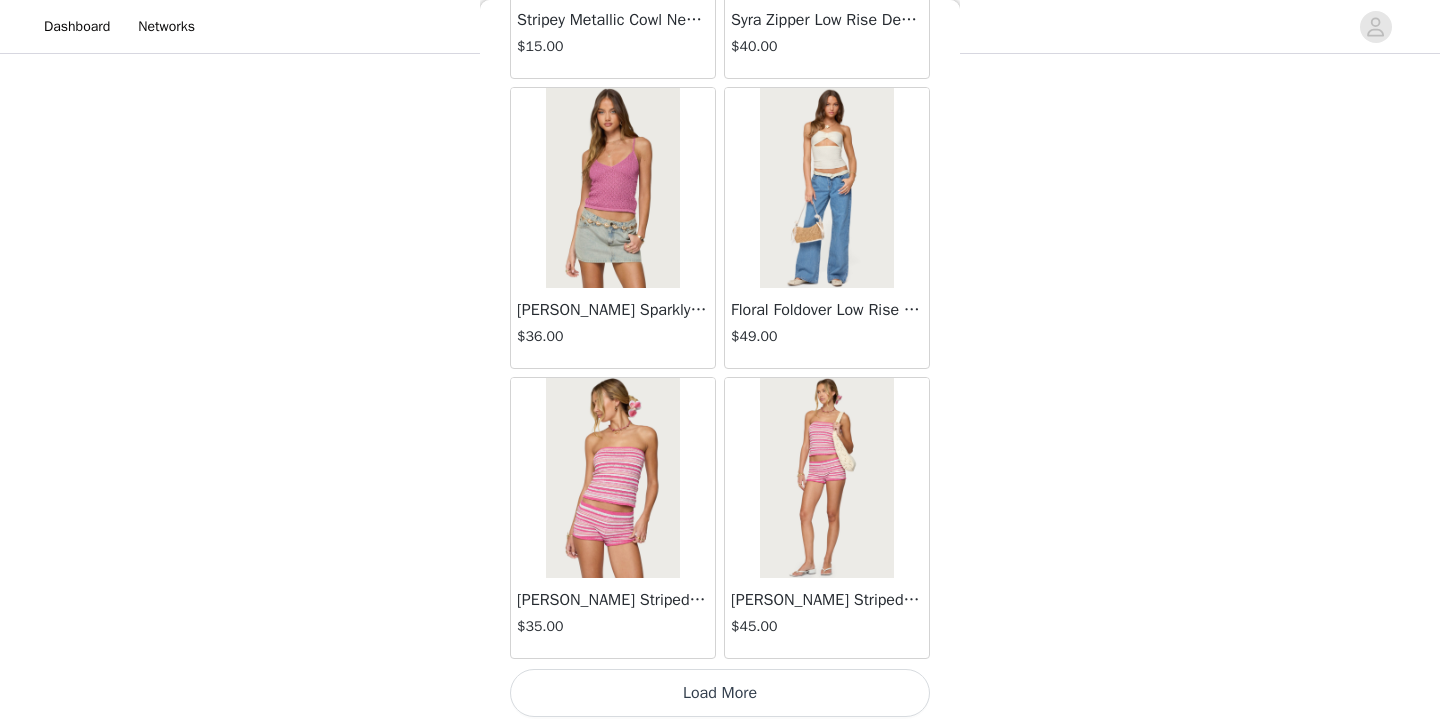 click on "Load More" at bounding box center [720, 693] 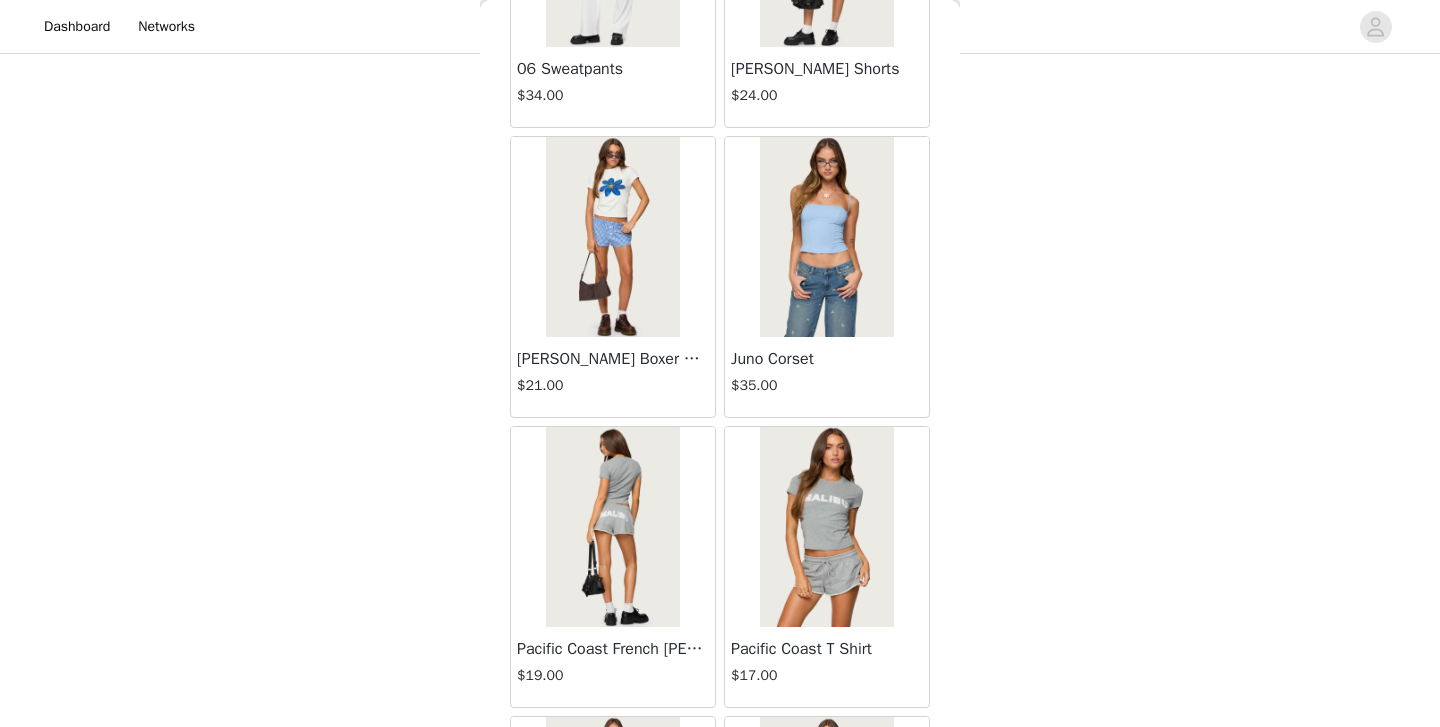 scroll, scrollTop: 11033, scrollLeft: 0, axis: vertical 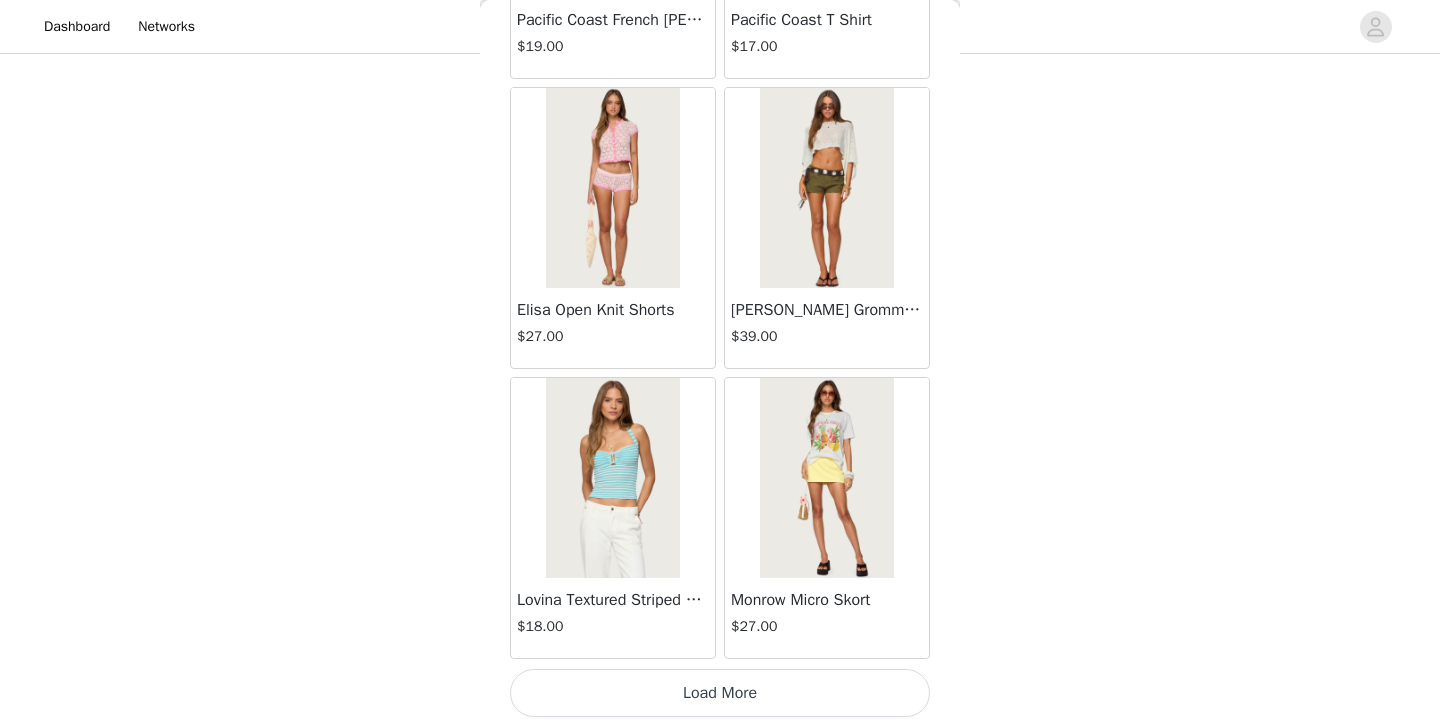 click on "Load More" at bounding box center (720, 693) 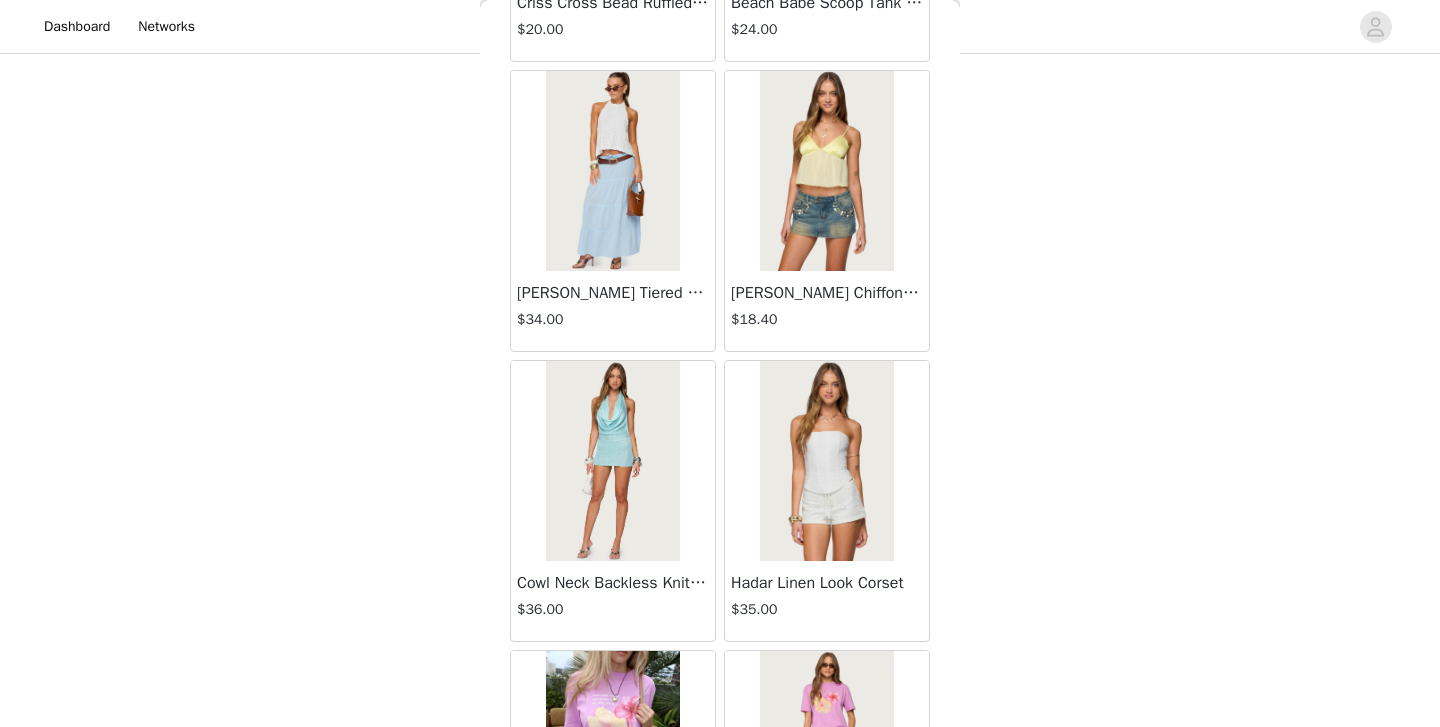 scroll, scrollTop: 13933, scrollLeft: 0, axis: vertical 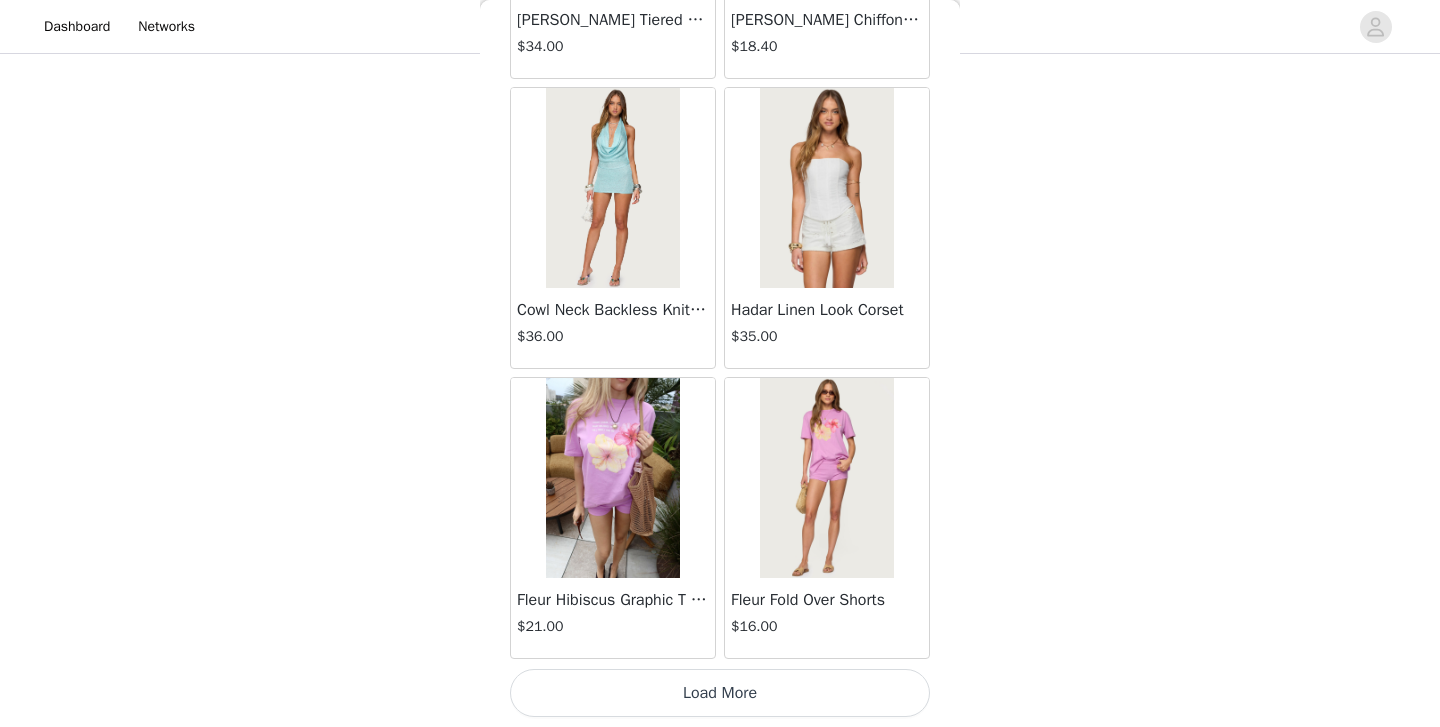 click on "Load More" at bounding box center (720, 693) 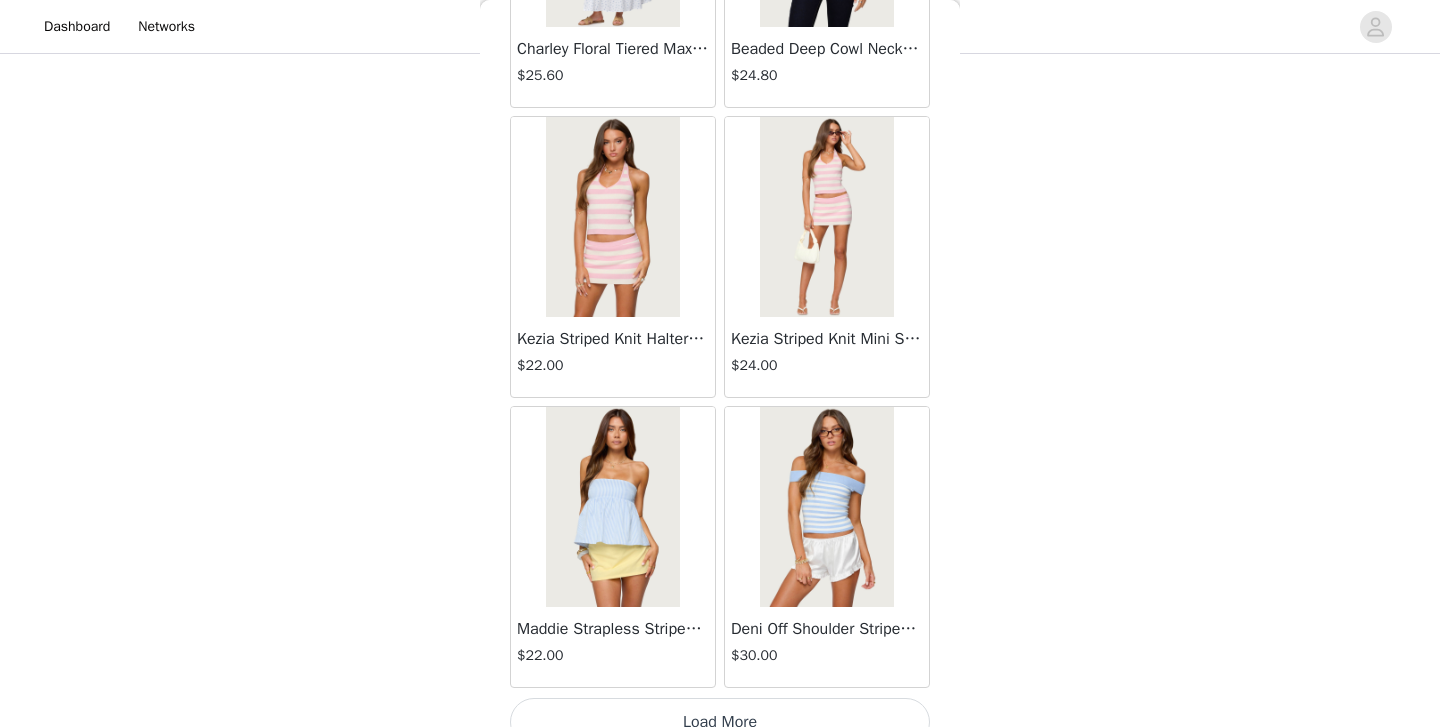 scroll, scrollTop: 16833, scrollLeft: 0, axis: vertical 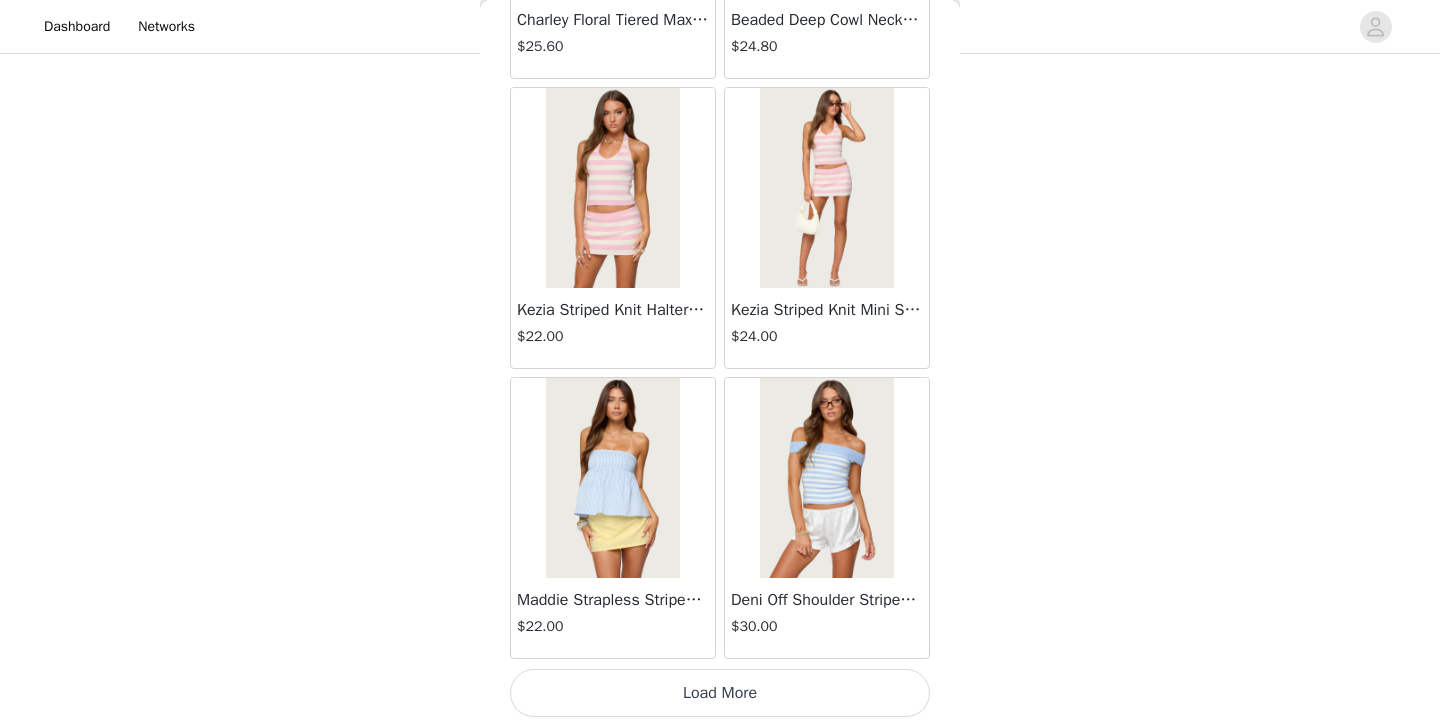 click on "Load More" at bounding box center [720, 693] 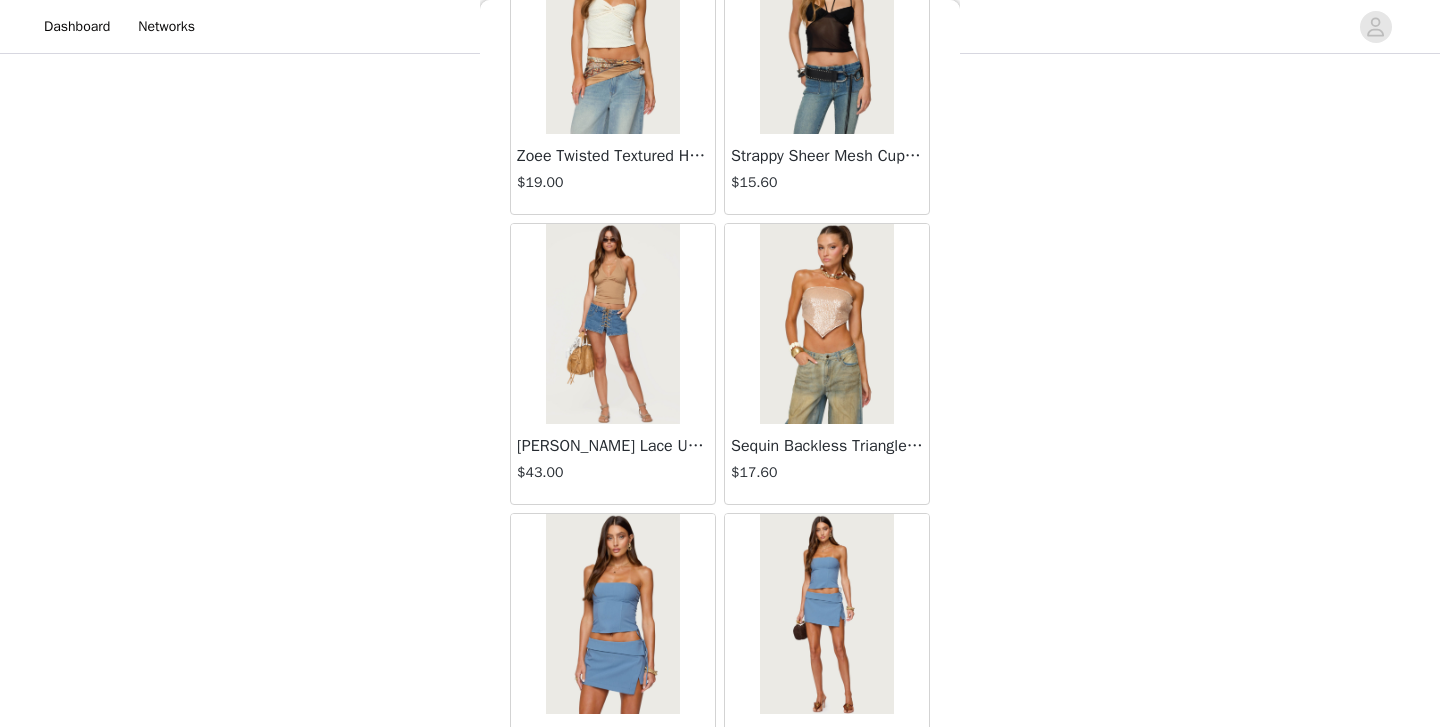 scroll, scrollTop: 19733, scrollLeft: 0, axis: vertical 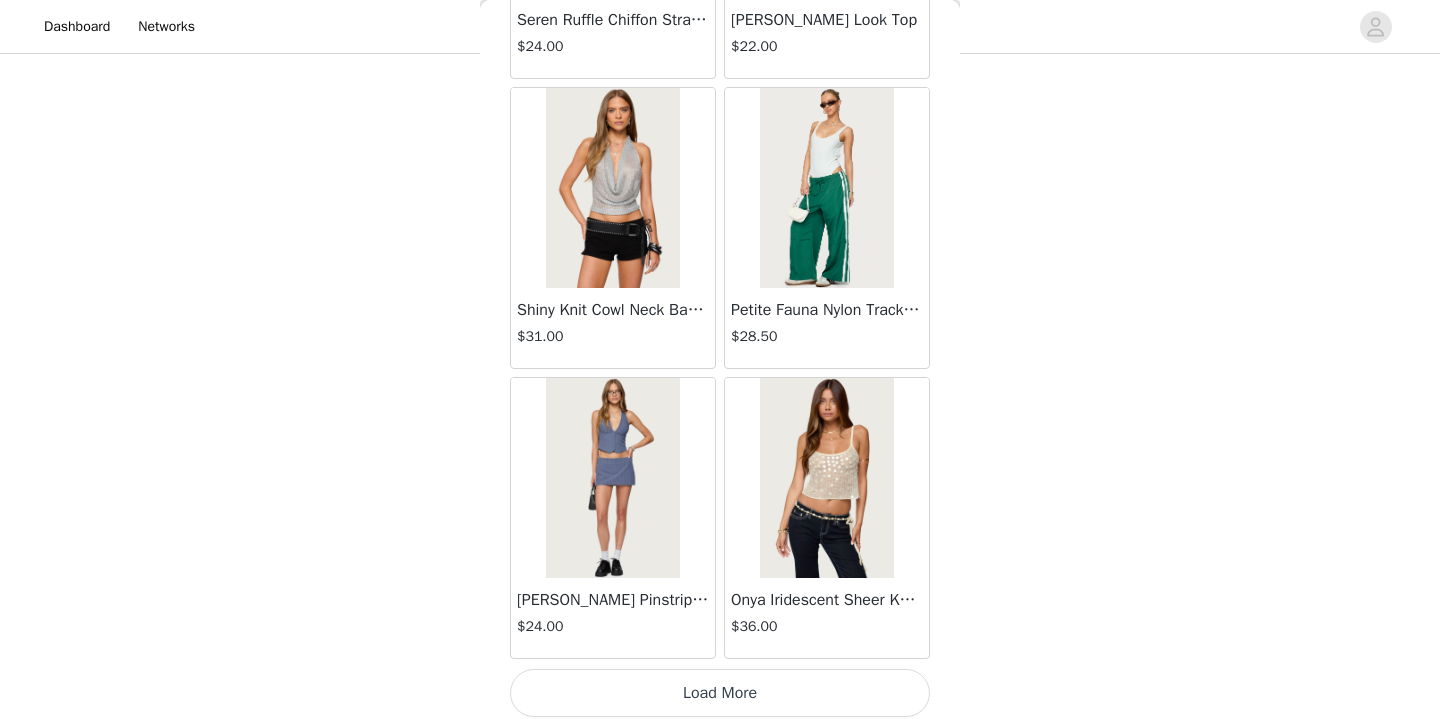 click on "Load More" at bounding box center (720, 693) 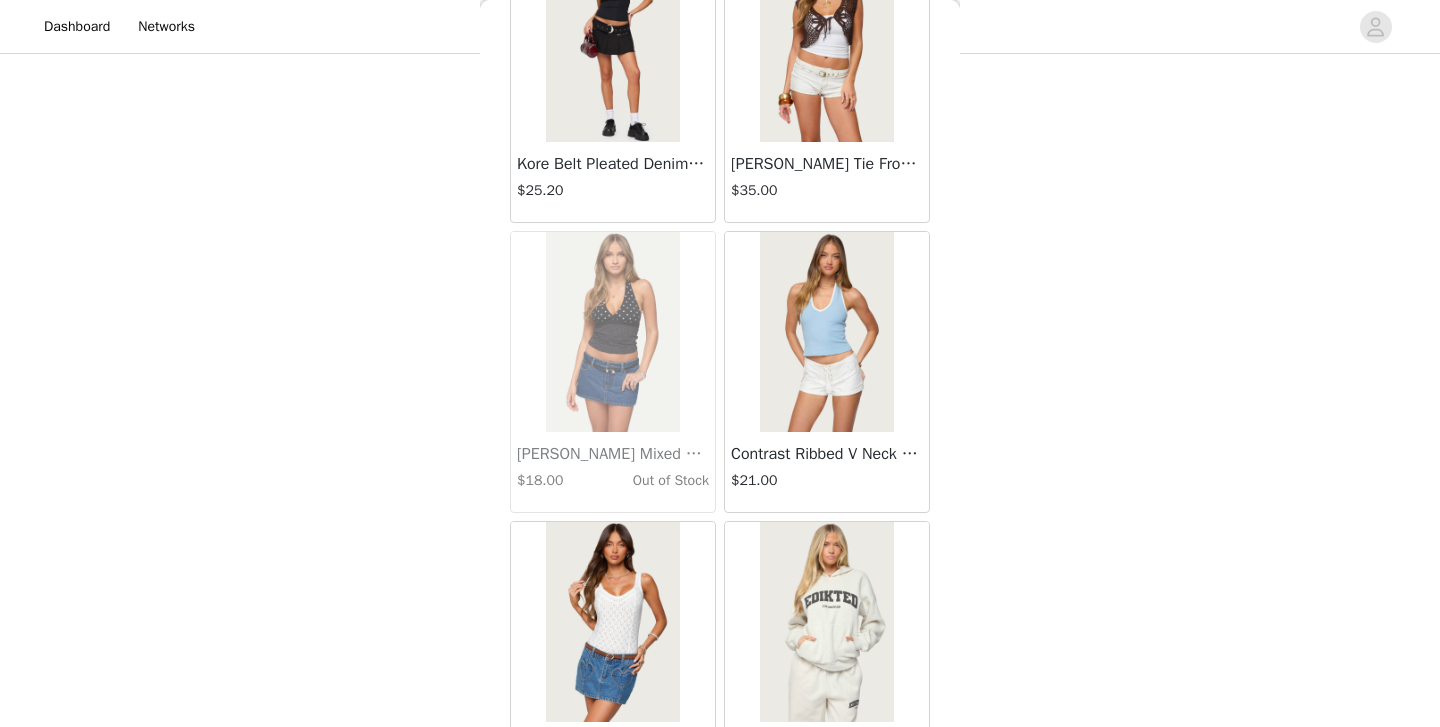 scroll, scrollTop: 22633, scrollLeft: 0, axis: vertical 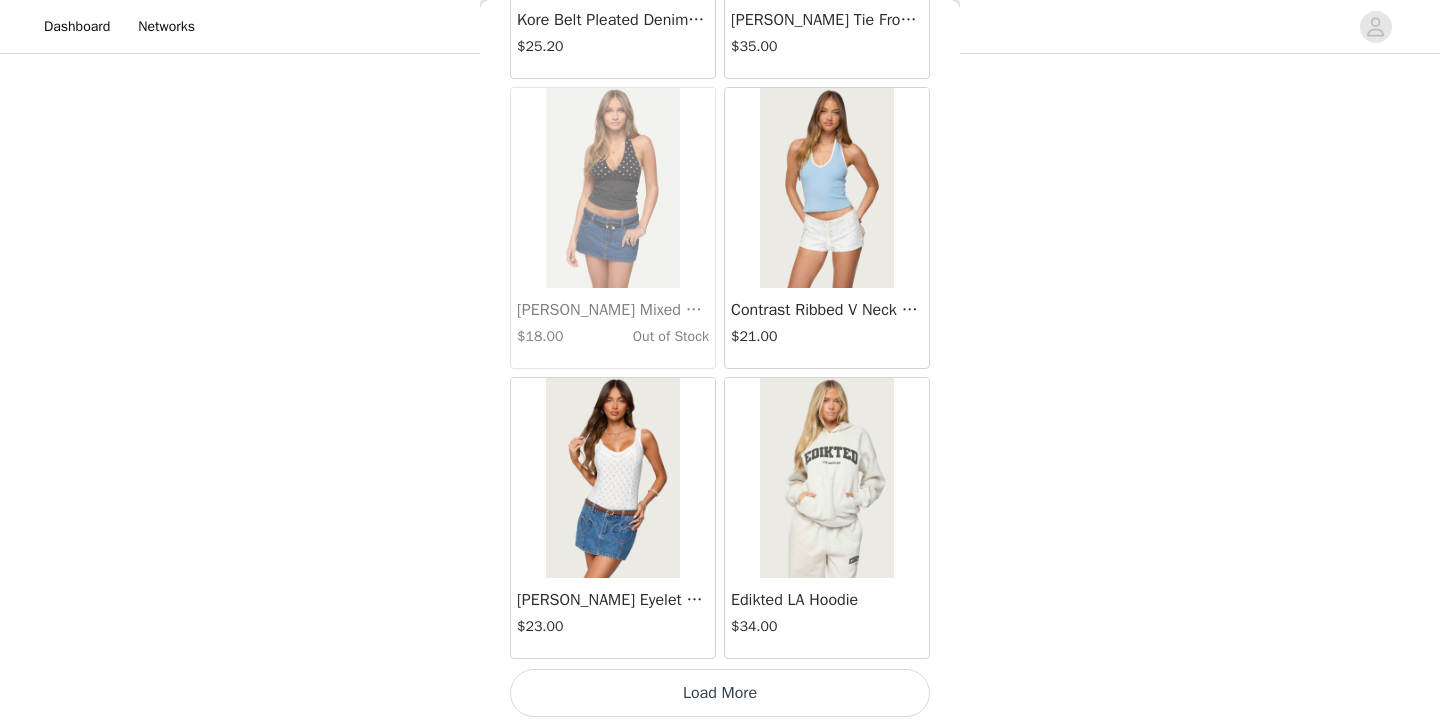 click on "Load More" at bounding box center (720, 693) 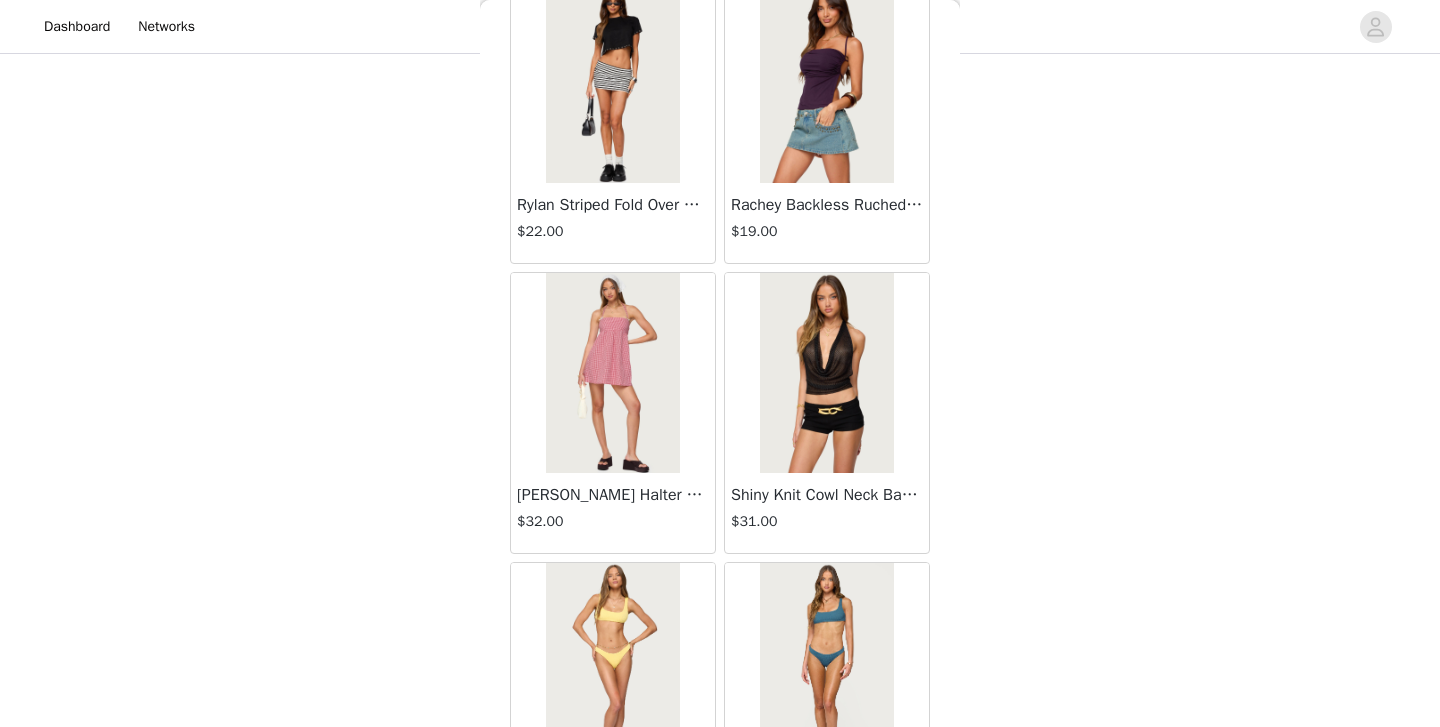 scroll, scrollTop: 25533, scrollLeft: 0, axis: vertical 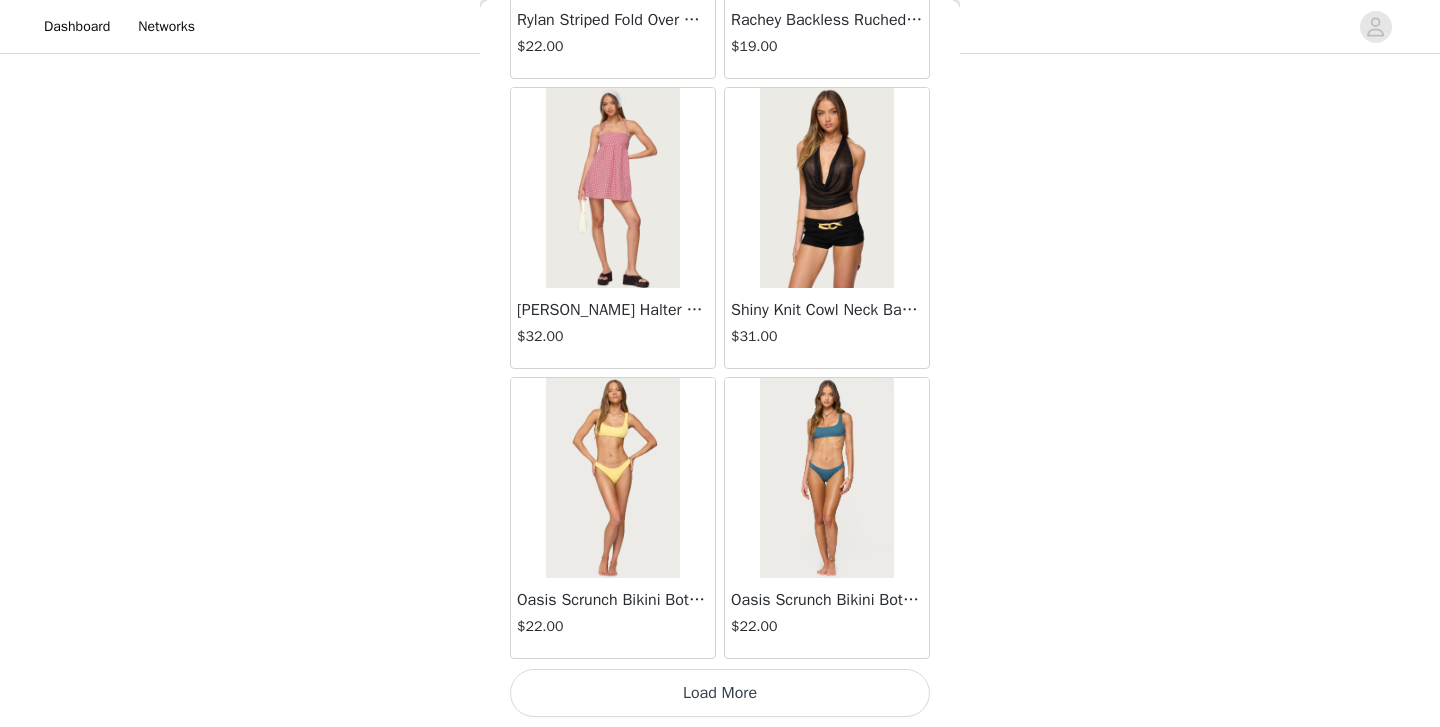 click on "Load More" at bounding box center [720, 693] 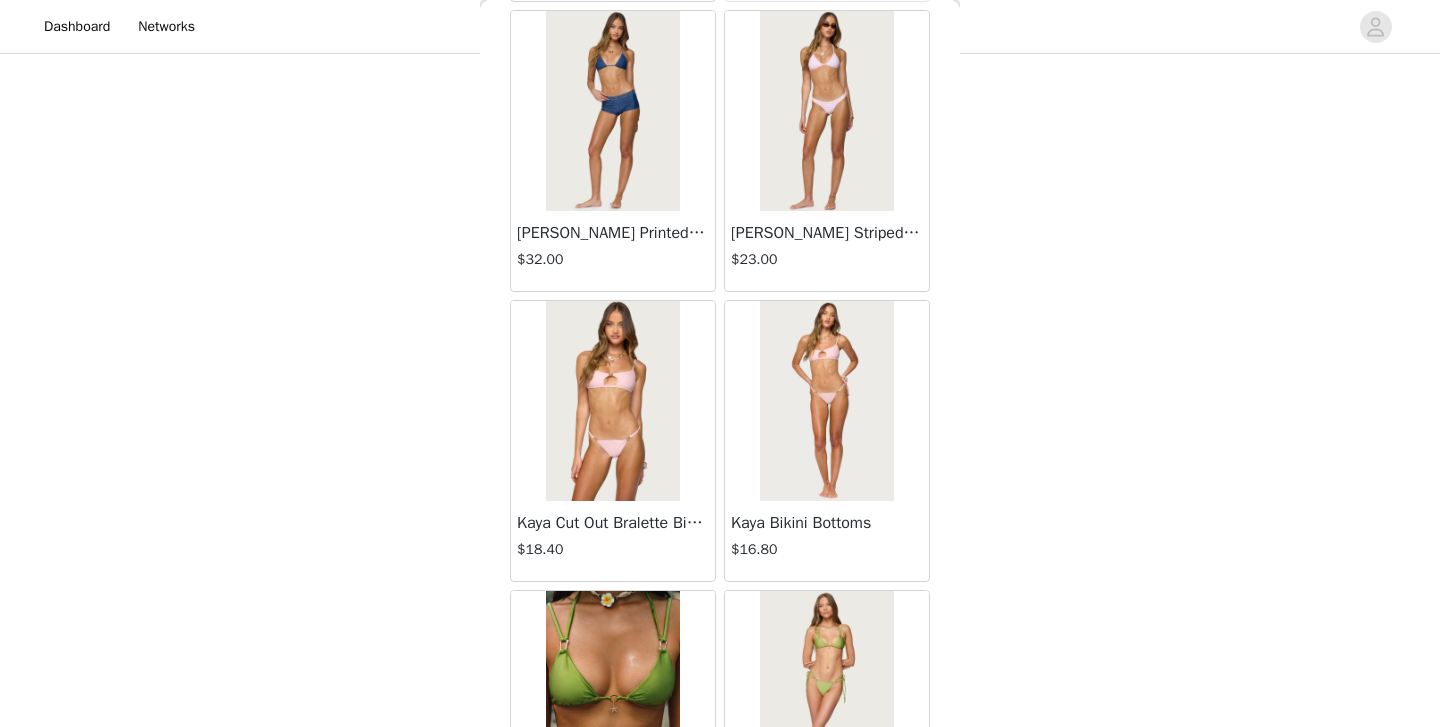 scroll, scrollTop: 28433, scrollLeft: 0, axis: vertical 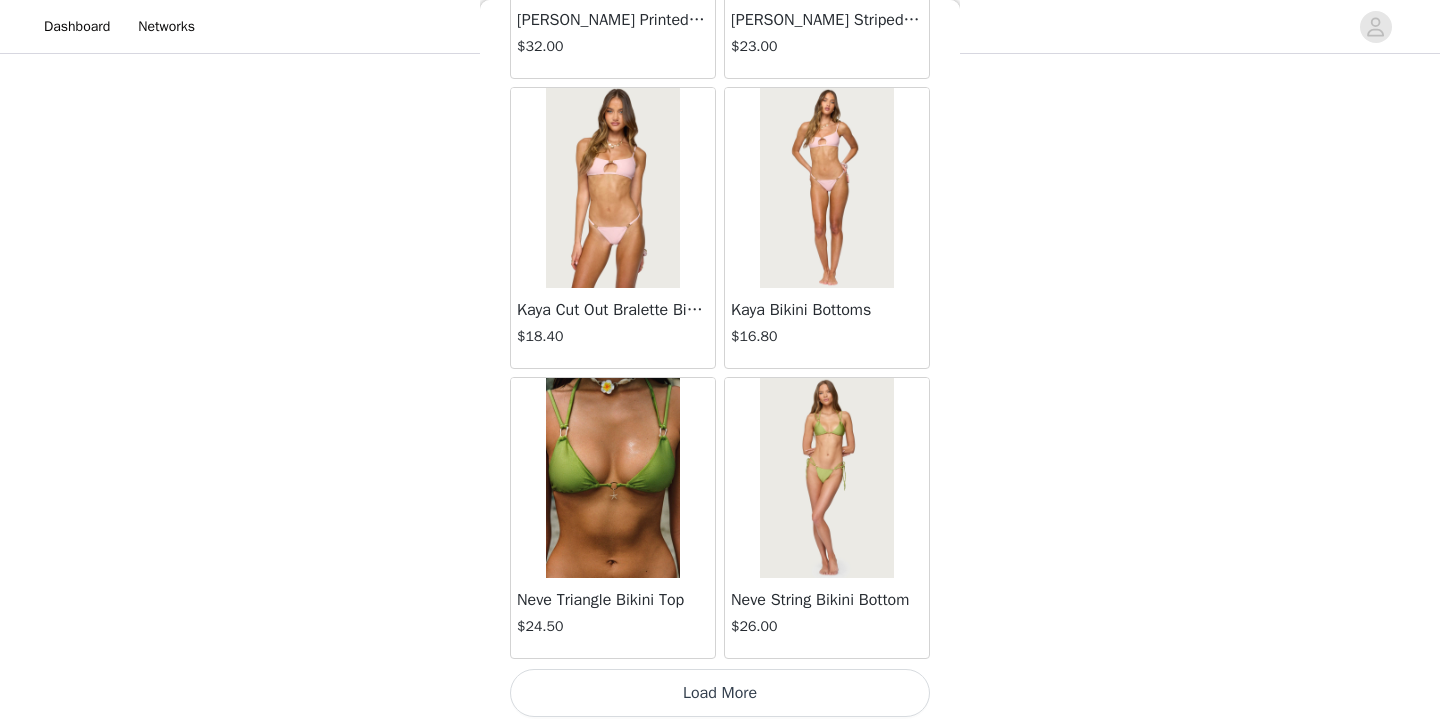 click on "Load More" at bounding box center (720, 693) 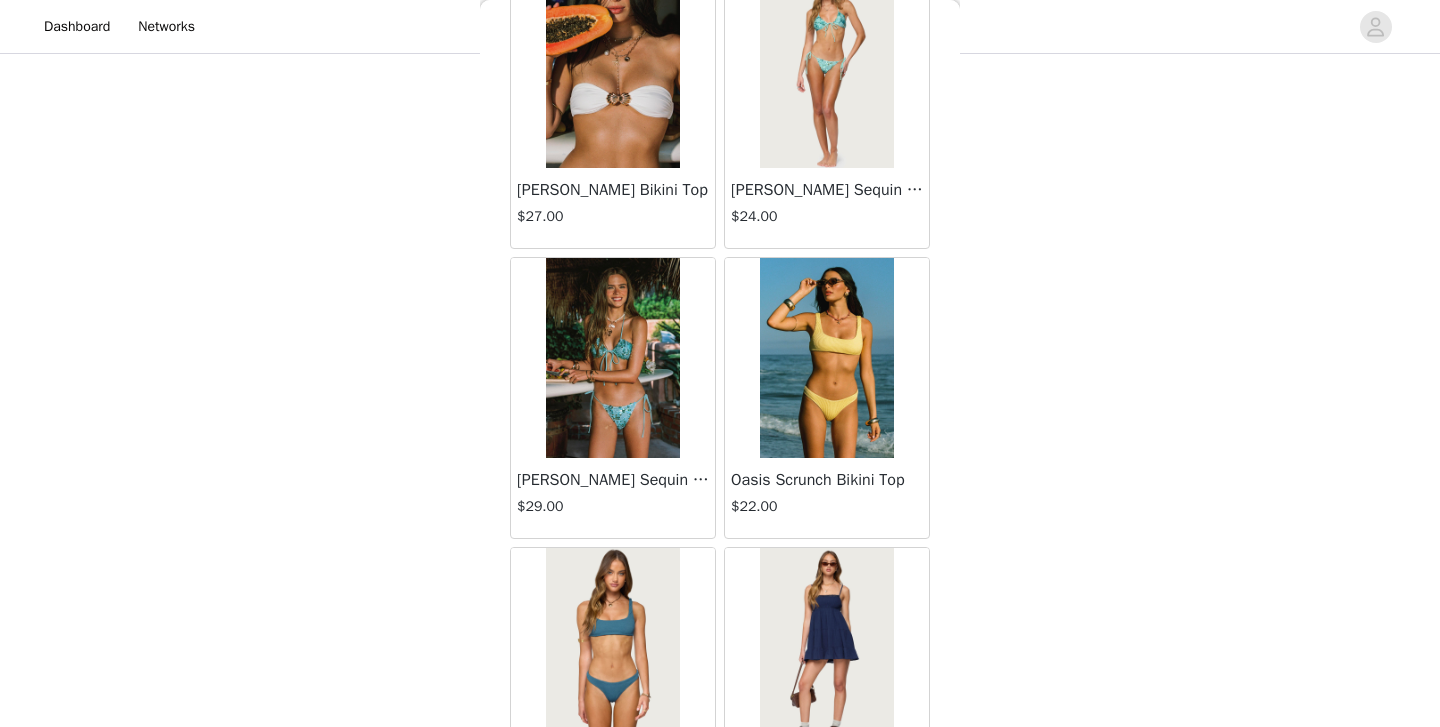 scroll, scrollTop: 29979, scrollLeft: 0, axis: vertical 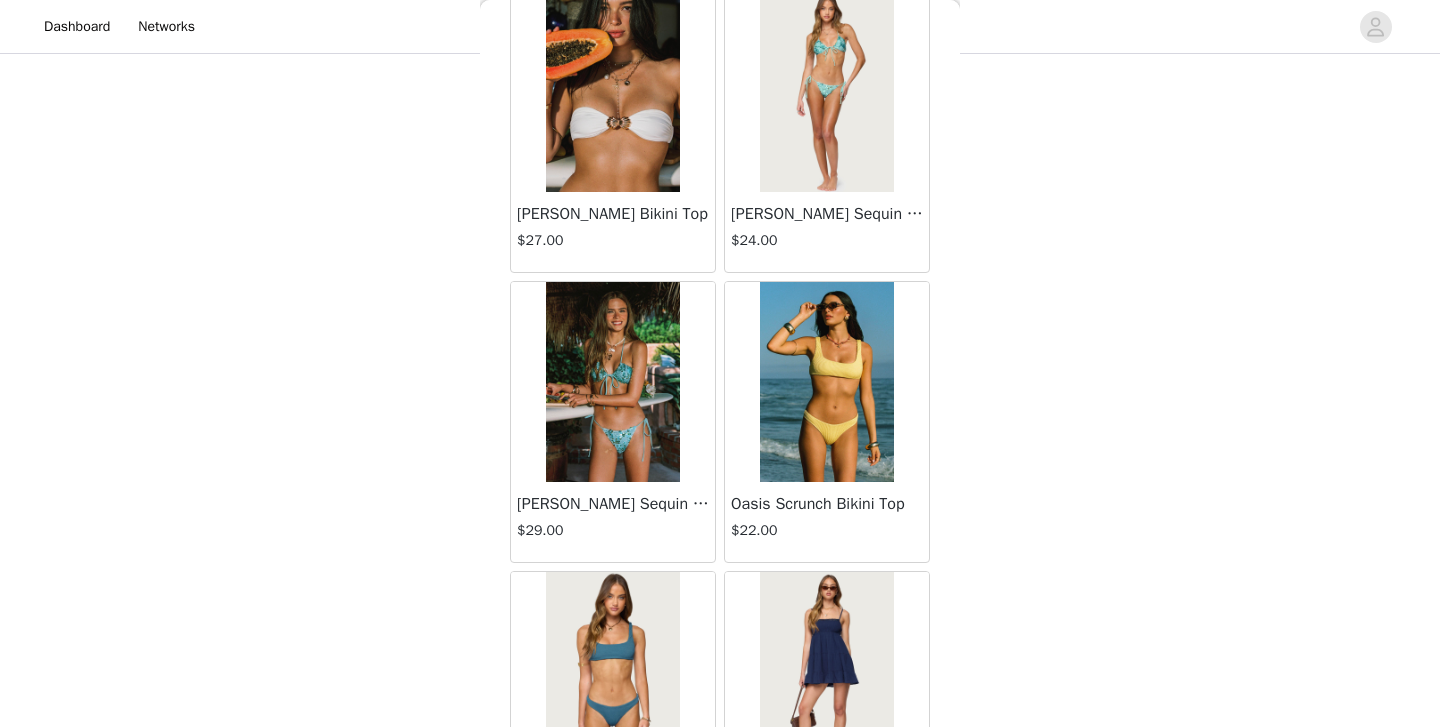 click at bounding box center (612, 382) 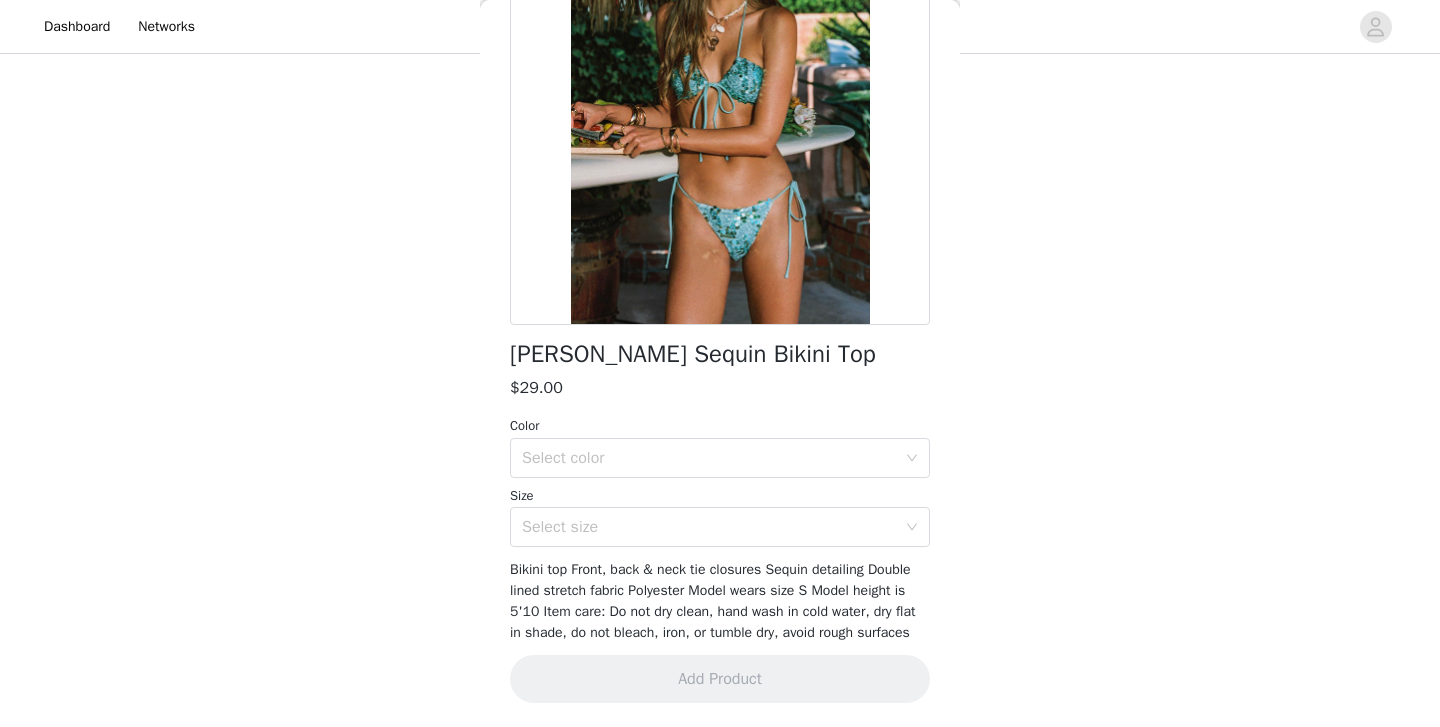scroll, scrollTop: 0, scrollLeft: 0, axis: both 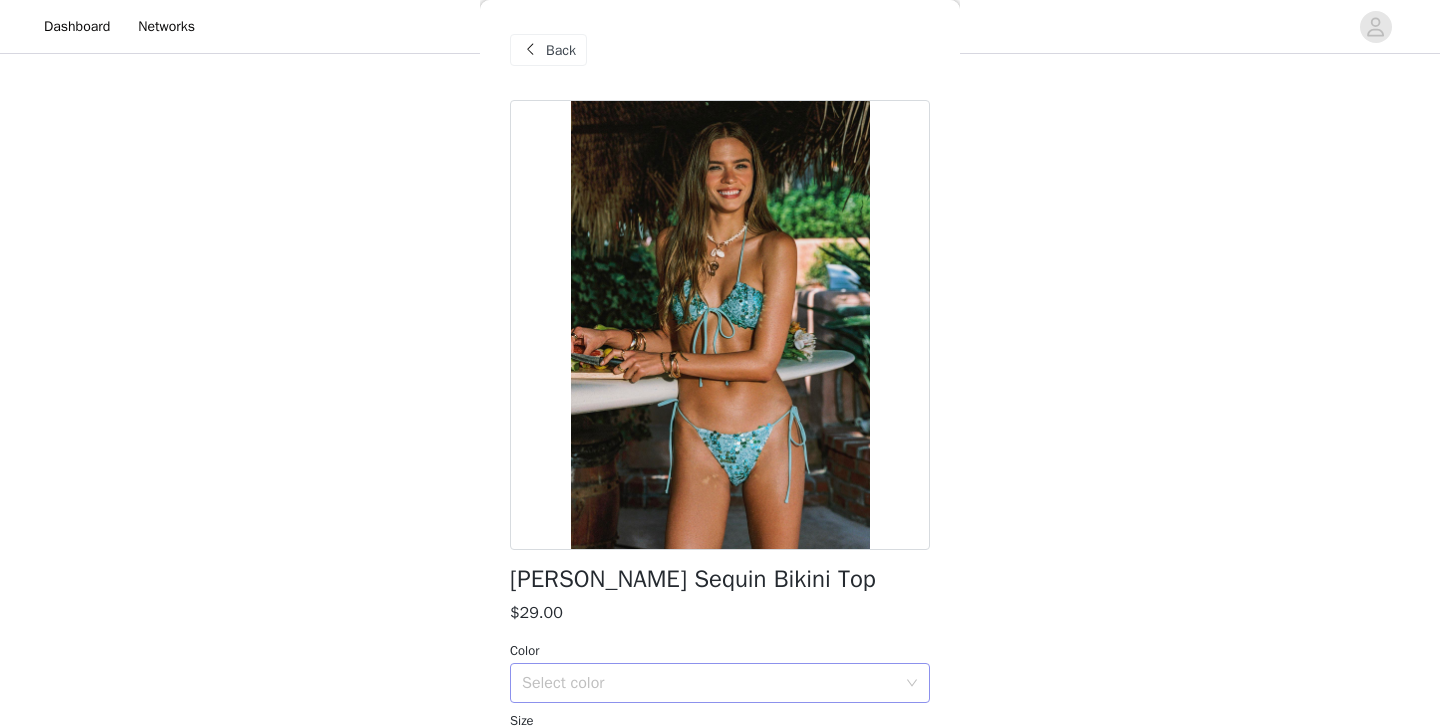 click on "Select color" at bounding box center [709, 683] 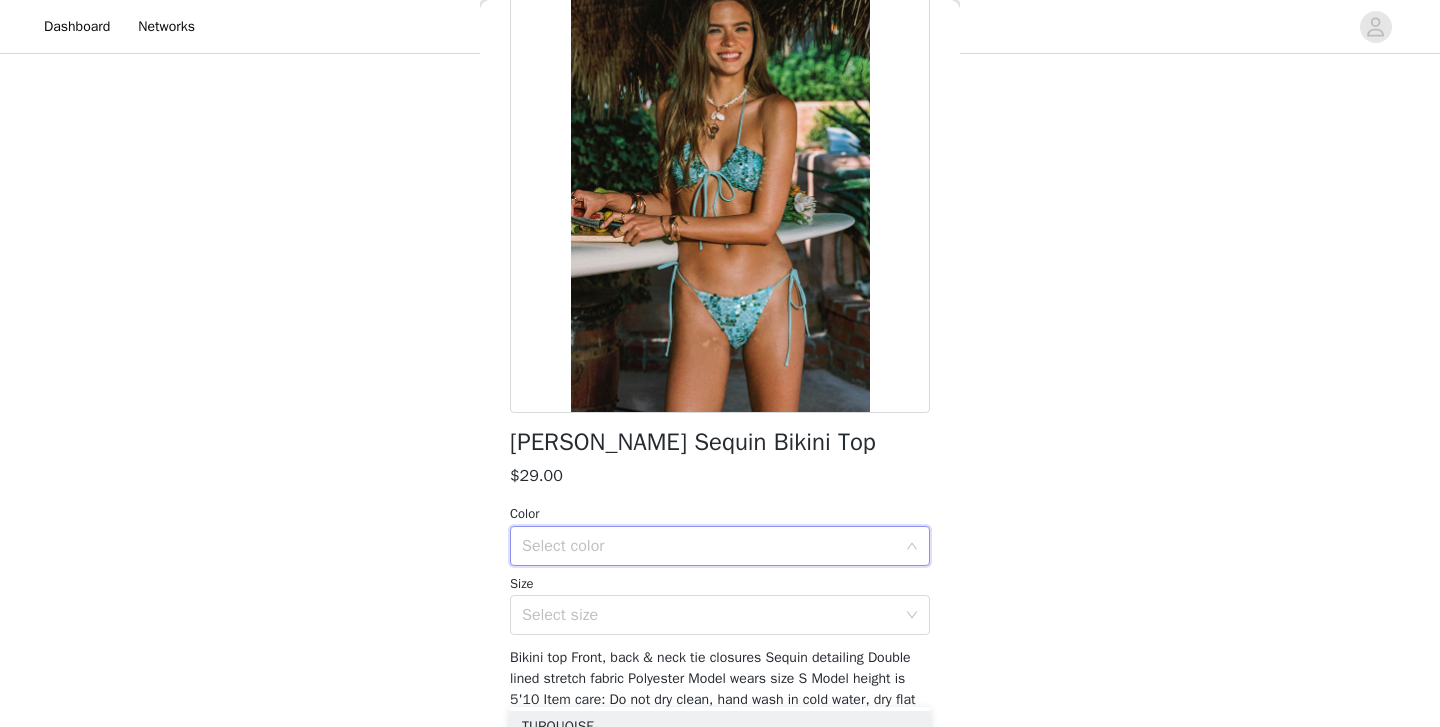 scroll, scrollTop: 214, scrollLeft: 0, axis: vertical 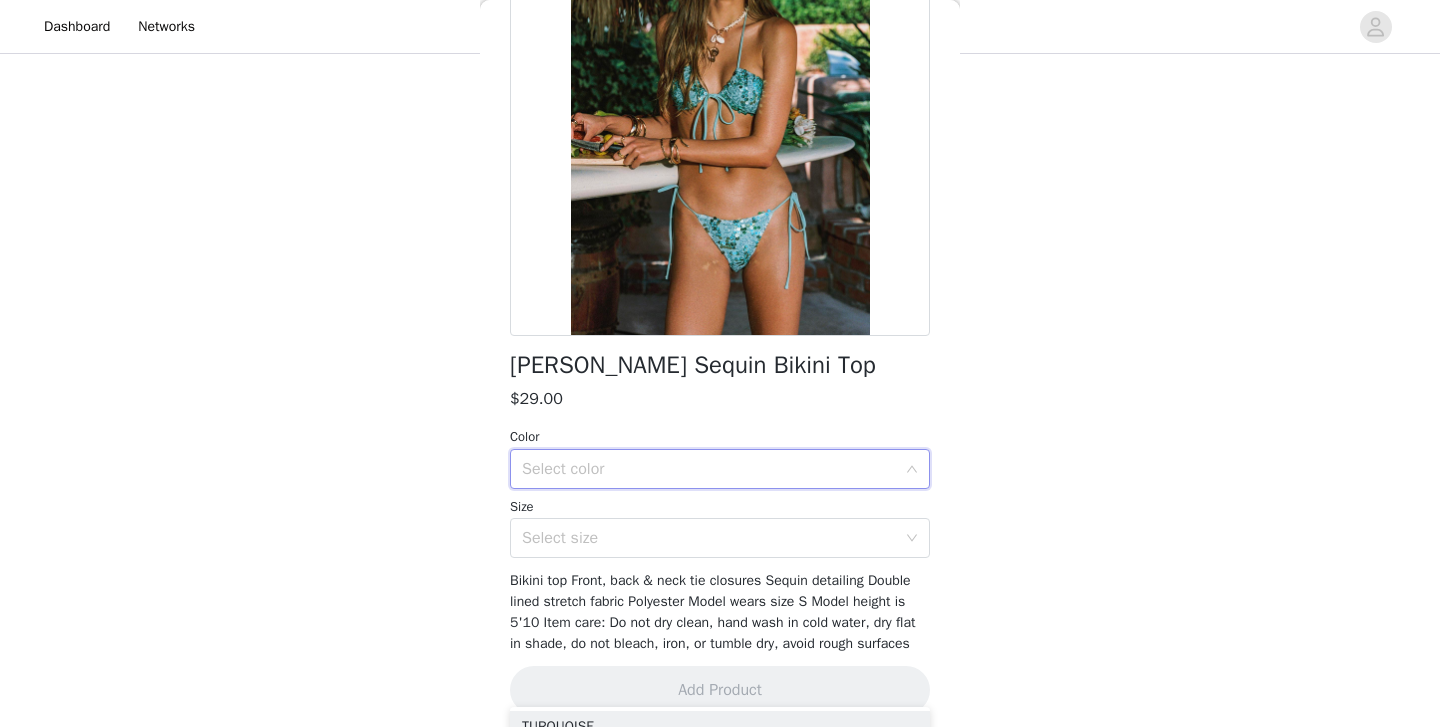 click on "Color" at bounding box center (720, 437) 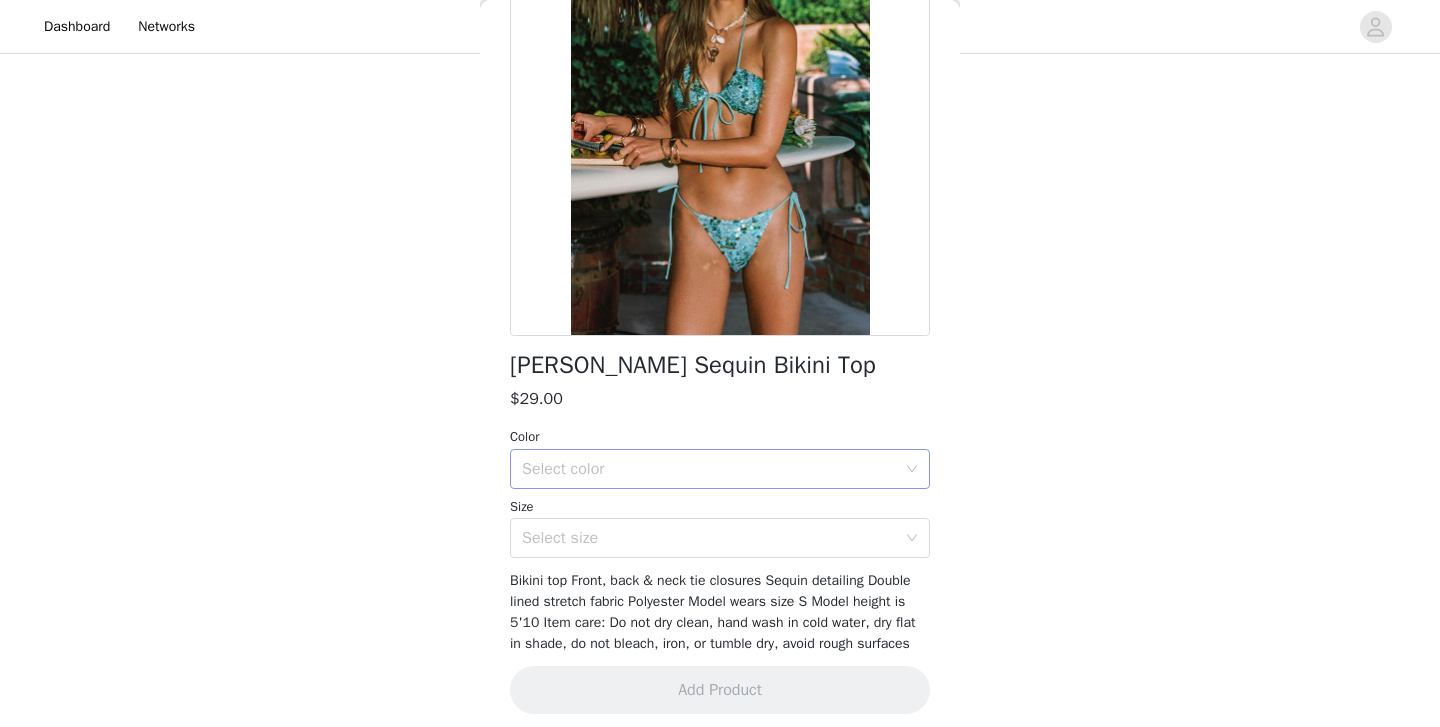 click on "Select color" at bounding box center [709, 469] 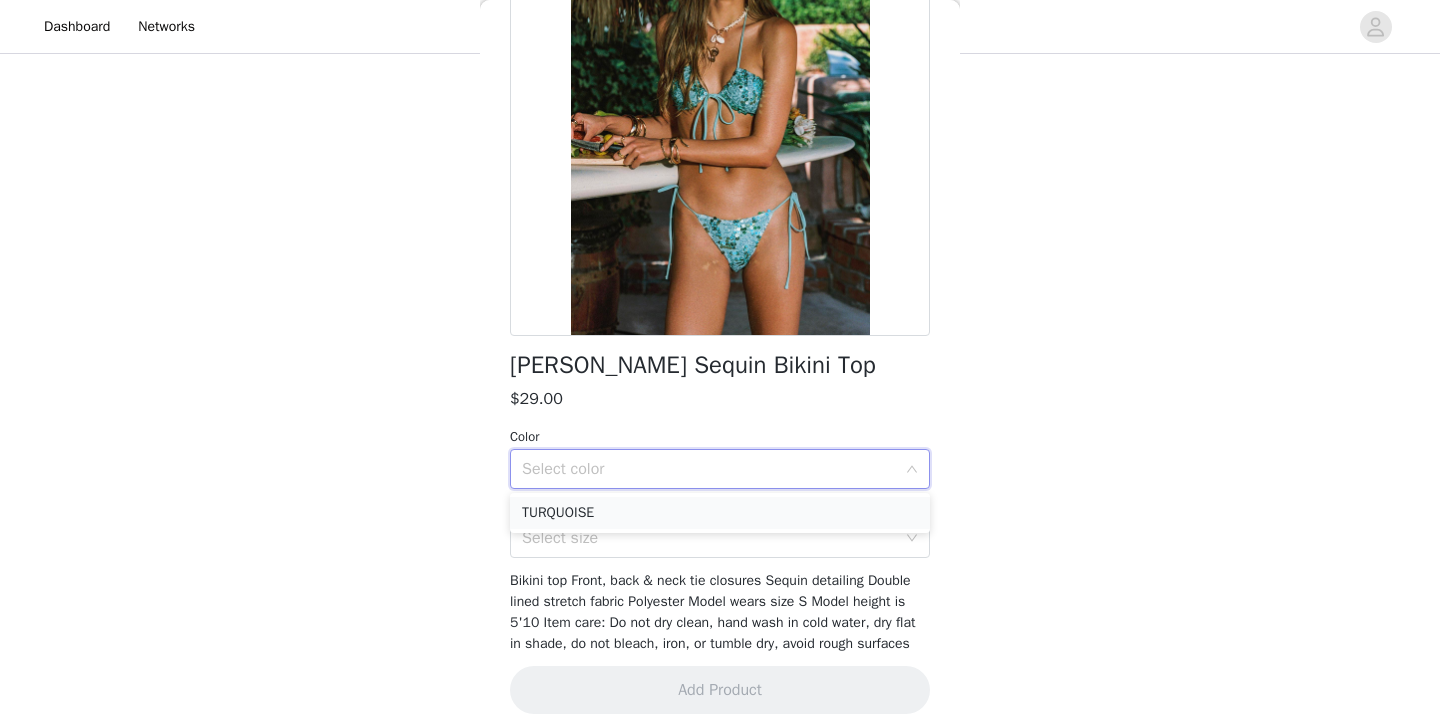 click on "TURQUOISE" at bounding box center [720, 513] 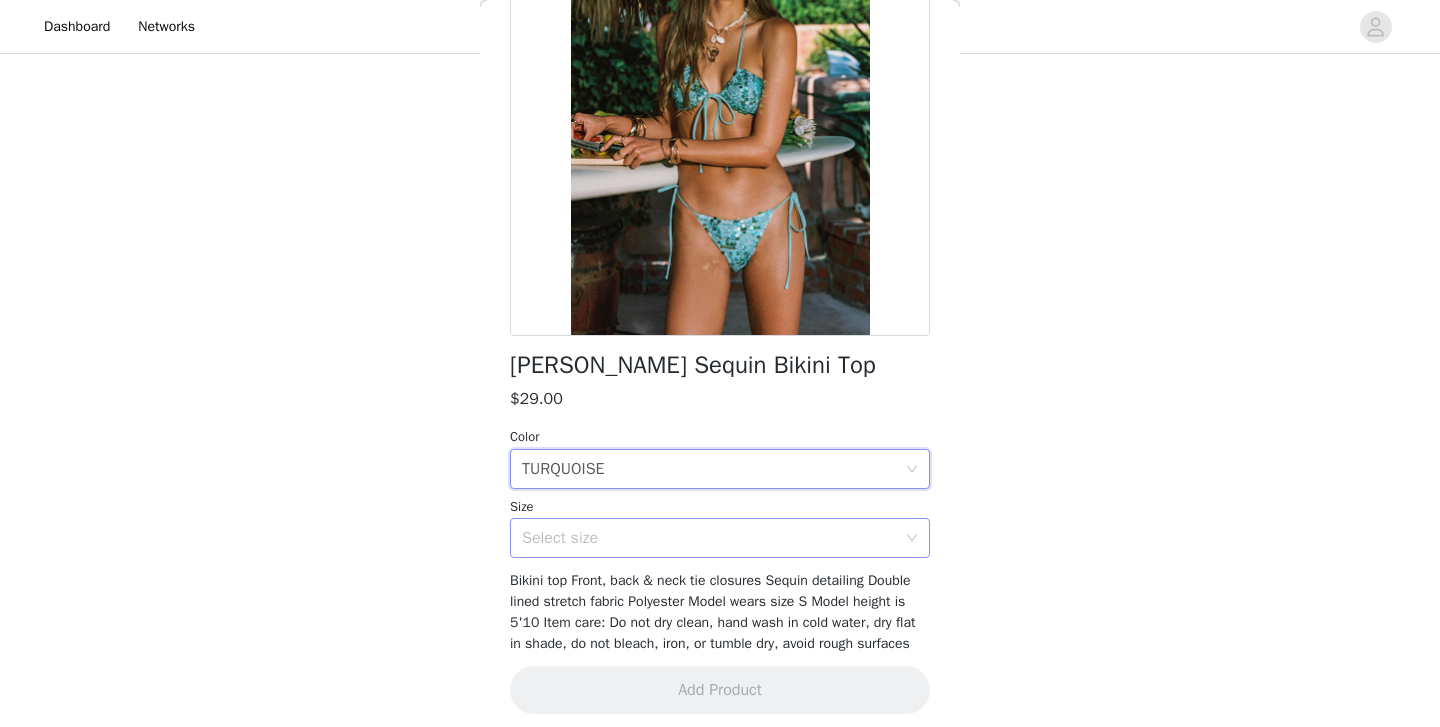 click on "Select size" at bounding box center (713, 538) 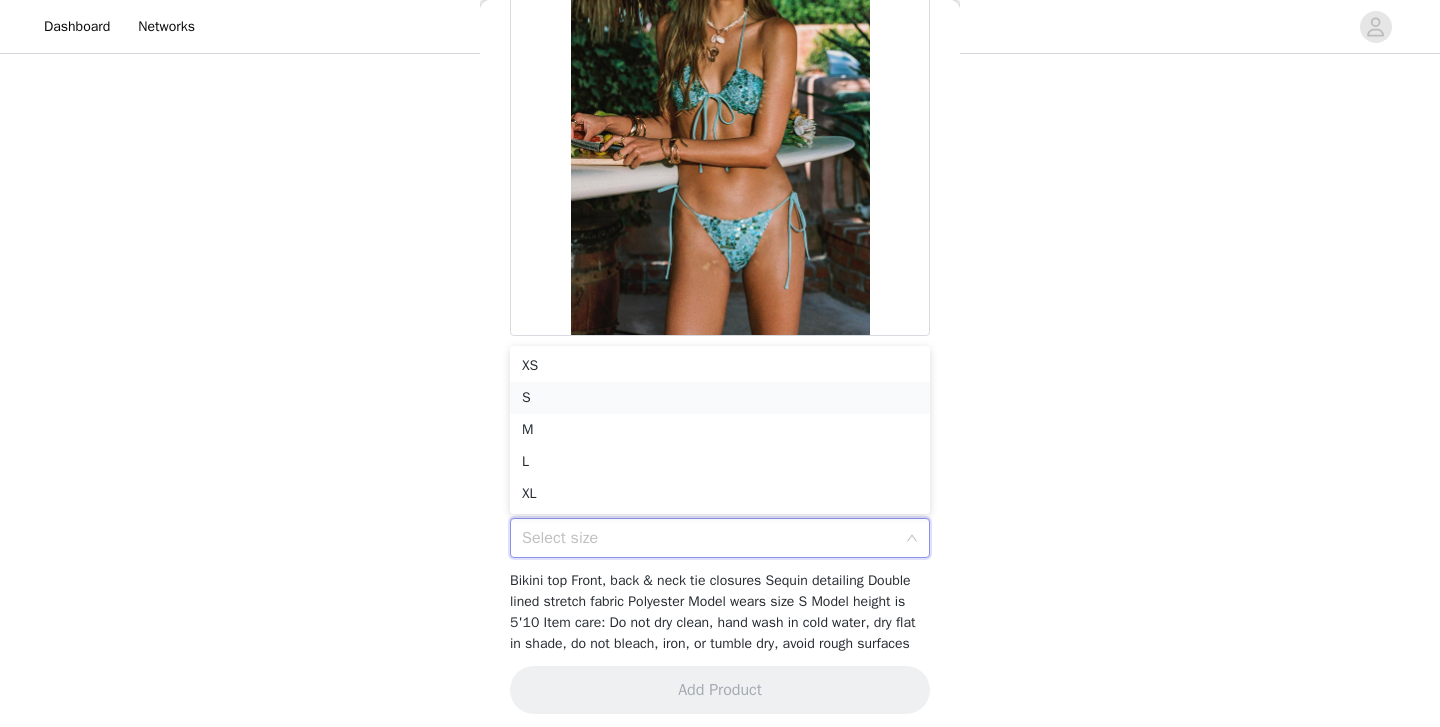 click on "S" at bounding box center [720, 398] 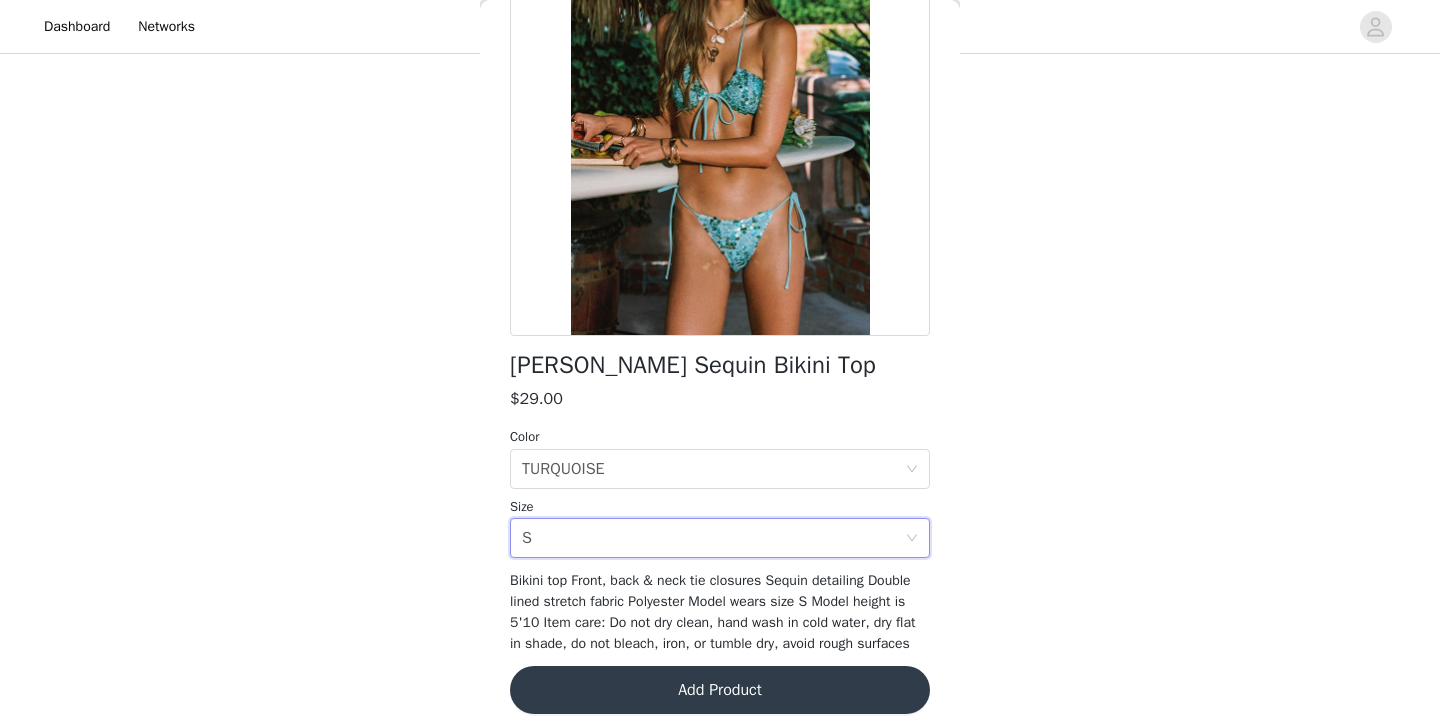 click on "Add Product" at bounding box center [720, 690] 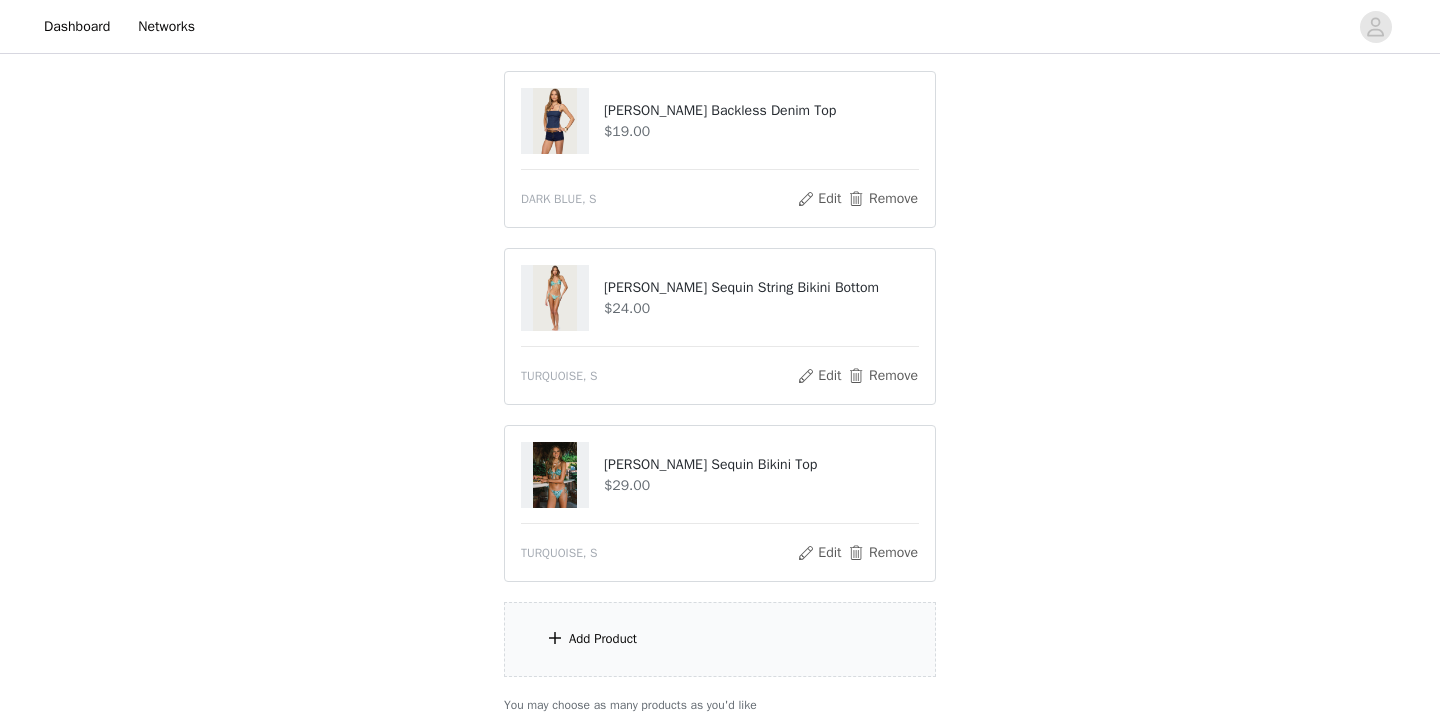 scroll, scrollTop: 1776, scrollLeft: 0, axis: vertical 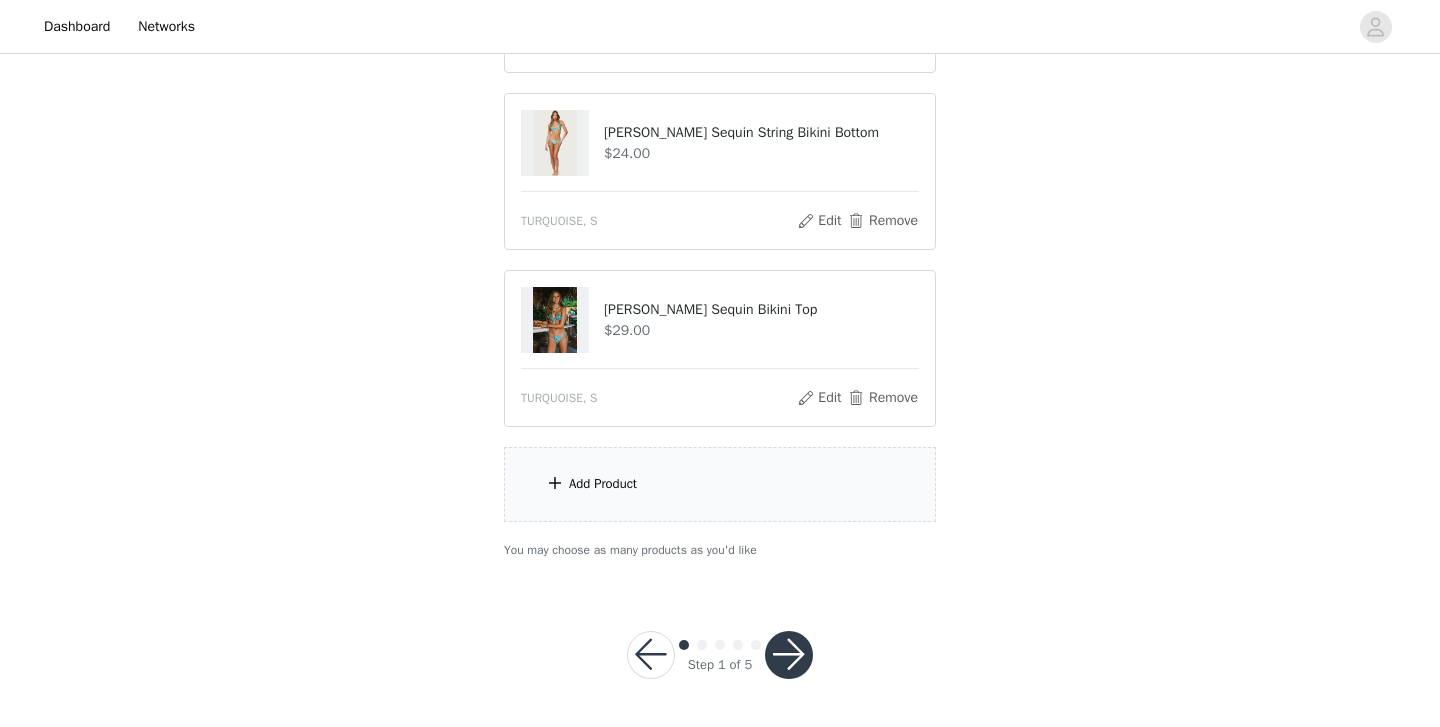 click on "Add Product" at bounding box center [603, 484] 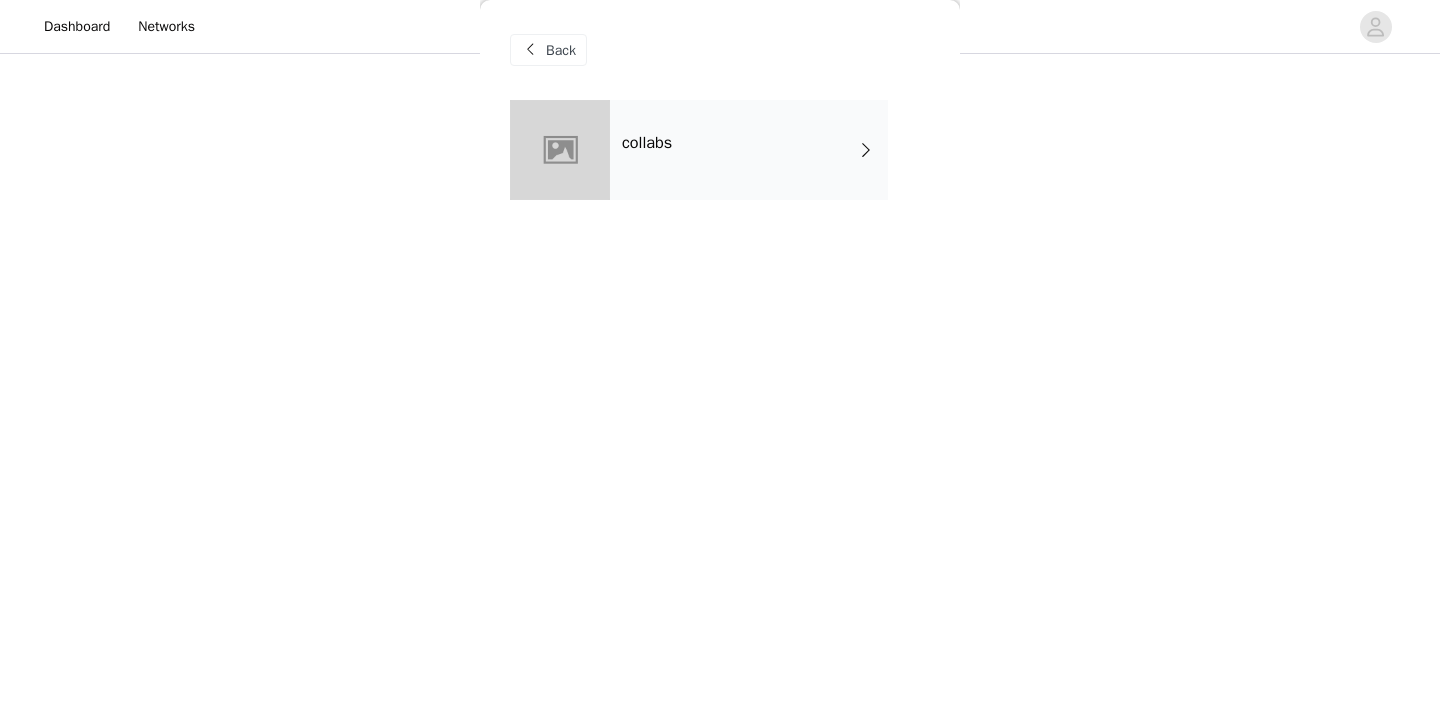 click on "collabs" at bounding box center (749, 150) 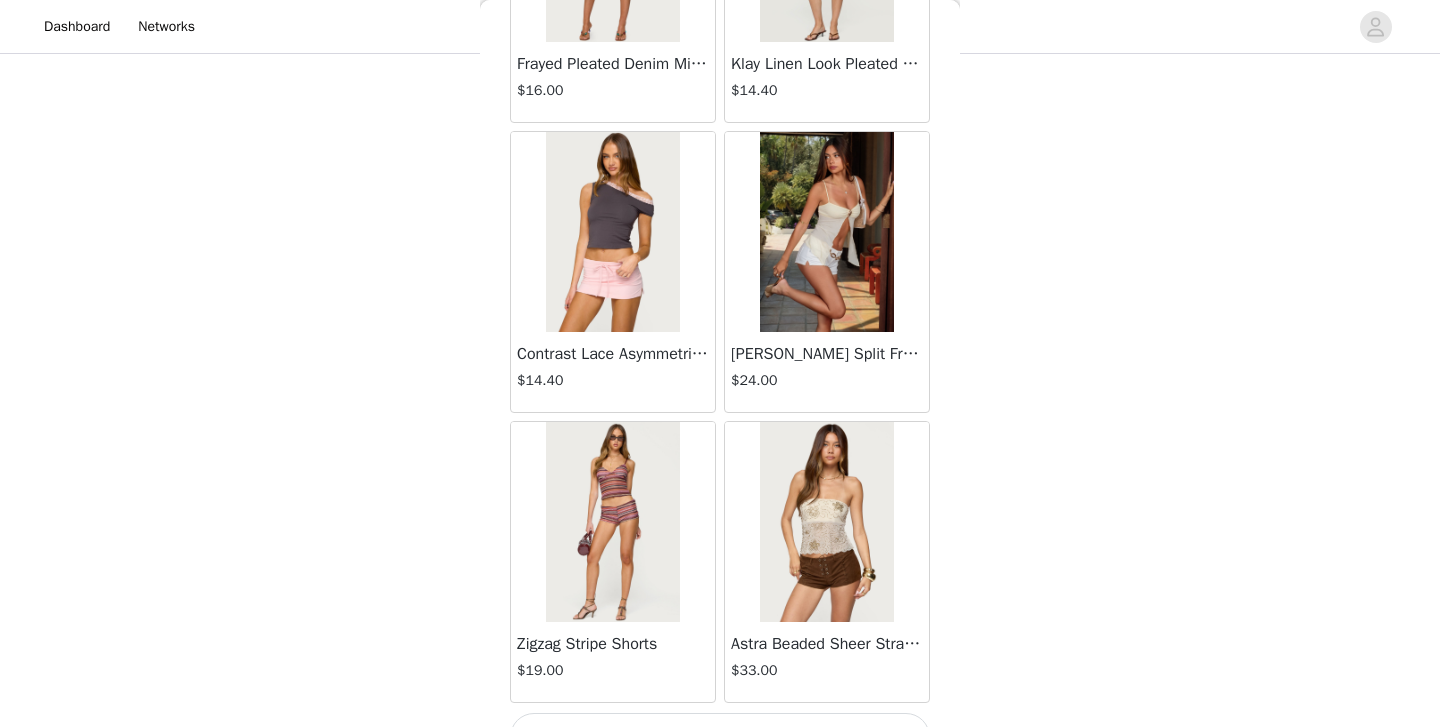 scroll, scrollTop: 2333, scrollLeft: 0, axis: vertical 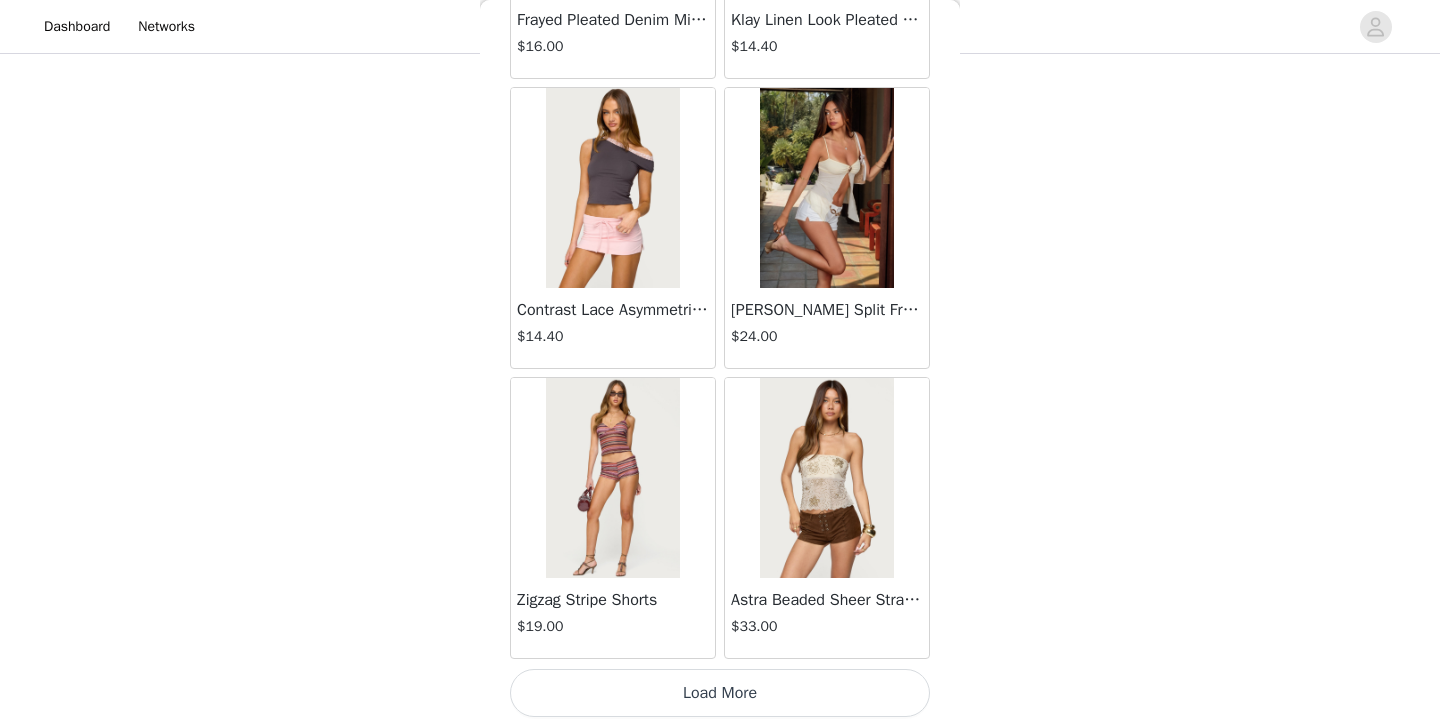 click on "Load More" at bounding box center (720, 693) 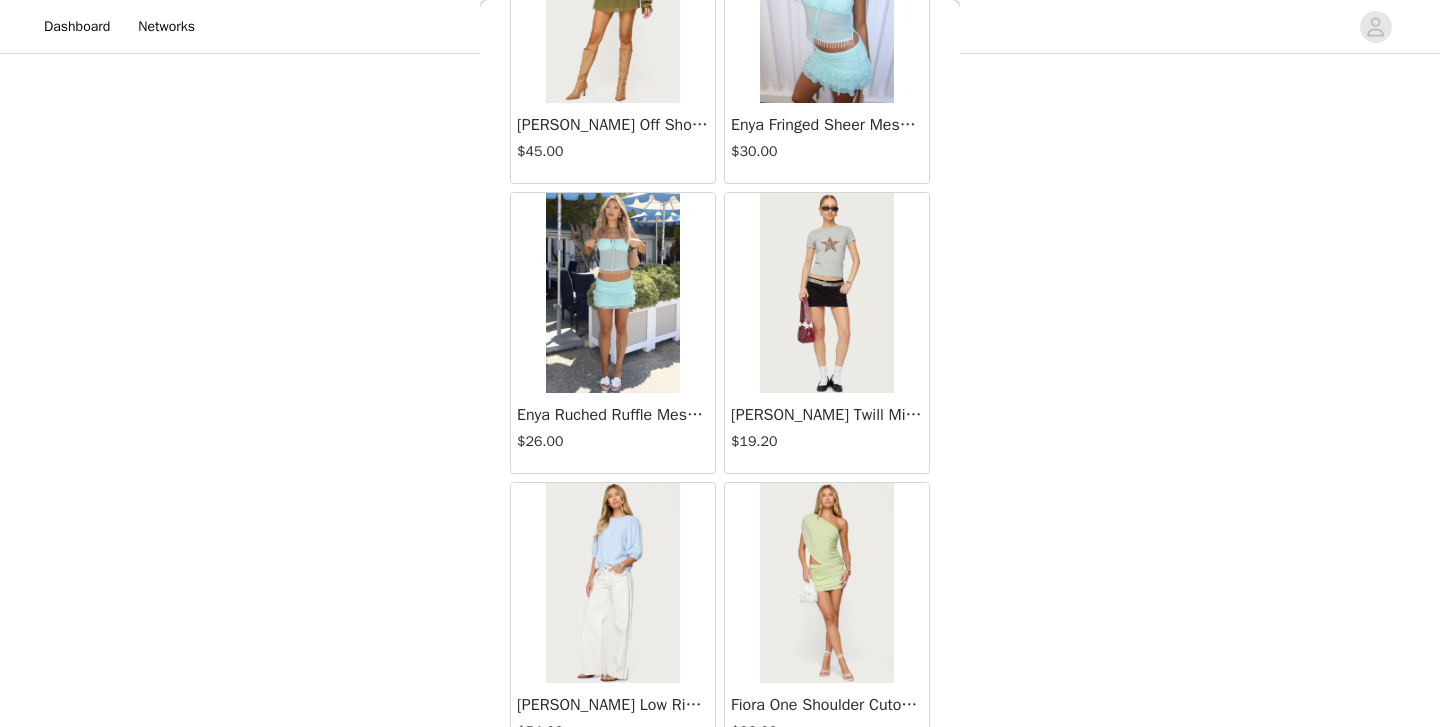 scroll, scrollTop: 5233, scrollLeft: 0, axis: vertical 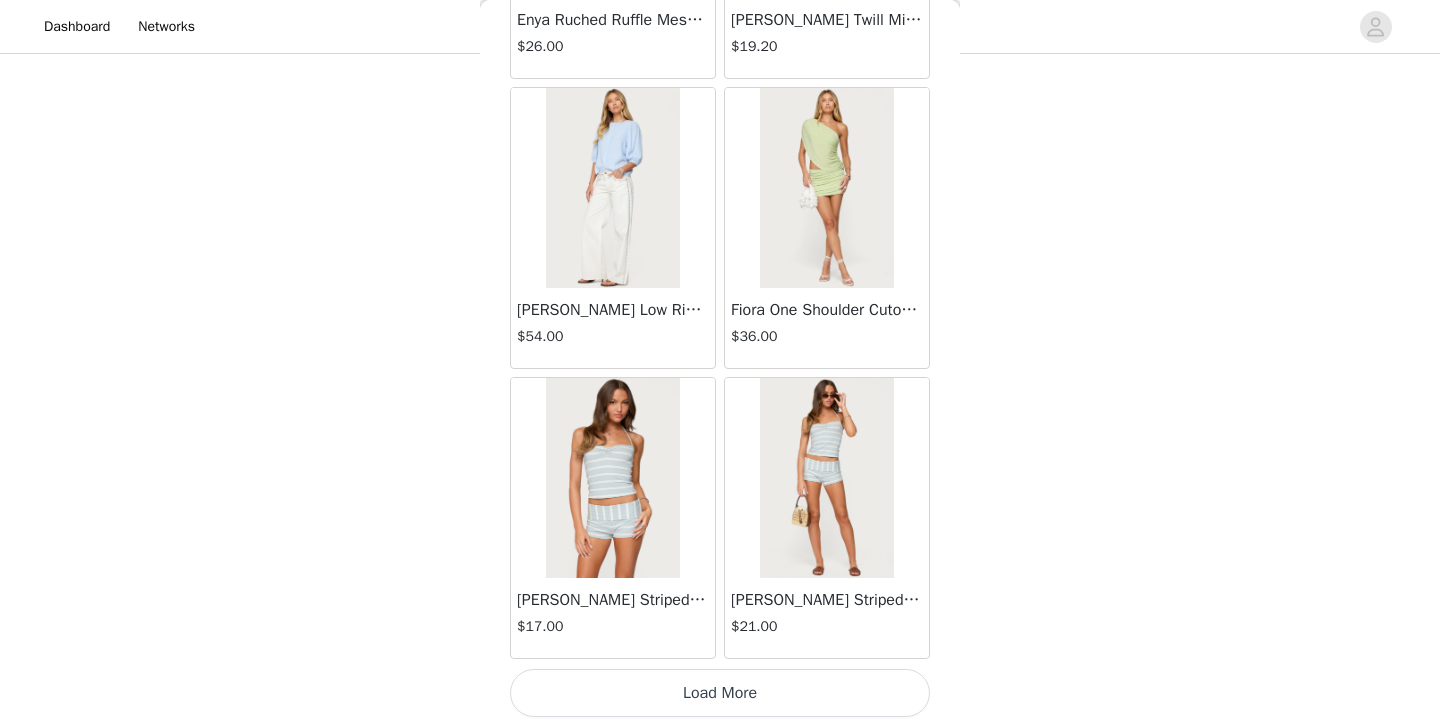 click on "Load More" at bounding box center (720, 693) 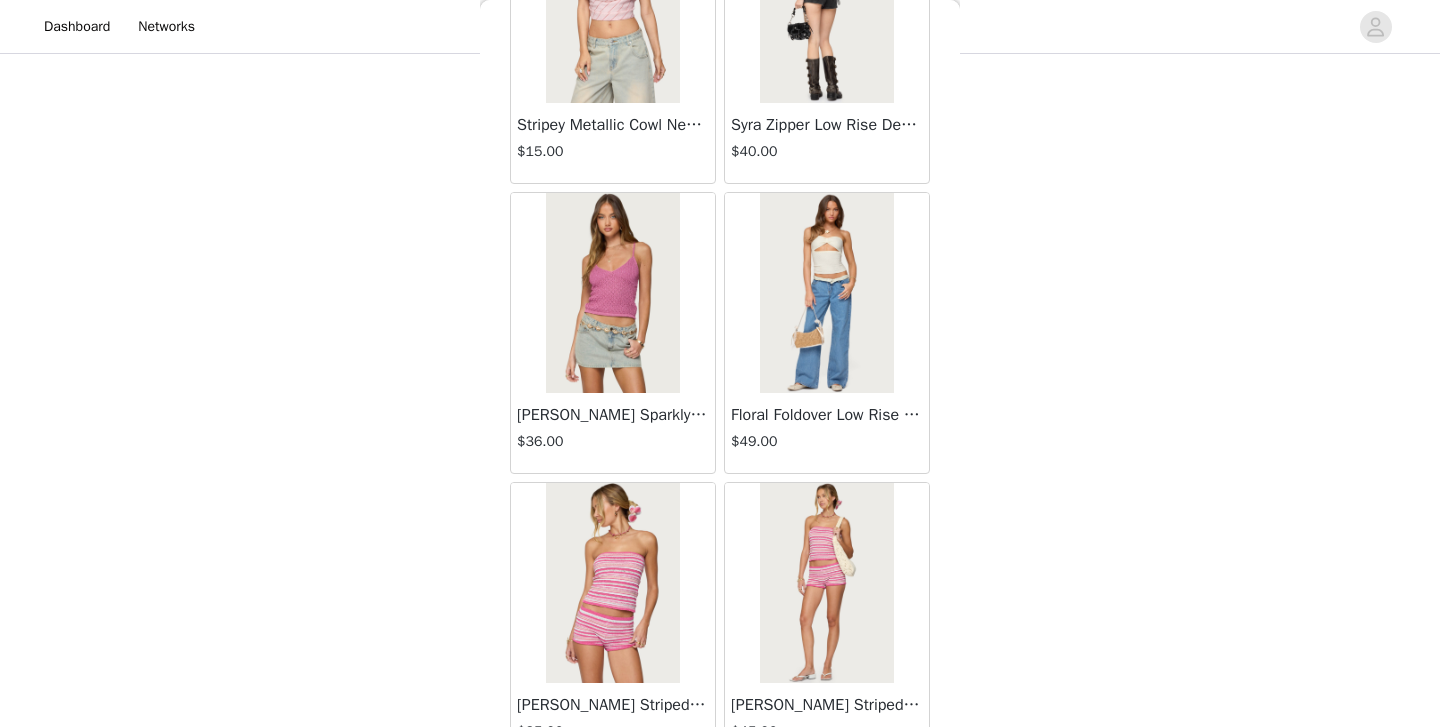 scroll, scrollTop: 8133, scrollLeft: 0, axis: vertical 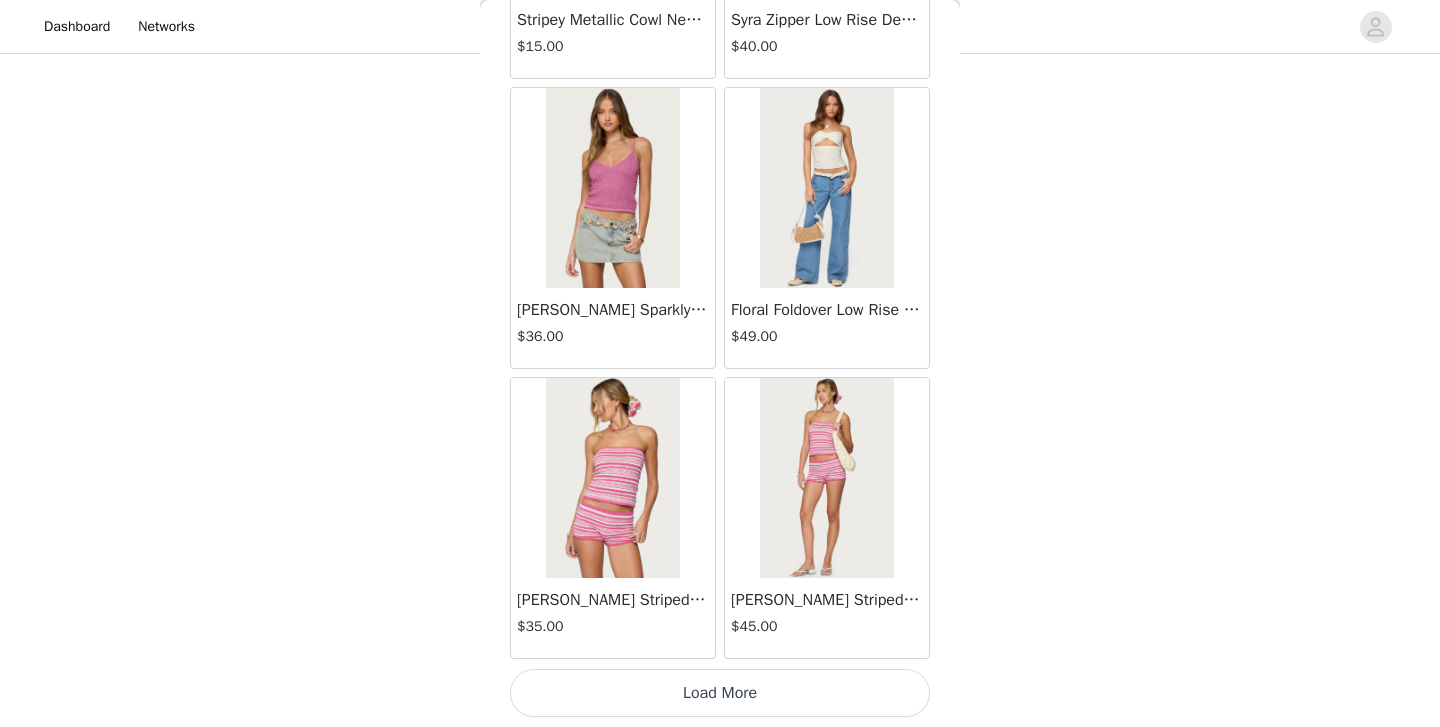 click on "Load More" at bounding box center (720, 693) 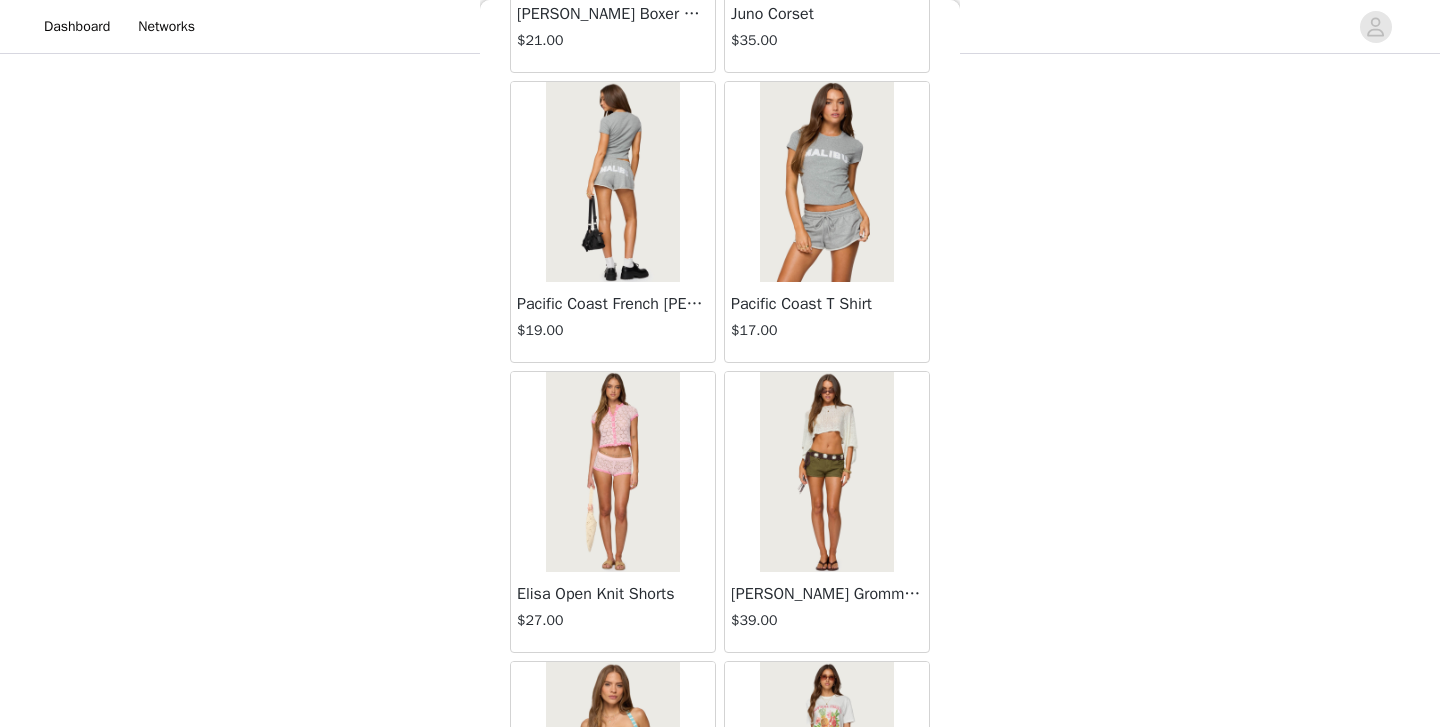 scroll, scrollTop: 11033, scrollLeft: 0, axis: vertical 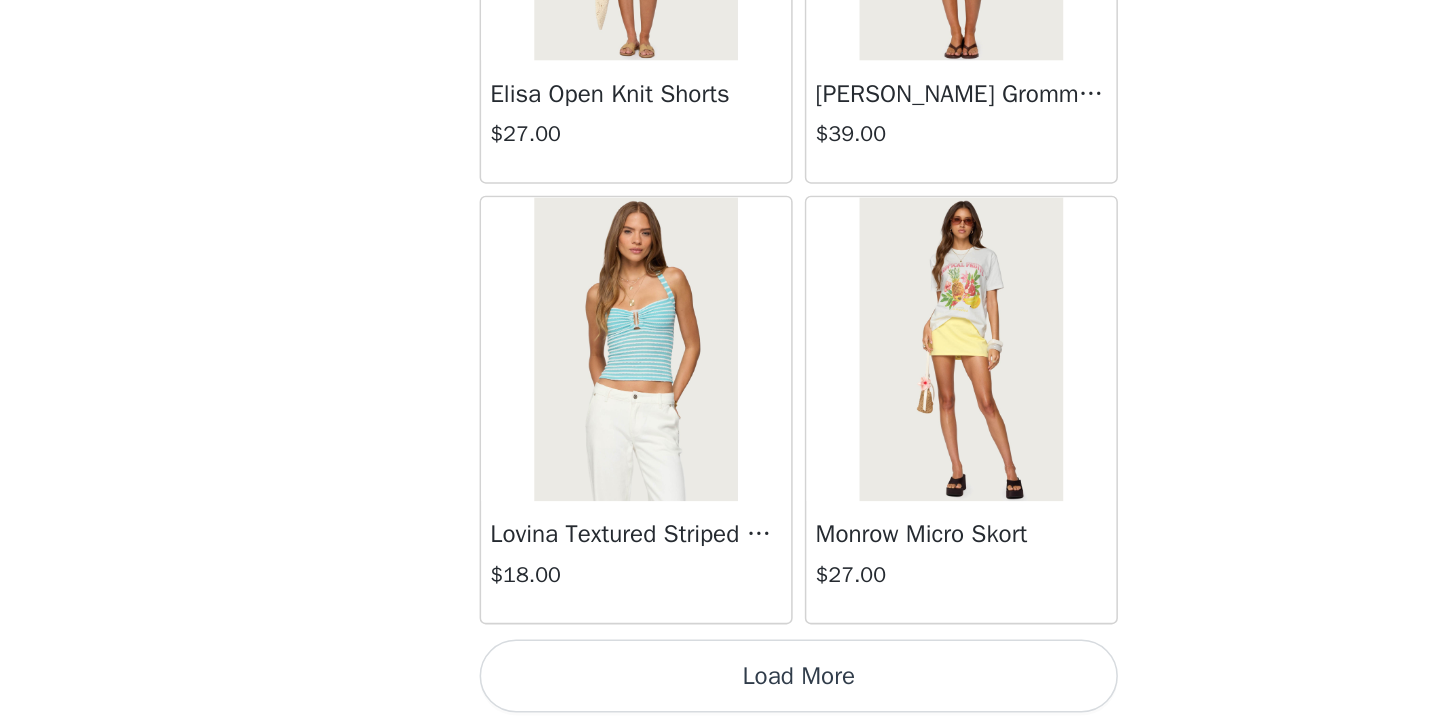 click on "Load More" at bounding box center [720, 693] 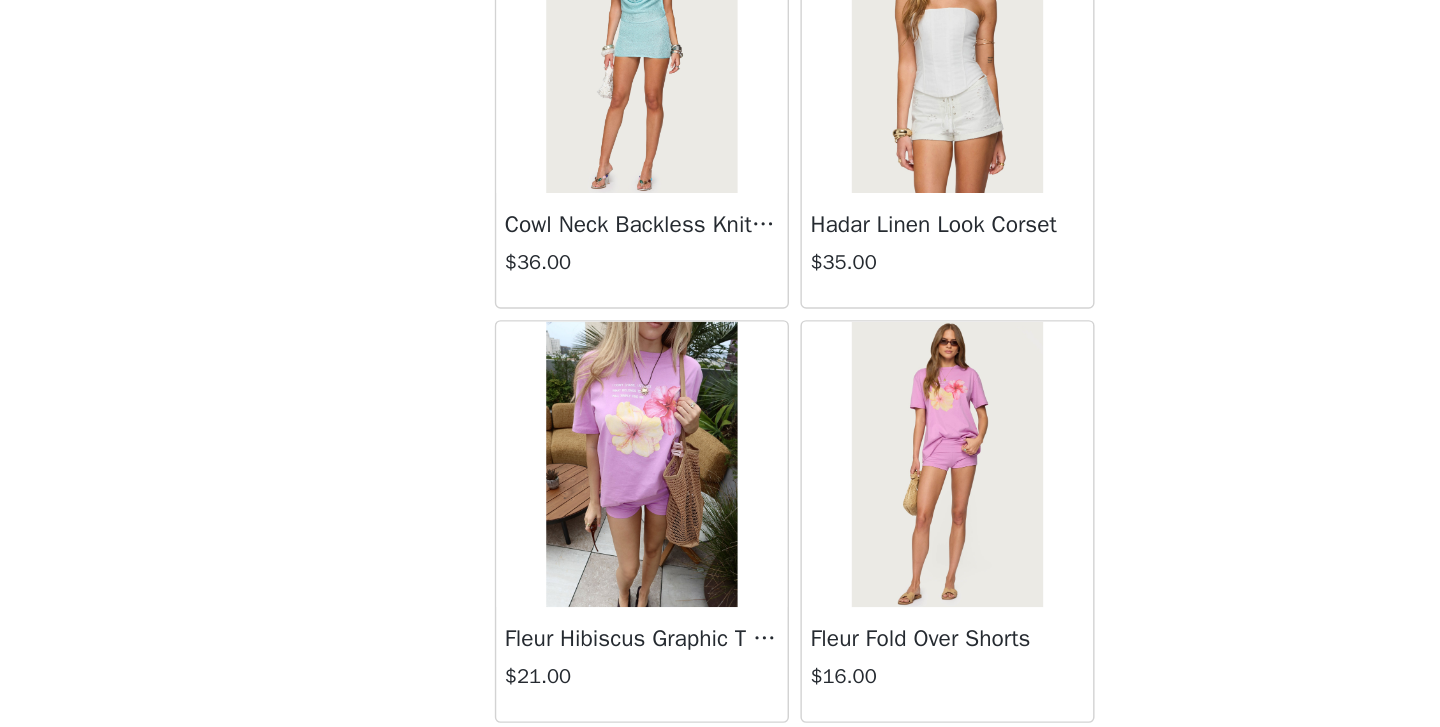 scroll, scrollTop: 13933, scrollLeft: 0, axis: vertical 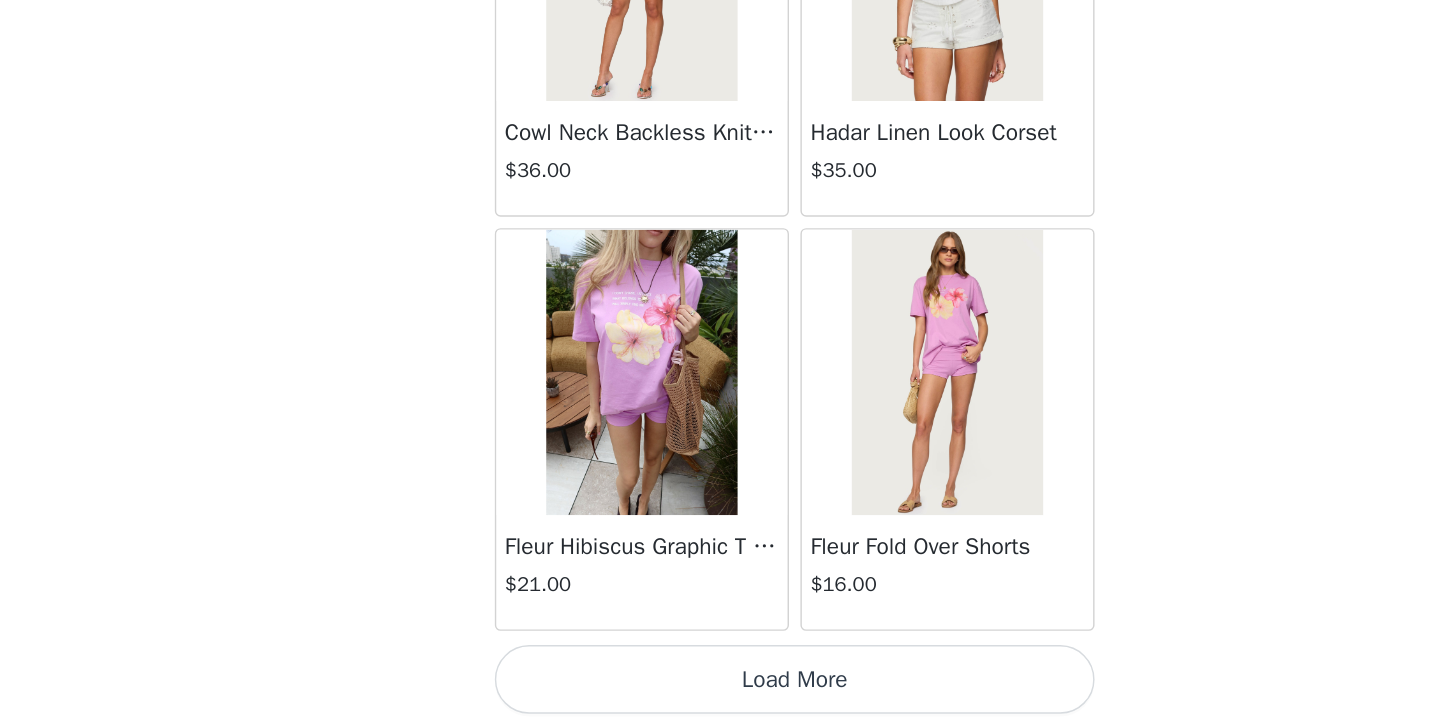 click on "Load More" at bounding box center [720, 693] 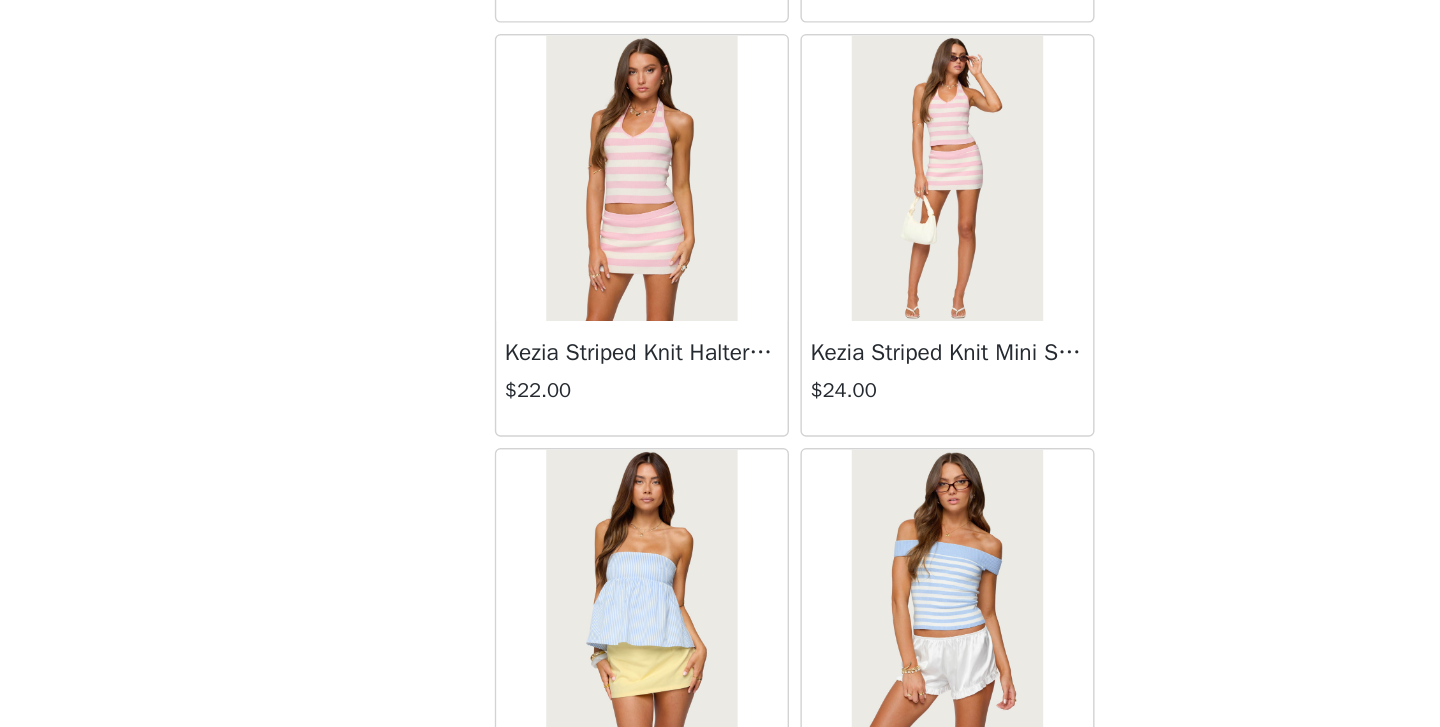 scroll, scrollTop: 16833, scrollLeft: 0, axis: vertical 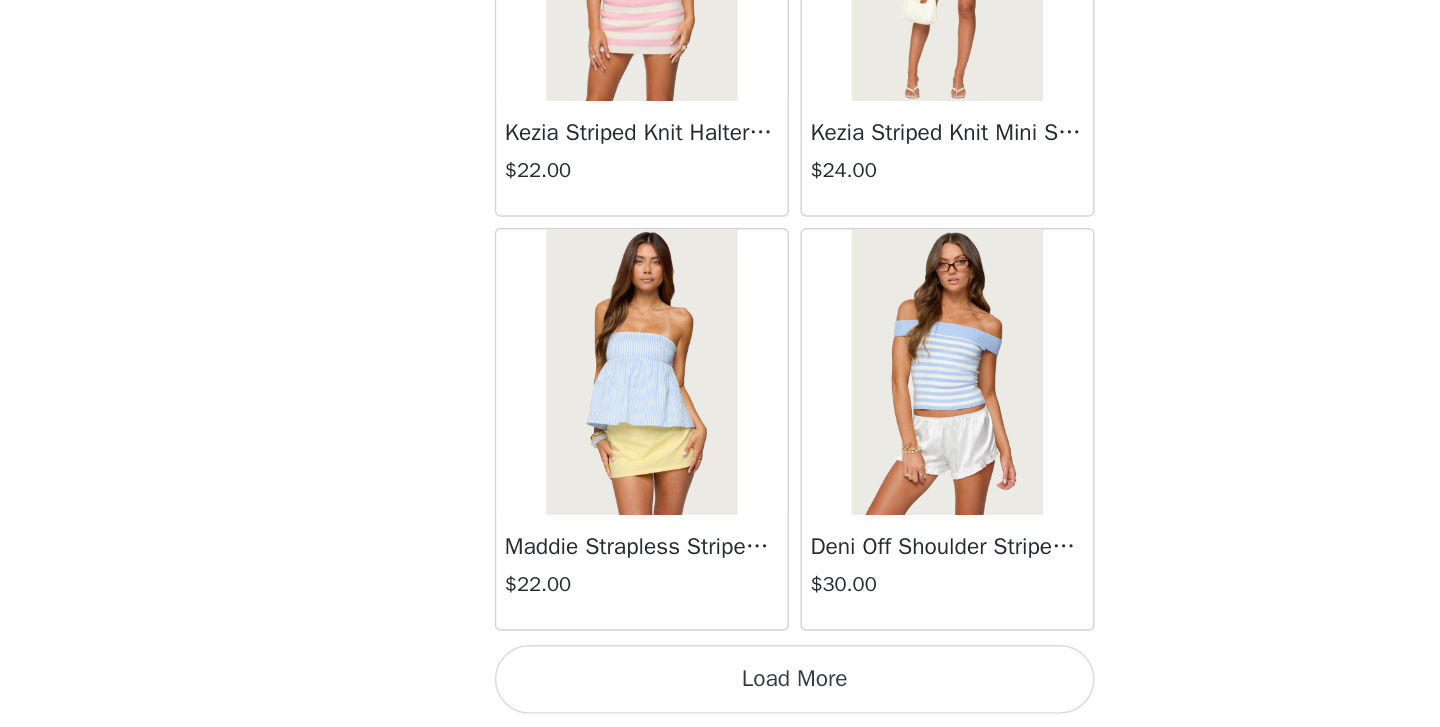 click on "Load More" at bounding box center (720, 693) 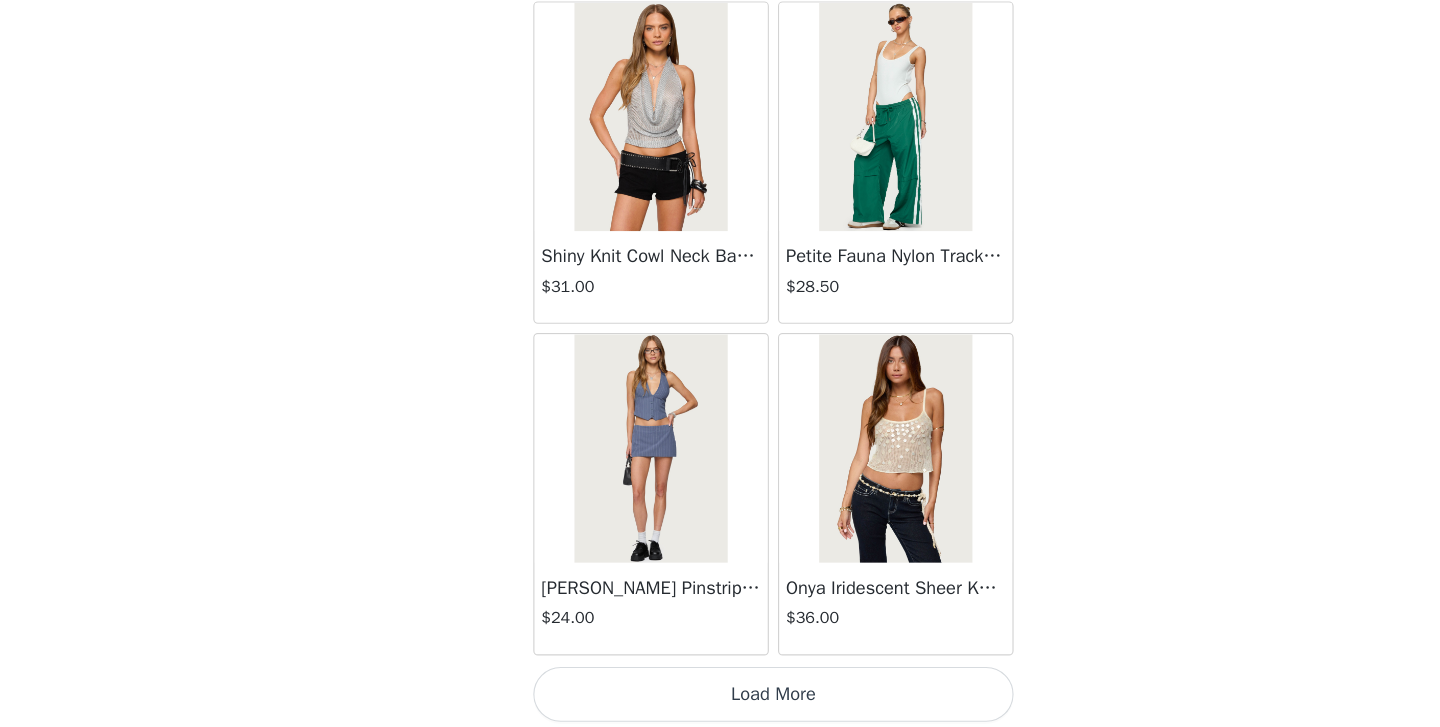 scroll, scrollTop: 19733, scrollLeft: 0, axis: vertical 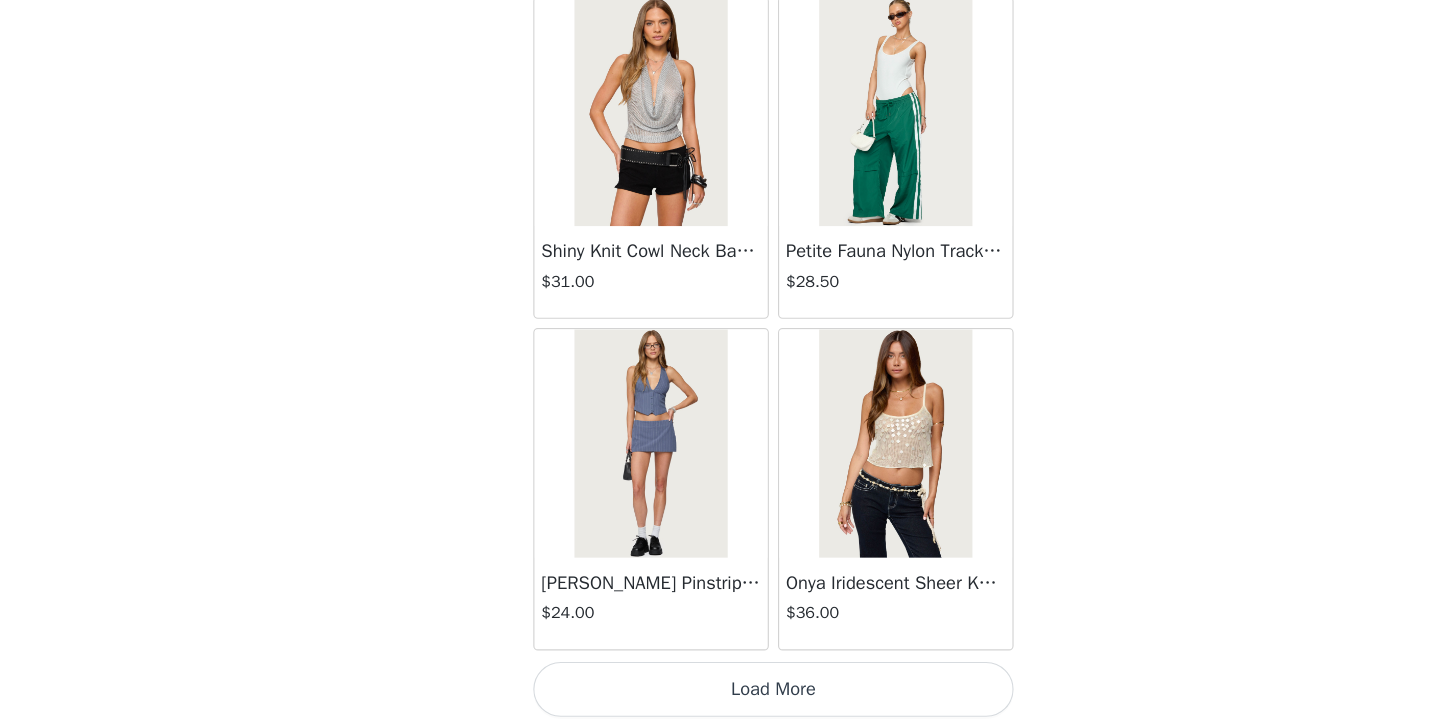 click on "Load More" at bounding box center [720, 693] 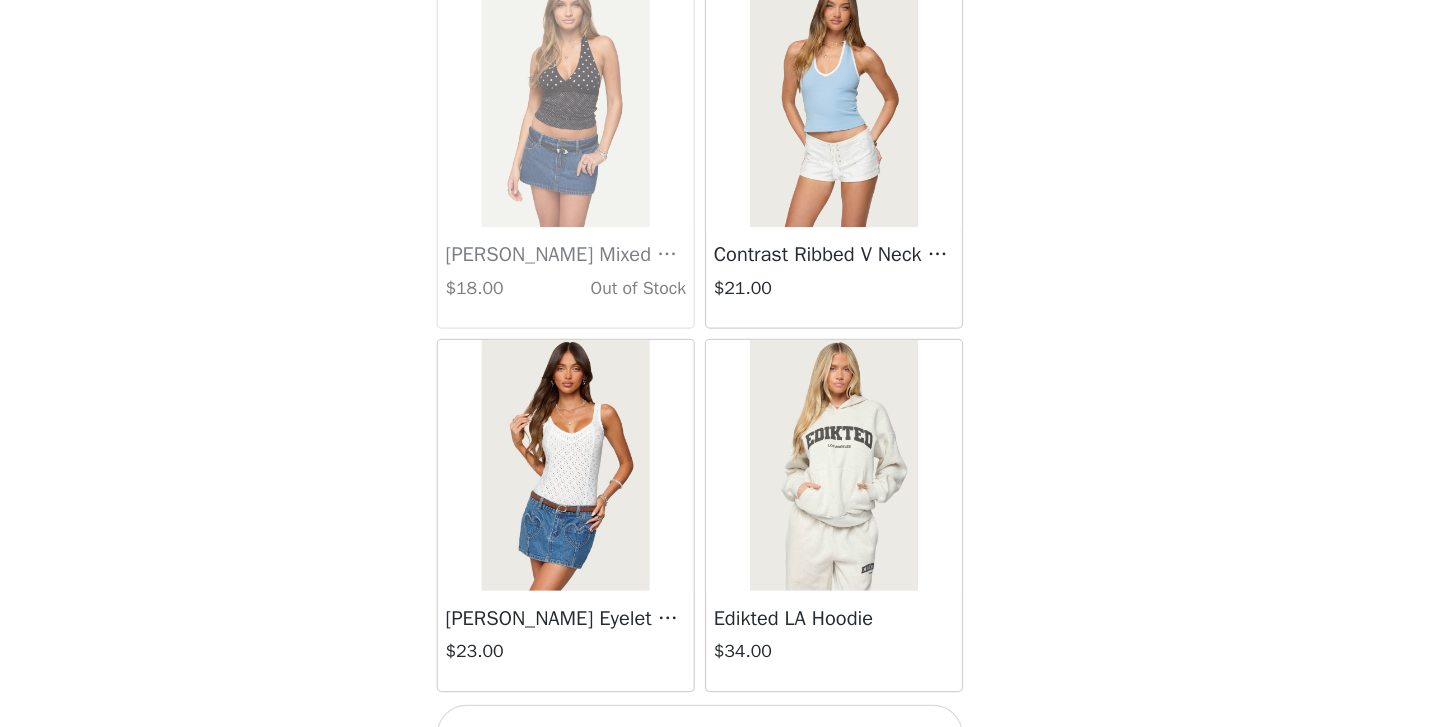 scroll, scrollTop: 22633, scrollLeft: 0, axis: vertical 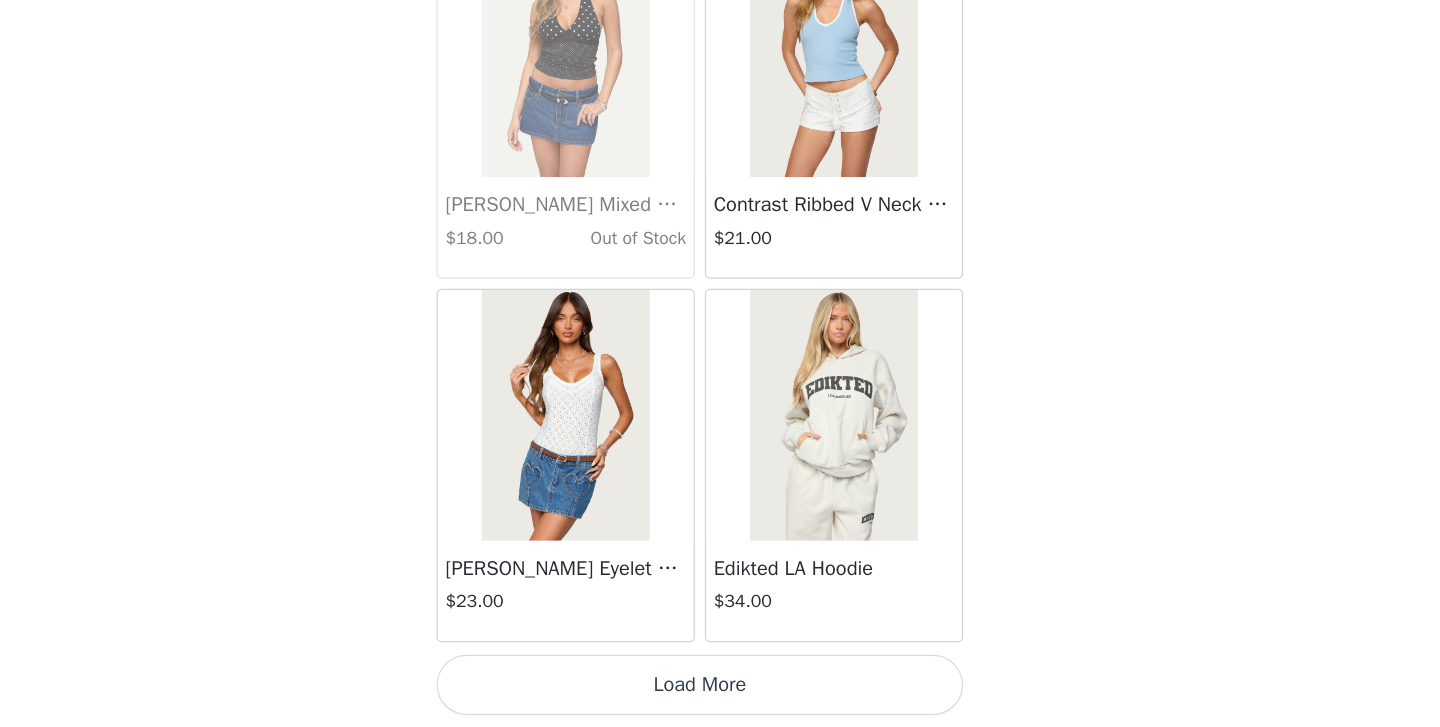 click on "Load More" at bounding box center [720, 693] 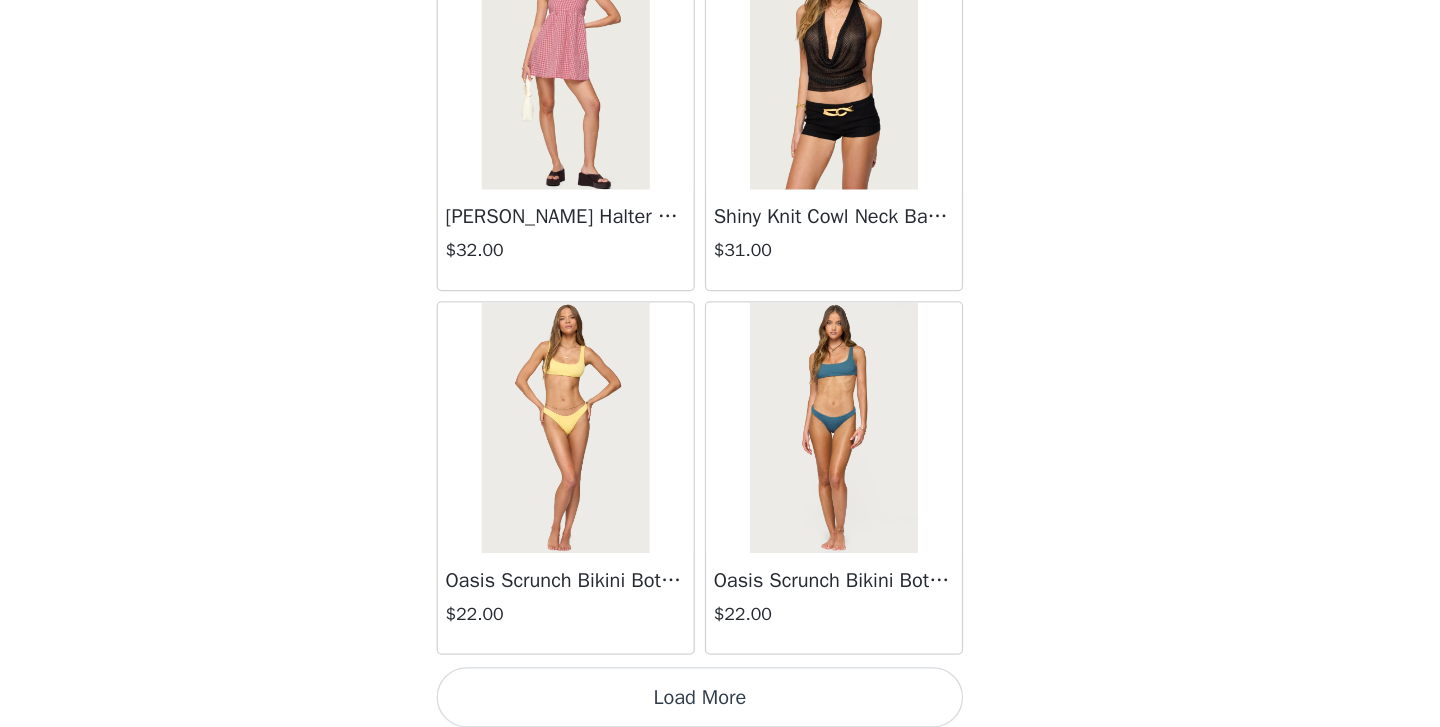 scroll, scrollTop: 25533, scrollLeft: 0, axis: vertical 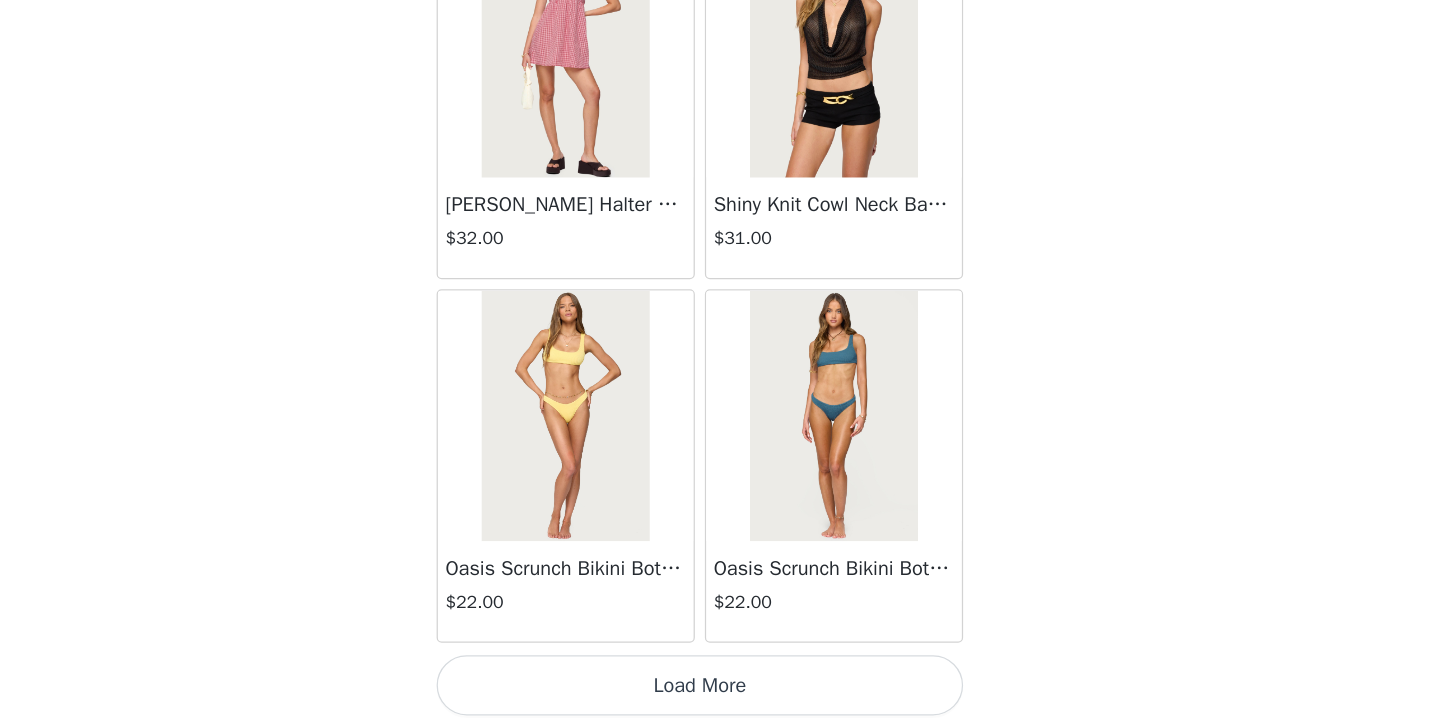 click on "Load More" at bounding box center [720, 693] 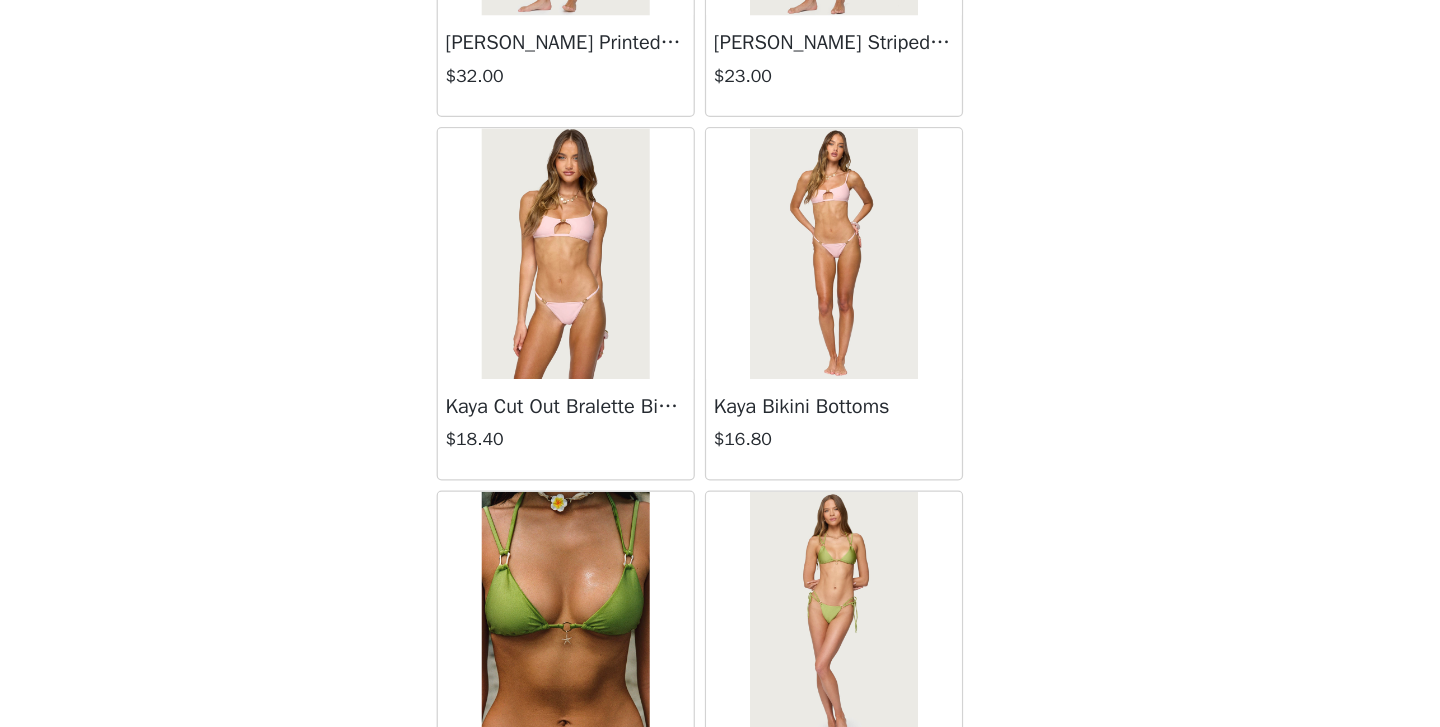 scroll, scrollTop: 28433, scrollLeft: 0, axis: vertical 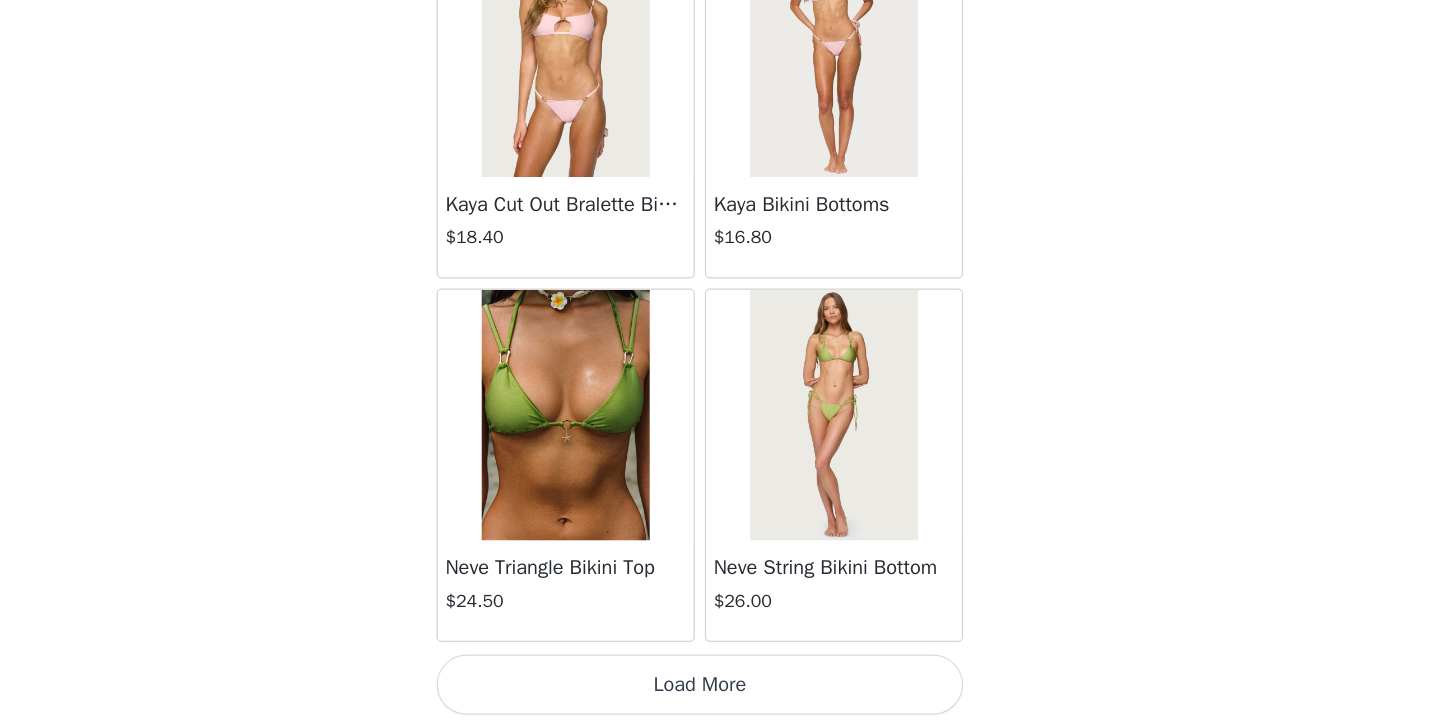 click on "Load More" at bounding box center [720, 693] 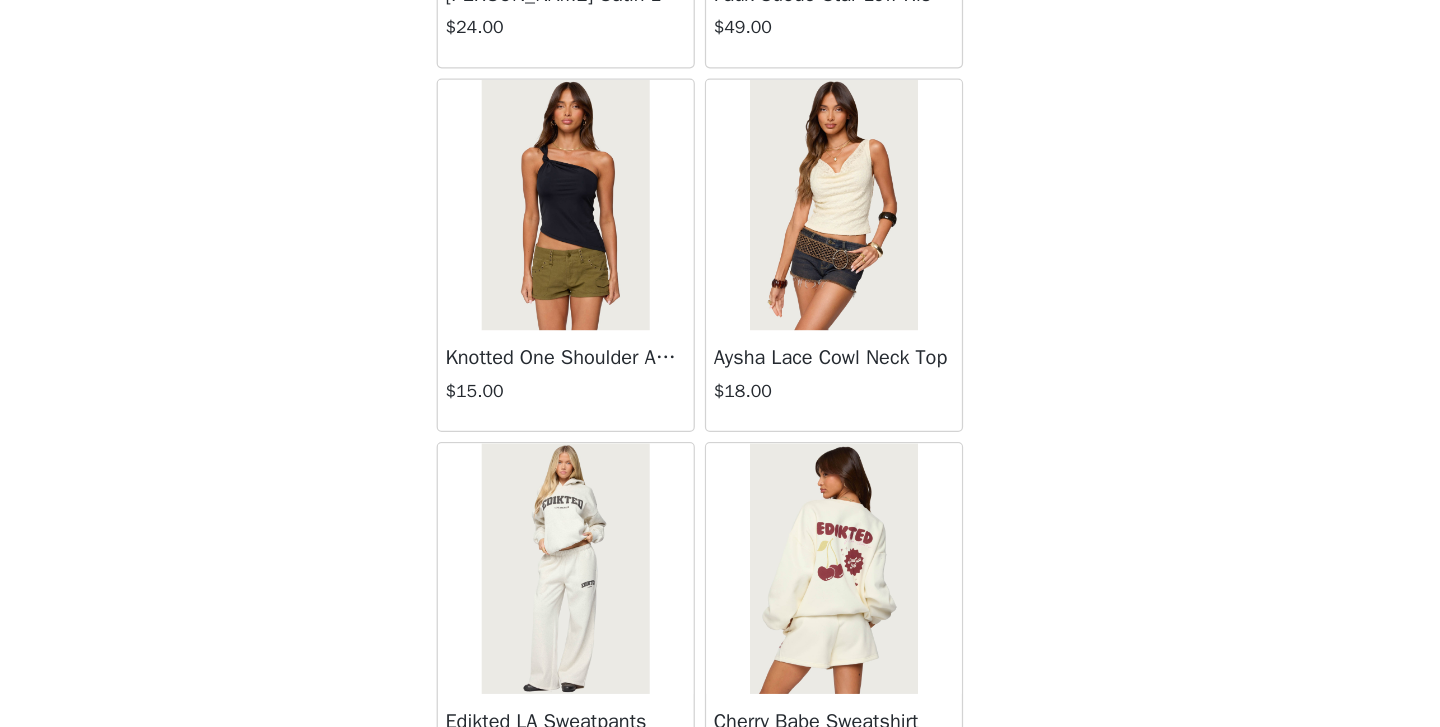 scroll, scrollTop: 31333, scrollLeft: 0, axis: vertical 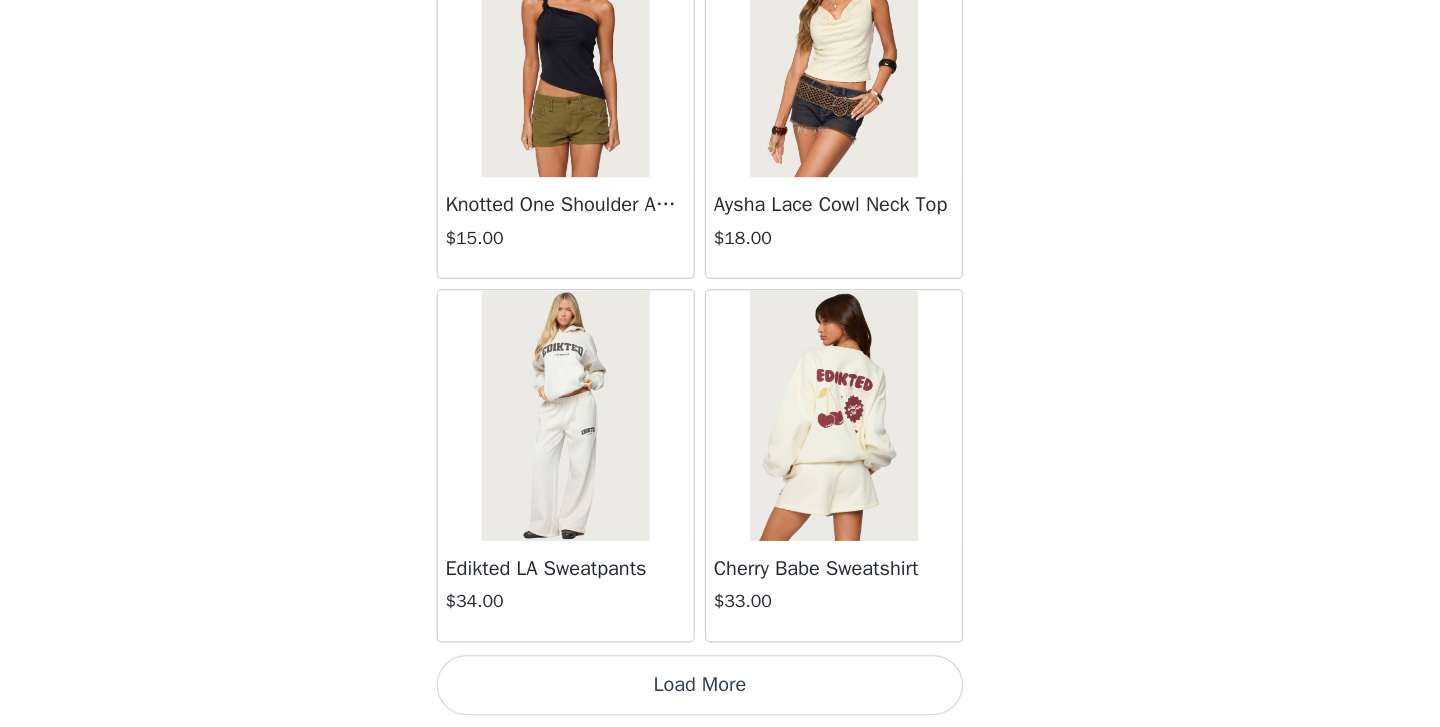 click on "Load More" at bounding box center (720, 693) 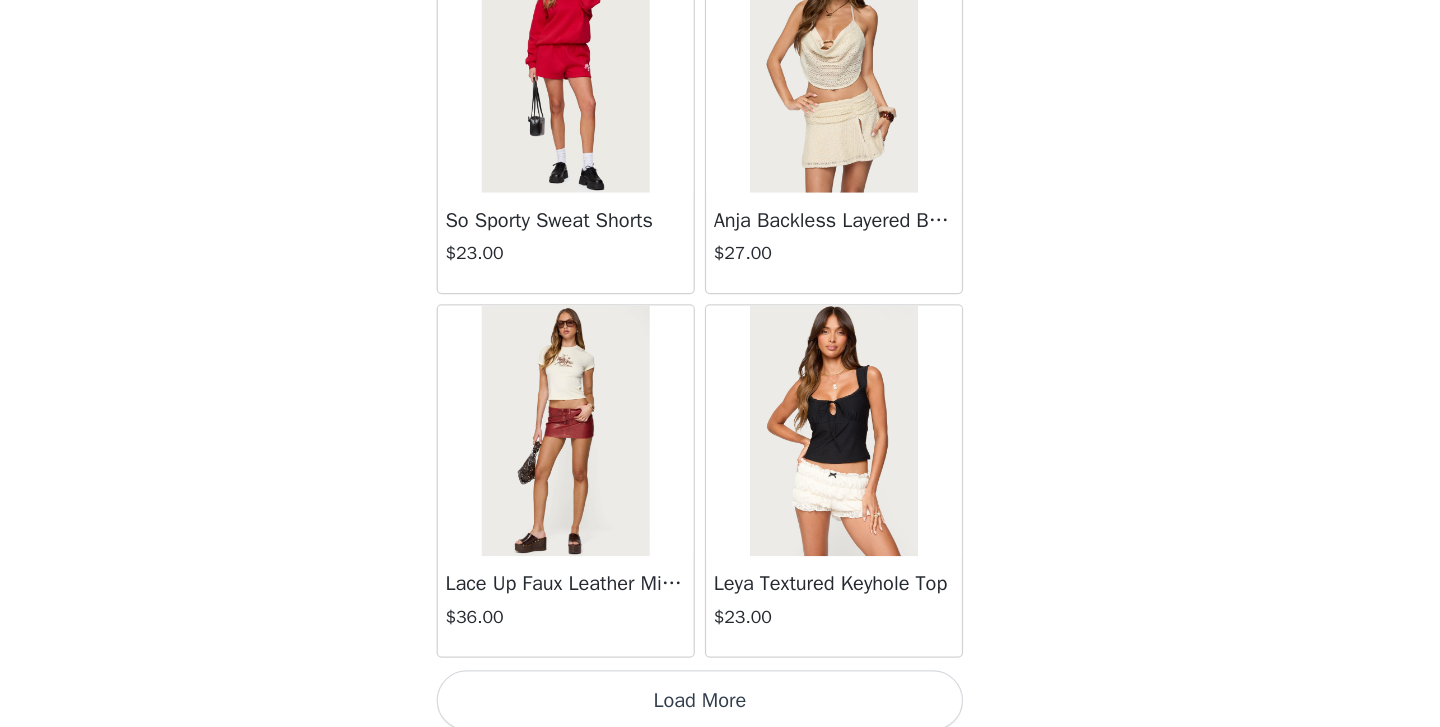 scroll, scrollTop: 34233, scrollLeft: 0, axis: vertical 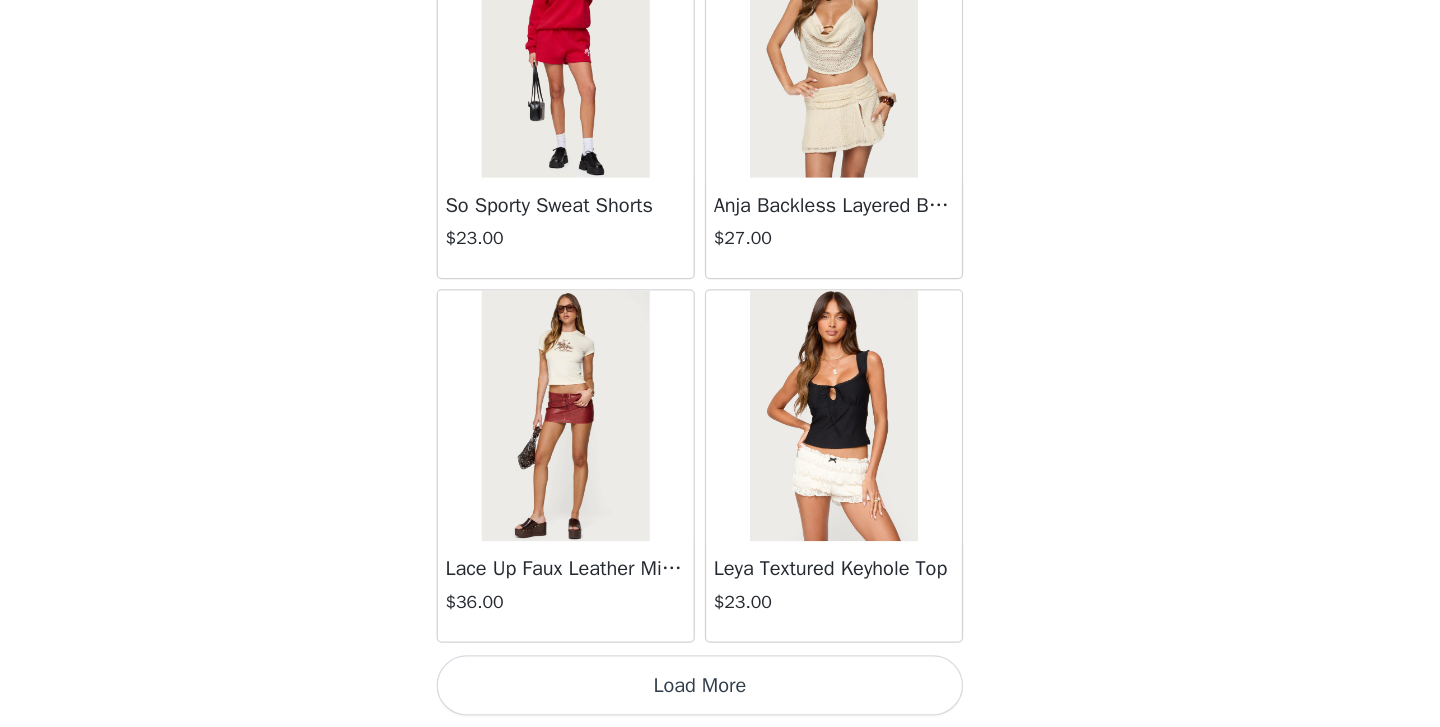 click on "Load More" at bounding box center [720, 693] 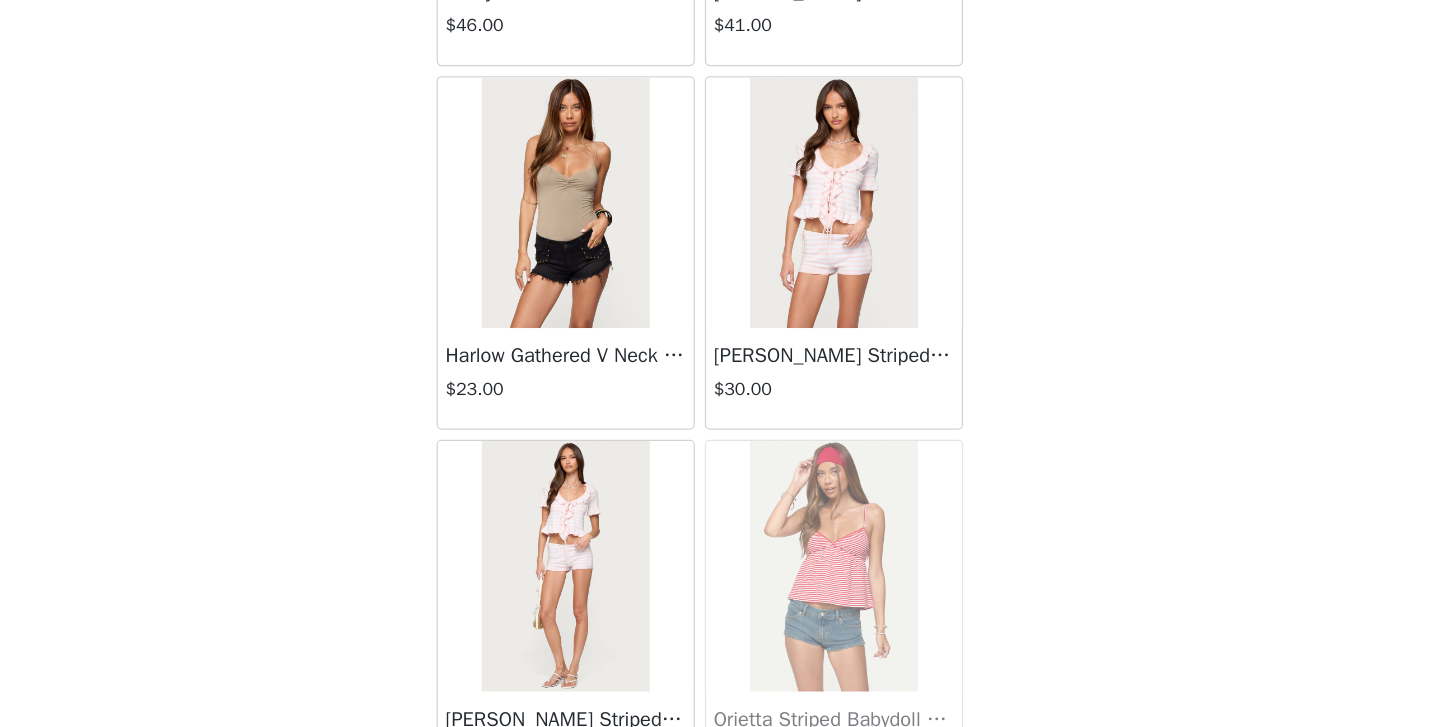 scroll, scrollTop: 37133, scrollLeft: 0, axis: vertical 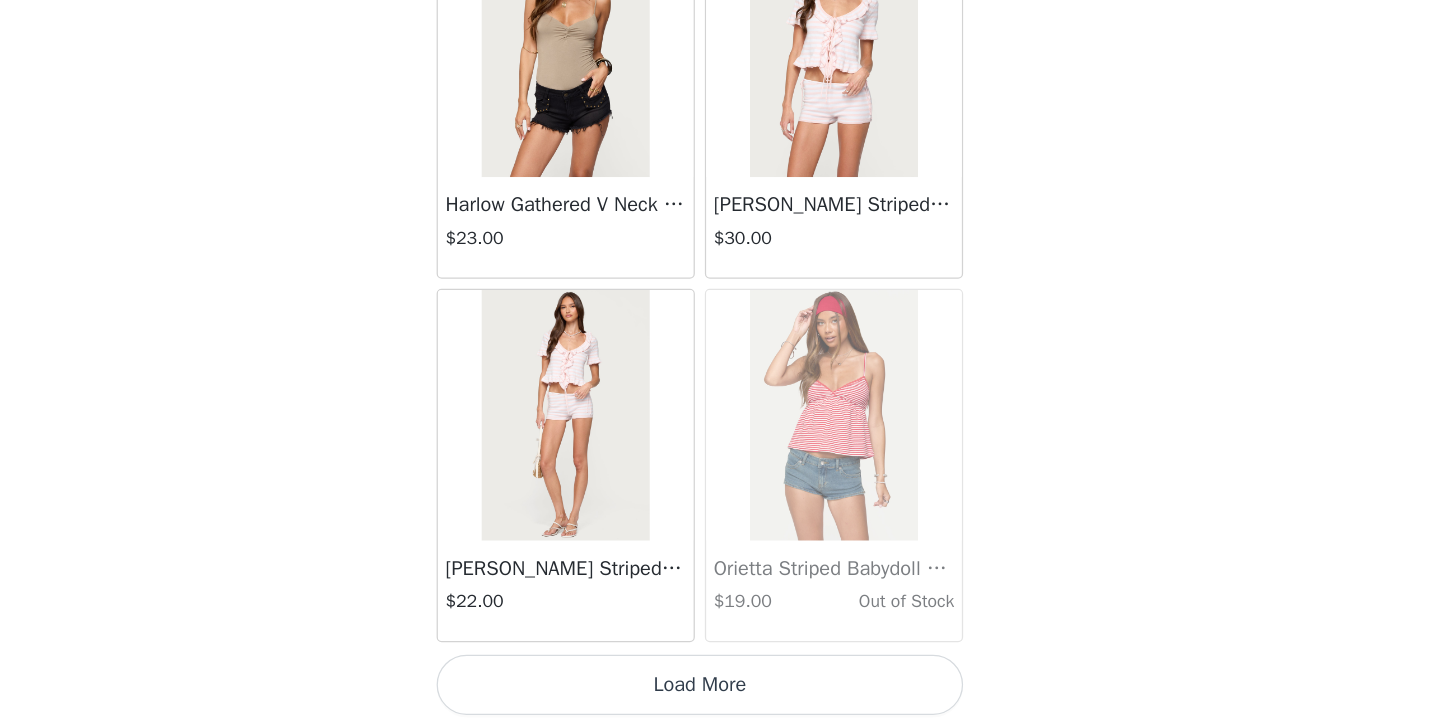 click on "Load More" at bounding box center (720, 693) 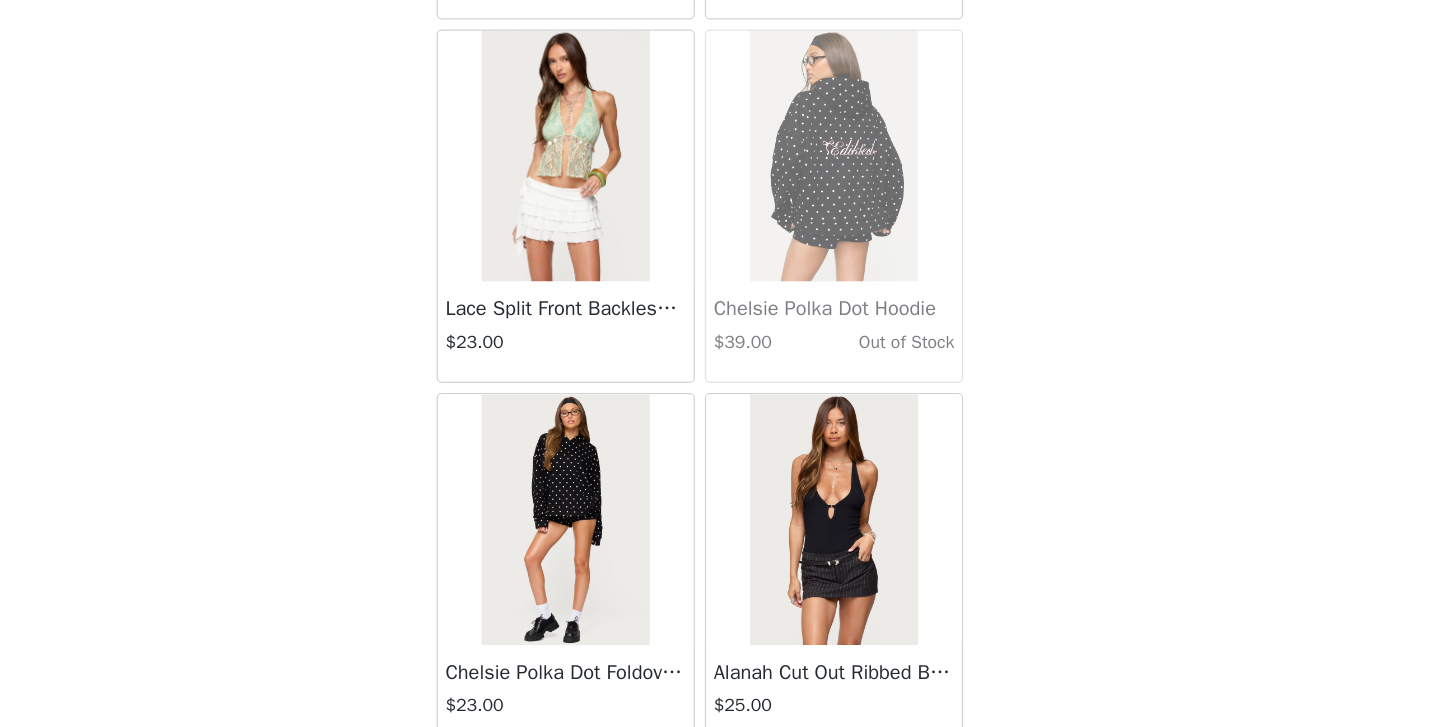scroll, scrollTop: 40033, scrollLeft: 0, axis: vertical 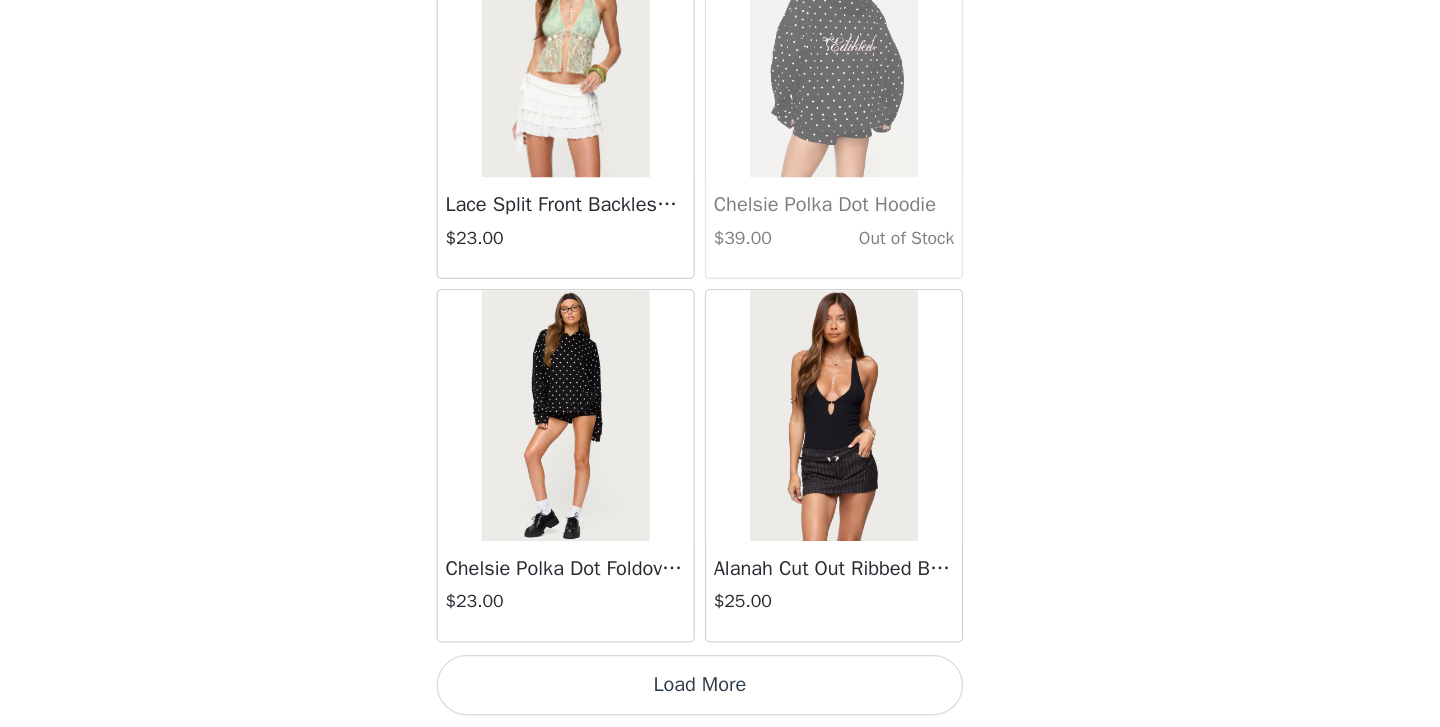 click on "Load More" at bounding box center [720, 693] 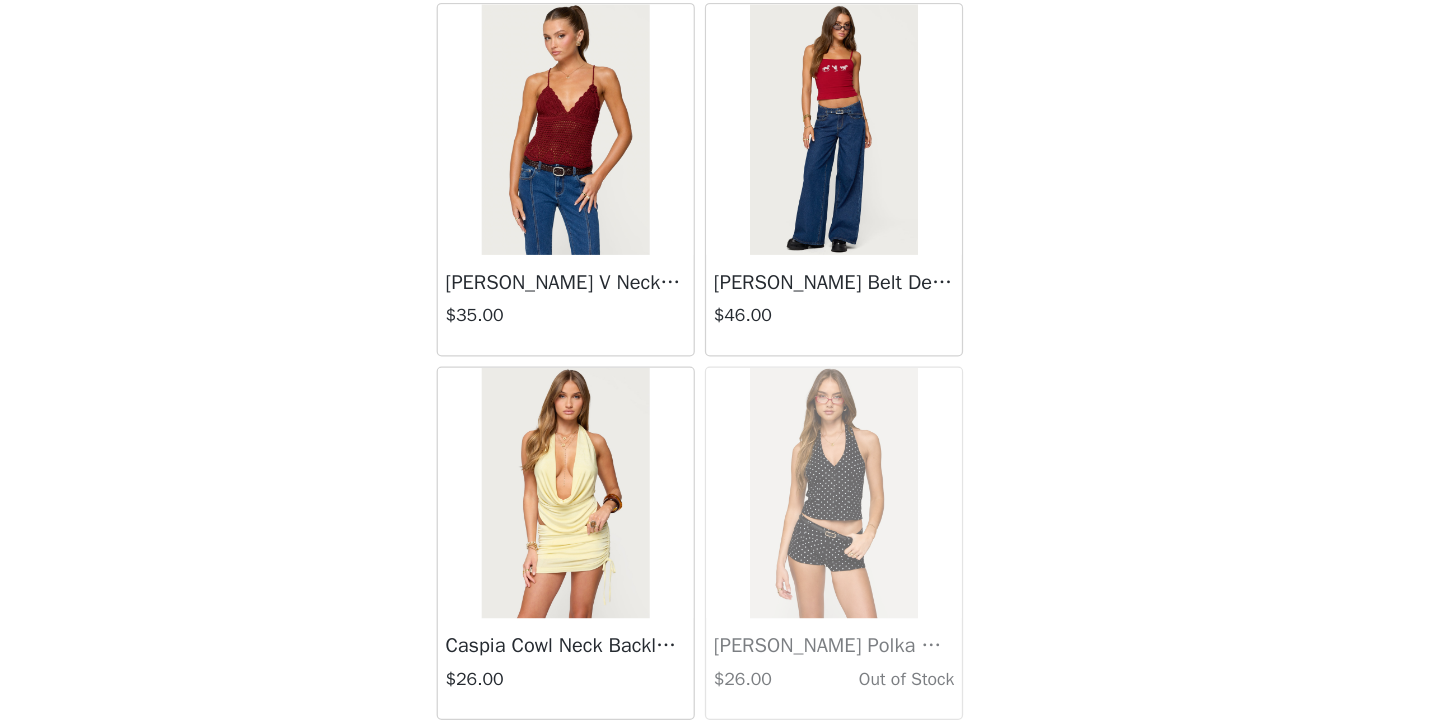 scroll, scrollTop: 42933, scrollLeft: 0, axis: vertical 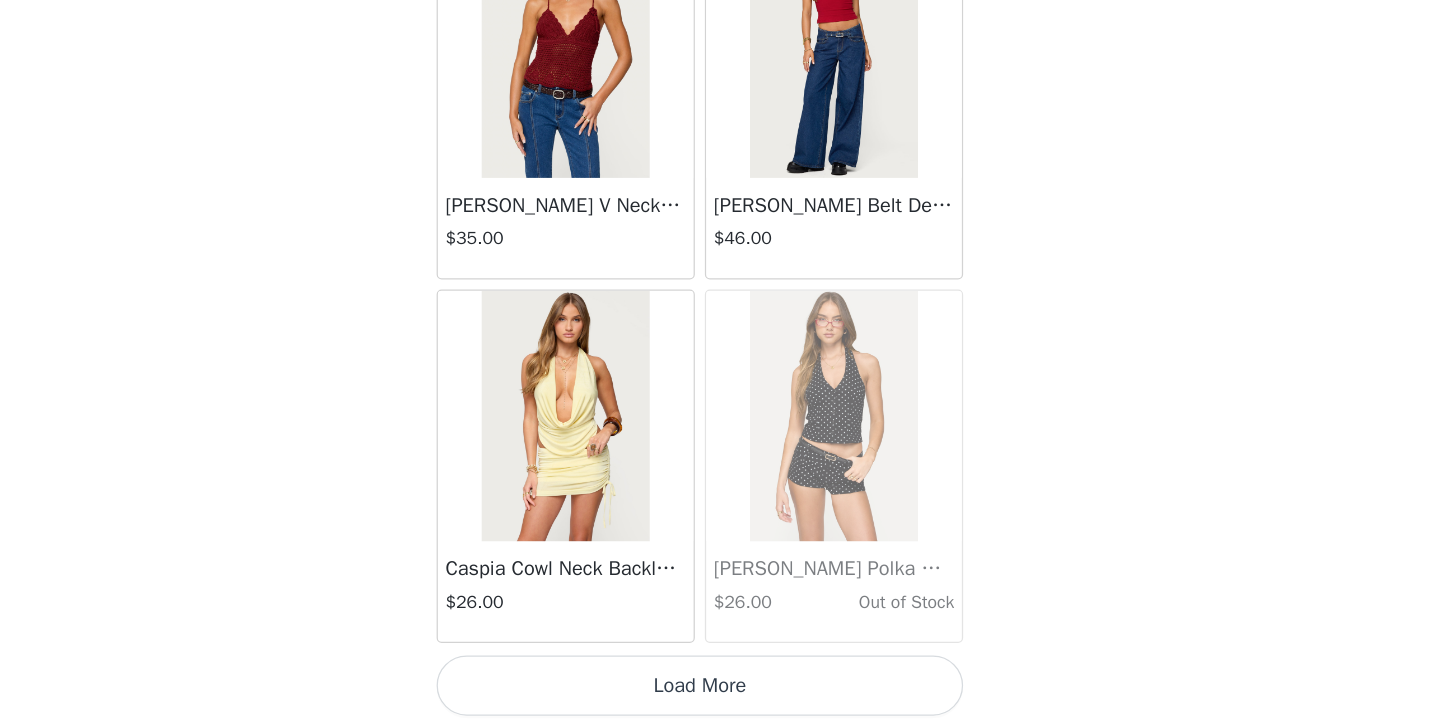 click on "Load More" at bounding box center [720, 693] 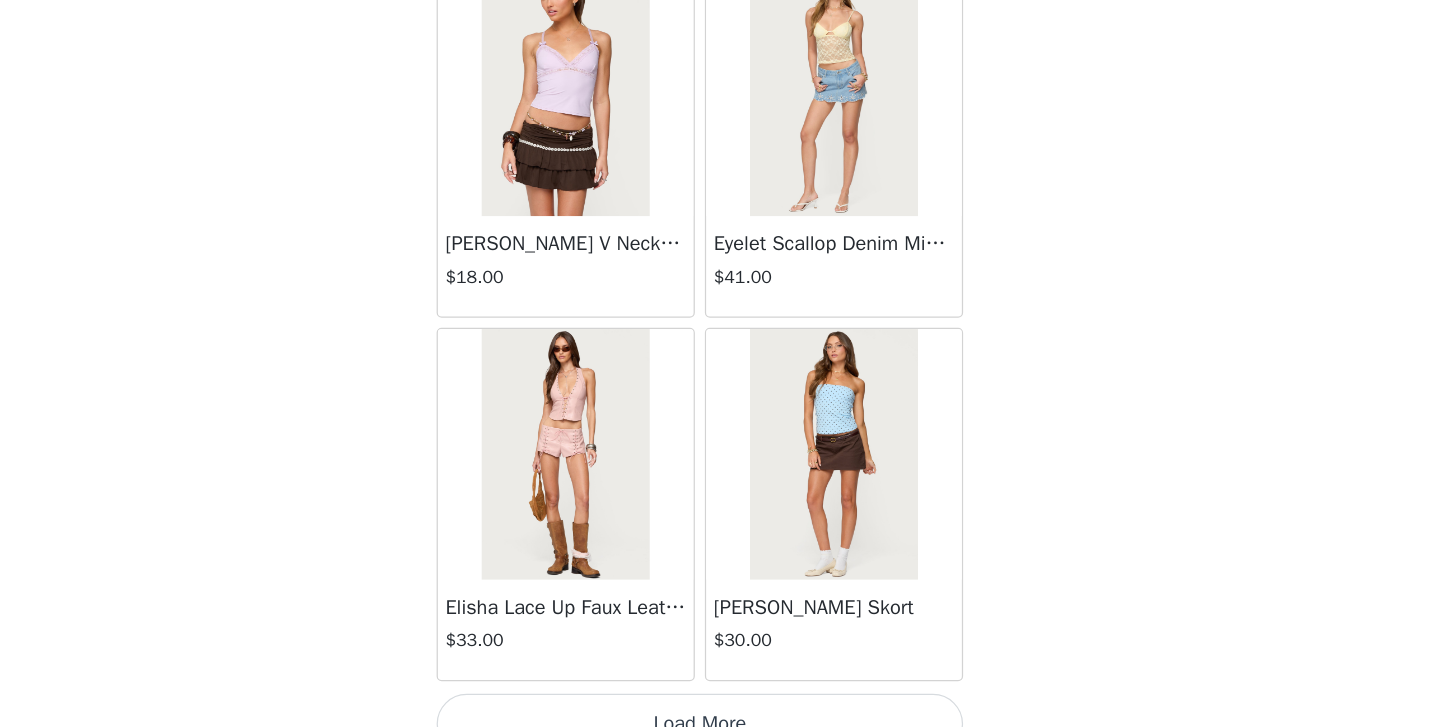 scroll, scrollTop: 45833, scrollLeft: 0, axis: vertical 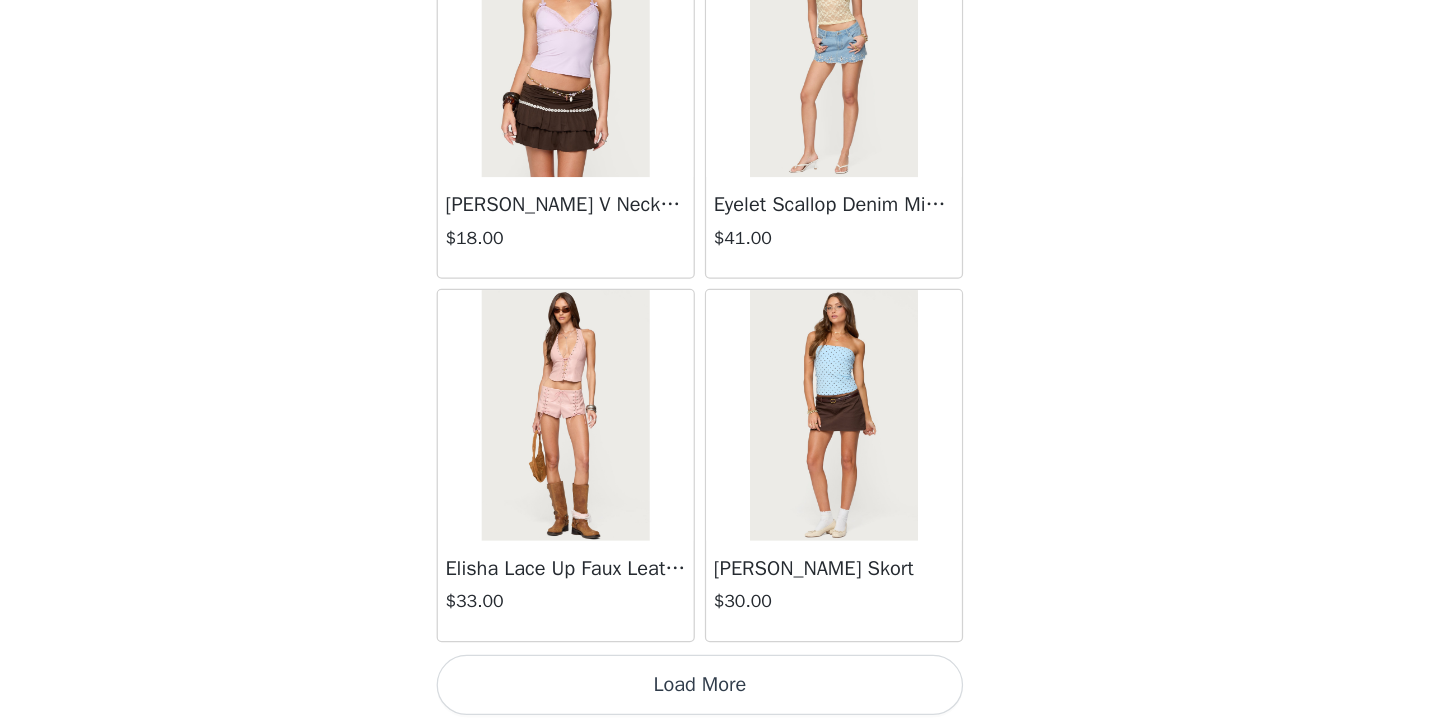 click on "Load More" at bounding box center (720, 693) 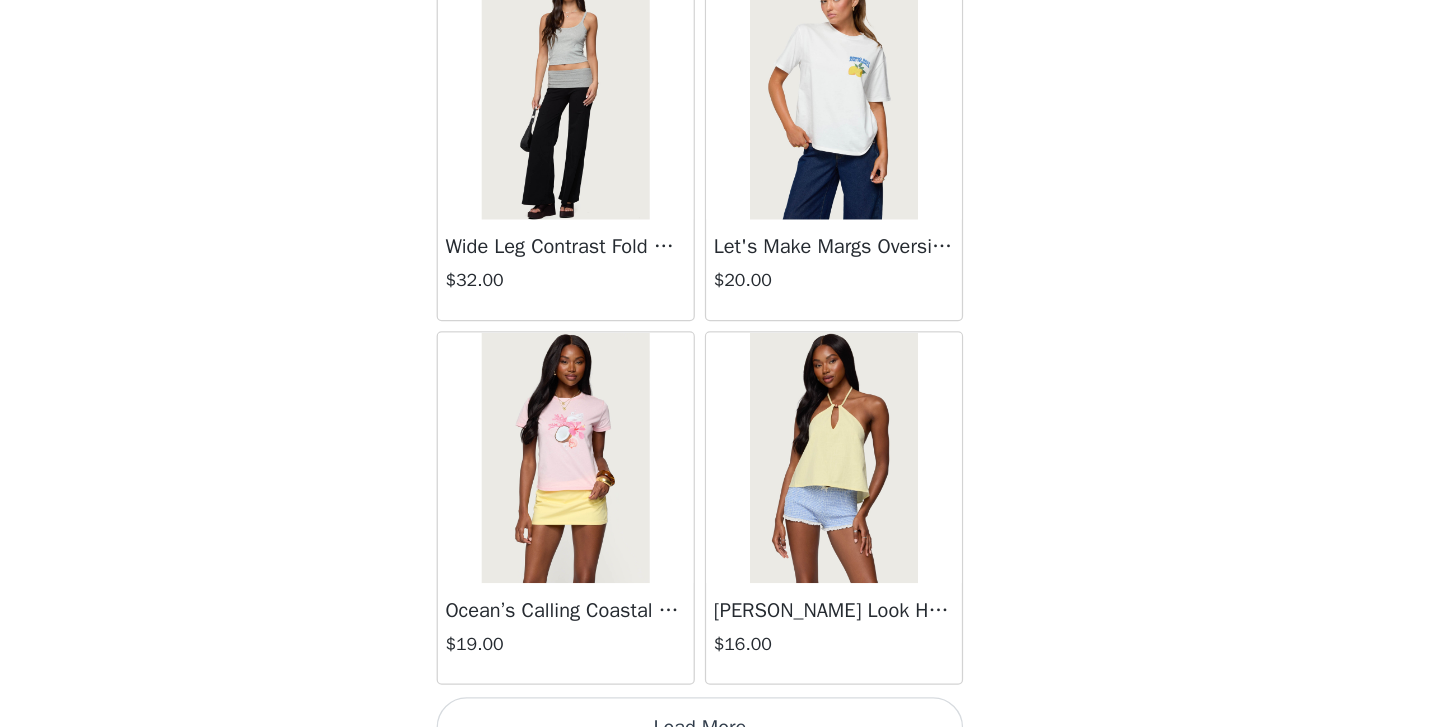 scroll, scrollTop: 48733, scrollLeft: 0, axis: vertical 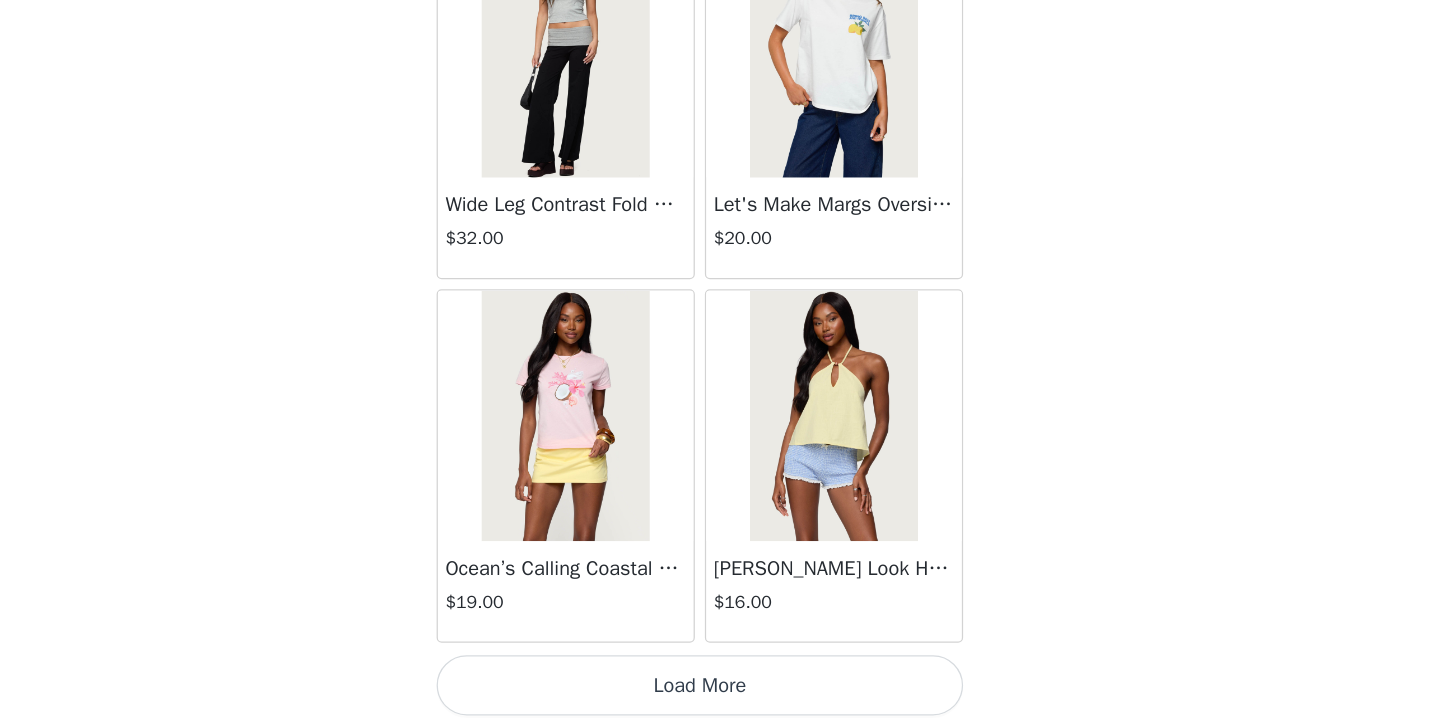 click on "Load More" at bounding box center [720, 693] 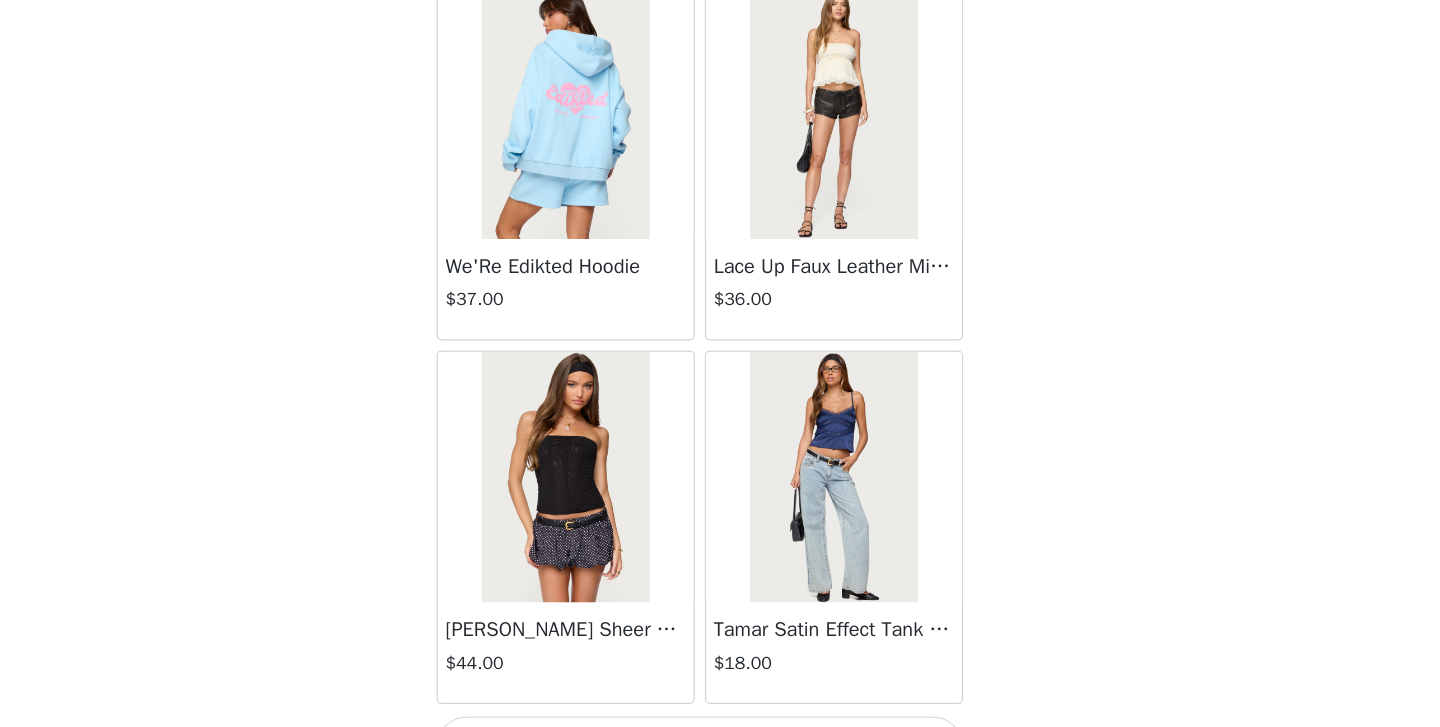 scroll, scrollTop: 51633, scrollLeft: 0, axis: vertical 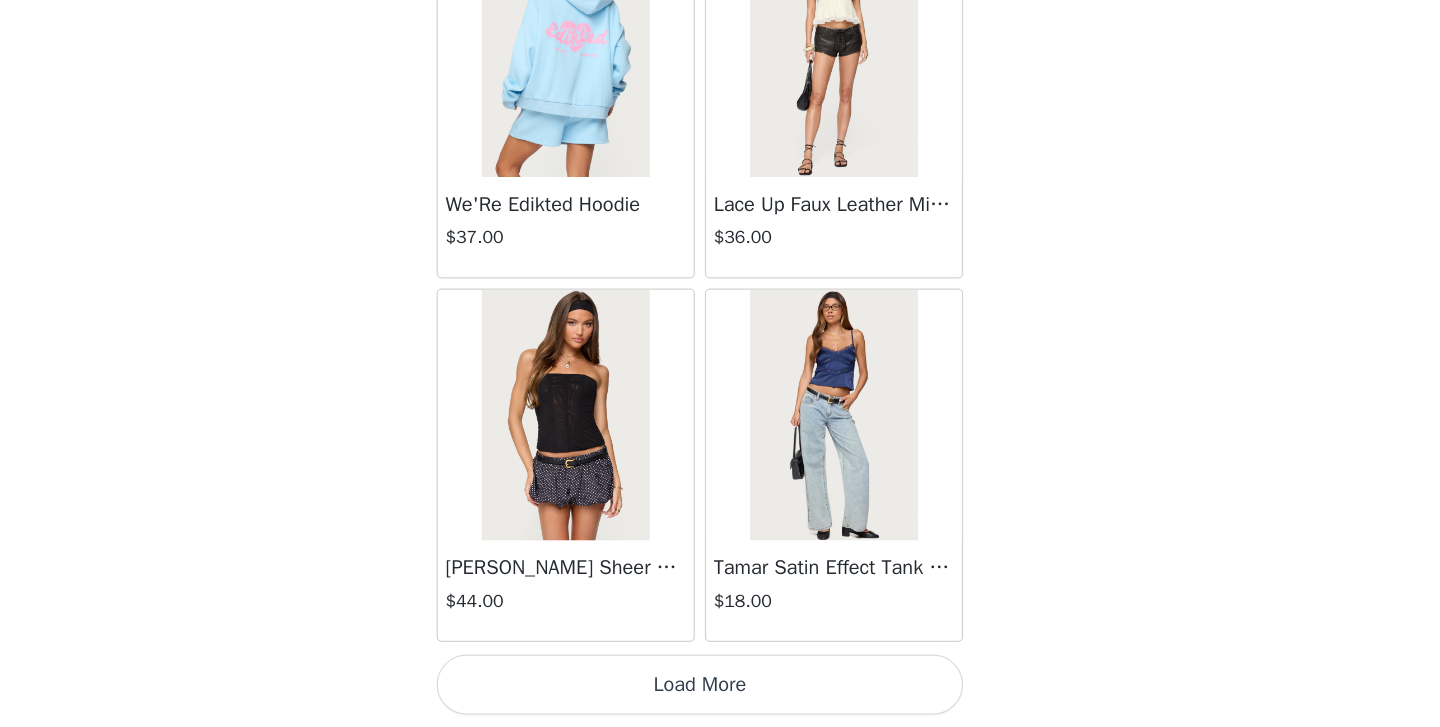 click on "Load More" at bounding box center [720, 693] 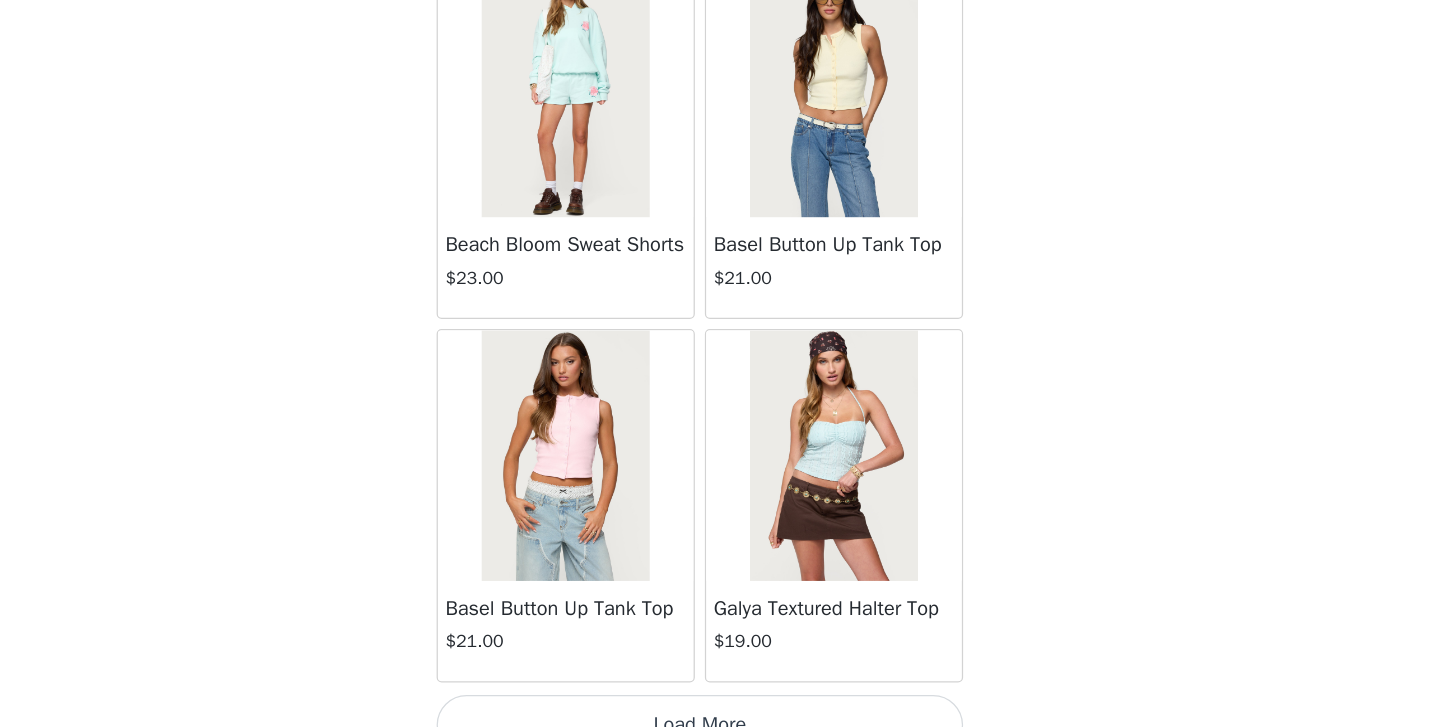 scroll, scrollTop: 54533, scrollLeft: 0, axis: vertical 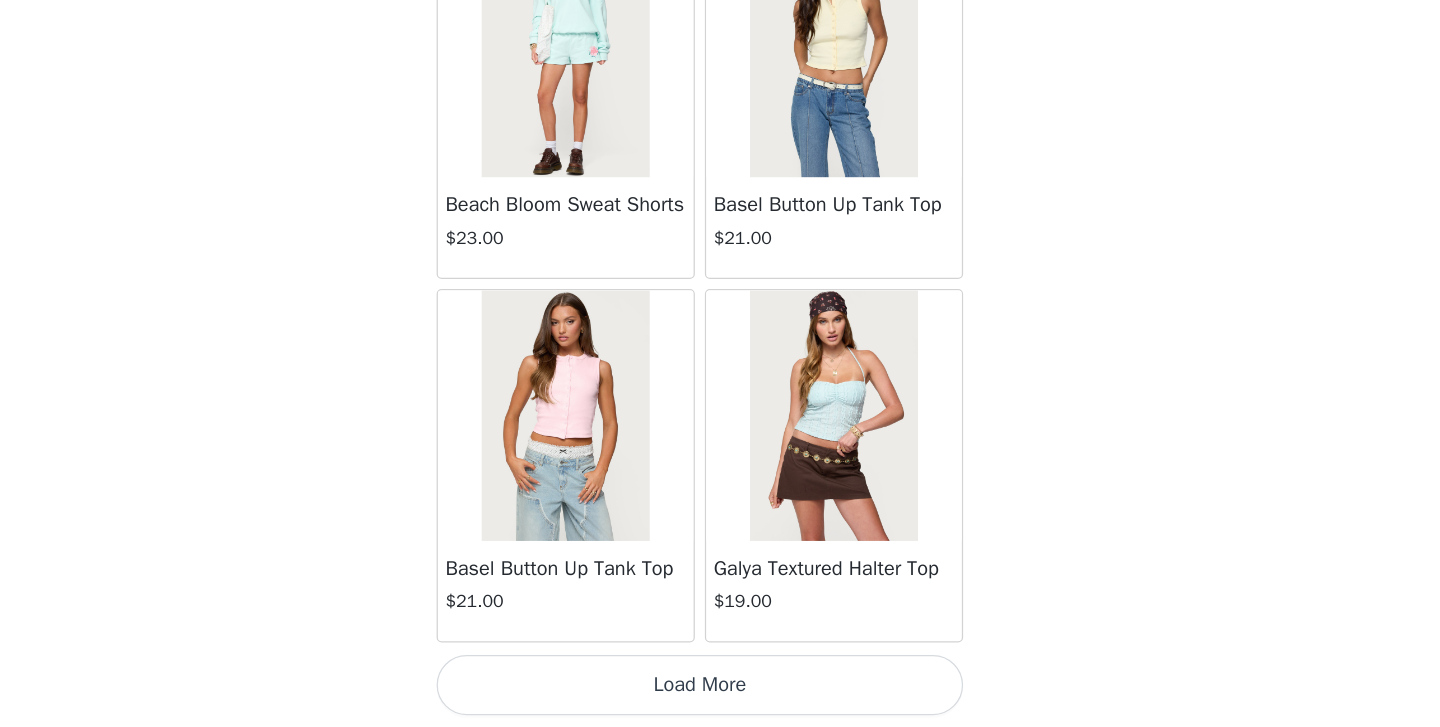 click on "Load More" at bounding box center (720, 693) 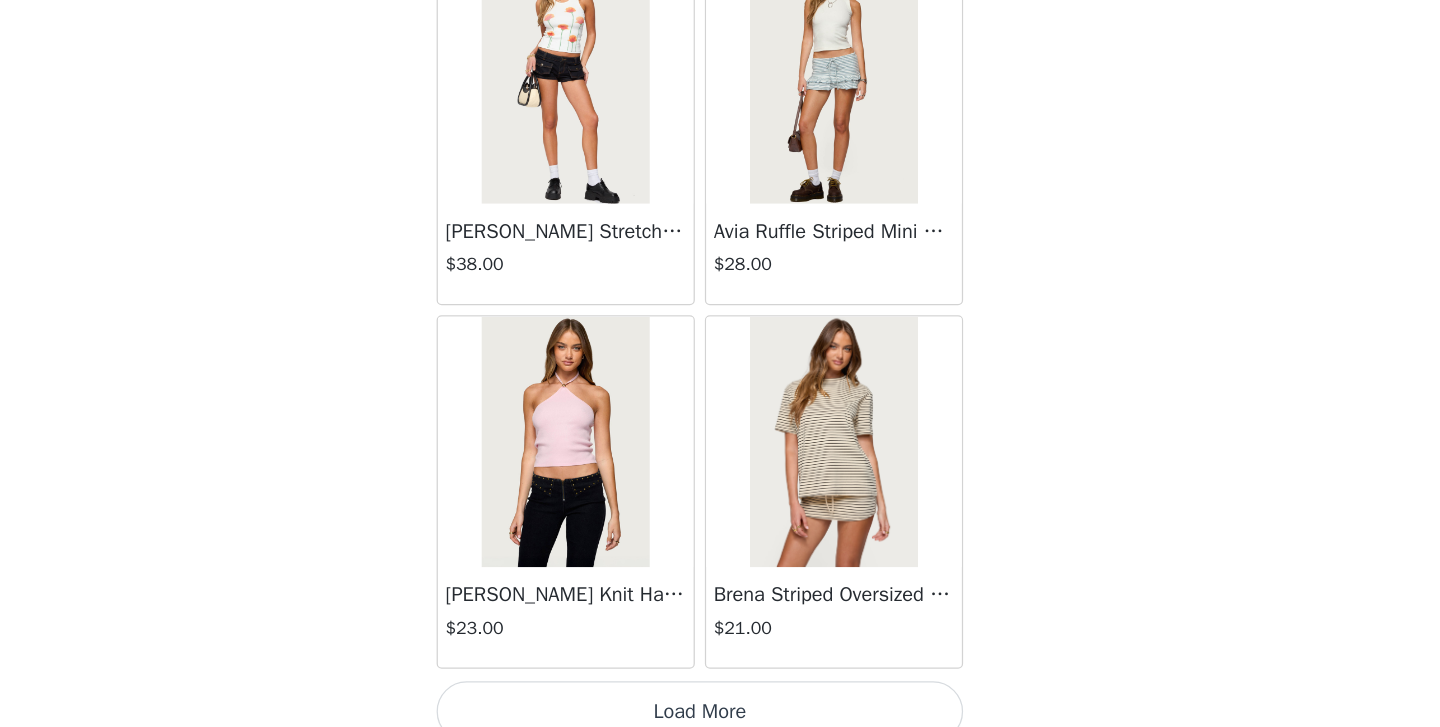 scroll, scrollTop: 57433, scrollLeft: 0, axis: vertical 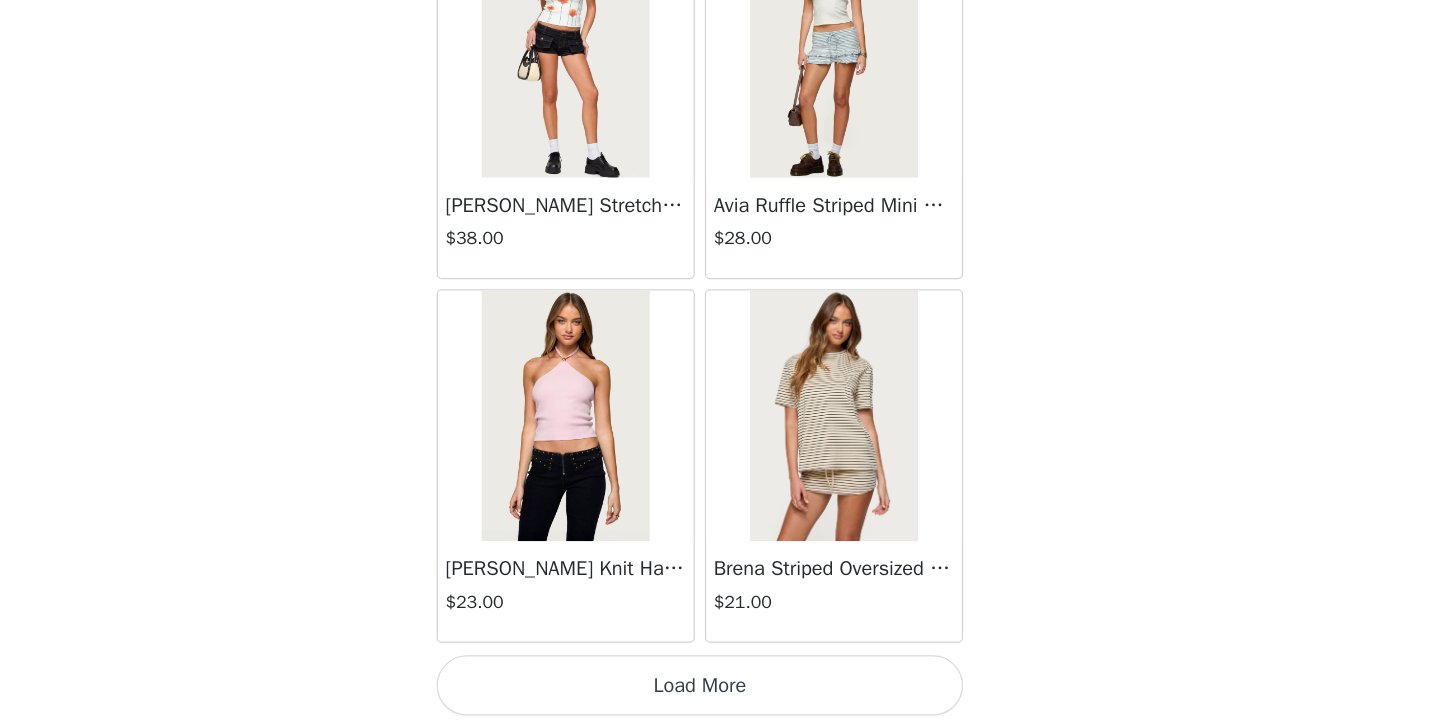 click on "Load More" at bounding box center [720, 693] 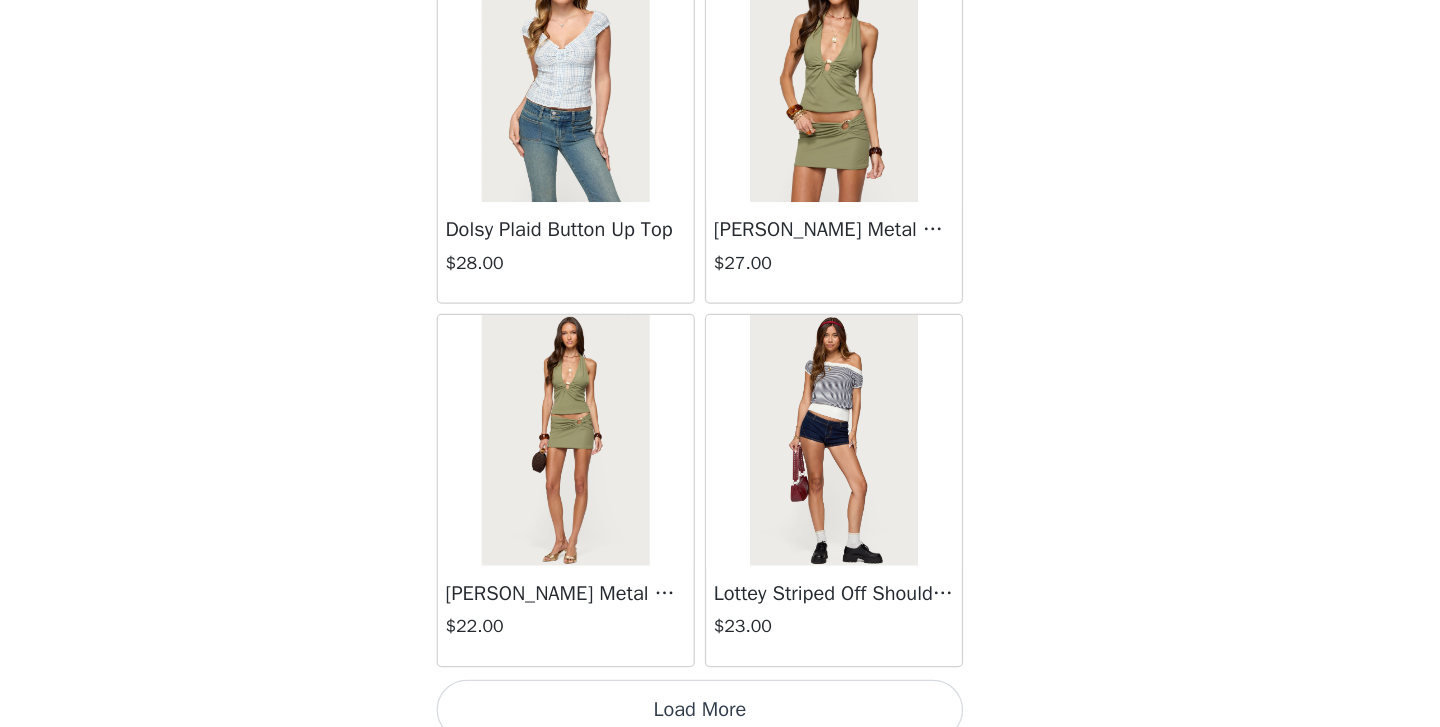 scroll, scrollTop: 60333, scrollLeft: 0, axis: vertical 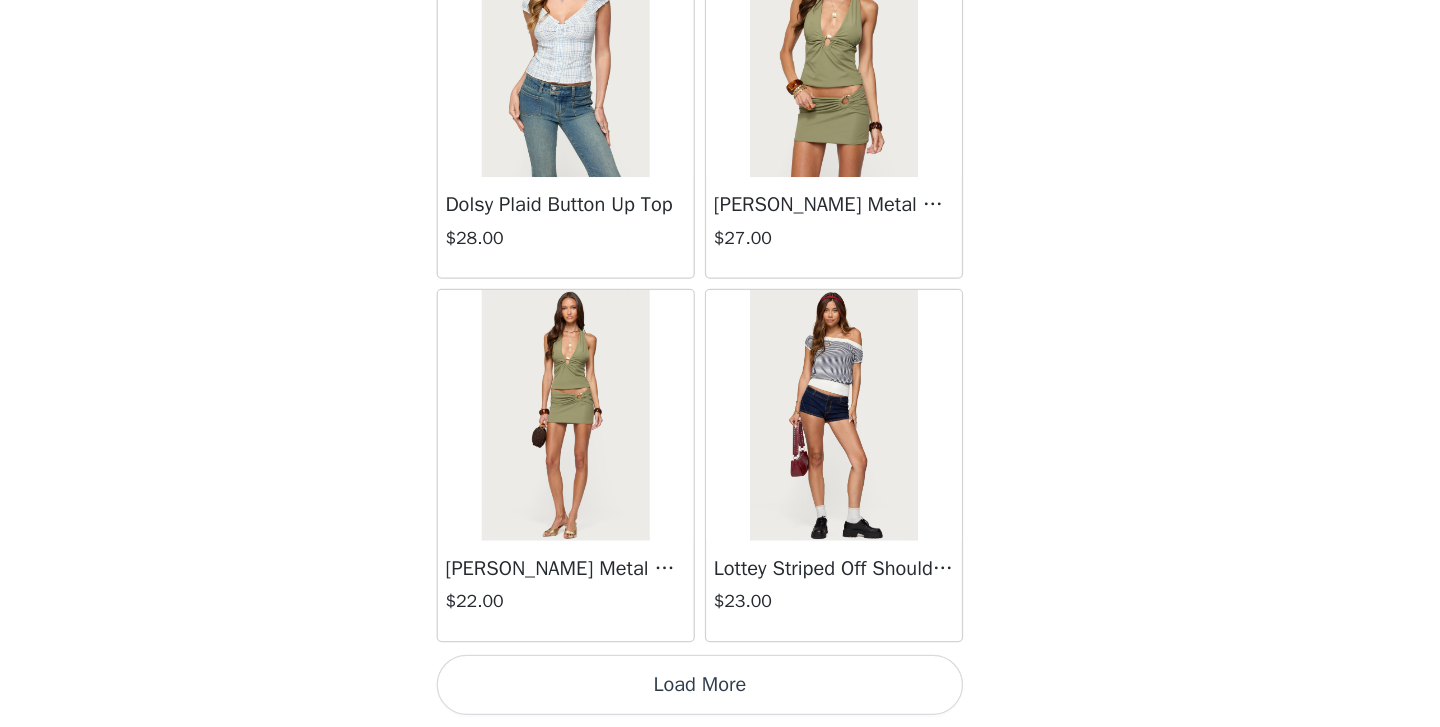 click on "Load More" at bounding box center (720, 693) 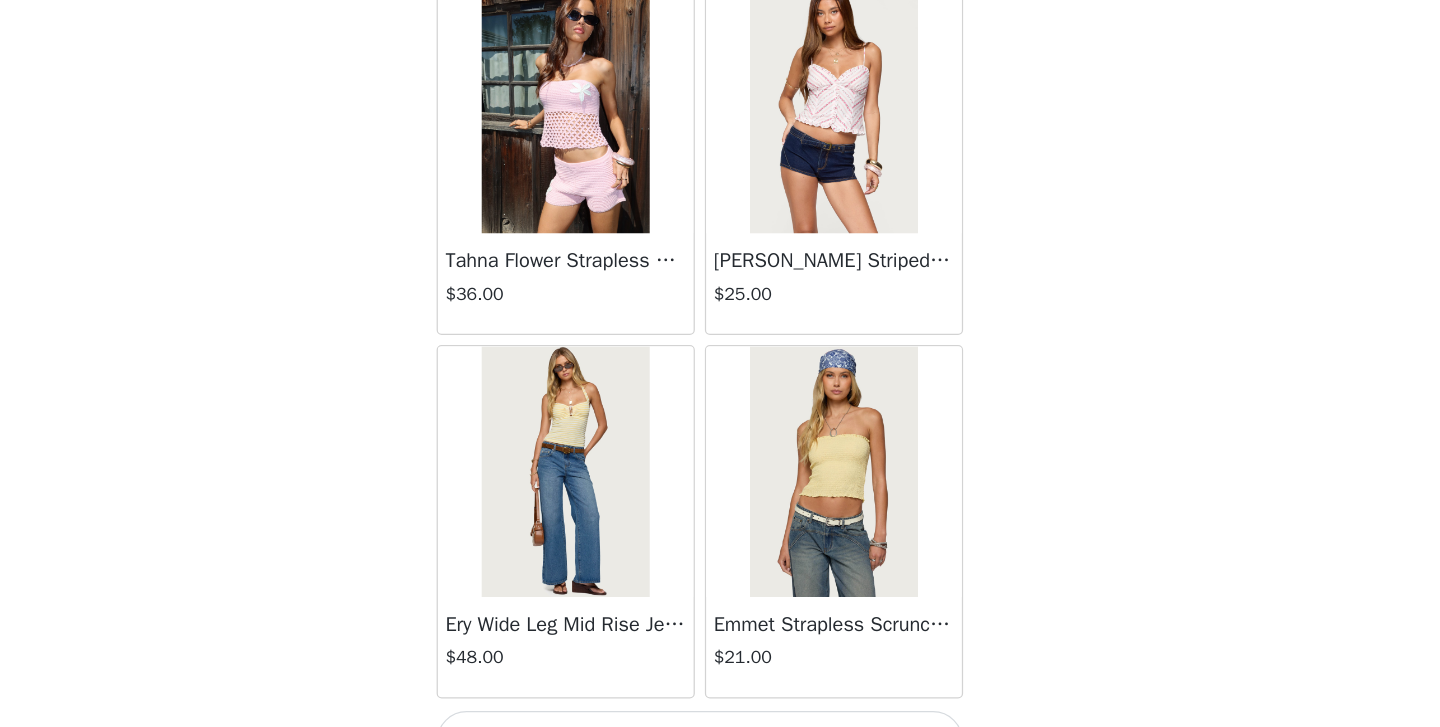 scroll, scrollTop: 63233, scrollLeft: 0, axis: vertical 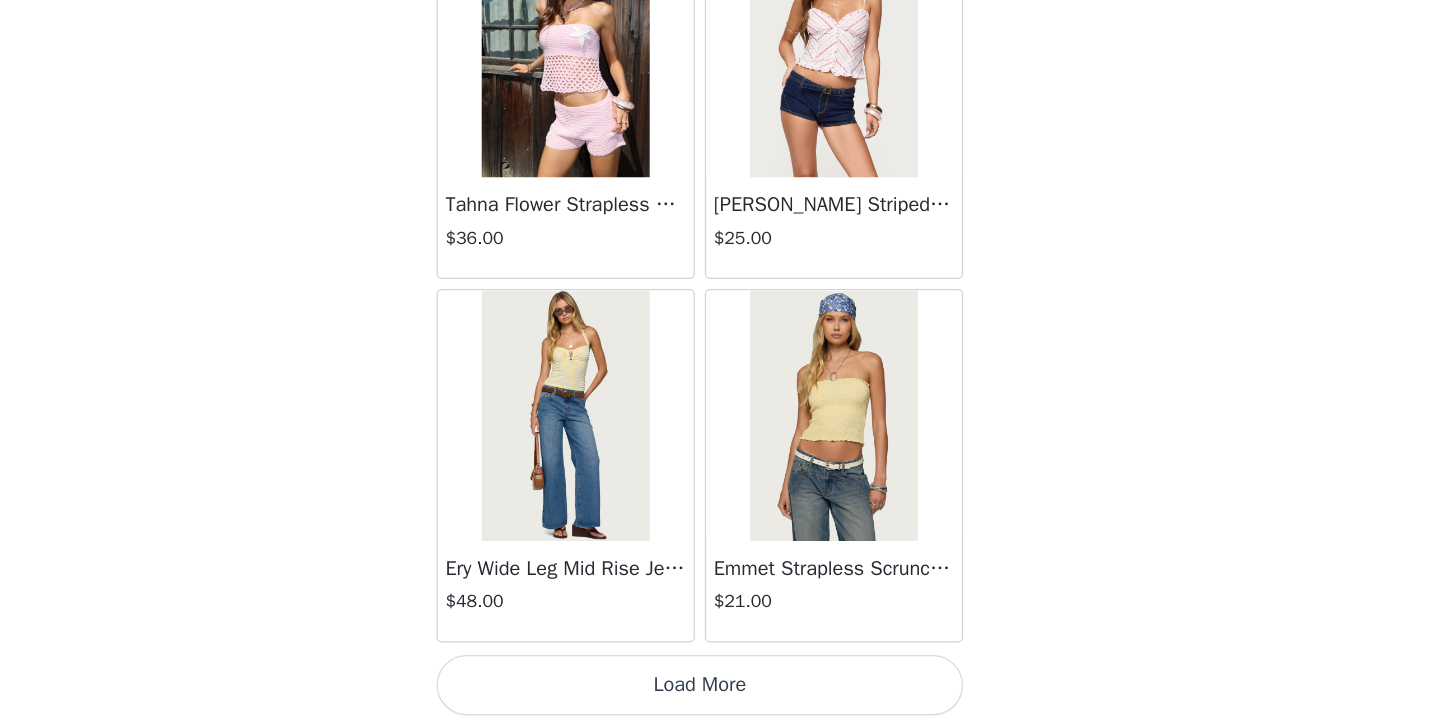click on "Load More" at bounding box center [720, 693] 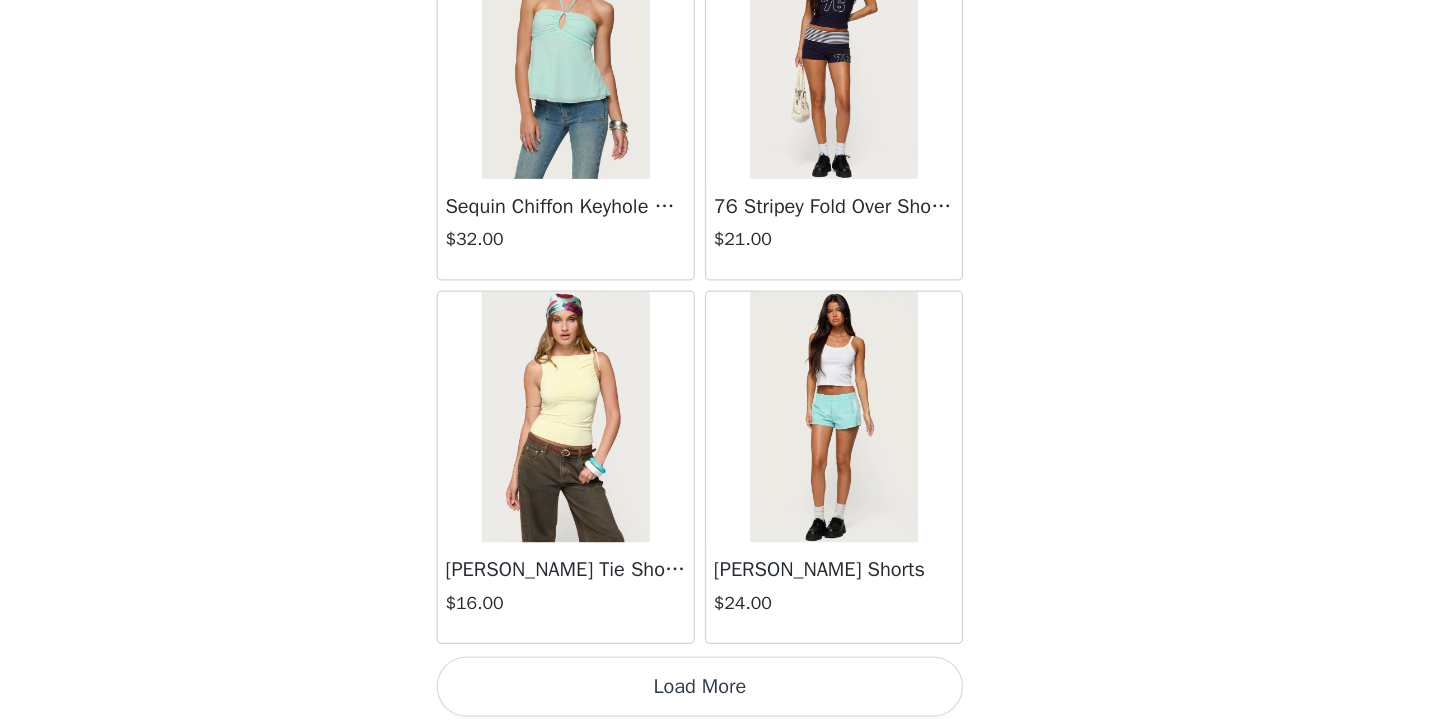 scroll, scrollTop: 66133, scrollLeft: 0, axis: vertical 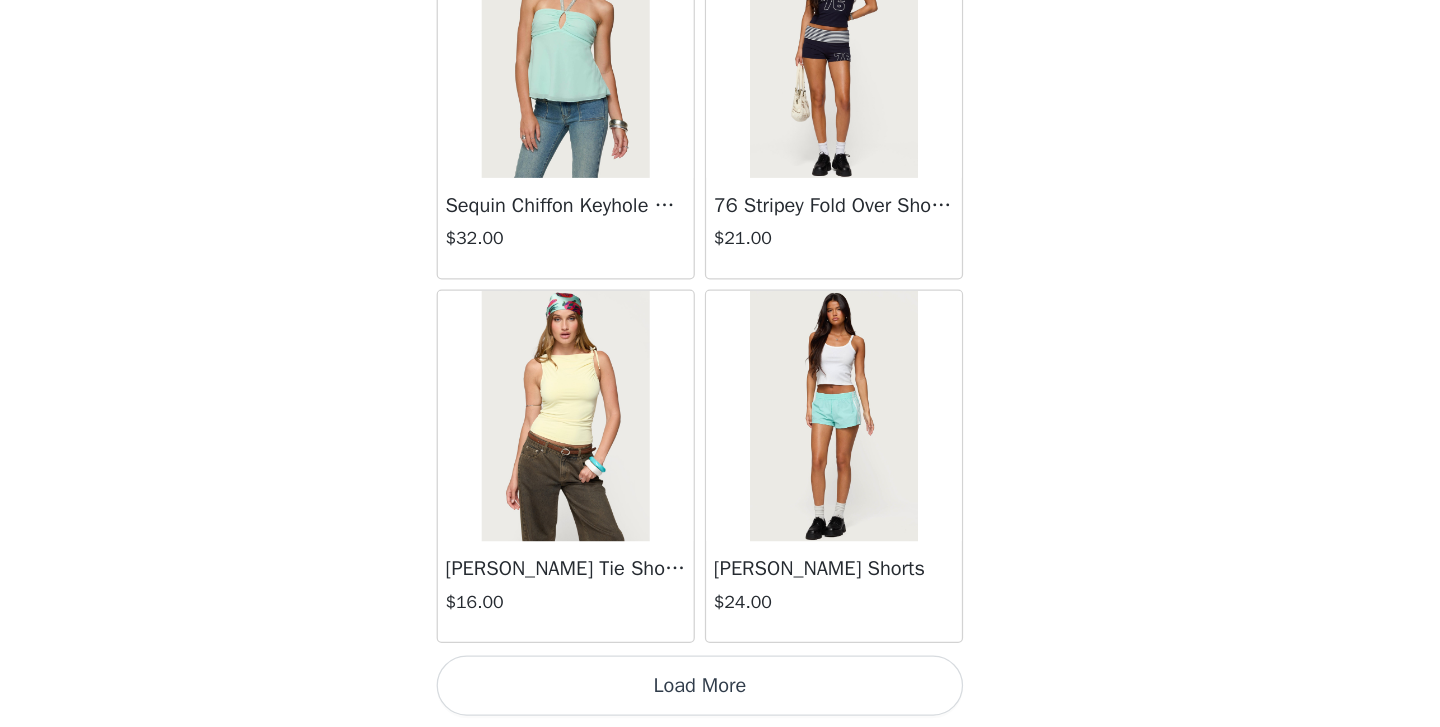click on "Load More" at bounding box center (720, 693) 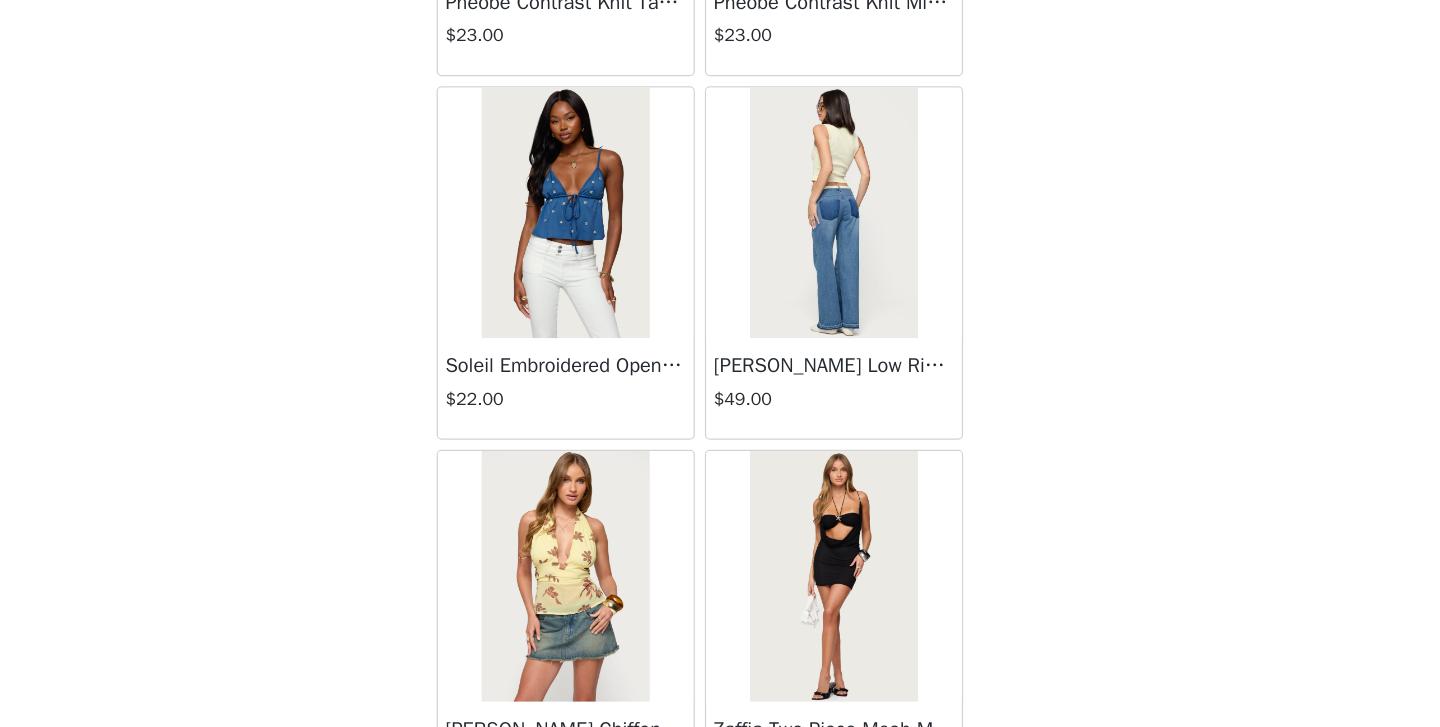 scroll, scrollTop: 69033, scrollLeft: 0, axis: vertical 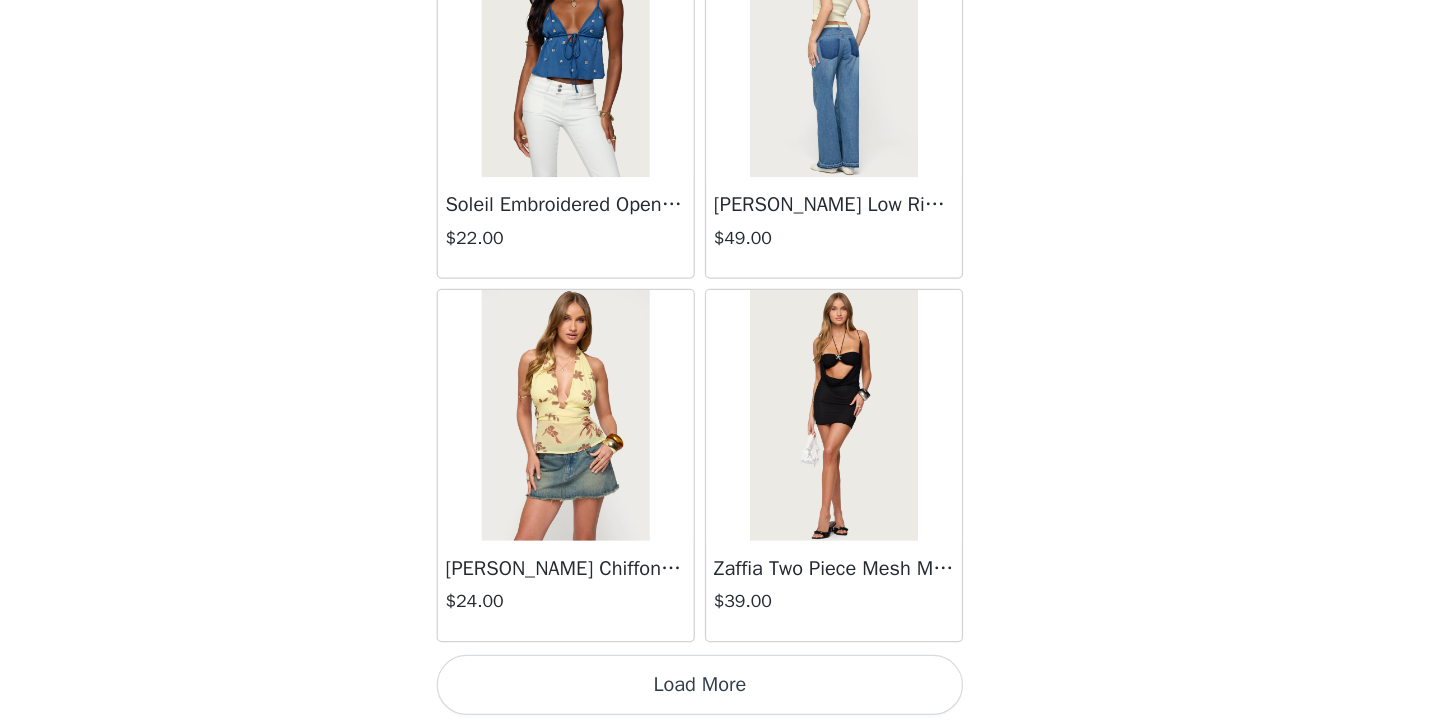 click on "Load More" at bounding box center [720, 693] 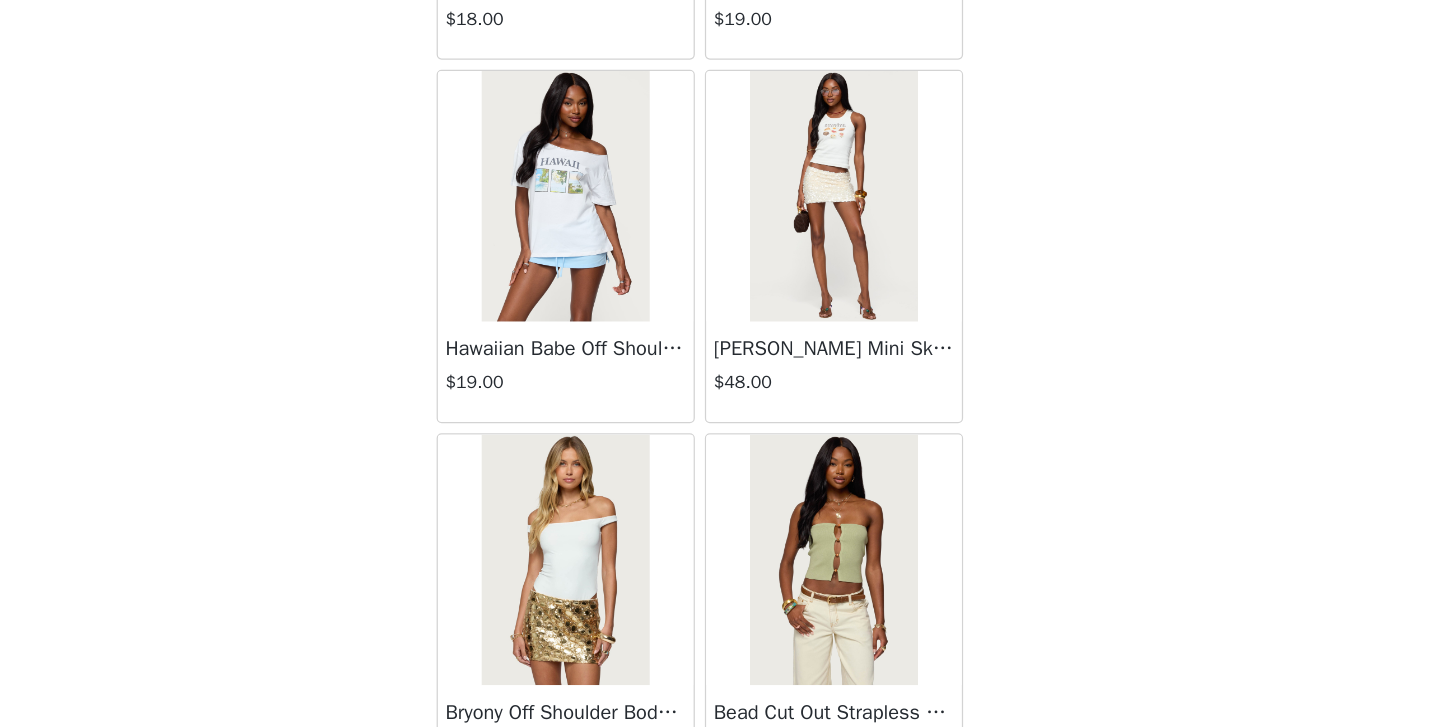 scroll, scrollTop: 71933, scrollLeft: 0, axis: vertical 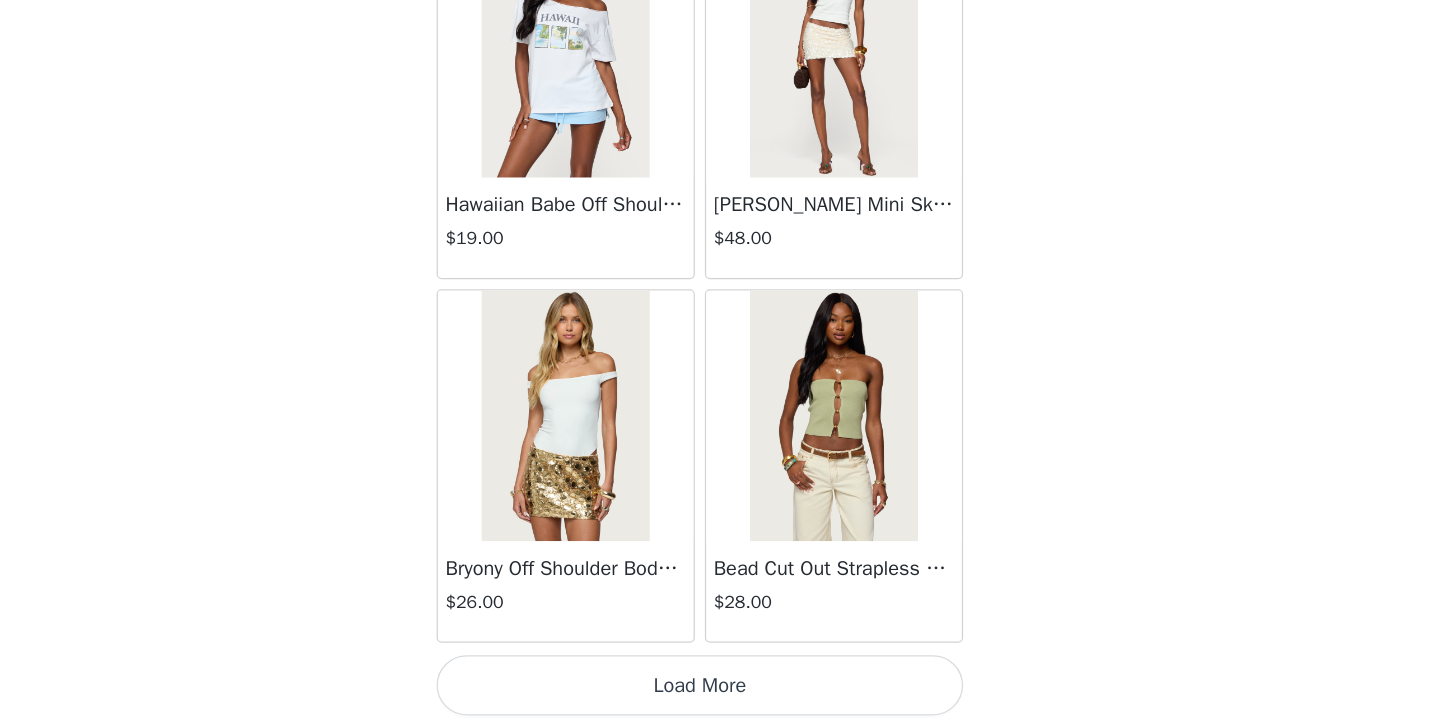 click on "Load More" at bounding box center (720, 693) 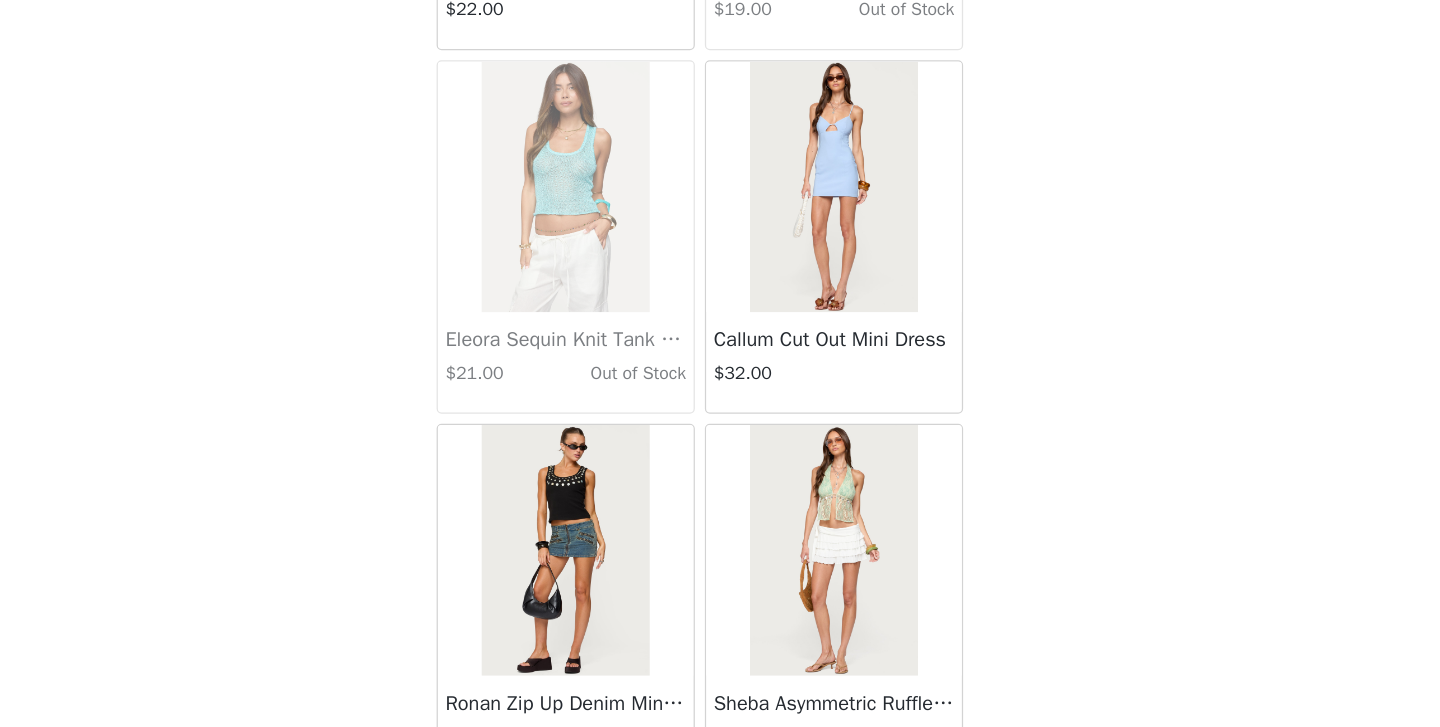 scroll, scrollTop: 37573, scrollLeft: 0, axis: vertical 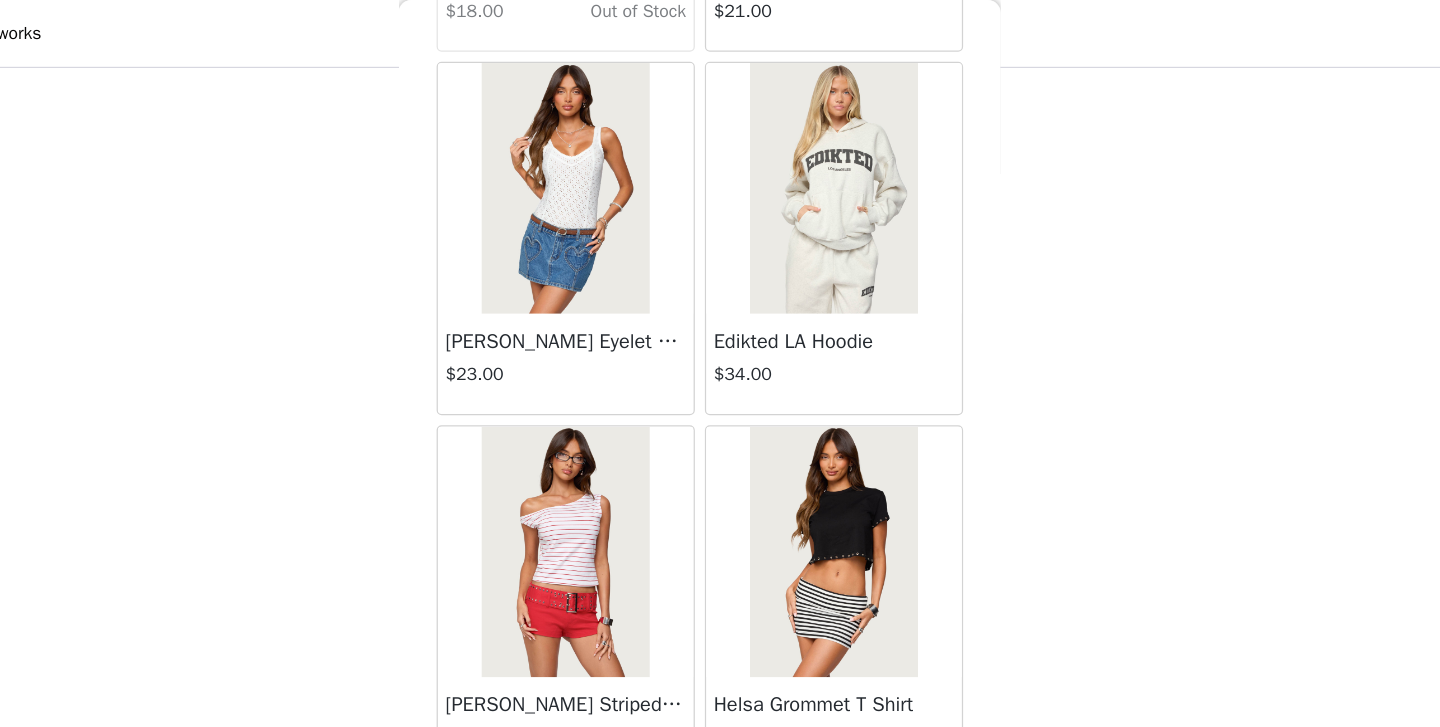 click at bounding box center (612, 440) 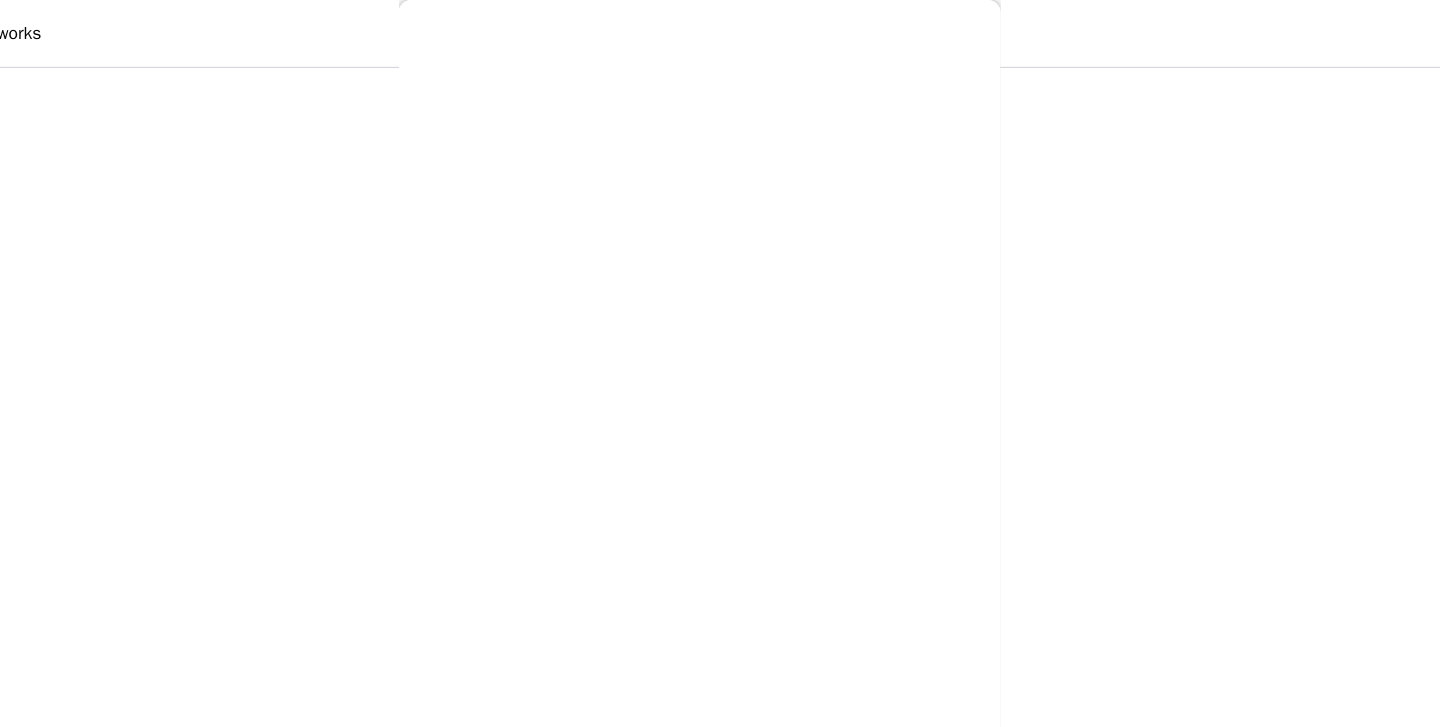 scroll, scrollTop: 225, scrollLeft: 0, axis: vertical 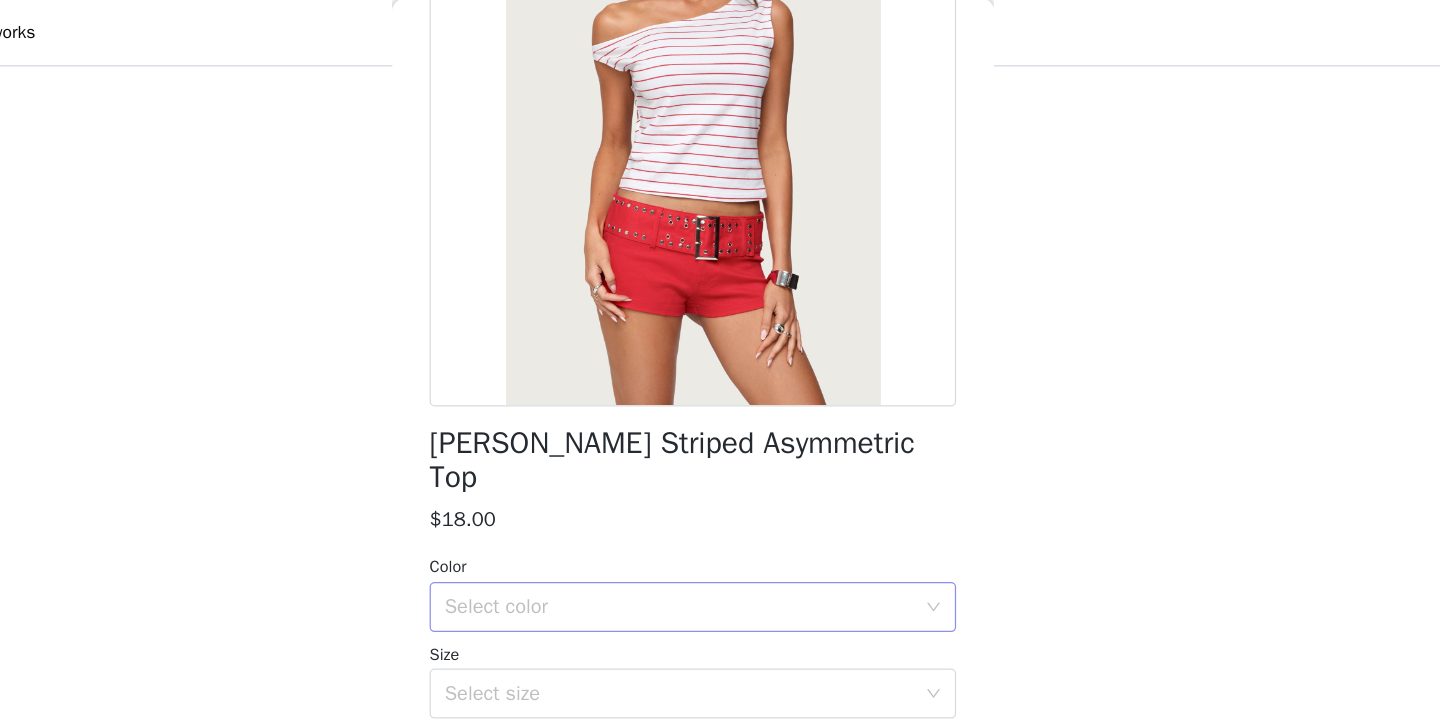 click on "Select color" at bounding box center [709, 485] 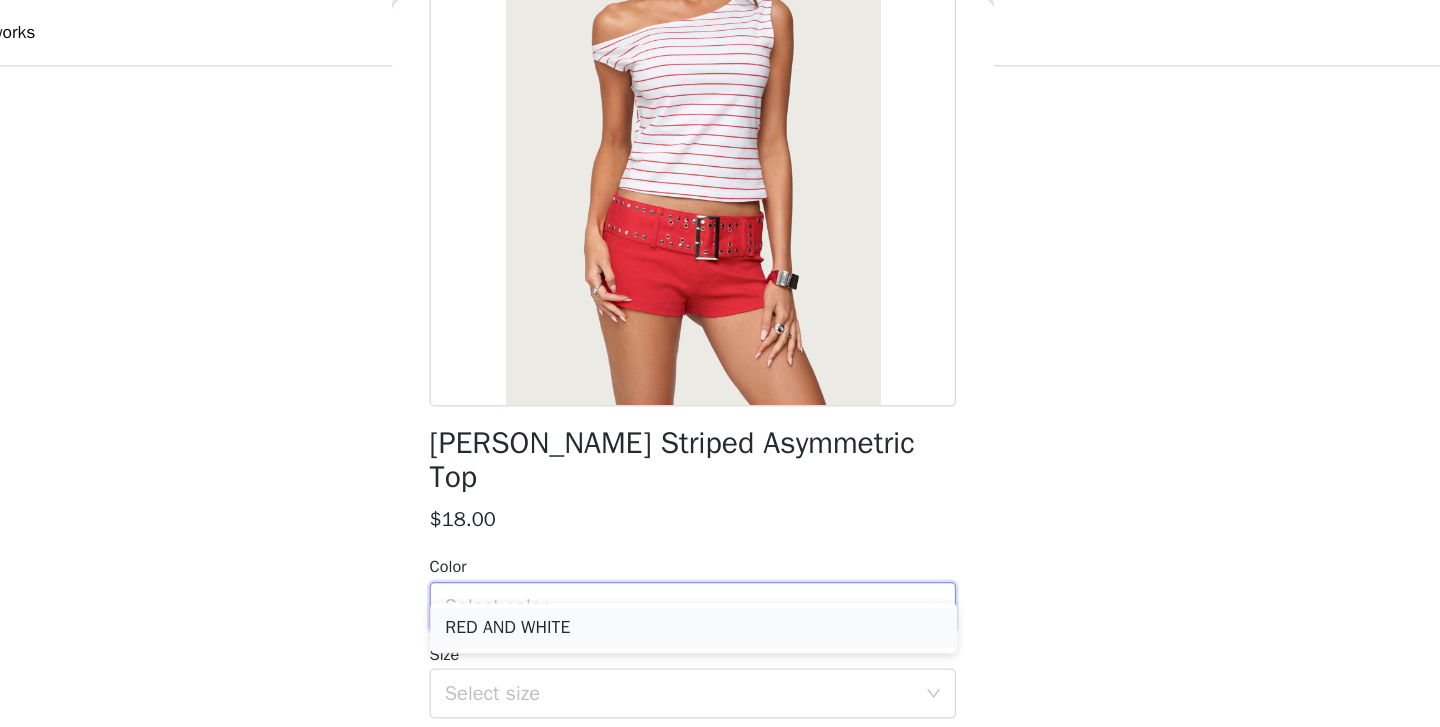 click on "RED AND WHITE" at bounding box center (720, 502) 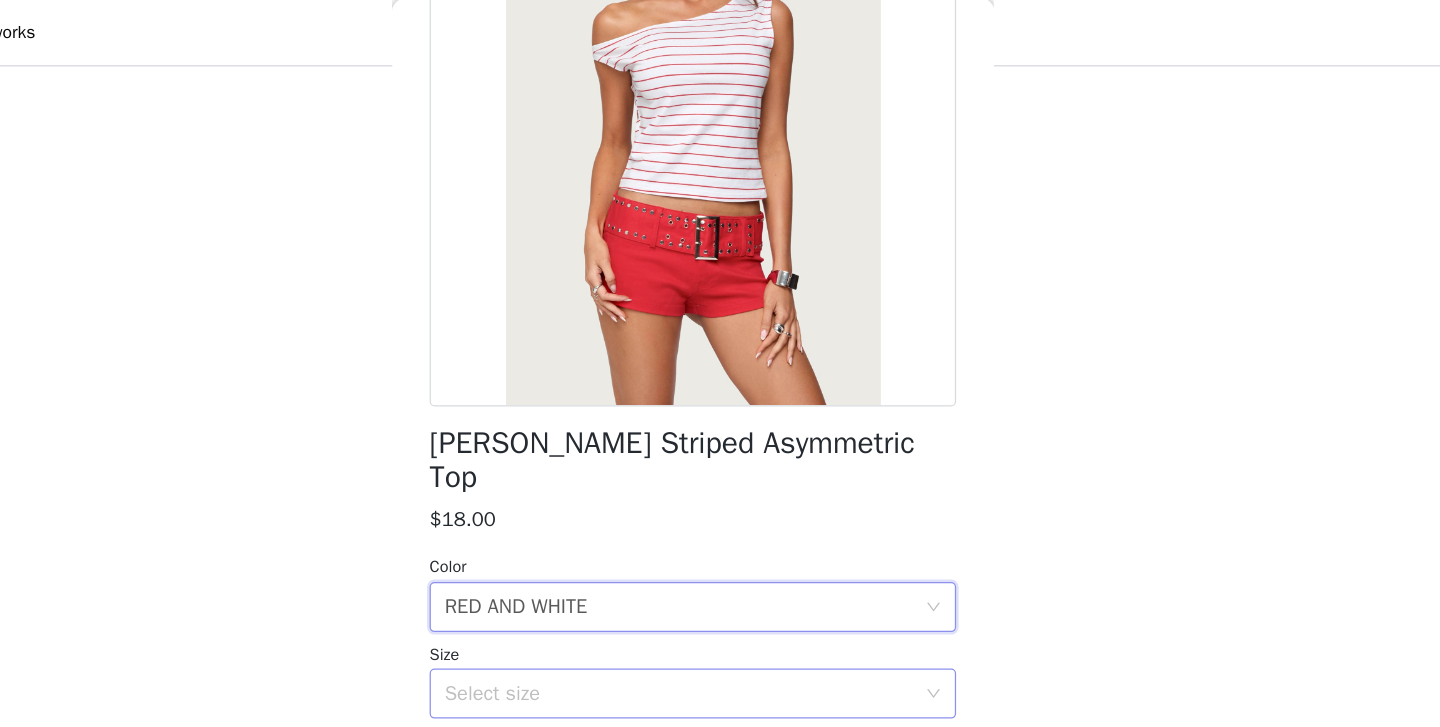 click on "Select size" at bounding box center (709, 554) 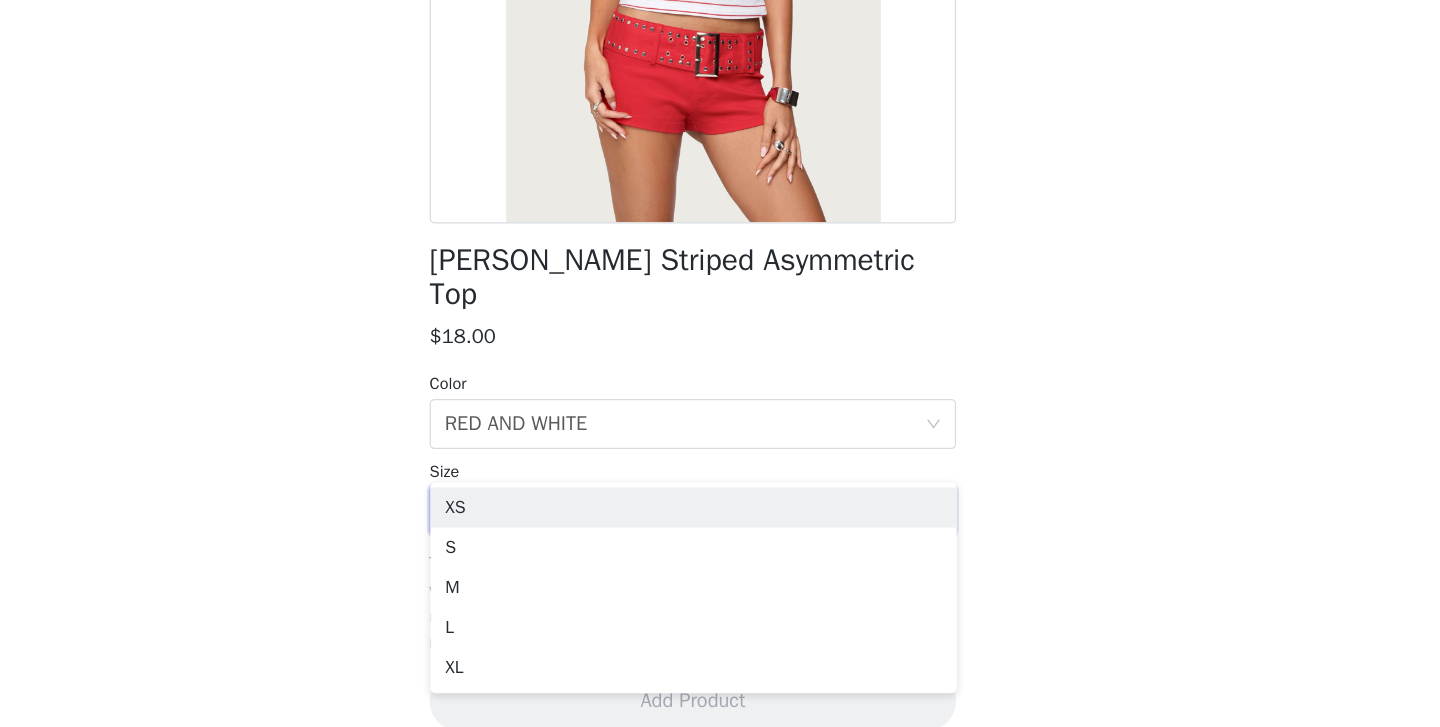 scroll, scrollTop: 1203, scrollLeft: 0, axis: vertical 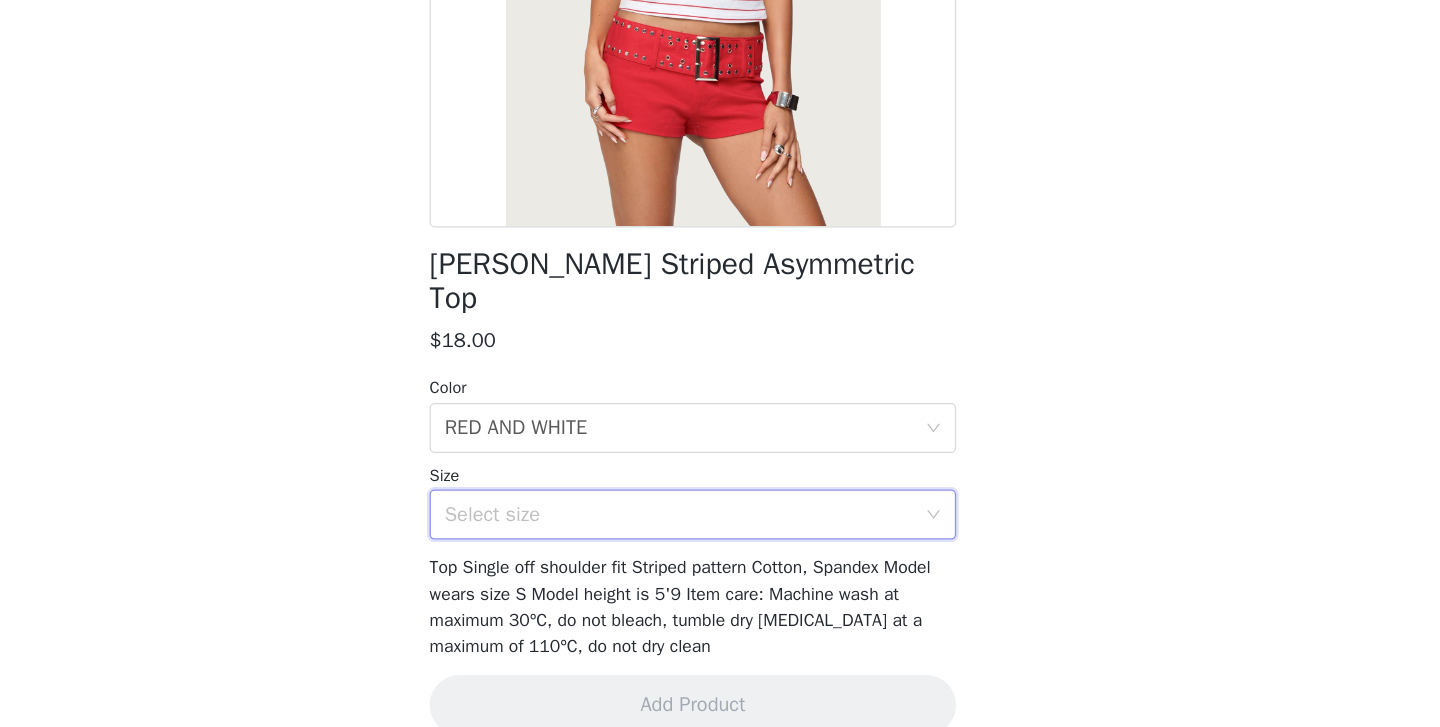click on "STEP 1 OF 5
Products
Choose as many products as you'd like, up to $300.00.       11 Selected   Remaining Funds: $21.00         Juney Pinstripe Tailored Button Up Shirt     $30.00       BLACK AND WHITE, S       Edit   Remove     Dina Contrast Triangle Bikini Top     $22.00       YELLOW, S       Edit   Remove     Dina Contrast Bikini Bottom     $20.00       YELLOW, M       Edit   Remove     Basel Button Up Tank Top     $21.00       LIGHT PINK, XS       Edit   Remove     Edikted LA Sweatpants     $34.00       GRAY MELANGE, S       Edit   Remove     Edikted LA Hoodie     $34.00       GRAY MELANGE, M       Edit   Remove     Aurelle Open Knit Tank Top     $22.00       CREAM, S       Edit   Remove     Beach Babe Scoop Tank Top     $24.00       BLACK WASHED, S       Edit   Remove     Conley Backless Denim Top     $19.00       DARK BLUE, S       Edit   Remove     Mirabella Sequin String Bikini Bottom     $24.00" at bounding box center [720, 5] 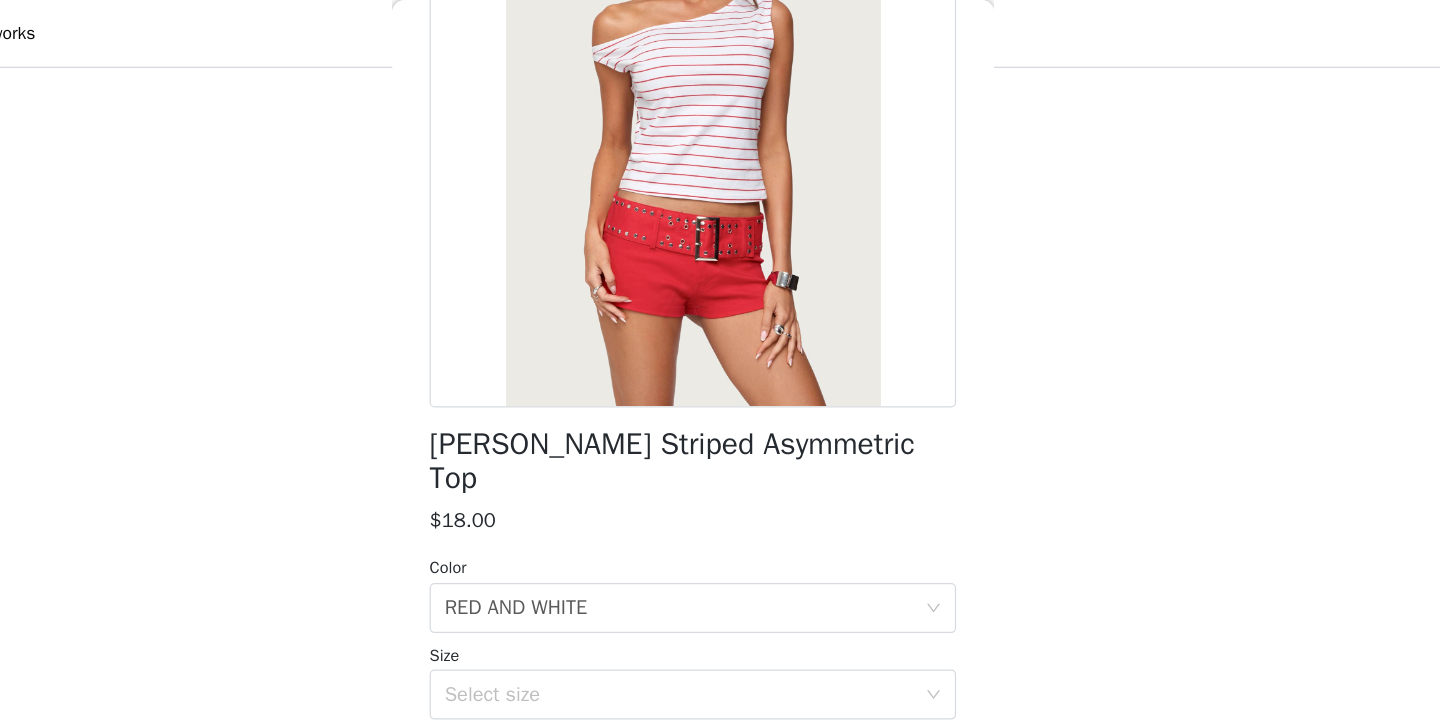 scroll, scrollTop: 1190, scrollLeft: 0, axis: vertical 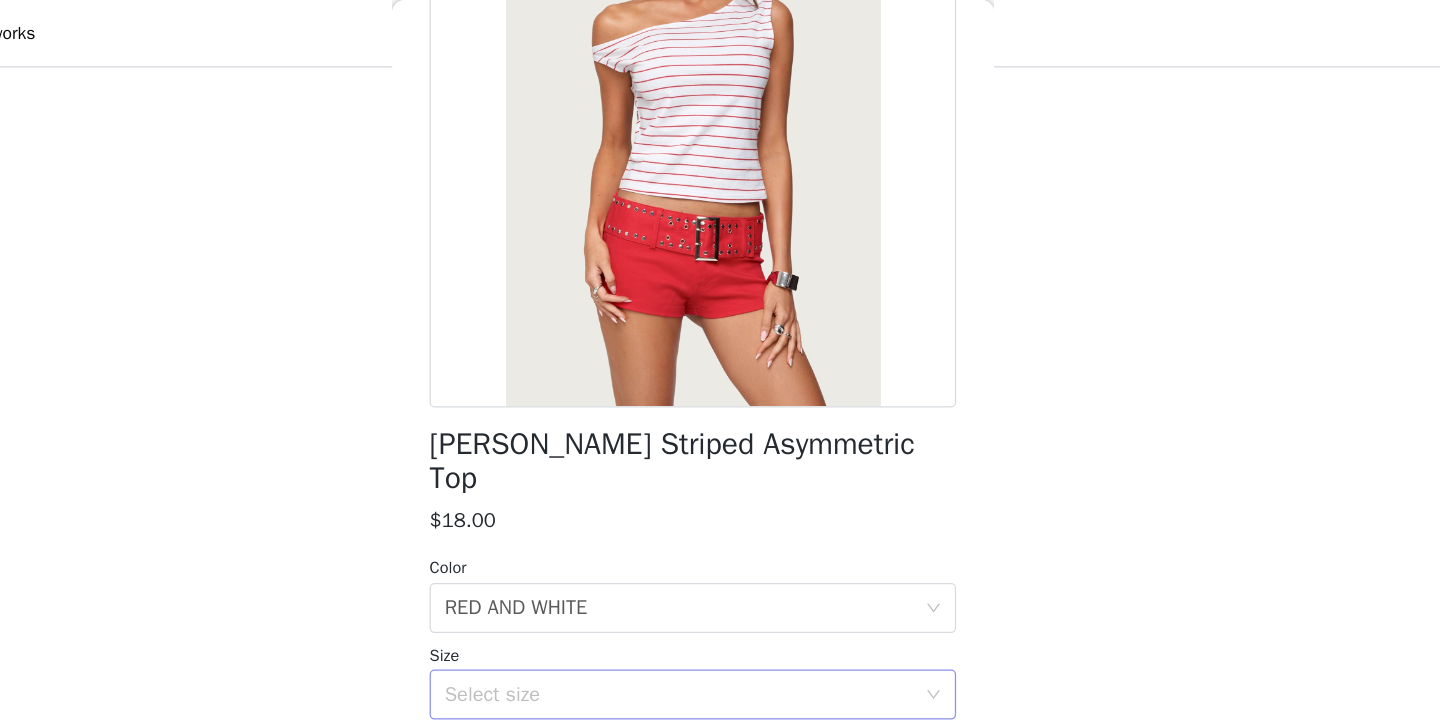 click on "Select size" at bounding box center (709, 554) 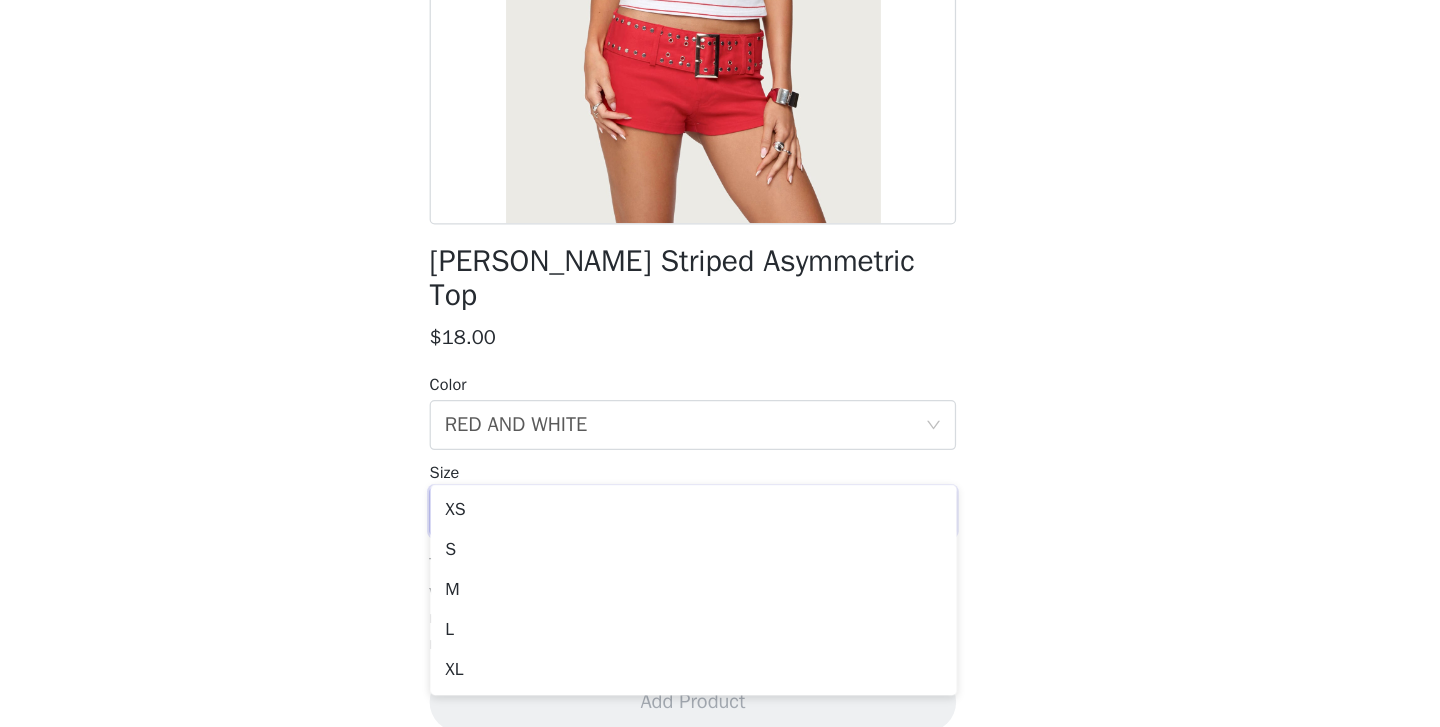 scroll, scrollTop: 1212, scrollLeft: 0, axis: vertical 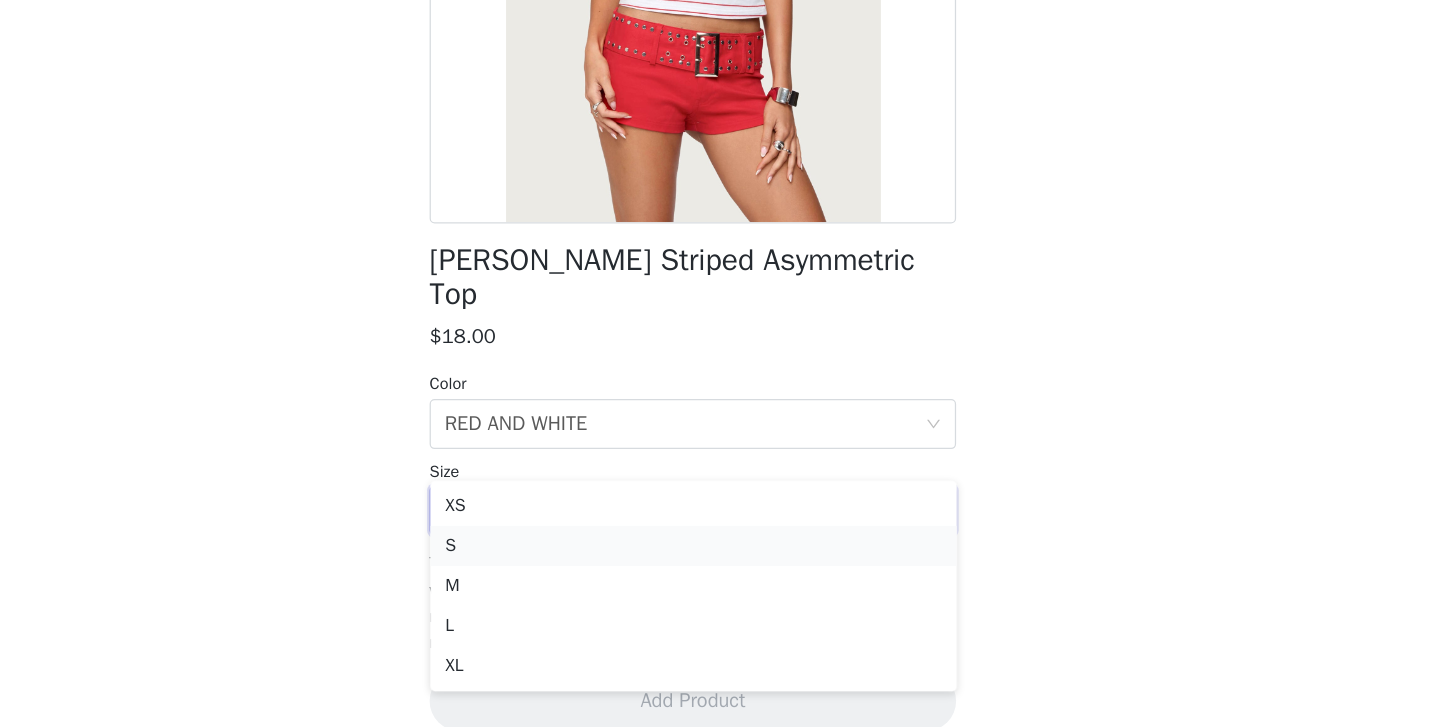 click on "S" at bounding box center [720, 582] 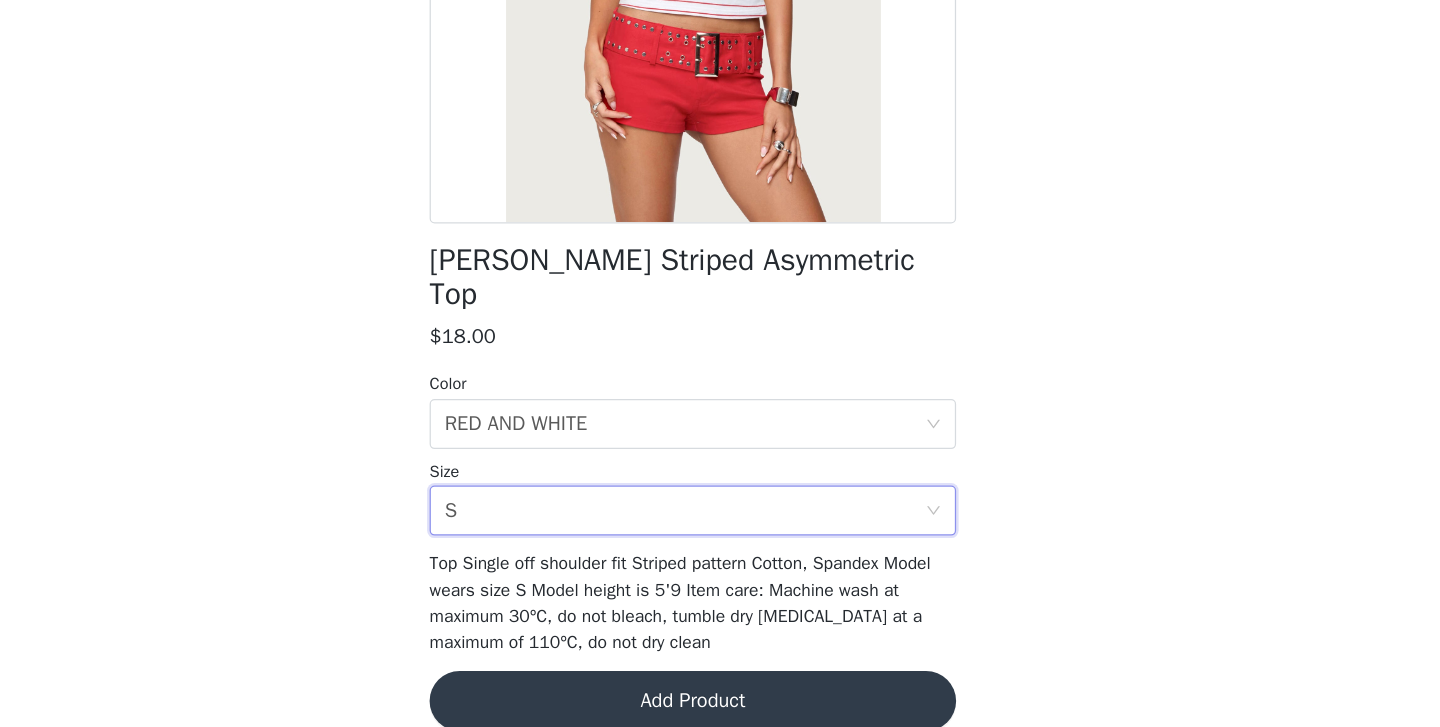 click on "Add Product" at bounding box center [720, 706] 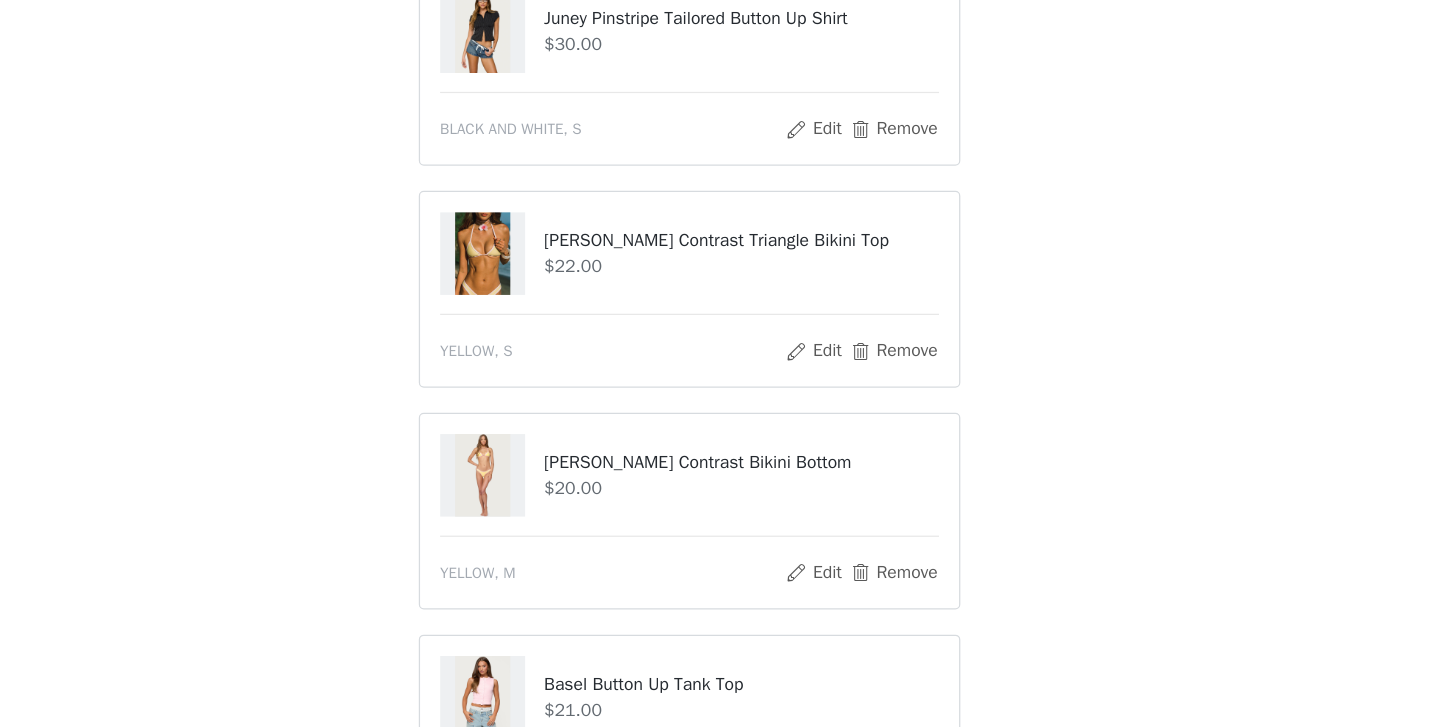 scroll, scrollTop: 156, scrollLeft: 0, axis: vertical 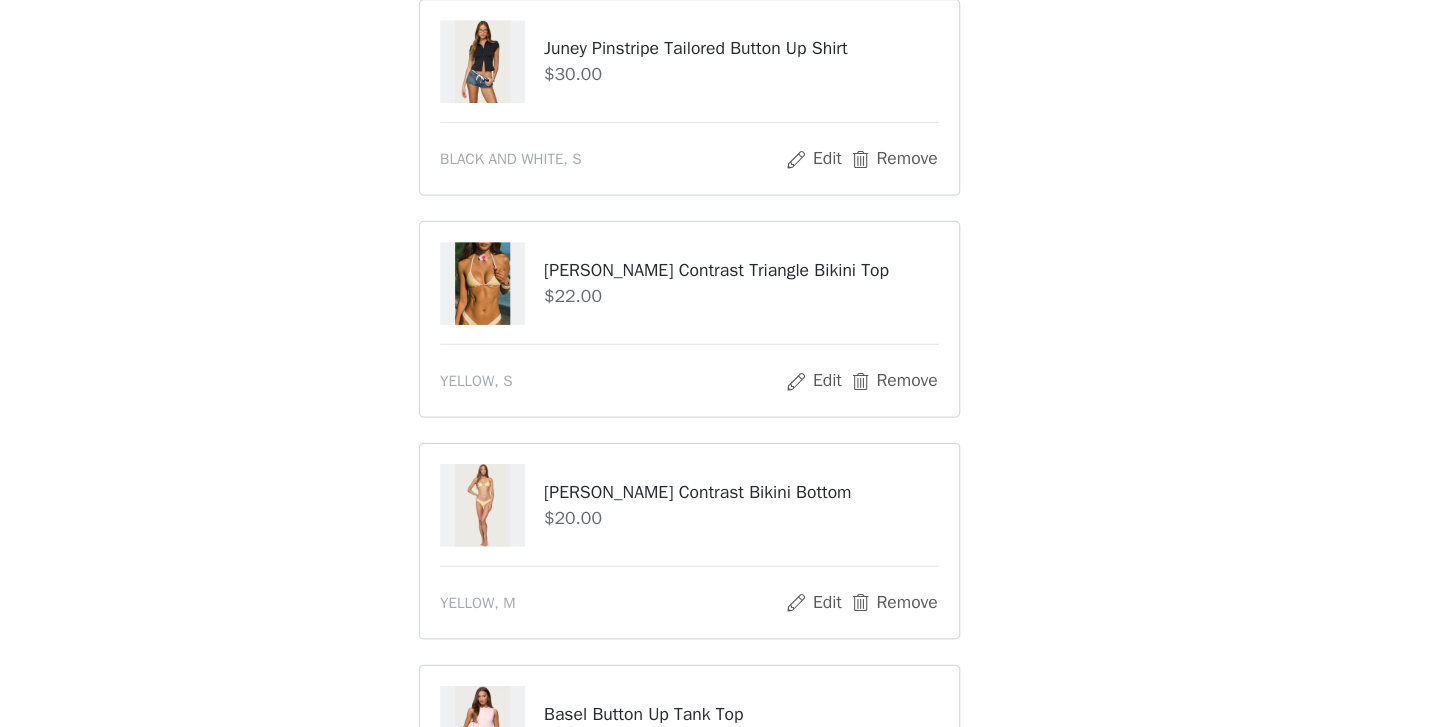 click at bounding box center [555, 524] 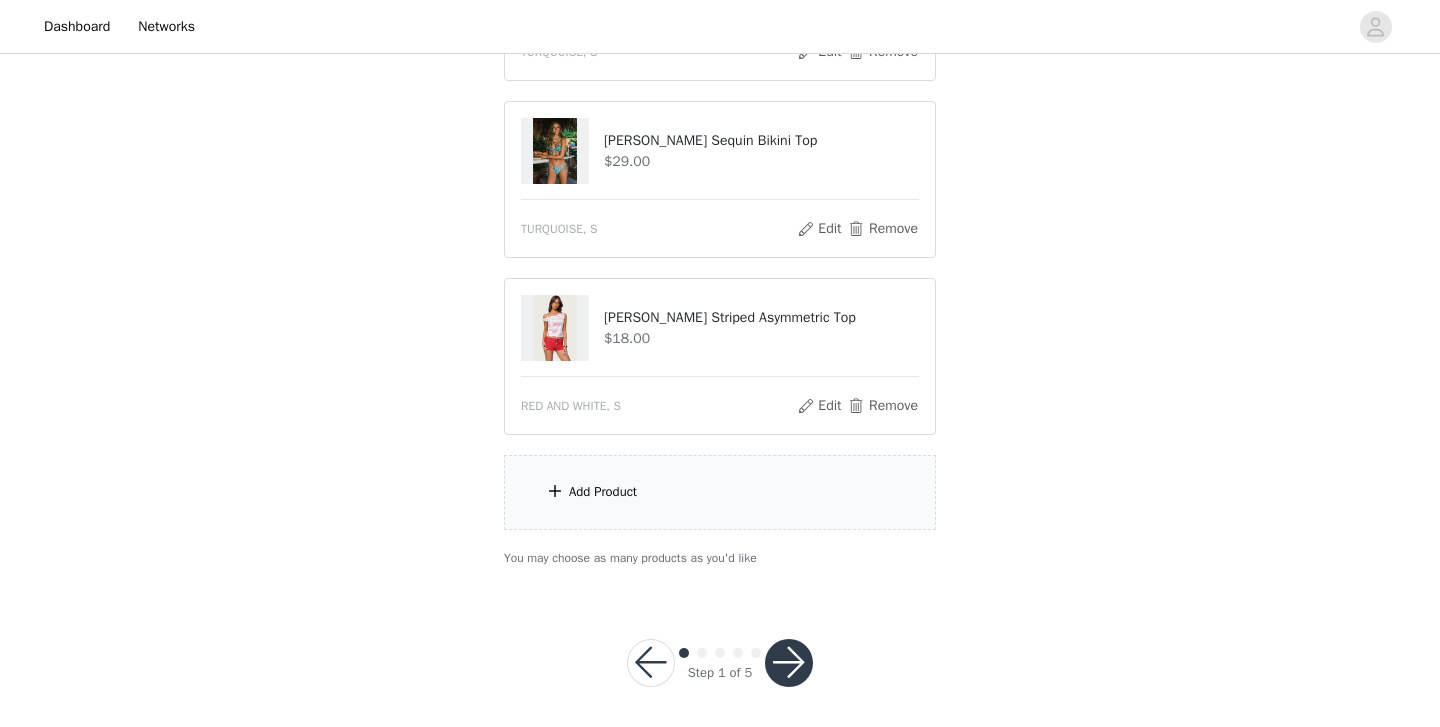 scroll, scrollTop: 1953, scrollLeft: 0, axis: vertical 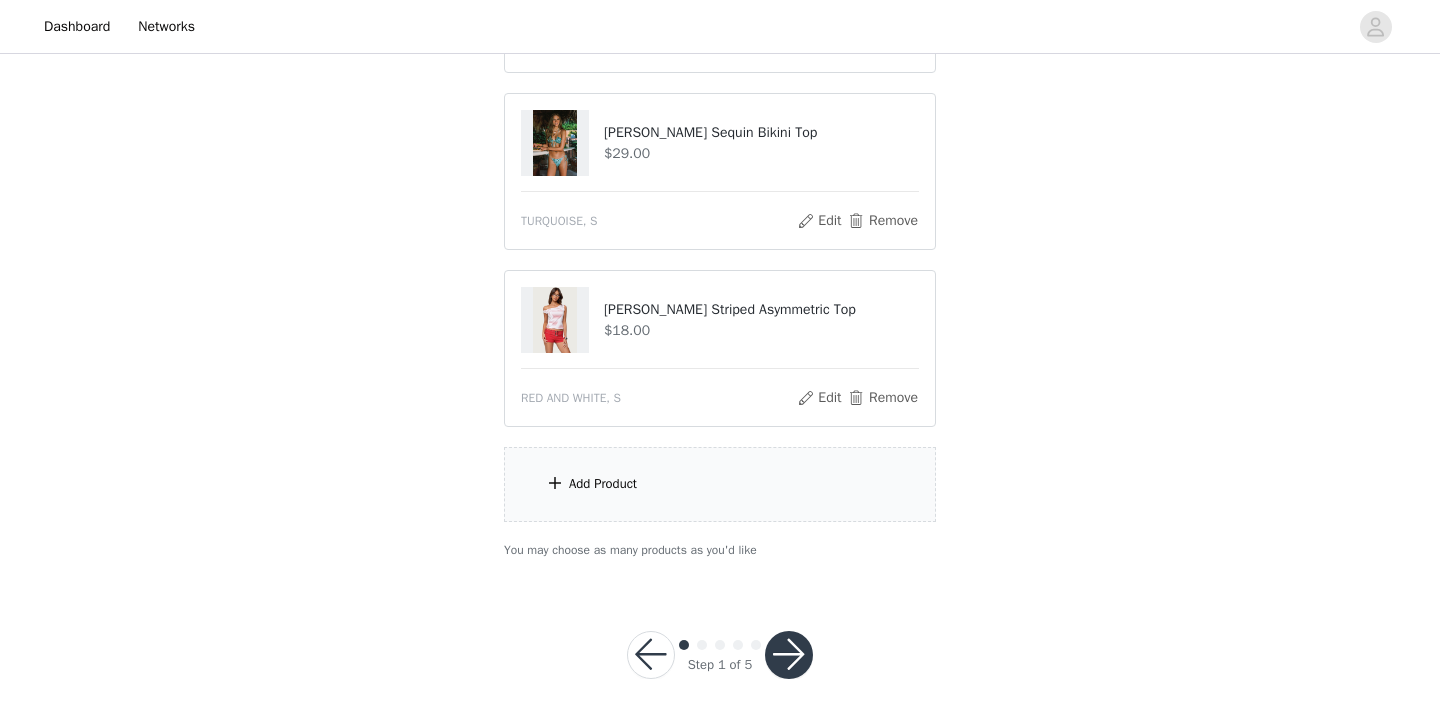 click at bounding box center [789, 655] 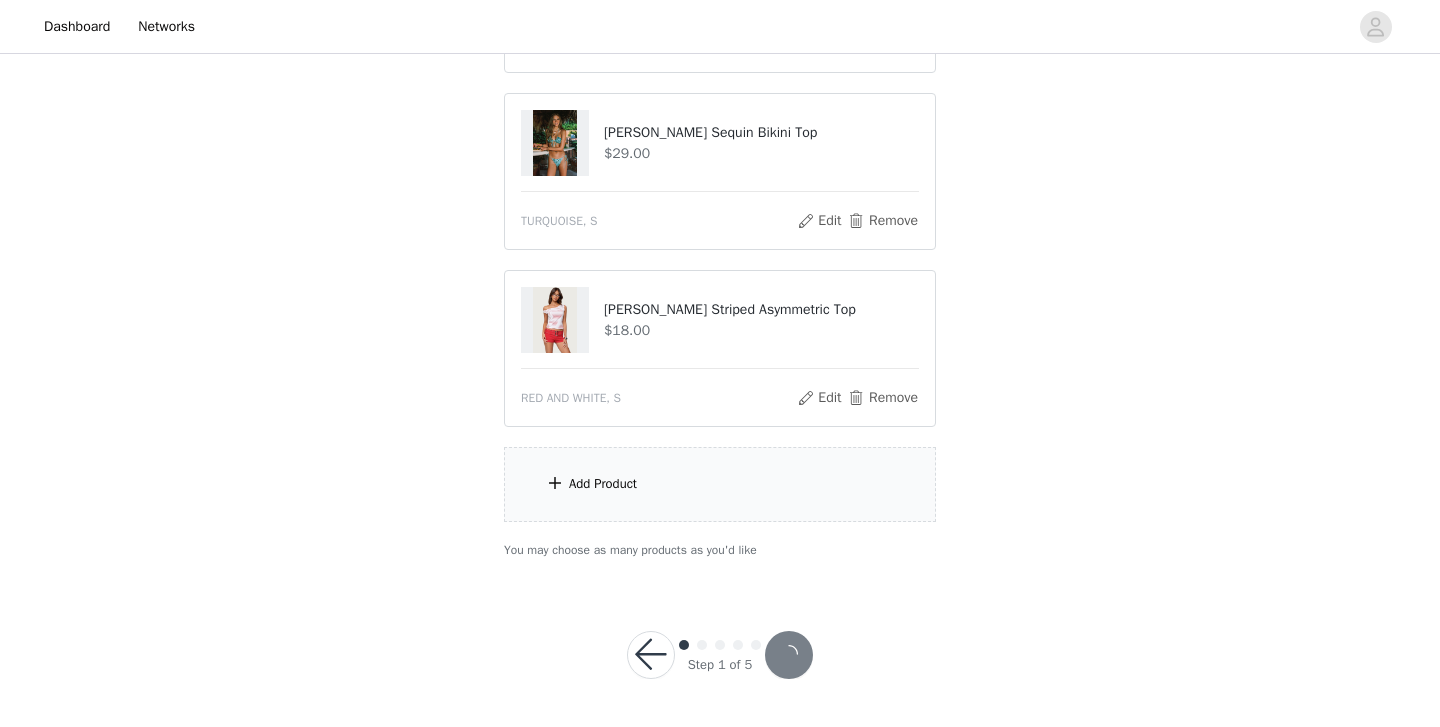 scroll, scrollTop: 2045, scrollLeft: 0, axis: vertical 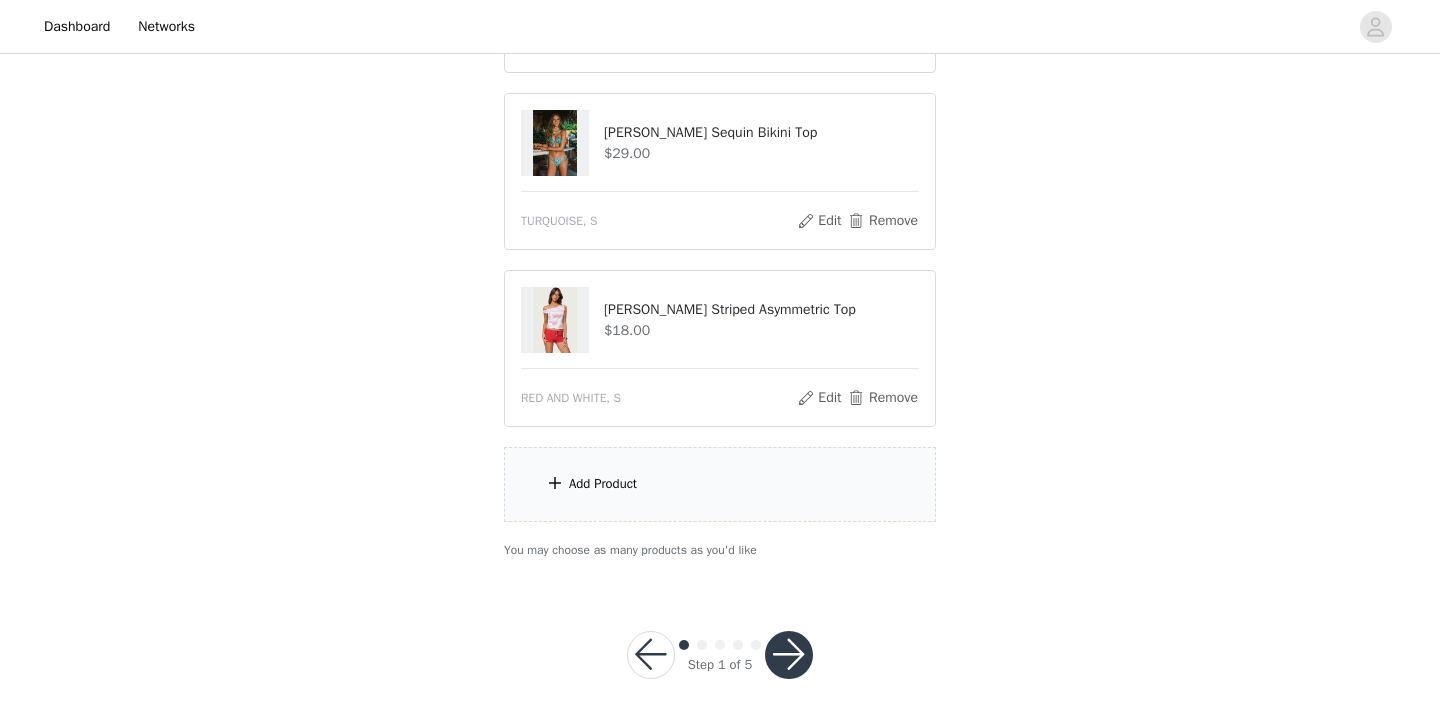 click at bounding box center [789, 655] 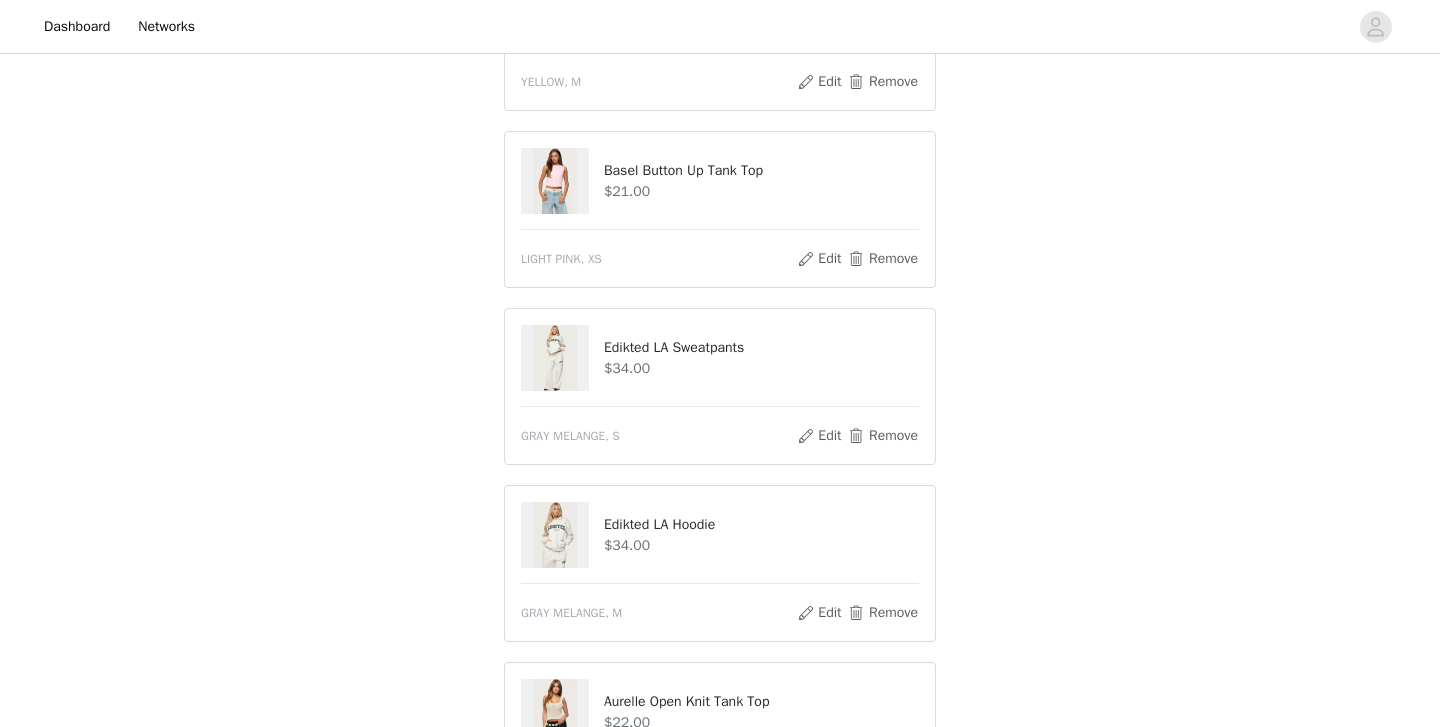 scroll, scrollTop: 0, scrollLeft: 0, axis: both 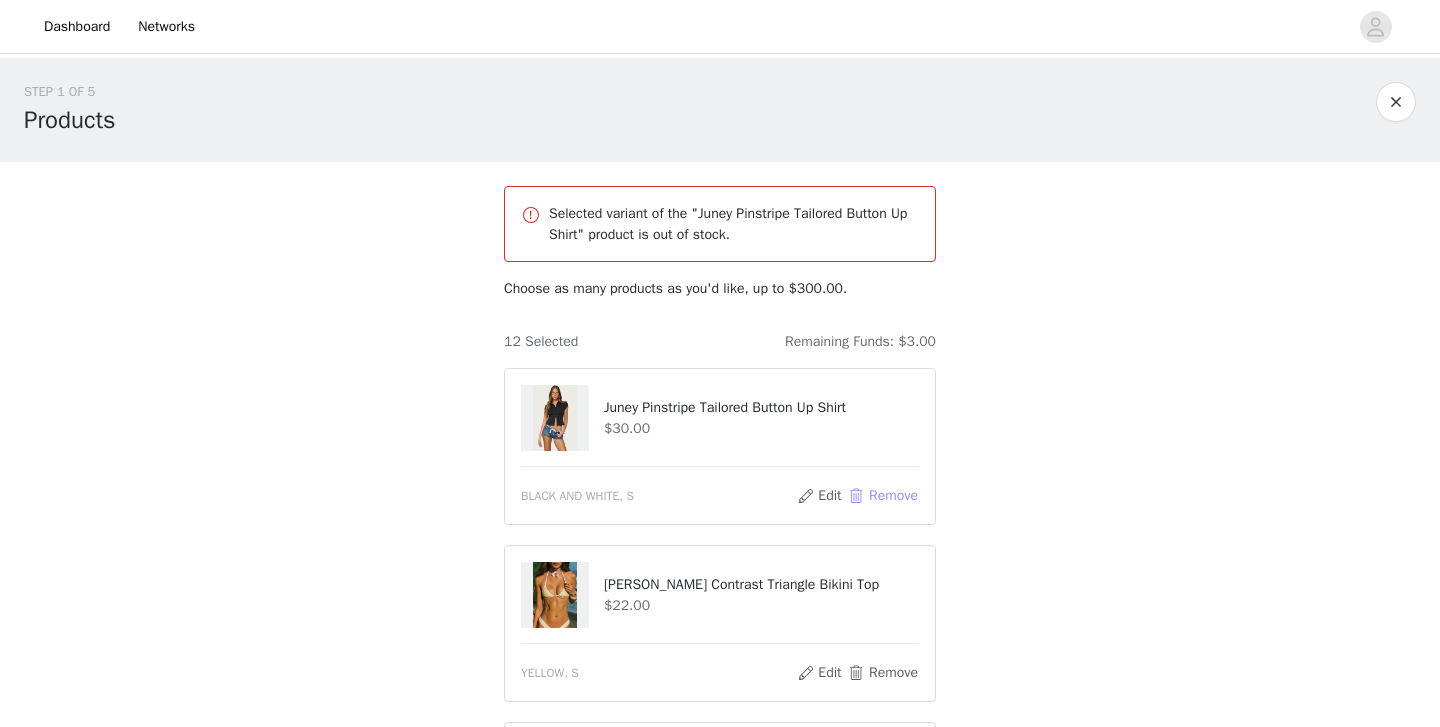 click on "Remove" at bounding box center (883, 496) 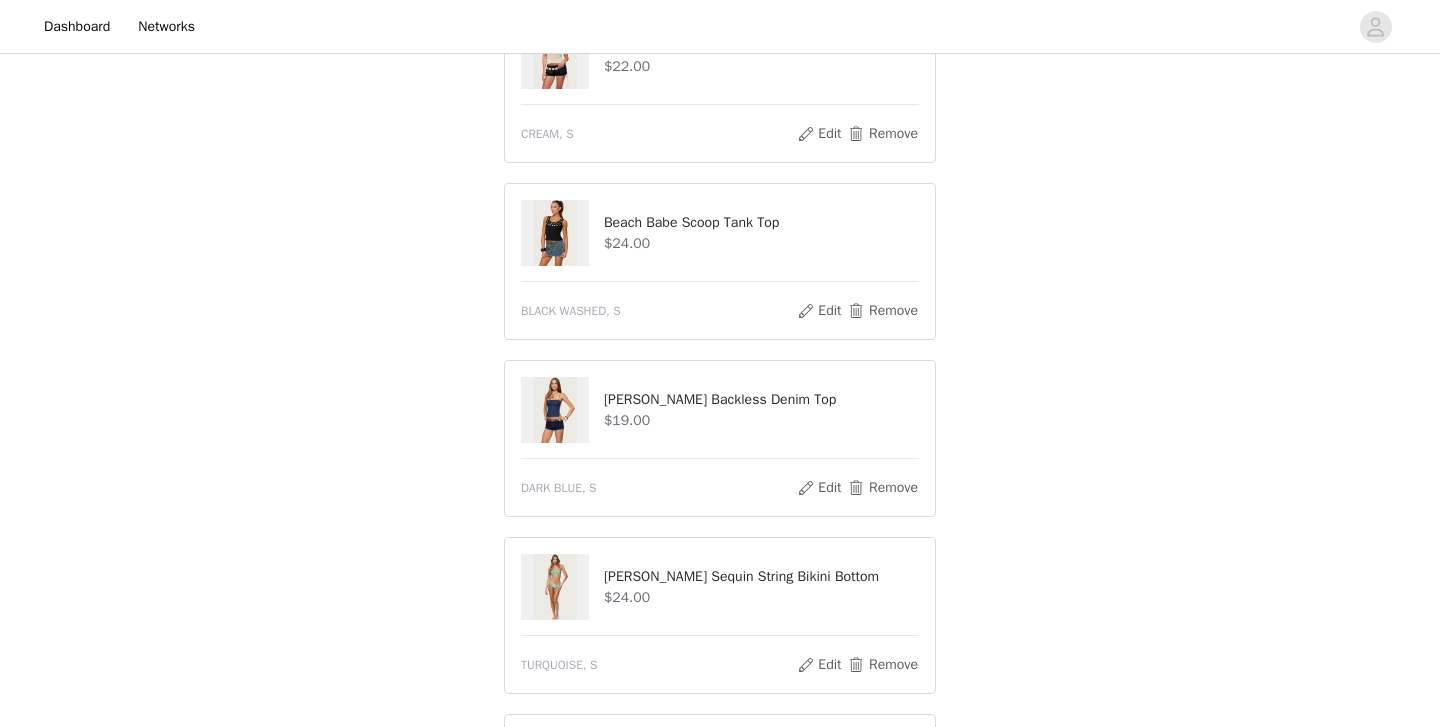 scroll, scrollTop: 1868, scrollLeft: 0, axis: vertical 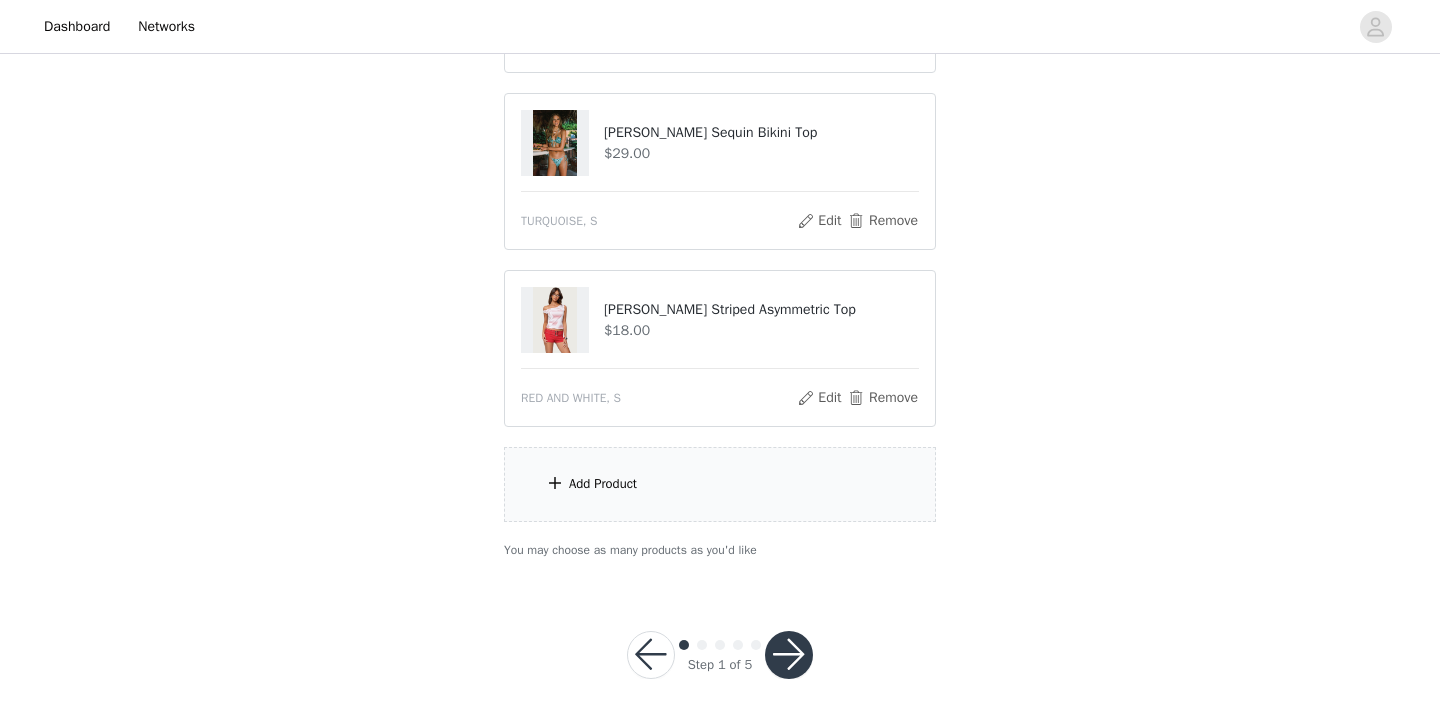 click on "Add Product" at bounding box center [603, 484] 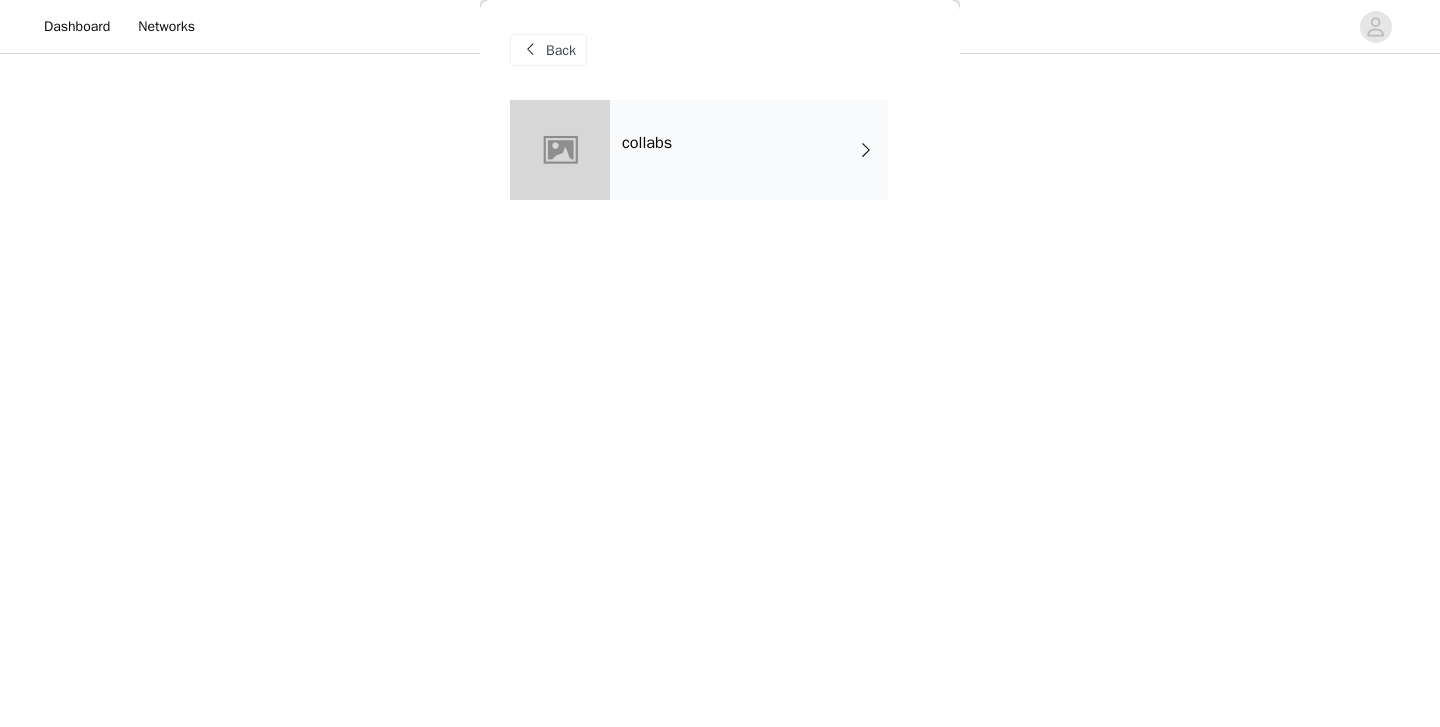 click on "collabs" at bounding box center (749, 150) 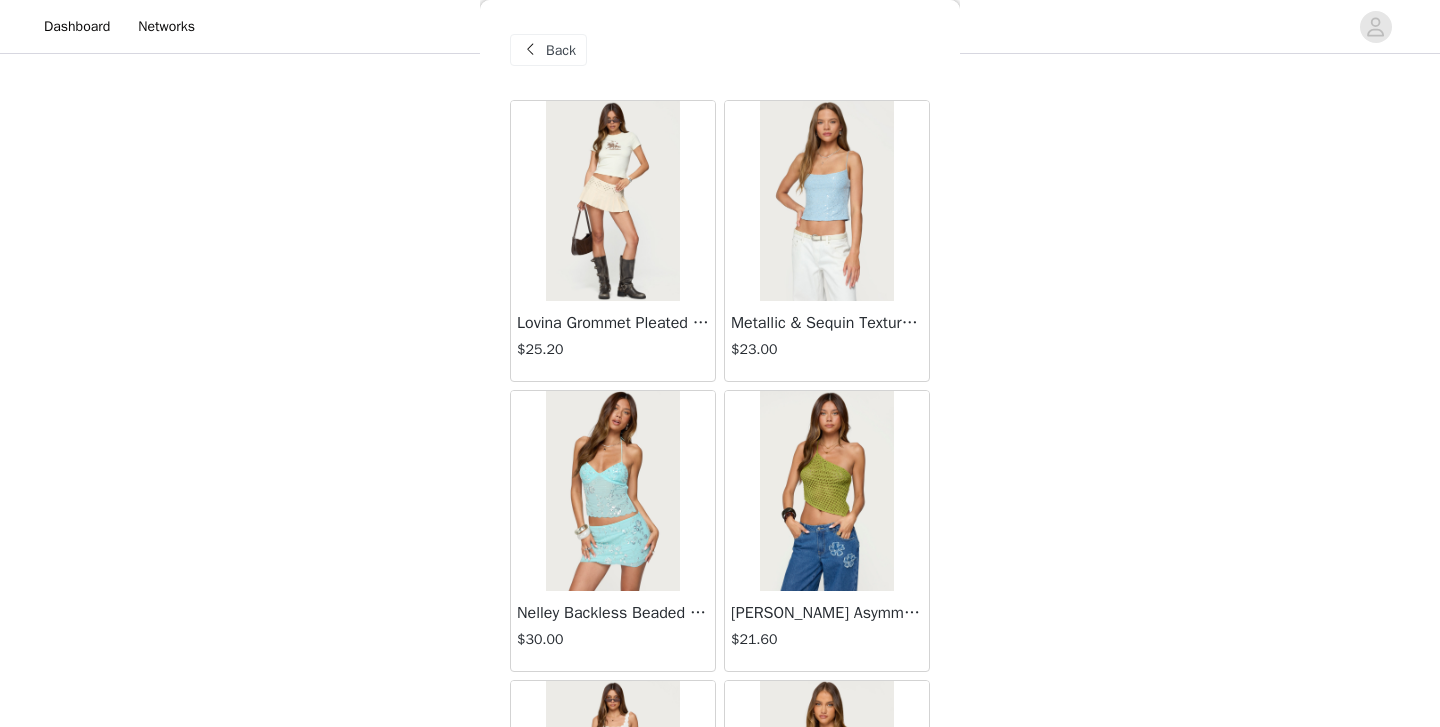 scroll, scrollTop: 1795, scrollLeft: 0, axis: vertical 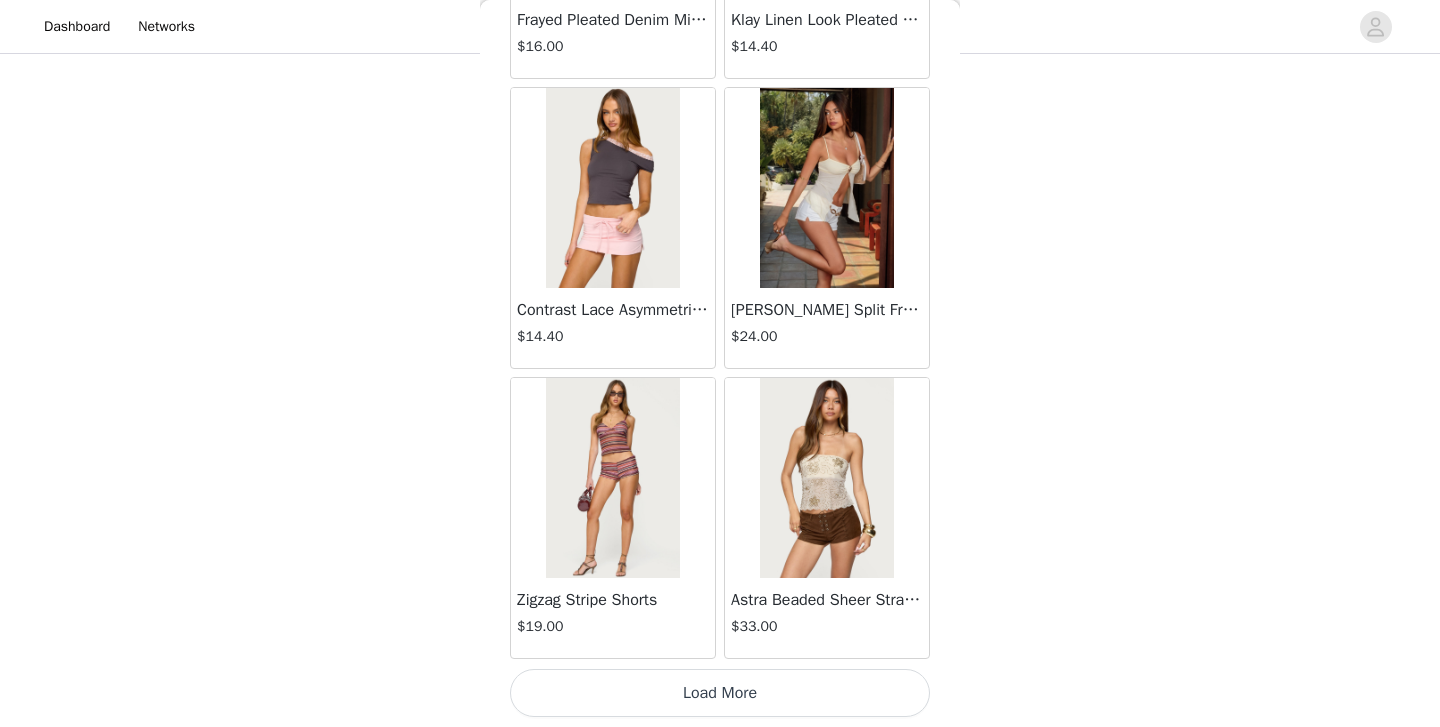 click on "Load More" at bounding box center [720, 693] 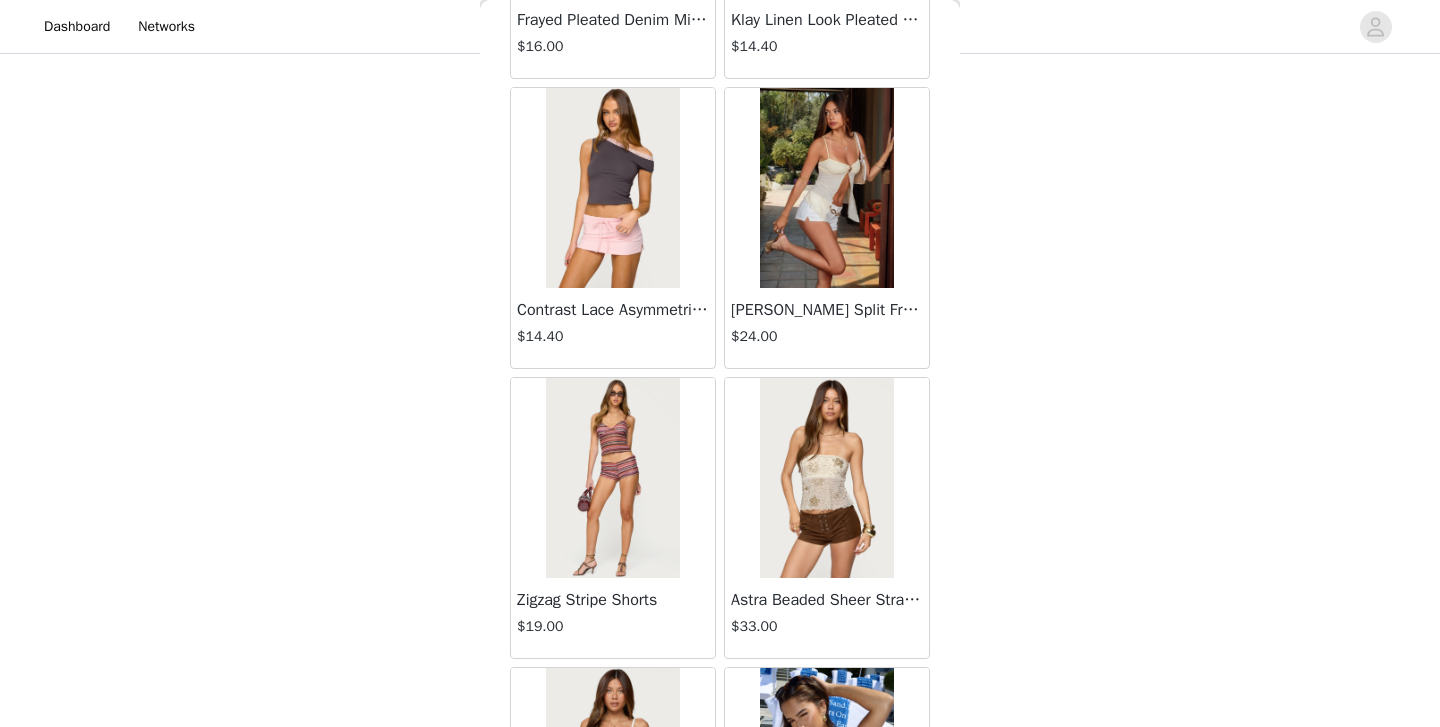 scroll, scrollTop: 5233, scrollLeft: 0, axis: vertical 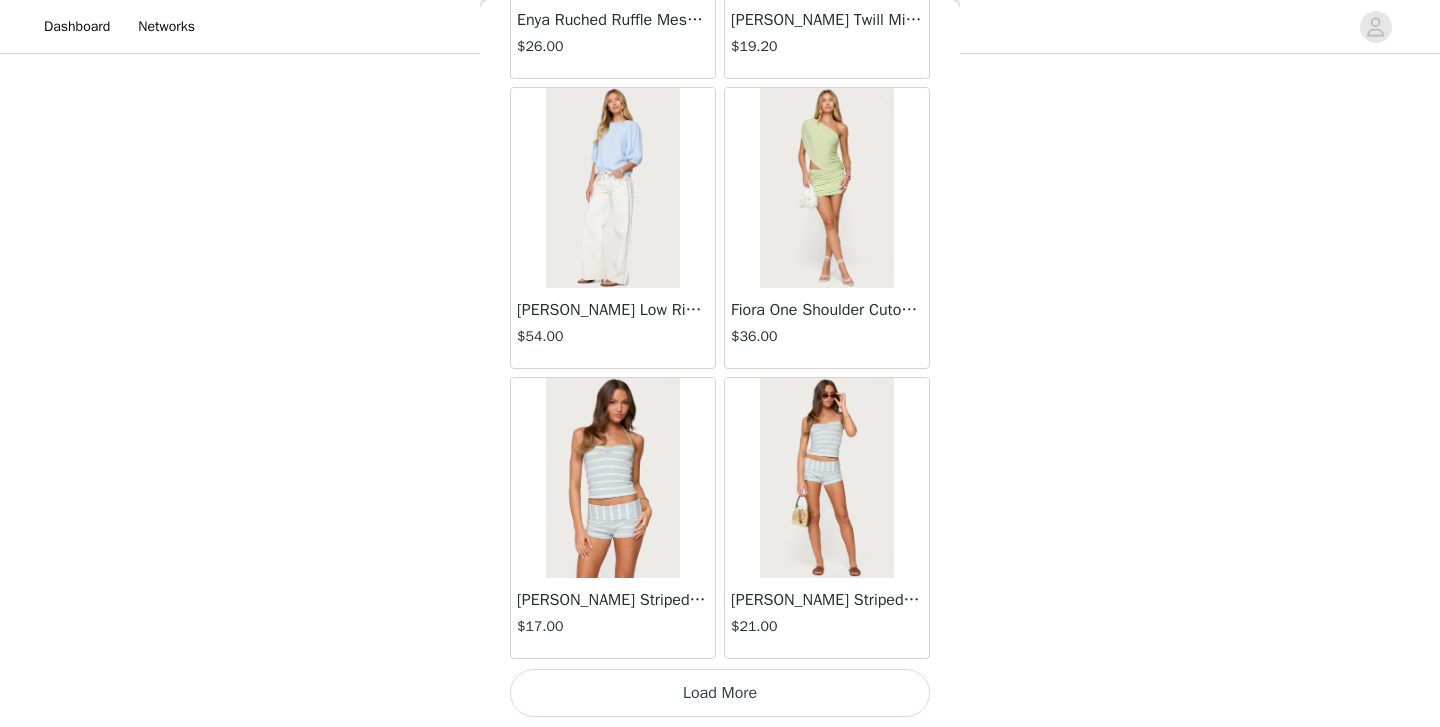 click on "Load More" at bounding box center [720, 693] 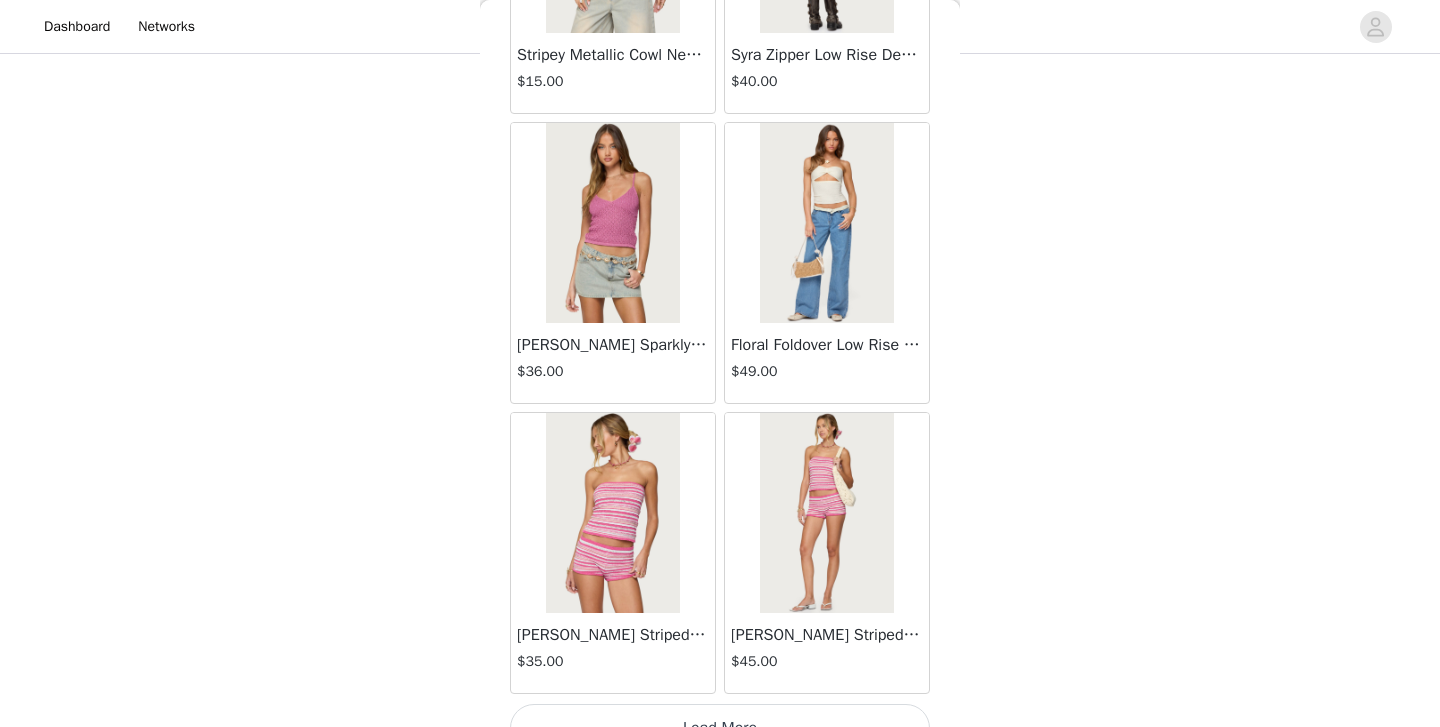 scroll, scrollTop: 8133, scrollLeft: 0, axis: vertical 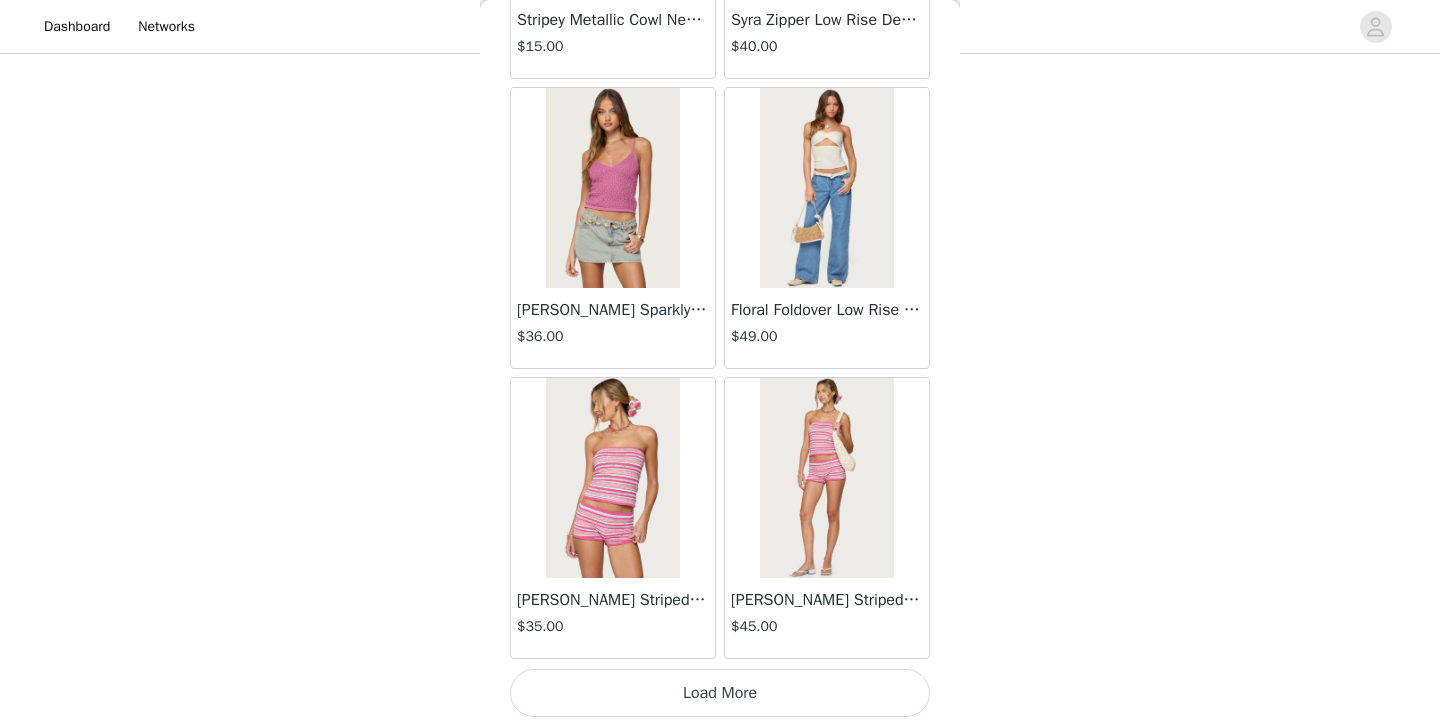 click on "Load More" at bounding box center [720, 693] 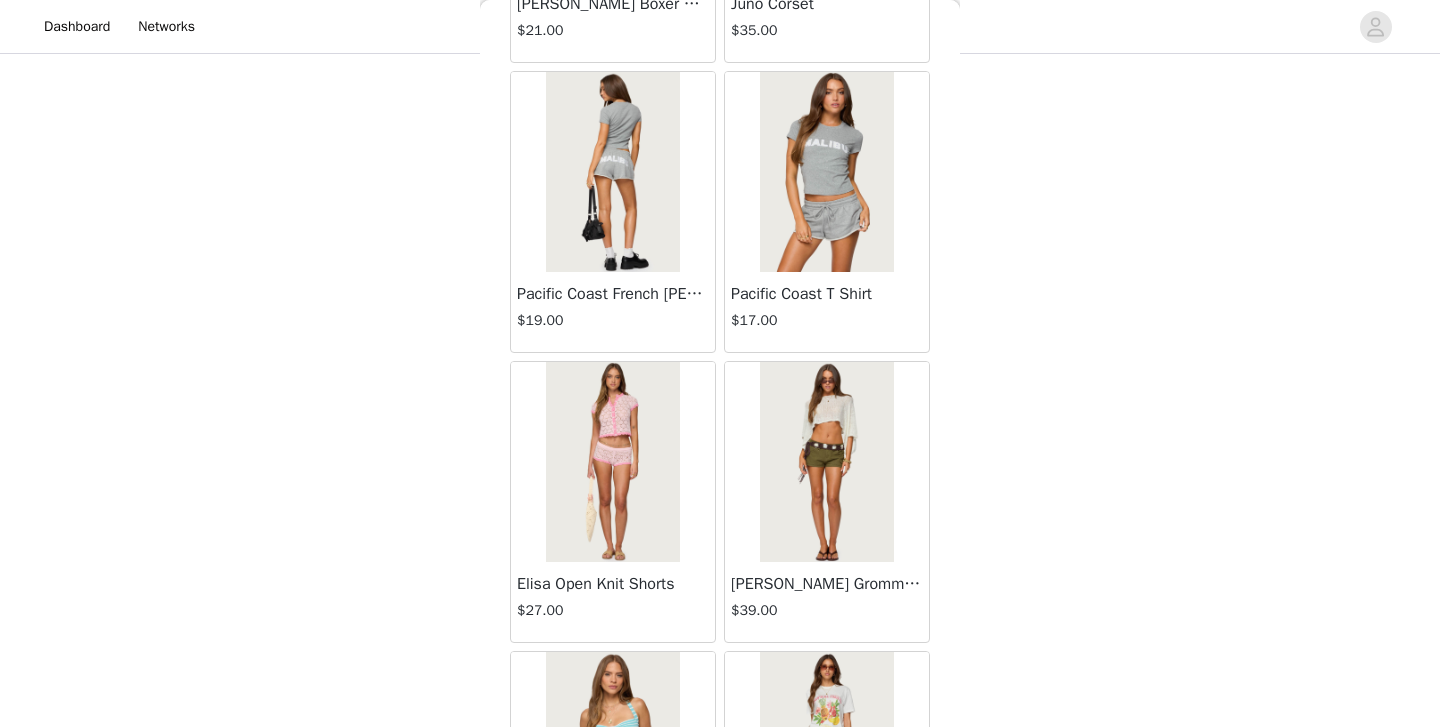 scroll, scrollTop: 11033, scrollLeft: 0, axis: vertical 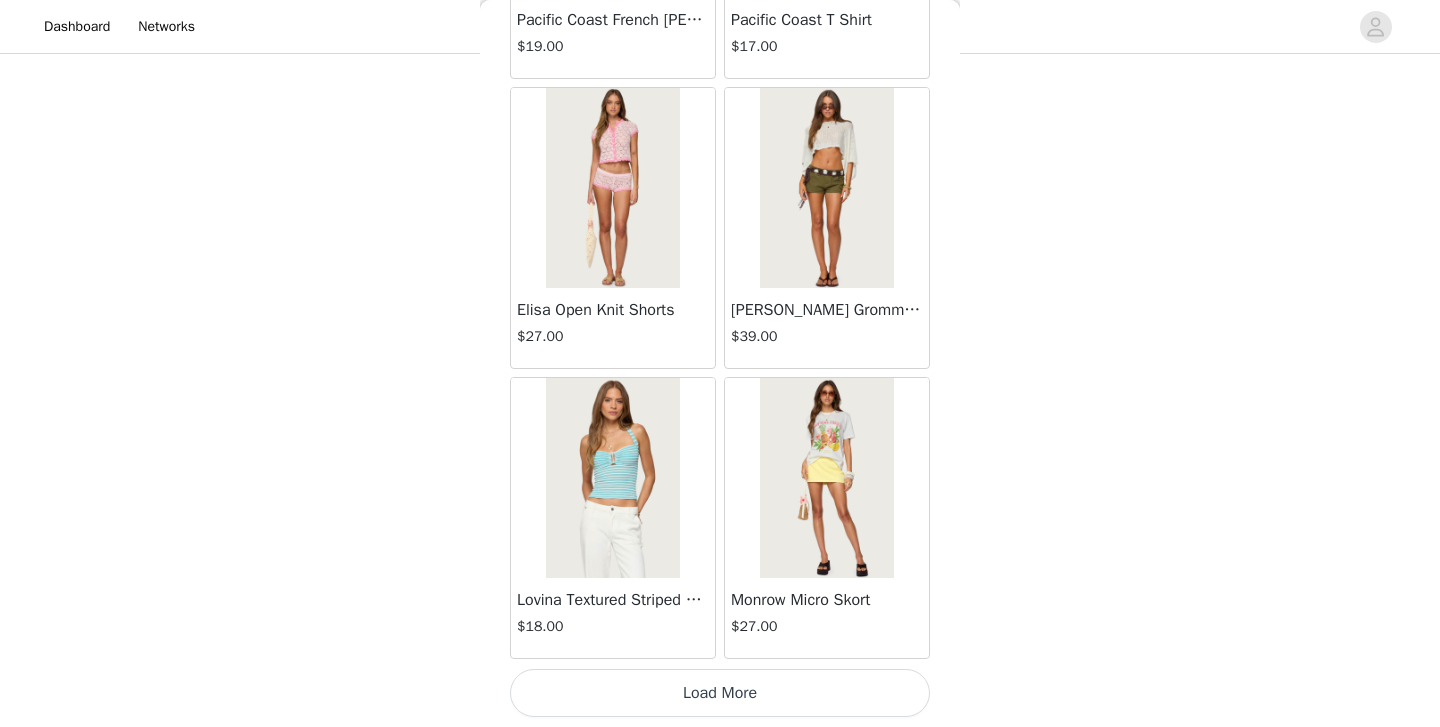 click on "Load More" at bounding box center [720, 693] 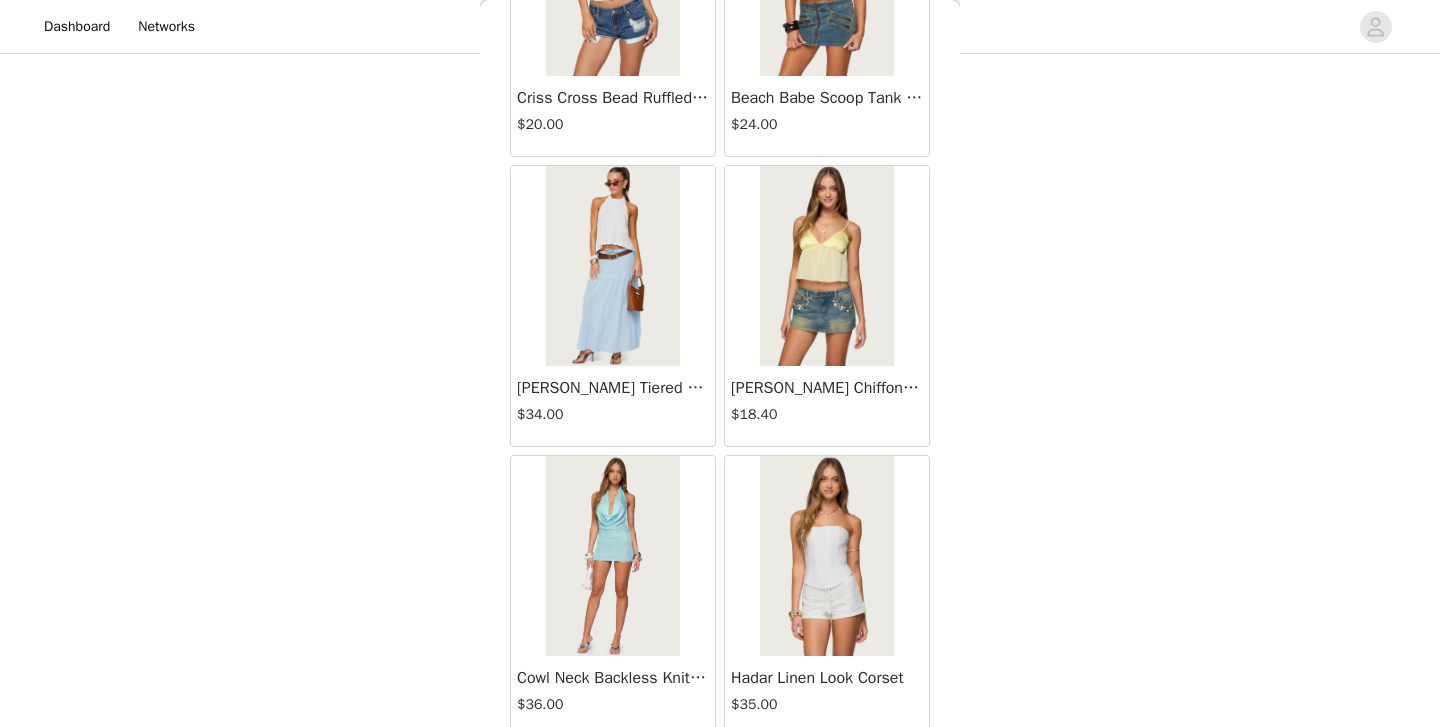 scroll, scrollTop: 13933, scrollLeft: 0, axis: vertical 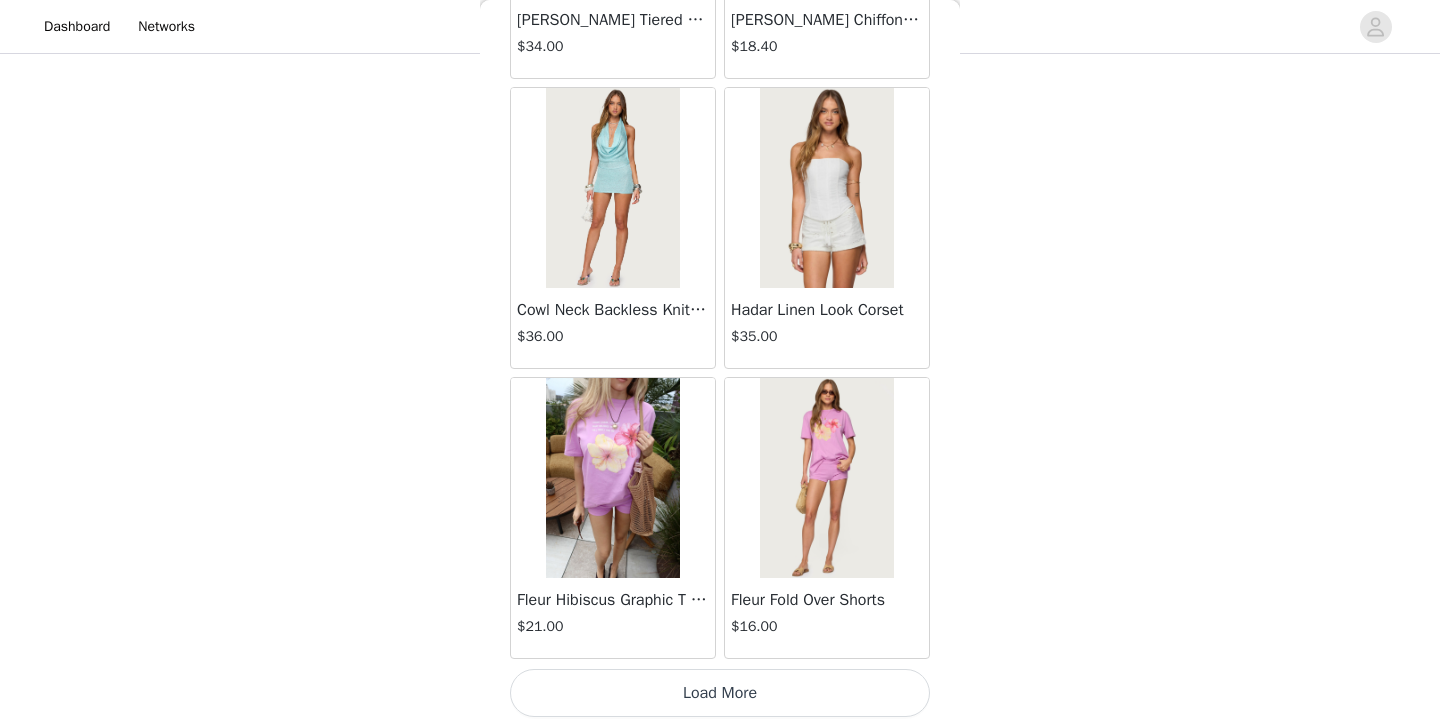 click on "Load More" at bounding box center (720, 693) 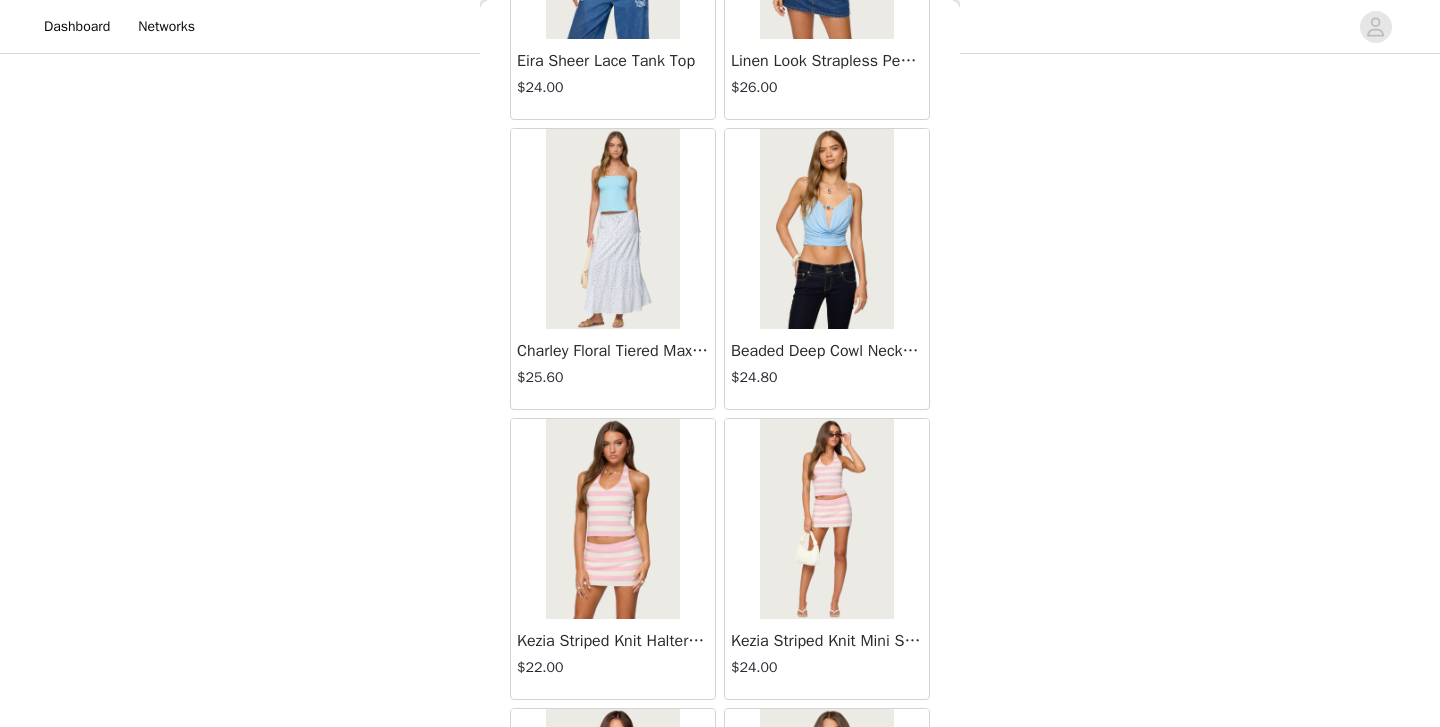 scroll, scrollTop: 16833, scrollLeft: 0, axis: vertical 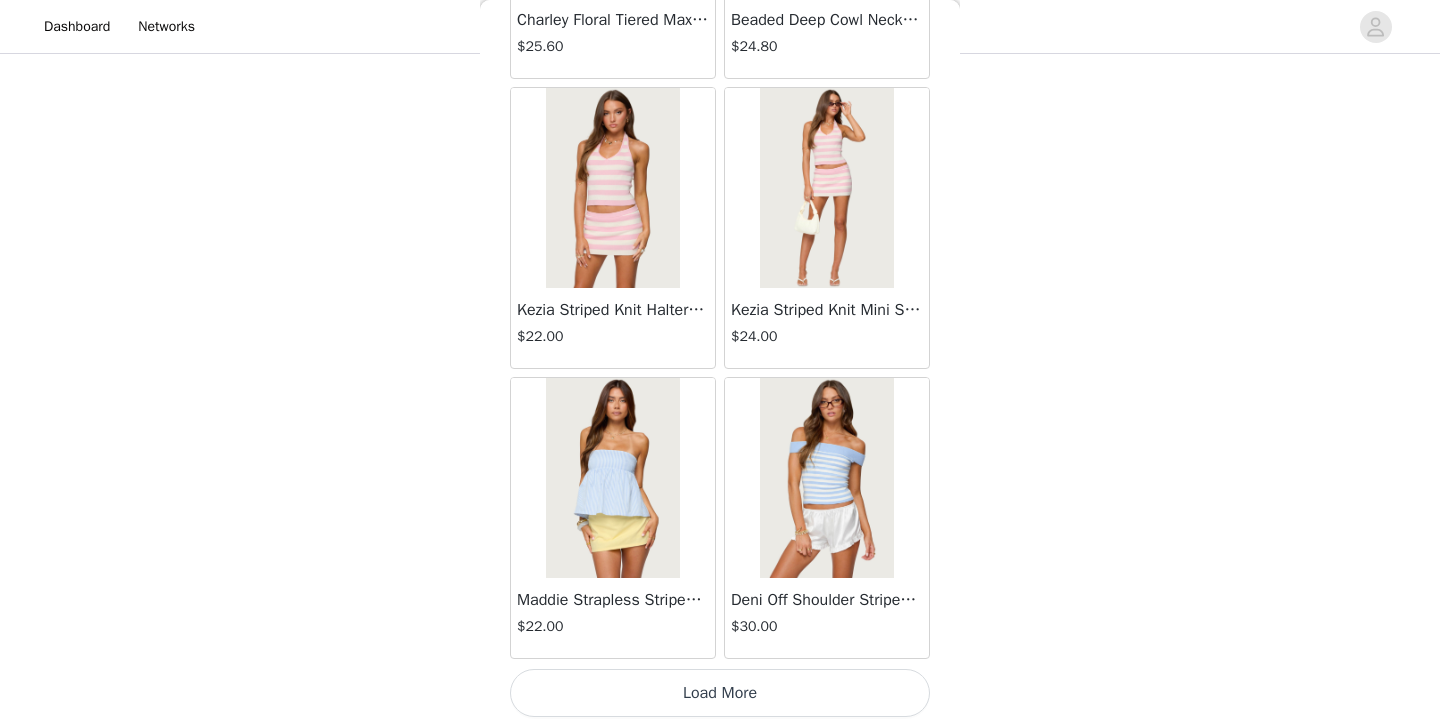 click on "Load More" at bounding box center (720, 693) 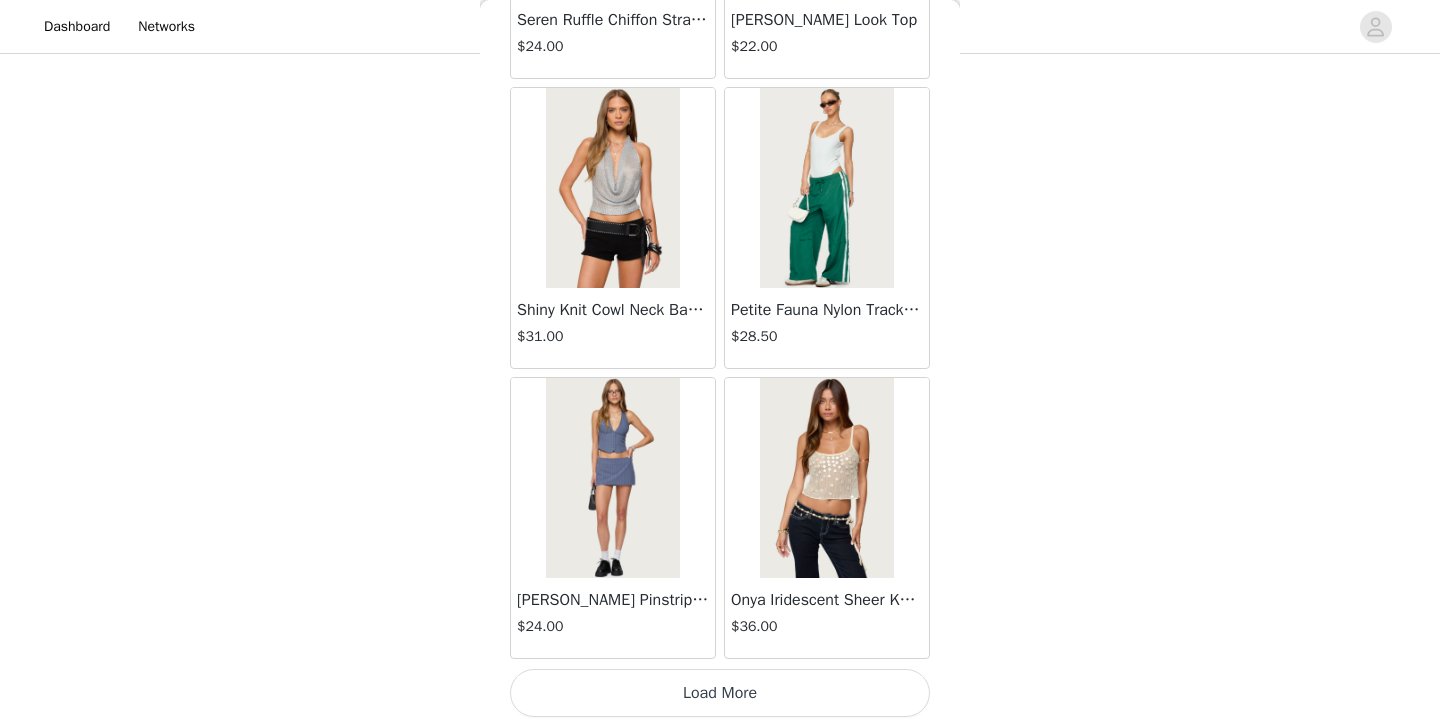 click on "Load More" at bounding box center [720, 693] 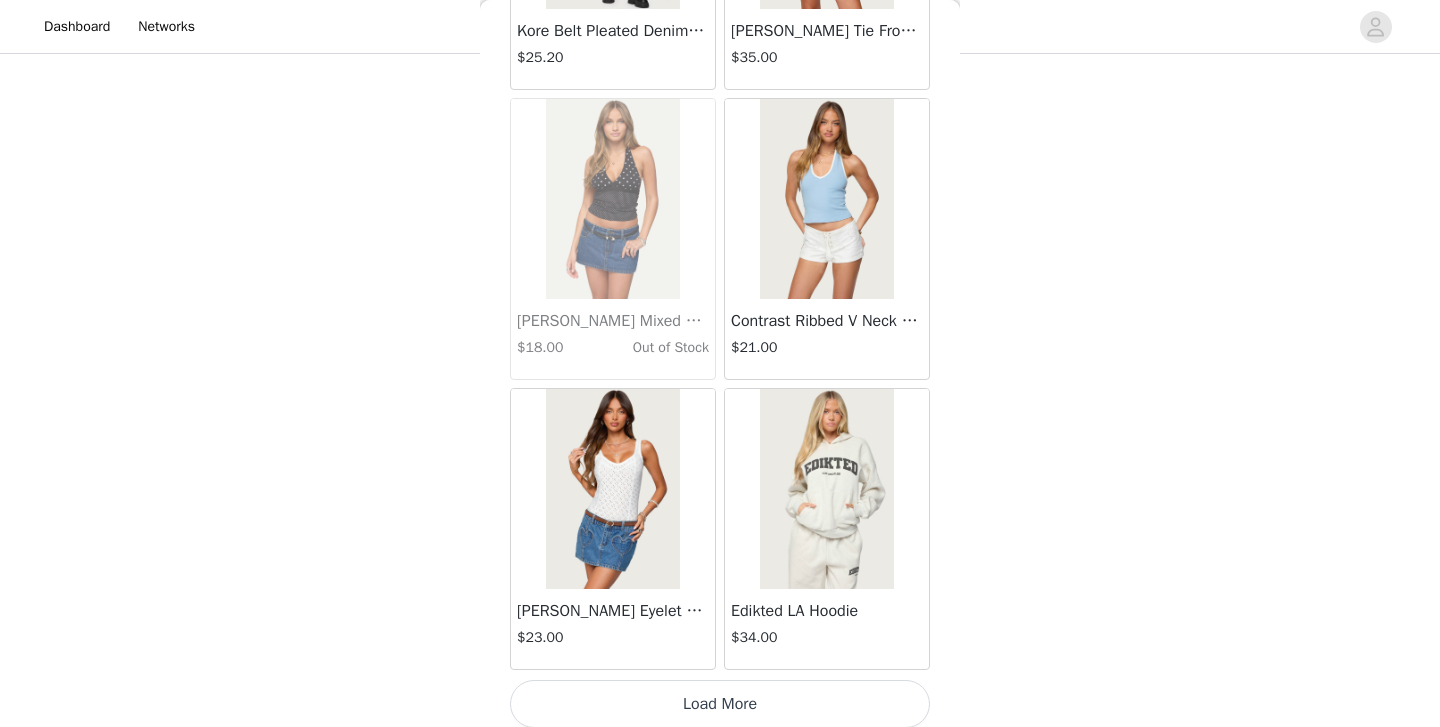scroll, scrollTop: 22633, scrollLeft: 0, axis: vertical 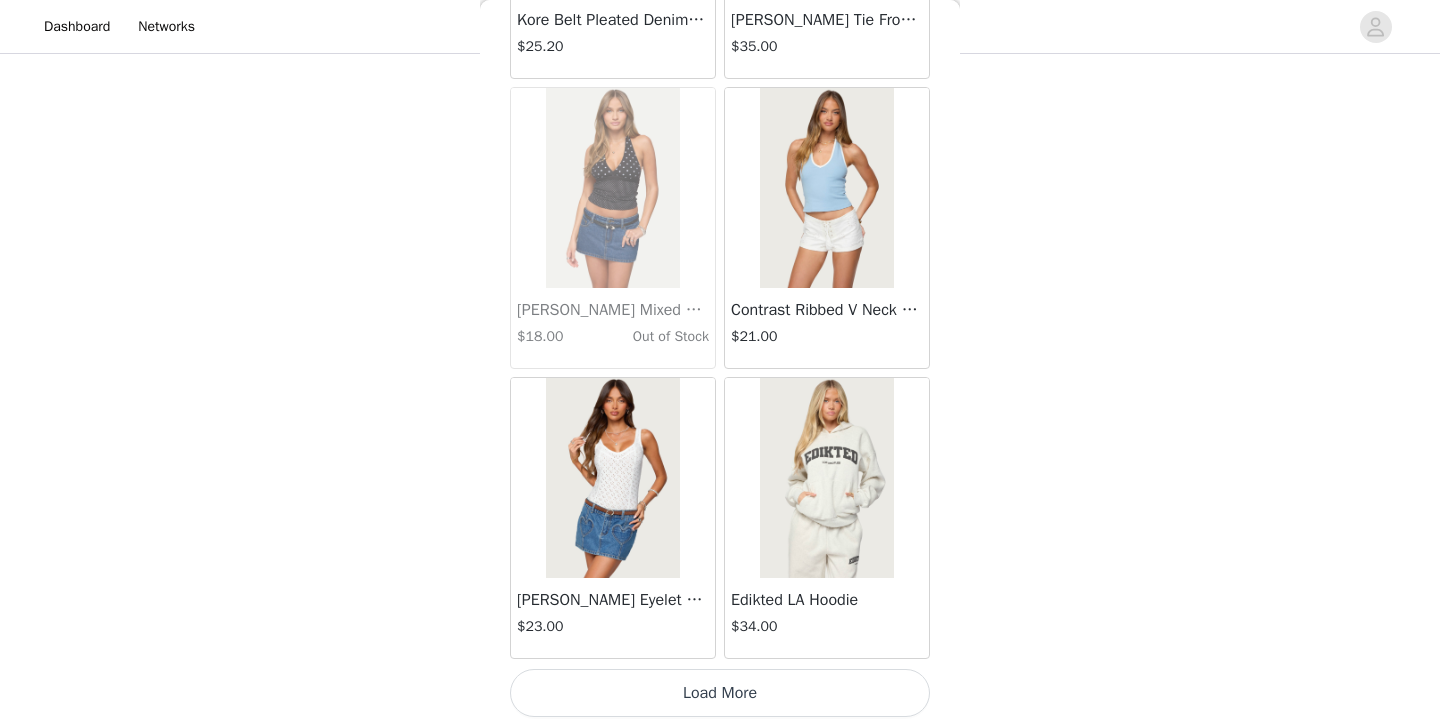 click on "Load More" at bounding box center (720, 693) 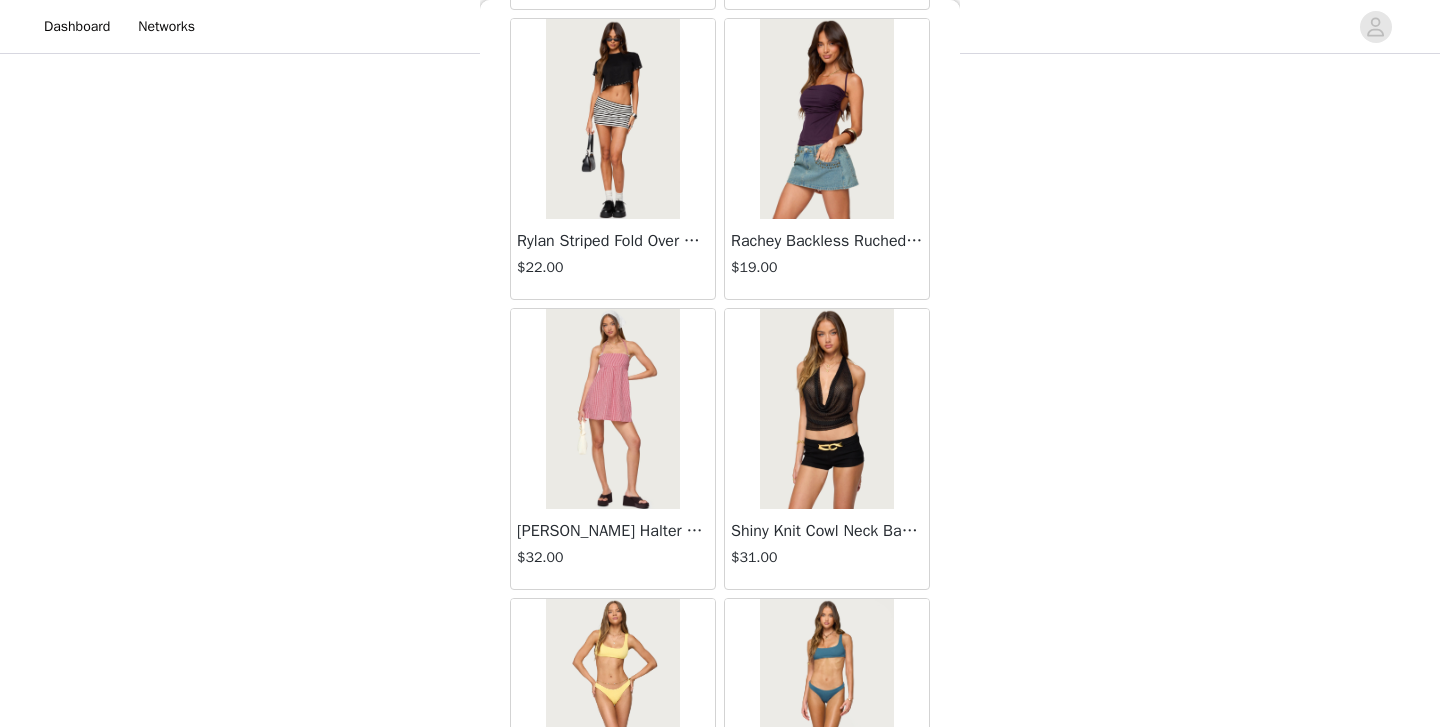 scroll, scrollTop: 25533, scrollLeft: 0, axis: vertical 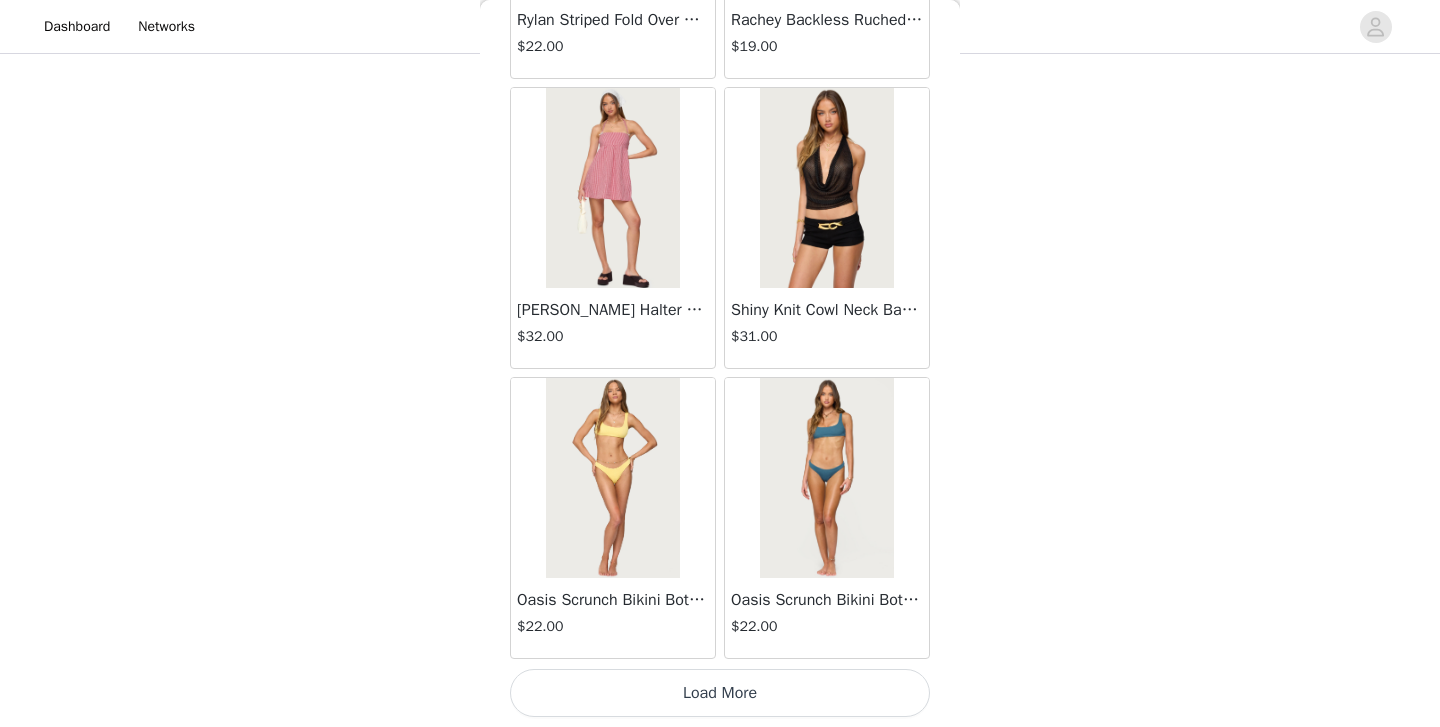 click on "Load More" at bounding box center [720, 693] 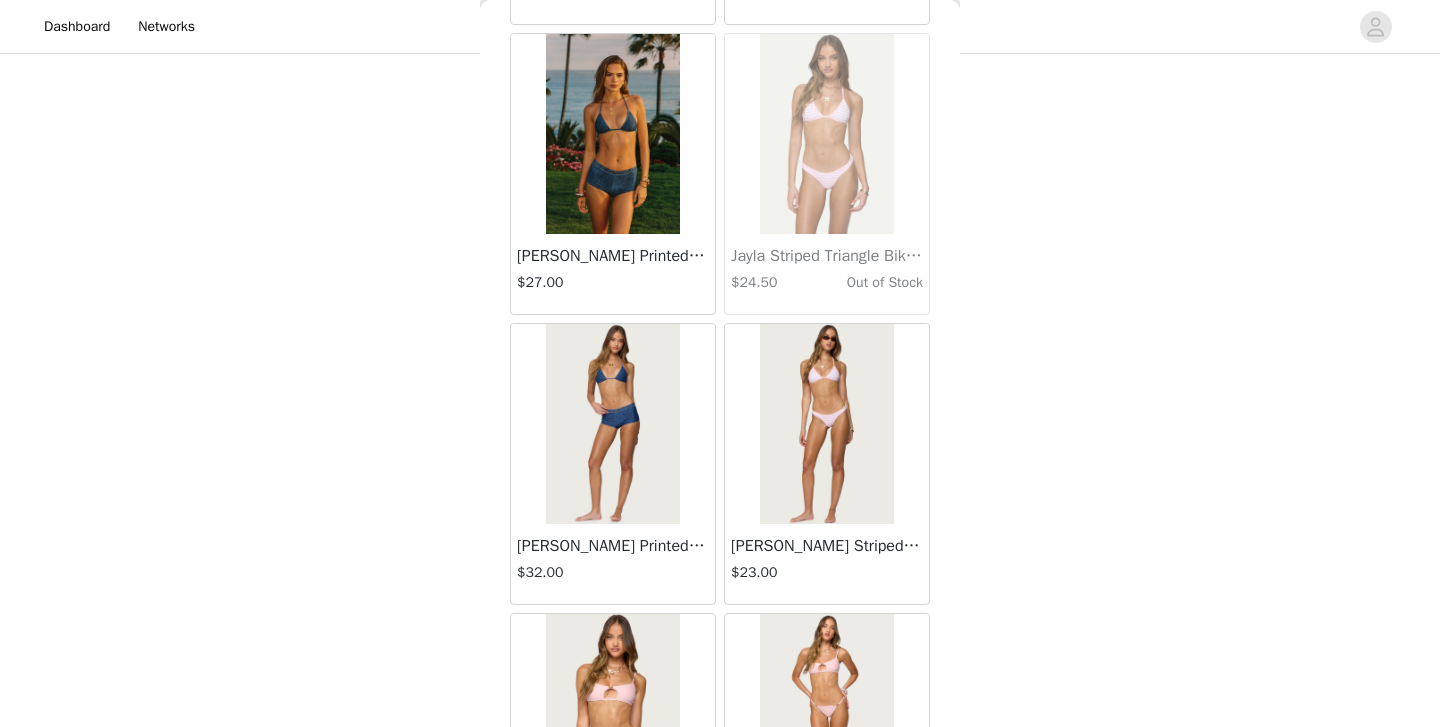 scroll, scrollTop: 28433, scrollLeft: 0, axis: vertical 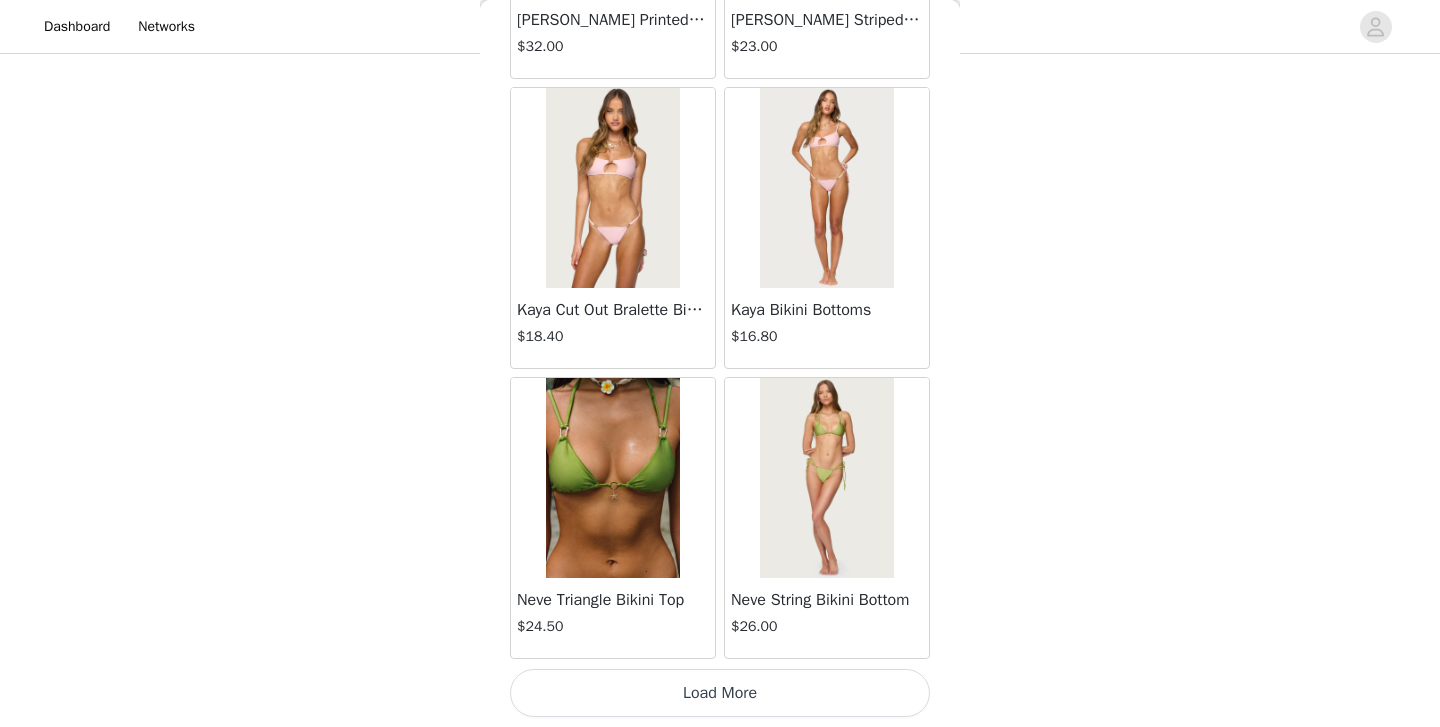 click on "Load More" at bounding box center (720, 693) 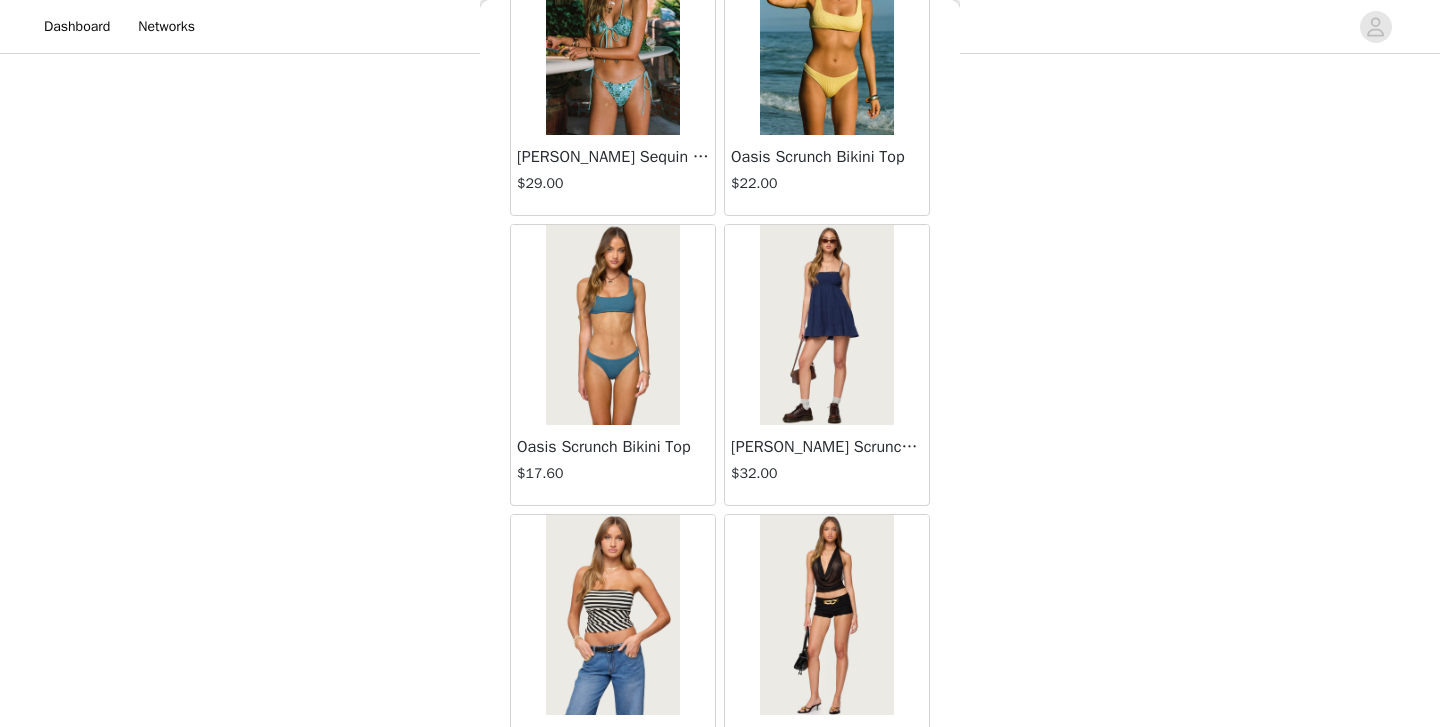 scroll, scrollTop: 31333, scrollLeft: 0, axis: vertical 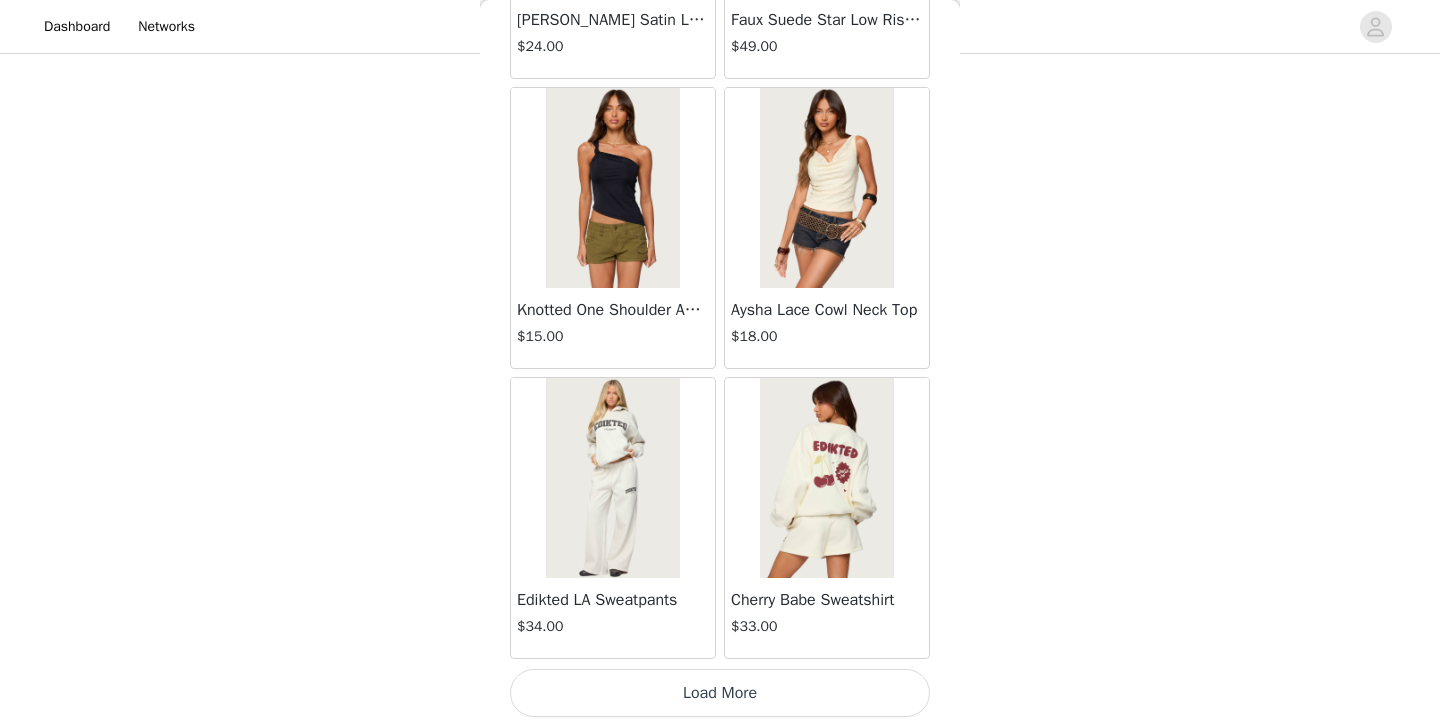click on "Load More" at bounding box center (720, 693) 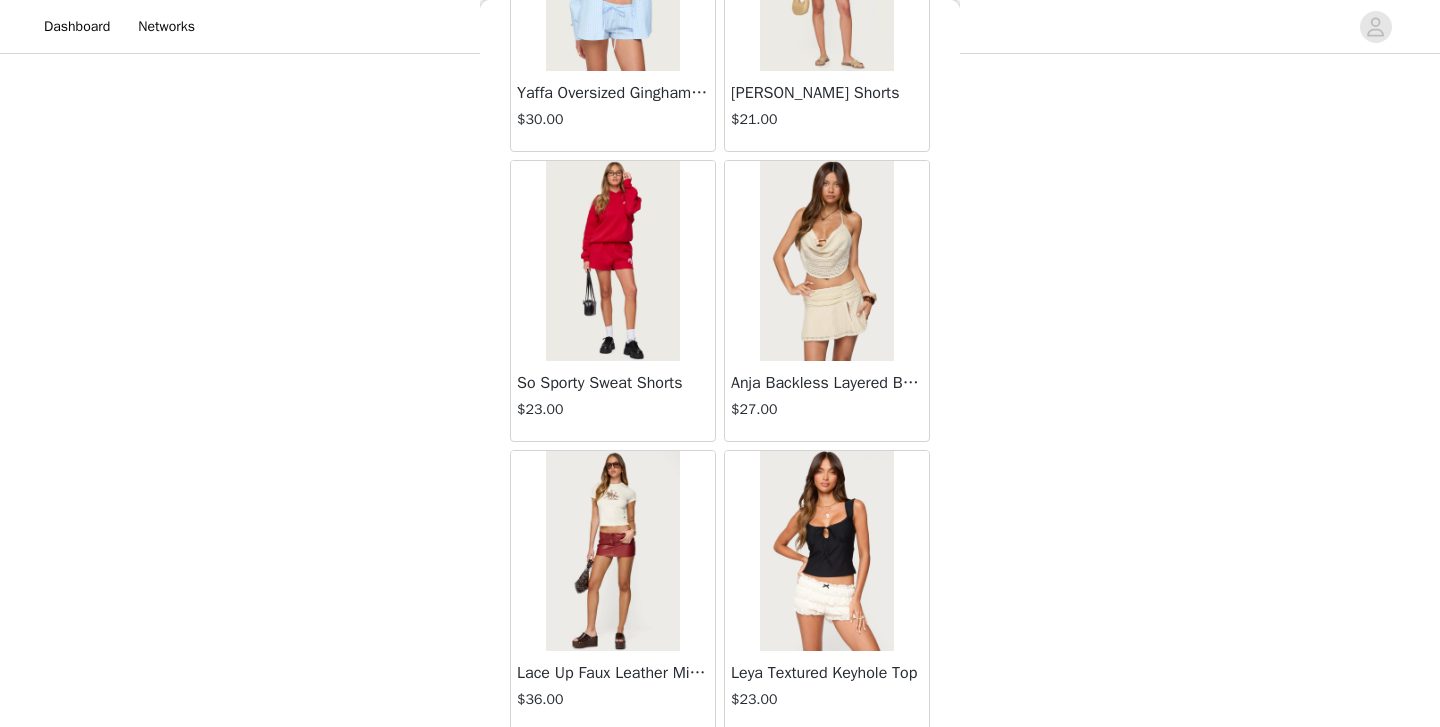 scroll, scrollTop: 34233, scrollLeft: 0, axis: vertical 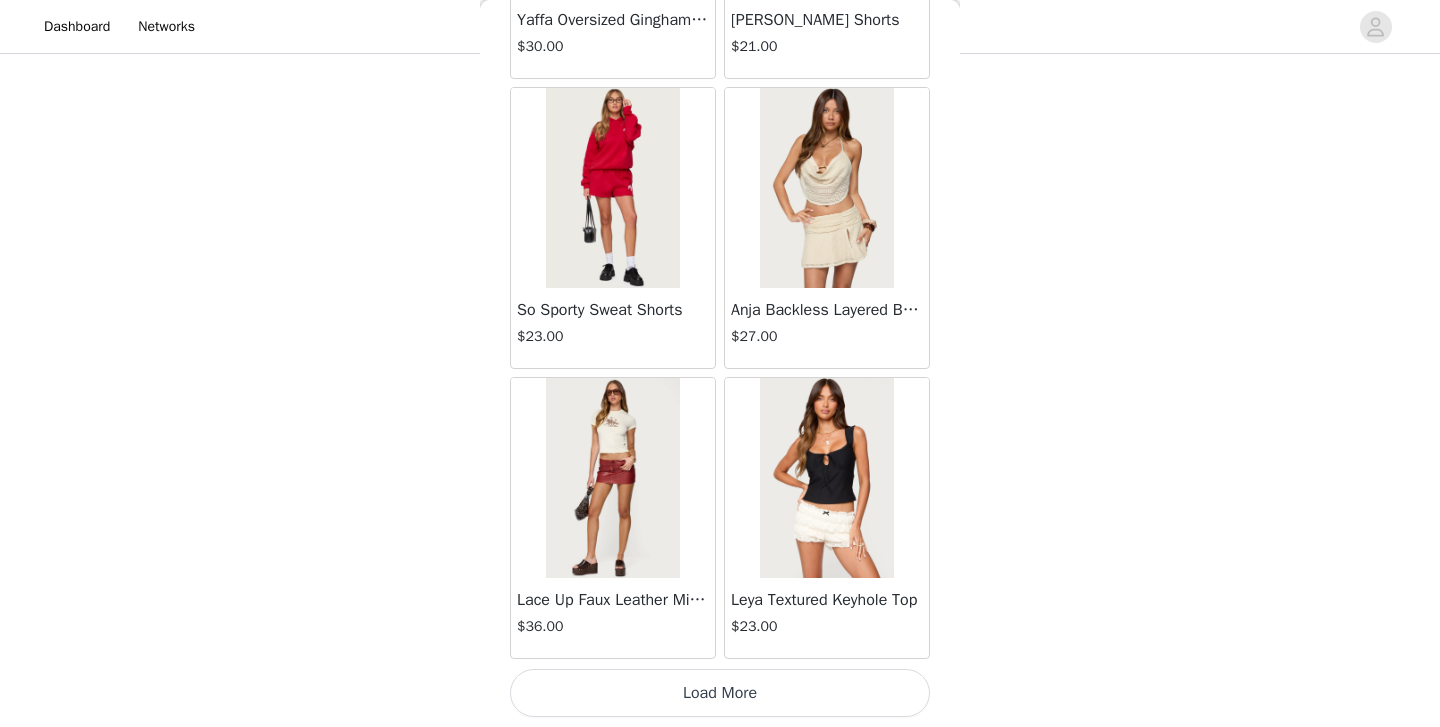 click on "Load More" at bounding box center (720, 693) 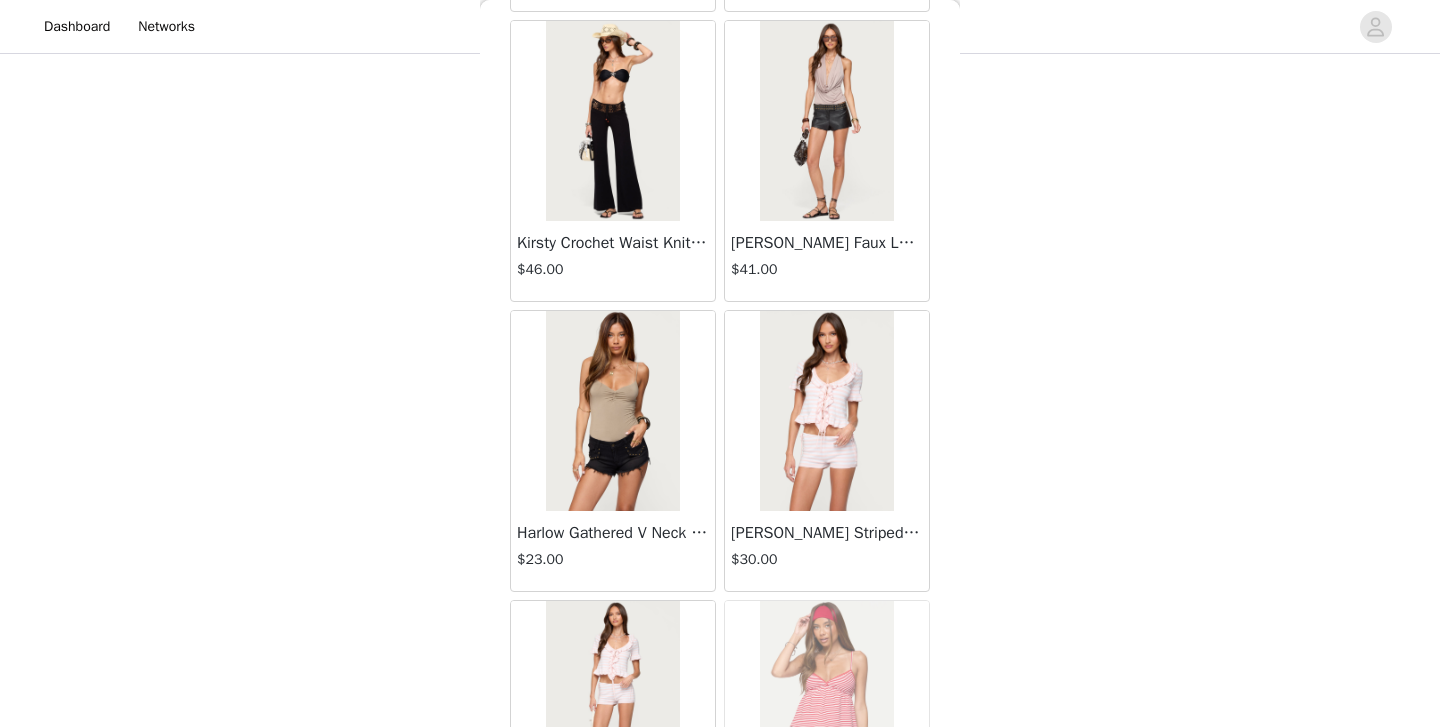 scroll, scrollTop: 37133, scrollLeft: 0, axis: vertical 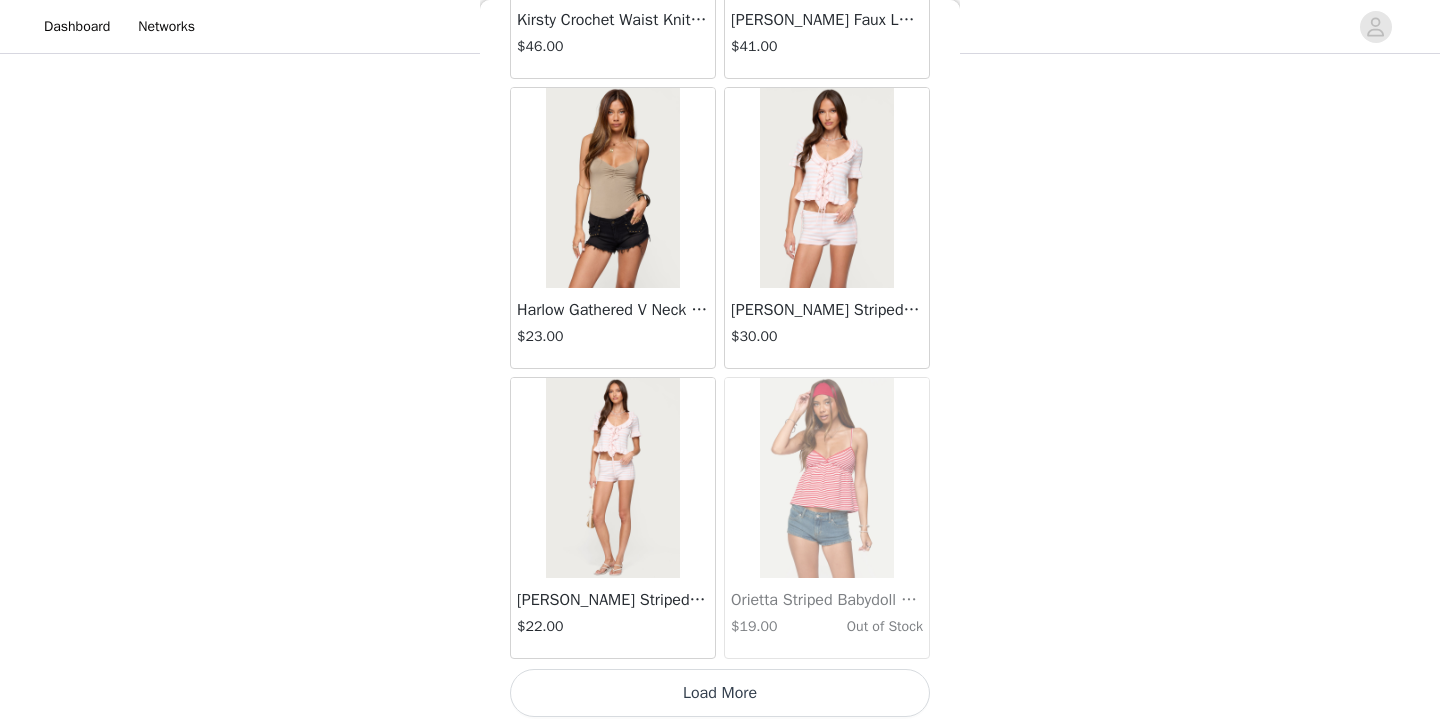 click on "Load More" at bounding box center (720, 693) 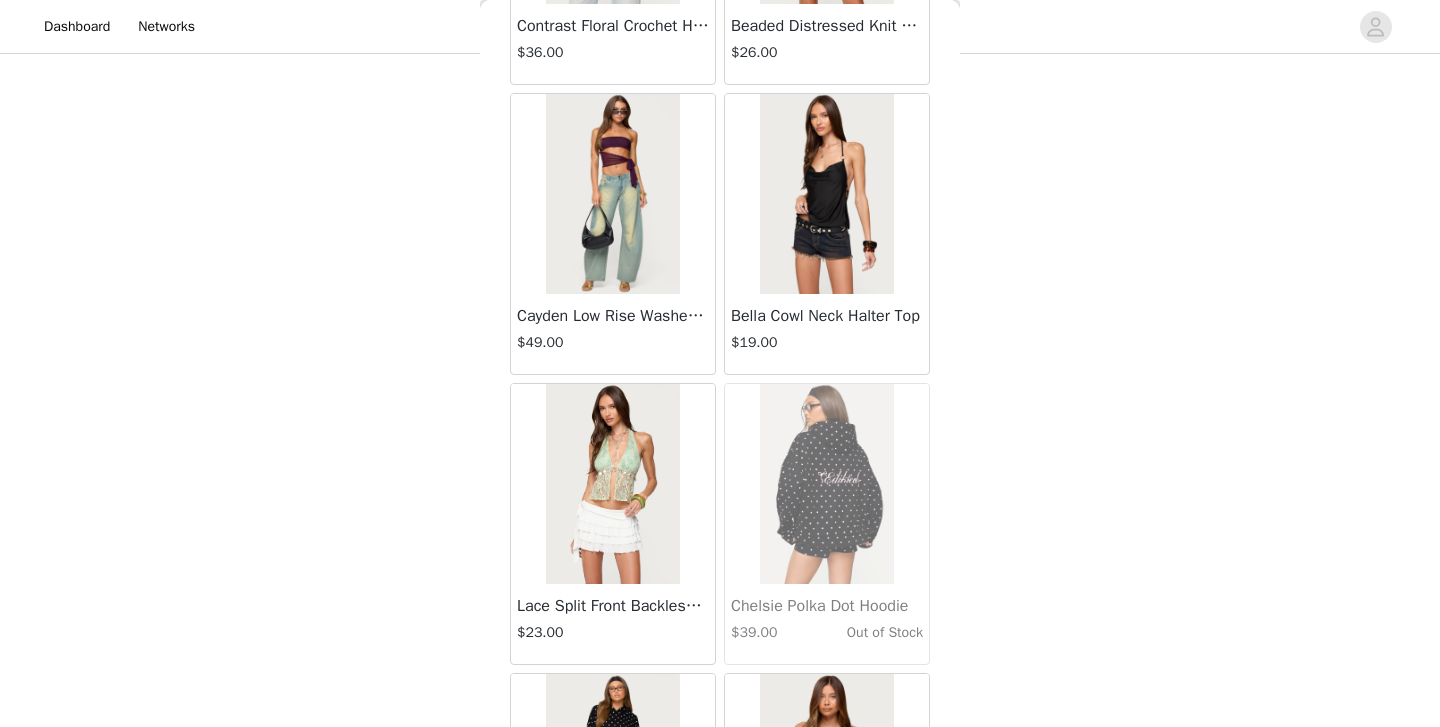 scroll, scrollTop: 40033, scrollLeft: 0, axis: vertical 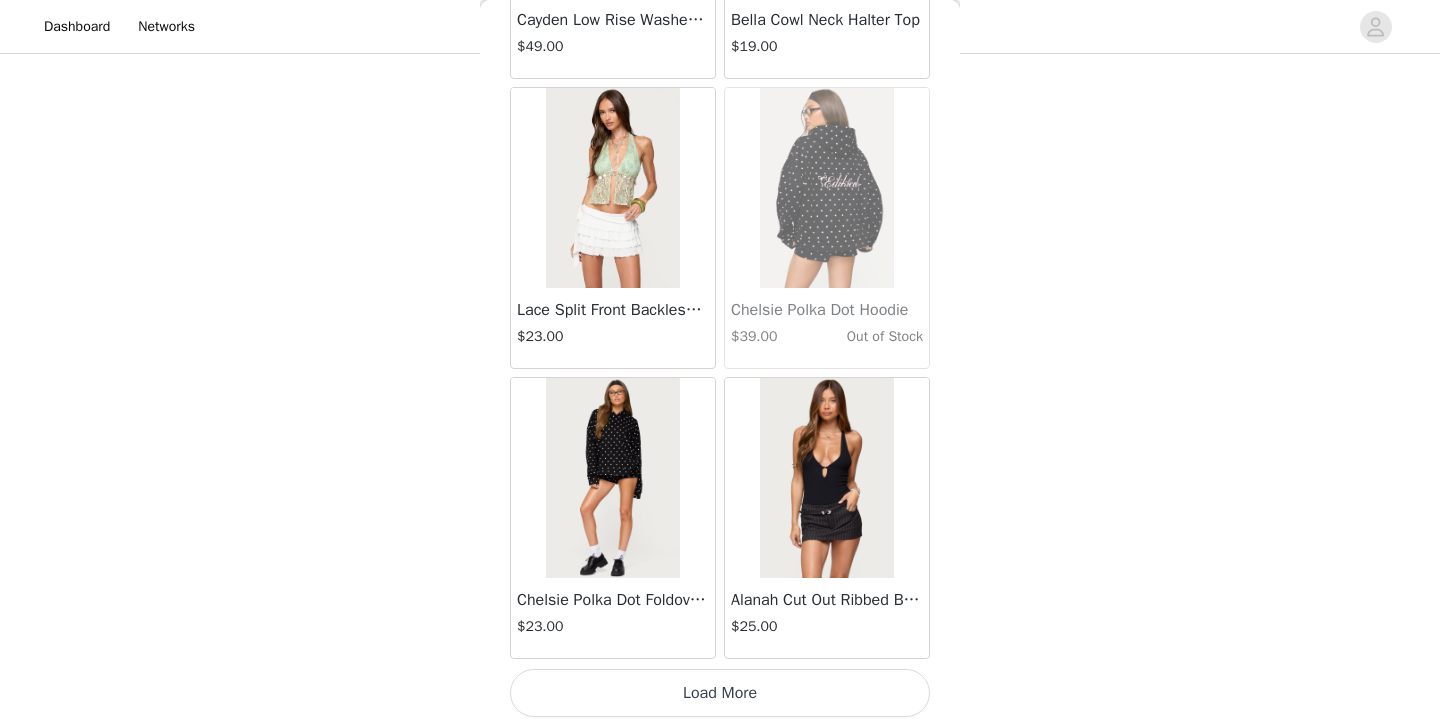 click on "Load More" at bounding box center [720, 693] 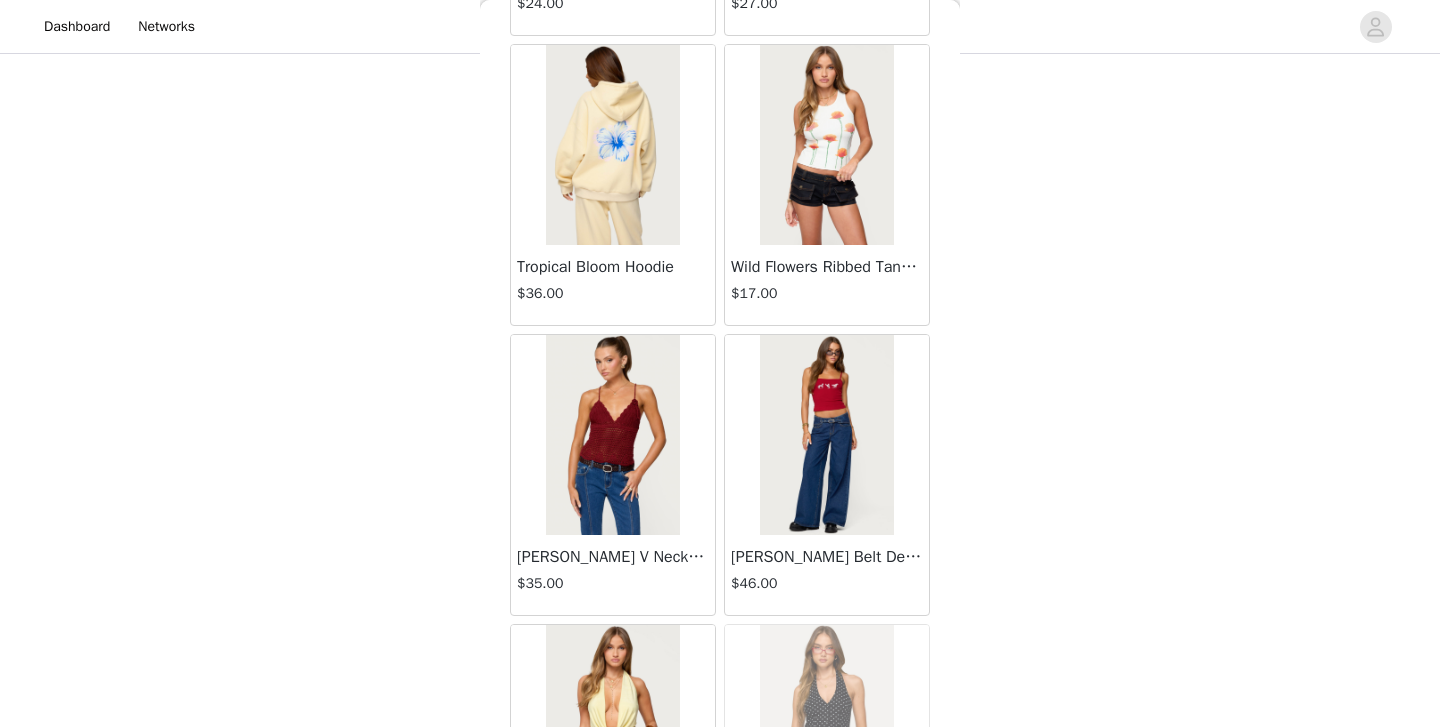 scroll, scrollTop: 42933, scrollLeft: 0, axis: vertical 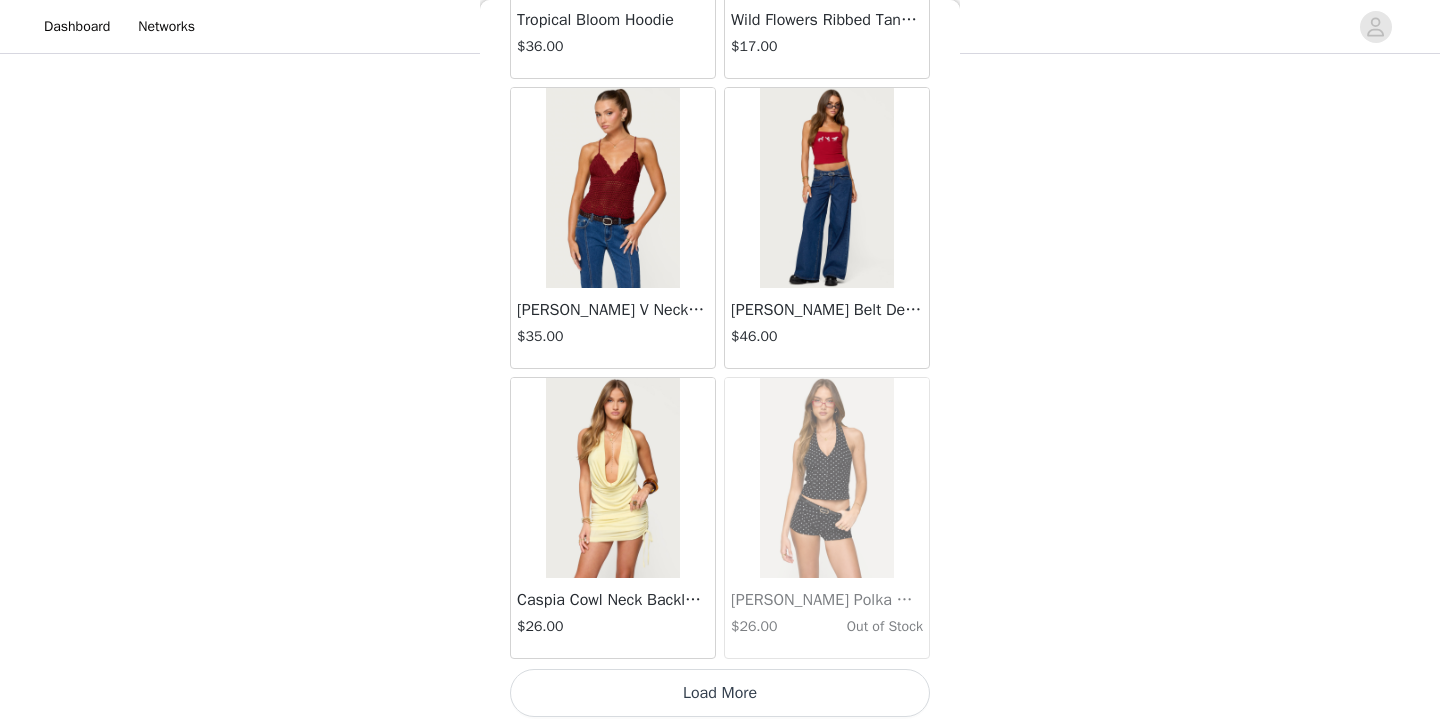 click on "Load More" at bounding box center (720, 693) 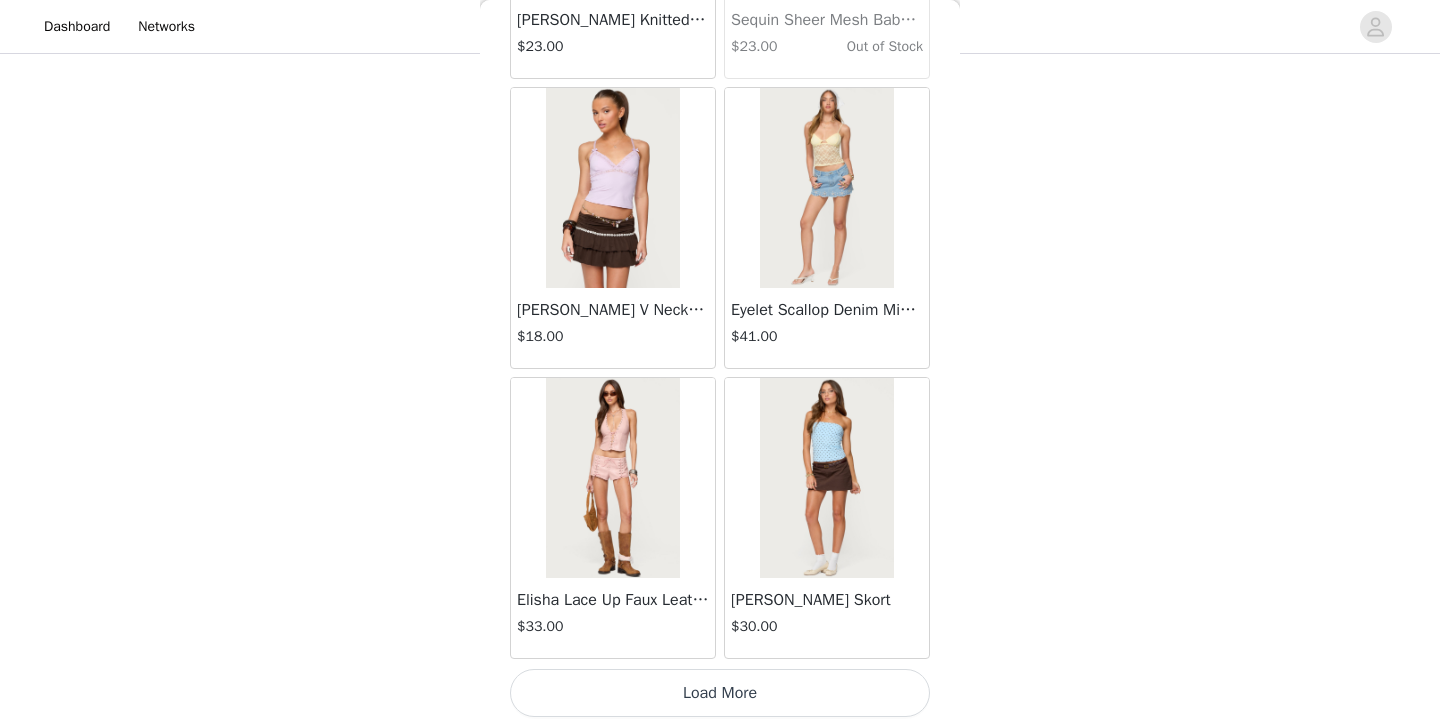click on "Load More" at bounding box center (720, 693) 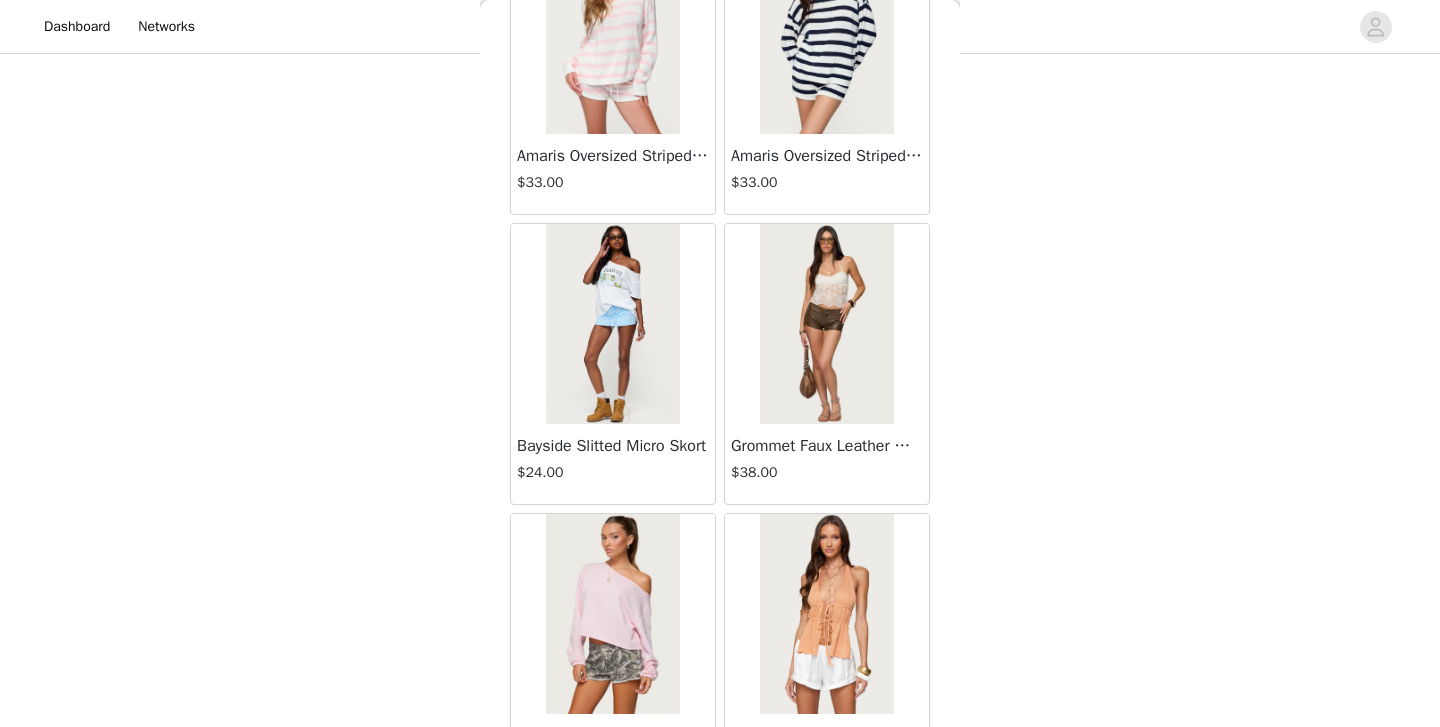 scroll, scrollTop: 48024, scrollLeft: 0, axis: vertical 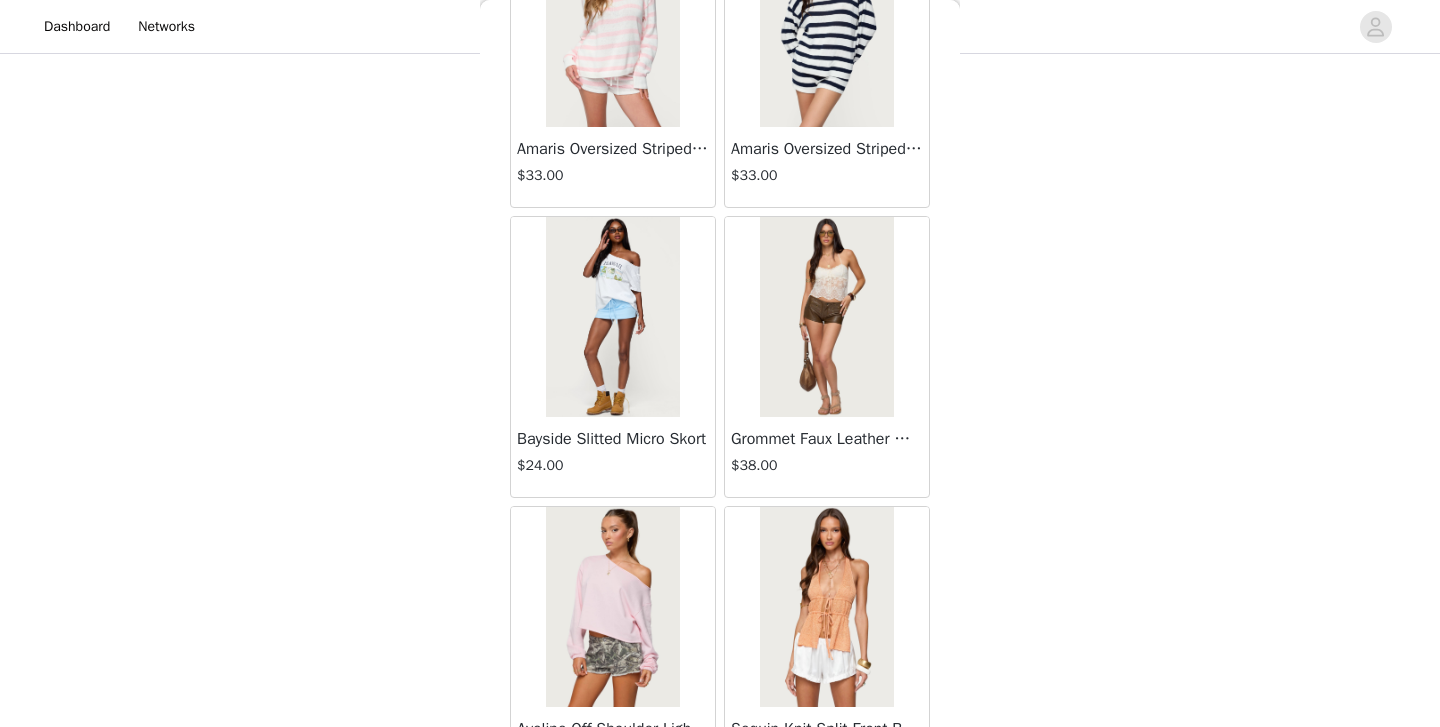 click on "Bayside Slitted Micro Skort" at bounding box center [613, 439] 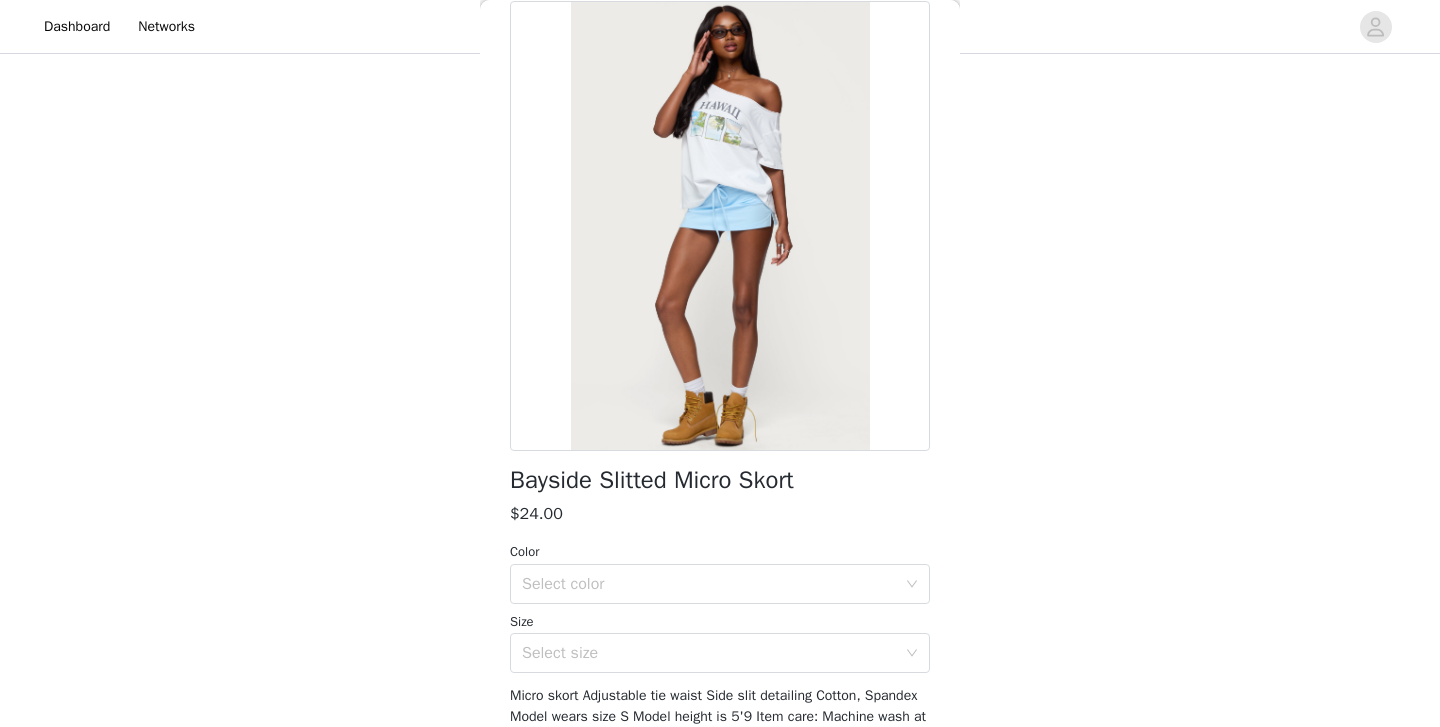 scroll, scrollTop: 61, scrollLeft: 0, axis: vertical 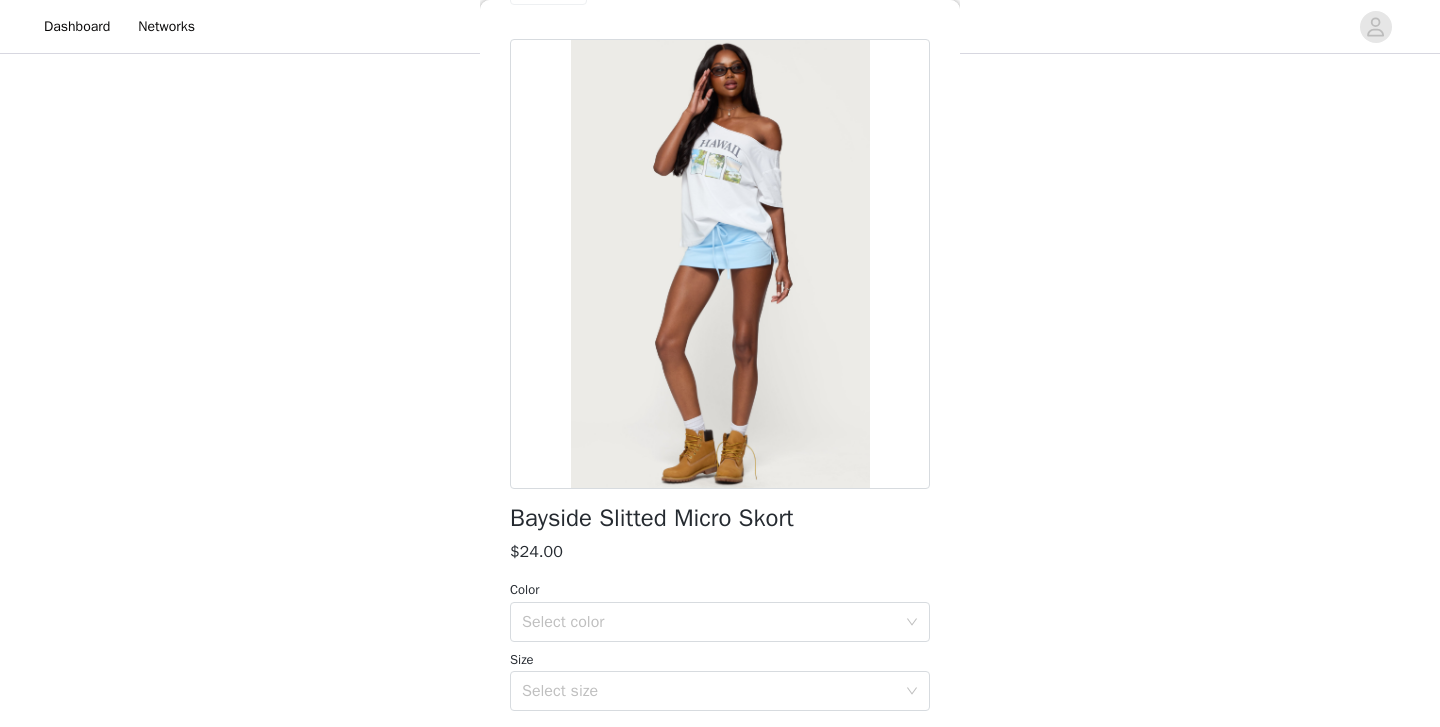 click on "Bayside Slitted Micro Skort" at bounding box center [652, 518] 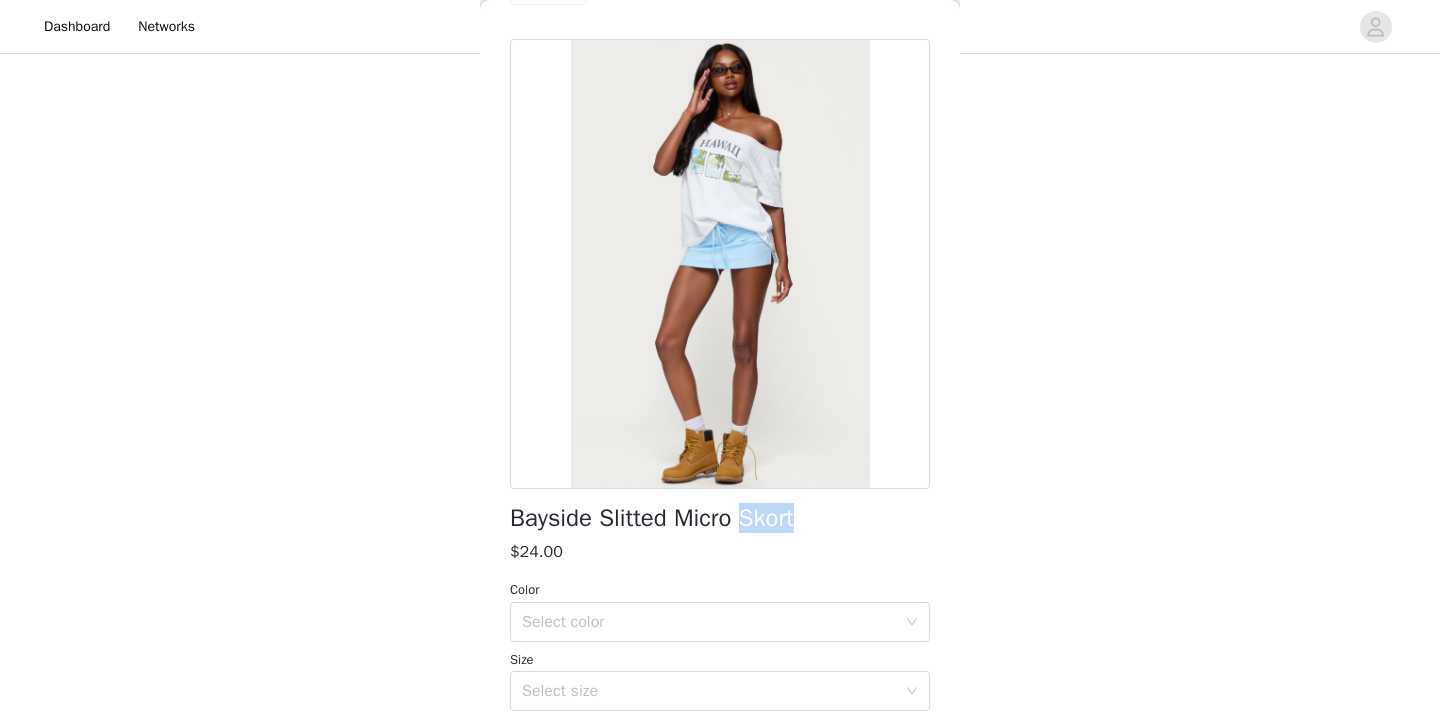 click on "Bayside Slitted Micro Skort" at bounding box center [652, 518] 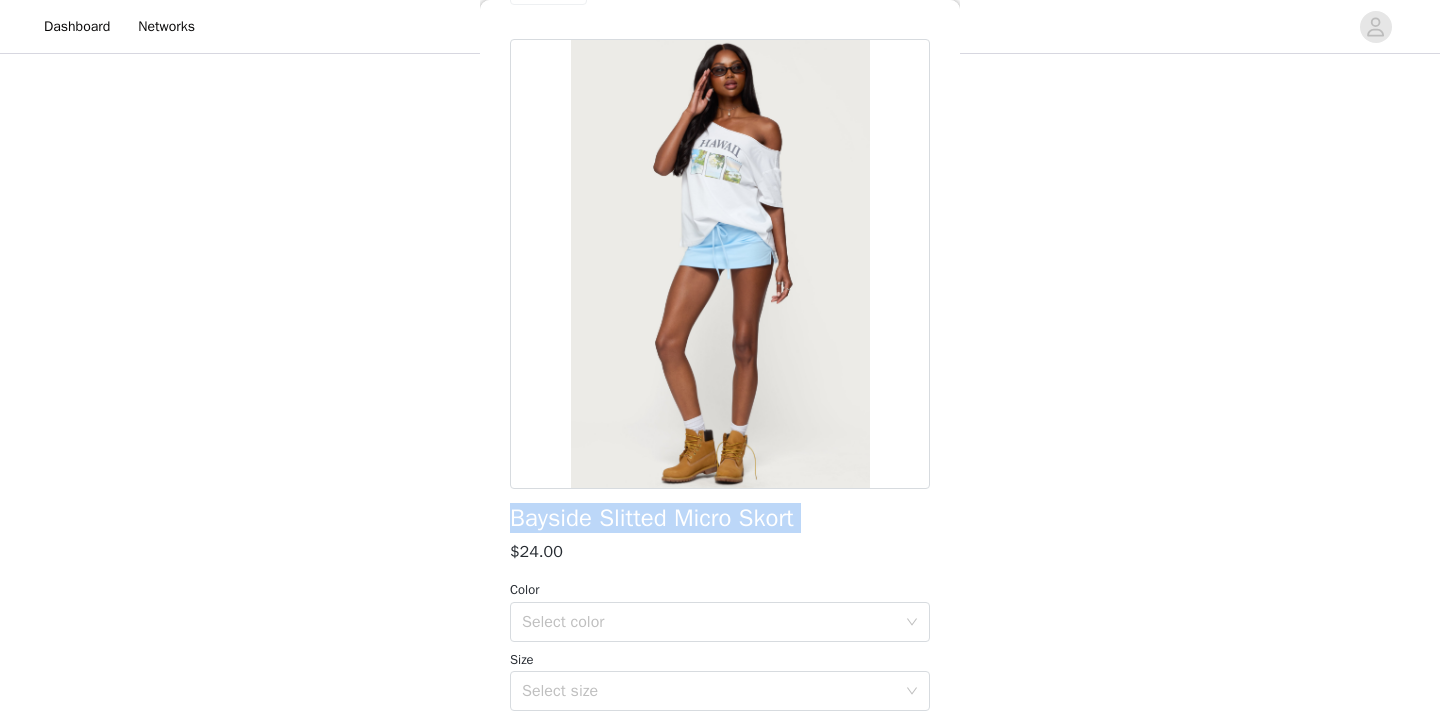 click on "Bayside Slitted Micro Skort" at bounding box center [652, 518] 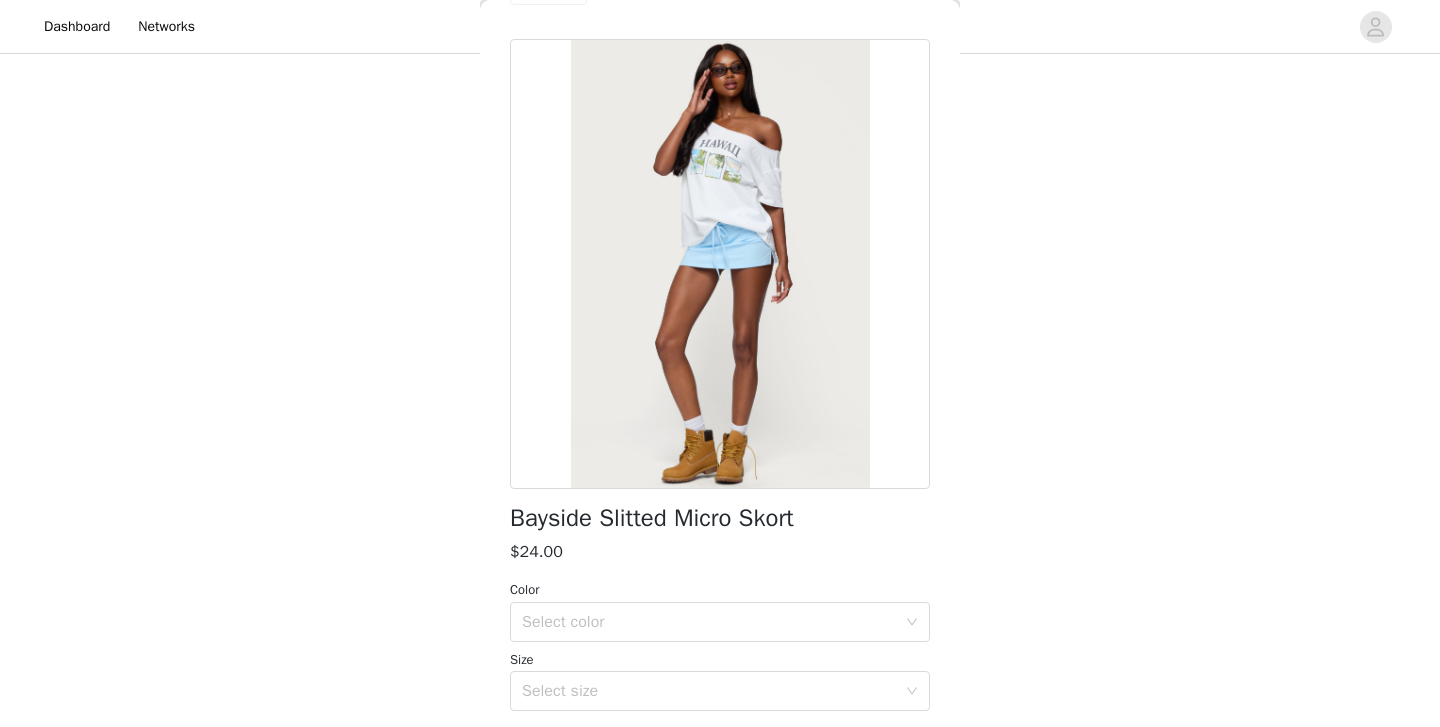 scroll, scrollTop: 0, scrollLeft: 0, axis: both 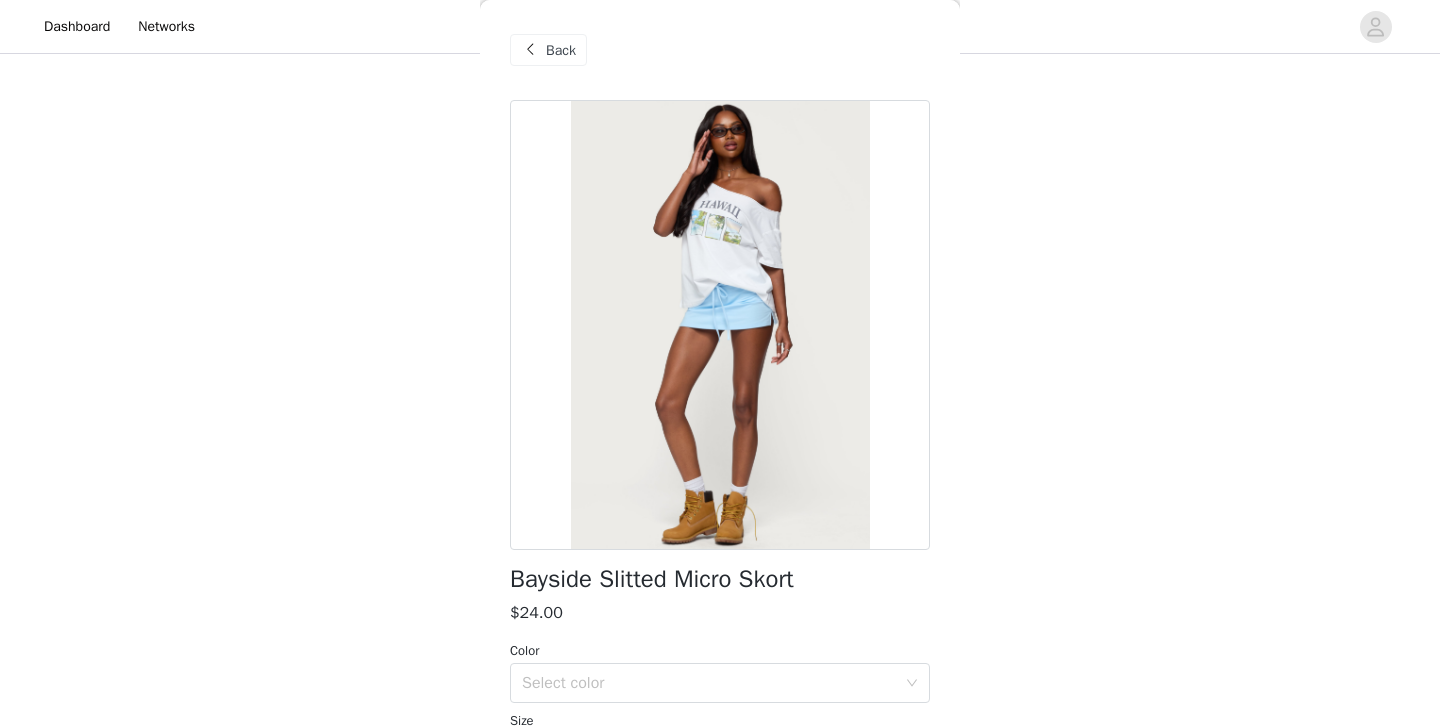 click on "Back" at bounding box center [548, 50] 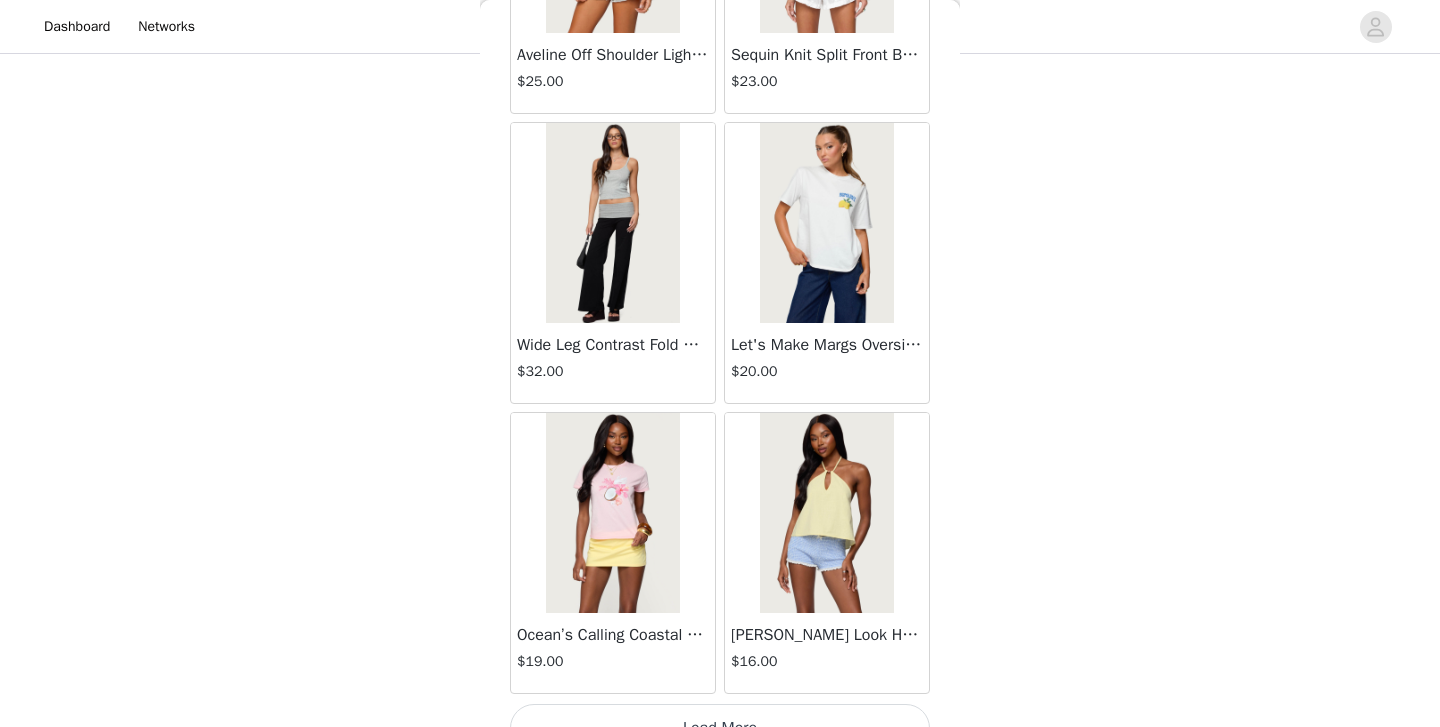 scroll, scrollTop: 48733, scrollLeft: 0, axis: vertical 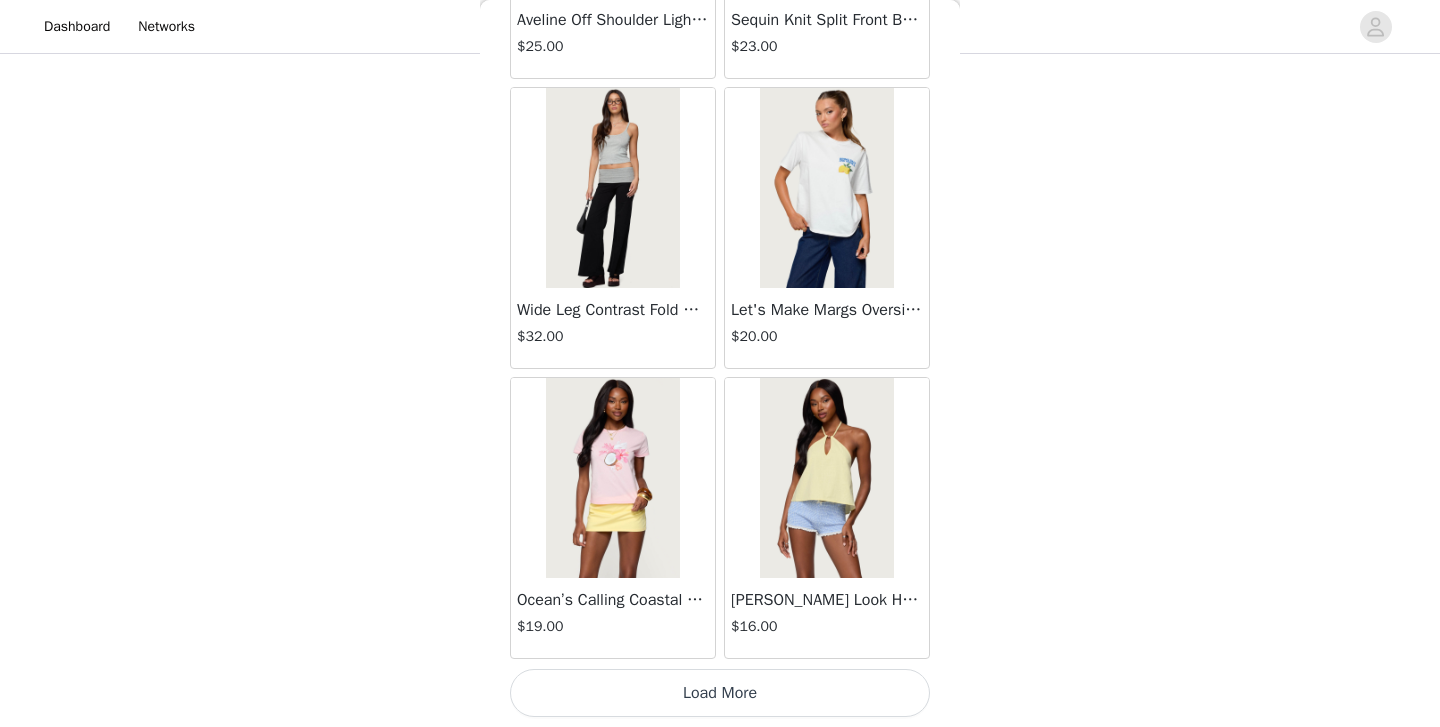 click on "Load More" at bounding box center (720, 693) 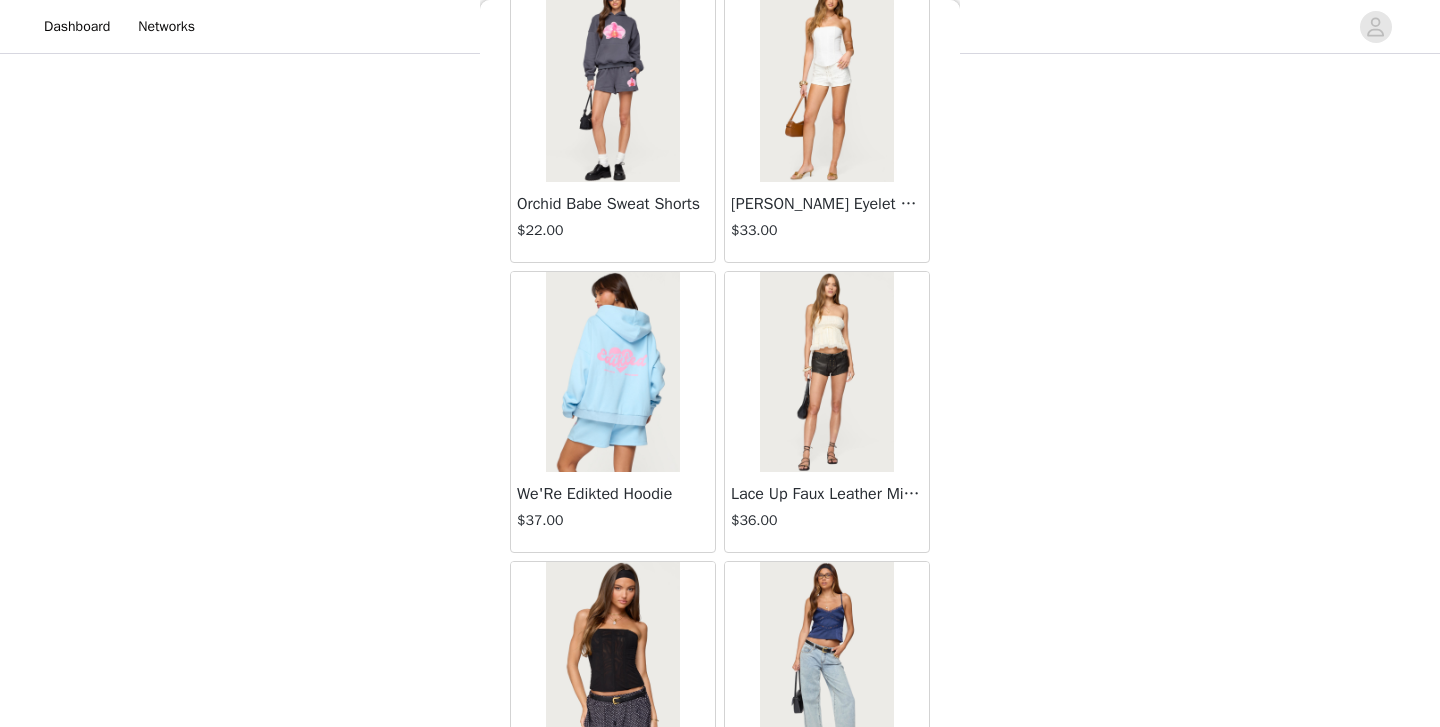 scroll, scrollTop: 51633, scrollLeft: 0, axis: vertical 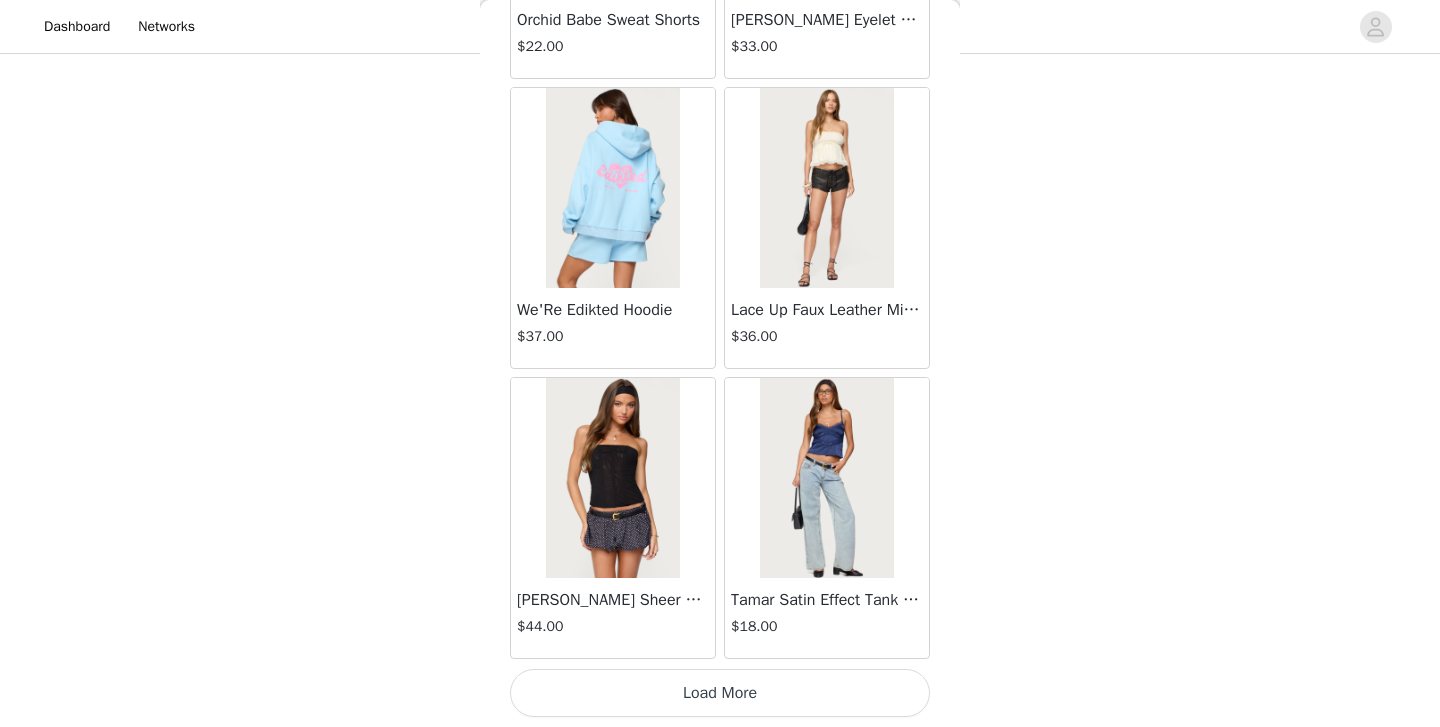 click on "Load More" at bounding box center (720, 693) 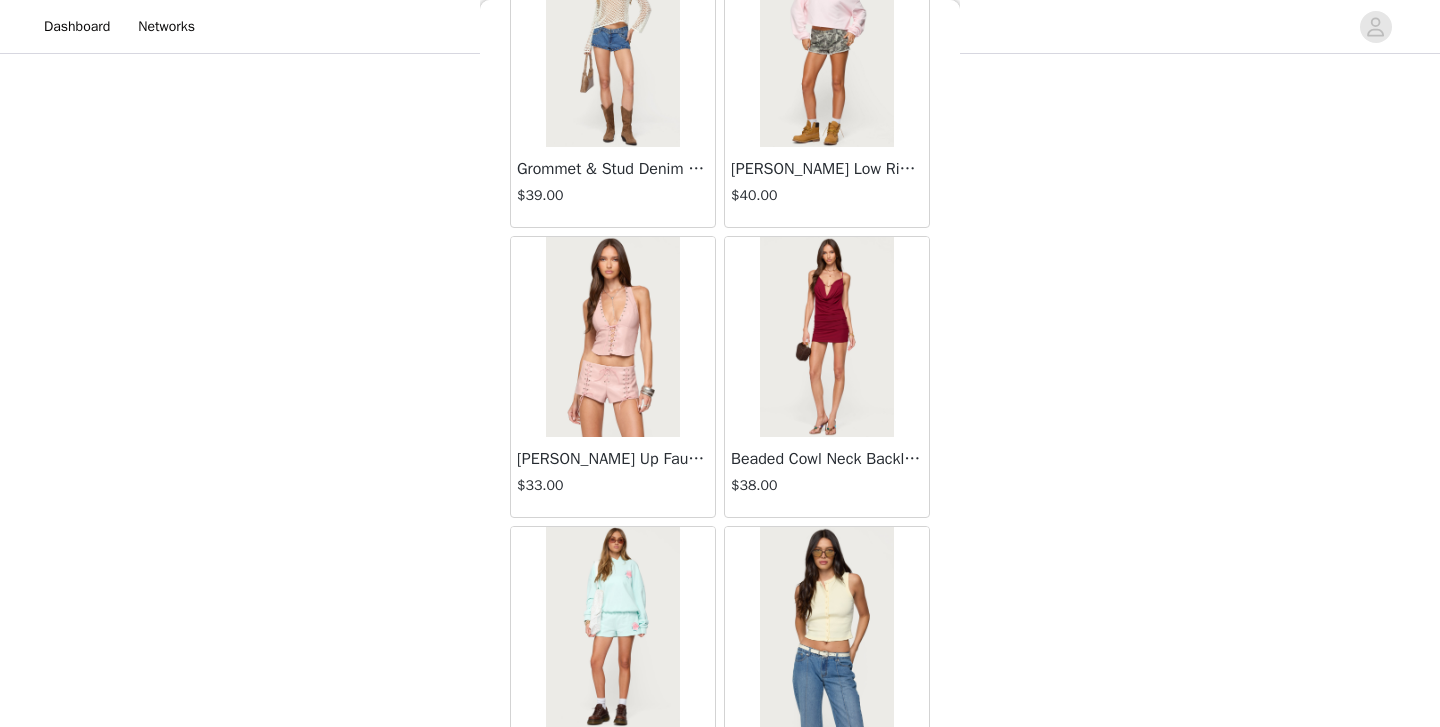 scroll, scrollTop: 54533, scrollLeft: 0, axis: vertical 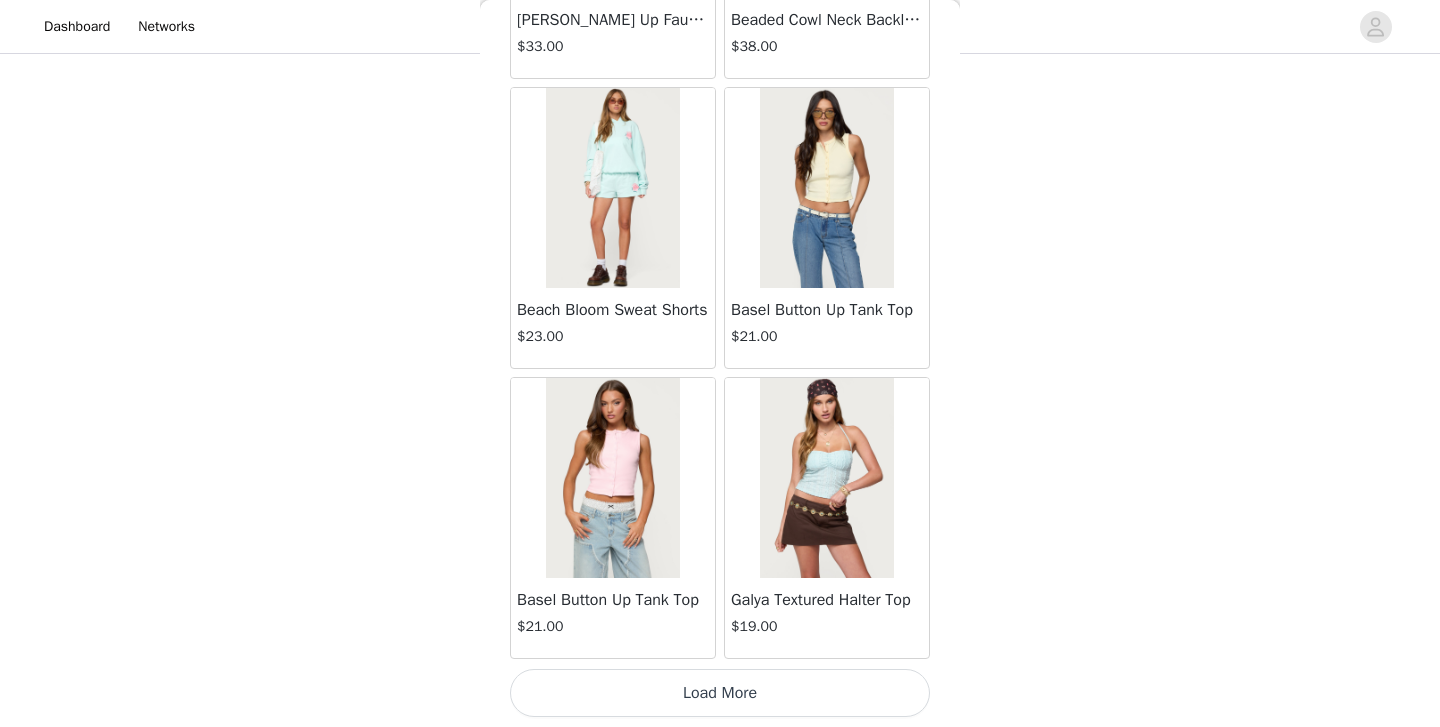 click on "Load More" at bounding box center [720, 693] 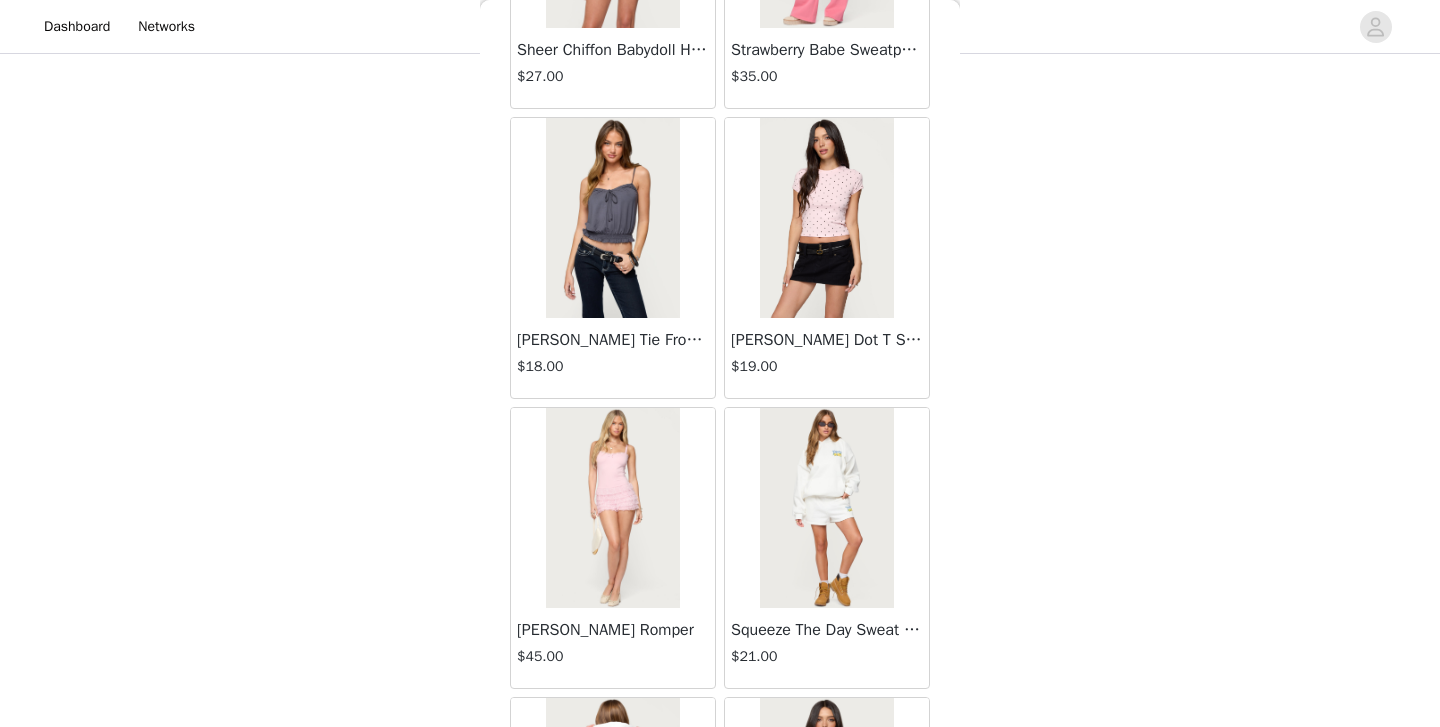 scroll, scrollTop: 57433, scrollLeft: 0, axis: vertical 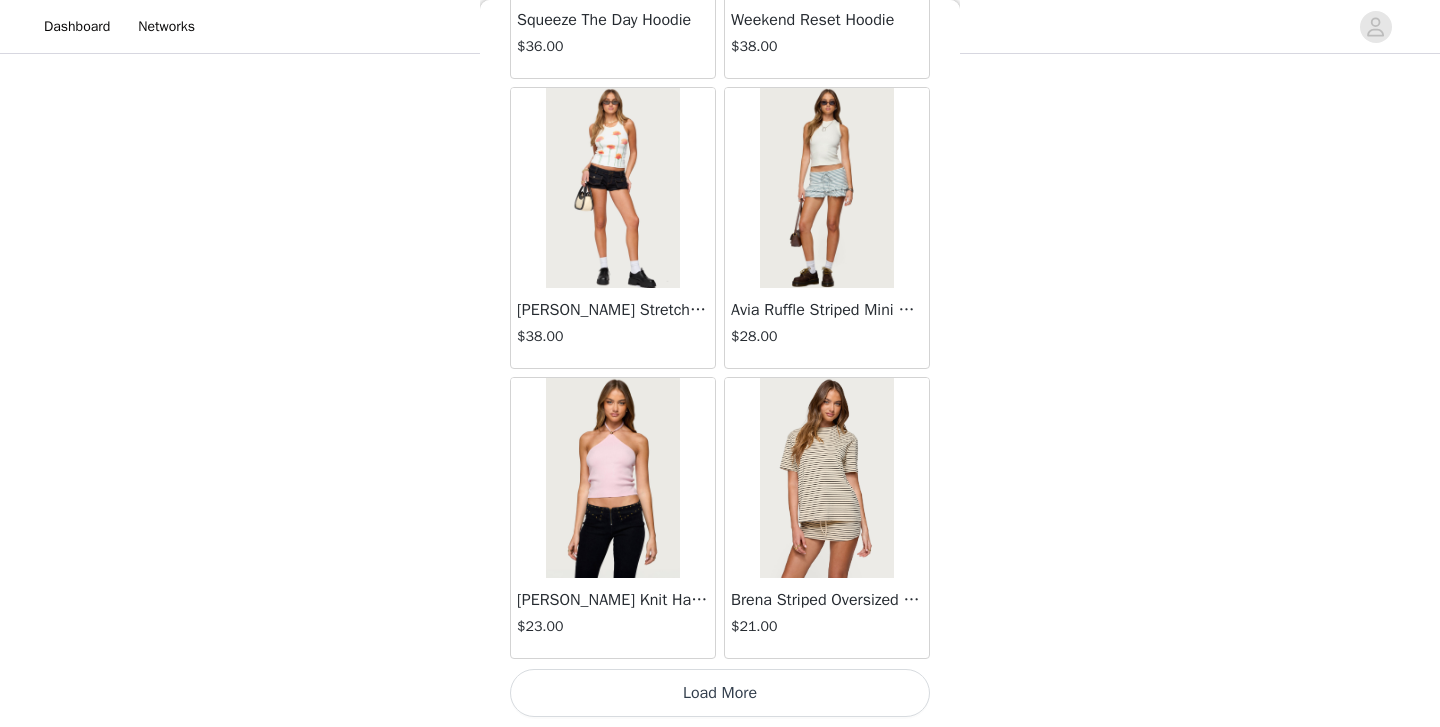 click on "Load More" at bounding box center [720, 693] 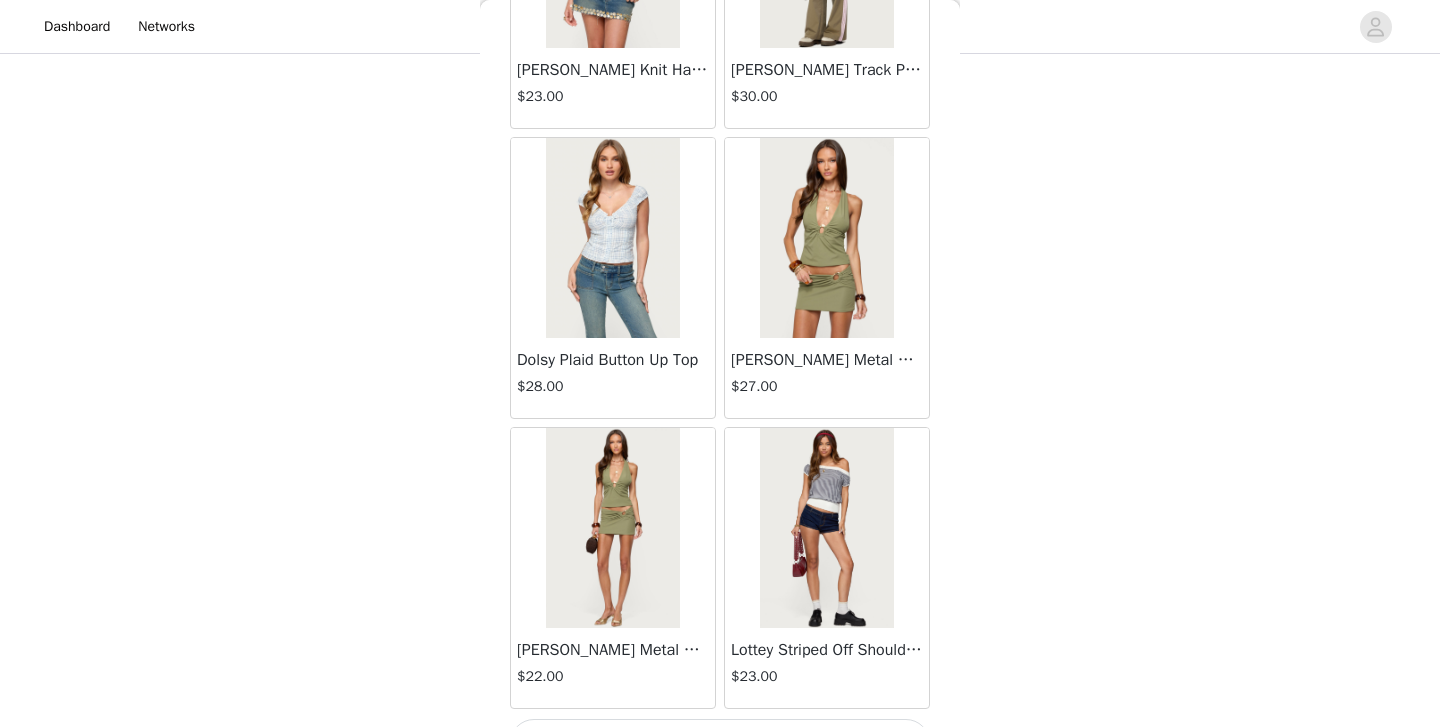scroll, scrollTop: 60333, scrollLeft: 0, axis: vertical 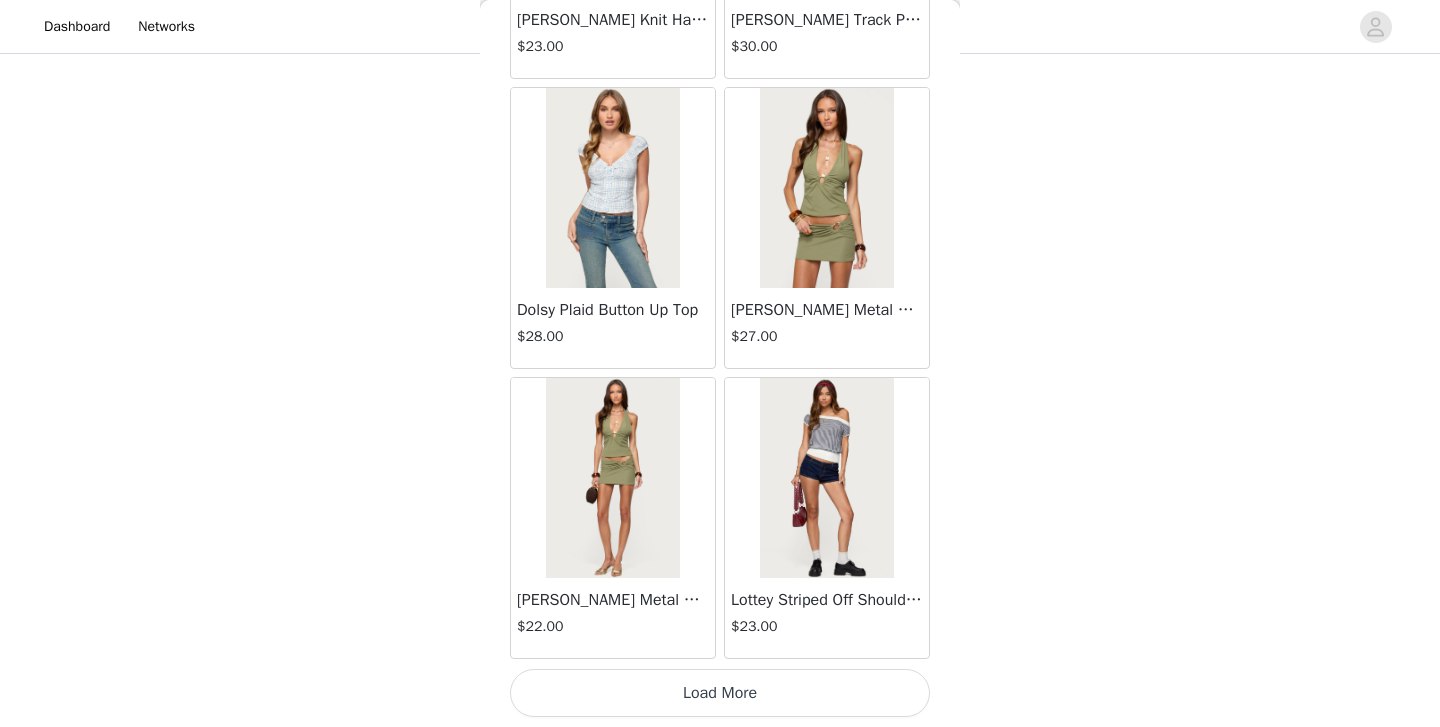click on "Load More" at bounding box center [720, 693] 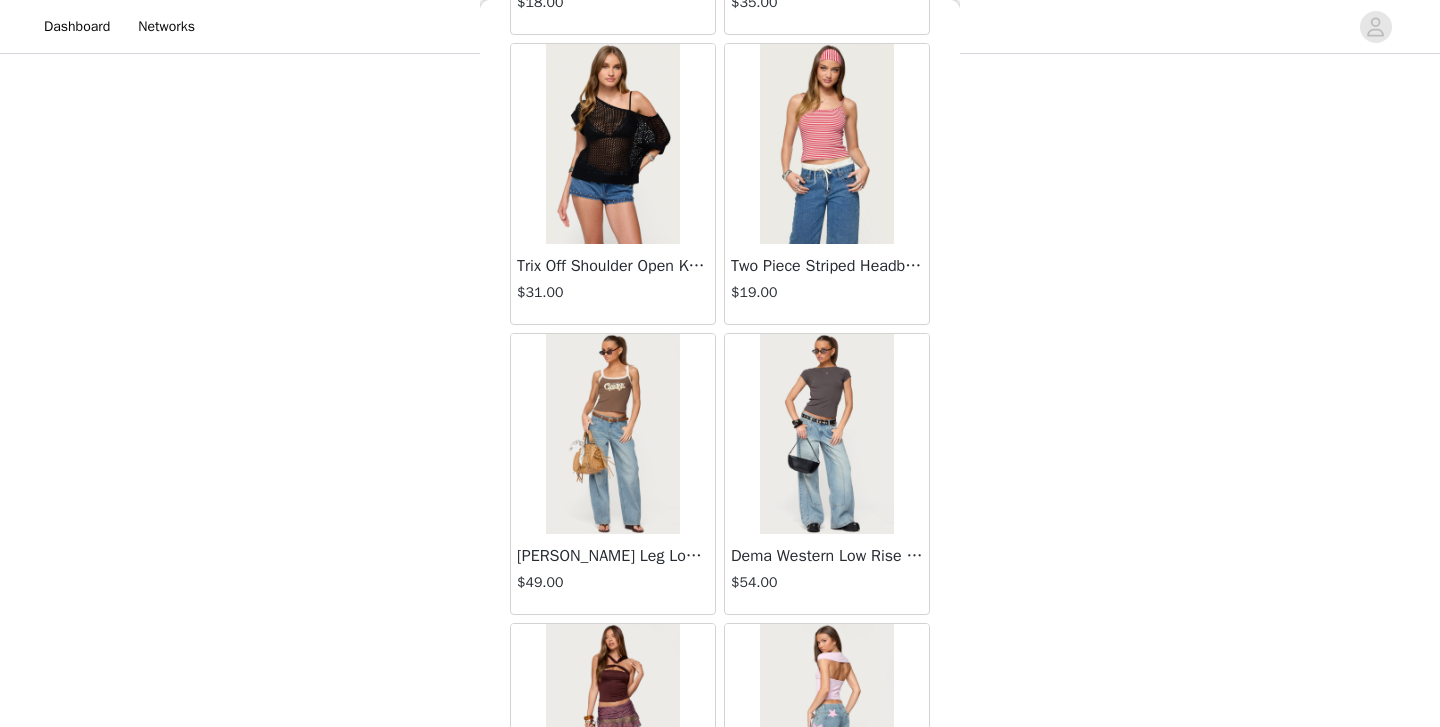 scroll, scrollTop: 63233, scrollLeft: 0, axis: vertical 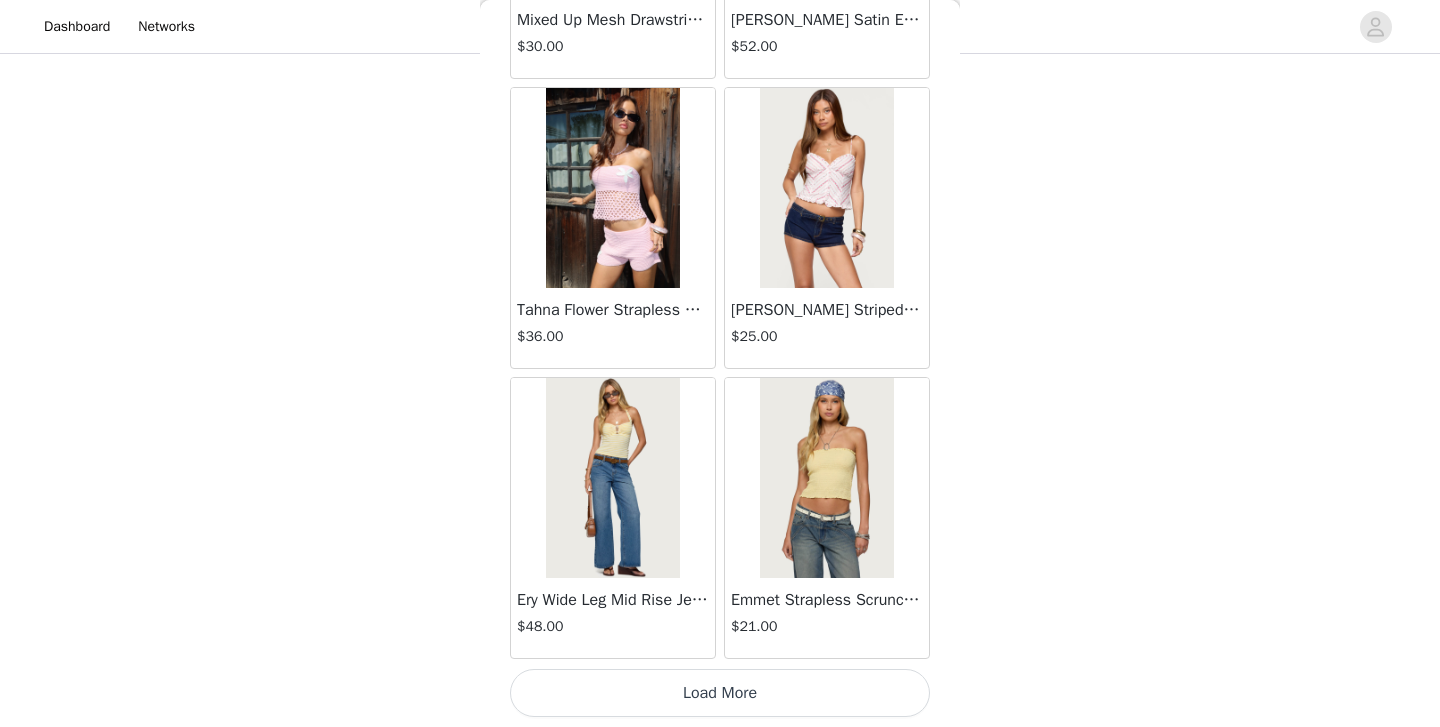 click on "Load More" at bounding box center [720, 693] 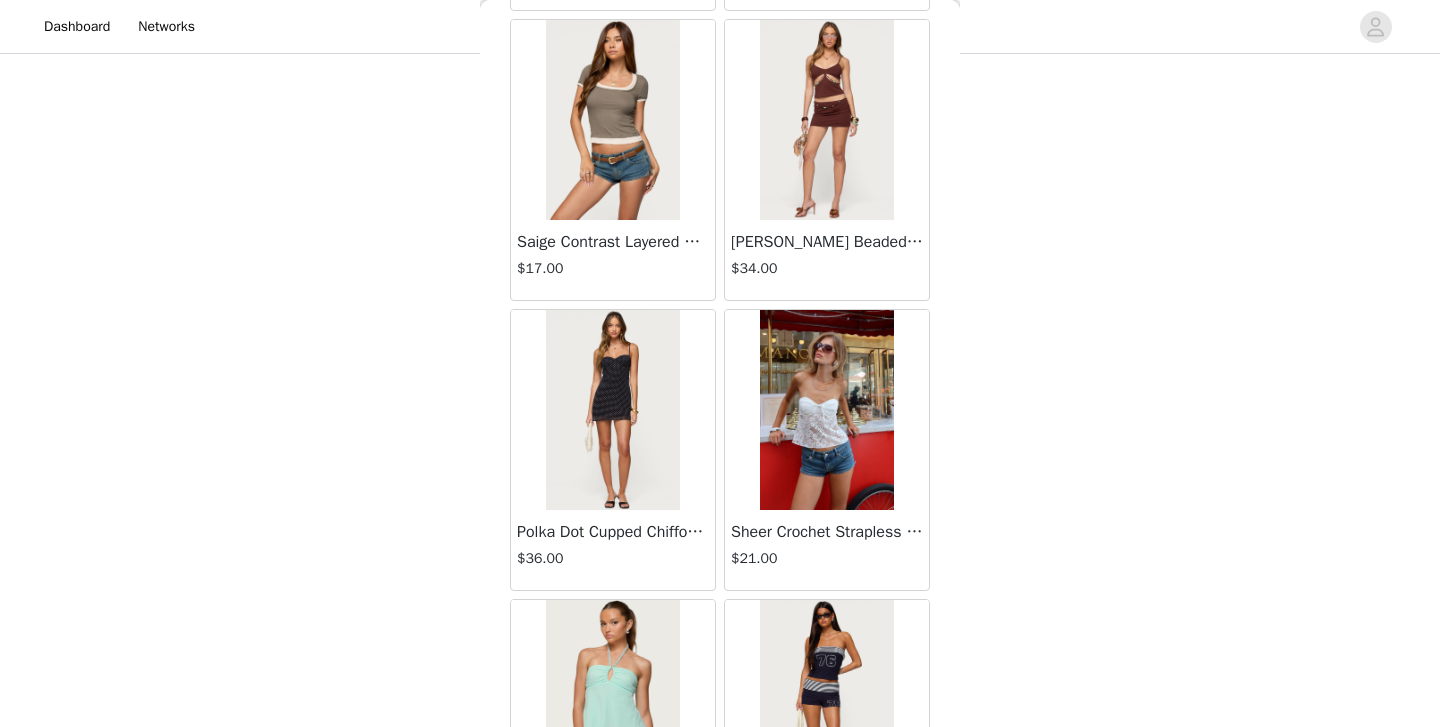 scroll, scrollTop: 66133, scrollLeft: 0, axis: vertical 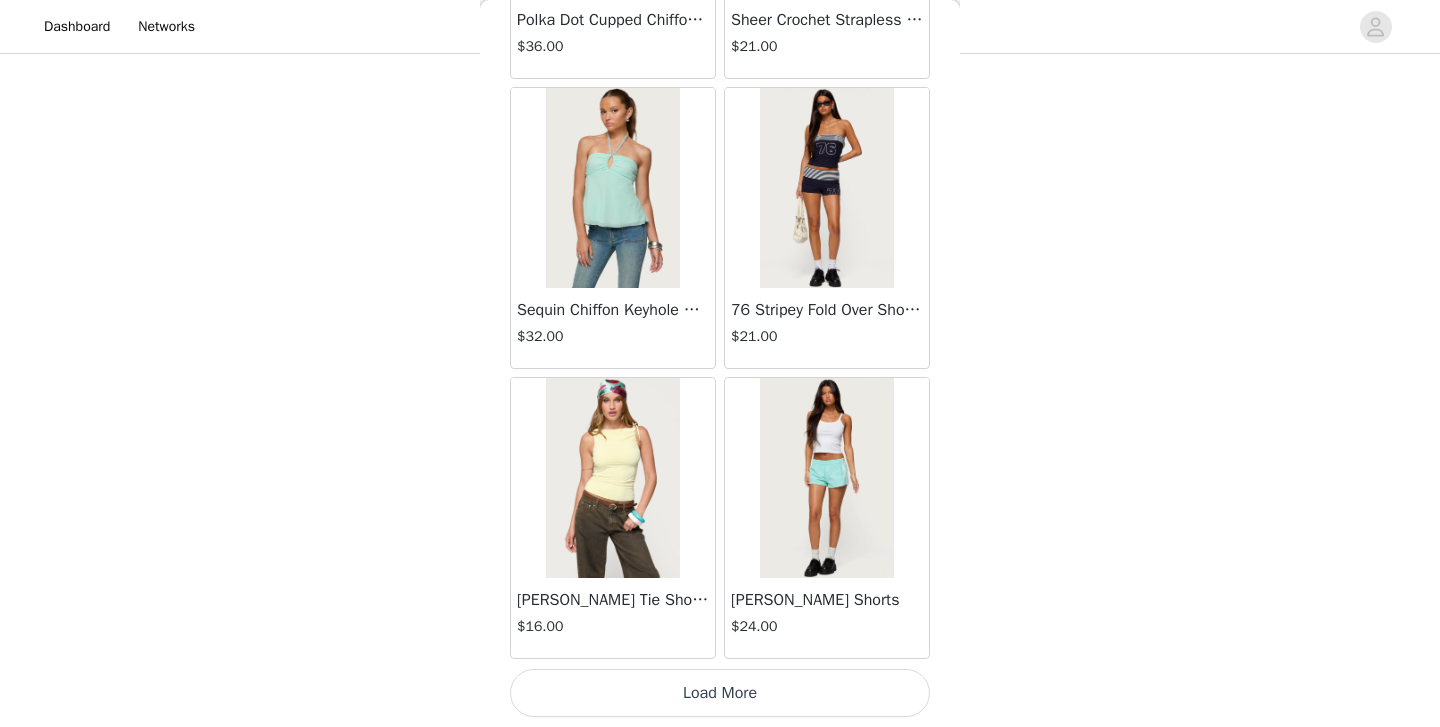 click on "Load More" at bounding box center [720, 693] 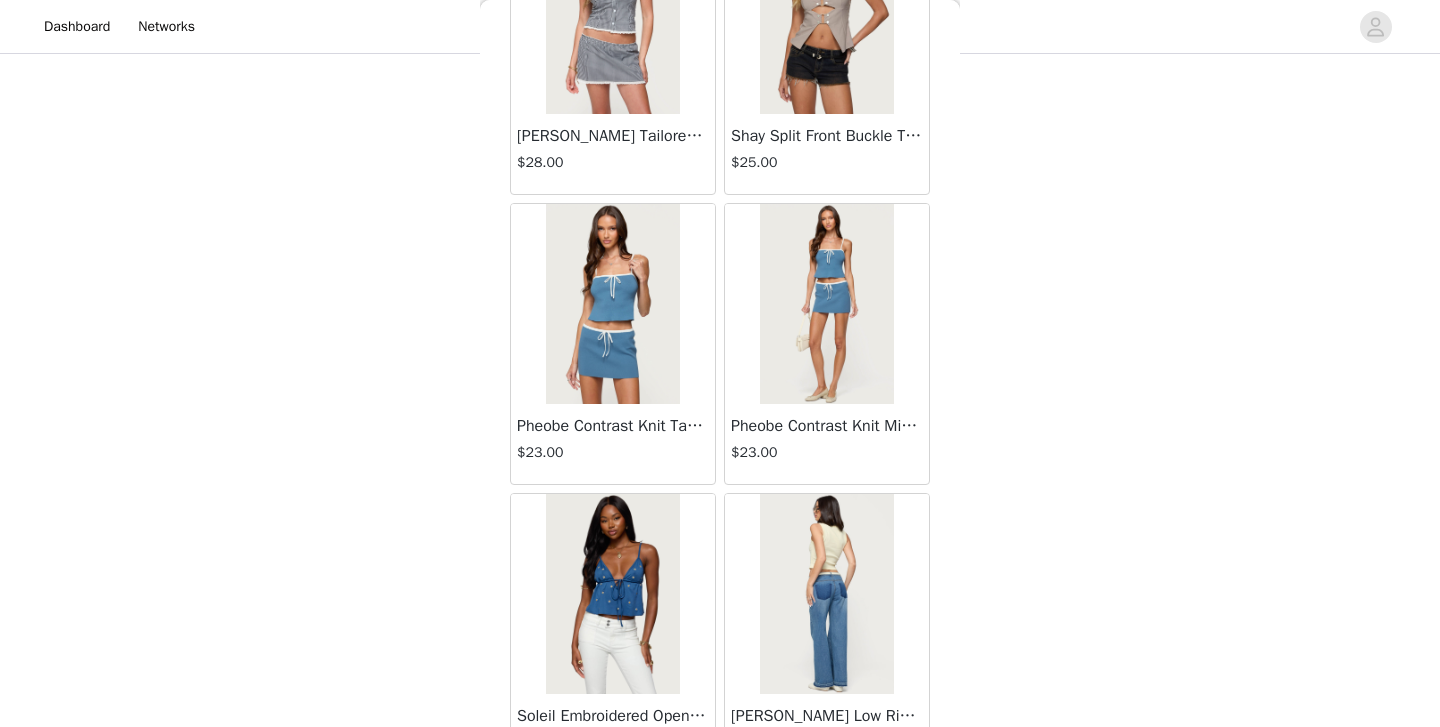 scroll, scrollTop: 69033, scrollLeft: 0, axis: vertical 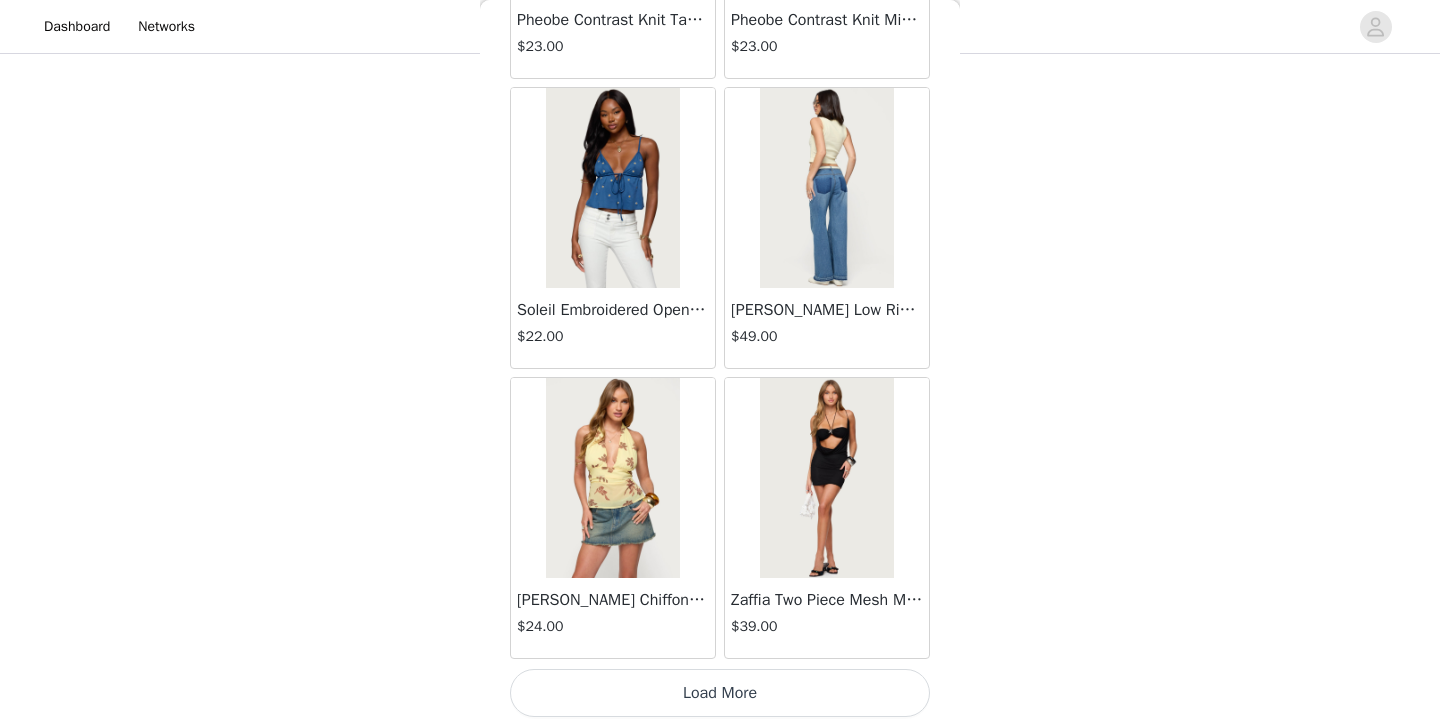 click on "Load More" at bounding box center (720, 693) 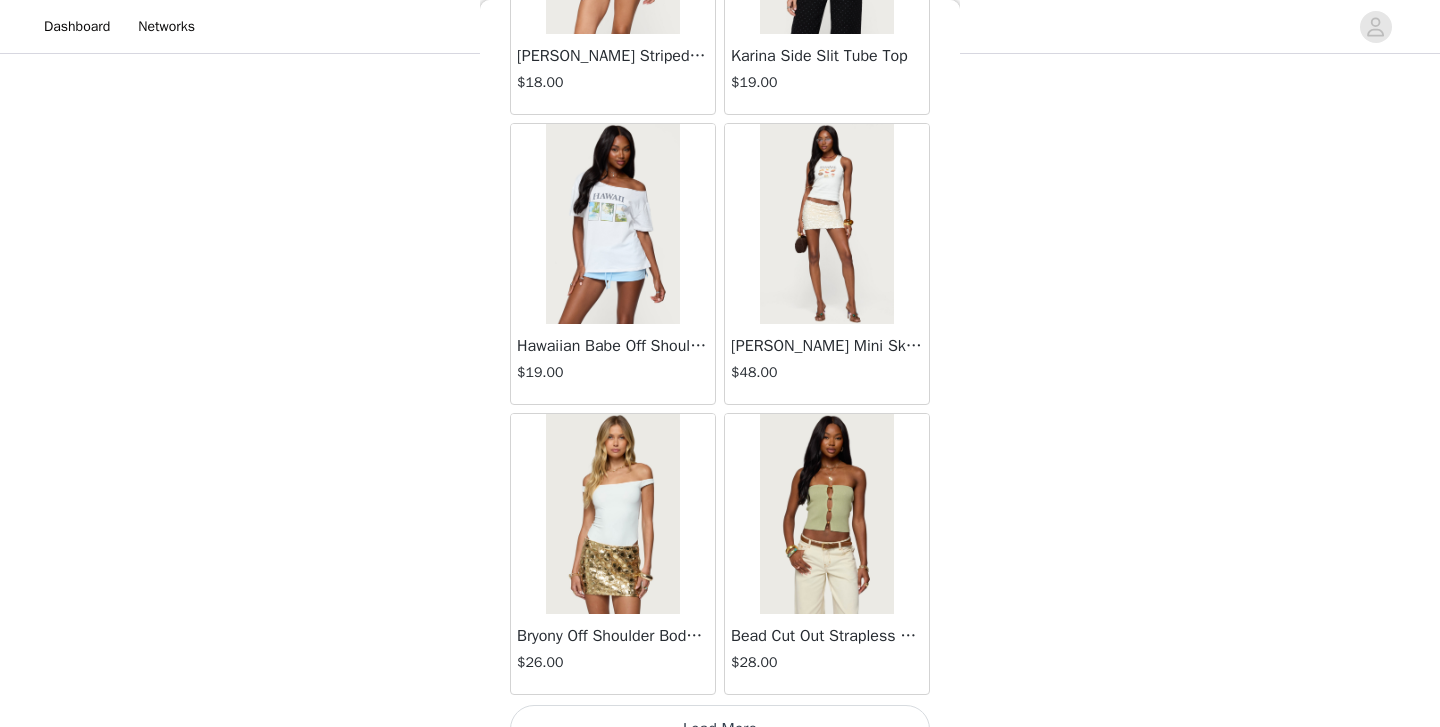 scroll, scrollTop: 71933, scrollLeft: 0, axis: vertical 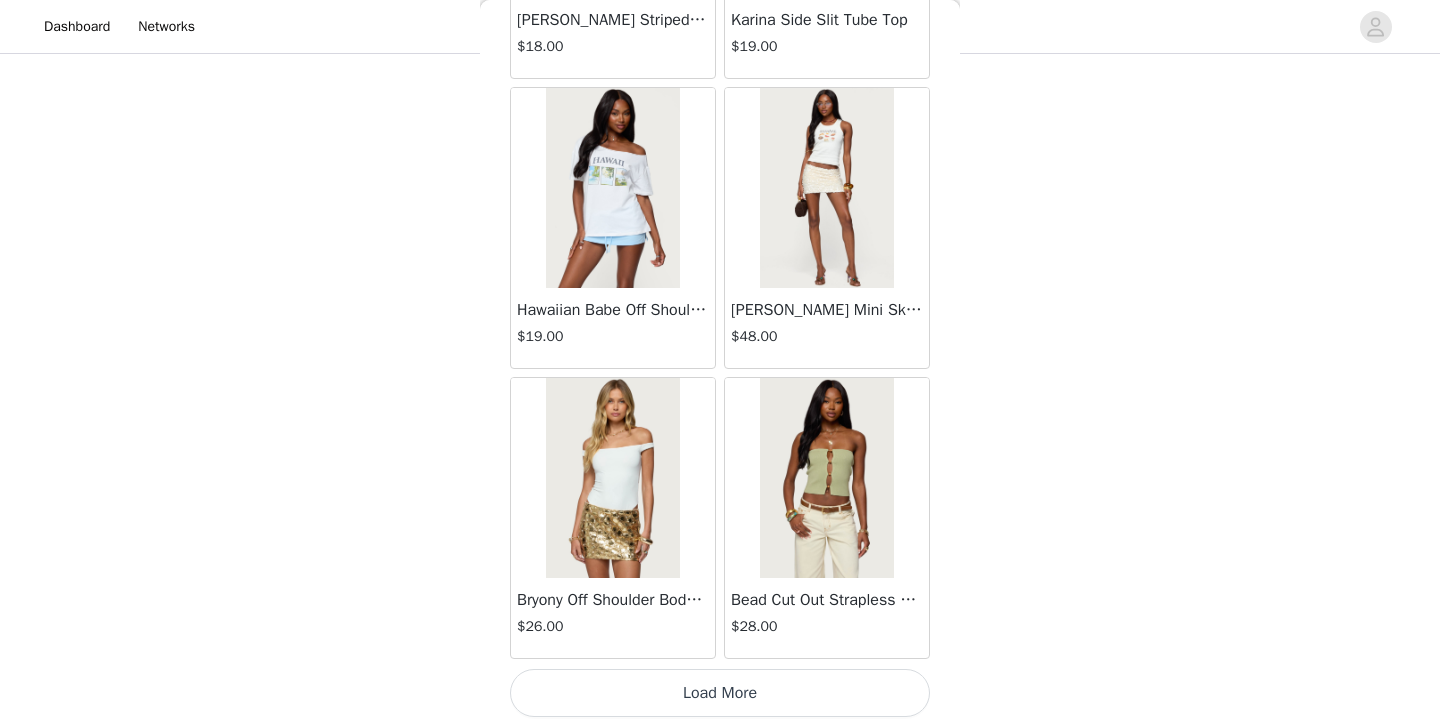 click on "Load More" at bounding box center [720, 693] 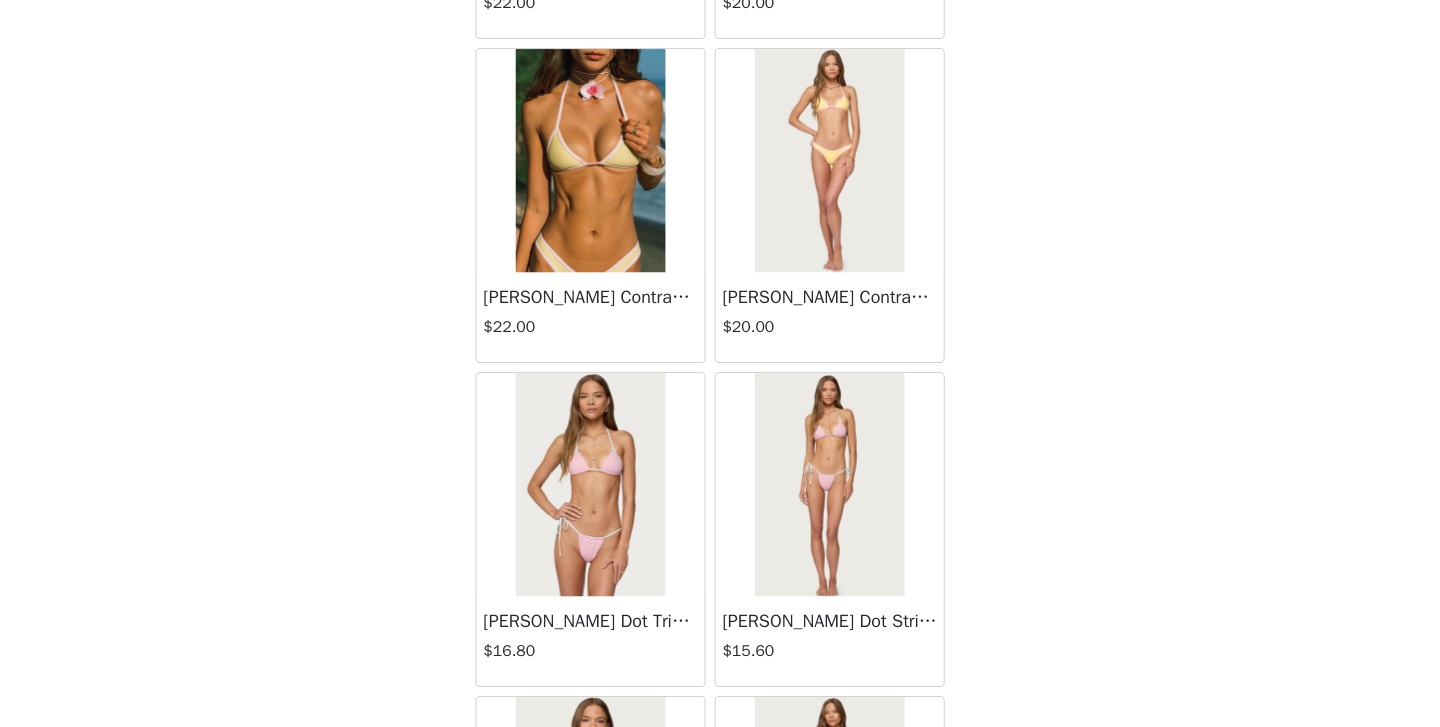 scroll, scrollTop: 26948, scrollLeft: 0, axis: vertical 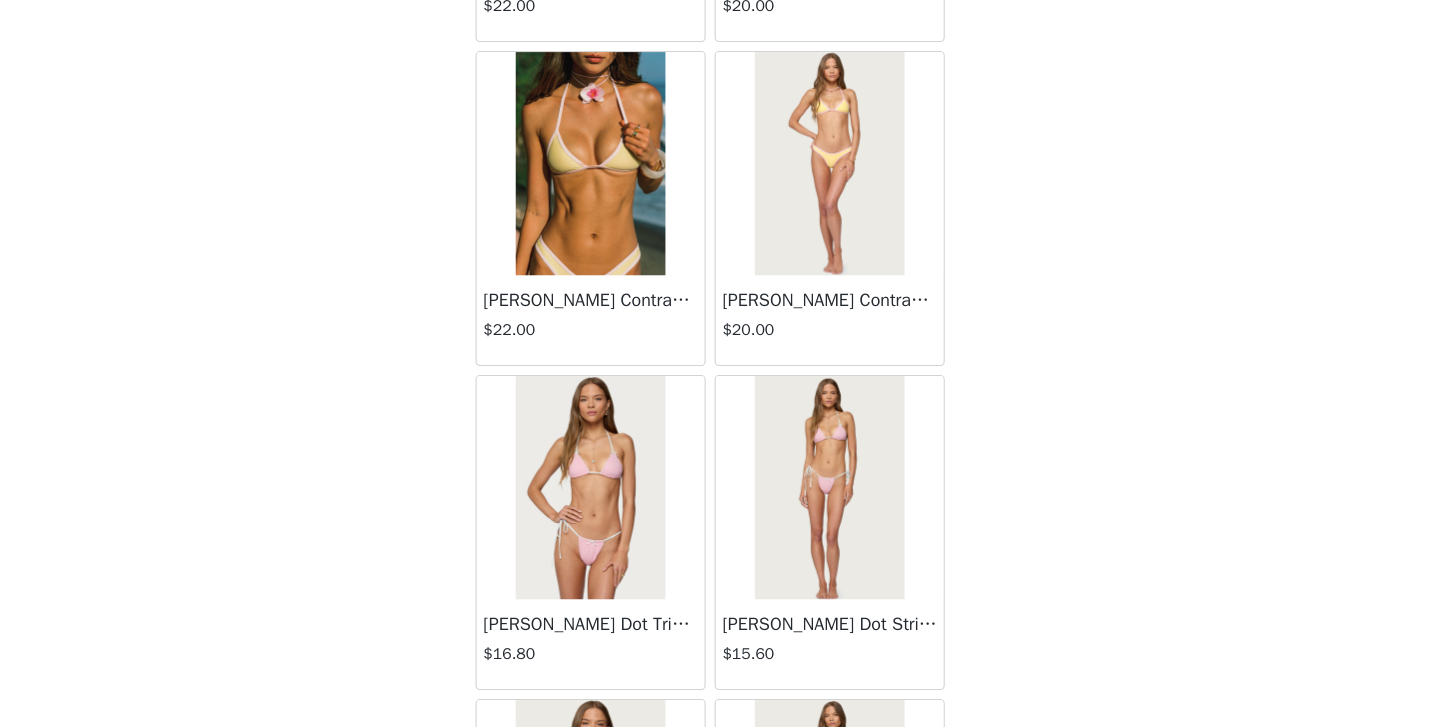 click at bounding box center (612, 513) 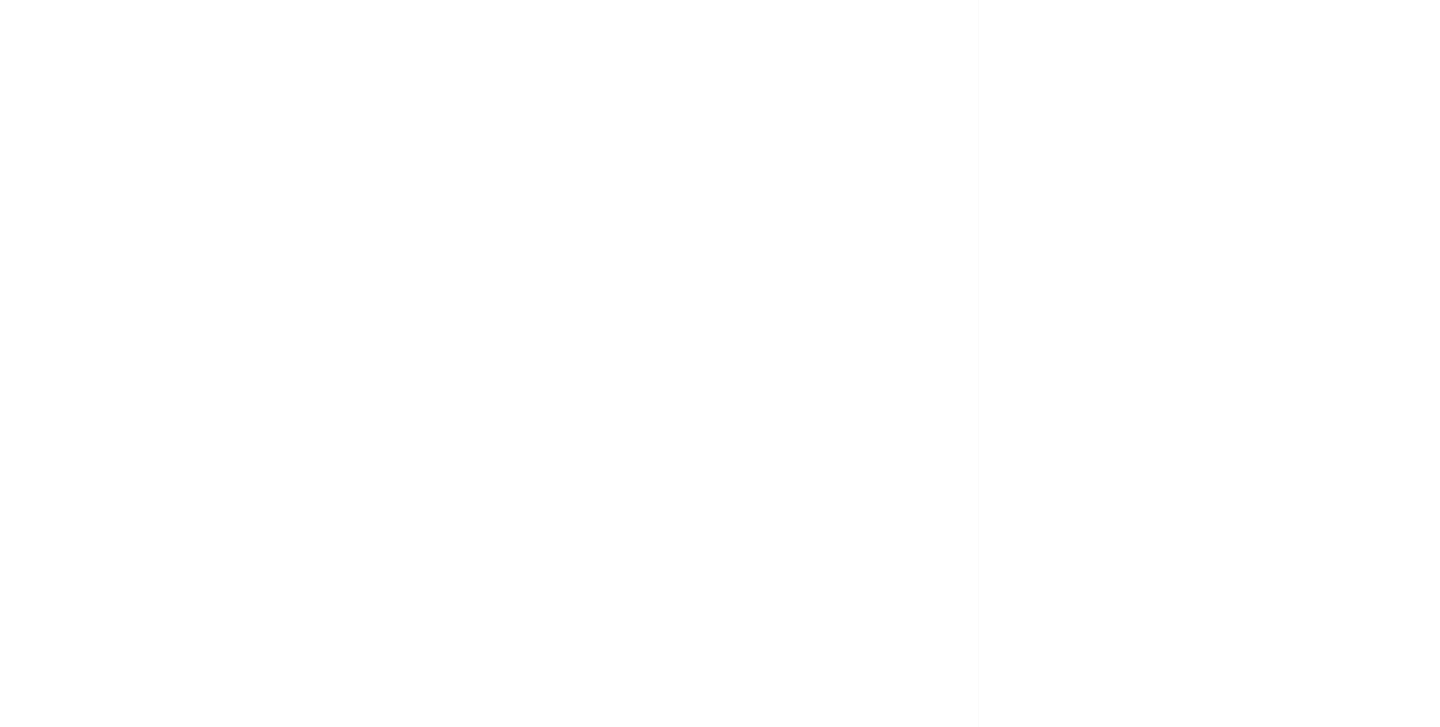 scroll, scrollTop: 246, scrollLeft: 0, axis: vertical 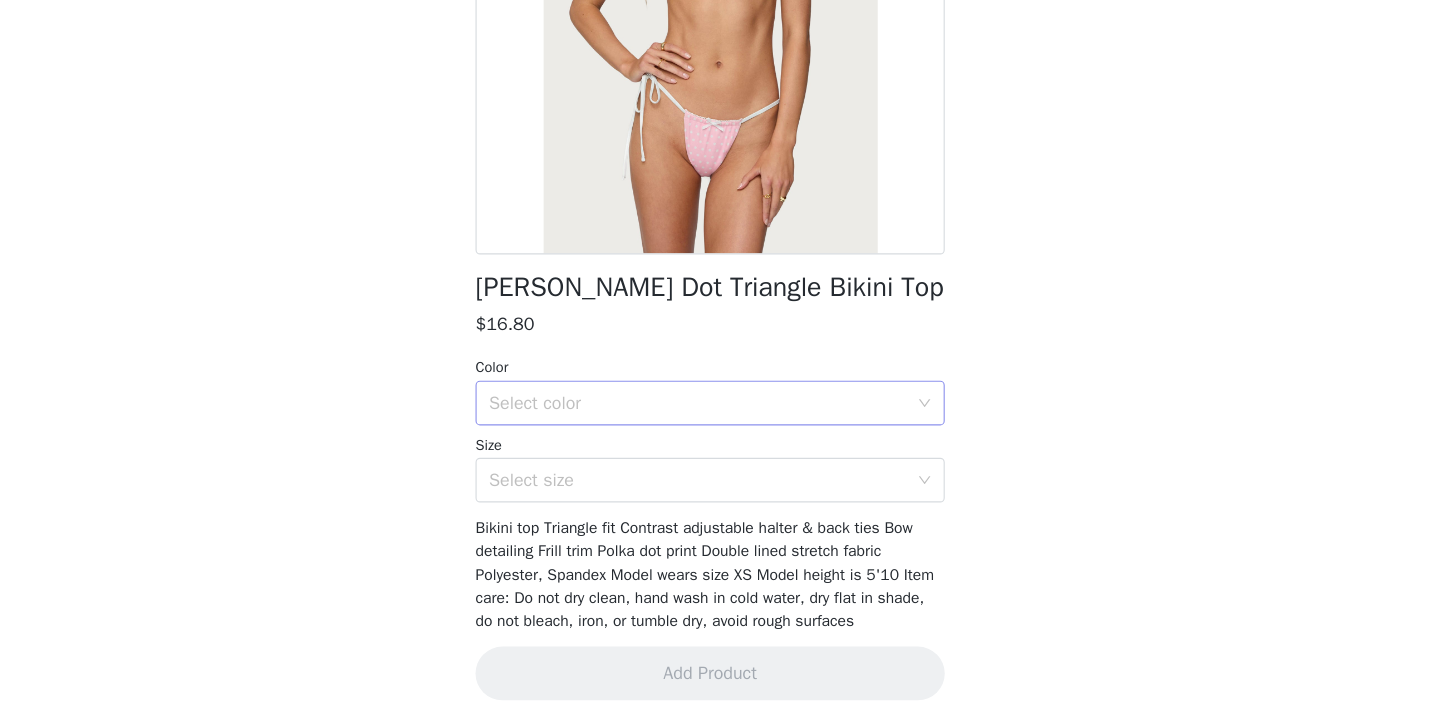 click on "Select color" at bounding box center [709, 437] 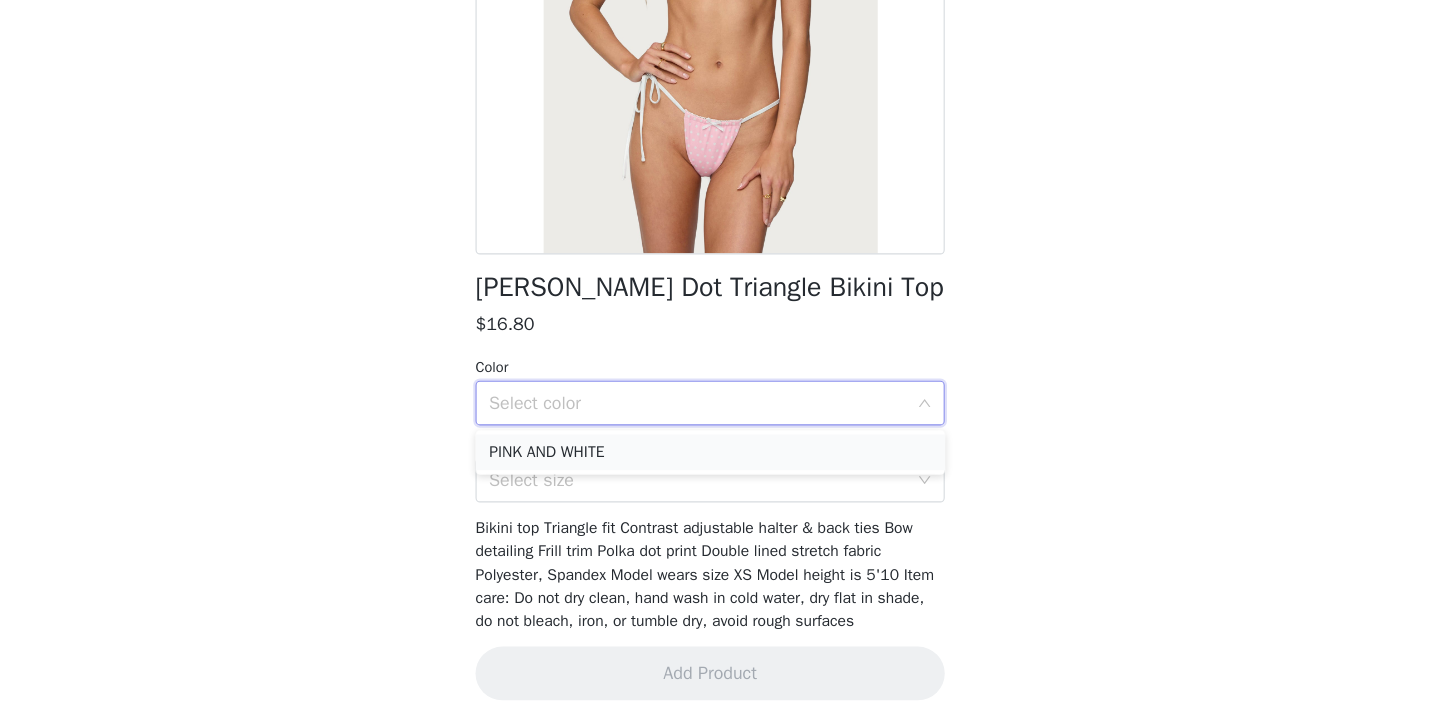 click on "PINK AND WHITE" at bounding box center (720, 481) 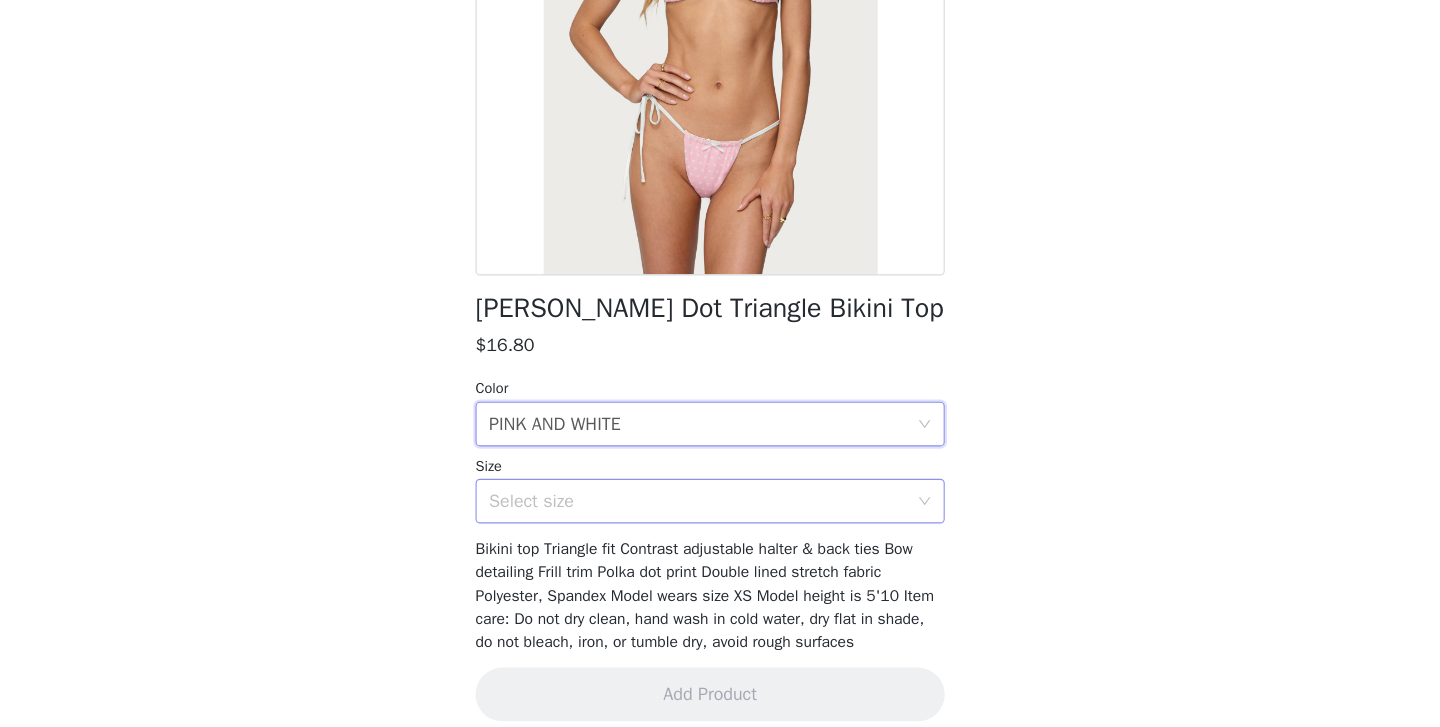 scroll, scrollTop: 228, scrollLeft: 0, axis: vertical 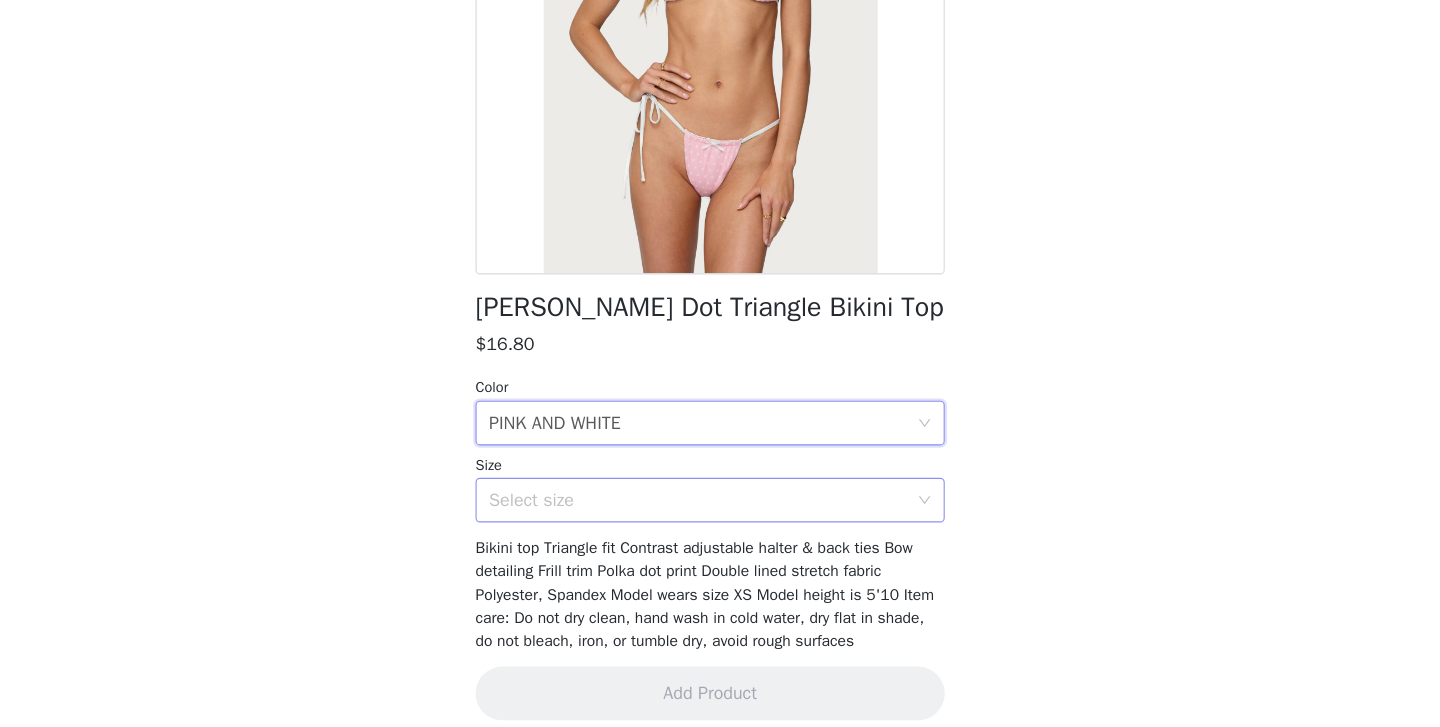 click on "Select size" at bounding box center [709, 524] 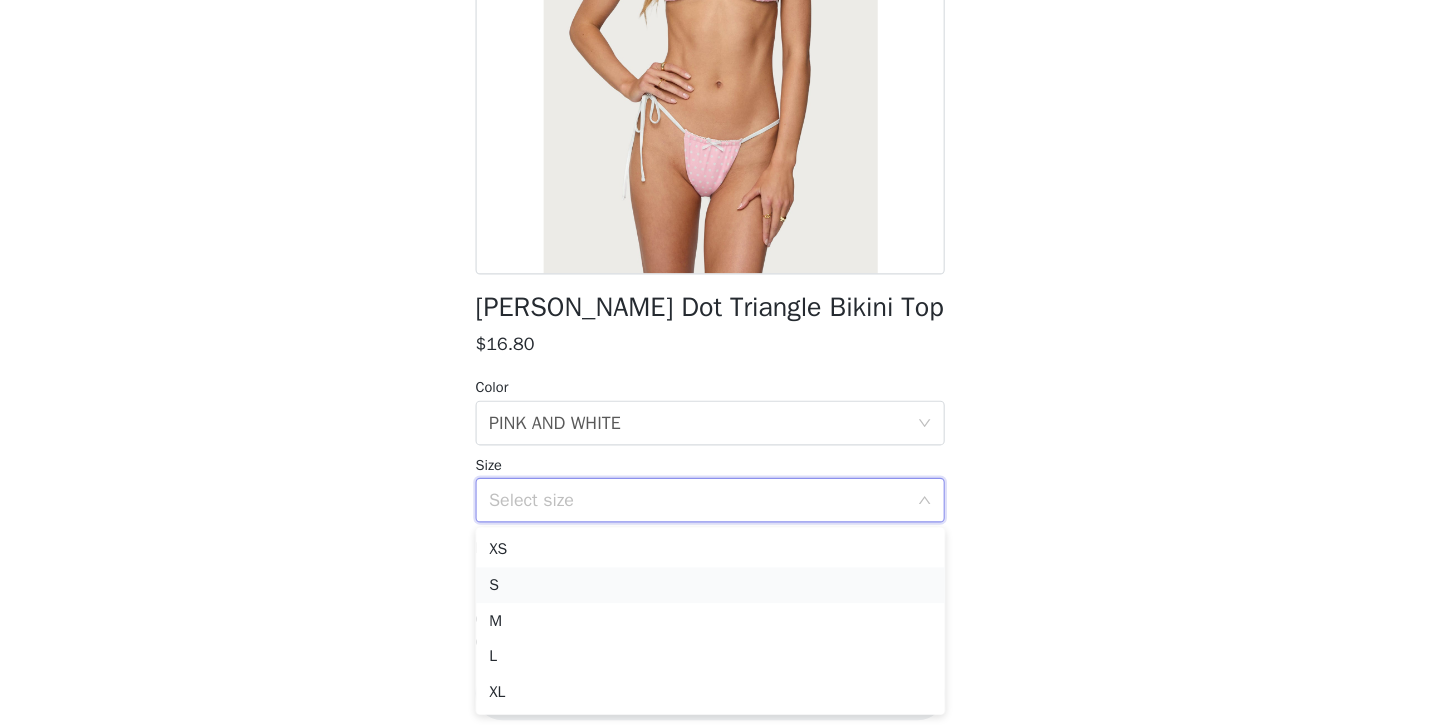 click on "S" at bounding box center (720, 600) 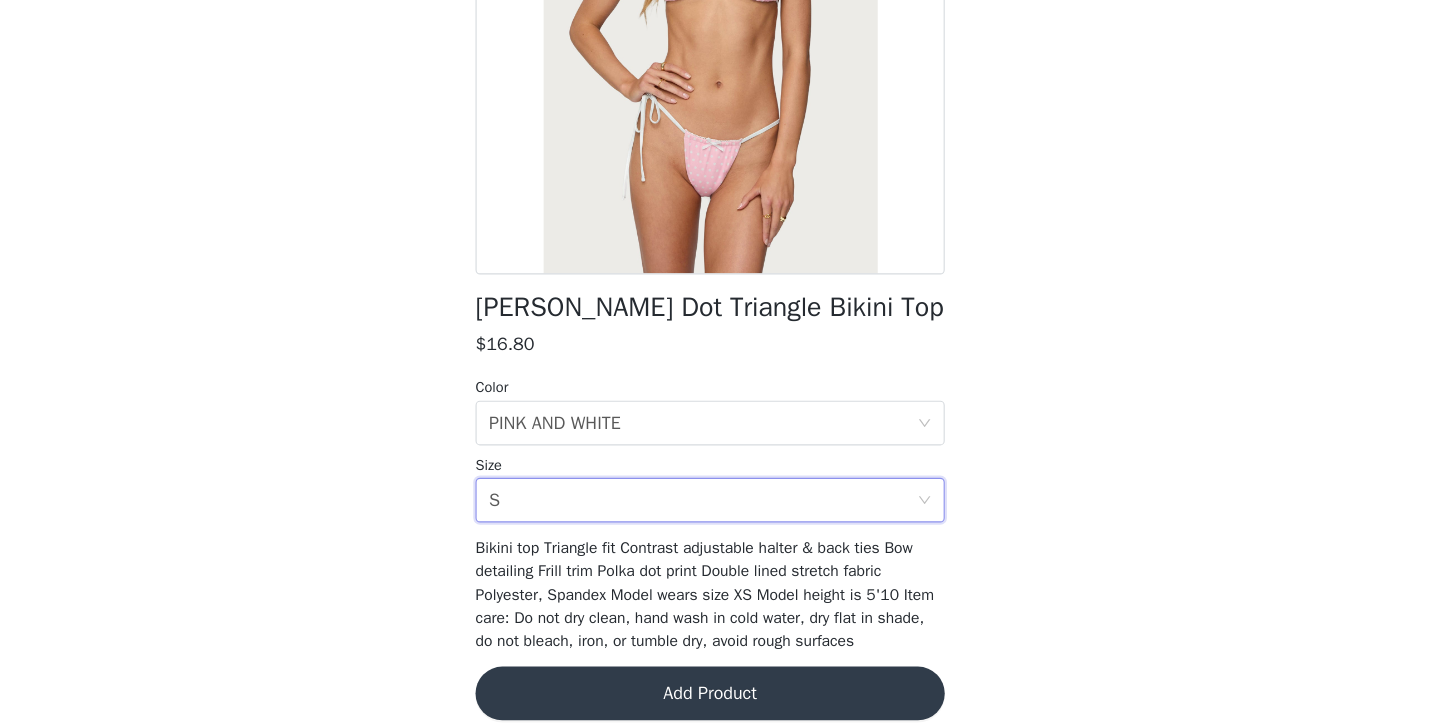 scroll, scrollTop: 246, scrollLeft: 0, axis: vertical 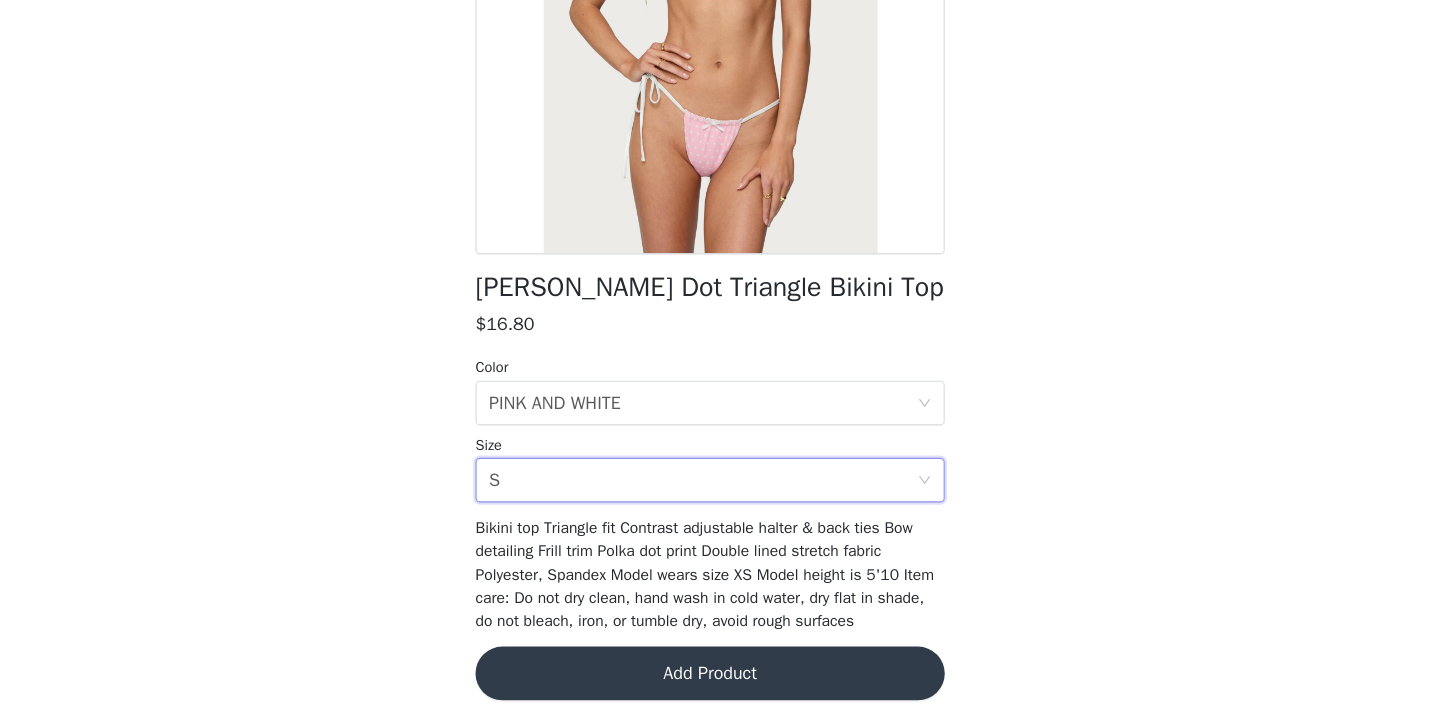 click on "Add Product" at bounding box center (720, 679) 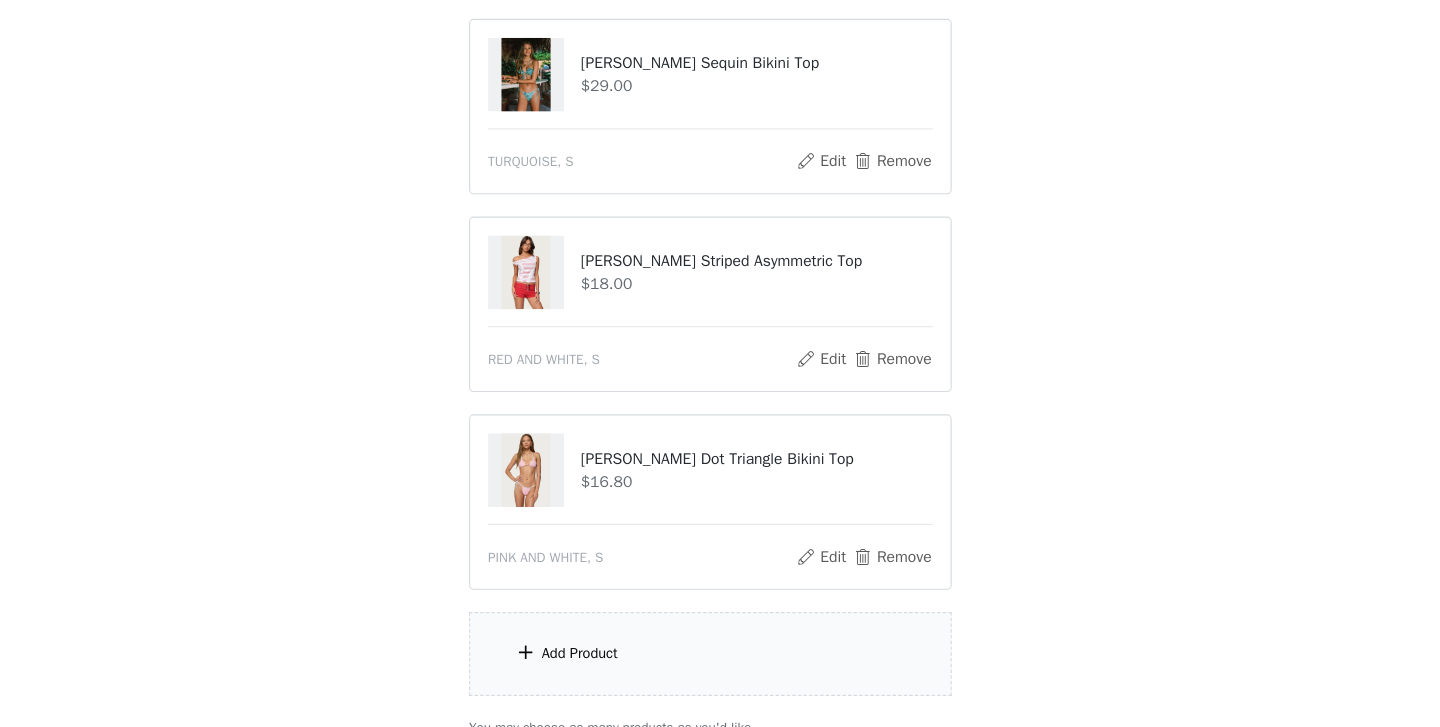 click on "Add Product" at bounding box center (603, 661) 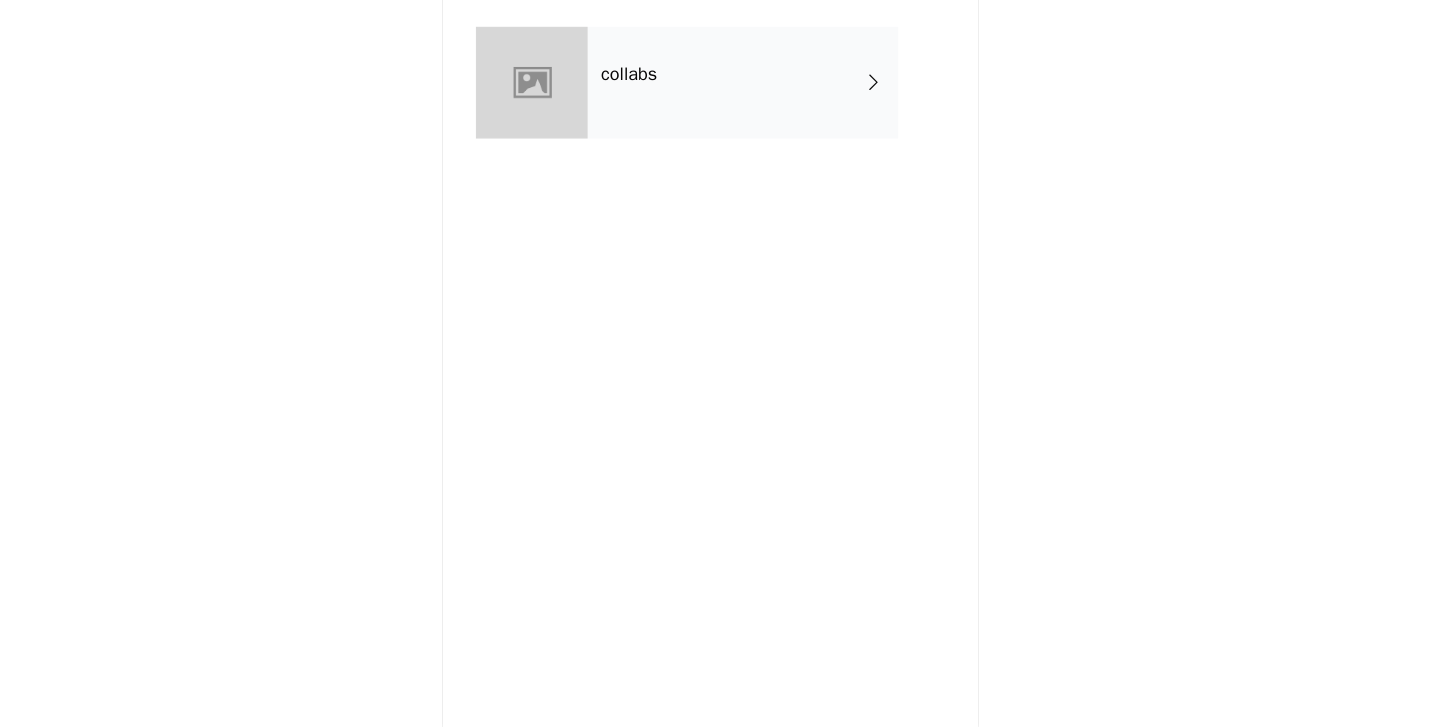 click on "collabs" at bounding box center [749, 150] 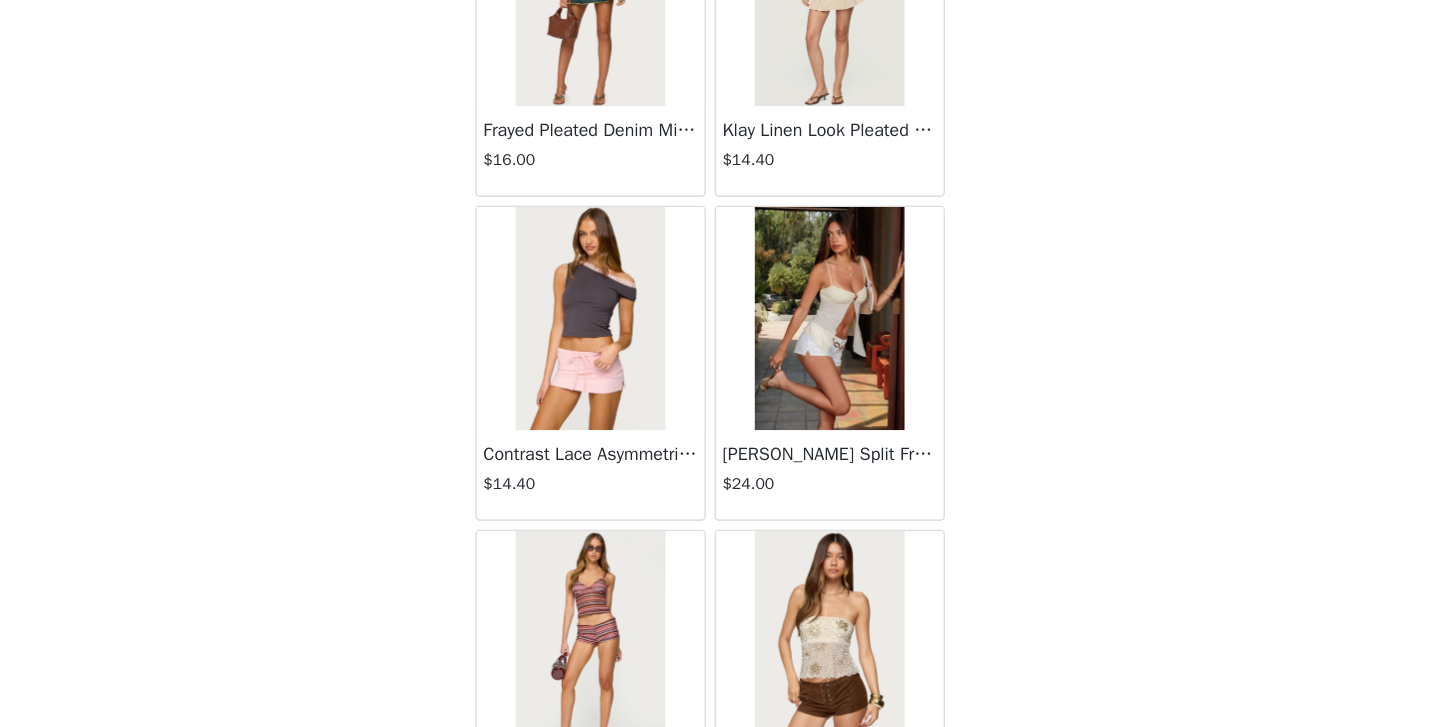scroll, scrollTop: 2333, scrollLeft: 0, axis: vertical 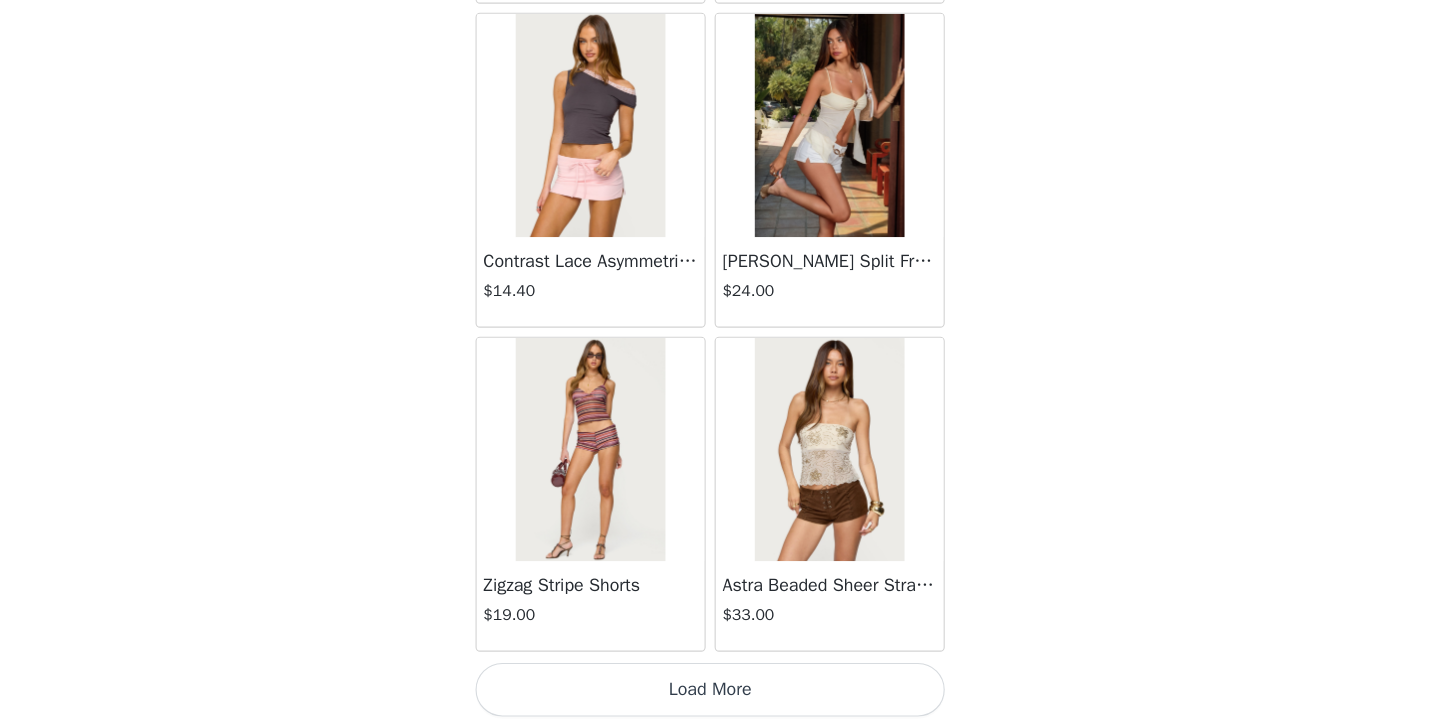 click on "Load More" at bounding box center (720, 693) 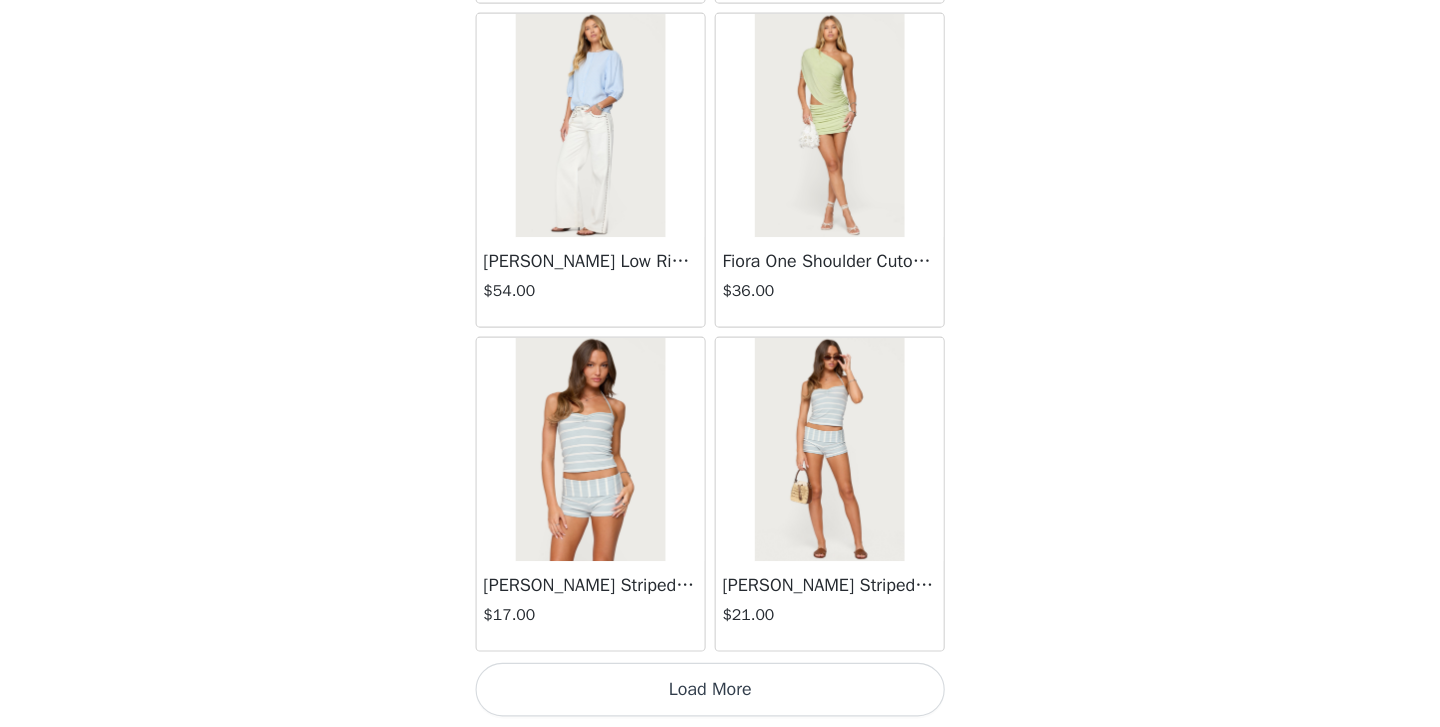 click on "Load More" at bounding box center [720, 693] 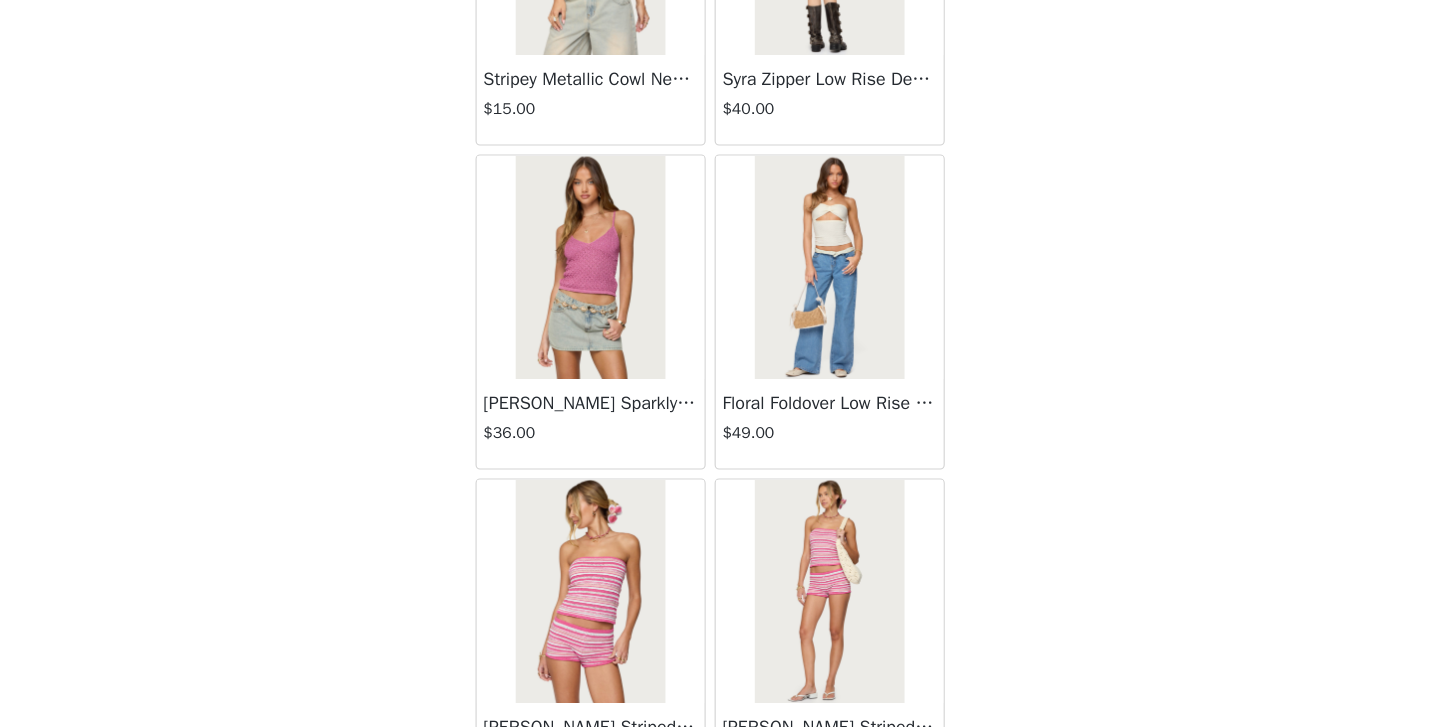 scroll, scrollTop: 8133, scrollLeft: 0, axis: vertical 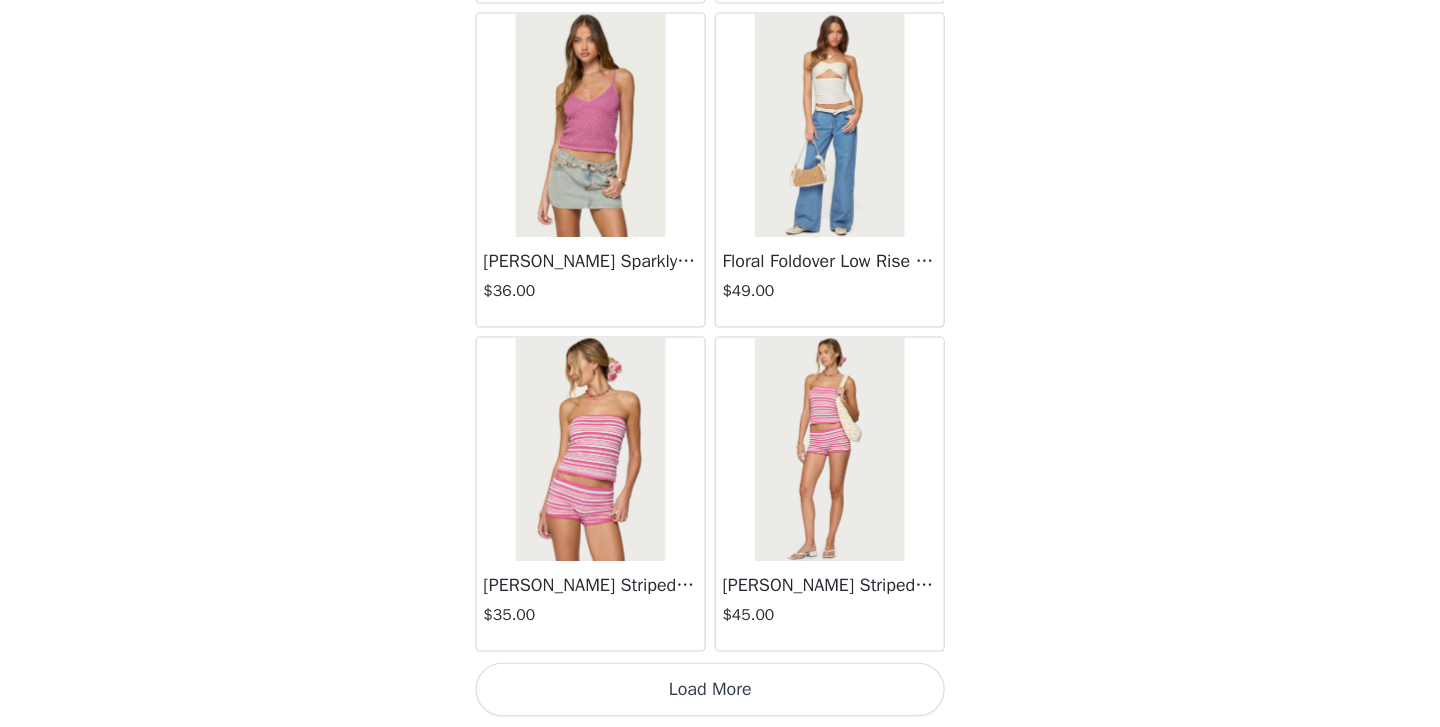 click on "Load More" at bounding box center (720, 693) 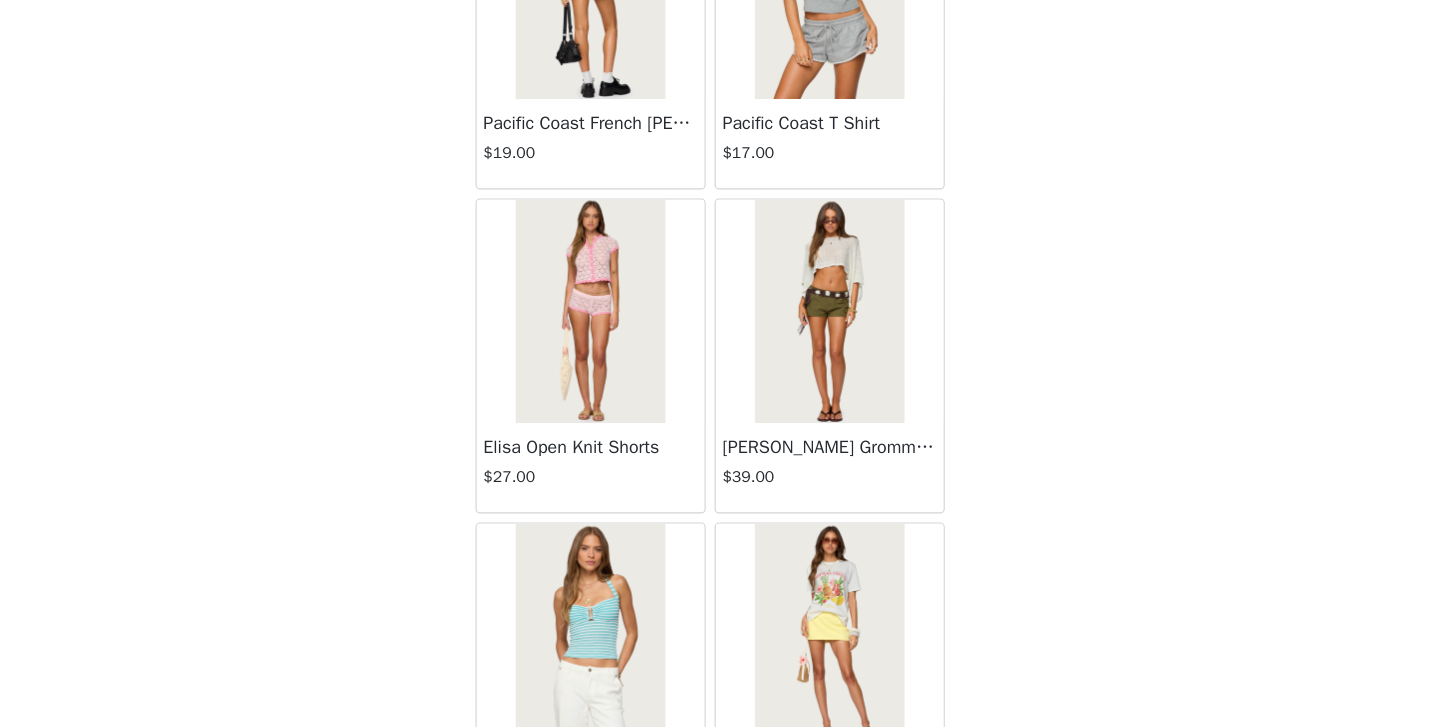 scroll, scrollTop: 11033, scrollLeft: 0, axis: vertical 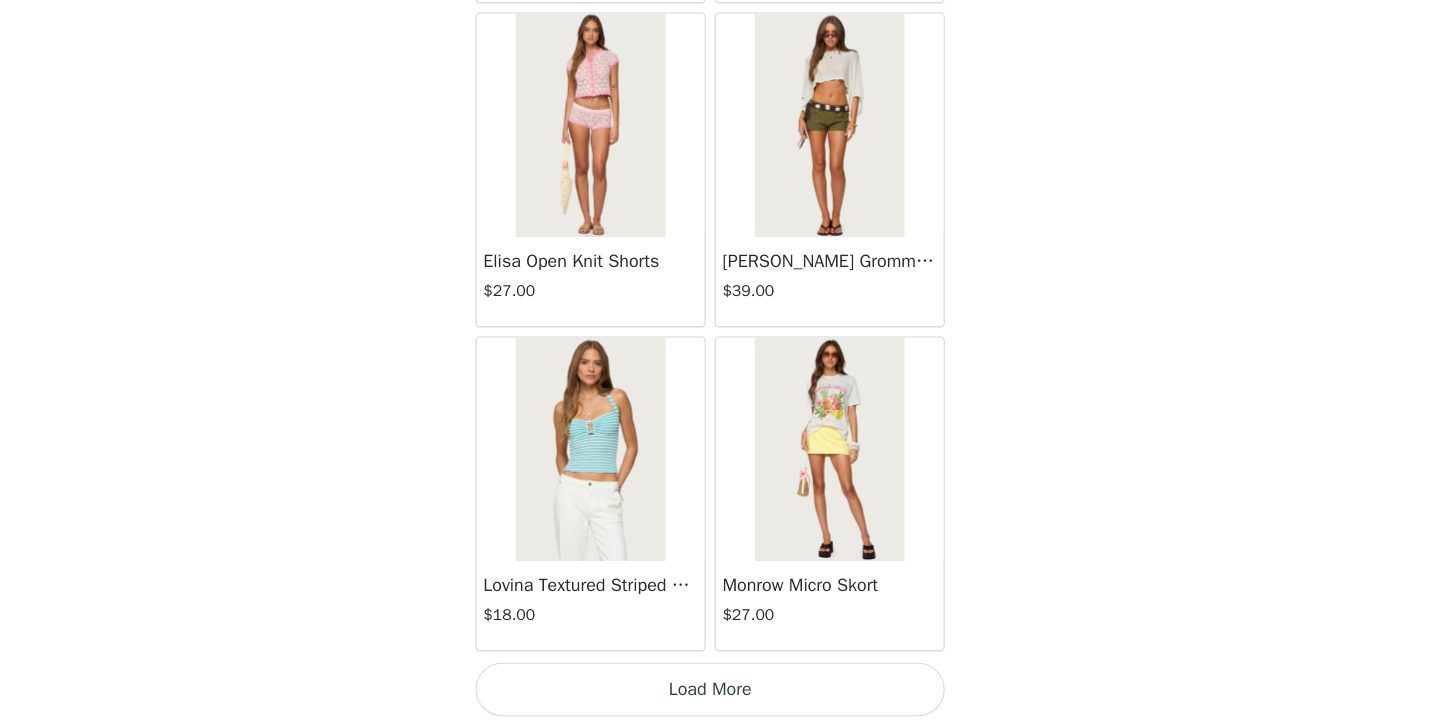 click on "Load More" at bounding box center (720, 693) 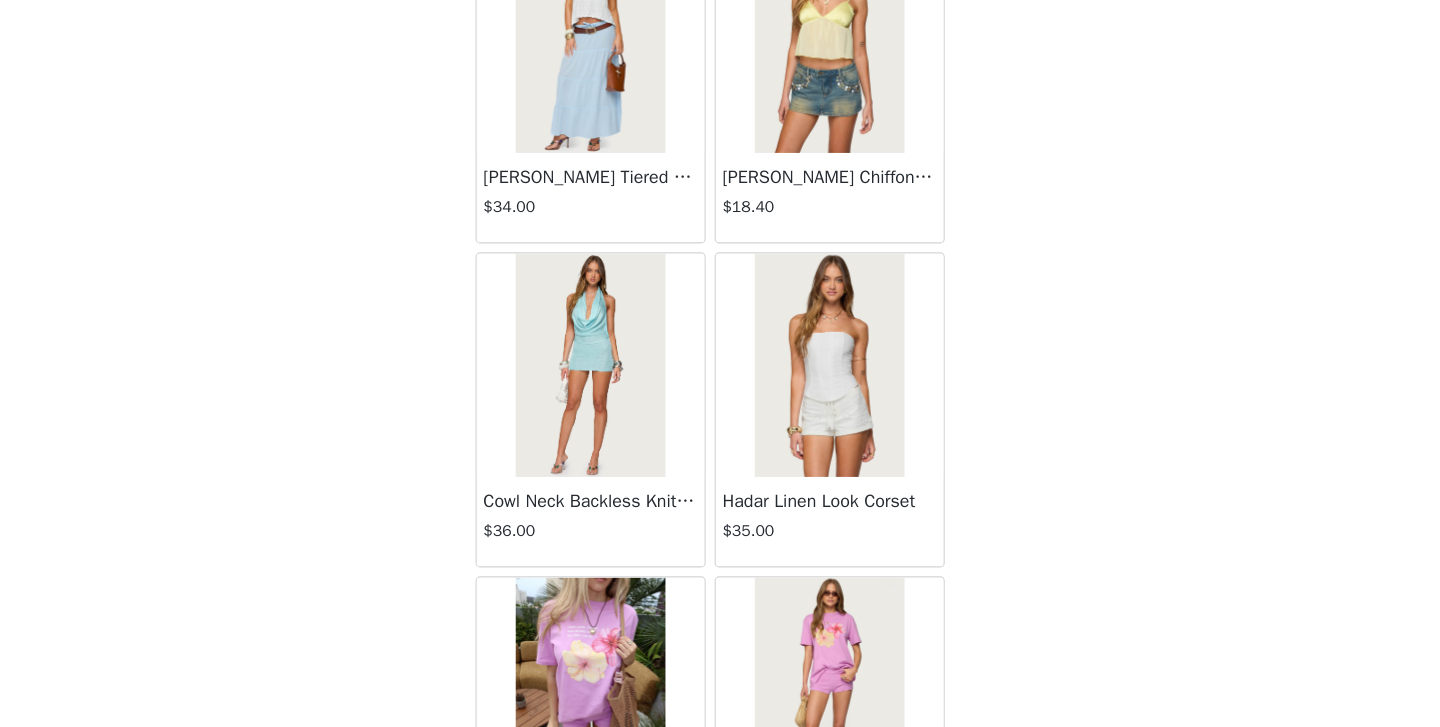 scroll, scrollTop: 13933, scrollLeft: 0, axis: vertical 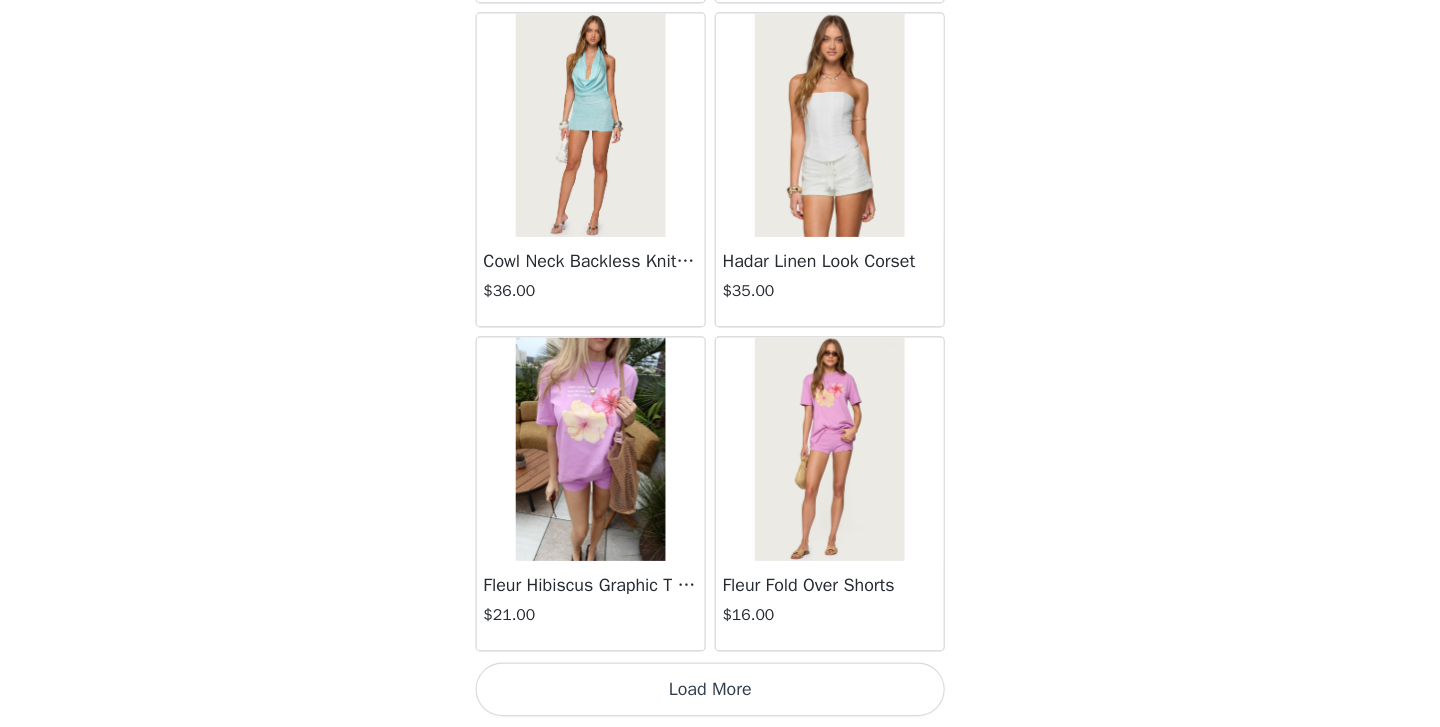 click on "Load More" at bounding box center (720, 693) 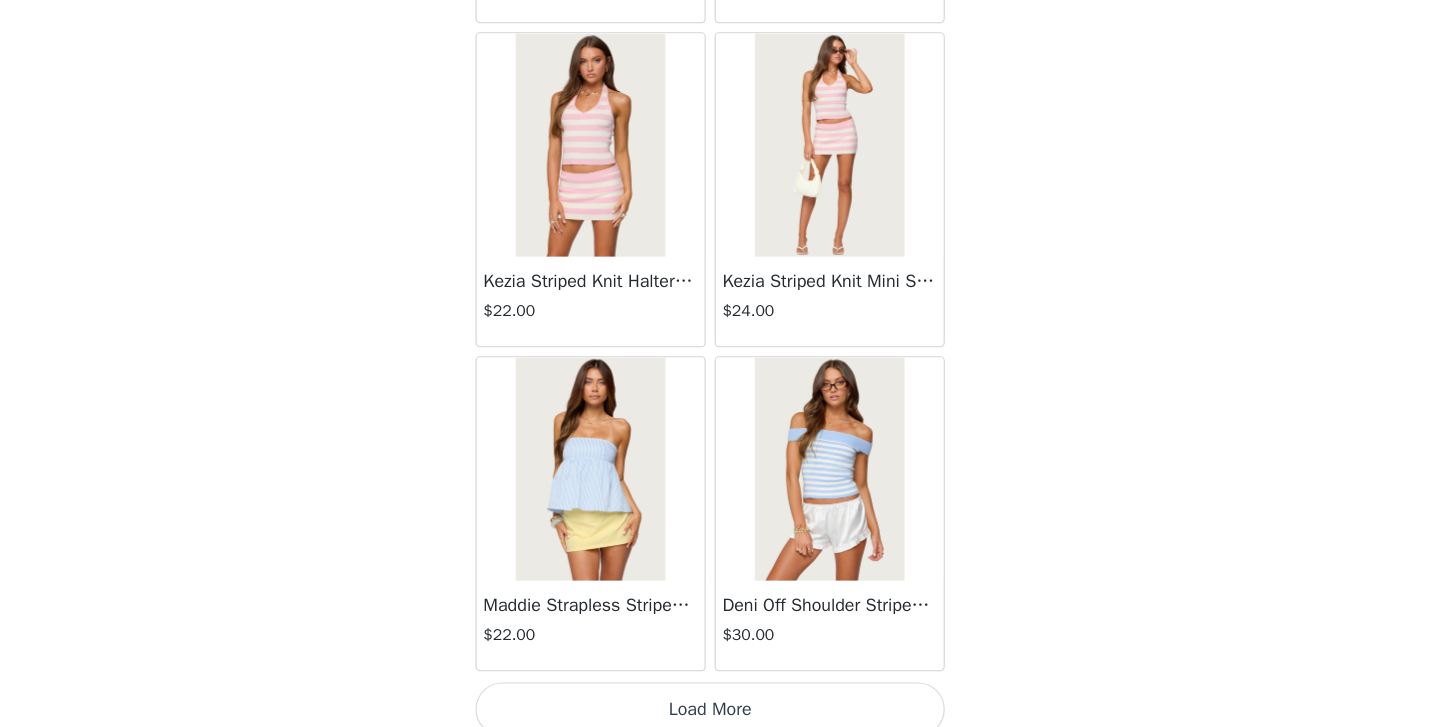 scroll, scrollTop: 16833, scrollLeft: 0, axis: vertical 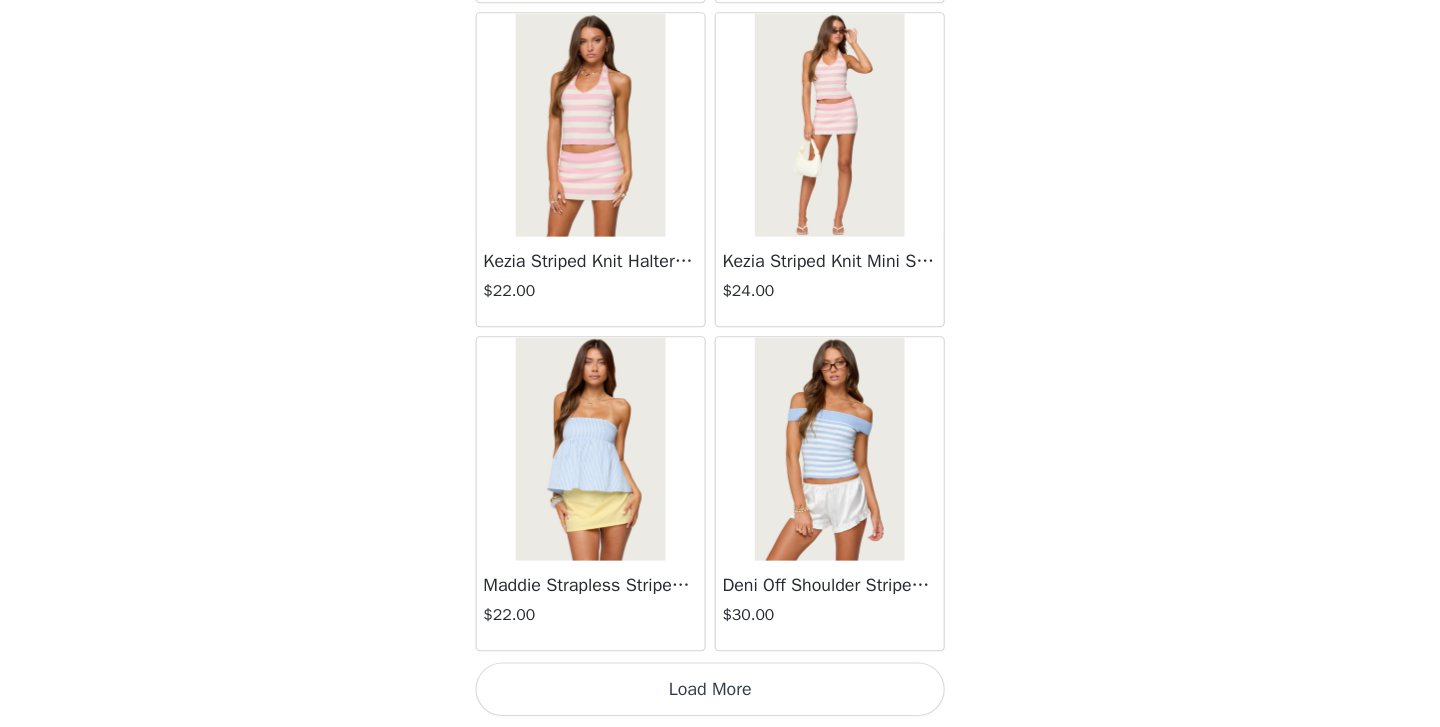 click on "Load More" at bounding box center (720, 693) 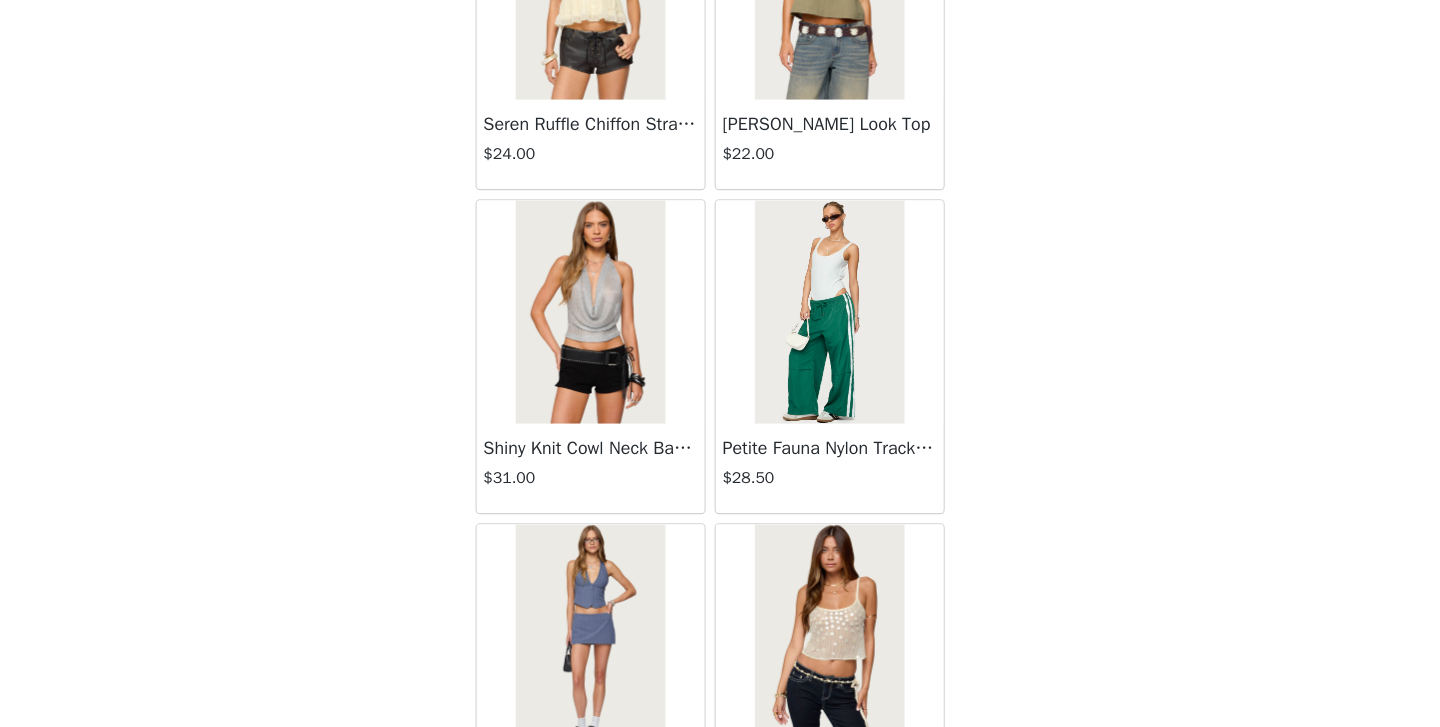 scroll, scrollTop: 19733, scrollLeft: 0, axis: vertical 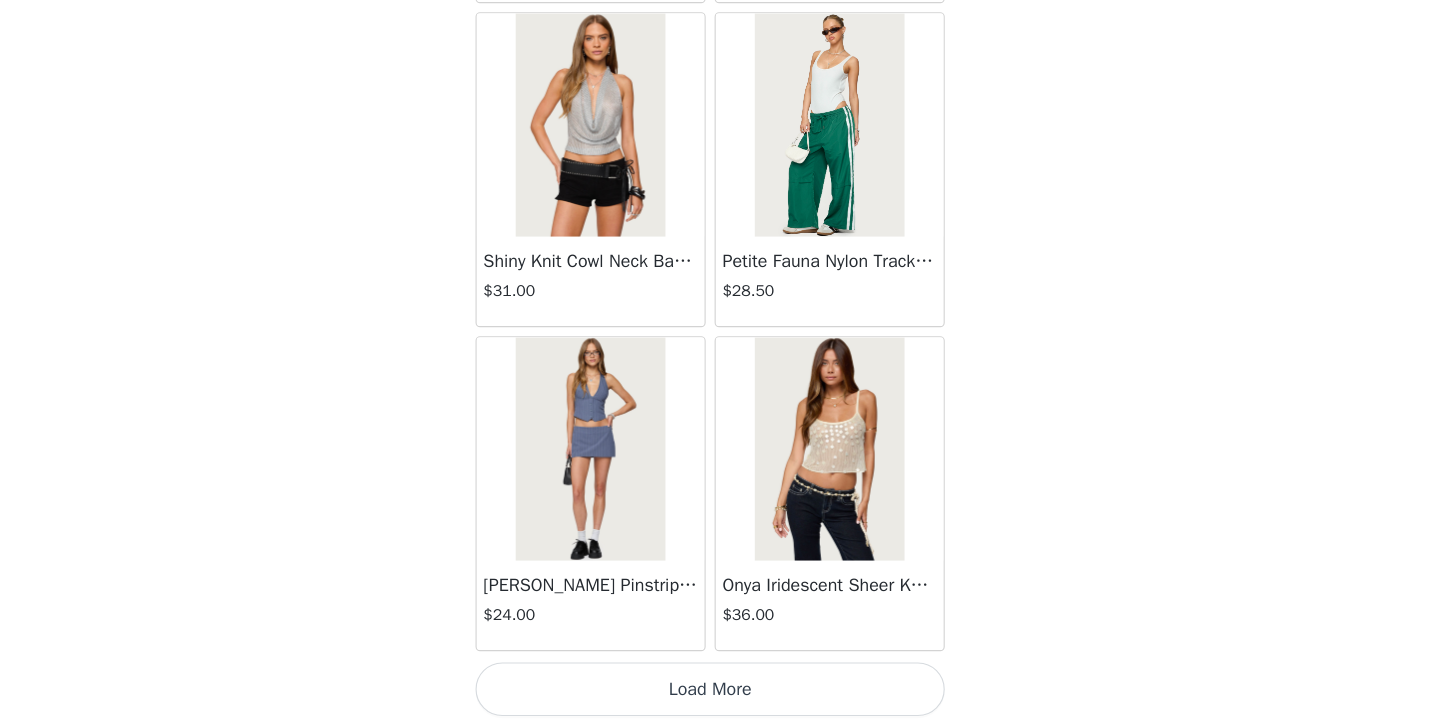 click on "Load More" at bounding box center [720, 693] 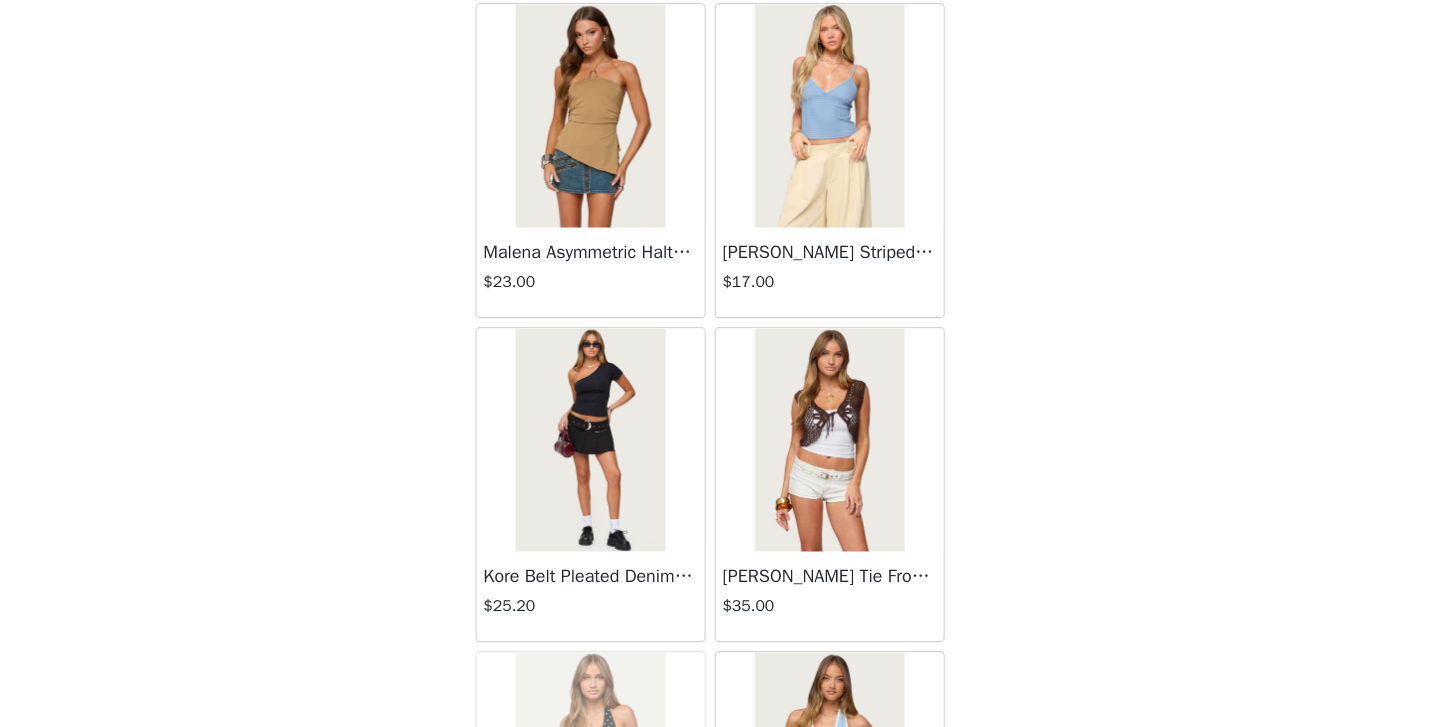 scroll, scrollTop: 22633, scrollLeft: 0, axis: vertical 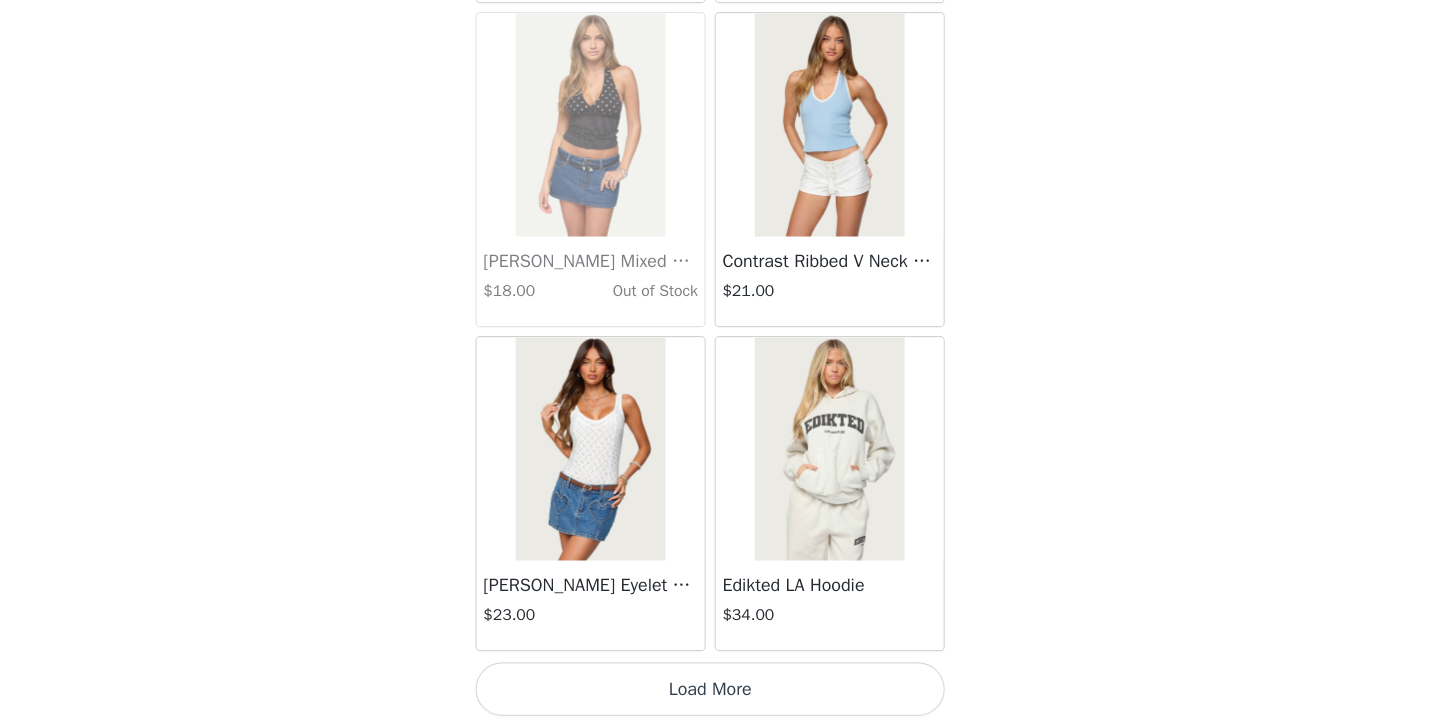 click on "Load More" at bounding box center [720, 693] 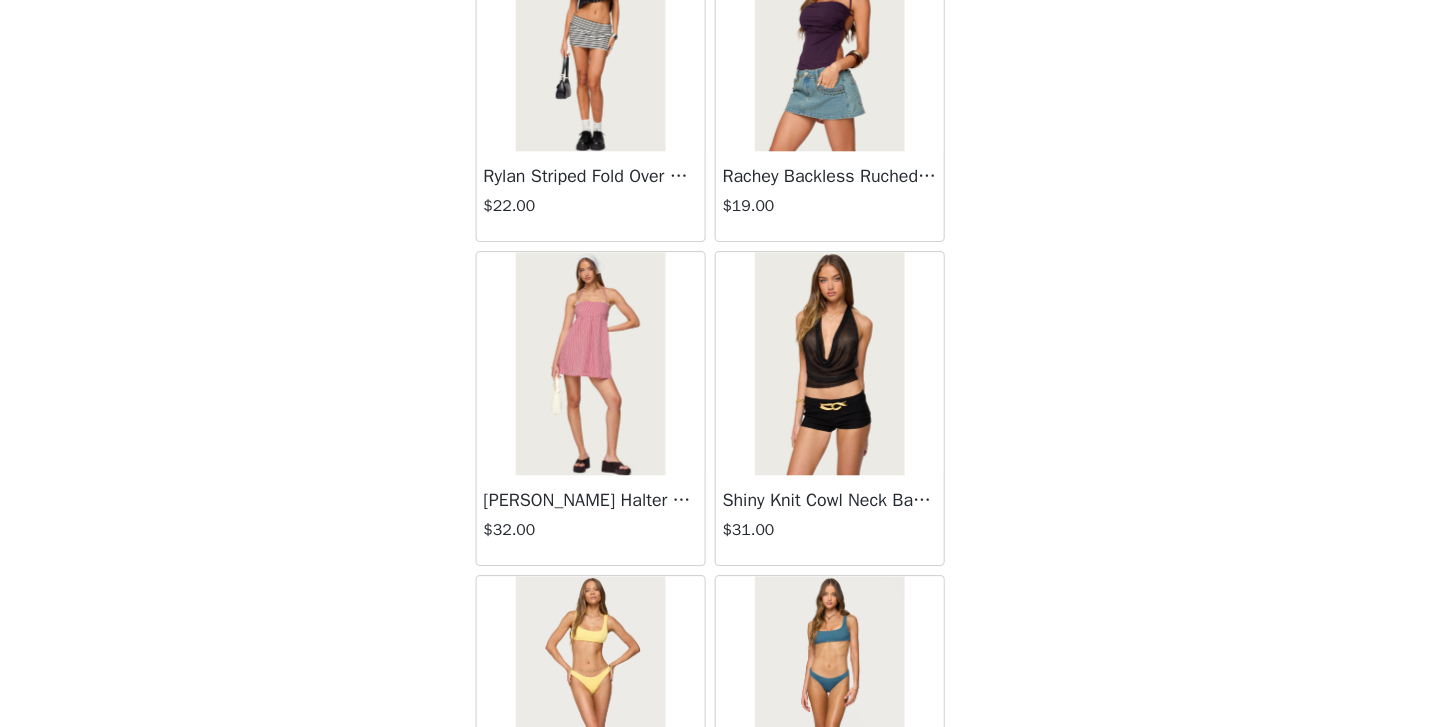 scroll, scrollTop: 25533, scrollLeft: 0, axis: vertical 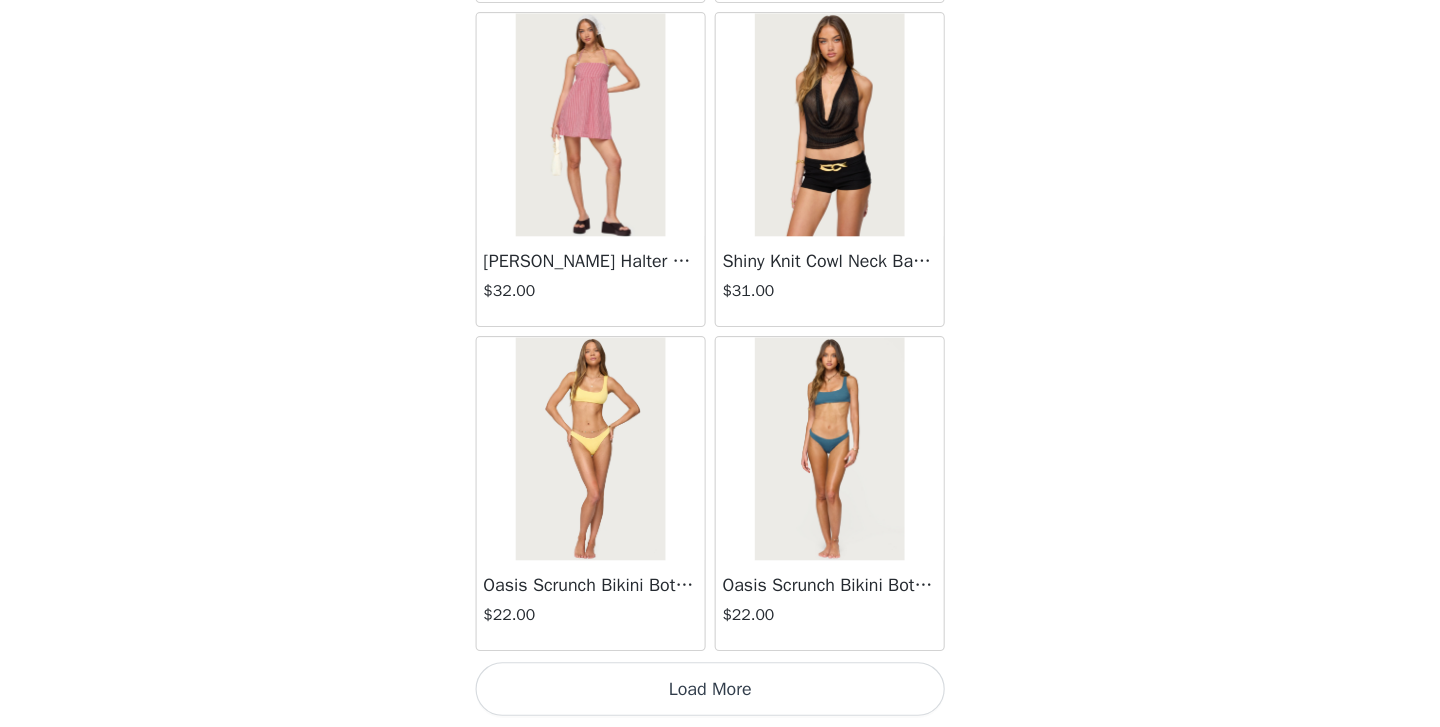 click on "Load More" at bounding box center (720, 693) 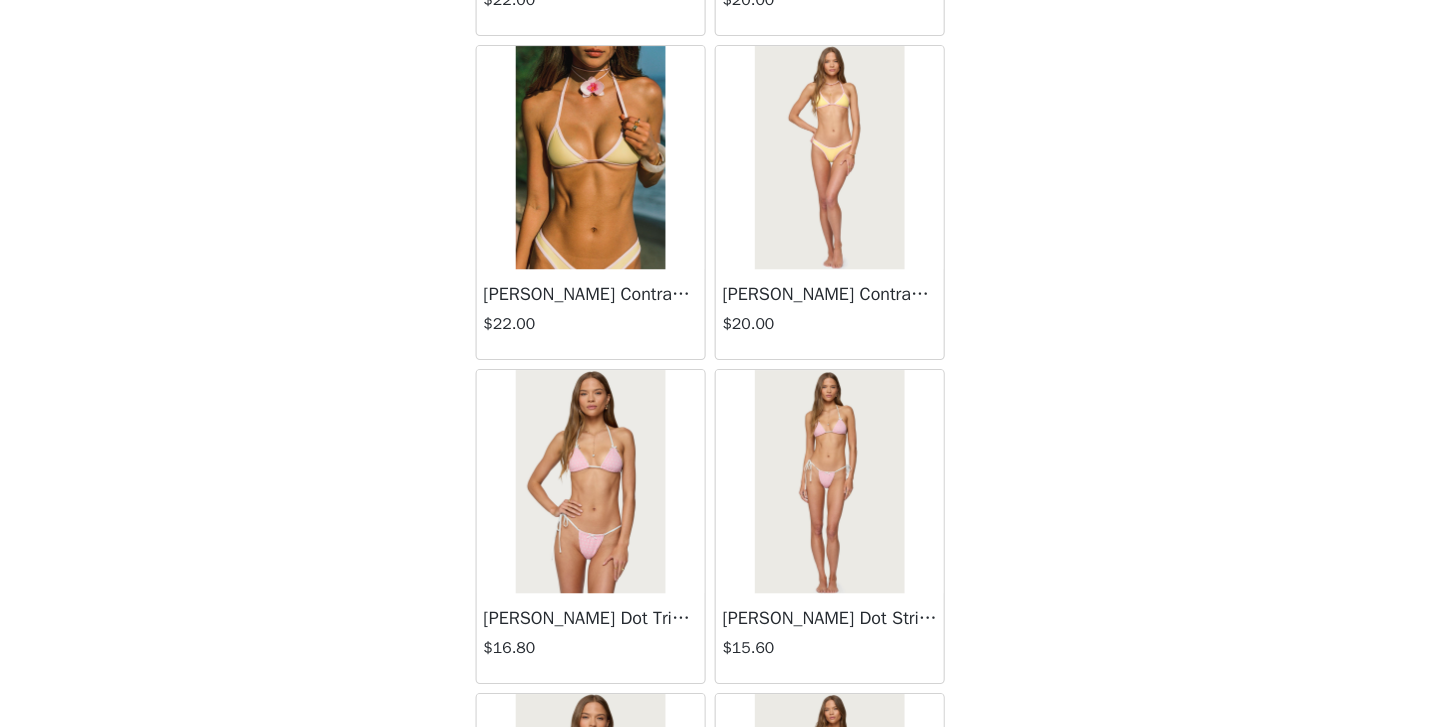 scroll, scrollTop: 26965, scrollLeft: 0, axis: vertical 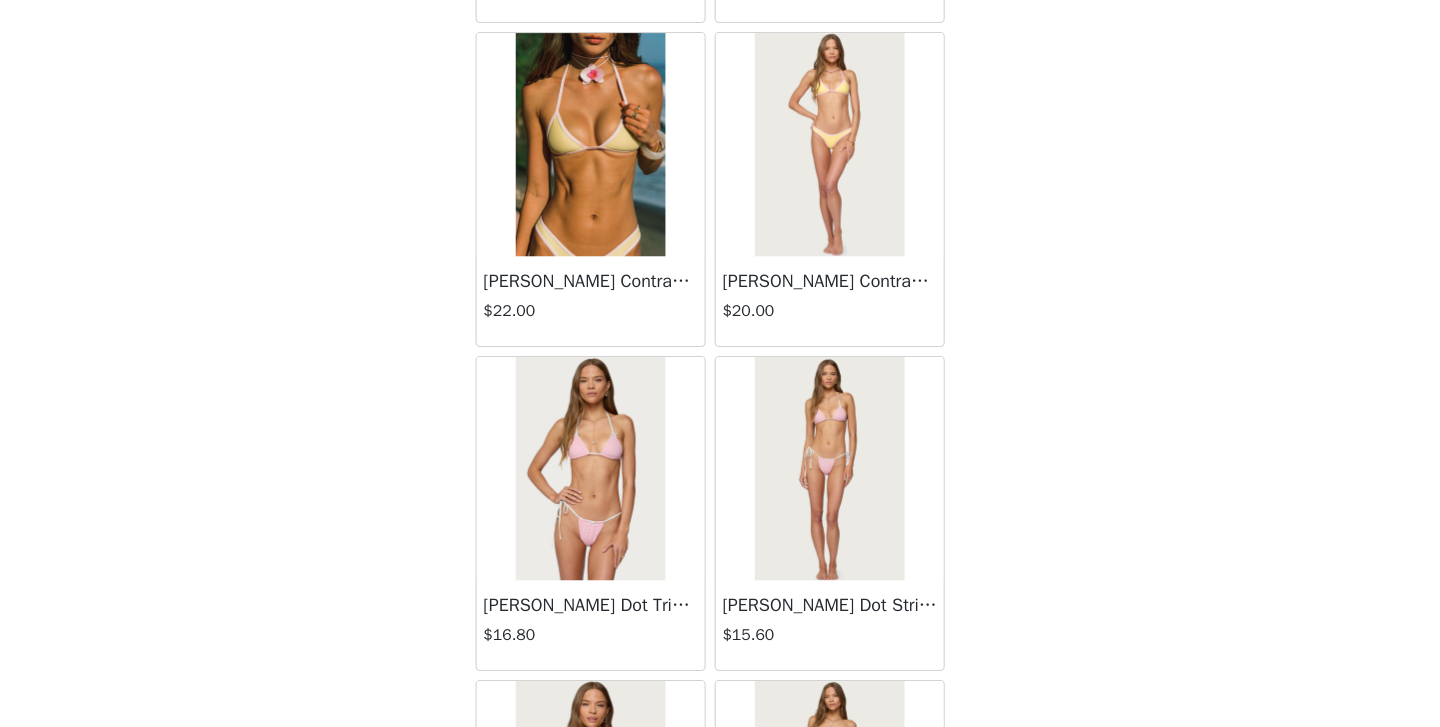 click at bounding box center [826, 496] 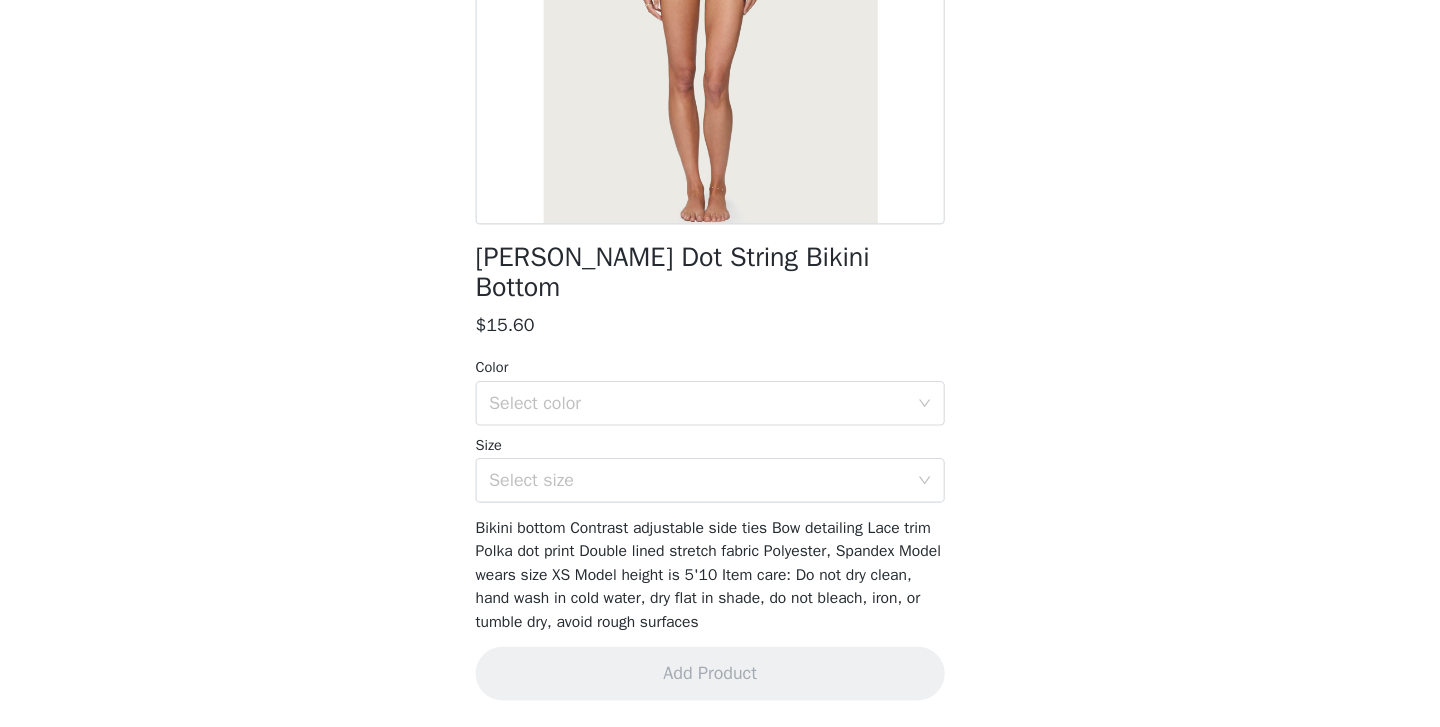 scroll, scrollTop: 246, scrollLeft: 0, axis: vertical 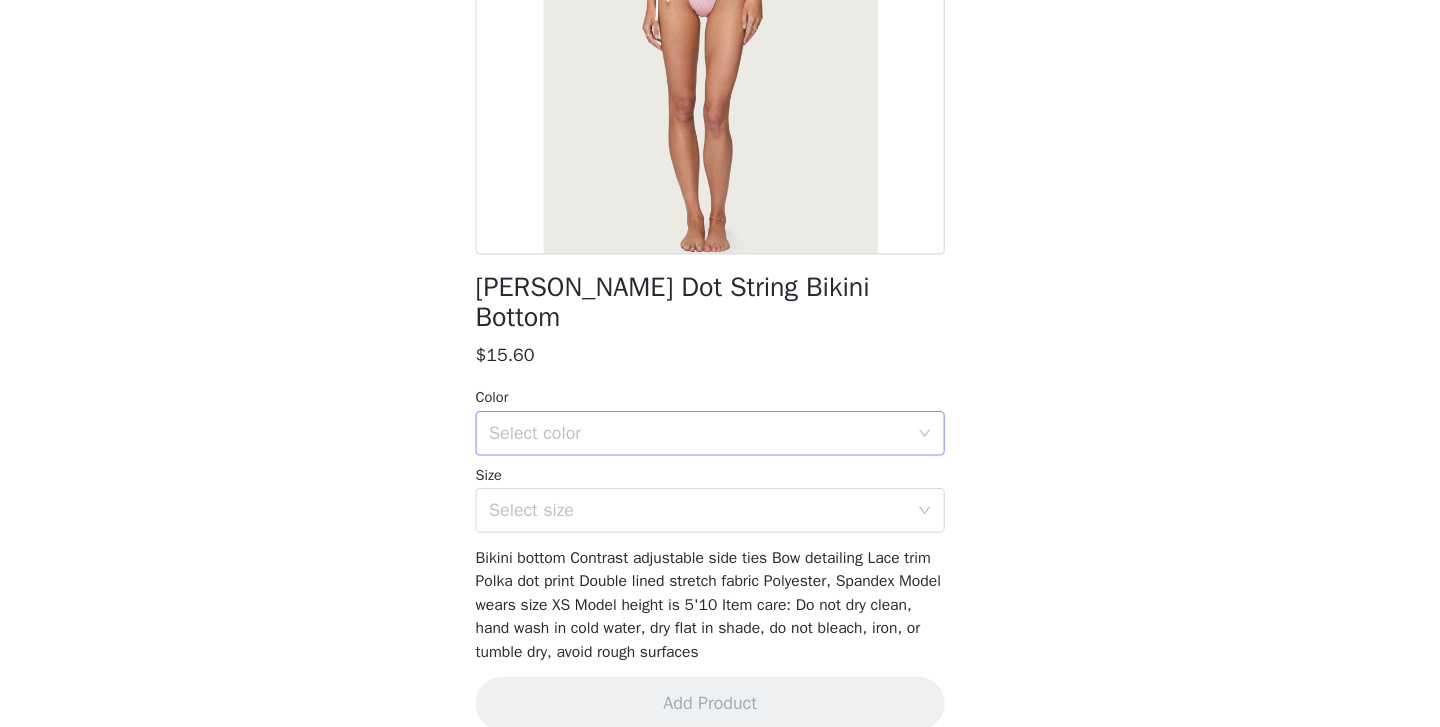 click on "Select color" at bounding box center (709, 464) 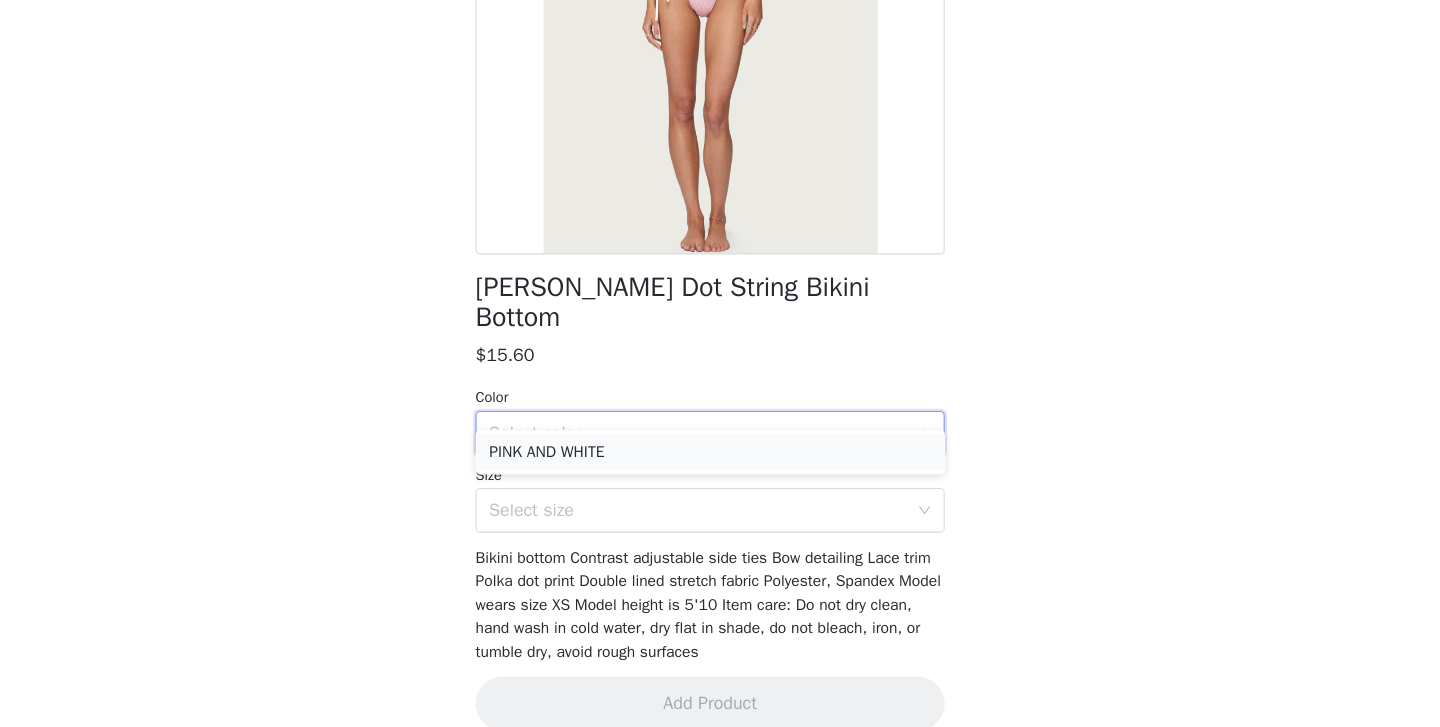 click on "PINK AND WHITE" at bounding box center [720, 481] 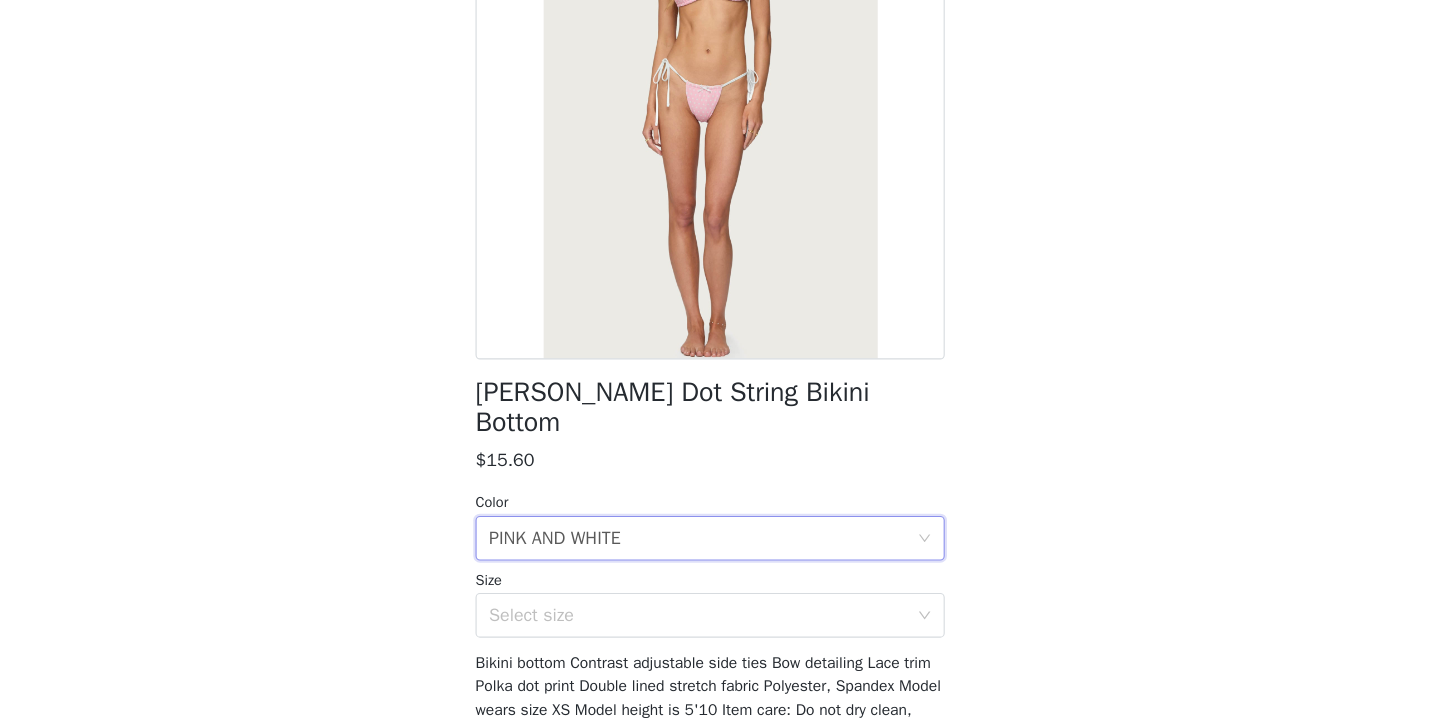 scroll, scrollTop: 102, scrollLeft: 0, axis: vertical 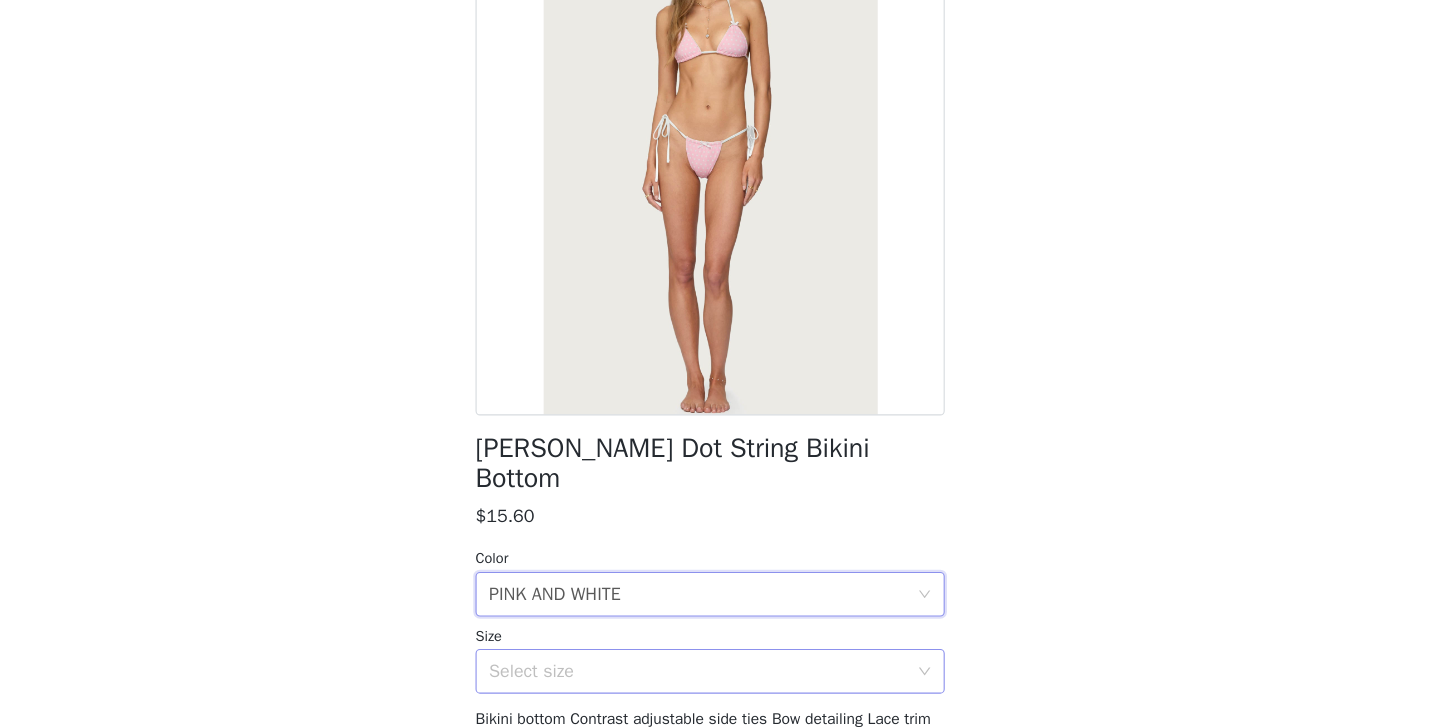 click on "Select size" at bounding box center [709, 677] 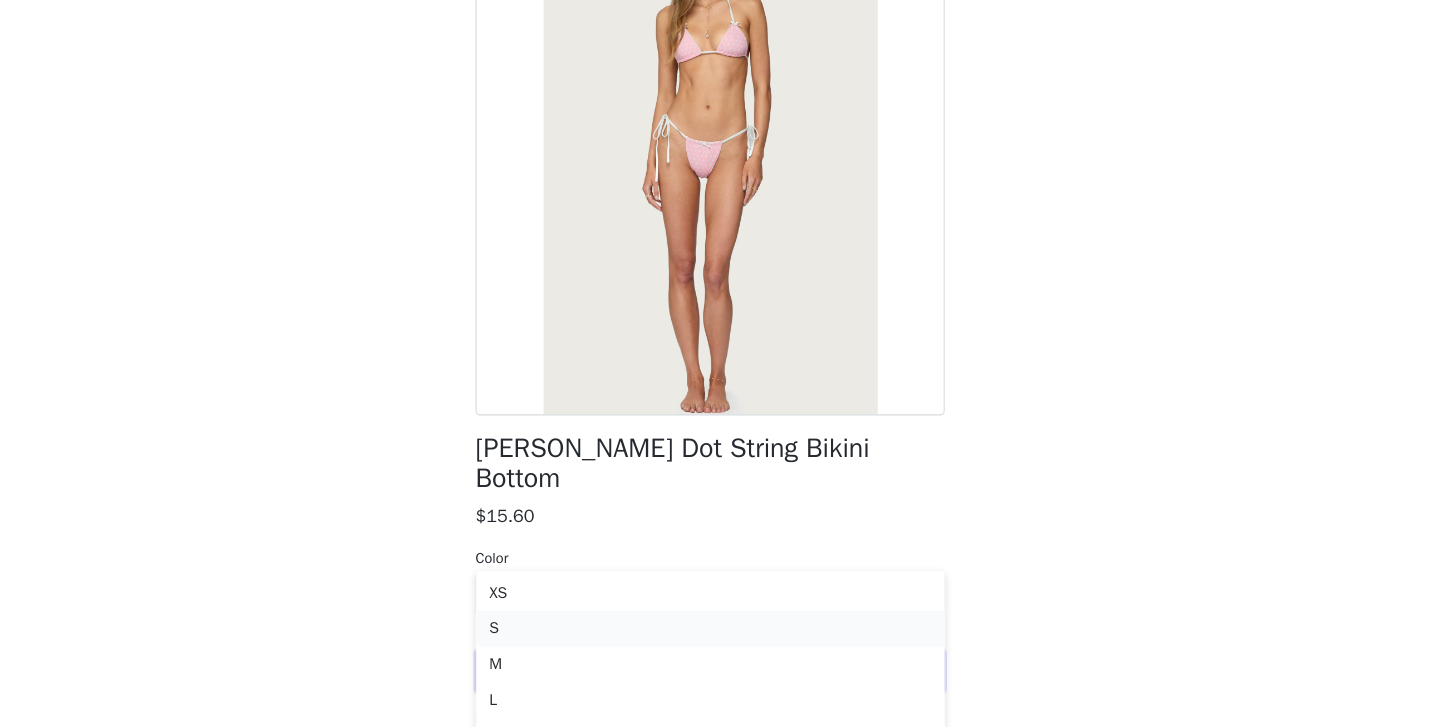 scroll, scrollTop: 2145, scrollLeft: 0, axis: vertical 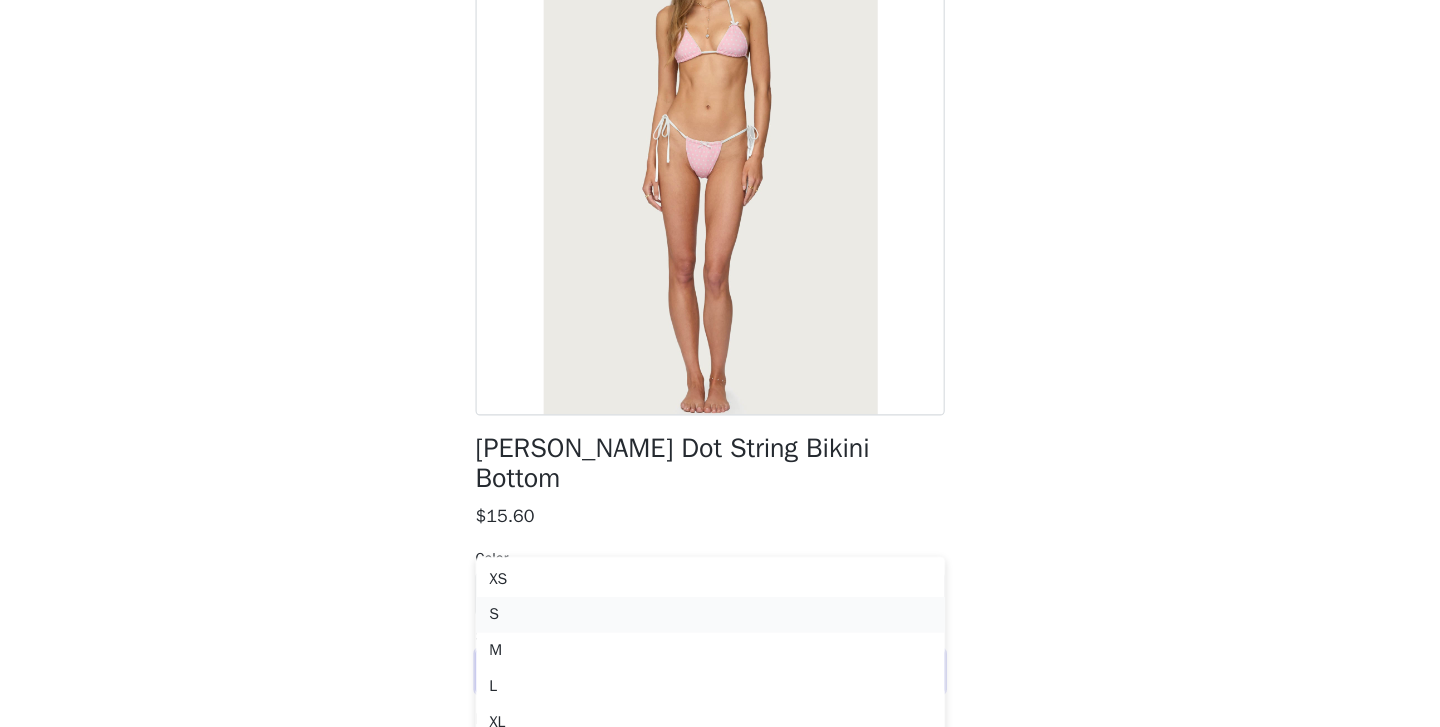 click on "S" at bounding box center [720, 626] 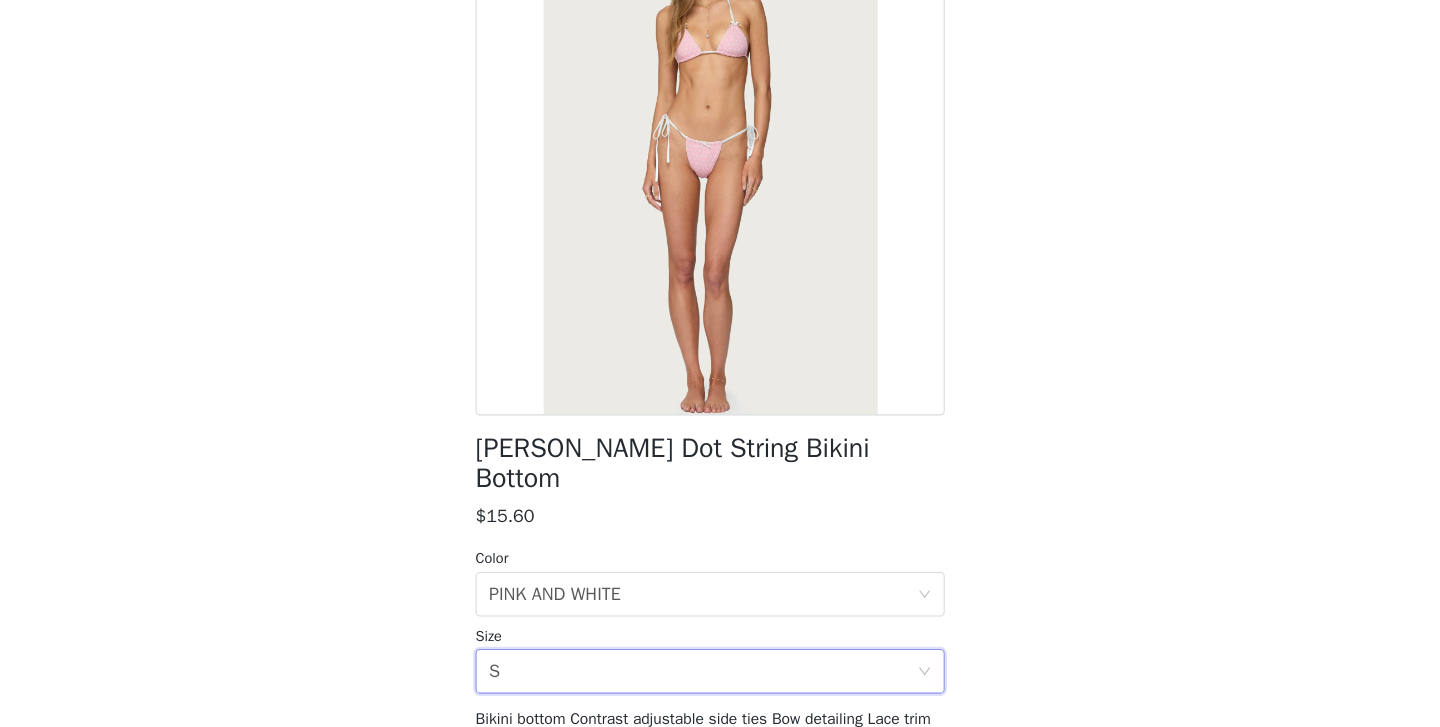scroll, scrollTop: 2045, scrollLeft: 0, axis: vertical 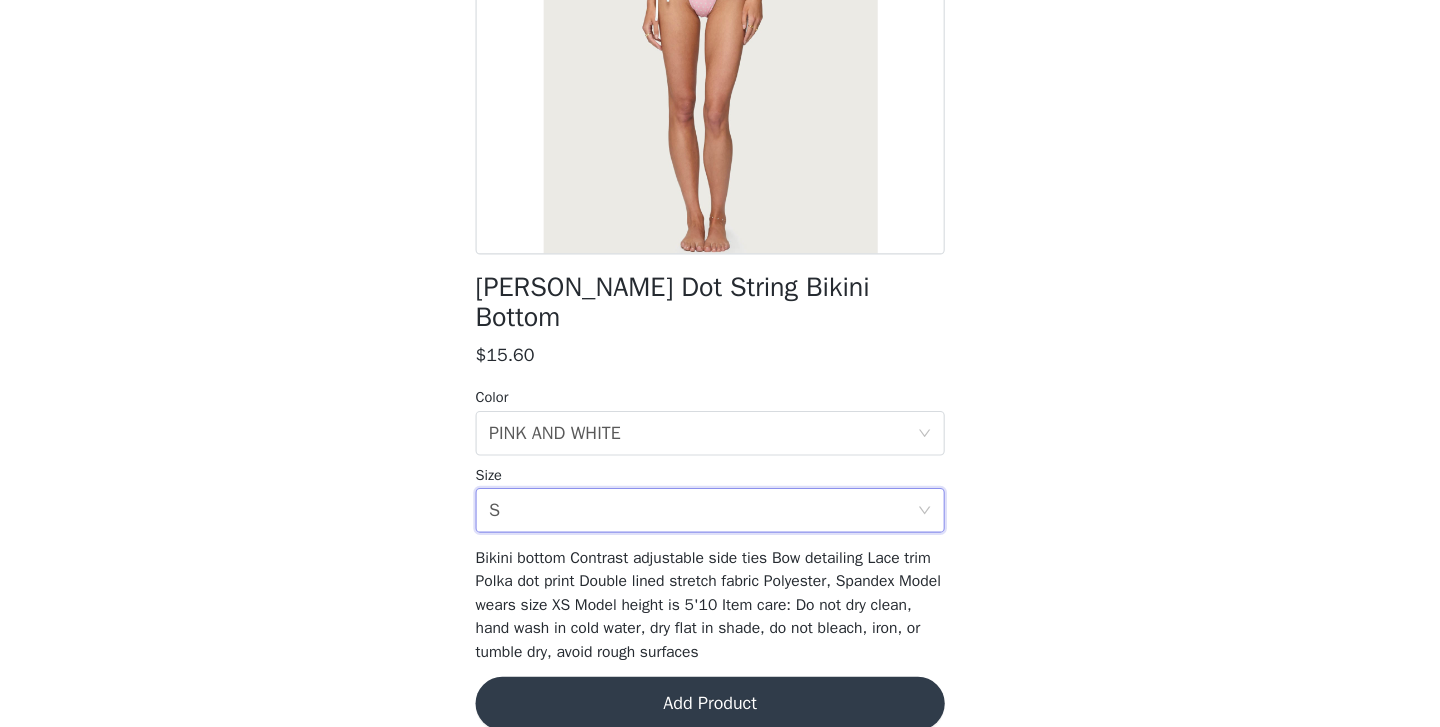 click on "Add Product" at bounding box center [720, 706] 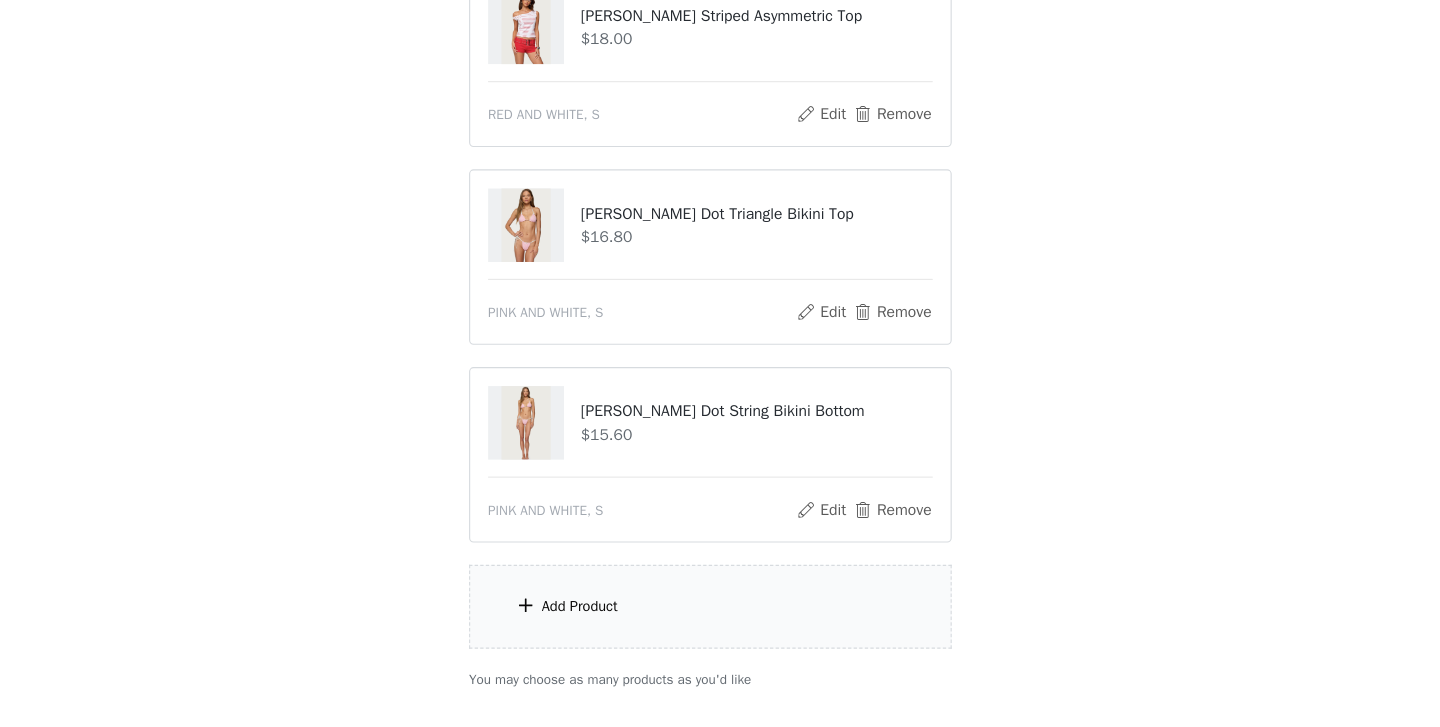 scroll, scrollTop: 2222, scrollLeft: 0, axis: vertical 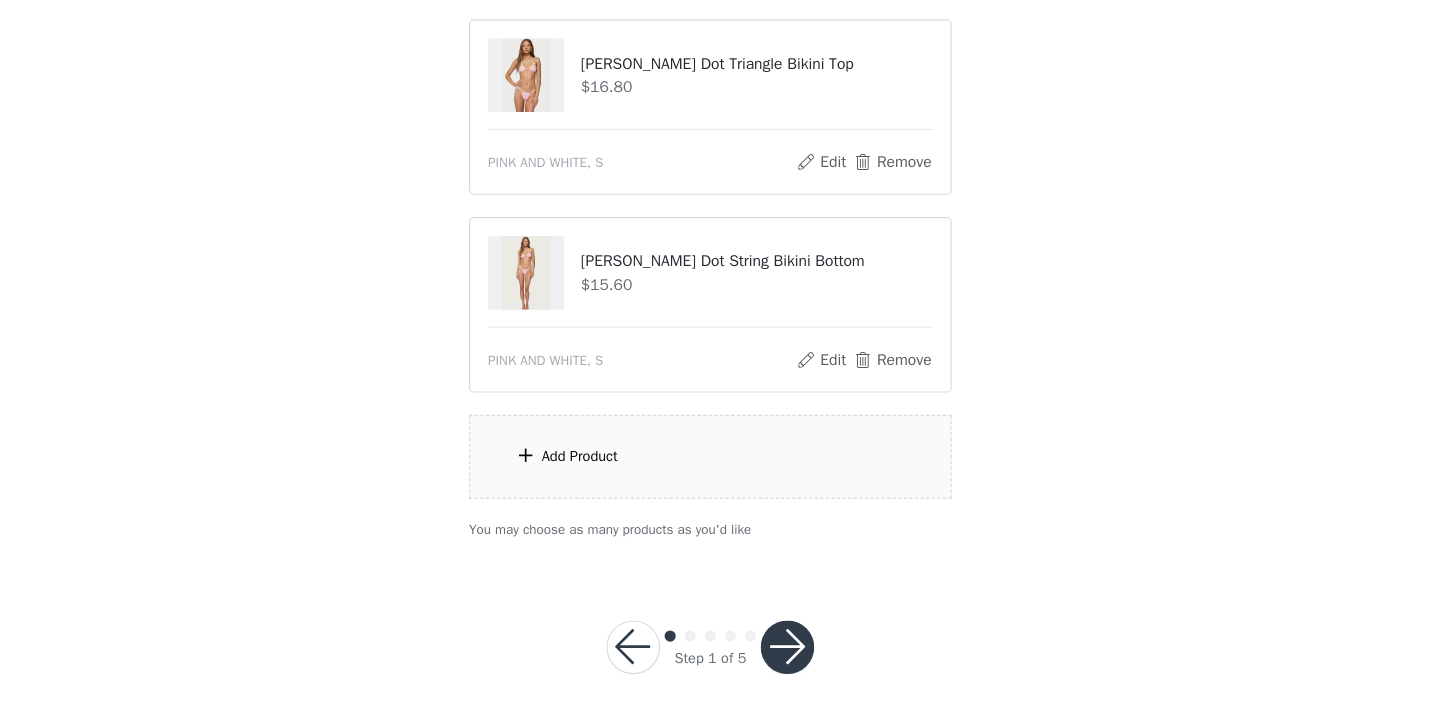 click at bounding box center [789, 655] 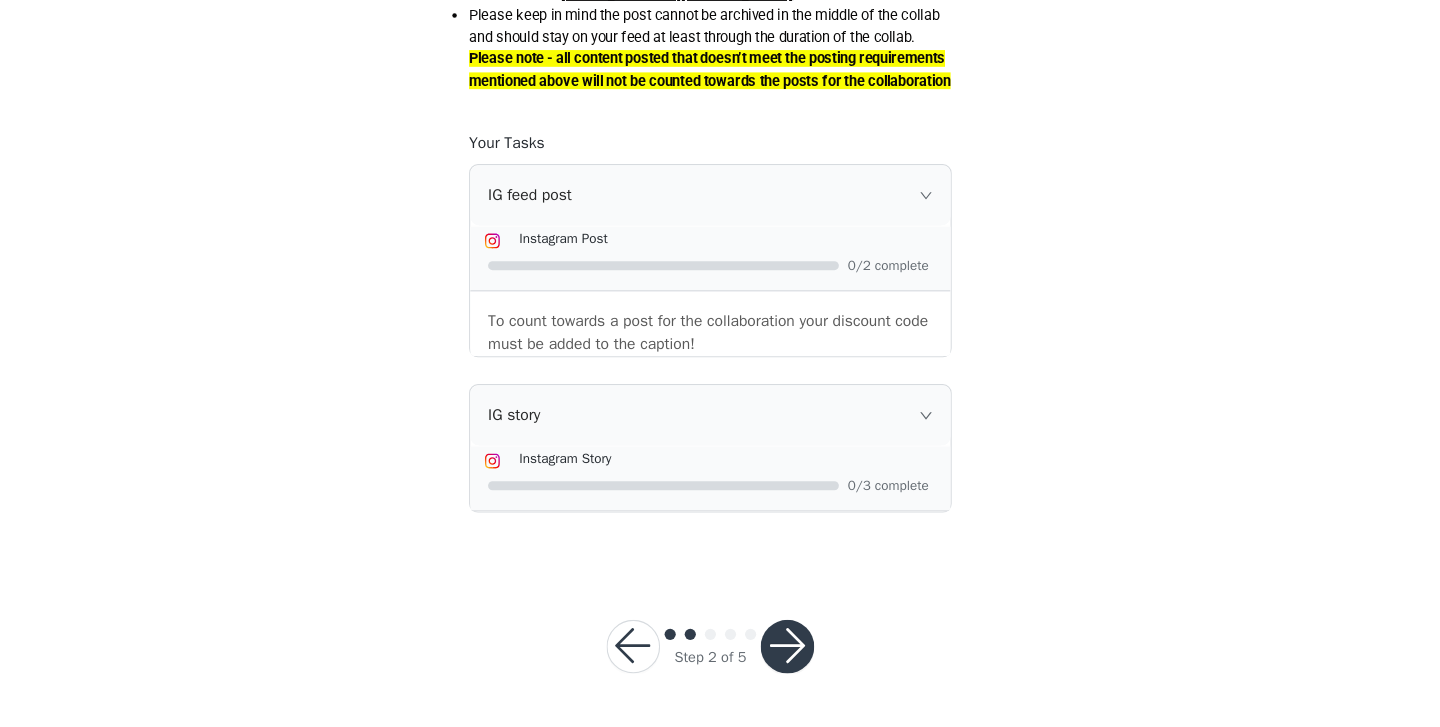 scroll, scrollTop: 1254, scrollLeft: 0, axis: vertical 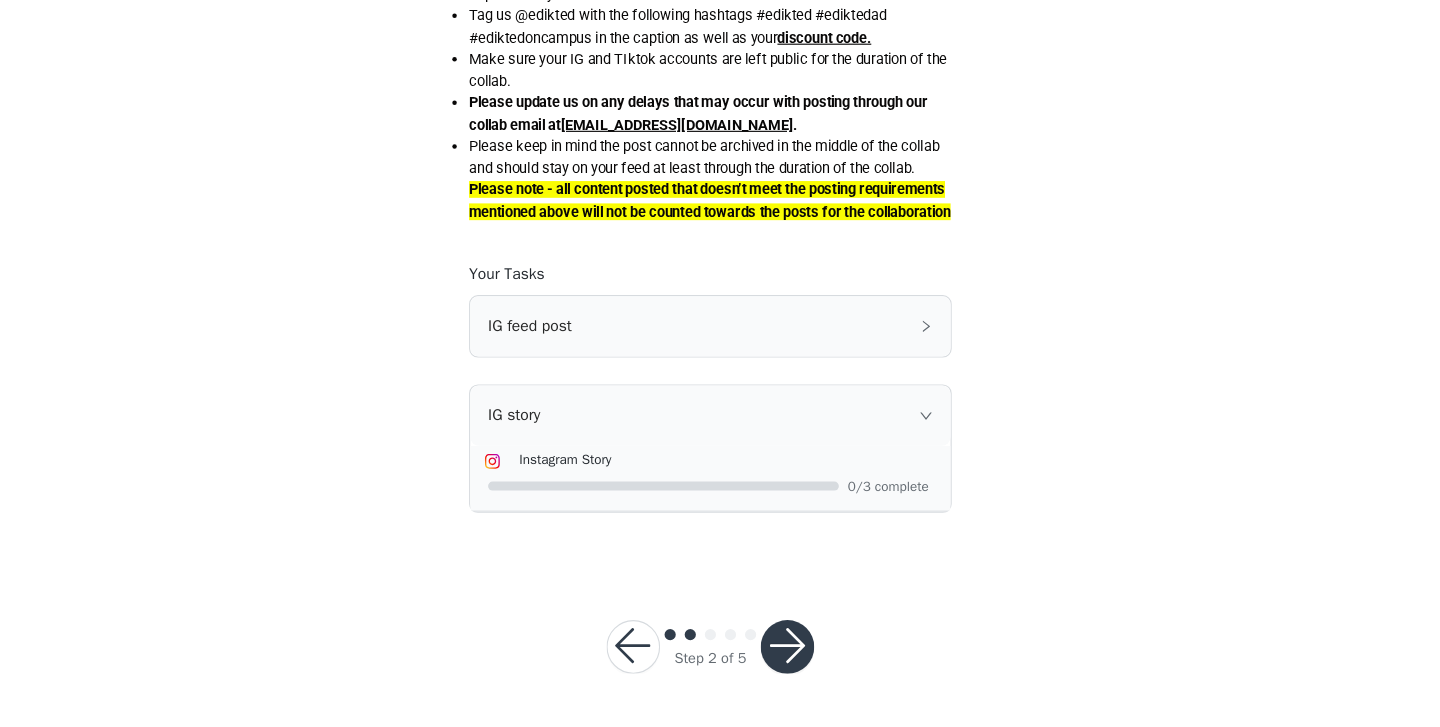 click on "IG feed post" at bounding box center (720, 368) 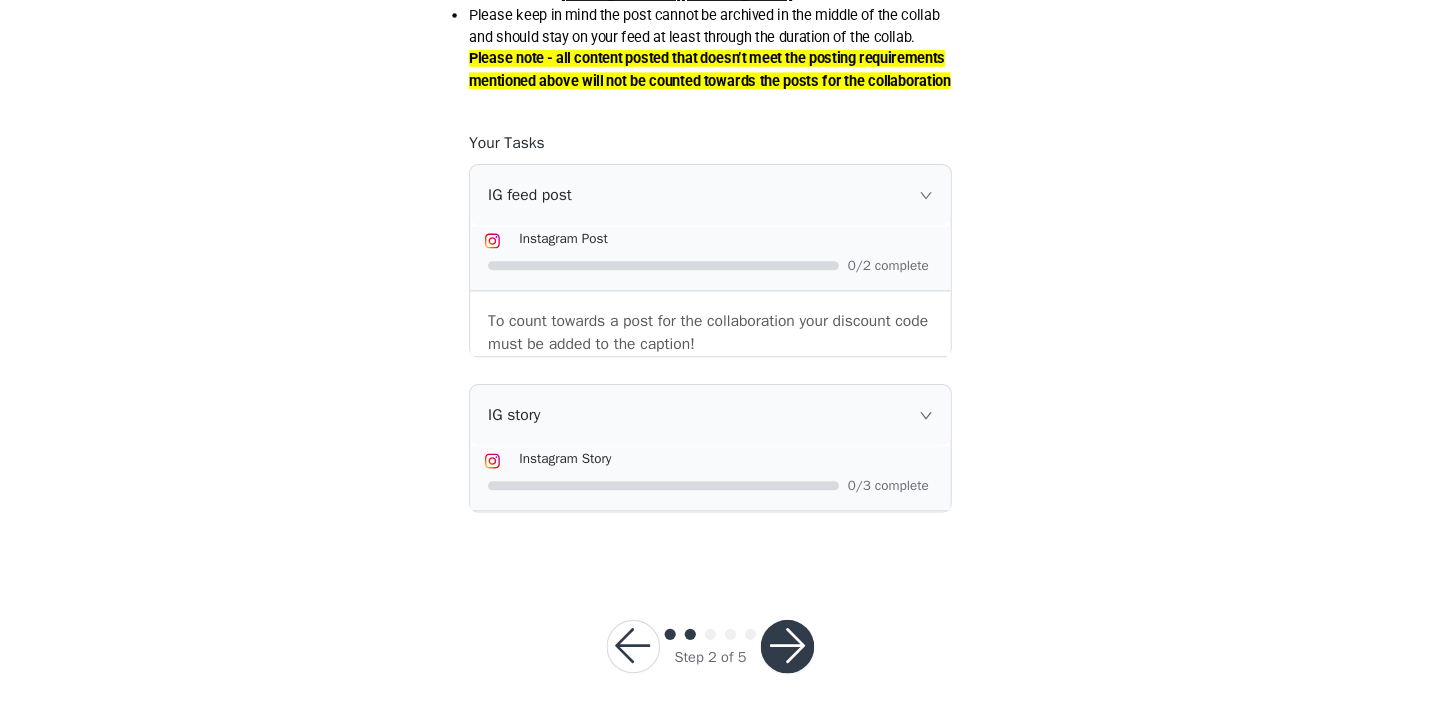scroll, scrollTop: 1333, scrollLeft: 0, axis: vertical 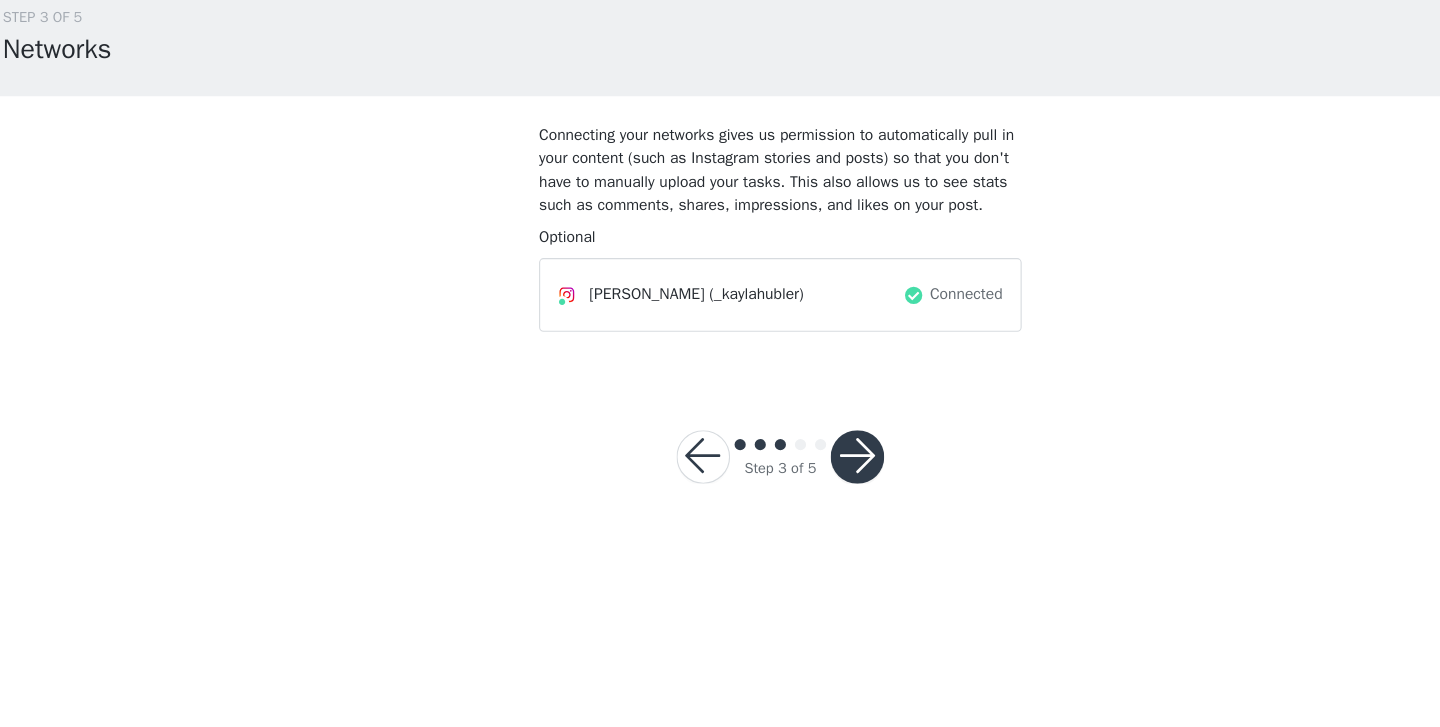 click at bounding box center (789, 485) 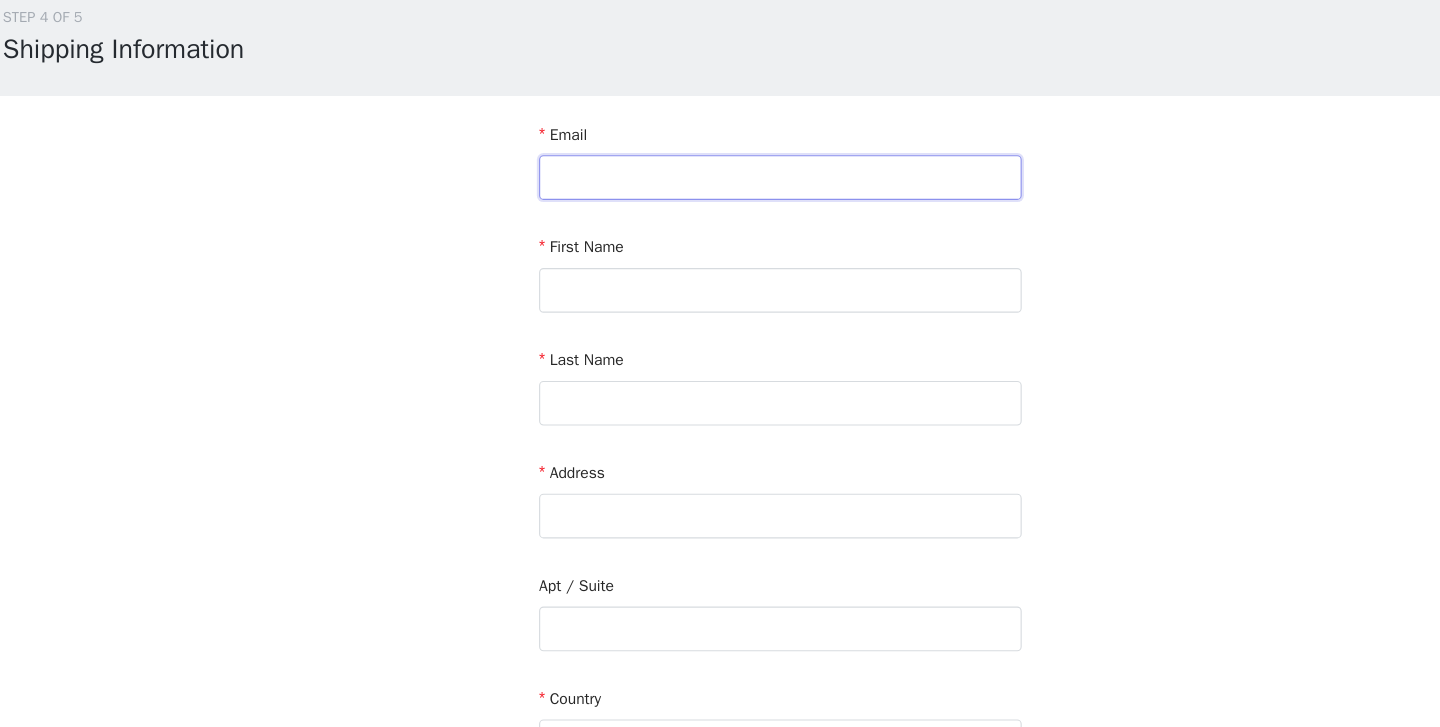 click at bounding box center (720, 235) 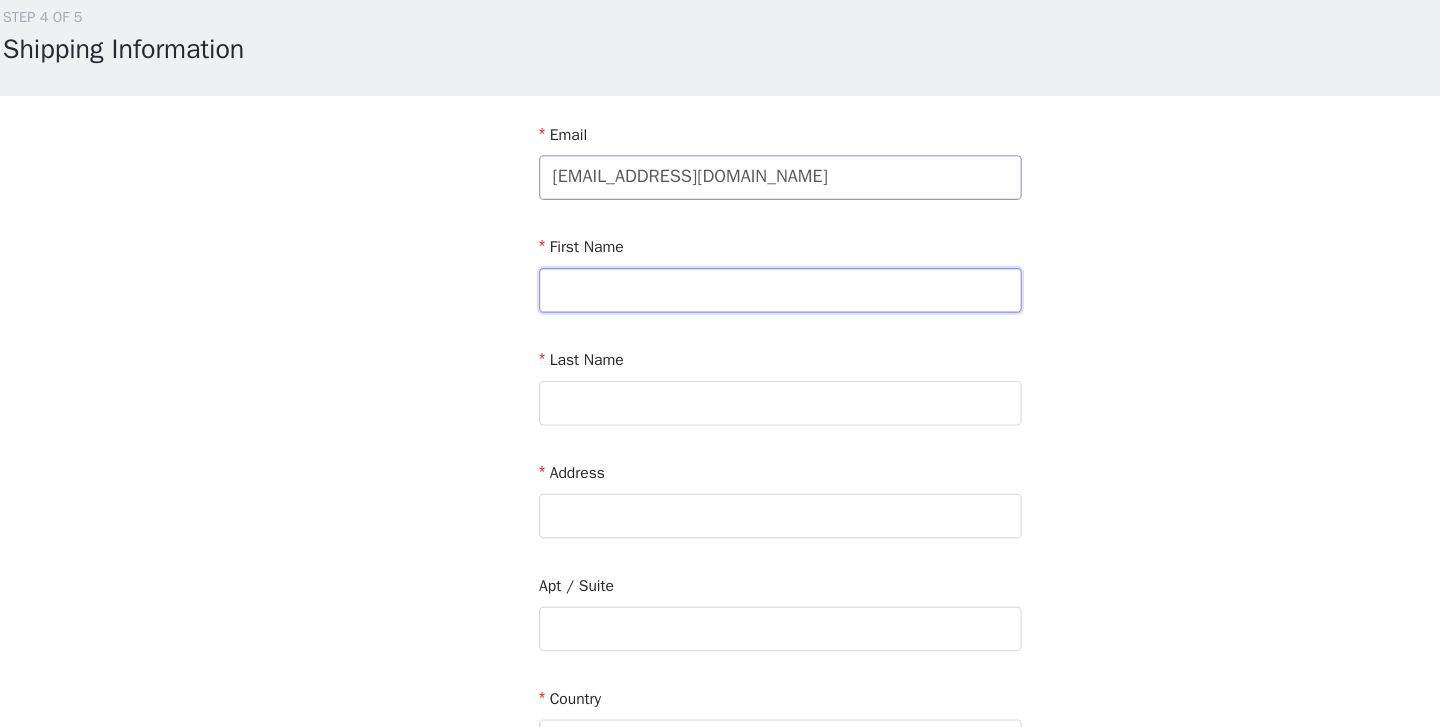 type on "Kayla" 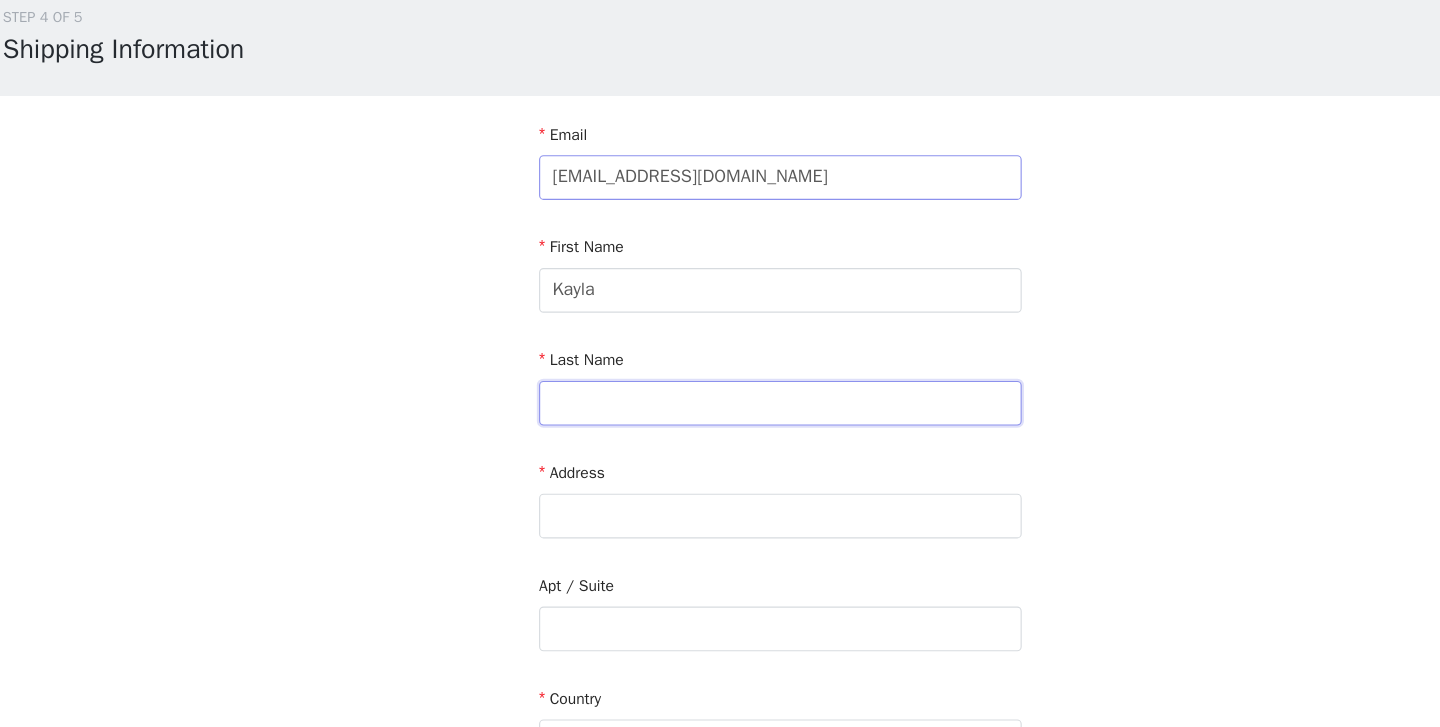 type on "Hubler" 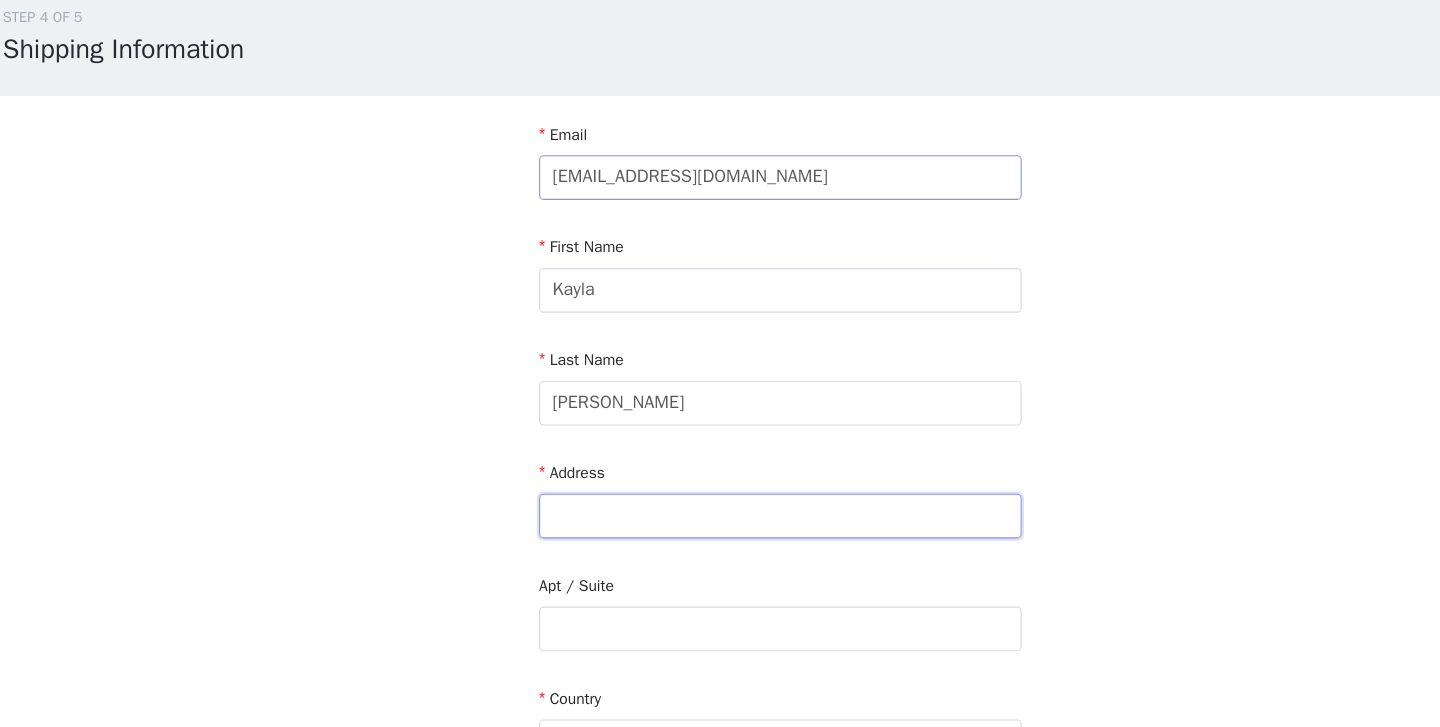 type on "[STREET_ADDRESS]" 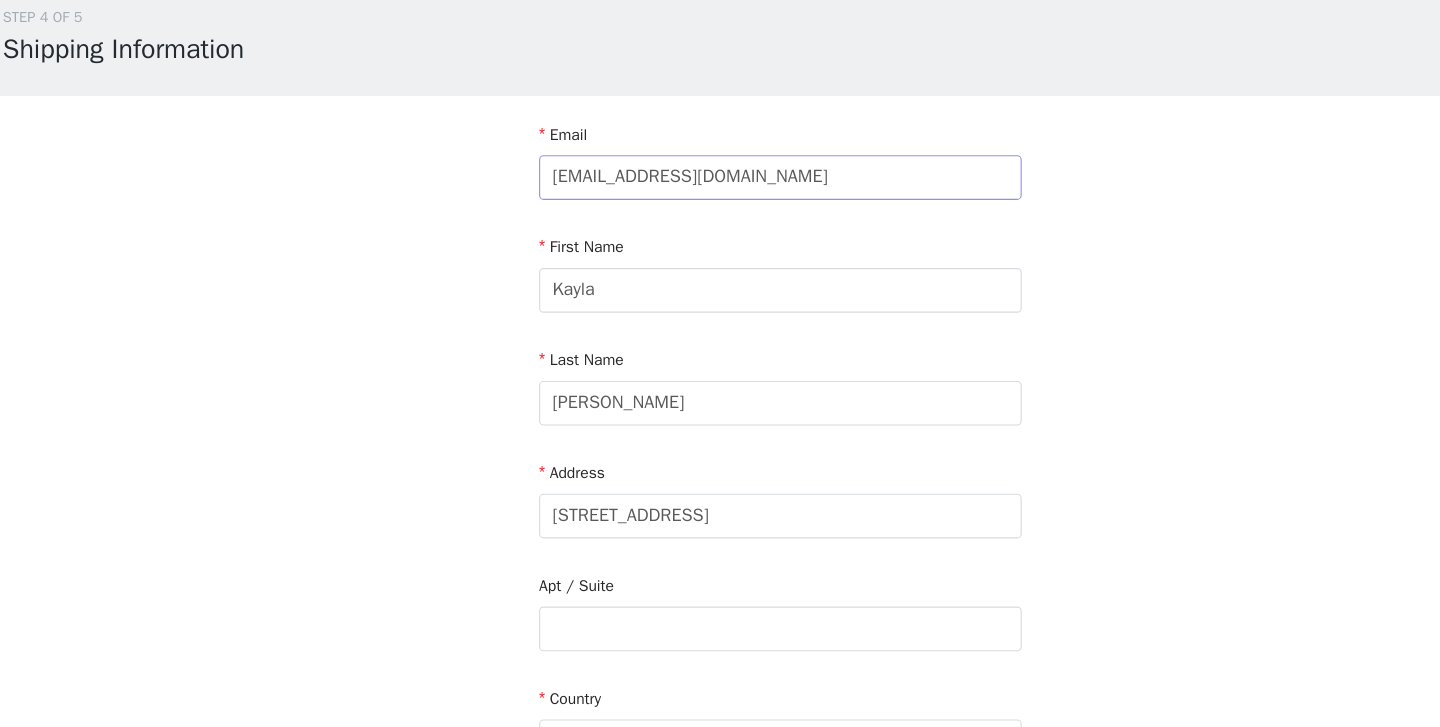 type on "Rockville Centre" 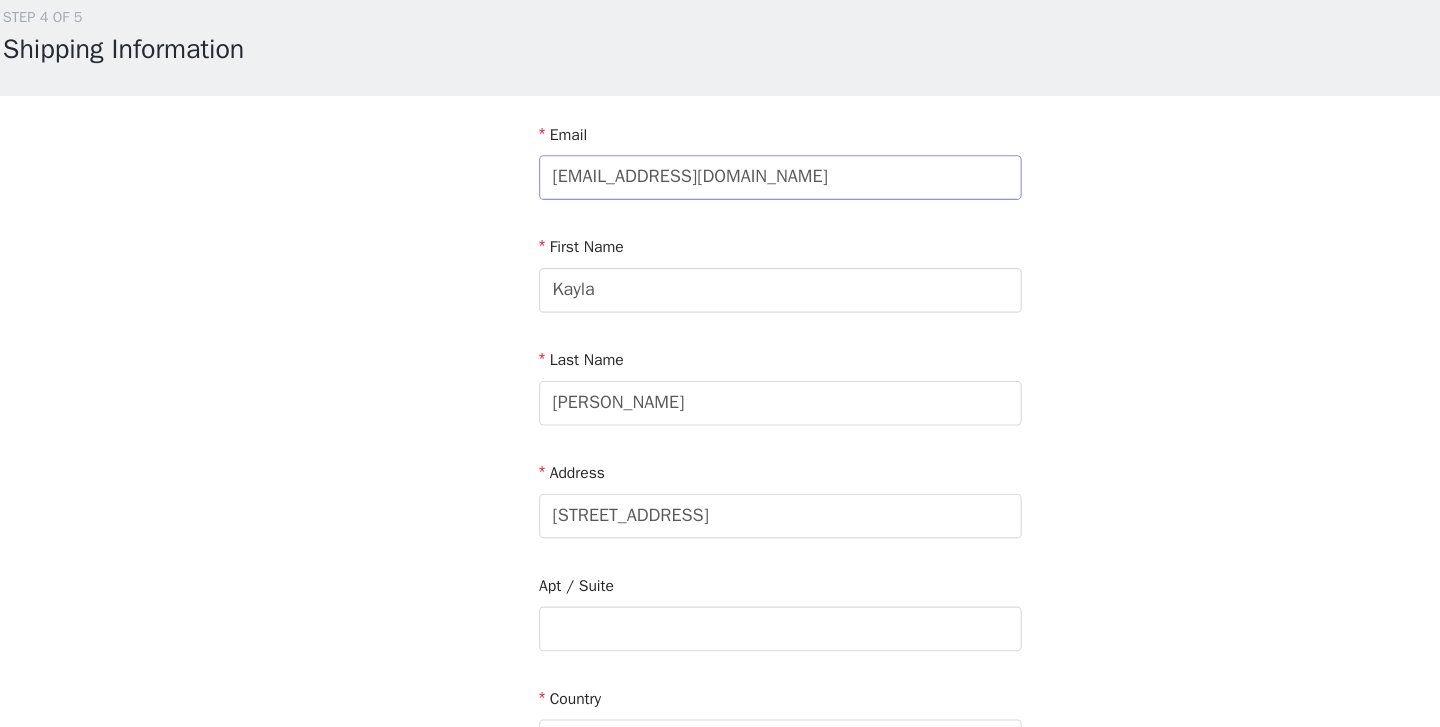 type on "11570" 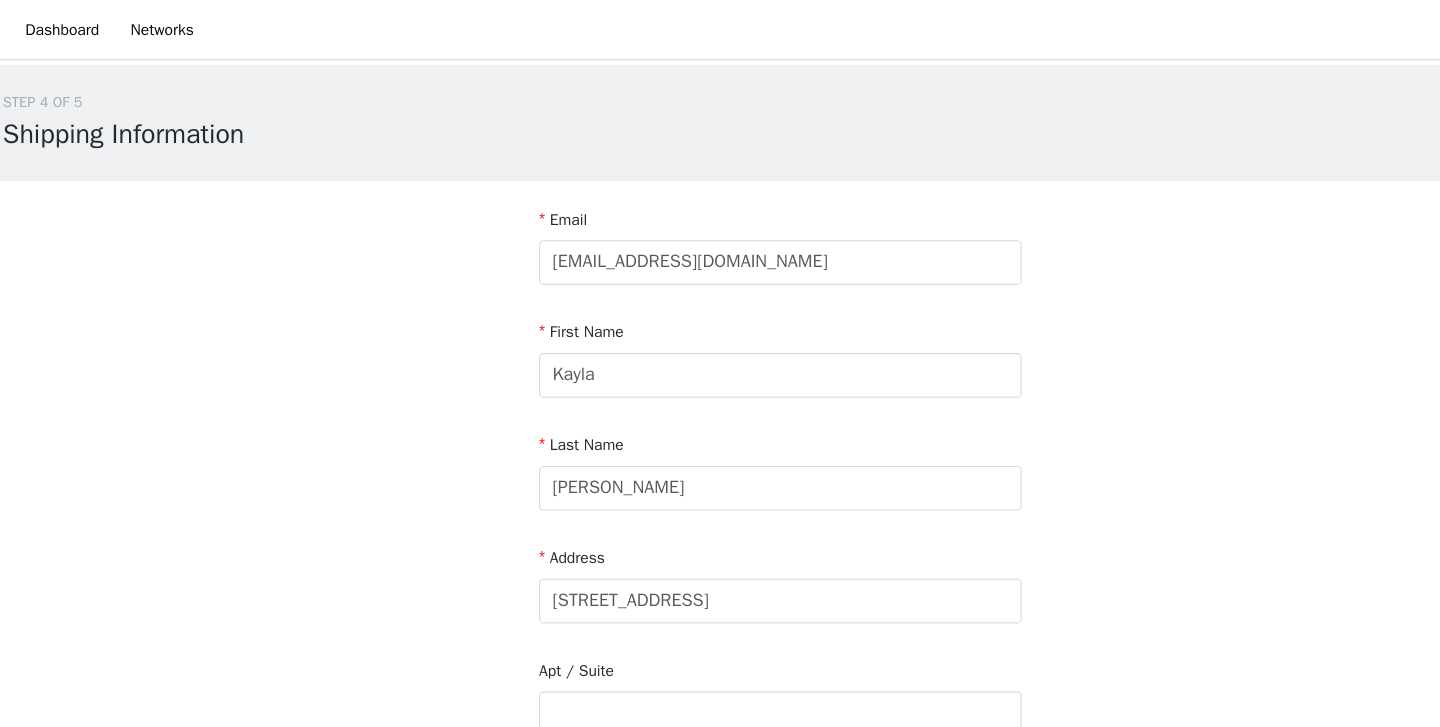 click on "STEP 4 OF 5
Shipping Information
Email kaylahublerr@gmail.com   First Name Kayla   Last Name Hubler   Address 484 N Long Beach Rd   Apt / Suite   Country     City Rockville Centre     Postcode 11570   Phone Number 5163628981" at bounding box center (720, 588) 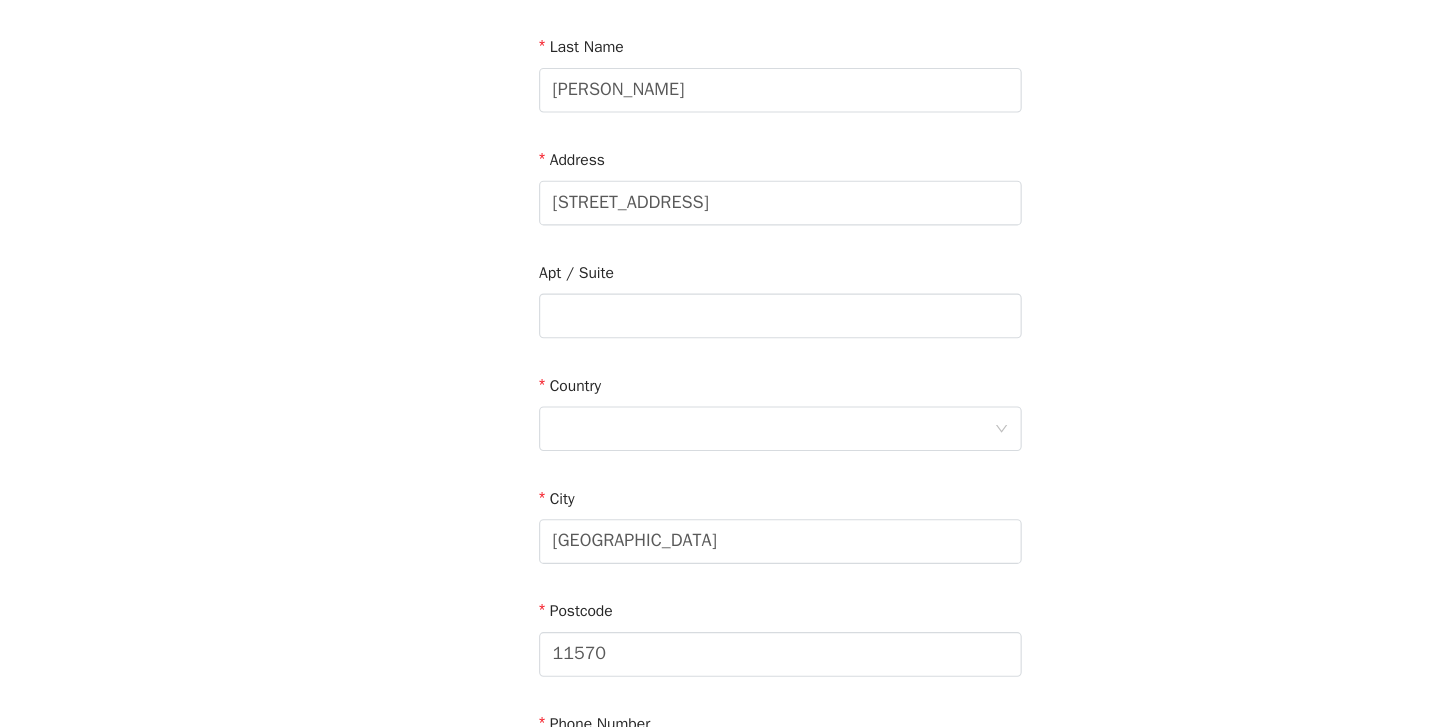 scroll, scrollTop: 294, scrollLeft: 0, axis: vertical 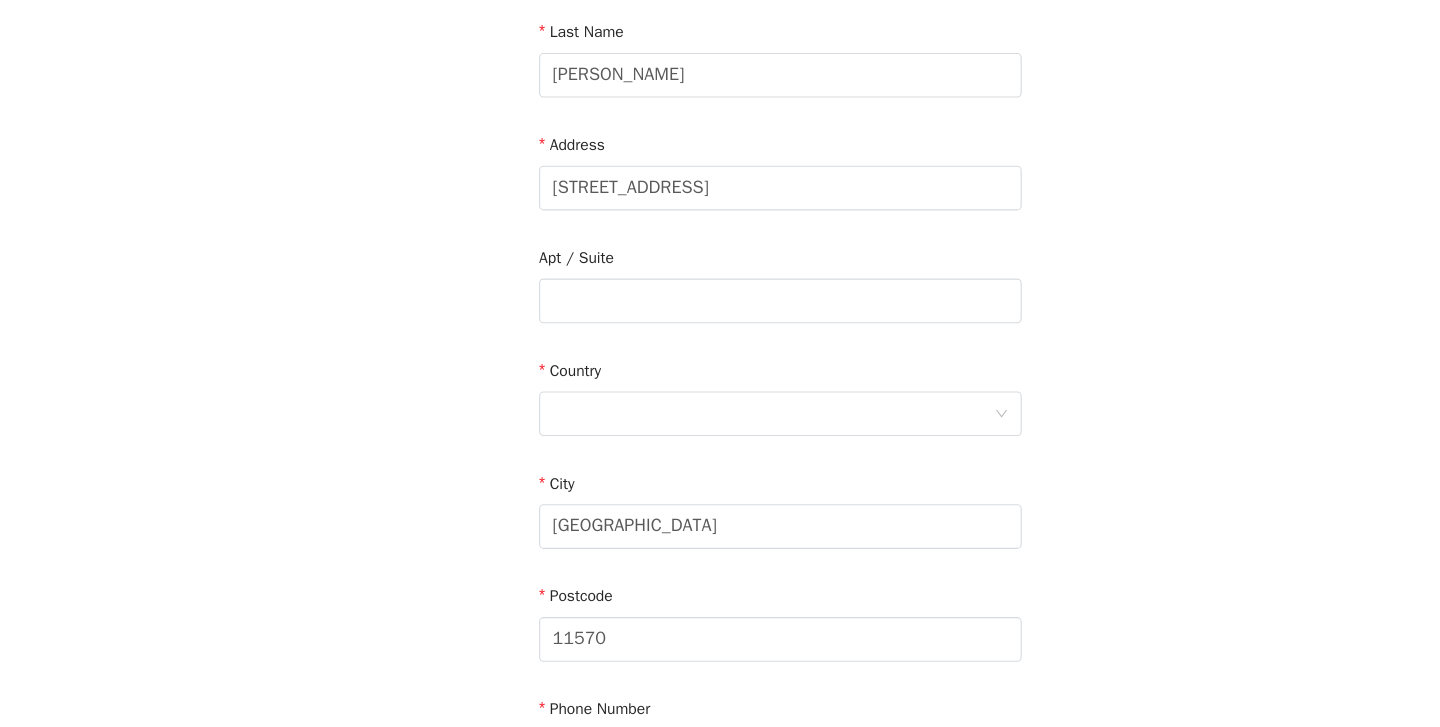 click on "Country" at bounding box center [720, 411] 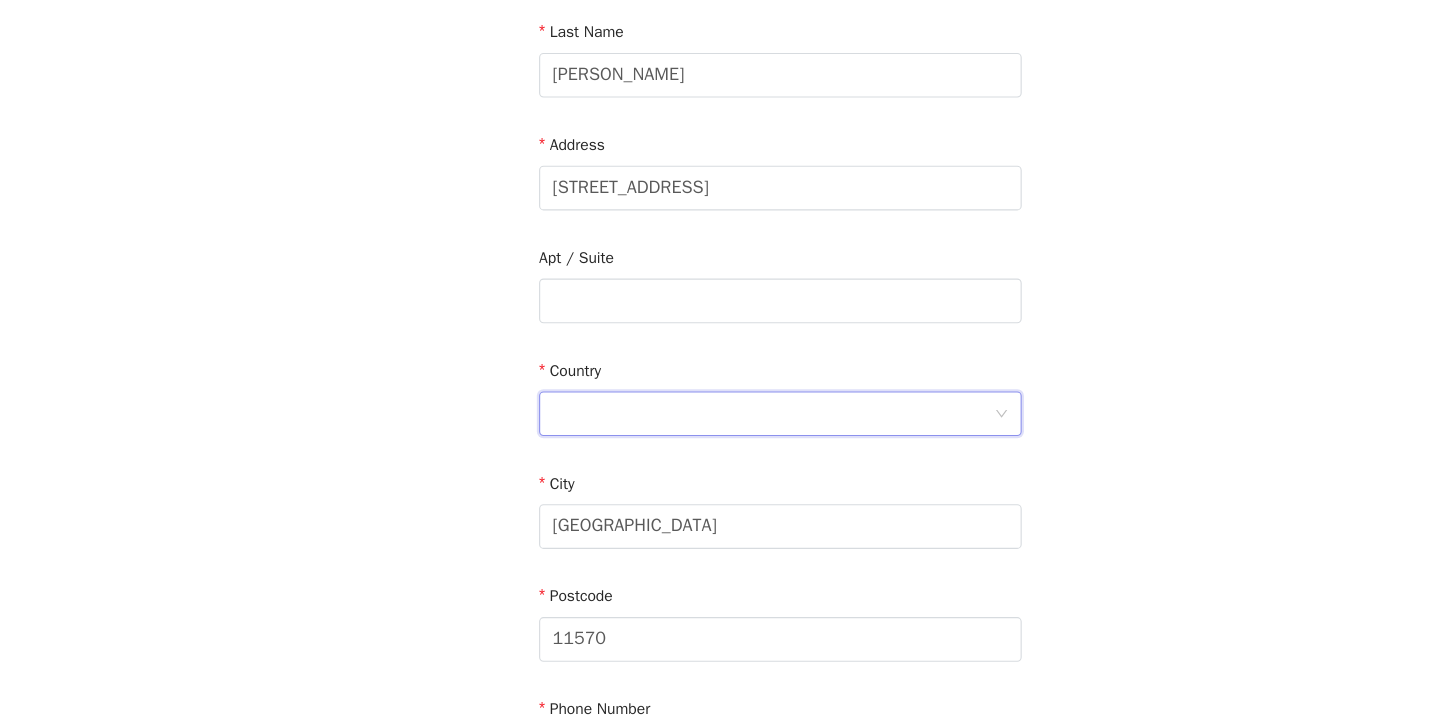 click at bounding box center [713, 446] 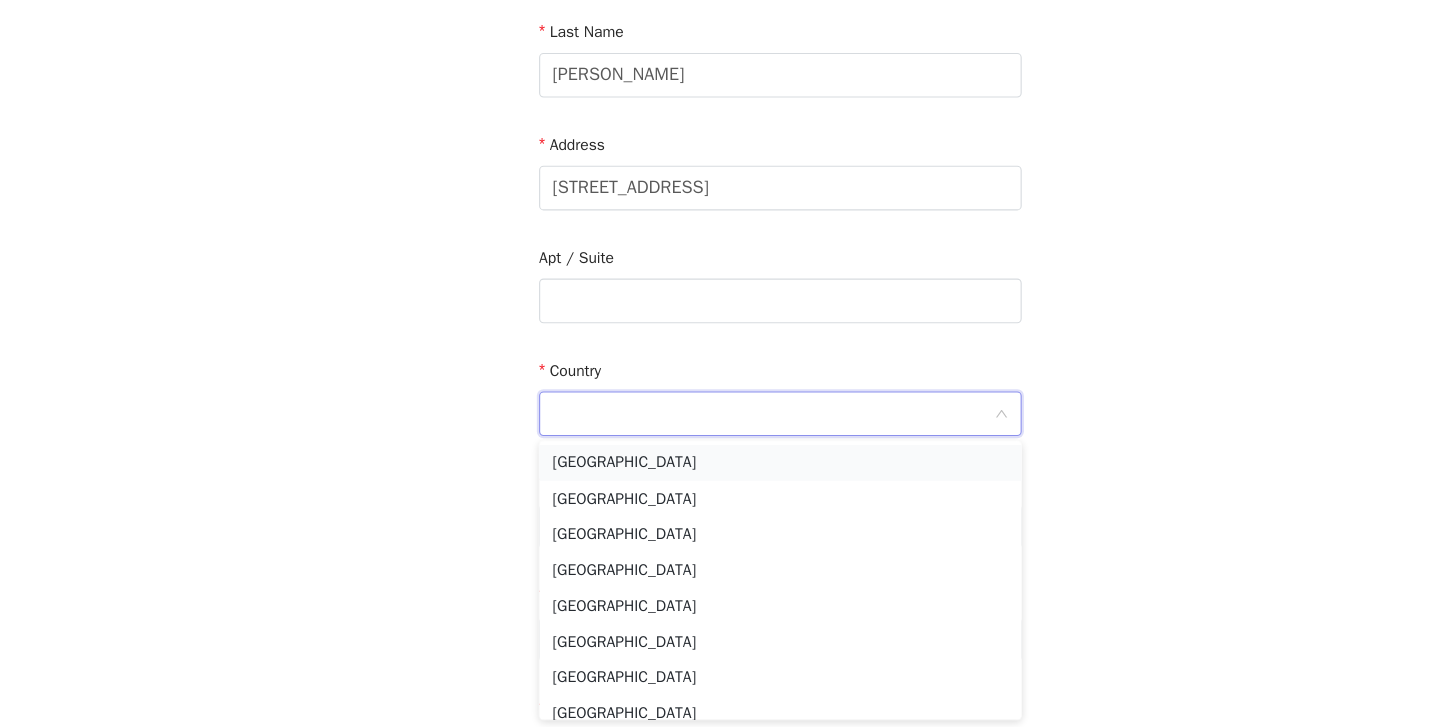 click on "[GEOGRAPHIC_DATA]" at bounding box center (720, 490) 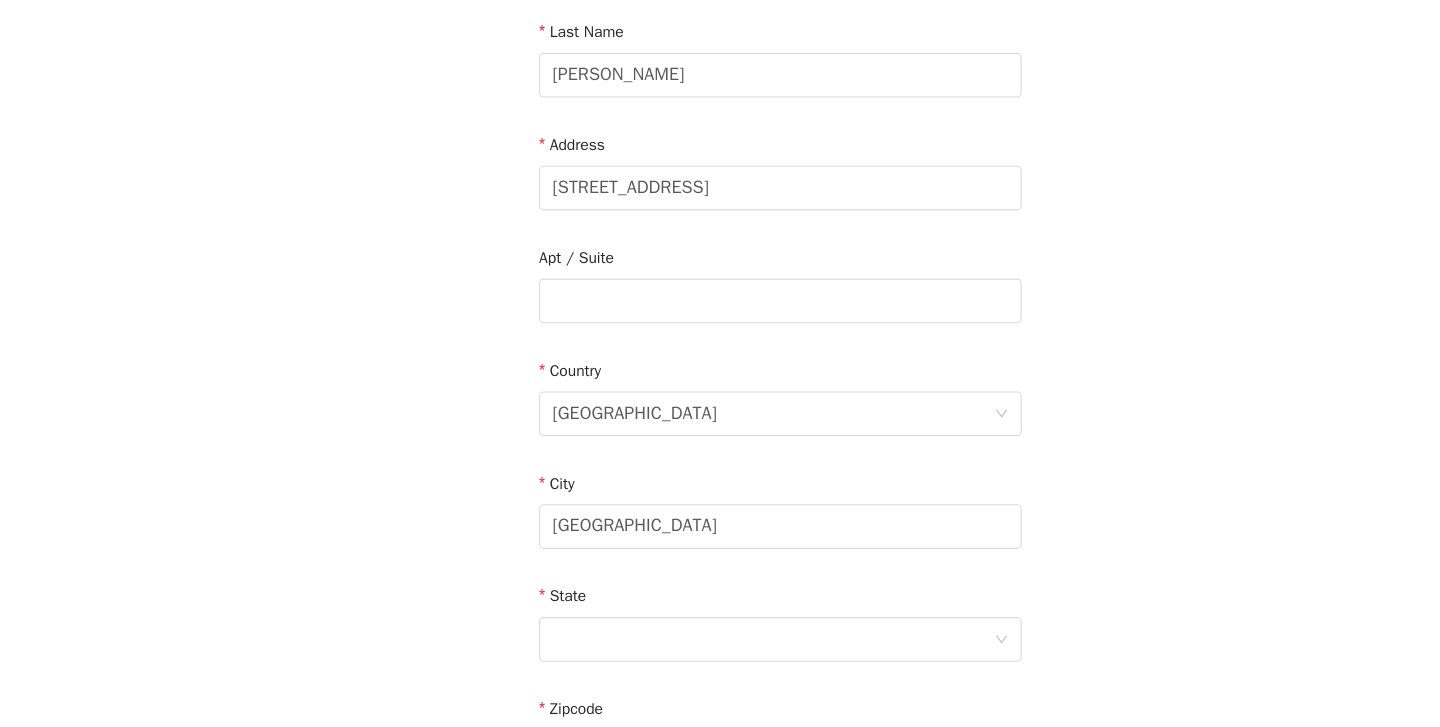 click on "STEP 4 OF 5
Shipping Information
Email kaylahublerr@gmail.com   First Name Kayla   Last Name Hubler   Address 484 N Long Beach Rd   Apt / Suite   Country
United States
City Rockville Centre   State     Zipcode 11570   Phone Number 5163628981" at bounding box center (720, 345) 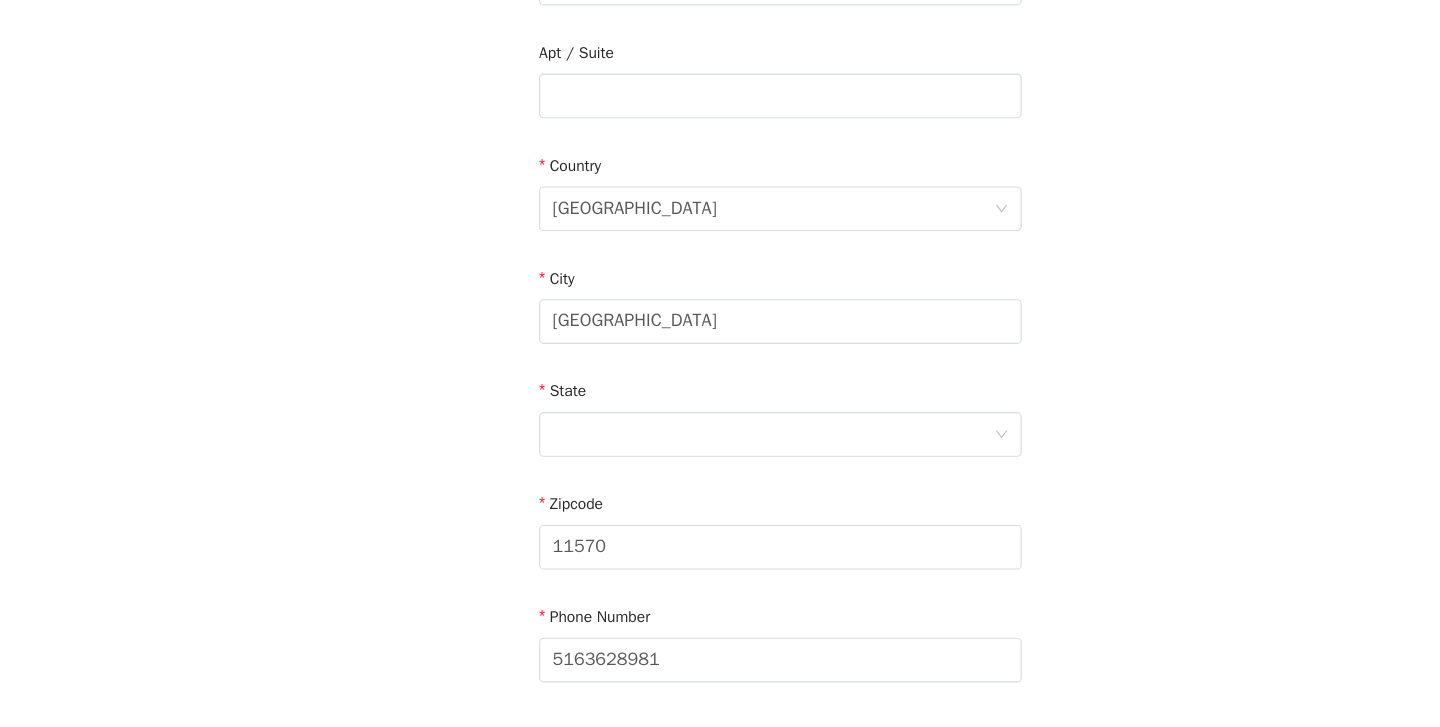 scroll, scrollTop: 496, scrollLeft: 0, axis: vertical 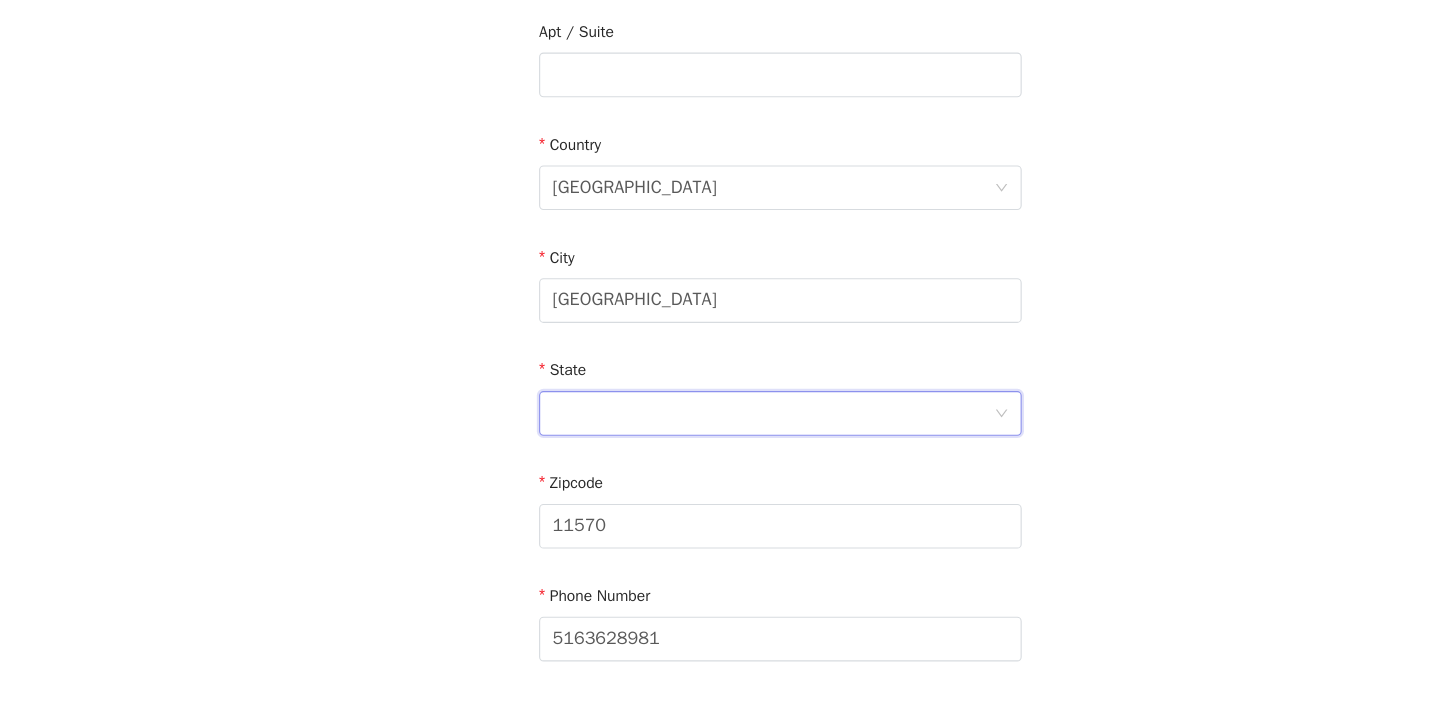 click at bounding box center [713, 446] 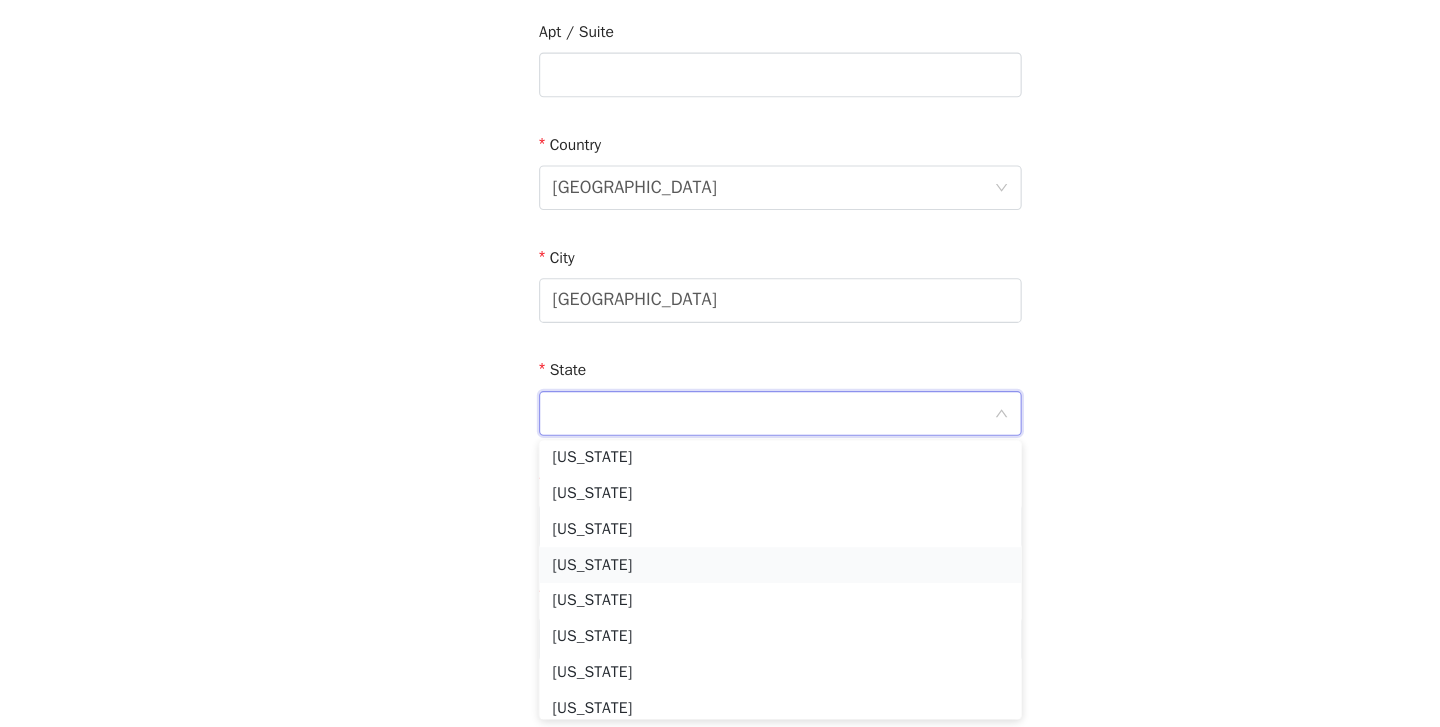 scroll, scrollTop: 1110, scrollLeft: 0, axis: vertical 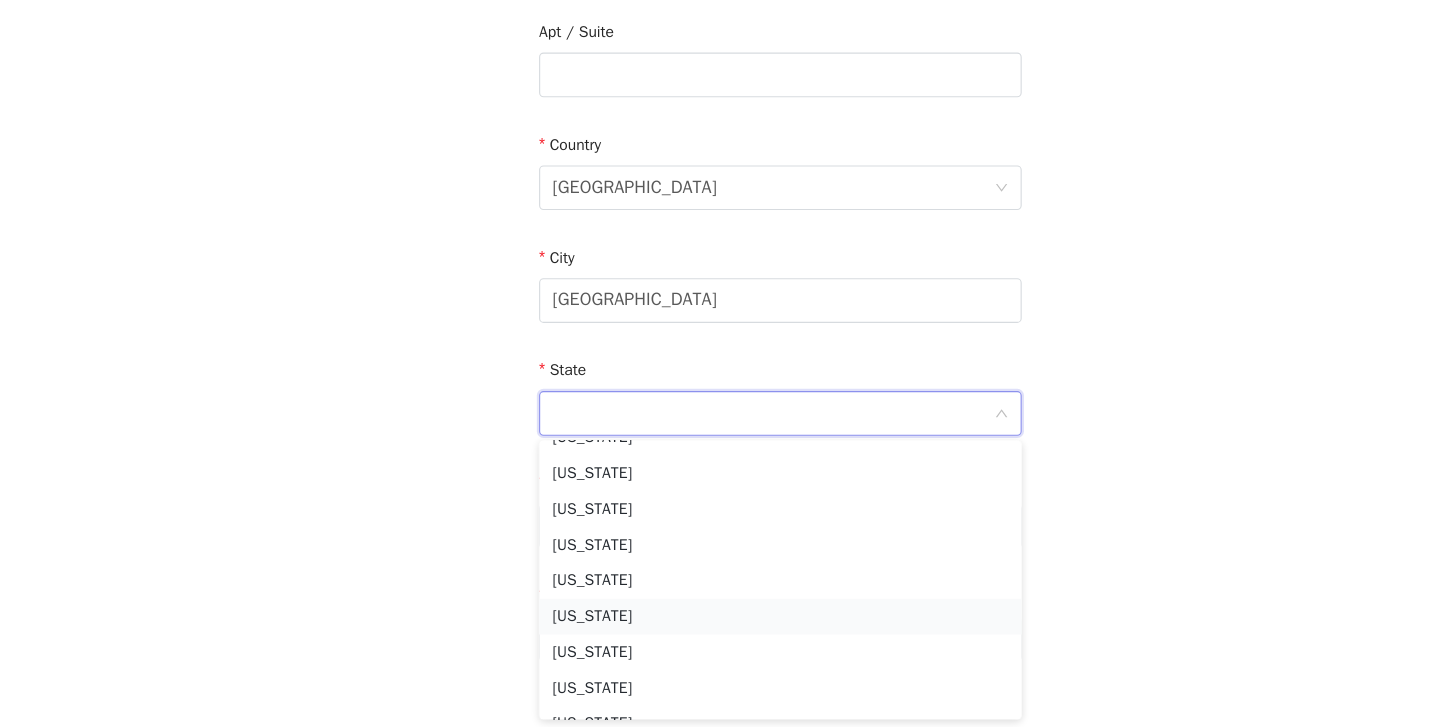 click on "New York" at bounding box center [720, 628] 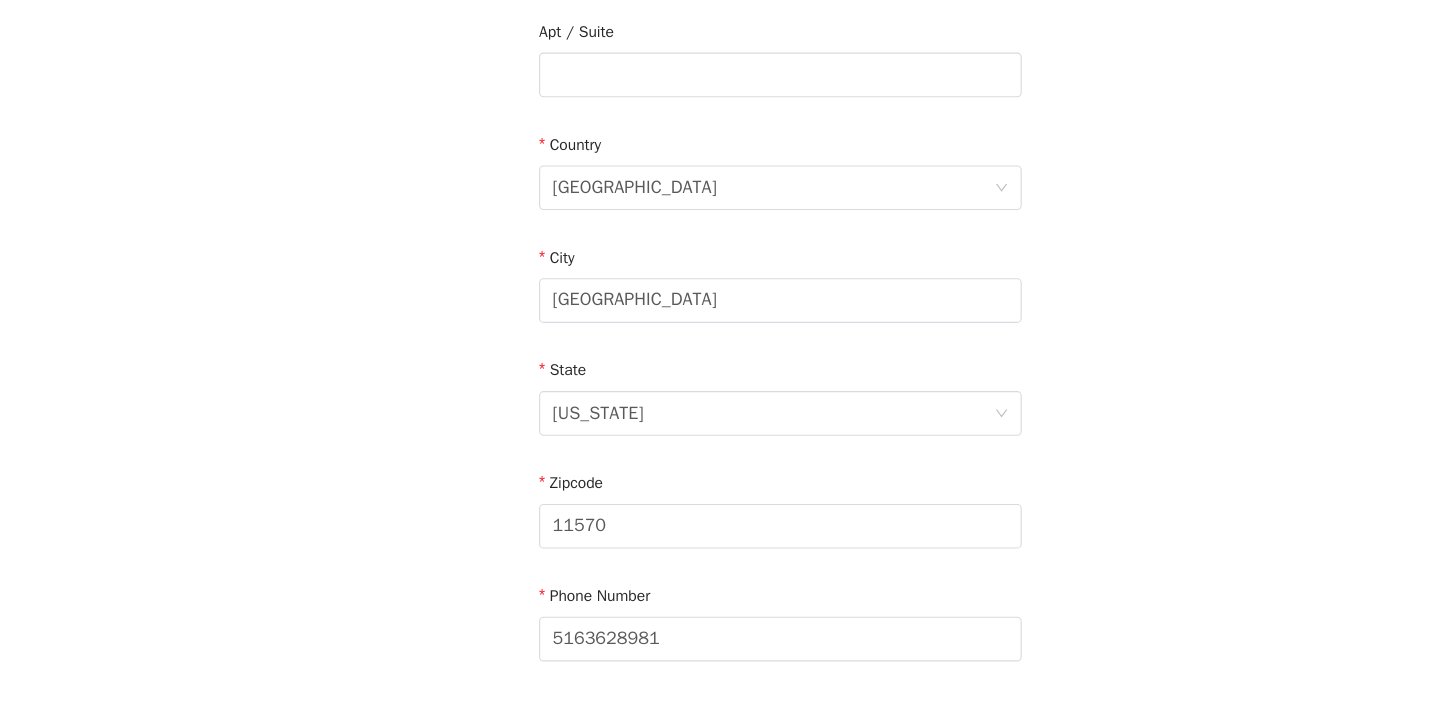 click on "STEP 4 OF 5
Shipping Information
Email kaylahublerr@gmail.com   First Name Kayla   Last Name Hubler   Address 484 N Long Beach Rd   Apt / Suite   Country
United States
City Rockville Centre   State
New York
Zipcode 11570   Phone Number 5163628981" at bounding box center (720, 143) 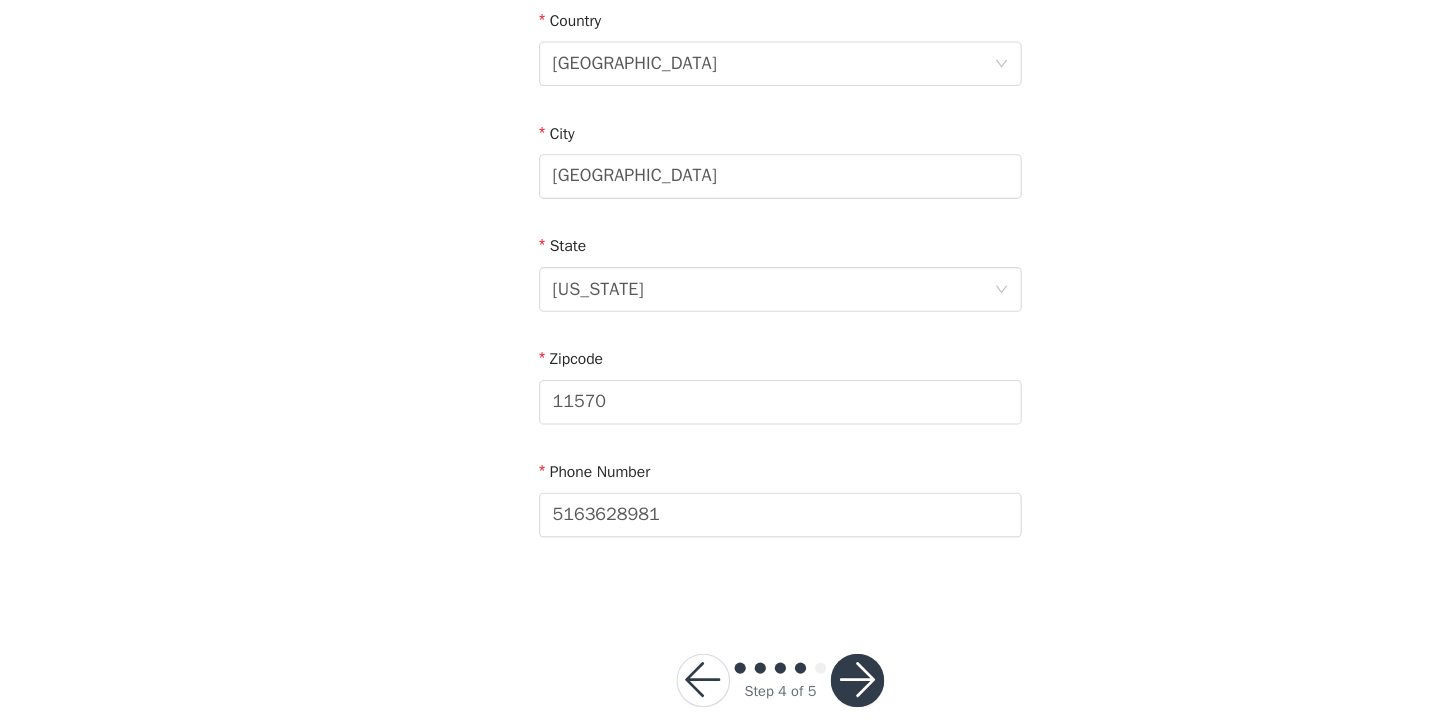 scroll, scrollTop: 636, scrollLeft: 0, axis: vertical 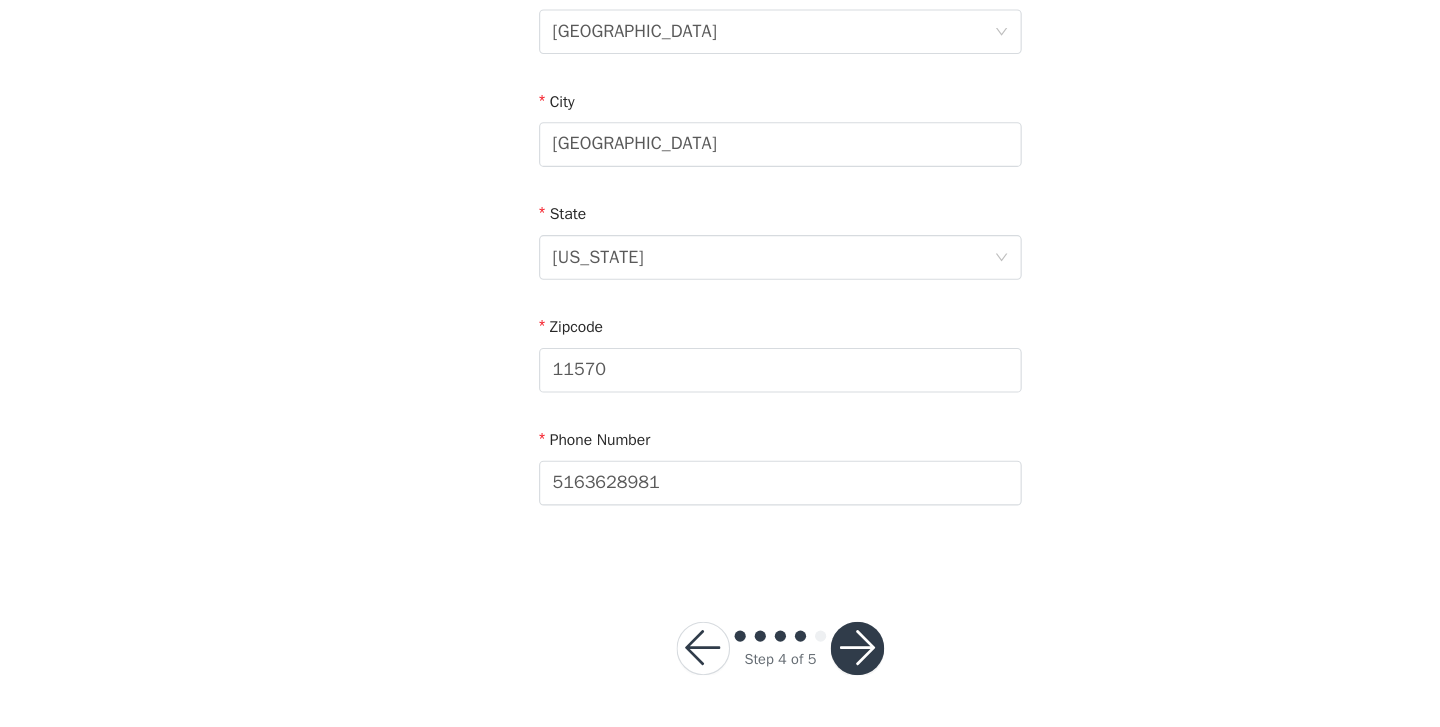 click at bounding box center (789, 656) 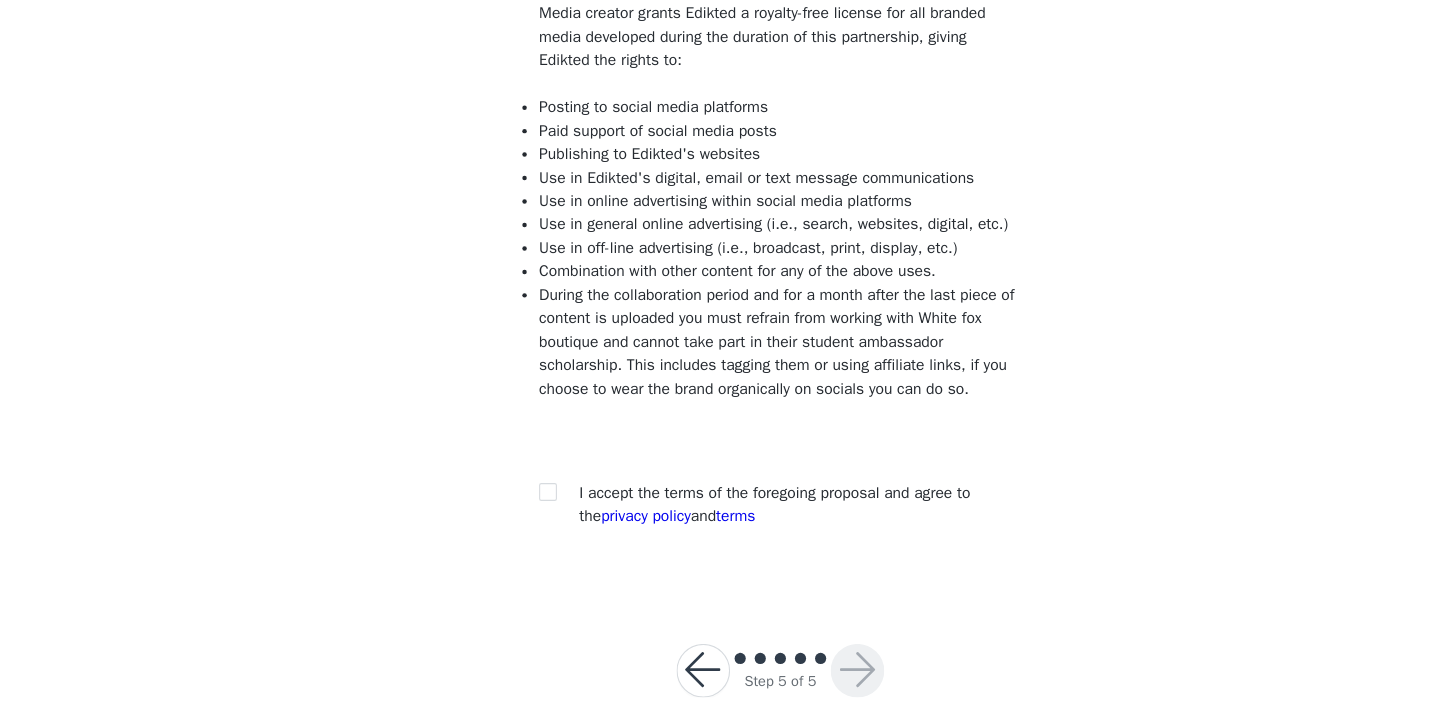 scroll, scrollTop: 237, scrollLeft: 0, axis: vertical 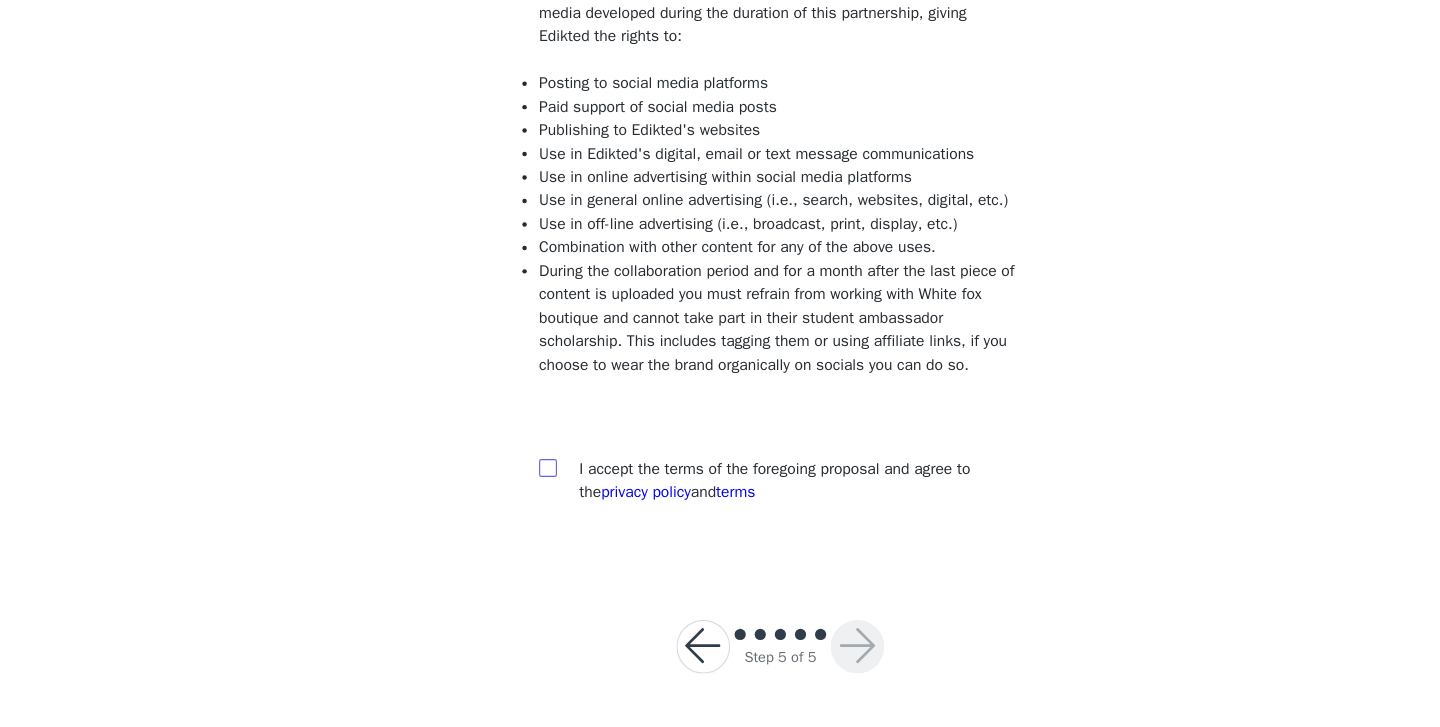 click at bounding box center (511, 494) 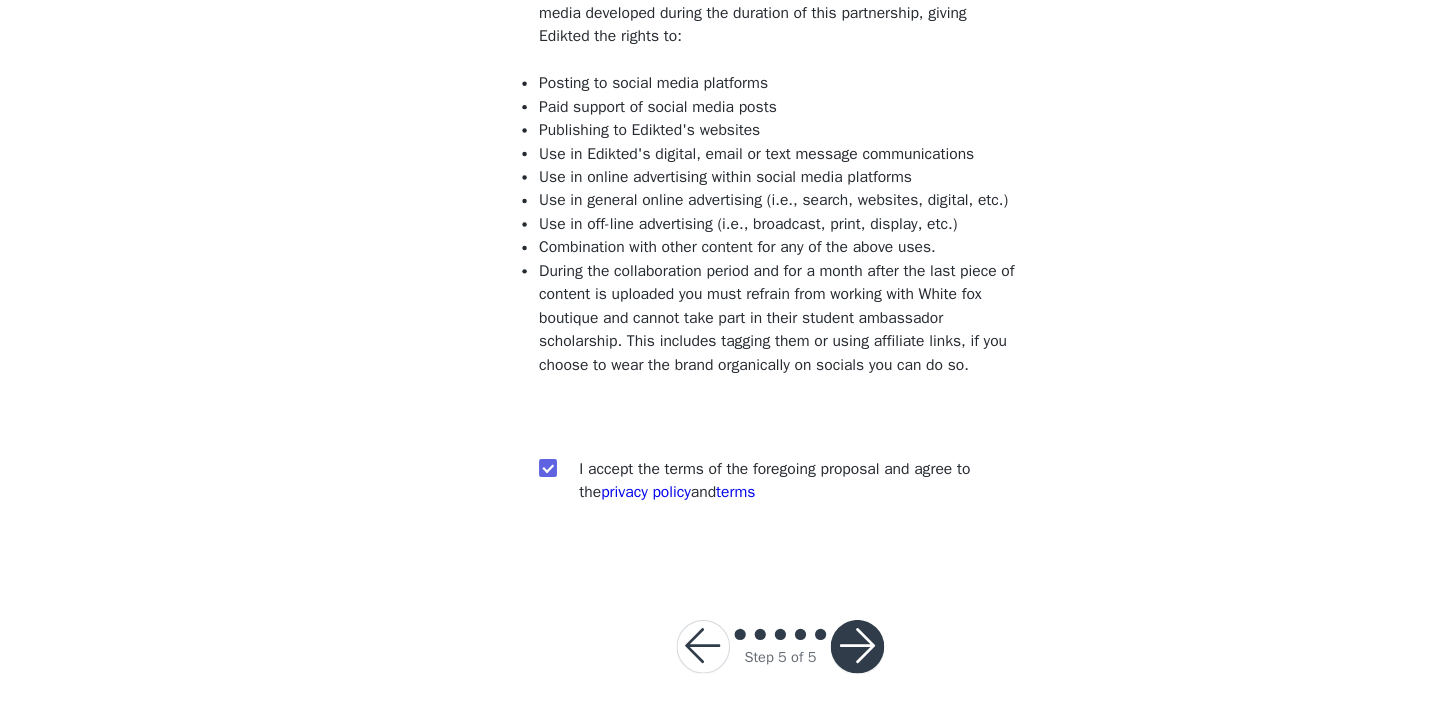 click at bounding box center (789, 655) 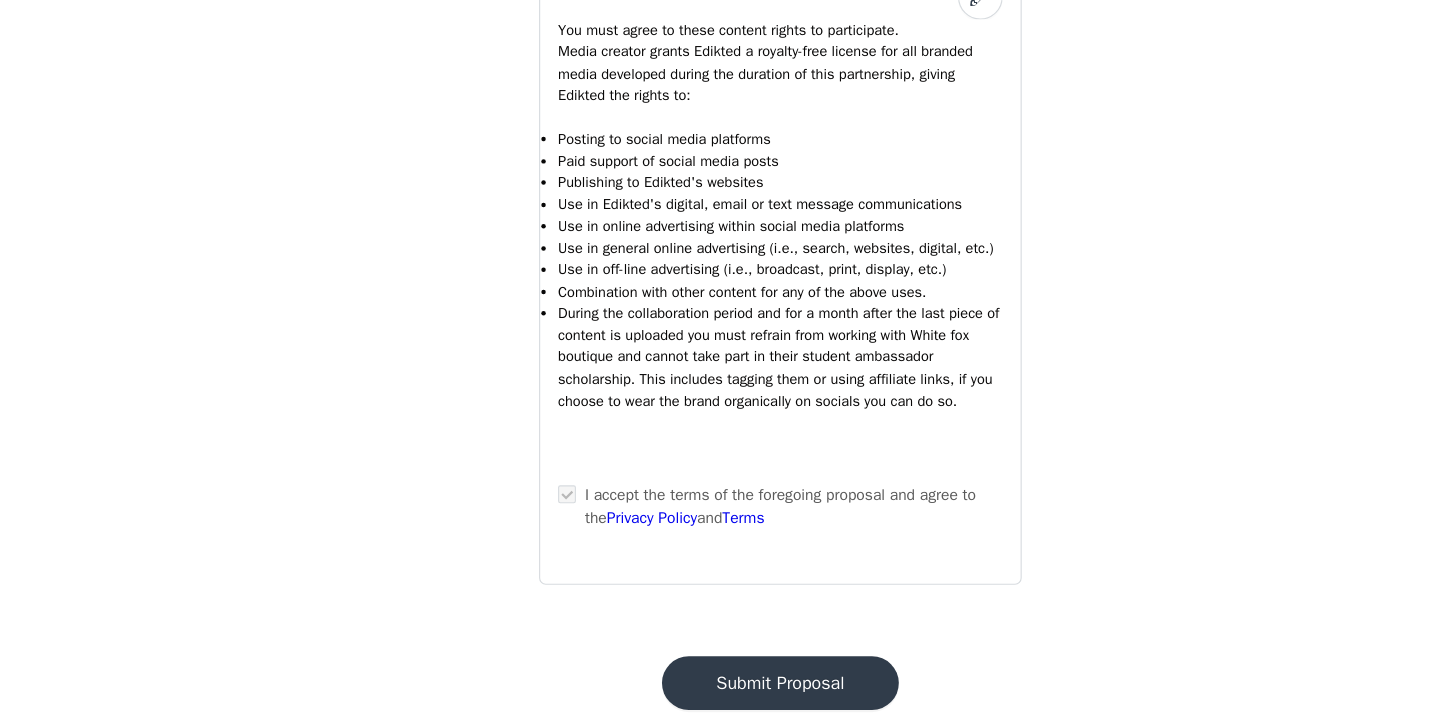 scroll, scrollTop: 2380, scrollLeft: 0, axis: vertical 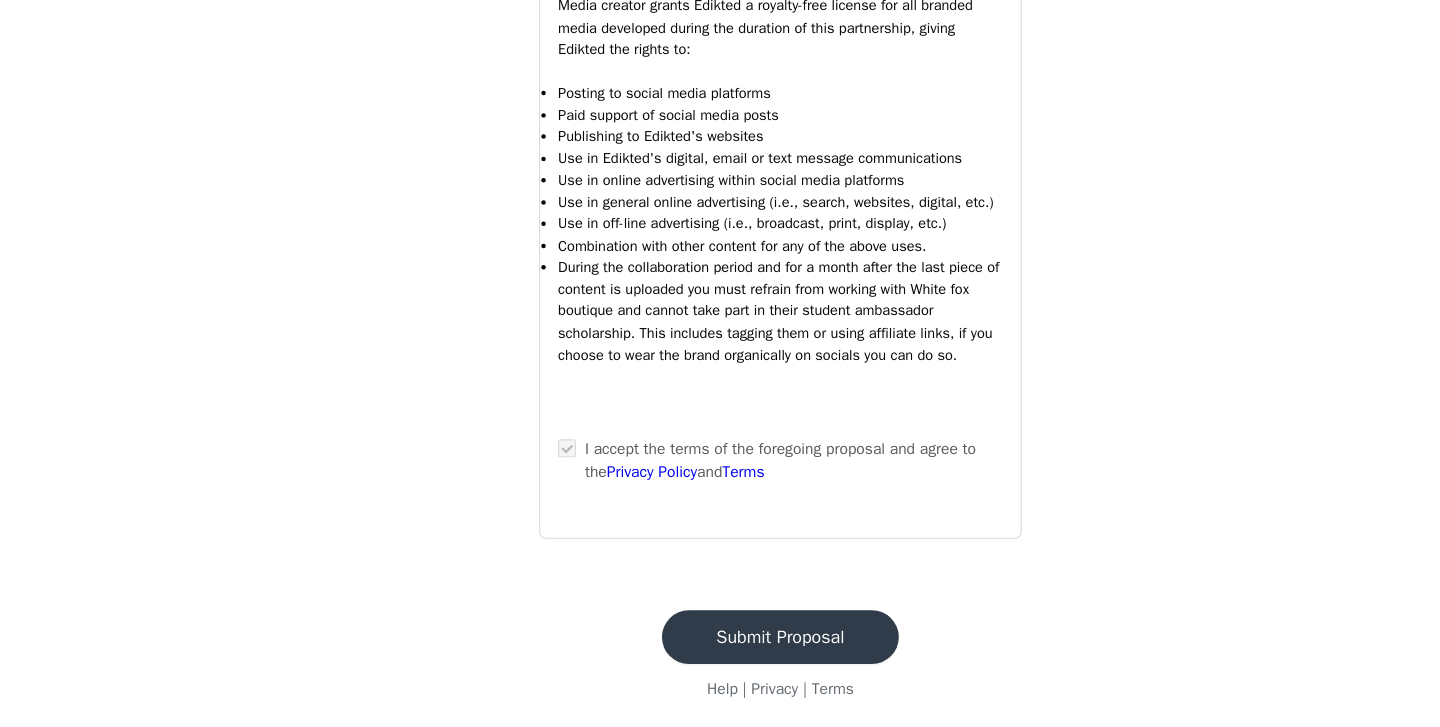 click on "Submit Proposal" at bounding box center (720, 646) 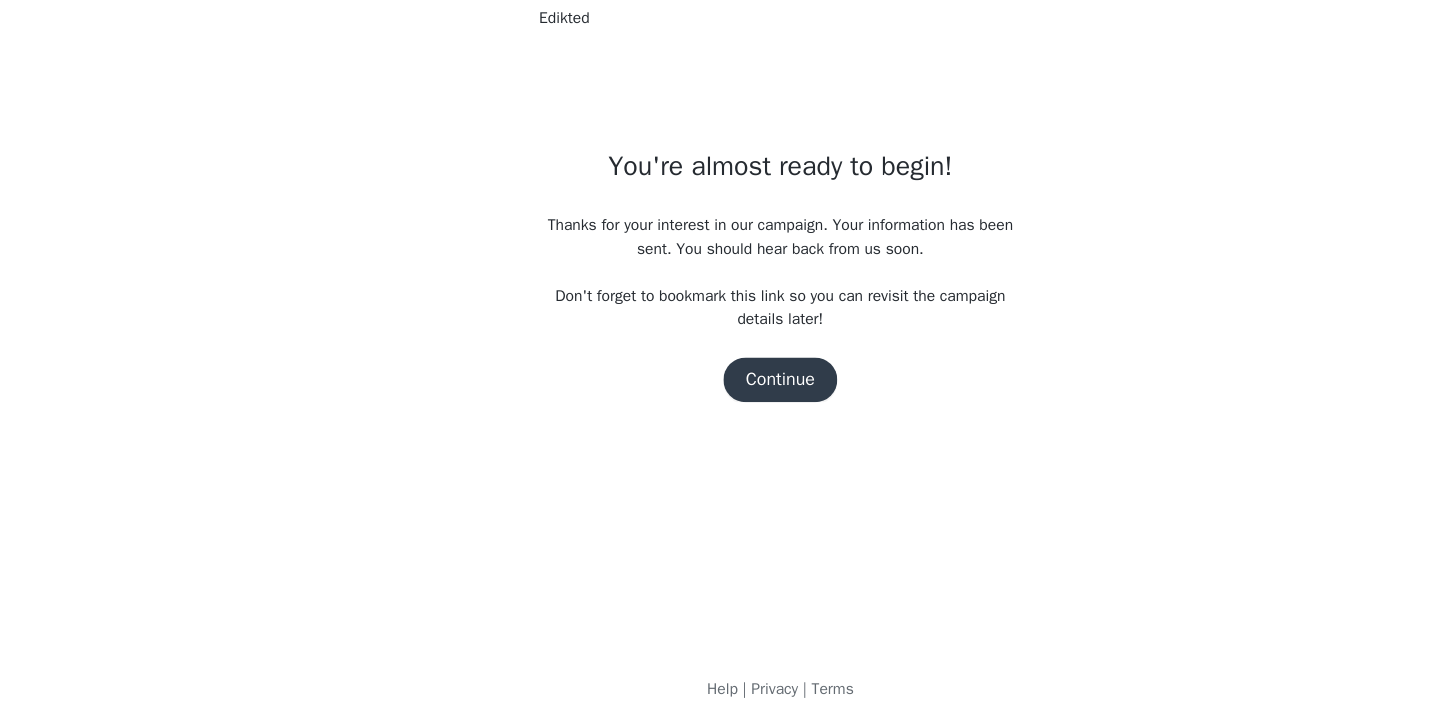 scroll, scrollTop: 0, scrollLeft: 0, axis: both 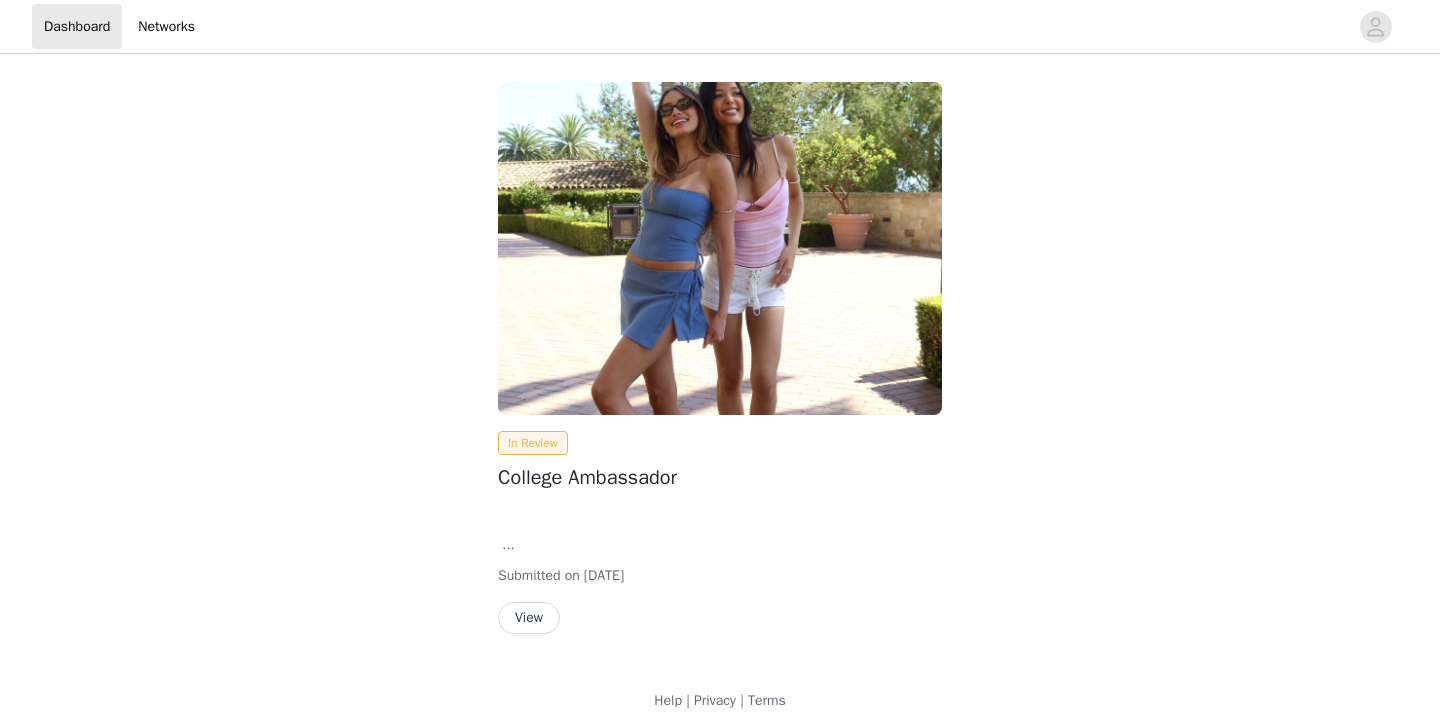 click on "View" at bounding box center [529, 618] 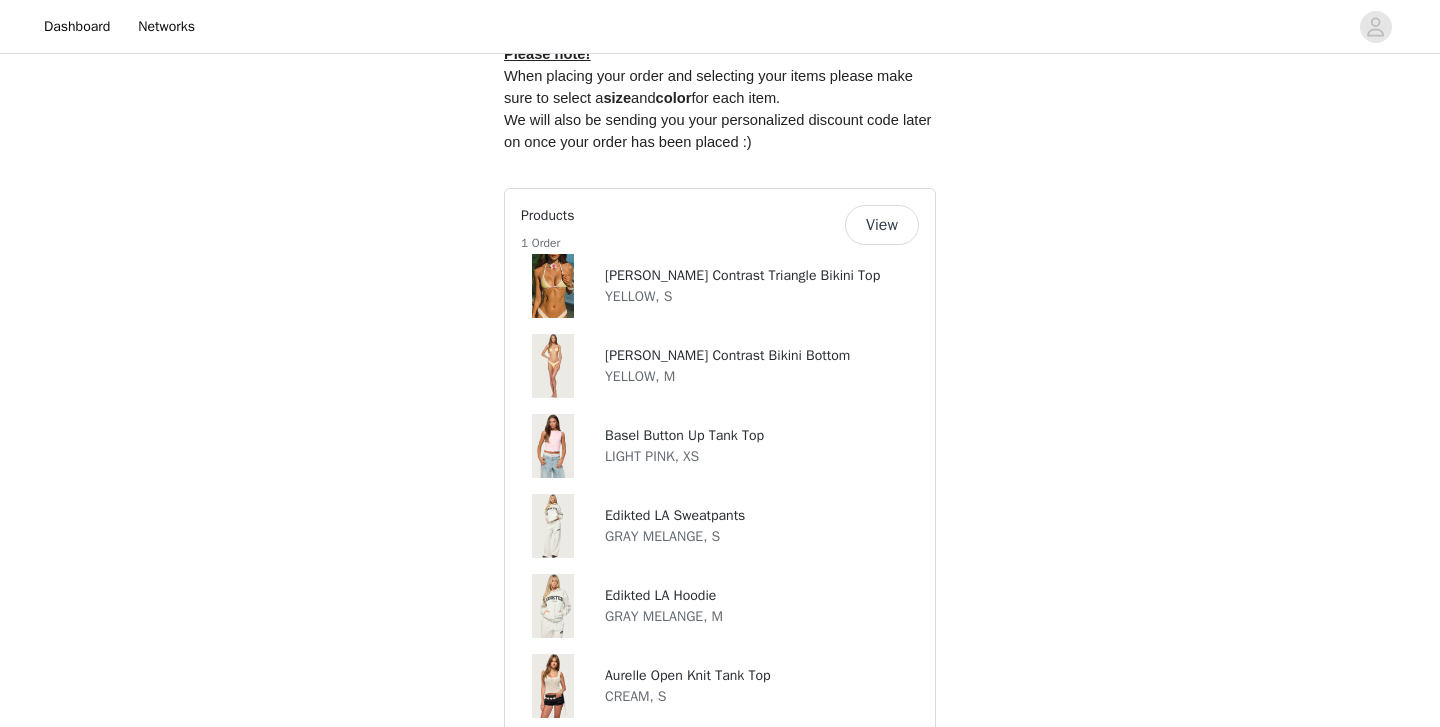 scroll, scrollTop: 1102, scrollLeft: 0, axis: vertical 